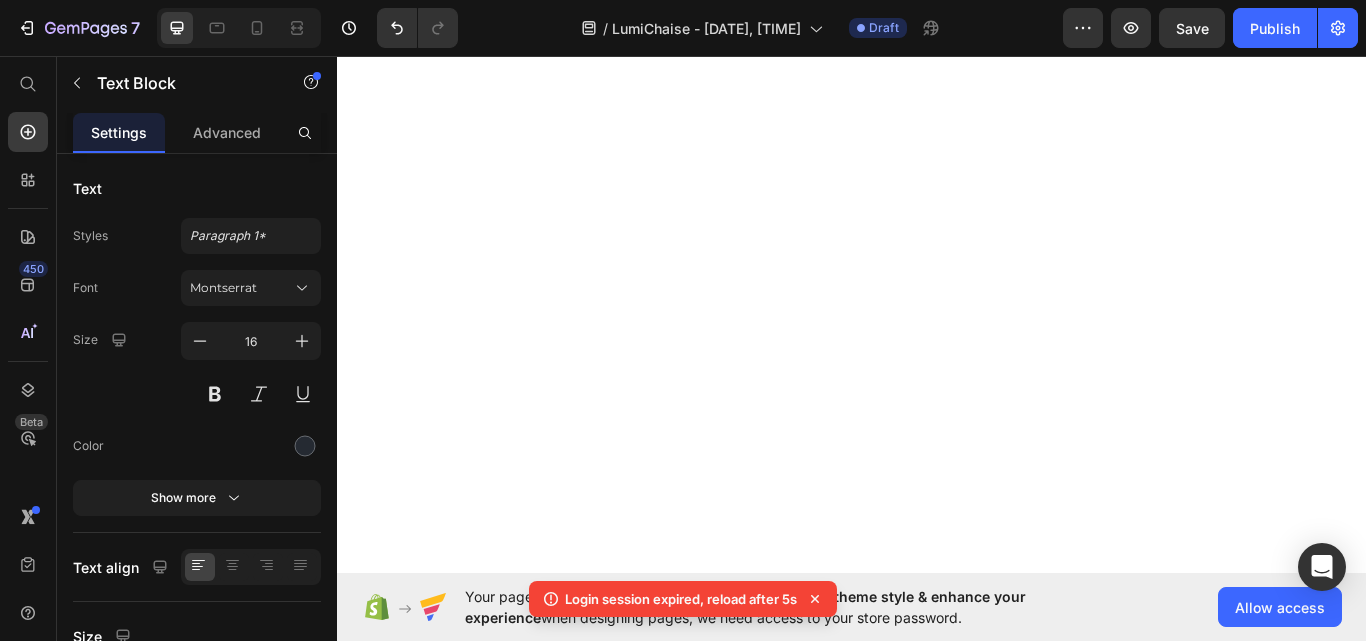 scroll, scrollTop: 0, scrollLeft: 0, axis: both 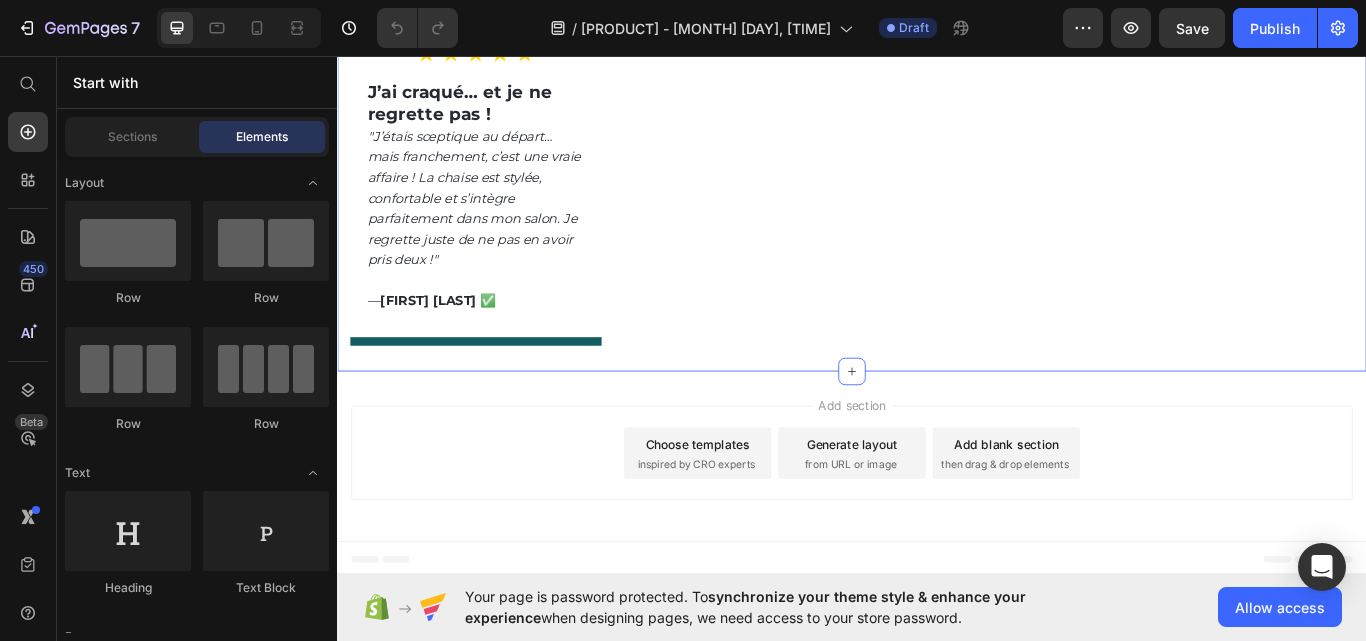 click on "Image Image Le meilleur deal que j’ai fait cette année !   "J’ai vu l’offre par hasard et j’ai sauté dessus. Franchement, 10€ pour cette qualité, c’est imbattable. Je recommande à 100%."   ﻿—  Mathieu T. ✅ Text Block                Title Line Image Image J’ai craqué… et je ne regrette pas ! "J’étais sceptique au départ… mais franchement, c’est une vraie affaire ! La chaise est stylée, confortable et s’intègre parfaitement dans mon salon. Je regrette juste de ne pas en avoir pris deux !"   —  Sophie L. ✅ Text Block                Title Line Image Image Bonne Qualité et Très Stable "J’avais peur qu’elle soit fragile, mais elle est hyper robuste. Le design est top et le confort au rendez-vous !"   —  Sophie L. ✅ Text Block                Title Line Row Section 6" at bounding box center [937, 23] 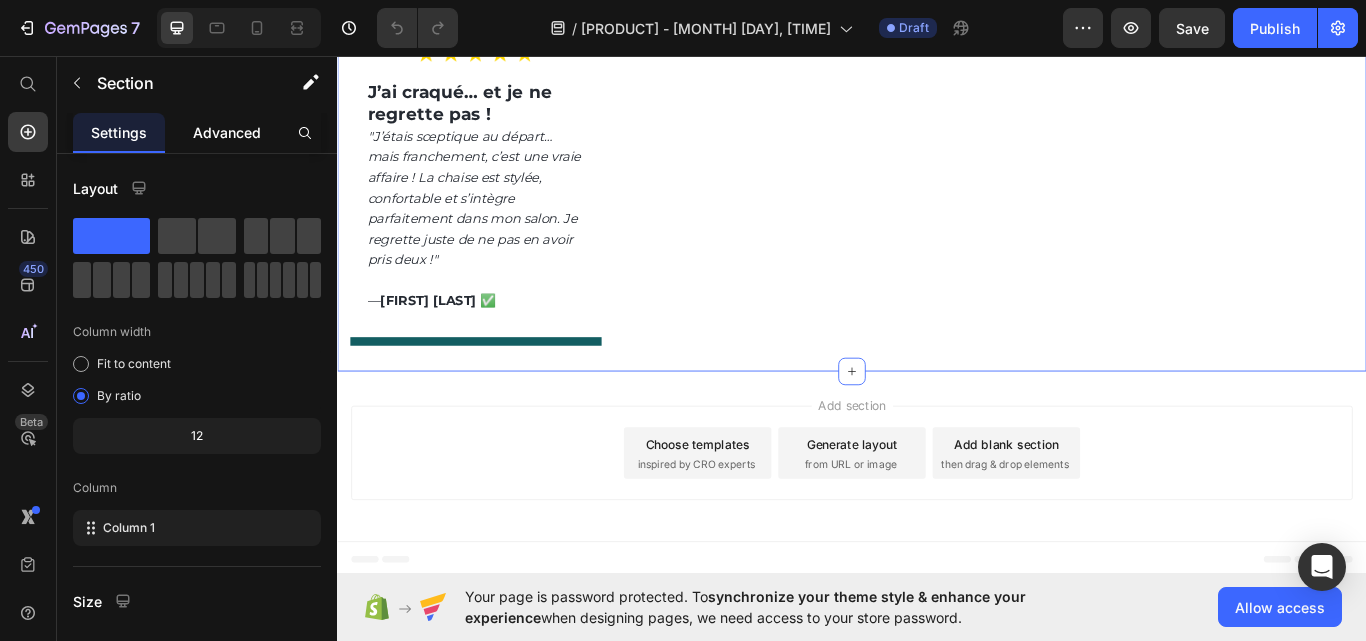 click on "Advanced" at bounding box center [227, 132] 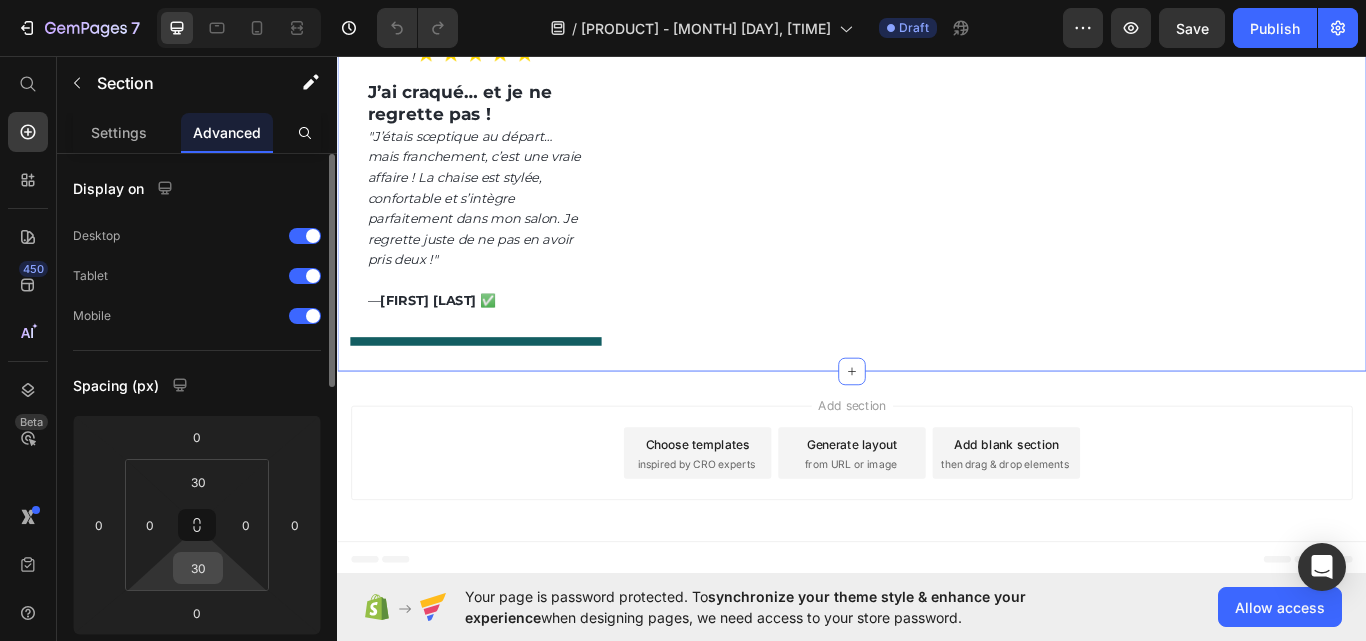 click on "30" at bounding box center (198, 568) 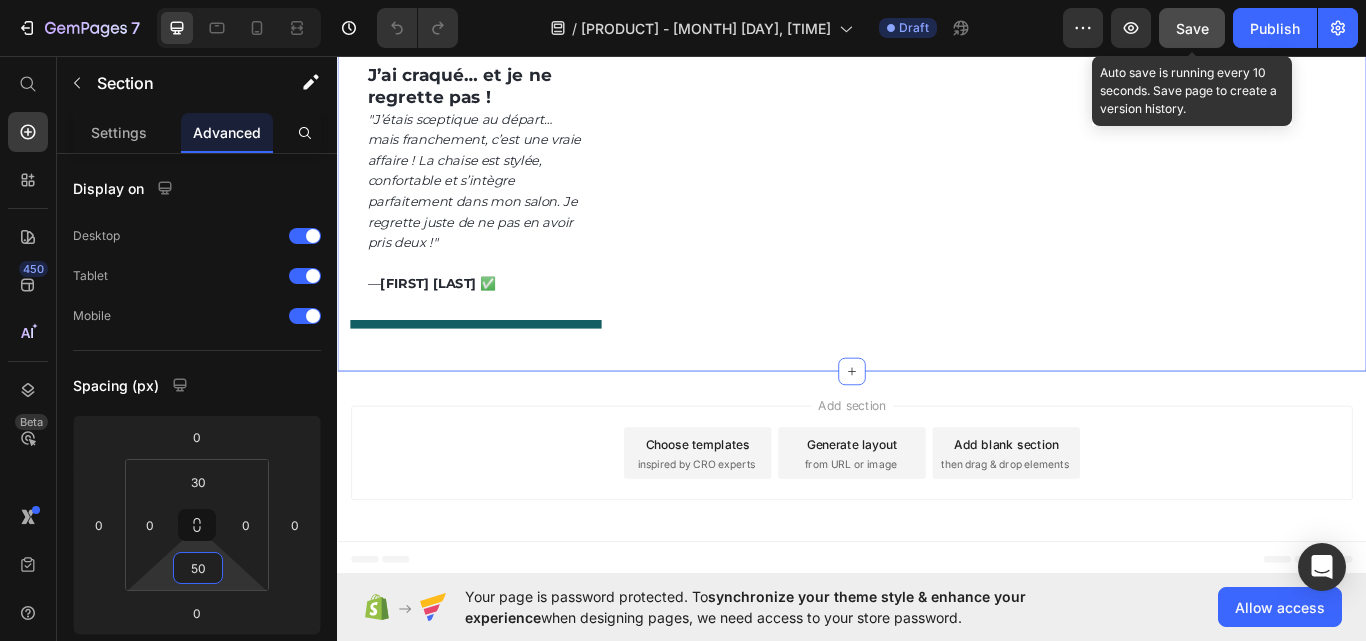 type on "50" 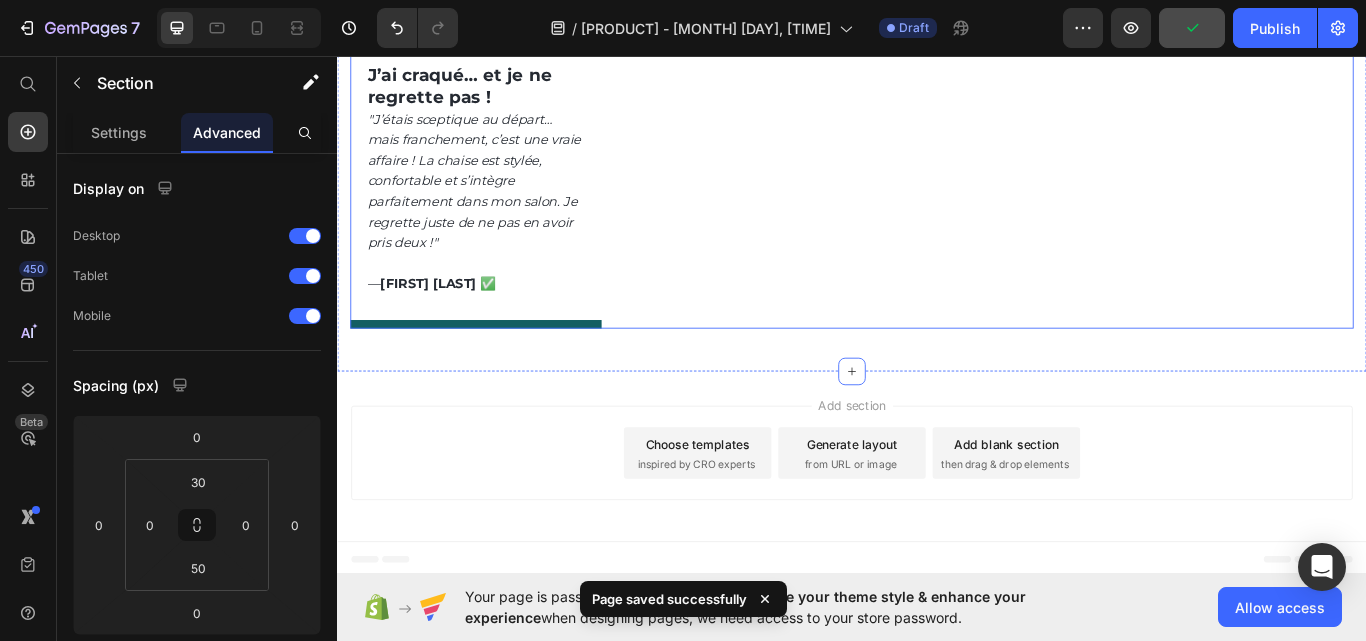 scroll, scrollTop: 7130, scrollLeft: 0, axis: vertical 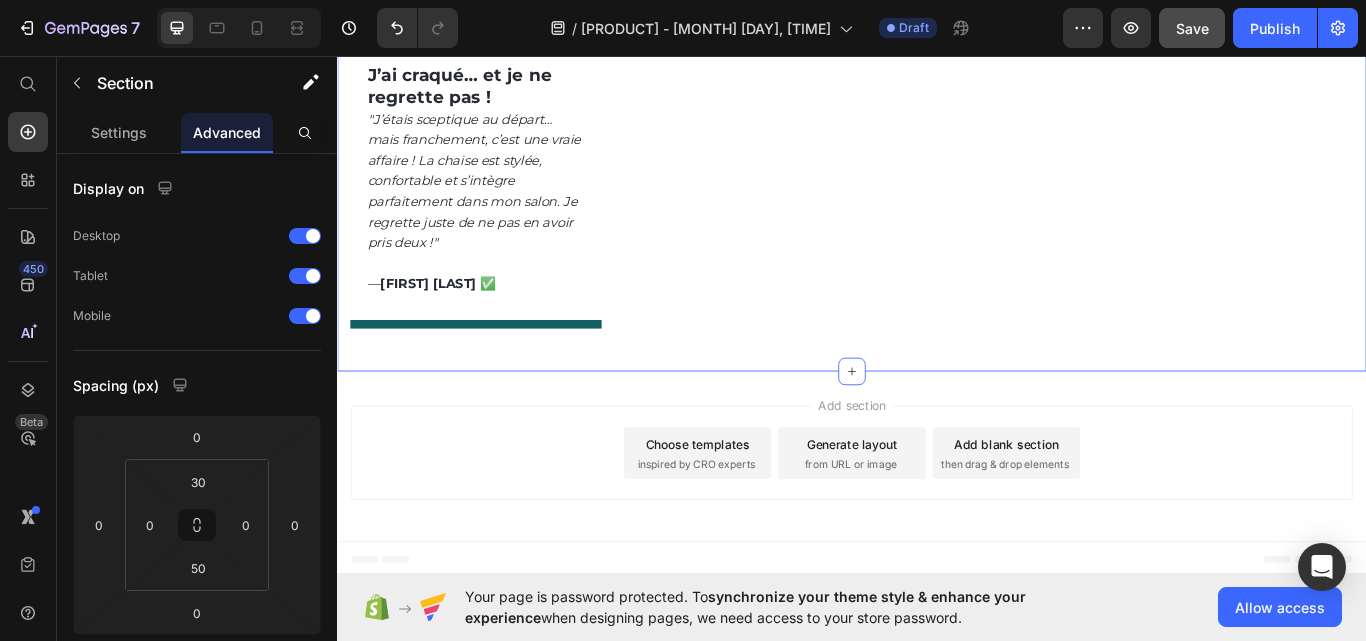 click on "Add blank section" at bounding box center (1117, 509) 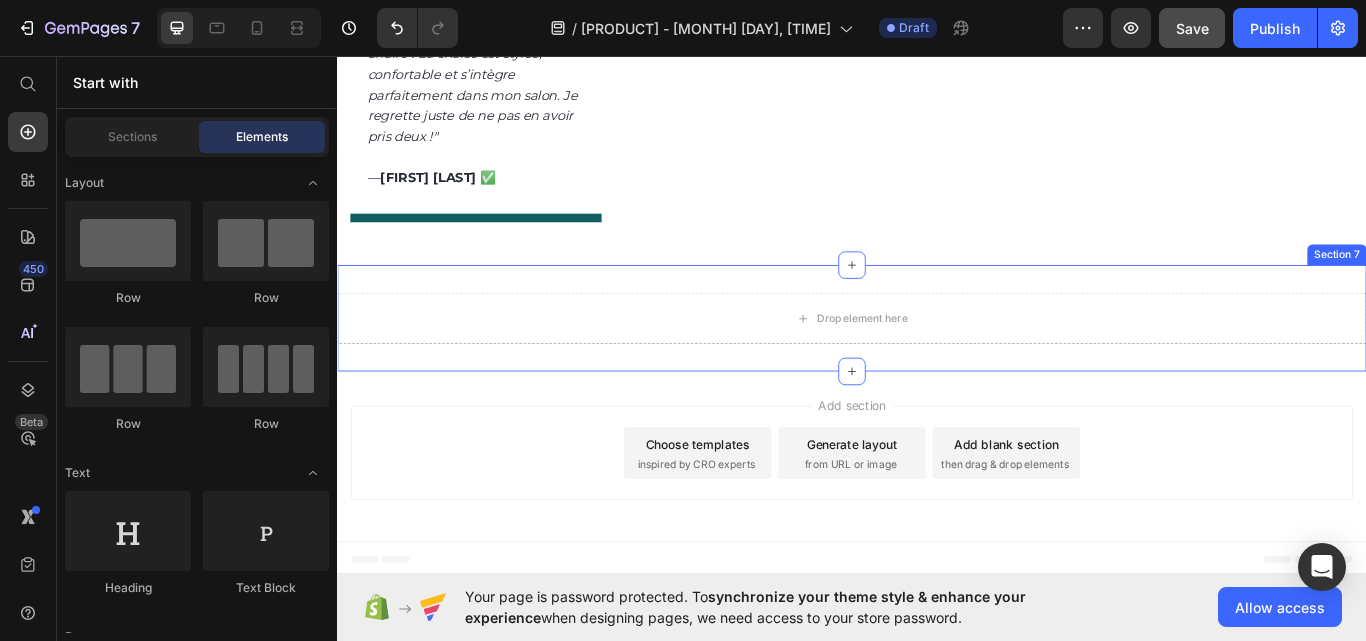click on "Drop element here Section 7" at bounding box center (937, 363) 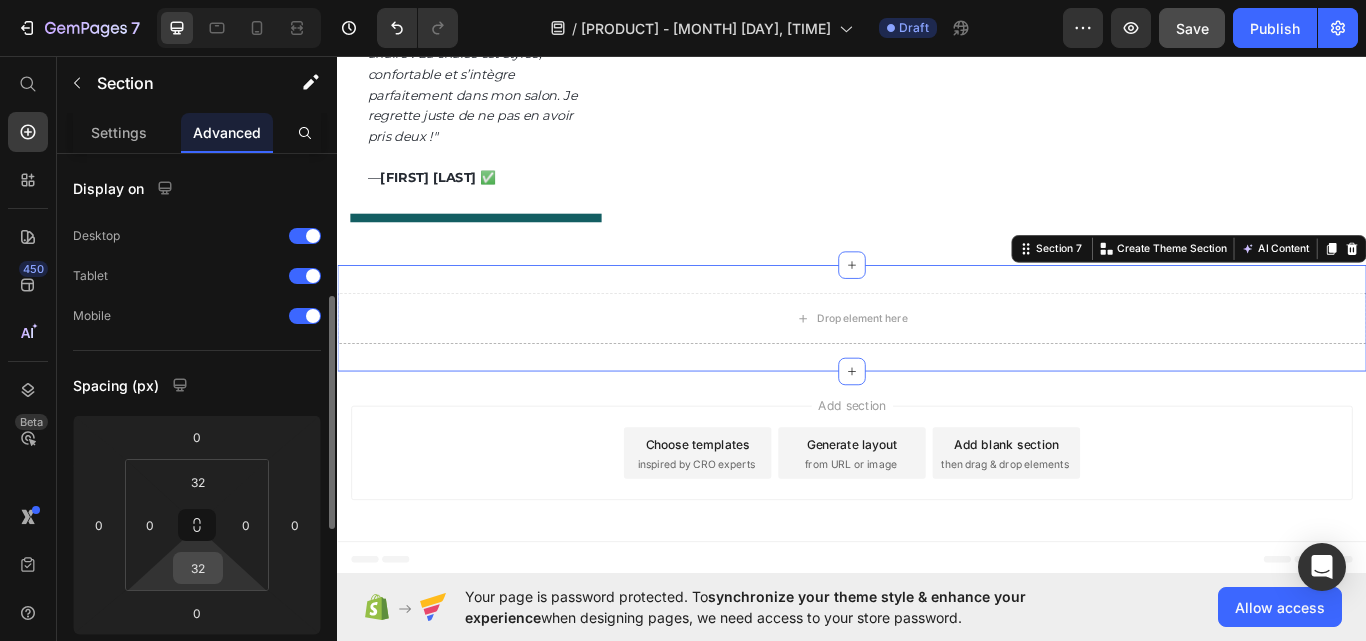 scroll, scrollTop: 100, scrollLeft: 0, axis: vertical 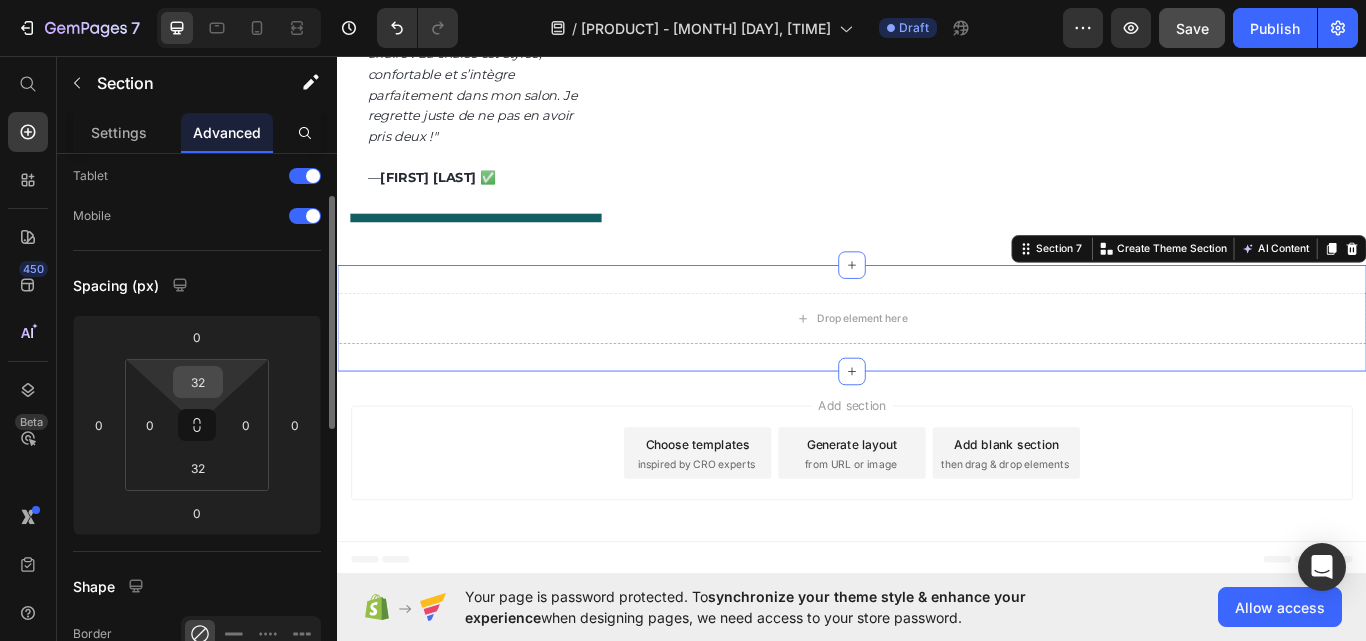 click on "32" at bounding box center (198, 382) 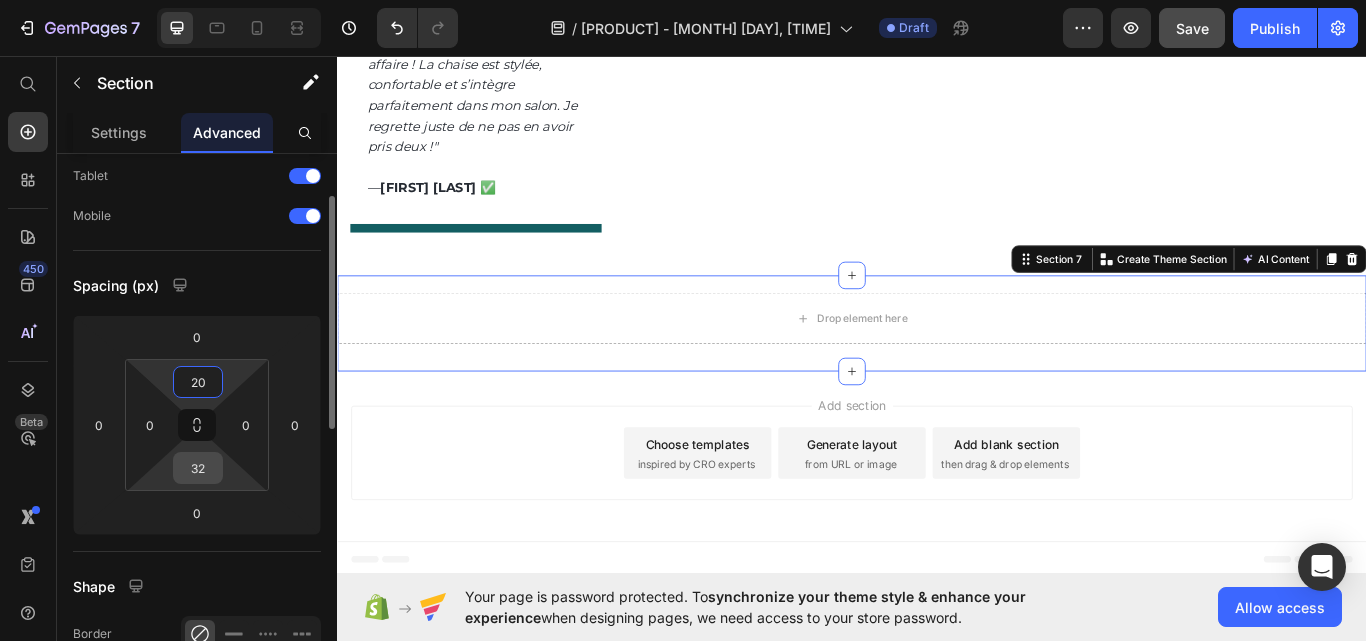 type on "20" 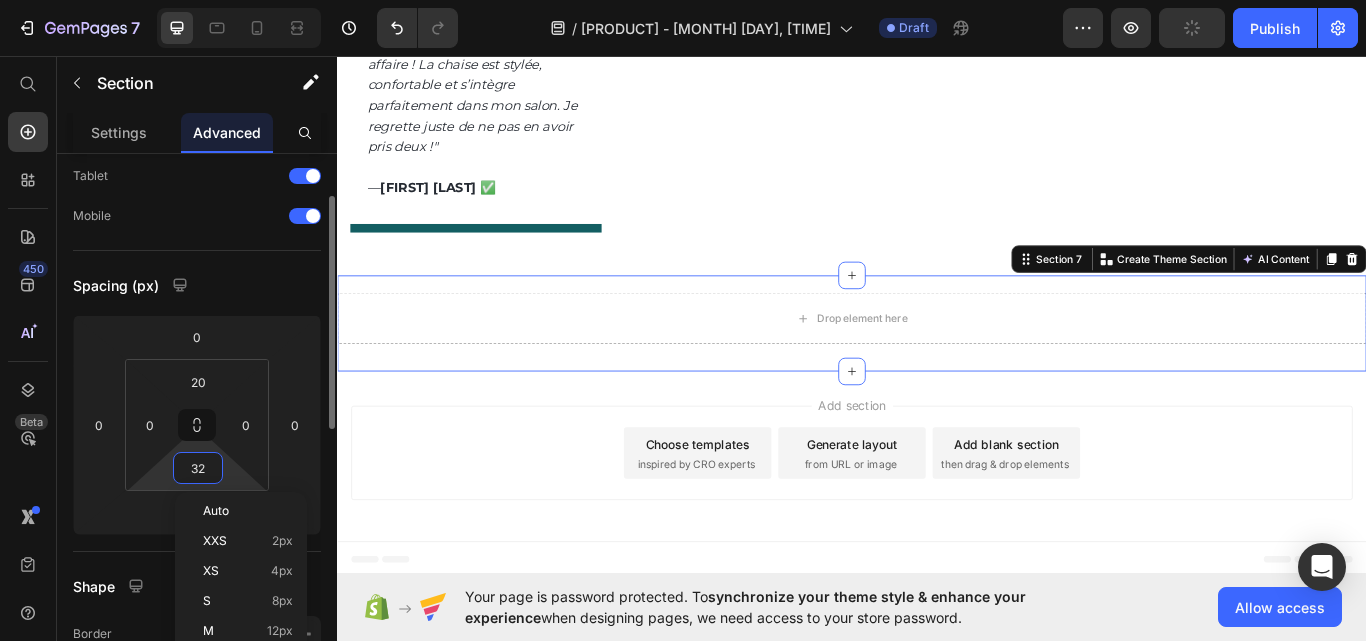 type on "0" 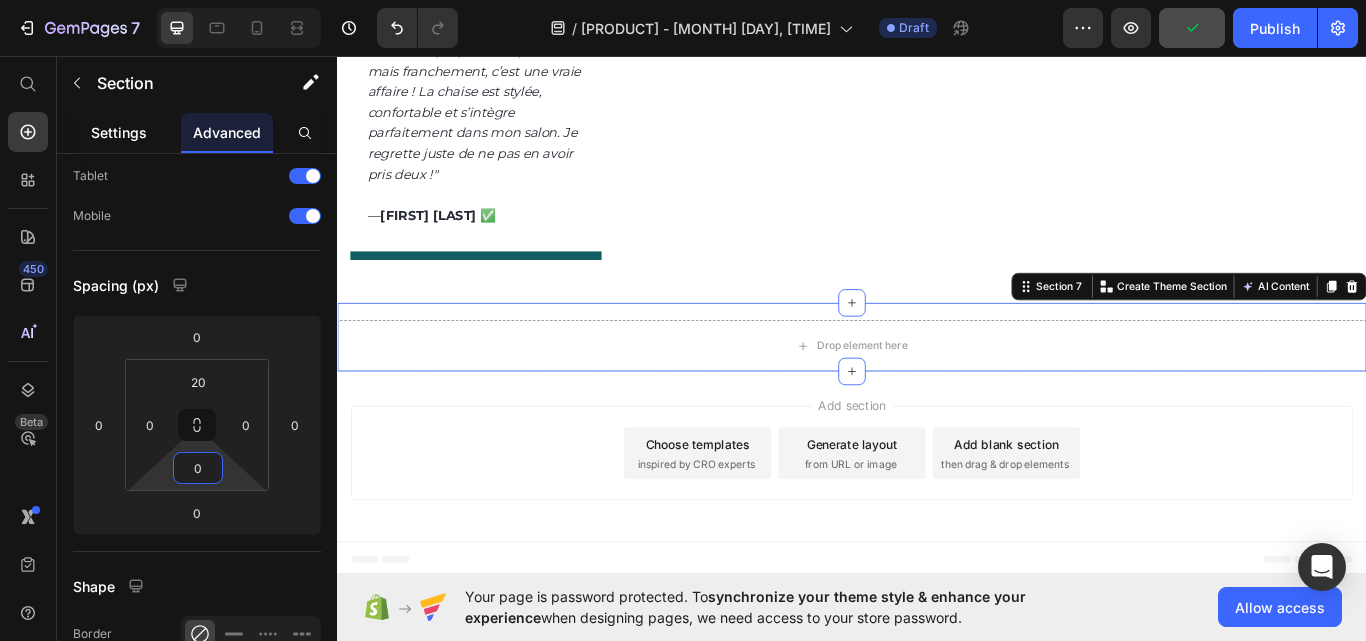 click on "Settings" 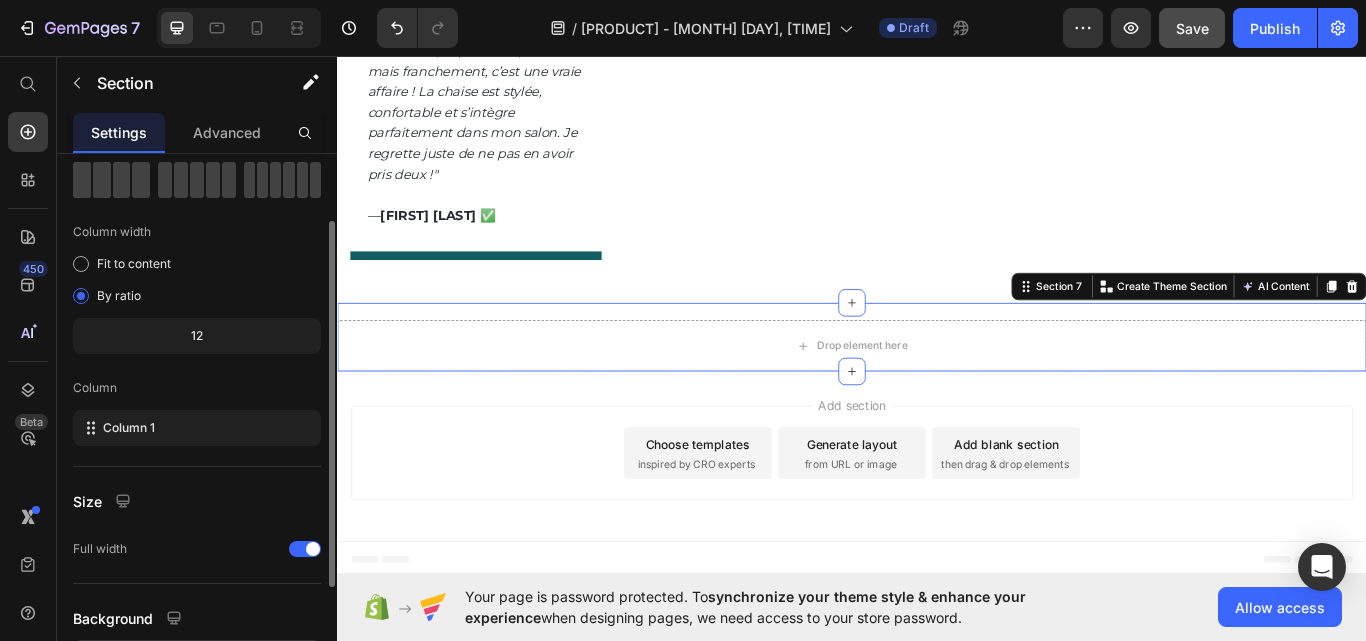 scroll, scrollTop: 200, scrollLeft: 0, axis: vertical 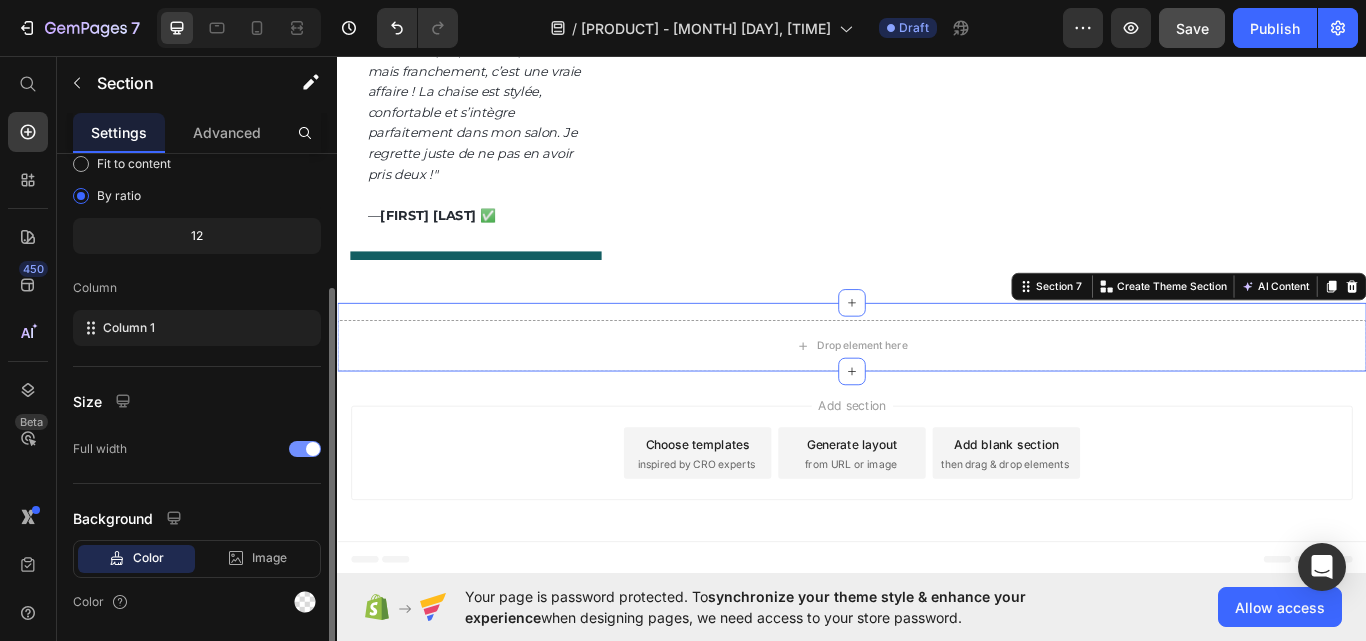 click on "Full width" 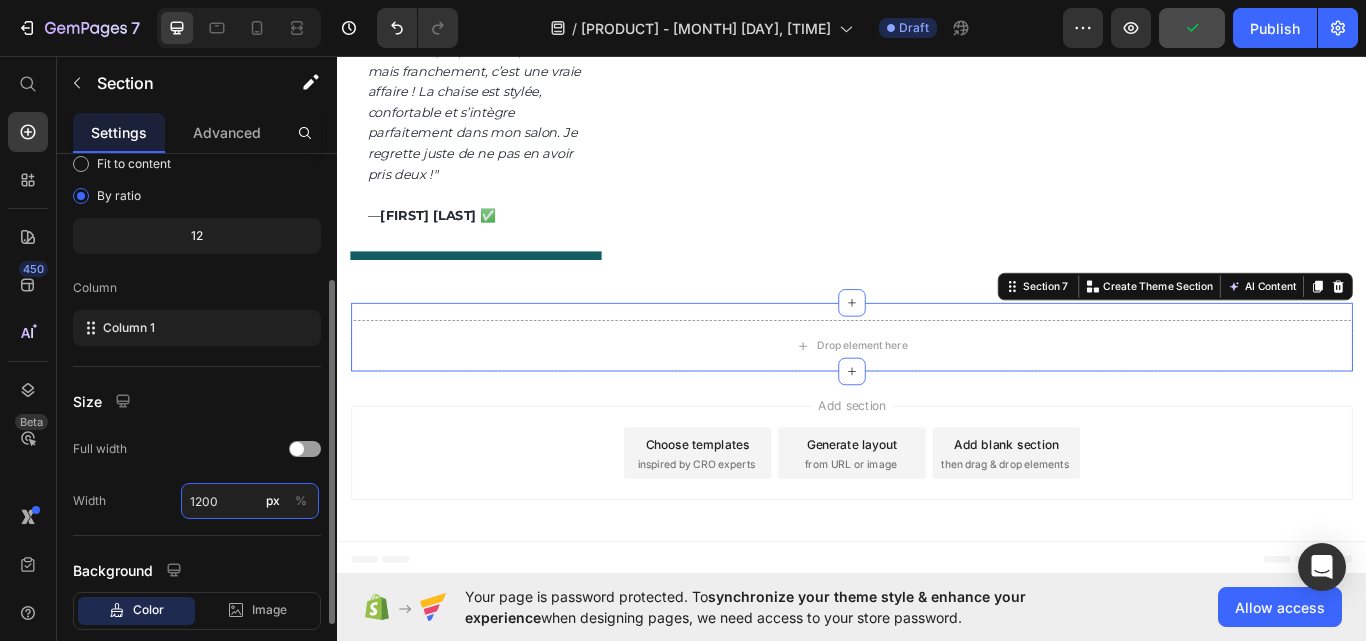 click on "1200" at bounding box center (250, 501) 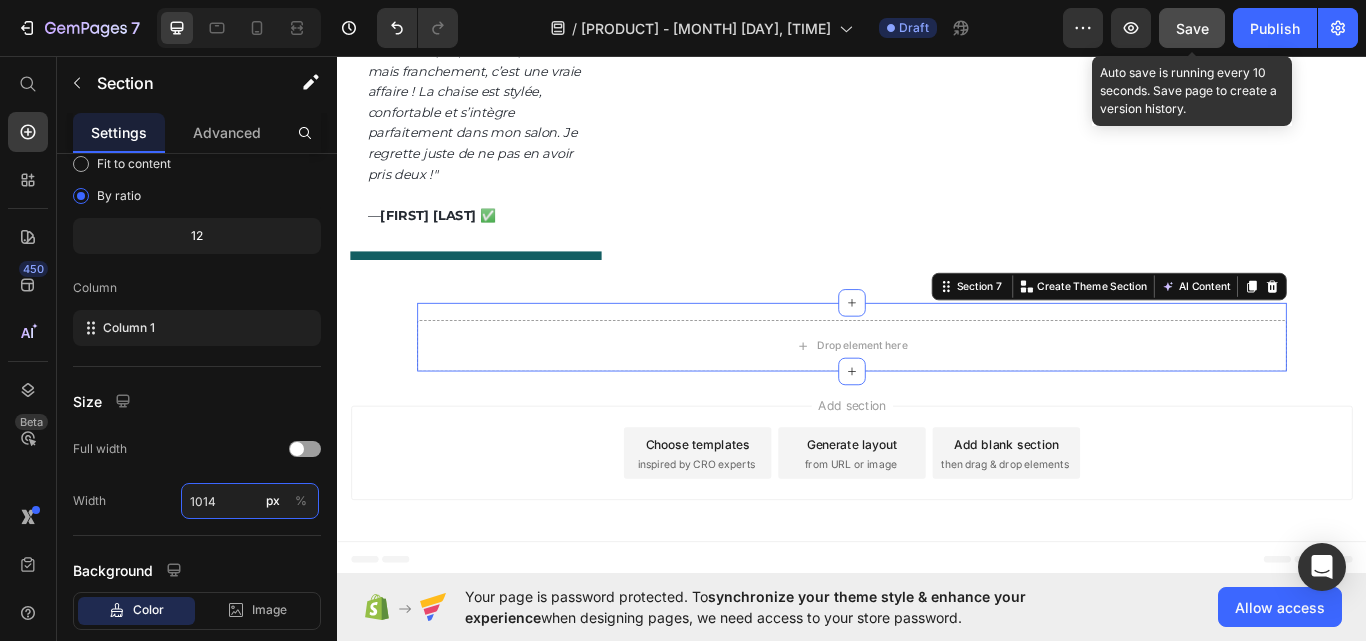 type on "1014" 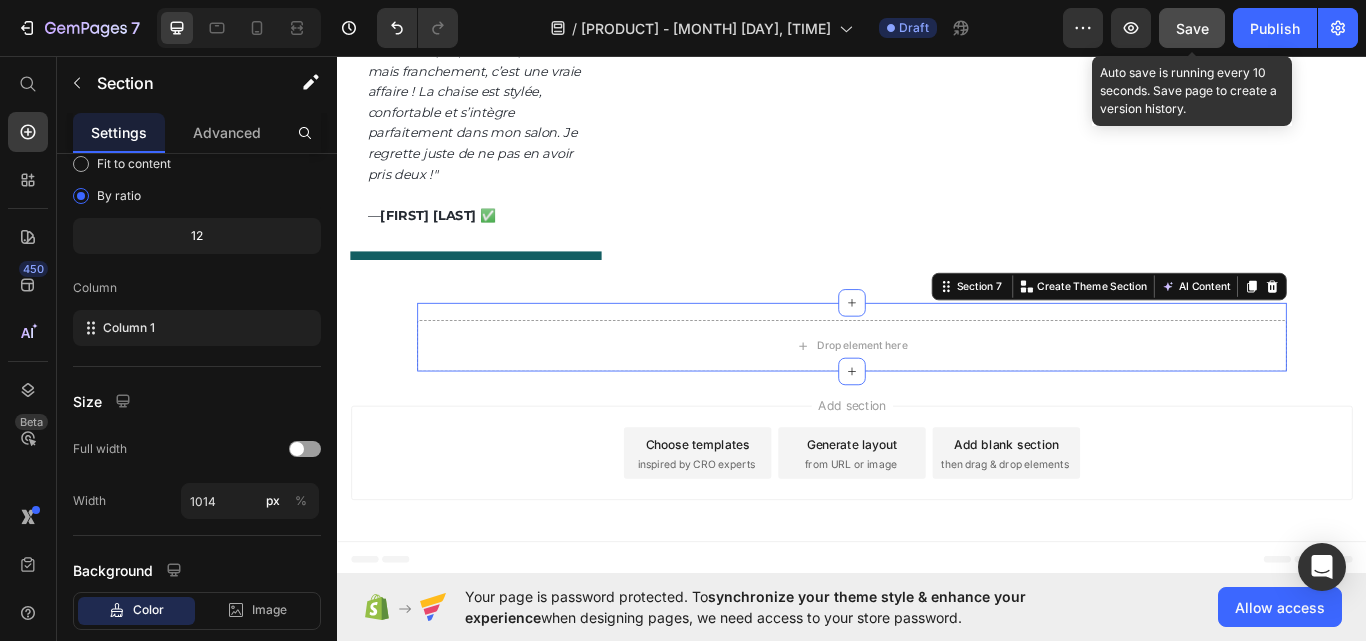 click on "Save" 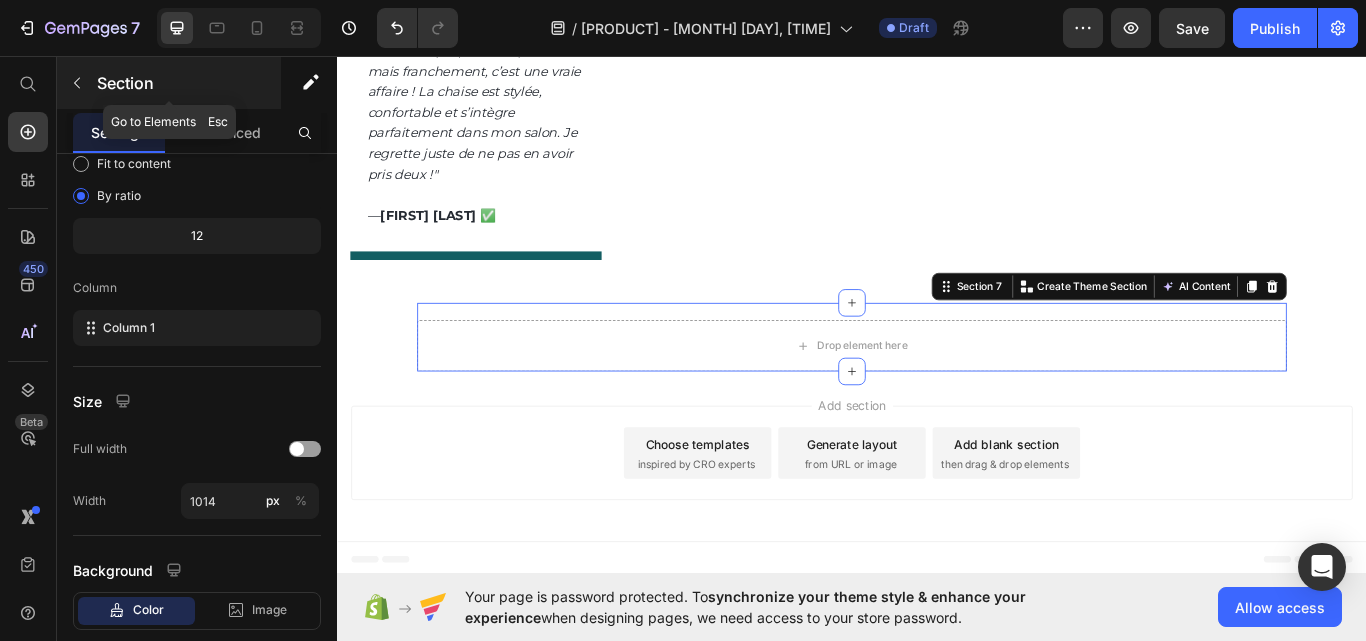 click on "Section" at bounding box center [169, 83] 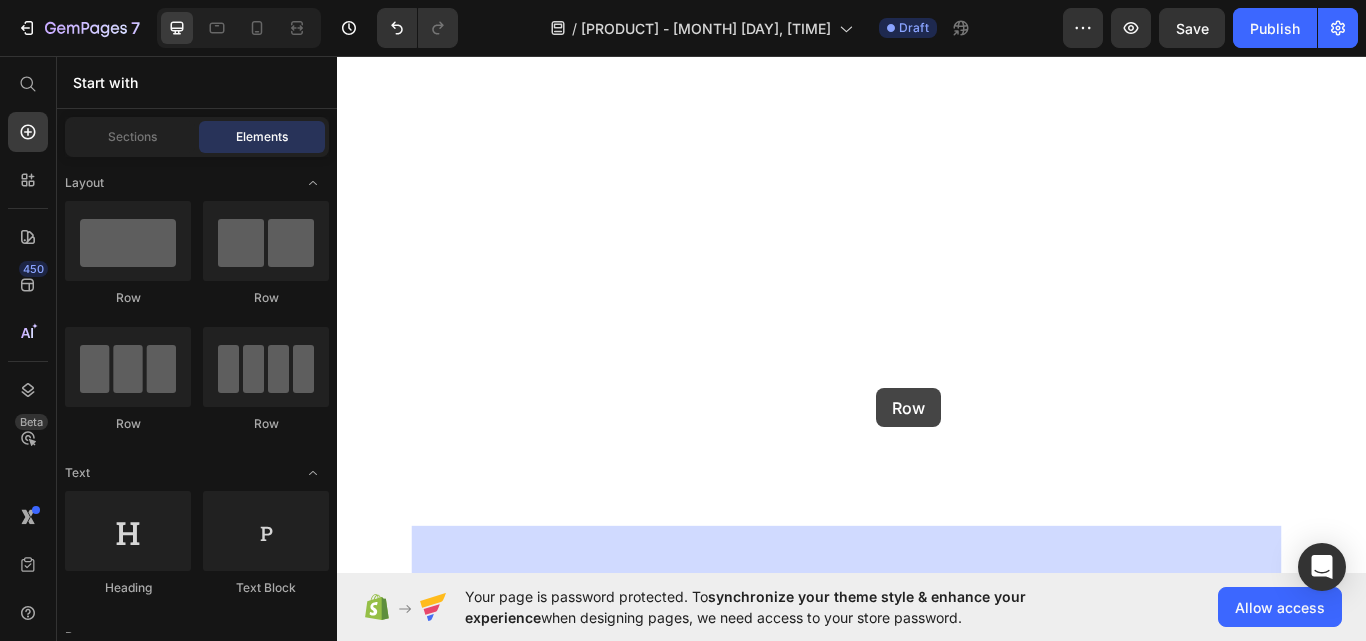 drag, startPoint x: 489, startPoint y: 312, endPoint x: 965, endPoint y: 444, distance: 493.96356 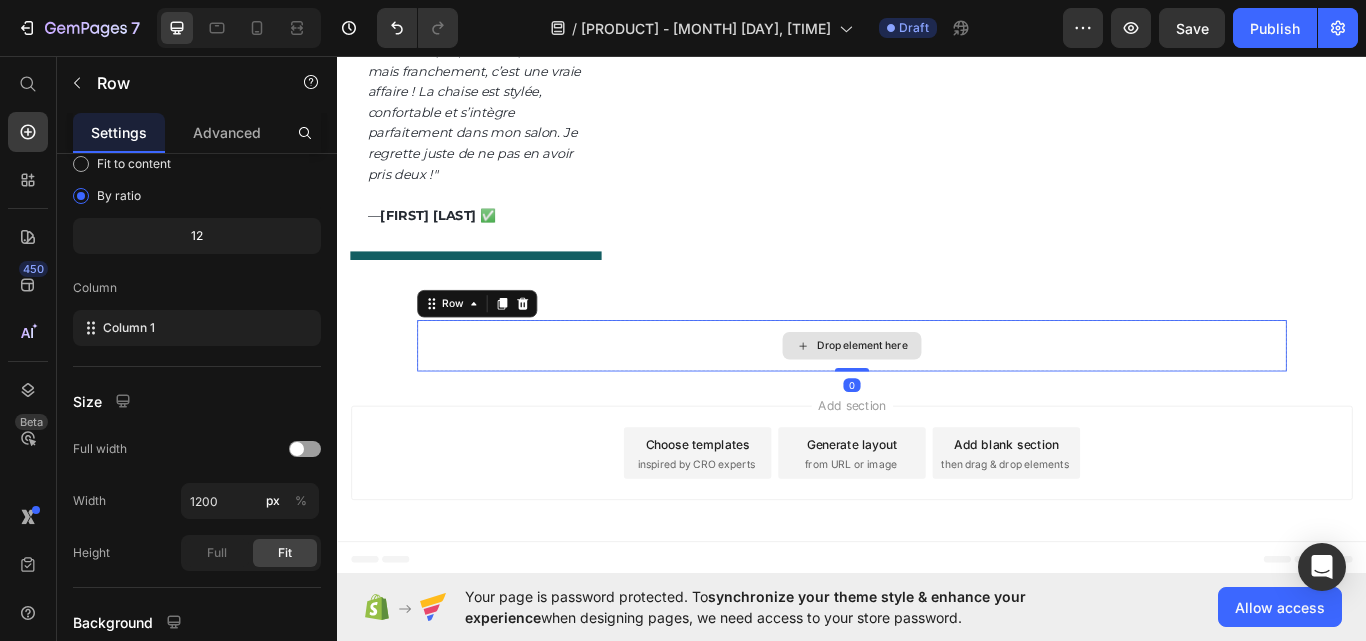 scroll, scrollTop: 0, scrollLeft: 0, axis: both 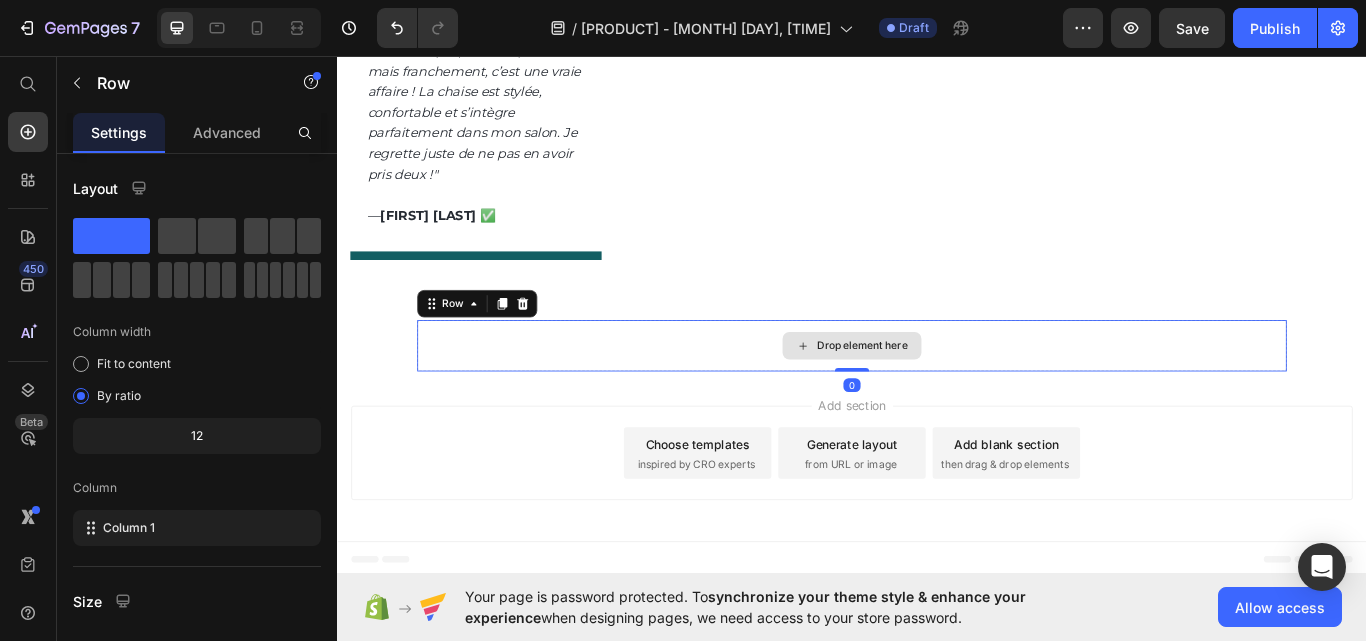 click on "Drop element here" at bounding box center [937, 395] 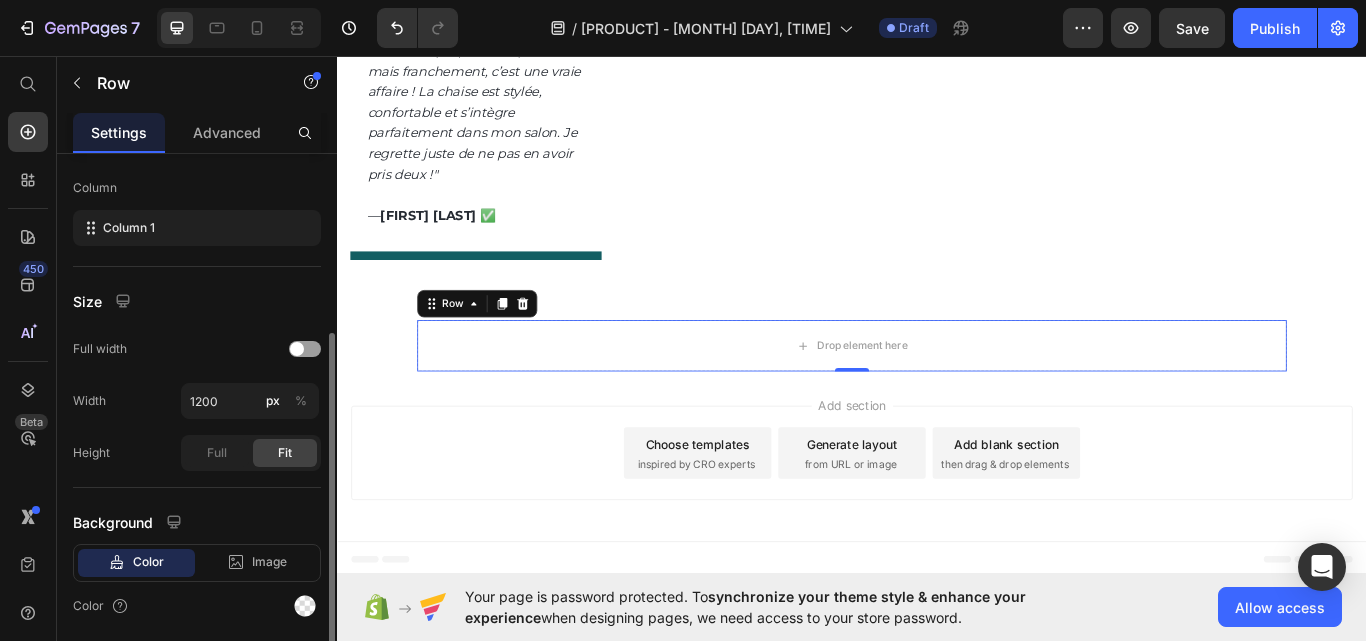 scroll, scrollTop: 368, scrollLeft: 0, axis: vertical 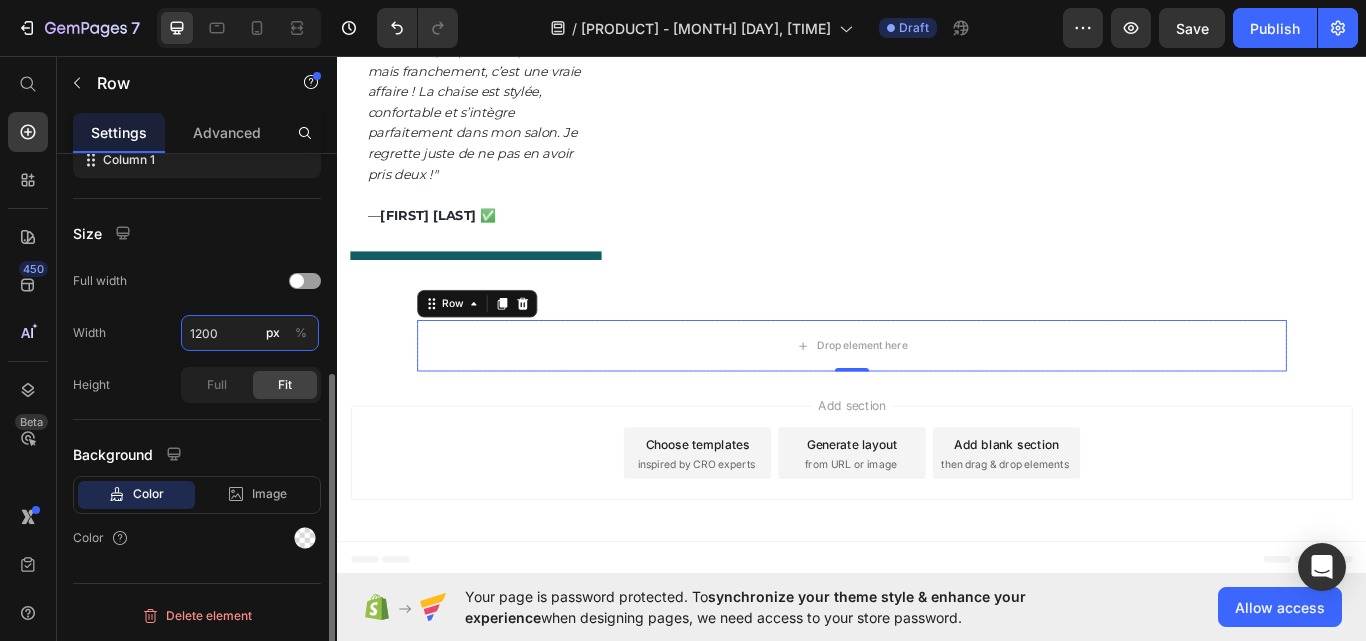 click on "1200" at bounding box center [250, 333] 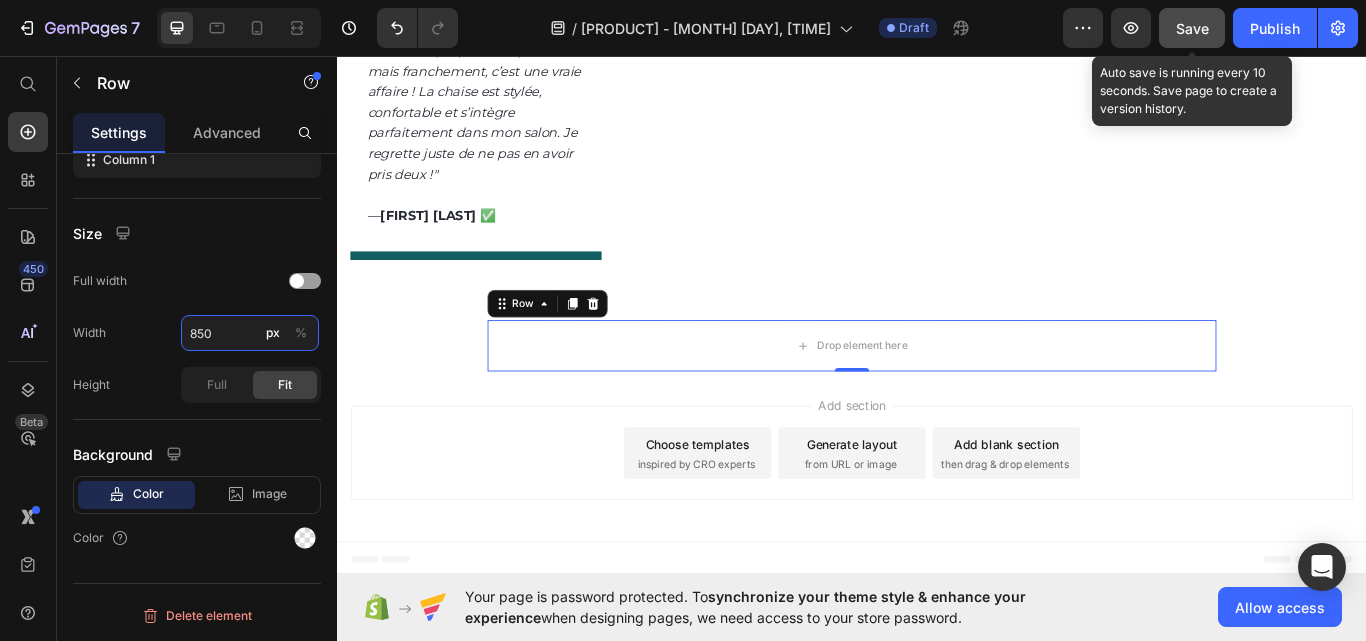 type on "850" 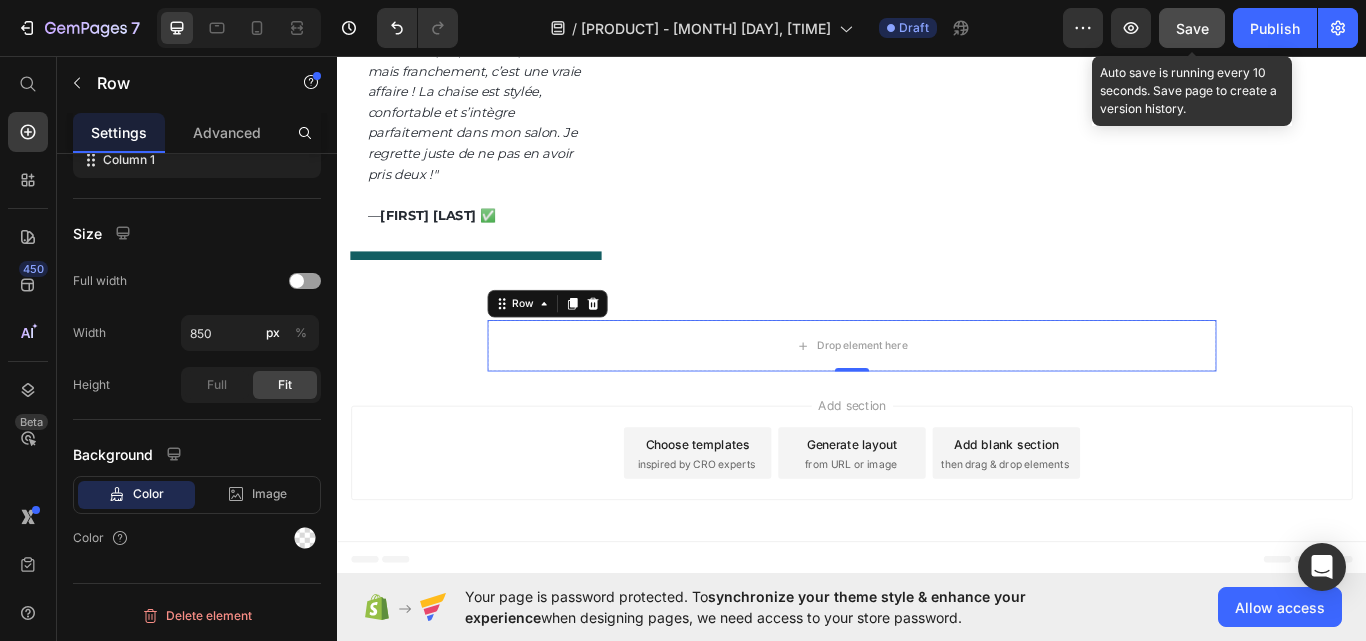 click on "Save" 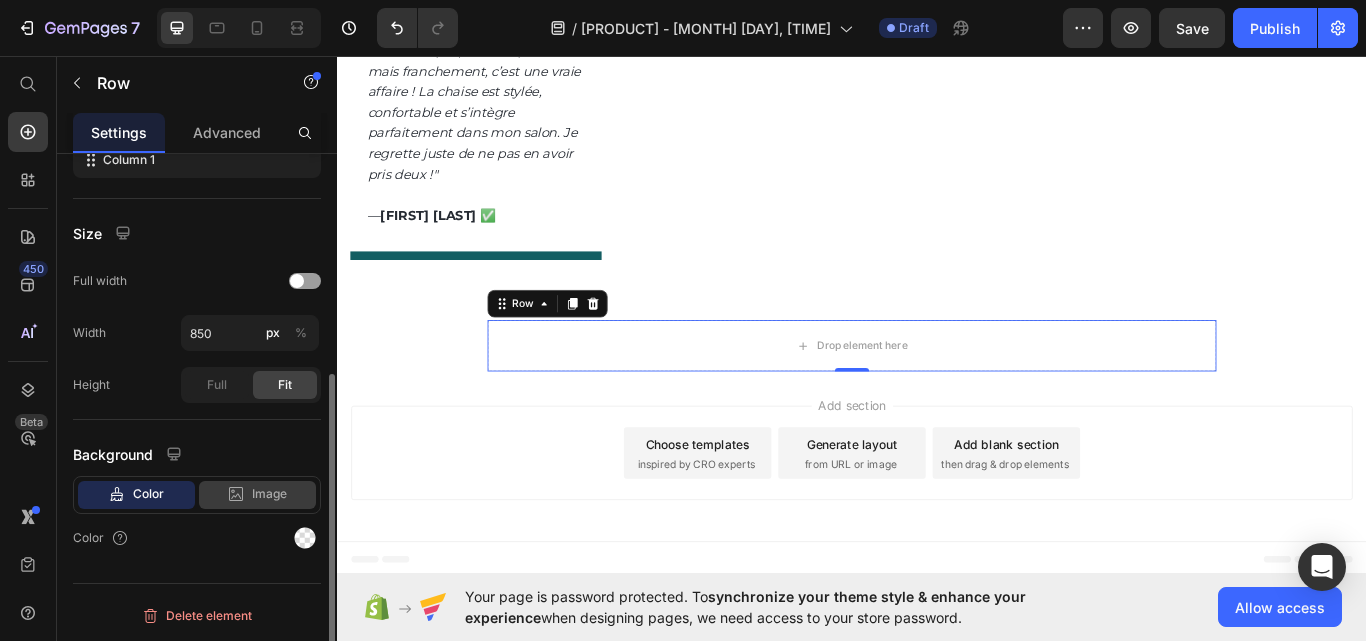 click on "Image" at bounding box center [269, 494] 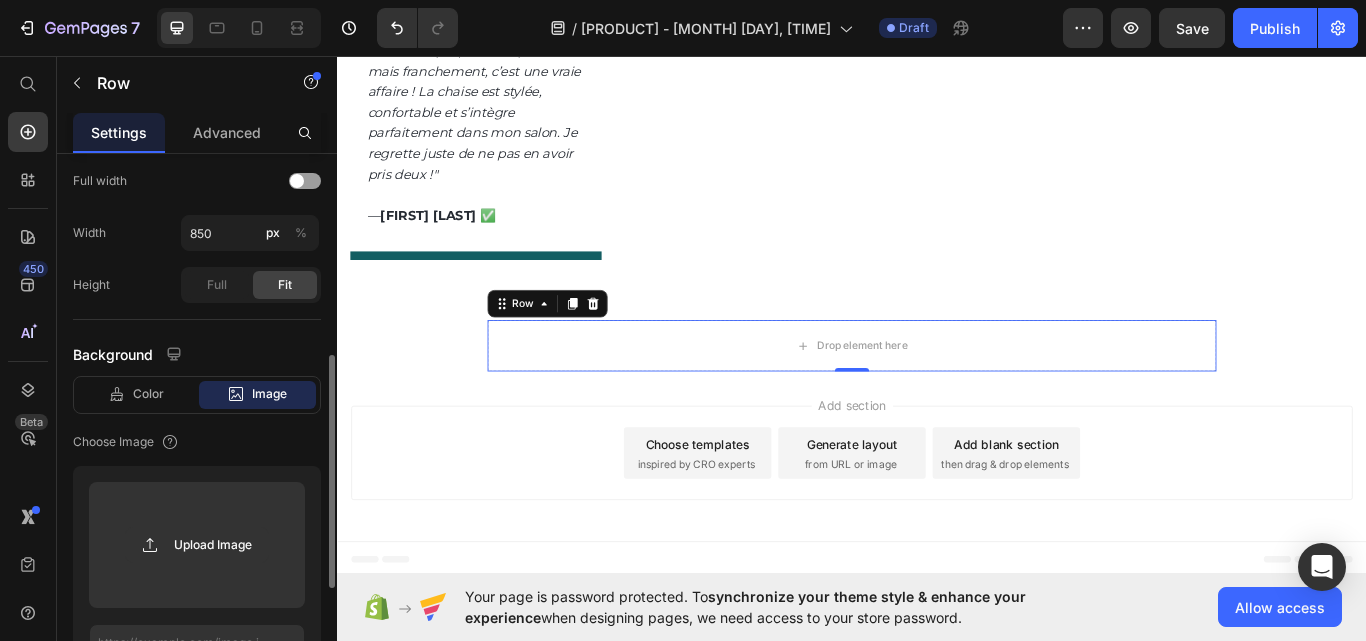 scroll, scrollTop: 568, scrollLeft: 0, axis: vertical 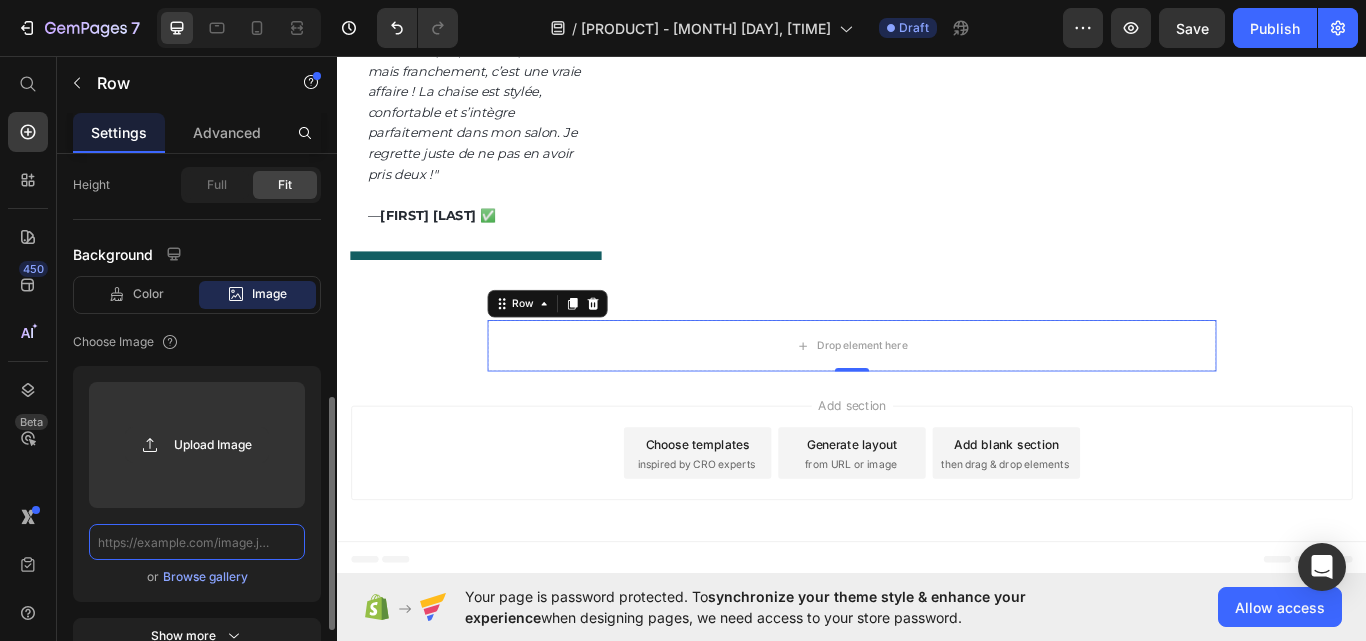 click 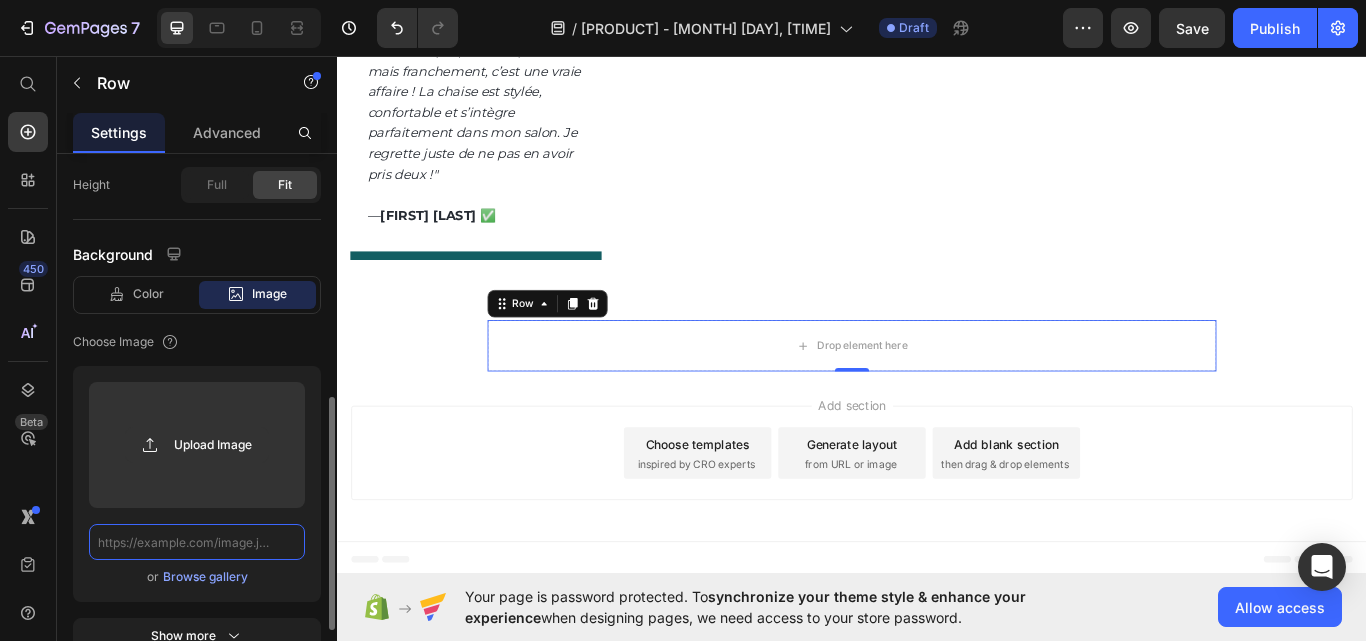 paste on "https://img.funnelish.com/23550/741535/1740757590-Untitled%20design%20%286%29.png?auto=webp&clip=bounds" 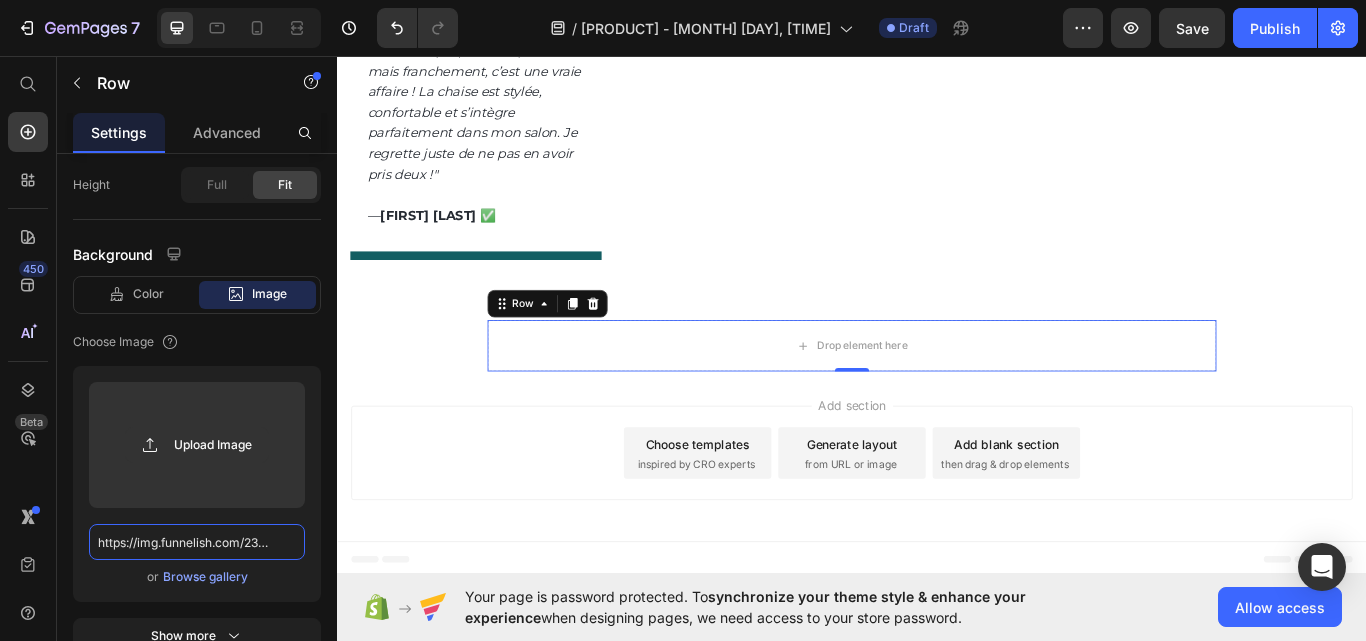 scroll, scrollTop: 0, scrollLeft: 497, axis: horizontal 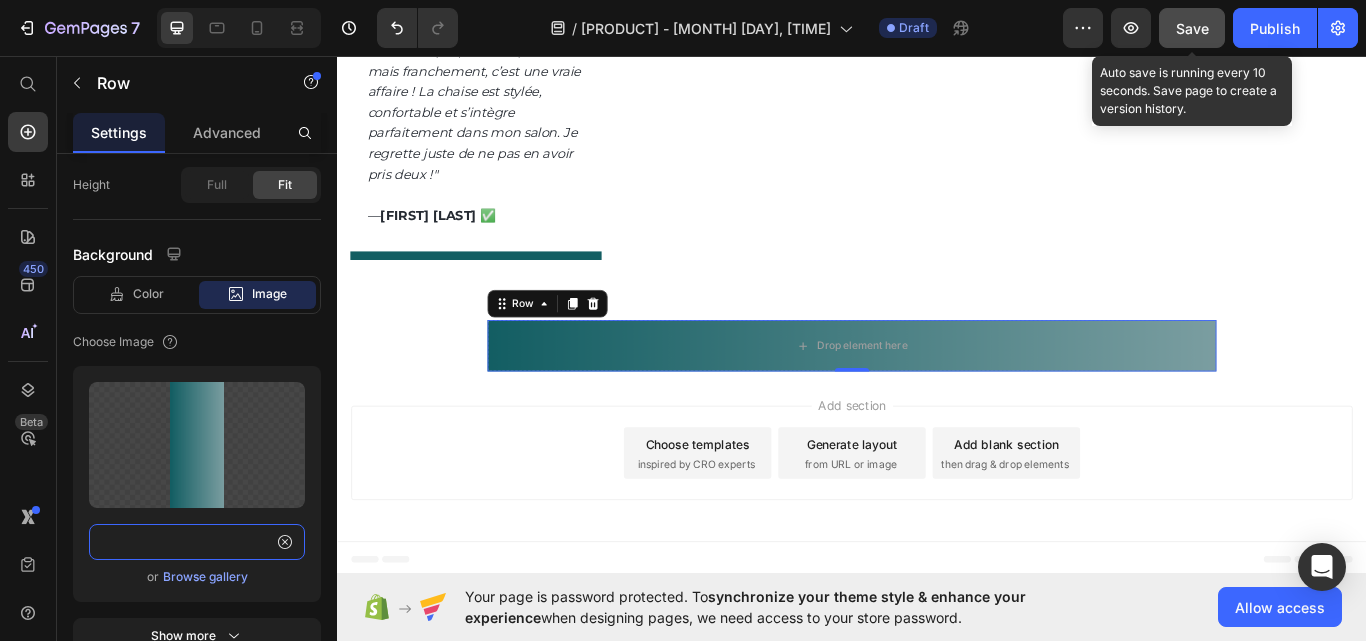 type on "https://img.funnelish.com/23550/741535/1740757590-Untitled%20design%20%286%29.png?auto=webp&clip=bounds" 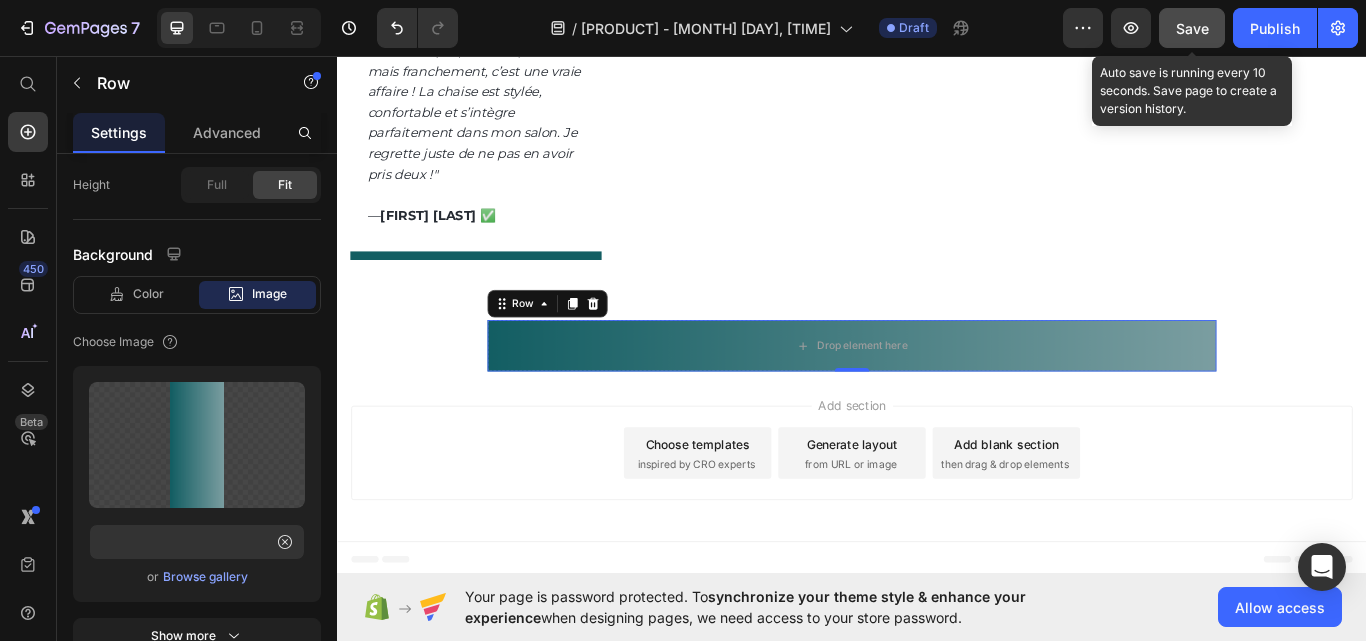 click on "Save" at bounding box center (1192, 28) 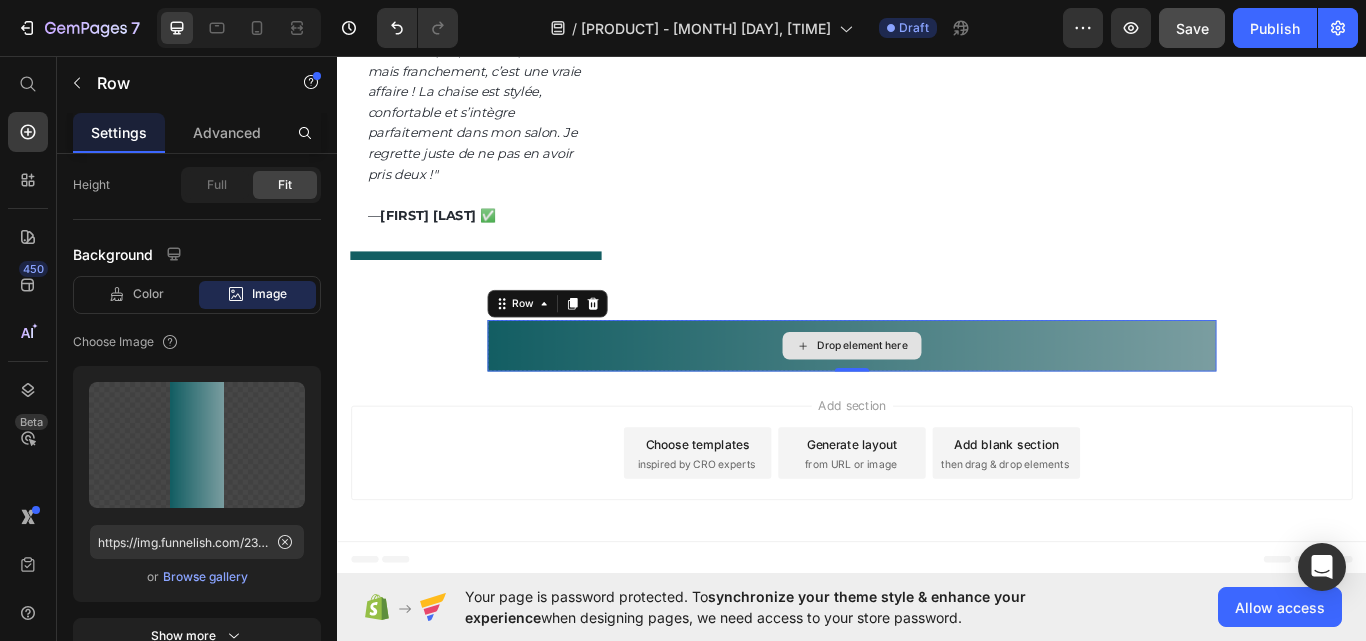 click on "Drop element here" at bounding box center (937, 395) 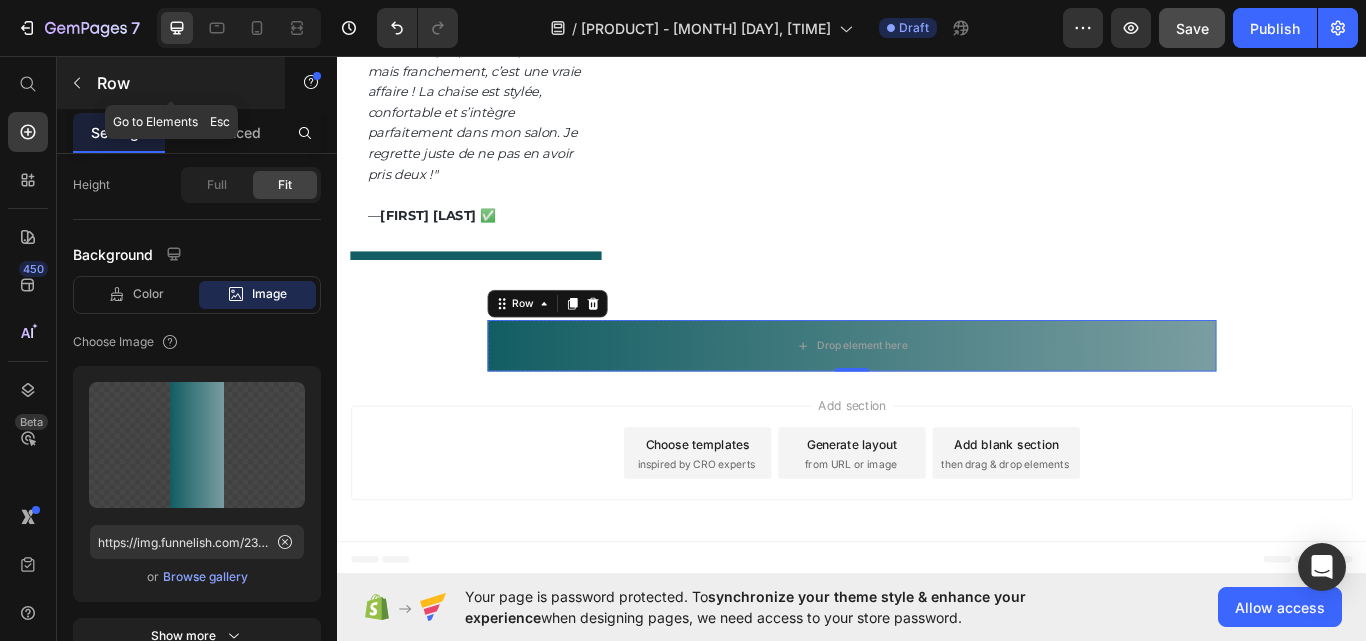 click 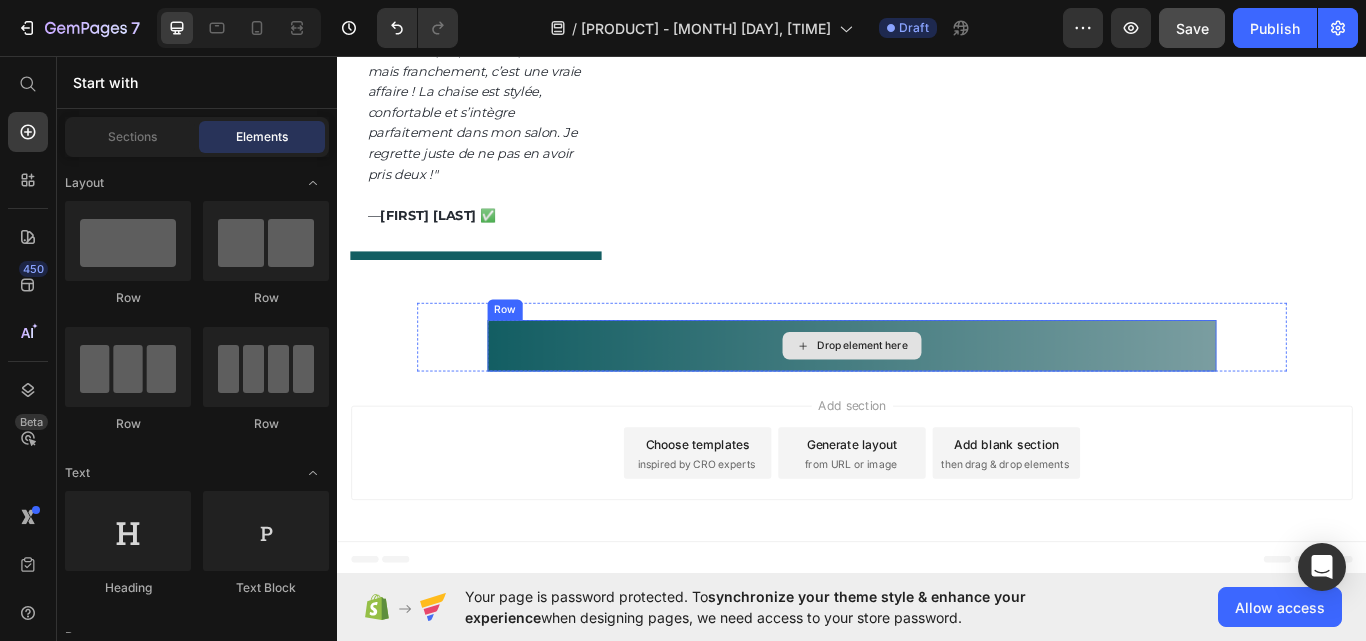 click on "Drop element here" at bounding box center (937, 395) 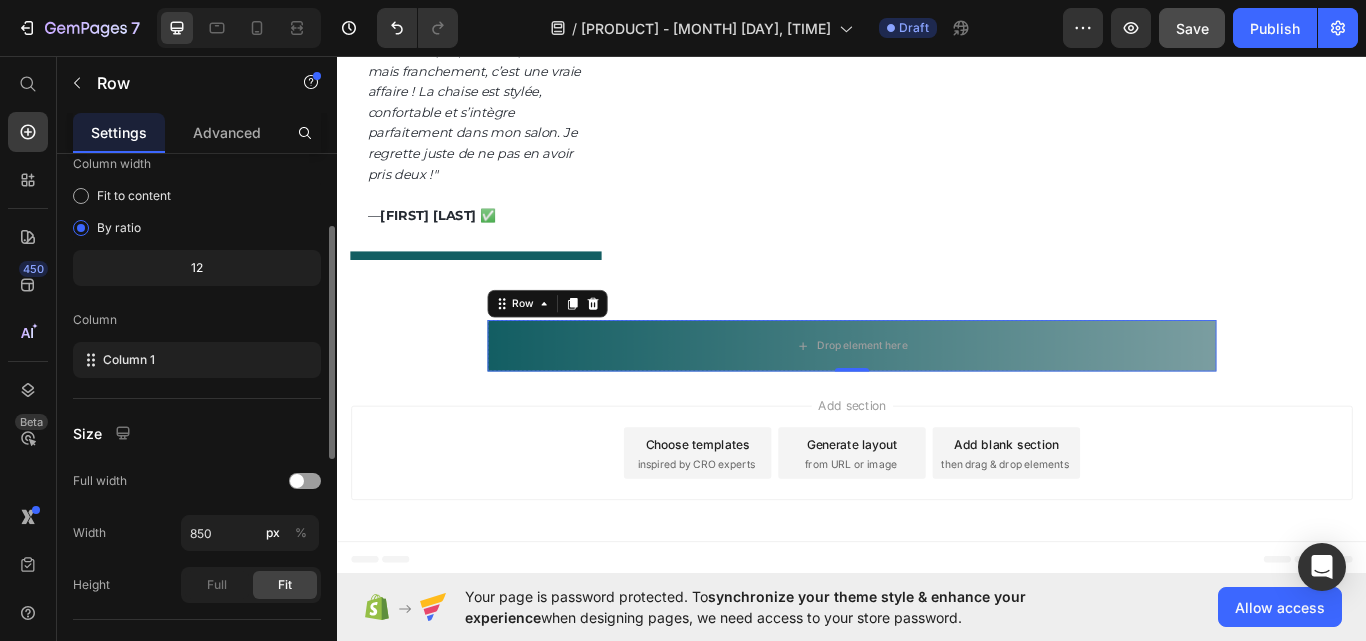 scroll, scrollTop: 0, scrollLeft: 0, axis: both 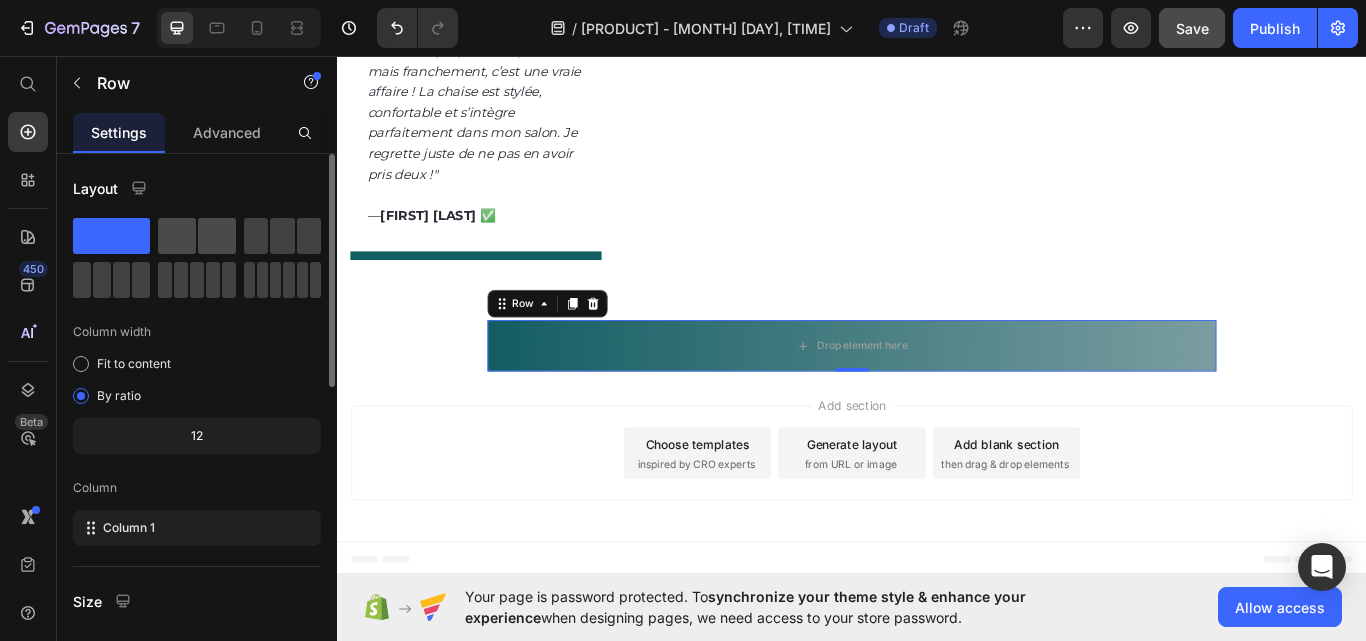 click 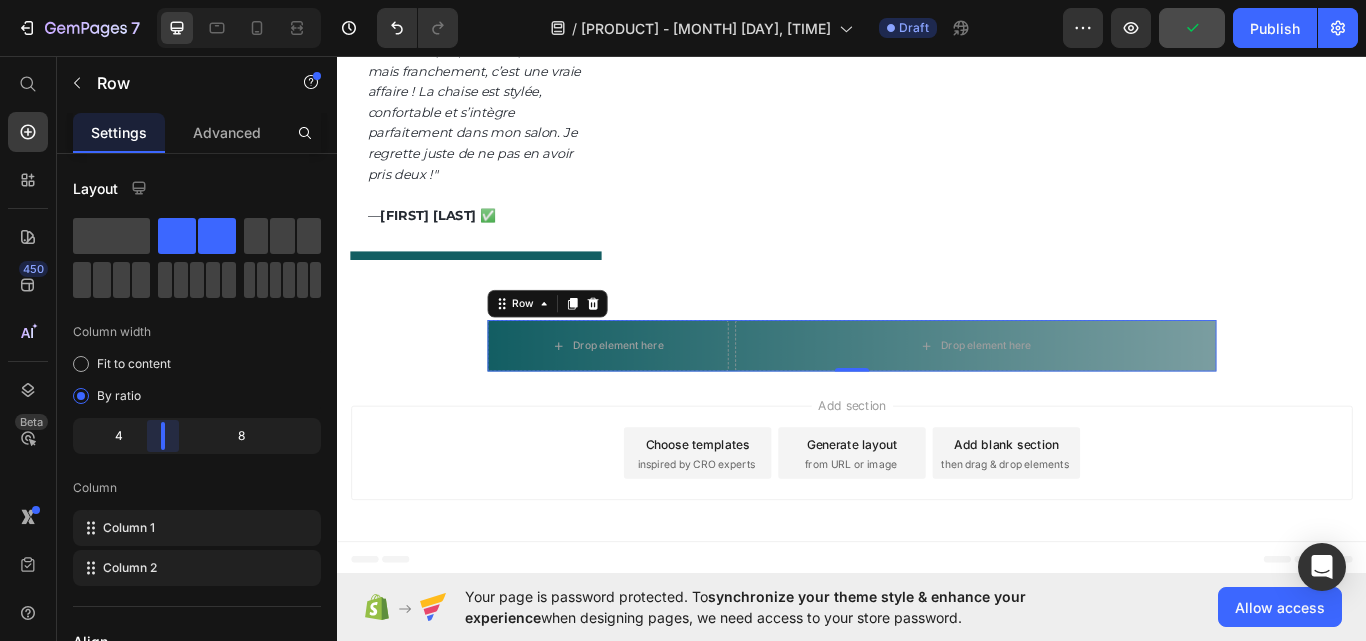 drag, startPoint x: 194, startPoint y: 434, endPoint x: 152, endPoint y: 437, distance: 42.107006 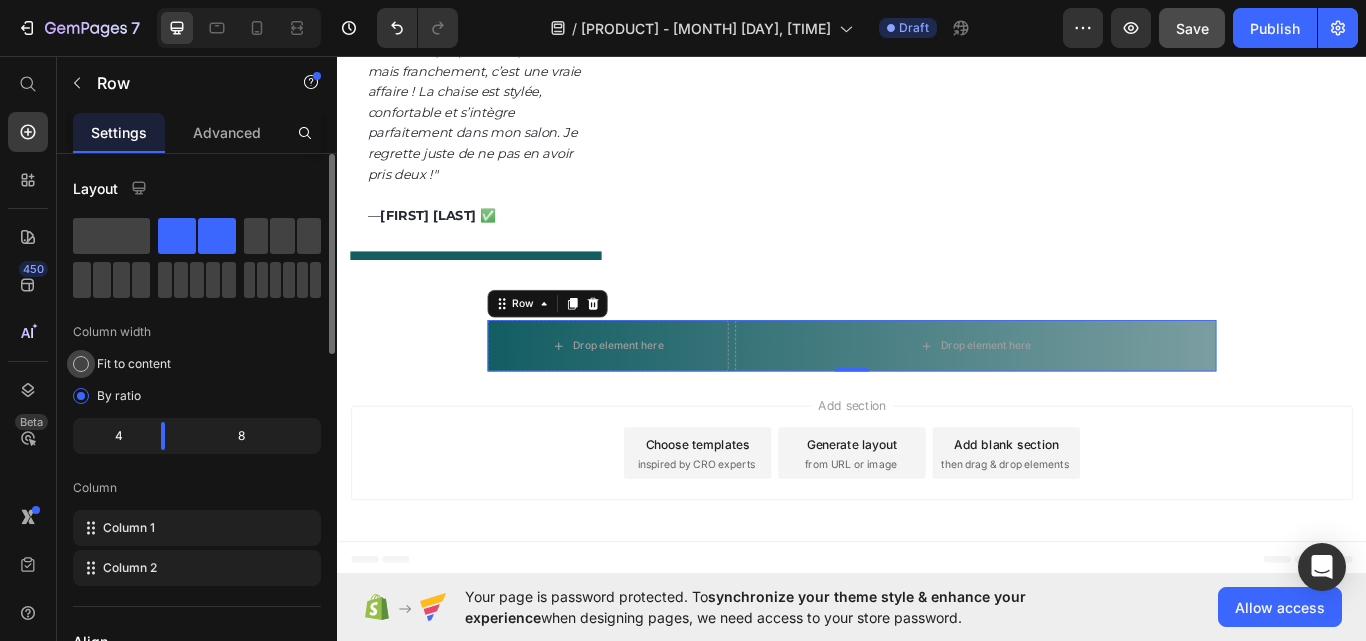 click on "Fit to content" at bounding box center [134, 364] 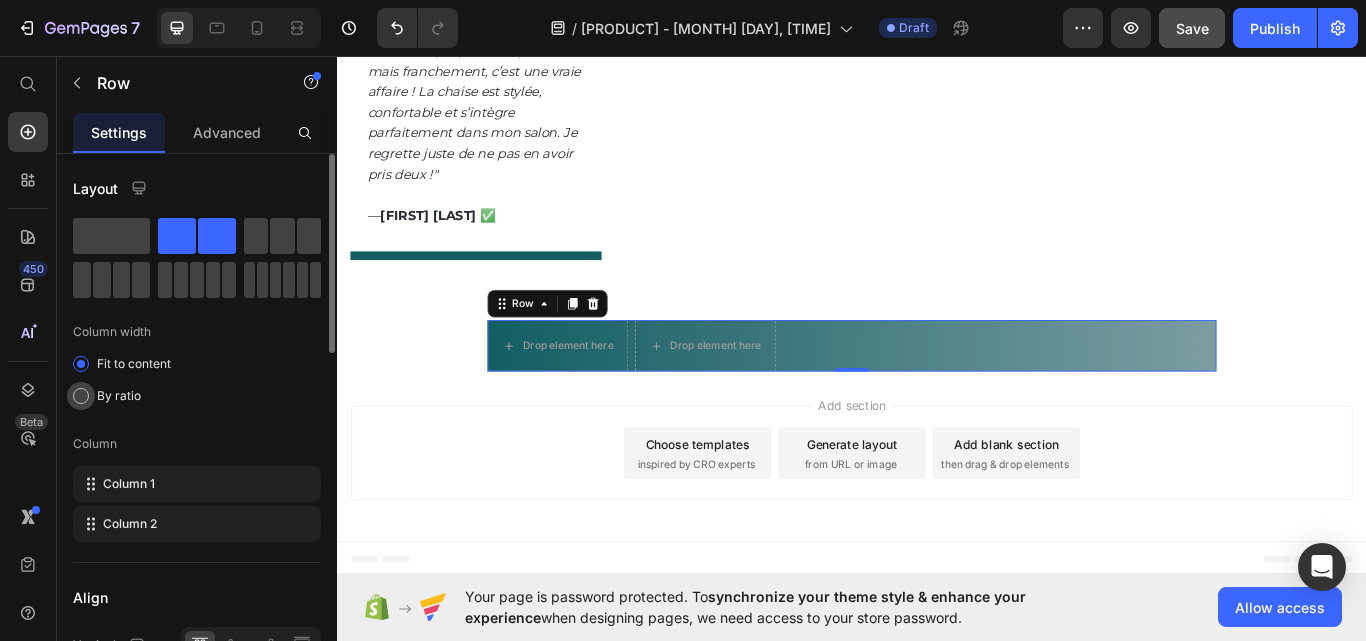 click on "By ratio" at bounding box center [119, 396] 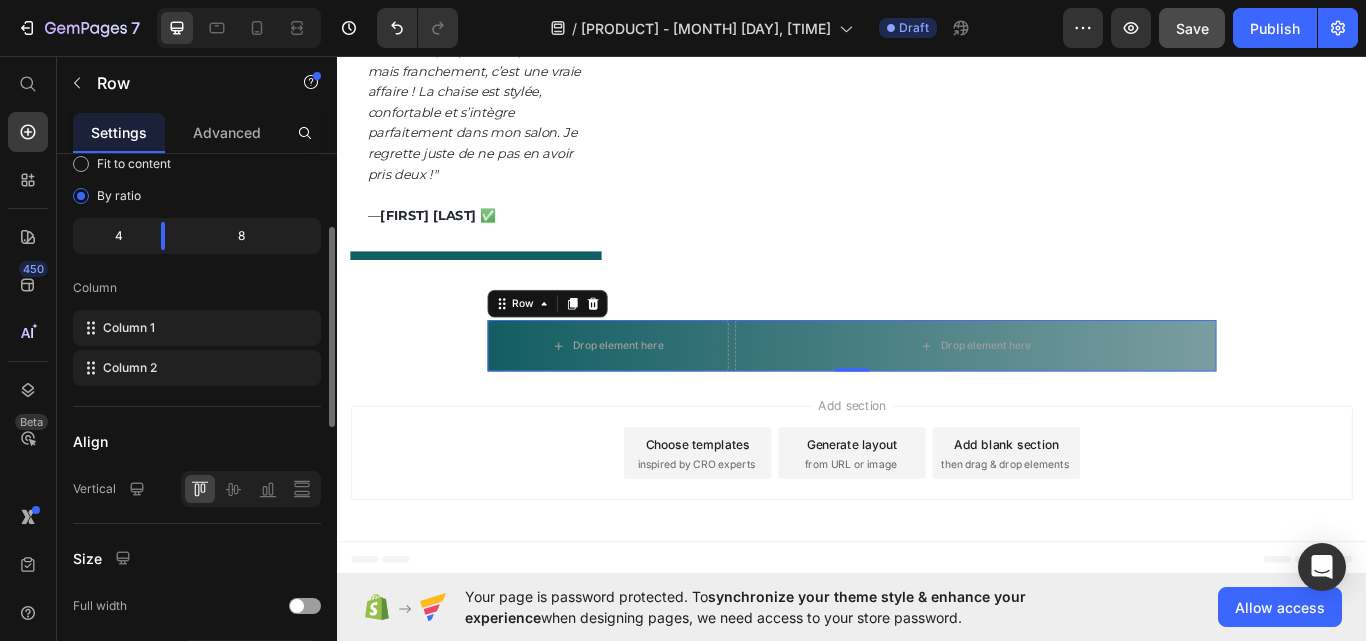 scroll, scrollTop: 400, scrollLeft: 0, axis: vertical 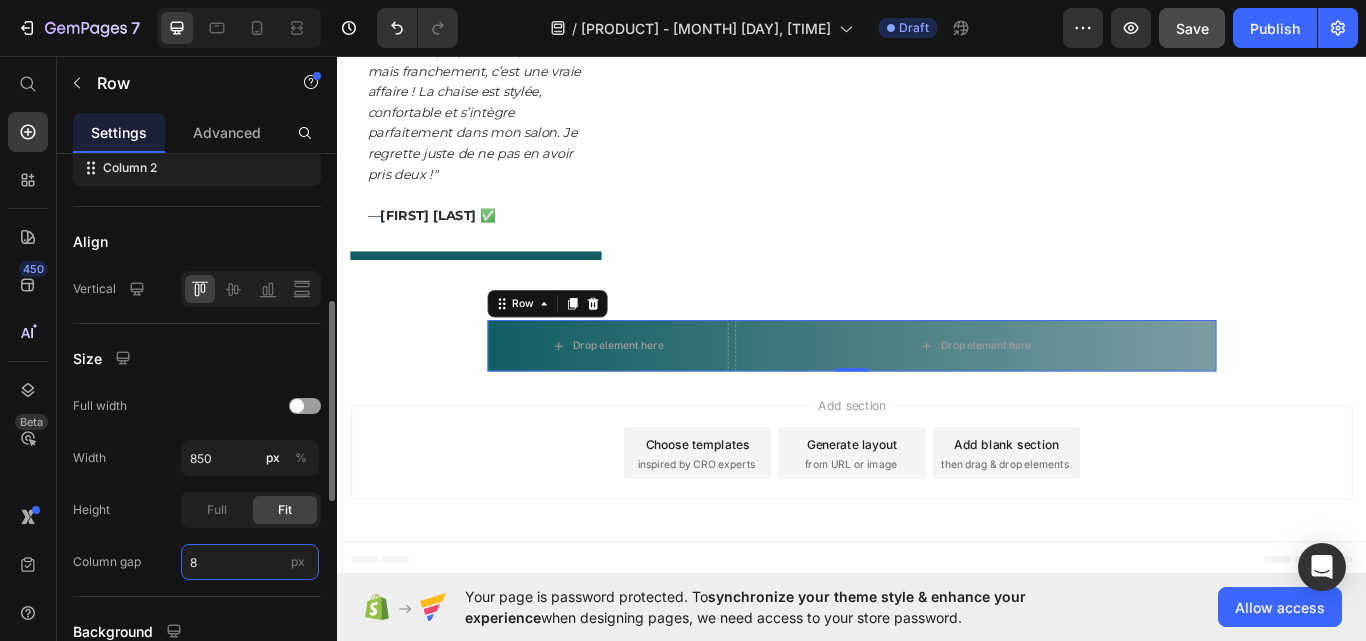 click on "8" at bounding box center (250, 562) 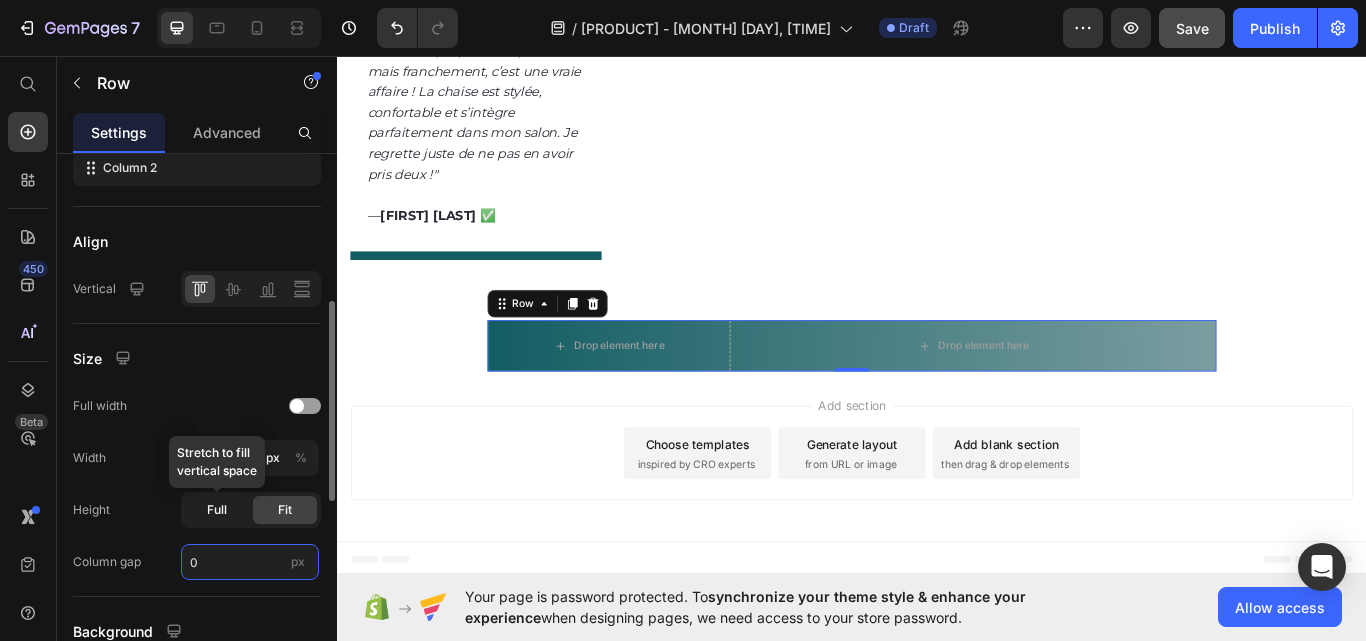 type on "0" 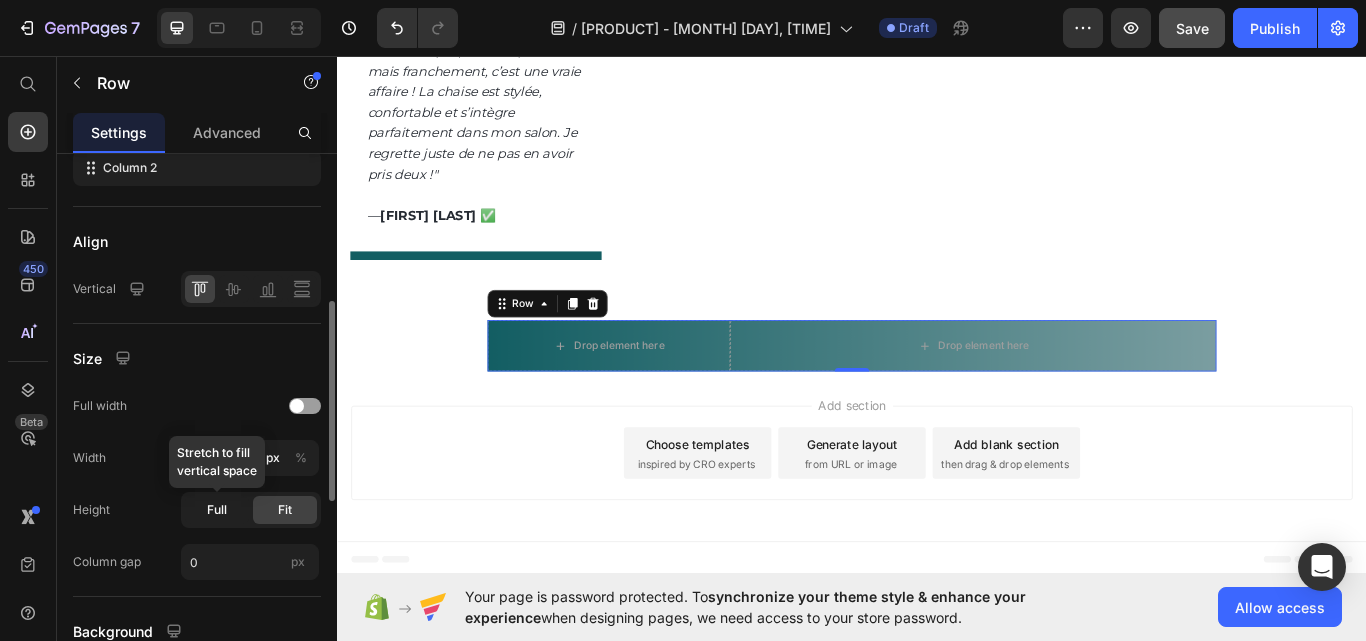 click on "Full" 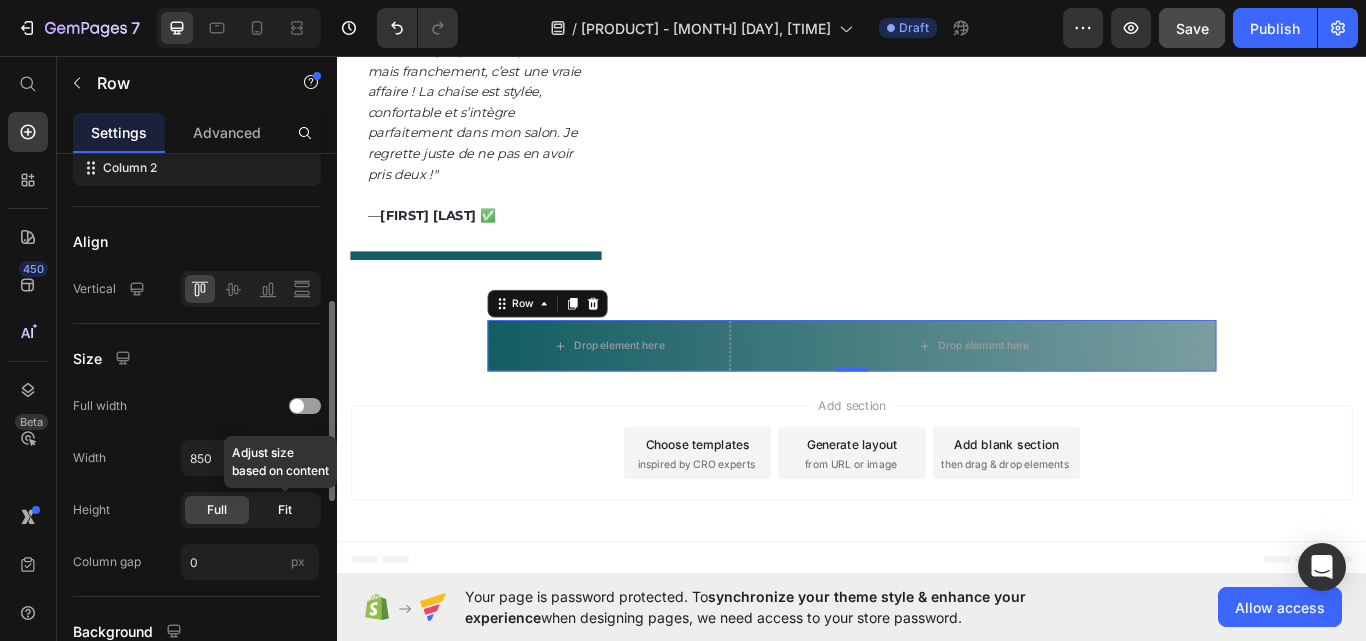 click on "Fit" 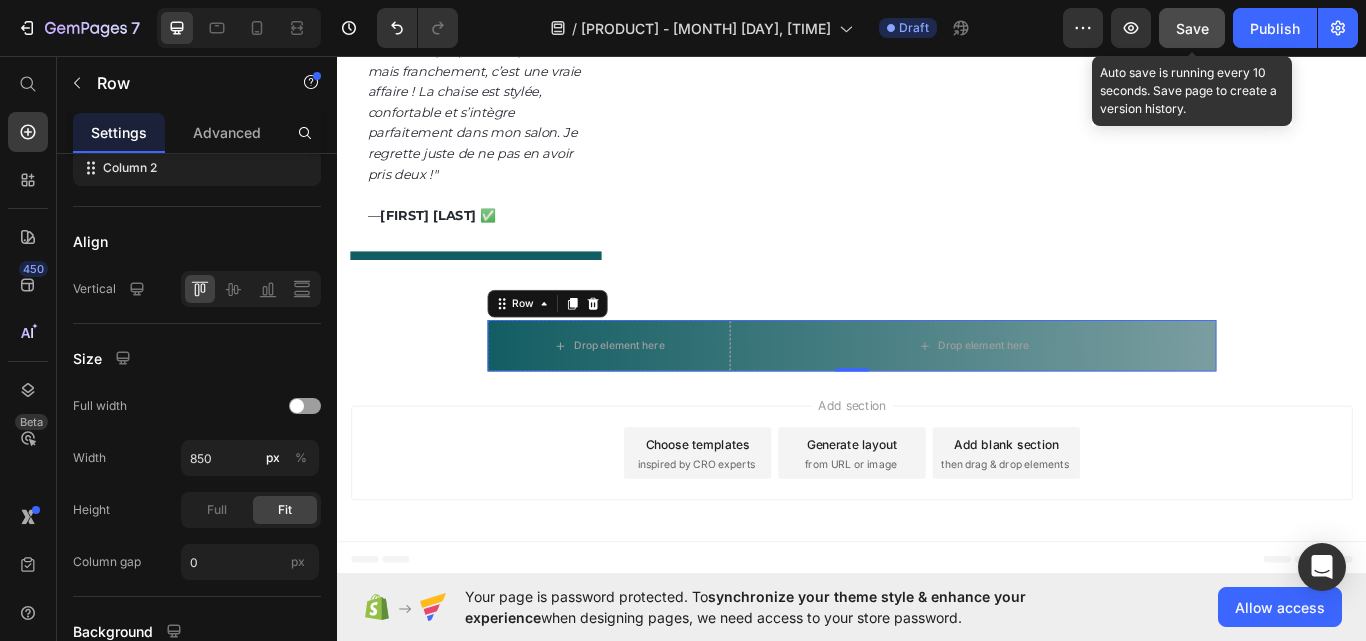 click on "Save" 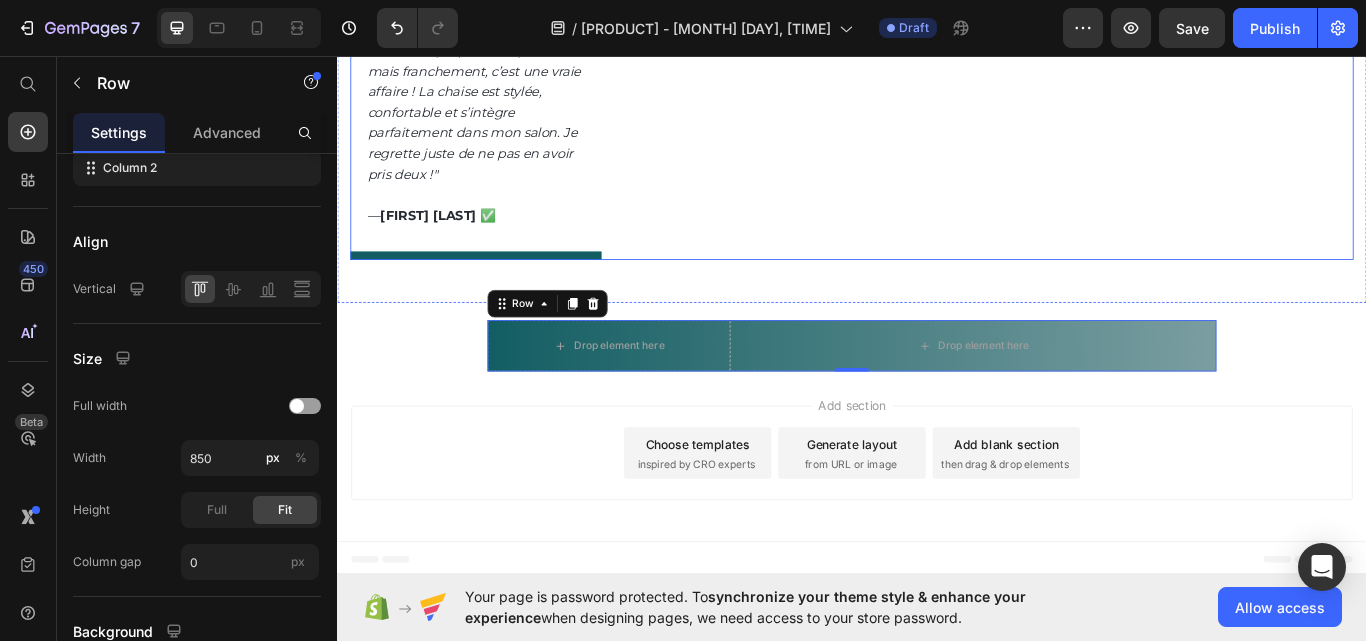 scroll, scrollTop: 7210, scrollLeft: 0, axis: vertical 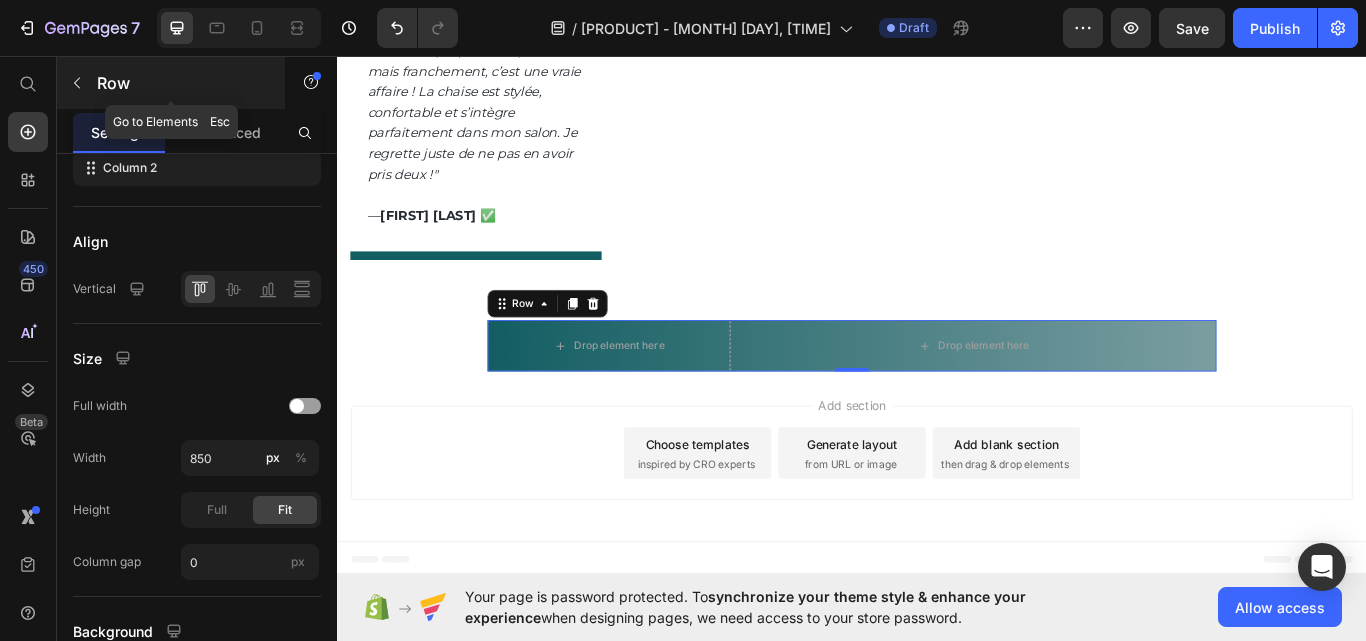 click 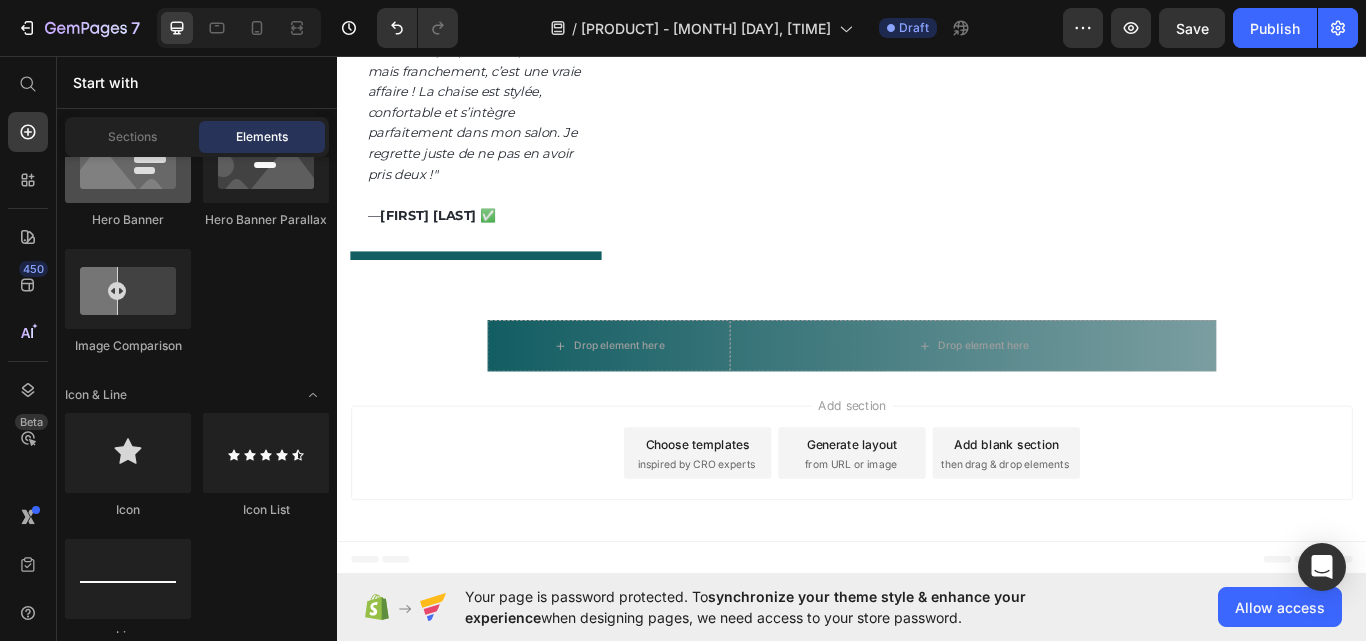 scroll, scrollTop: 1300, scrollLeft: 0, axis: vertical 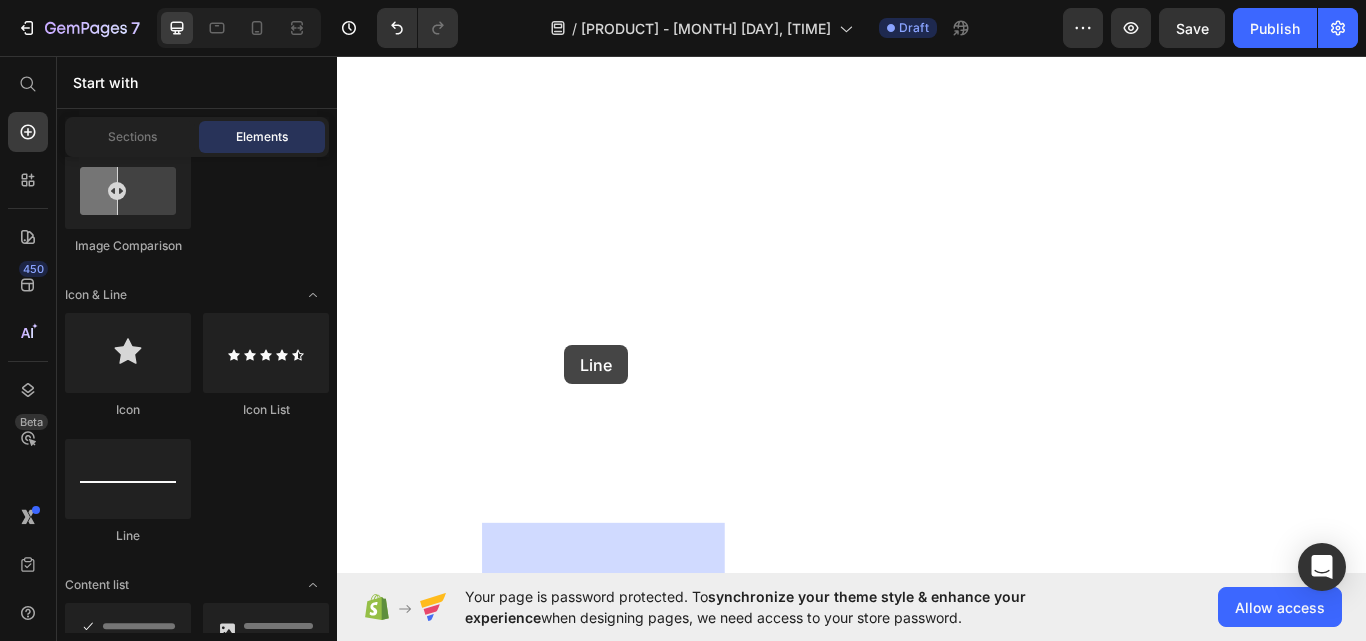 drag, startPoint x: 440, startPoint y: 547, endPoint x: 602, endPoint y: 394, distance: 222.82953 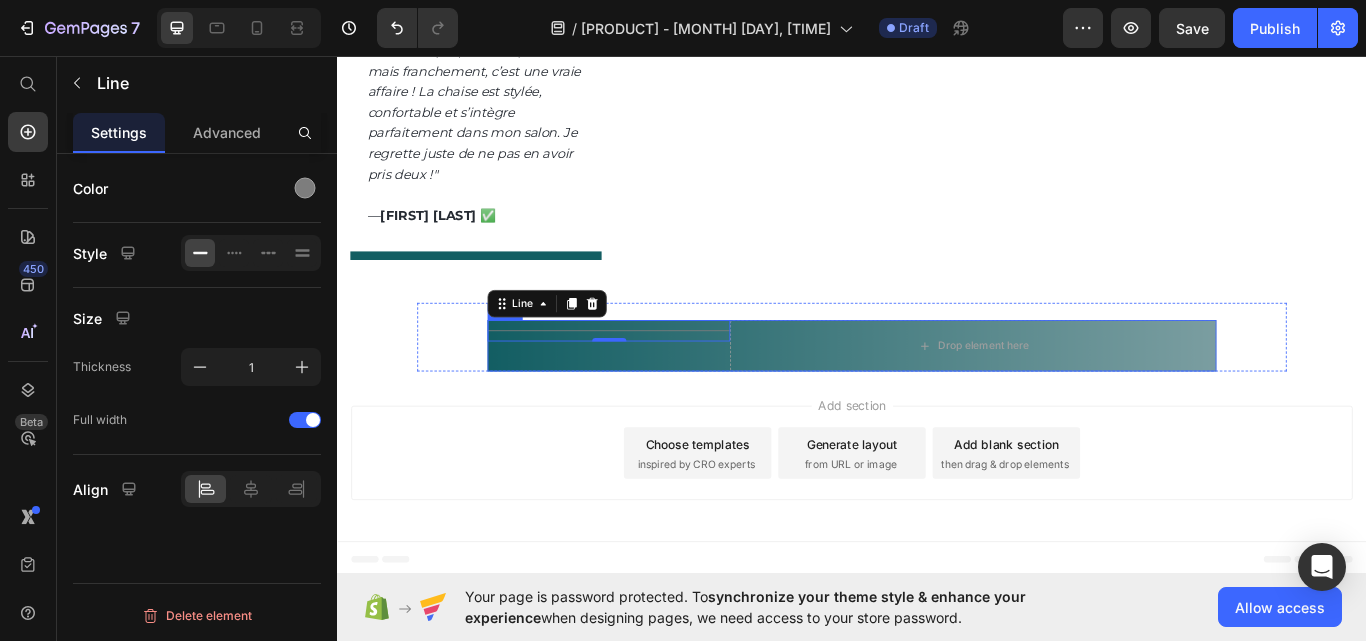 scroll, scrollTop: 0, scrollLeft: 0, axis: both 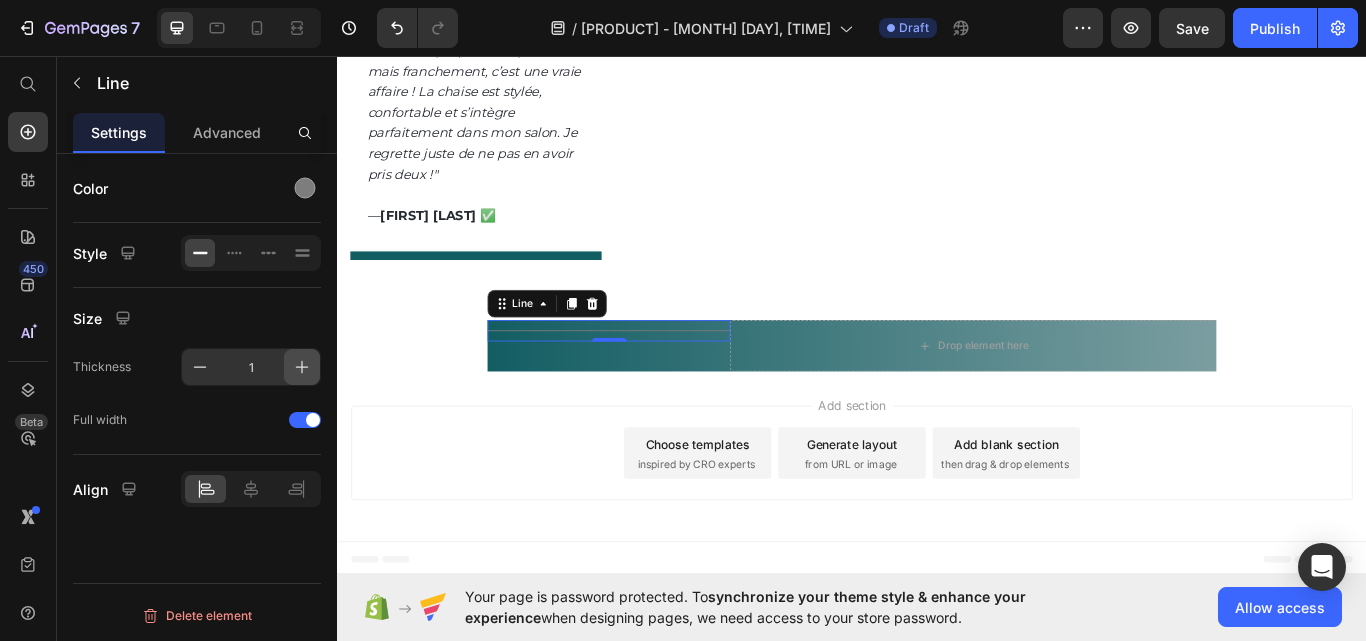 click 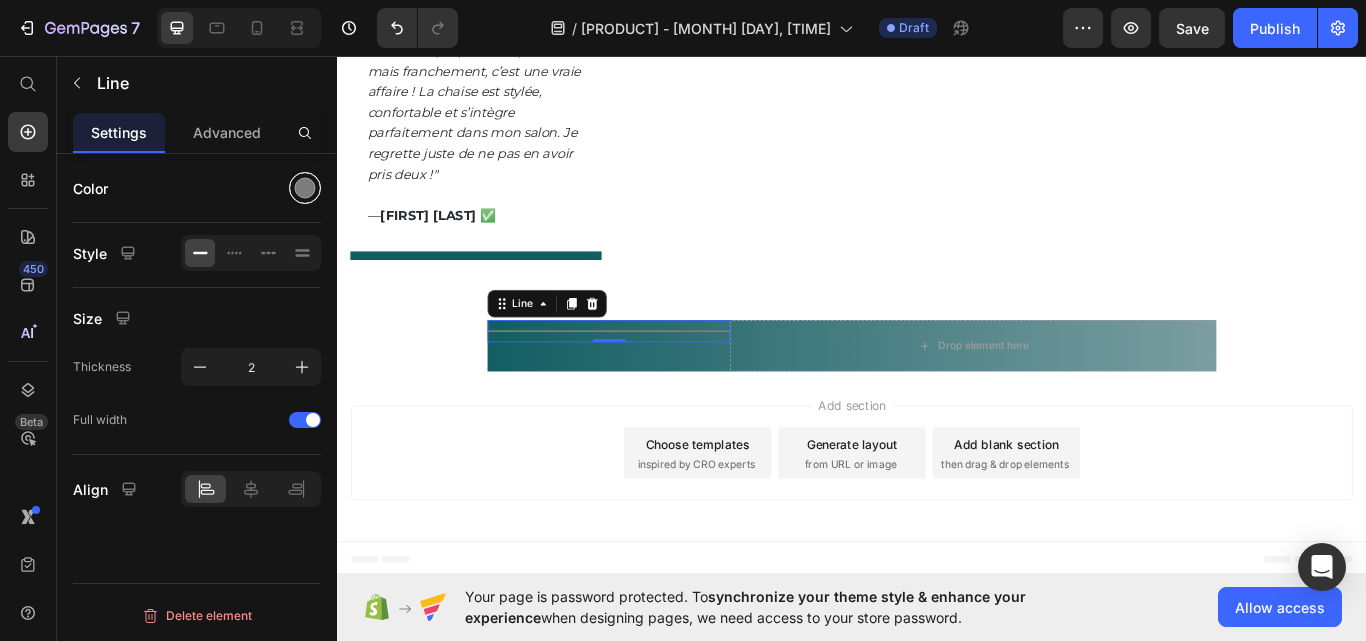 click at bounding box center (305, 188) 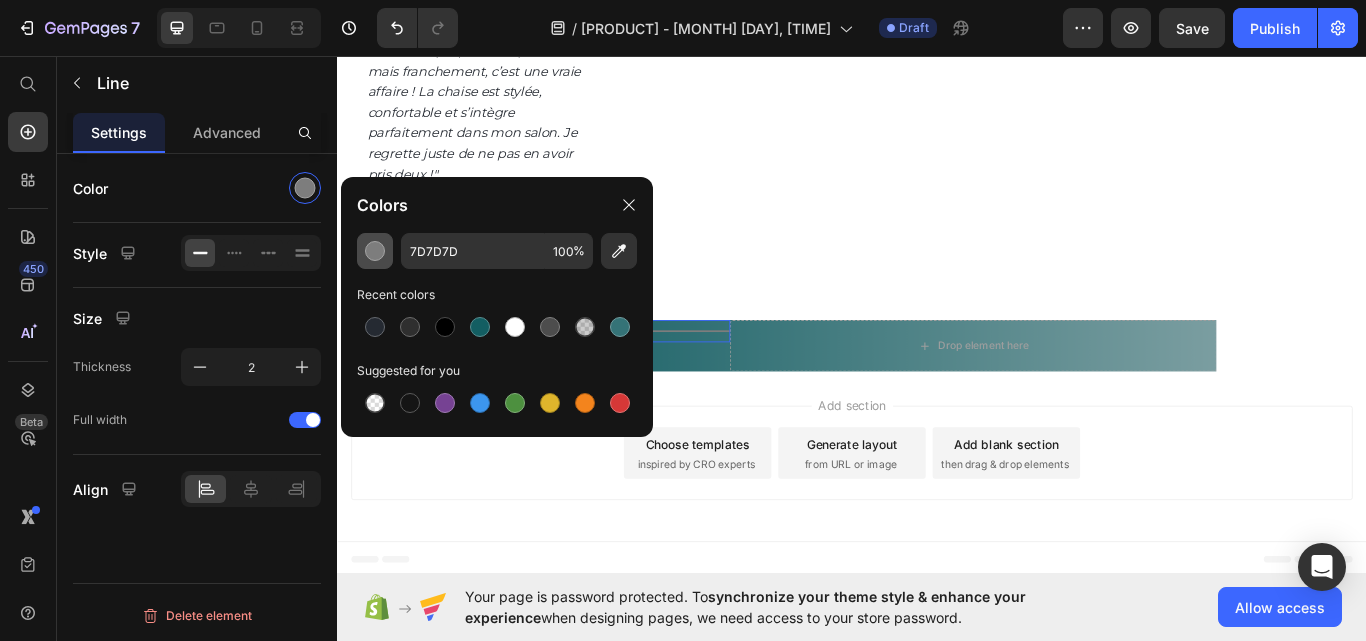 click at bounding box center (375, 251) 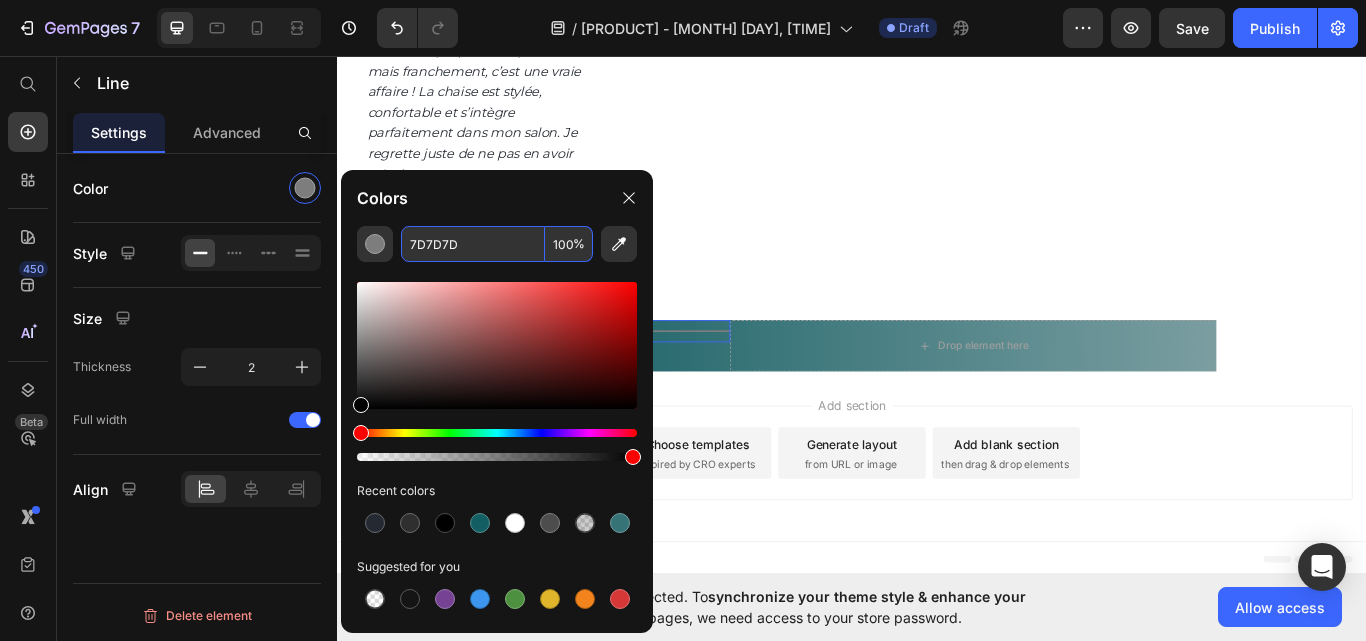 click on "7D7D7D" at bounding box center [473, 244] 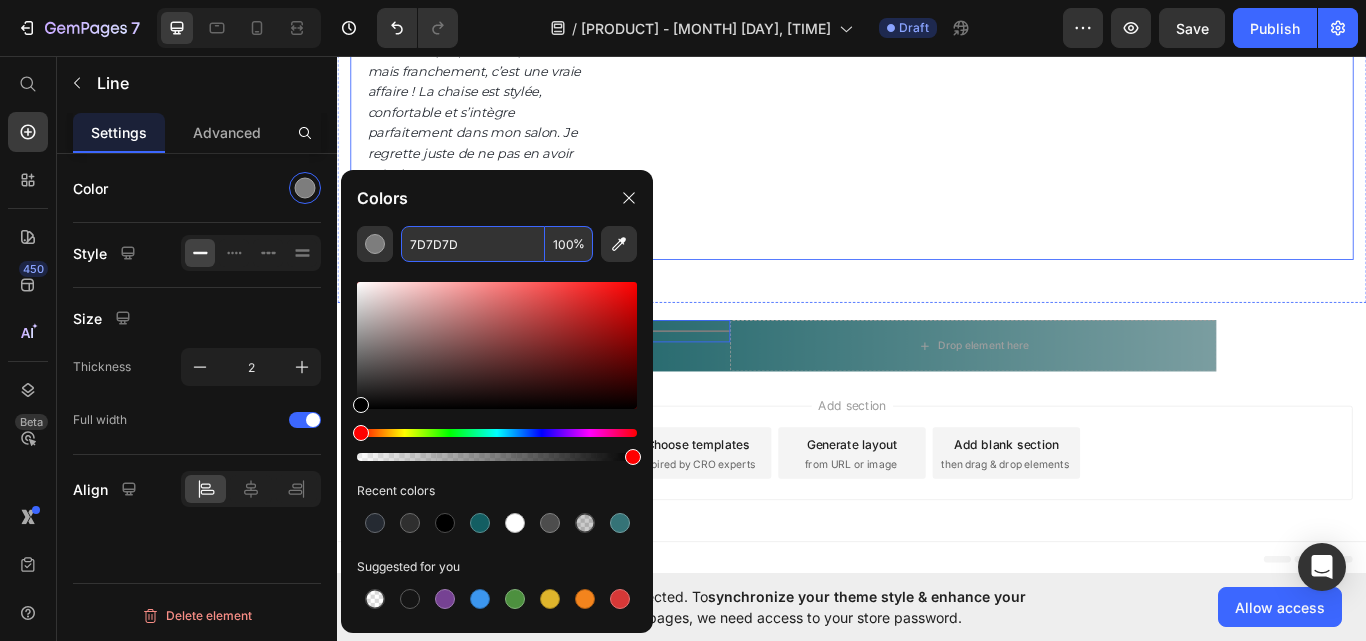 click on "Image Image" at bounding box center (791, -77) 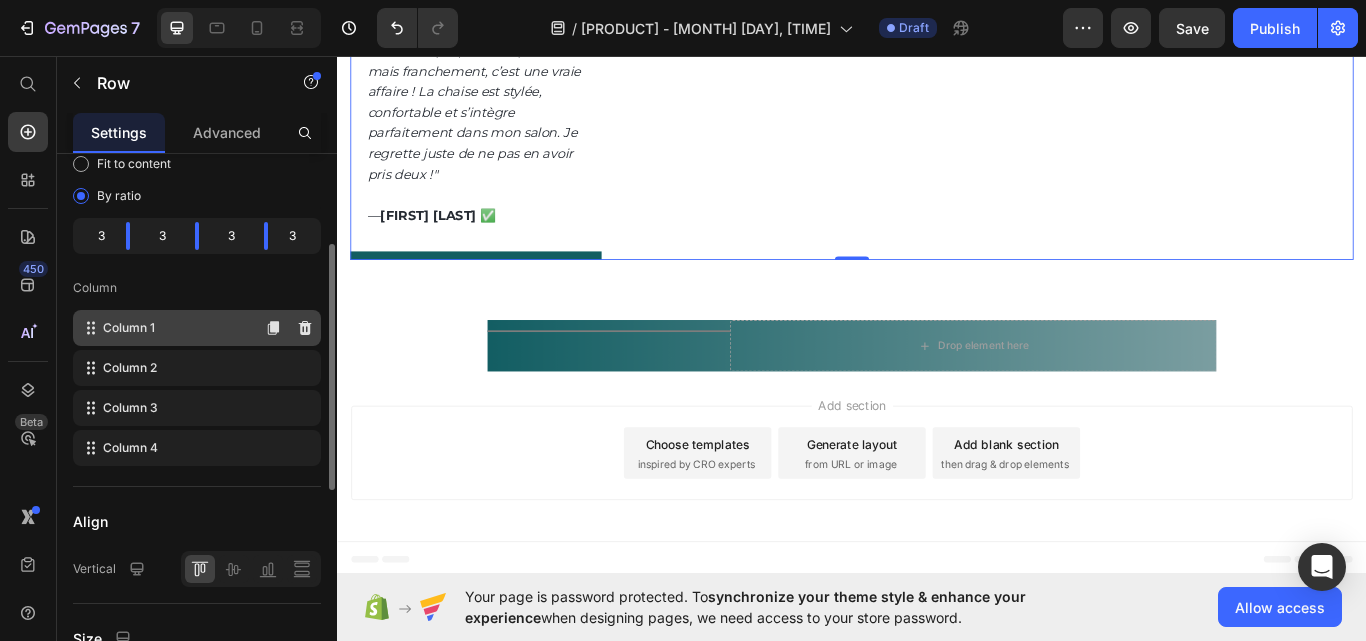 scroll, scrollTop: 0, scrollLeft: 0, axis: both 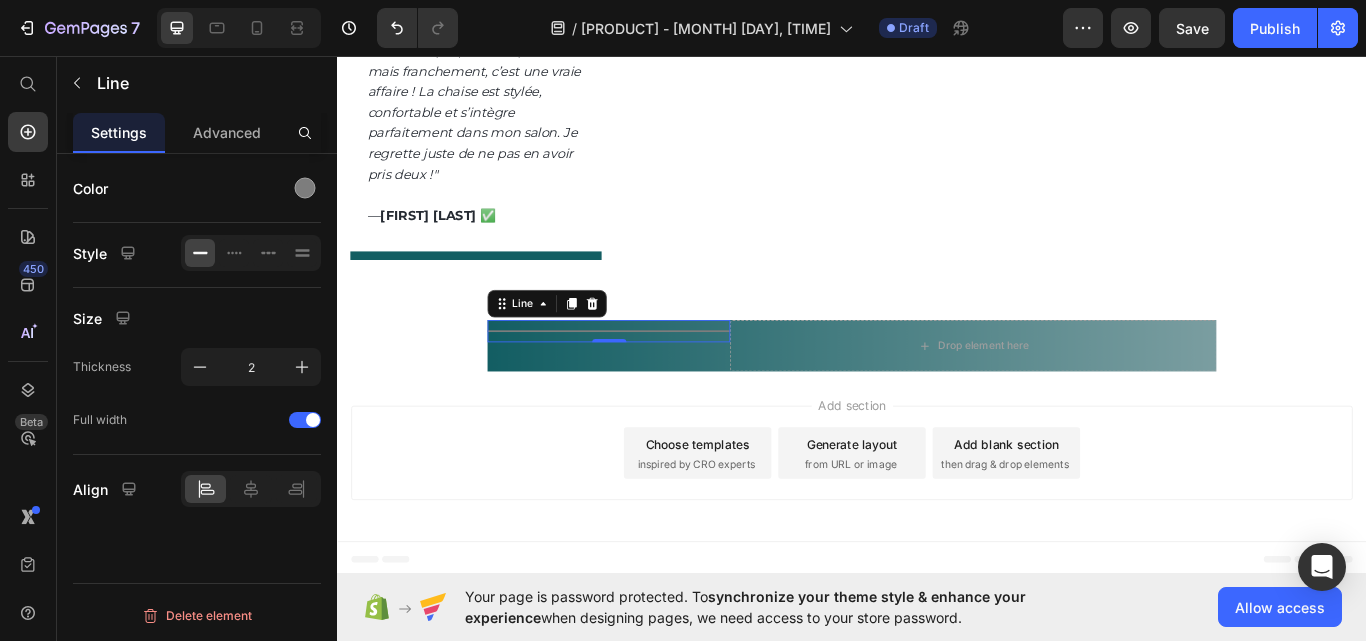 click on "Title Line   0" at bounding box center (653, 378) 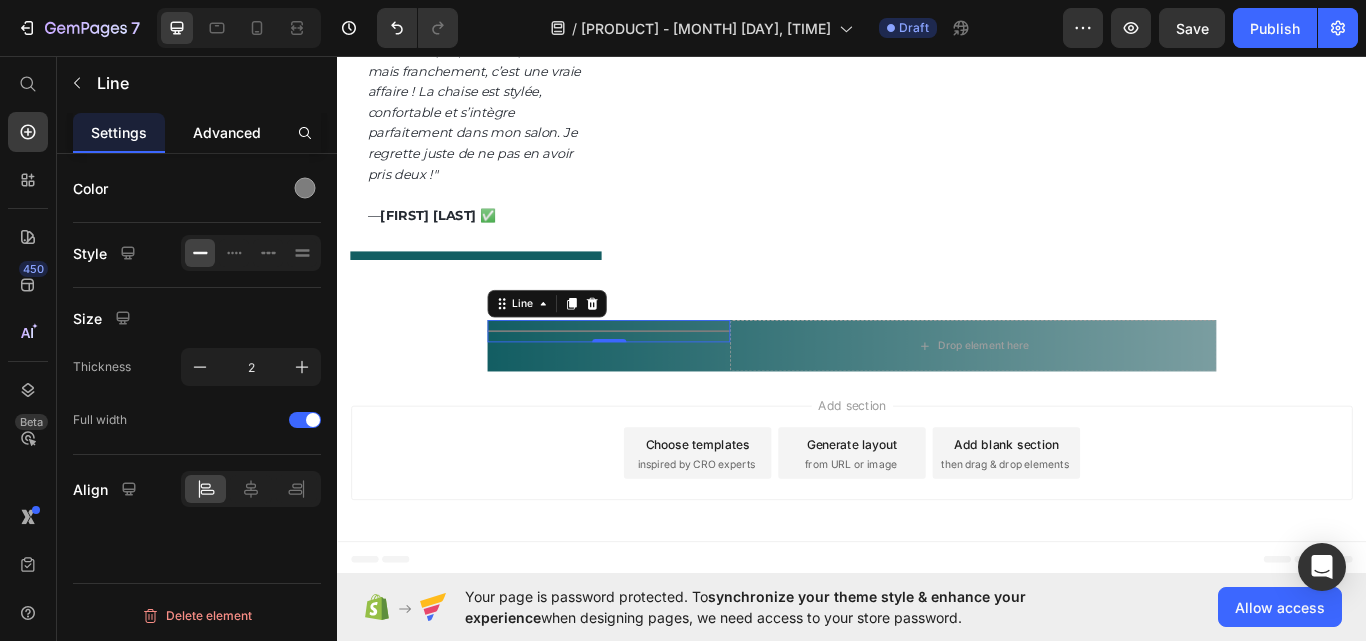 click on "Advanced" at bounding box center (227, 132) 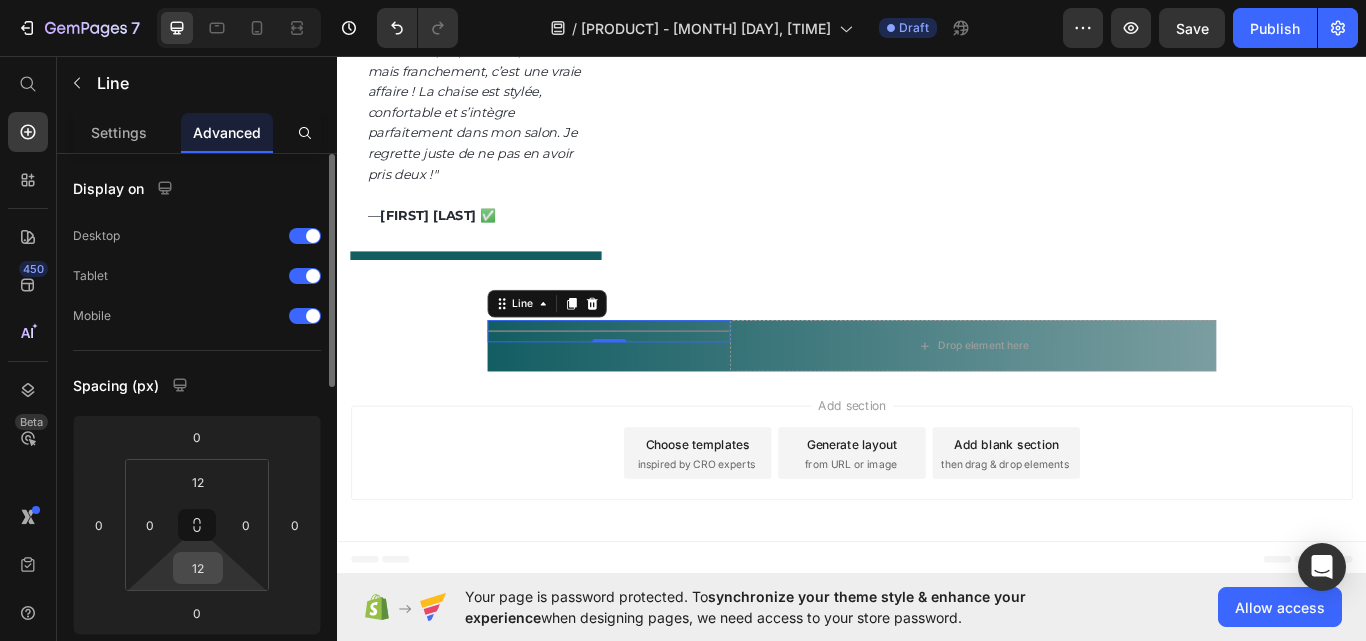 click on "12" at bounding box center (198, 568) 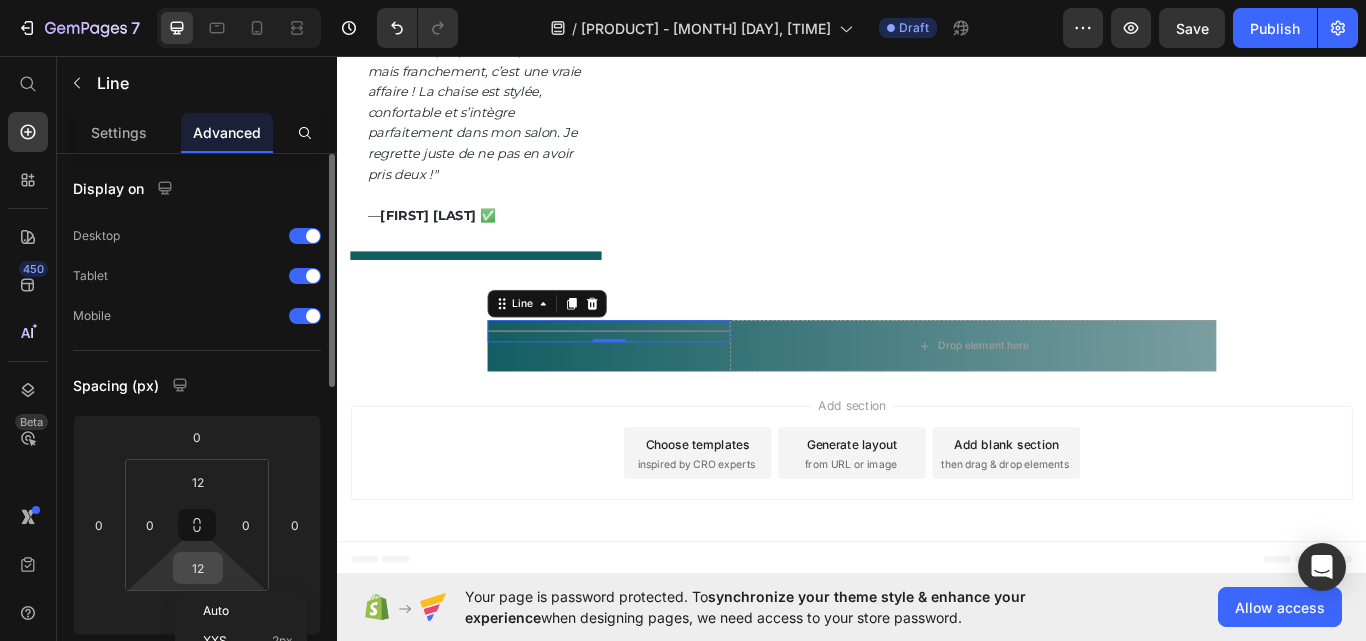 click on "12" at bounding box center [198, 568] 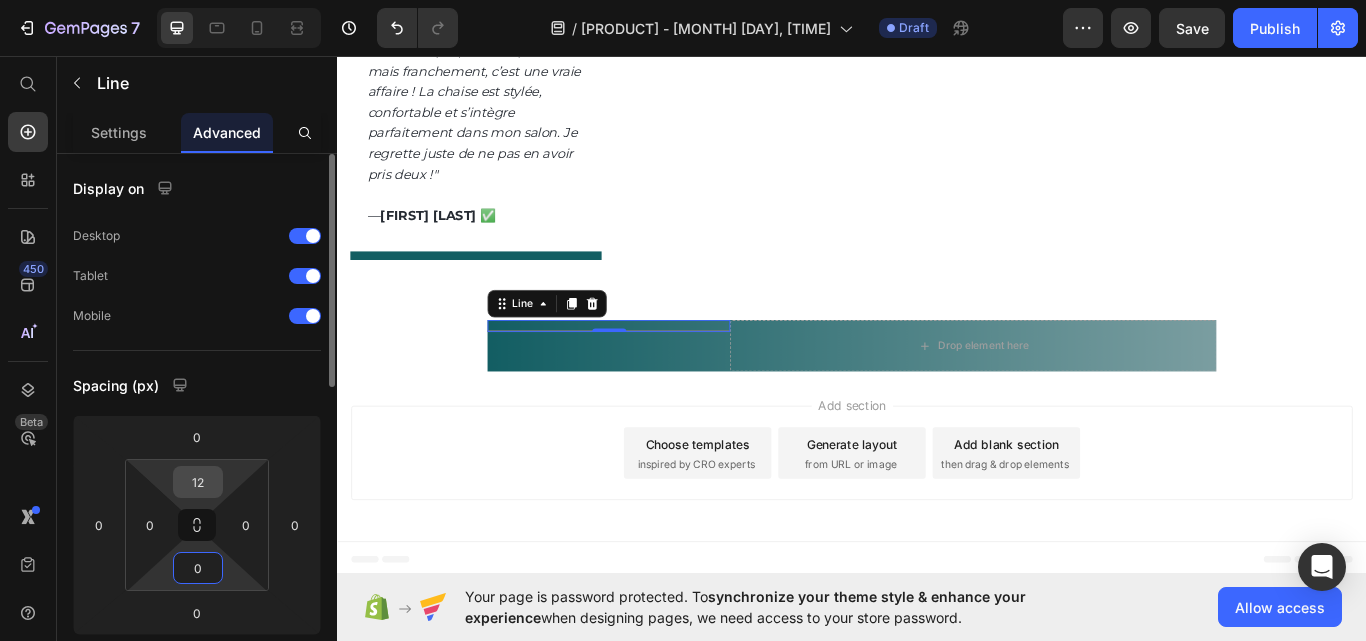 type on "0" 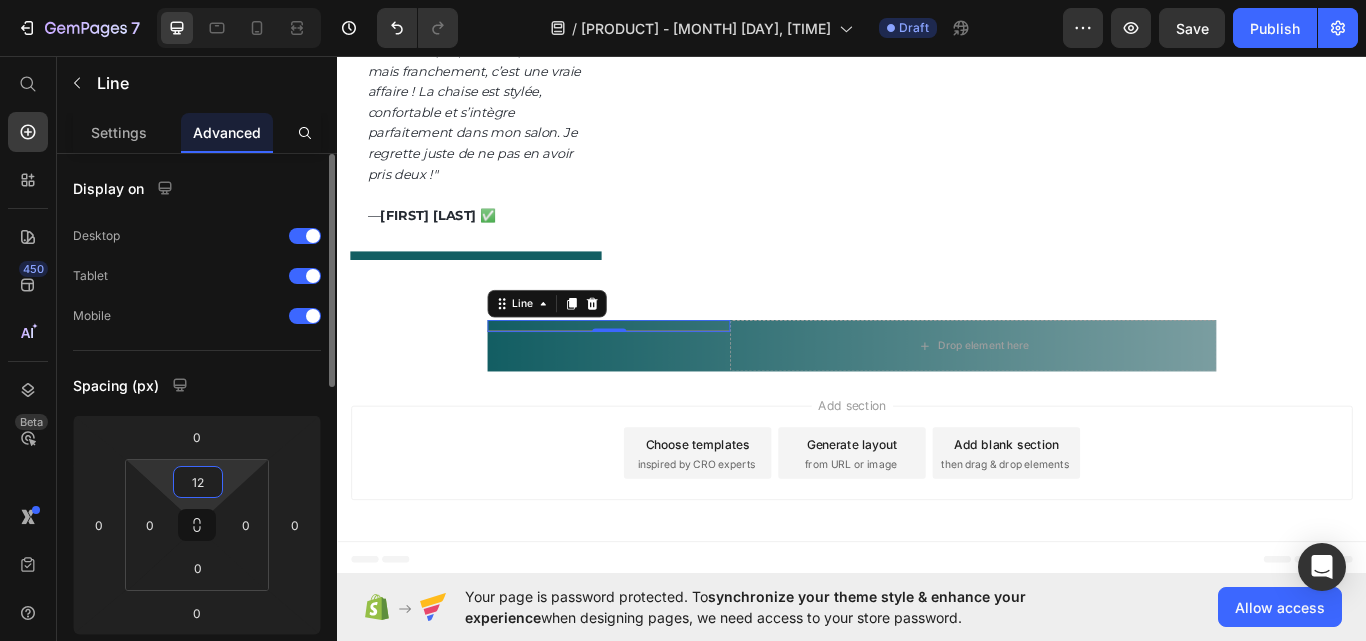 click on "12" at bounding box center [198, 482] 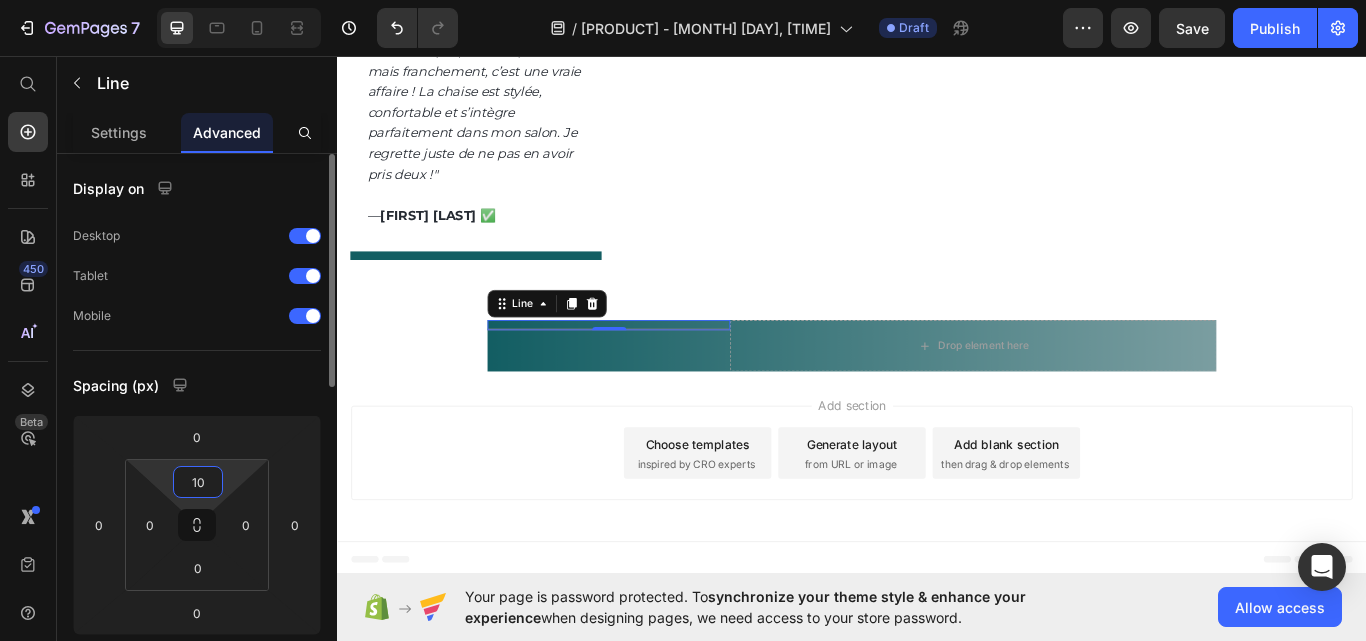 type on "100" 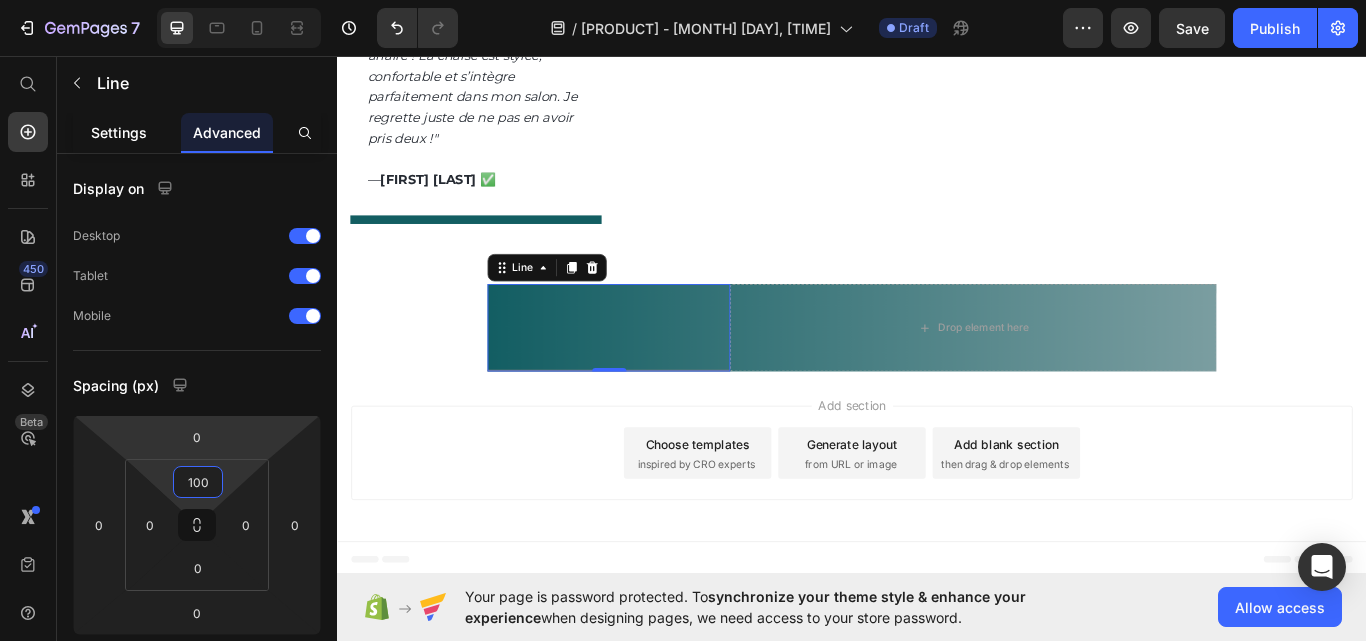 click on "Settings" 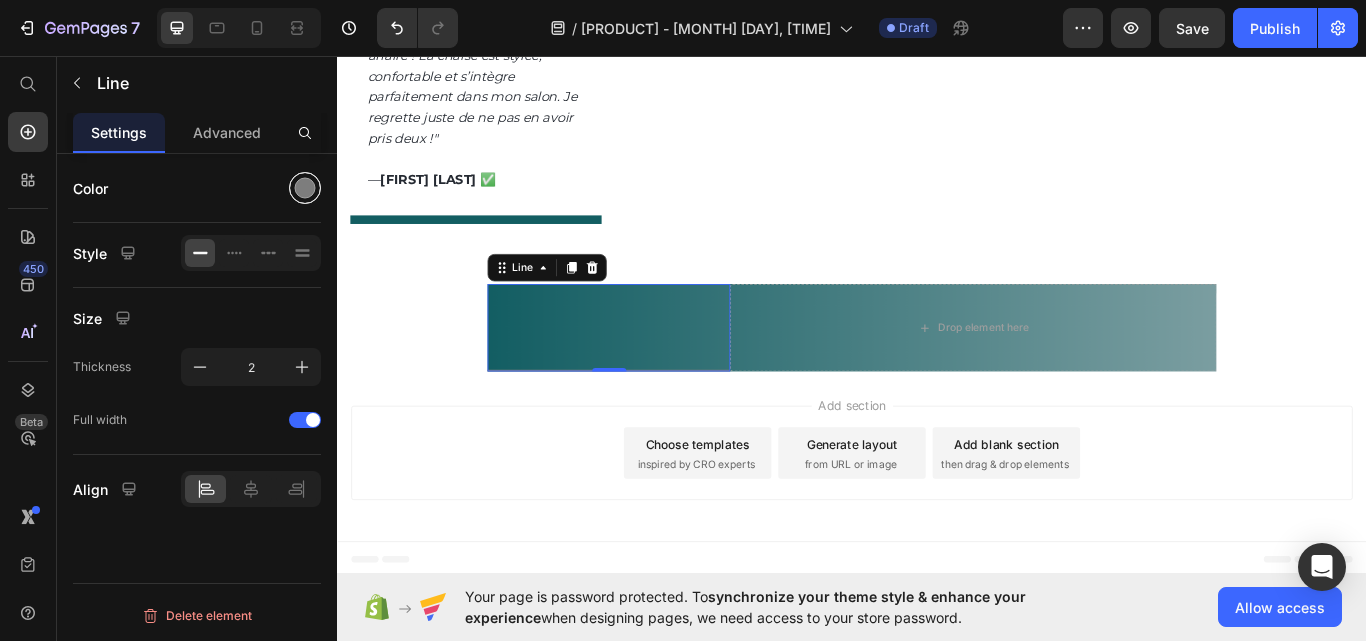 click at bounding box center (305, 188) 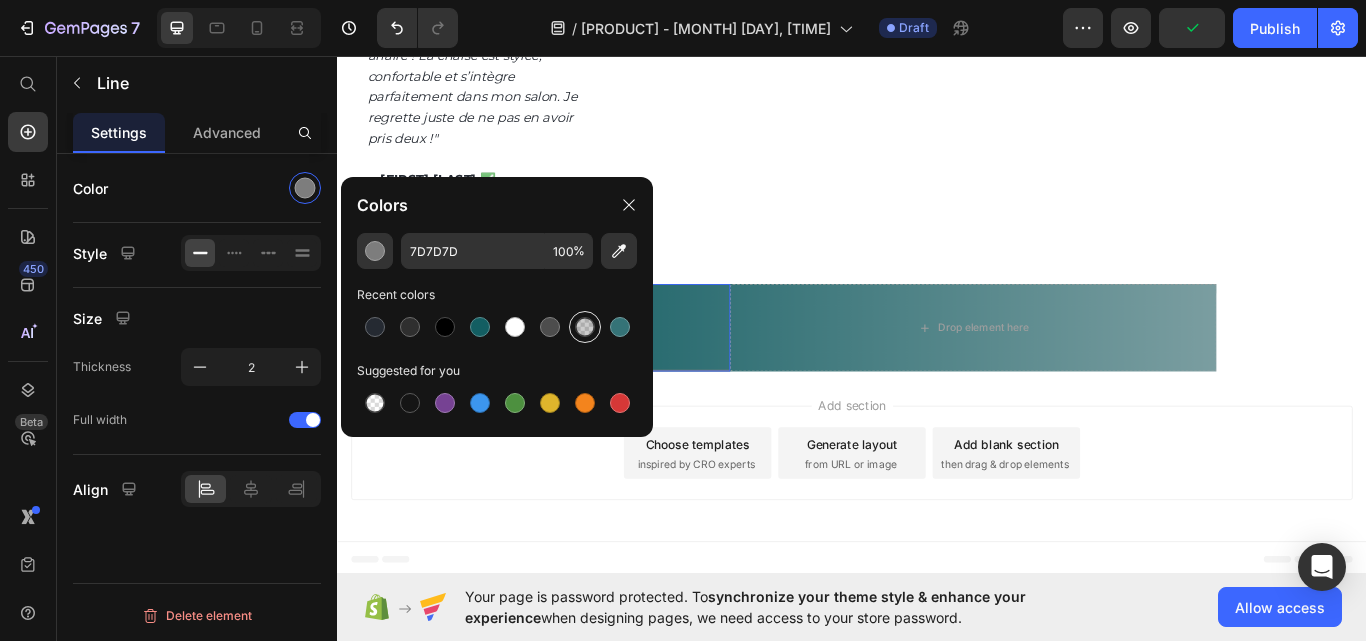 click at bounding box center (585, 327) 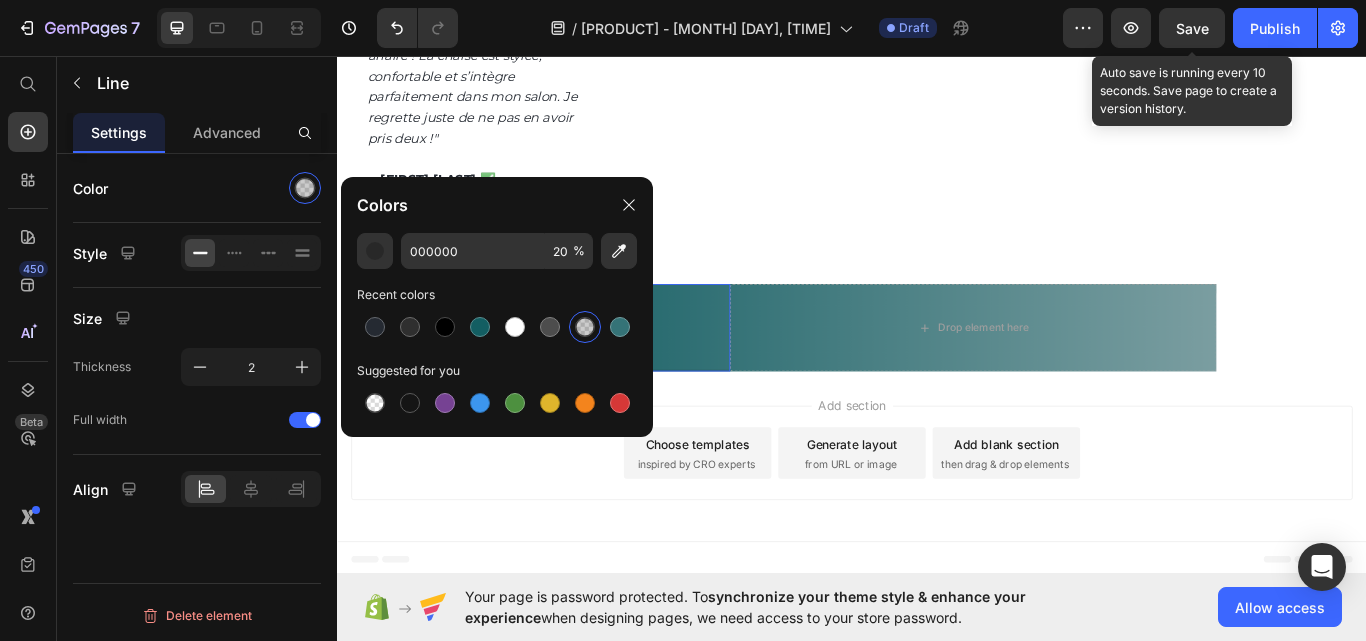 click on "Save" at bounding box center (1192, 28) 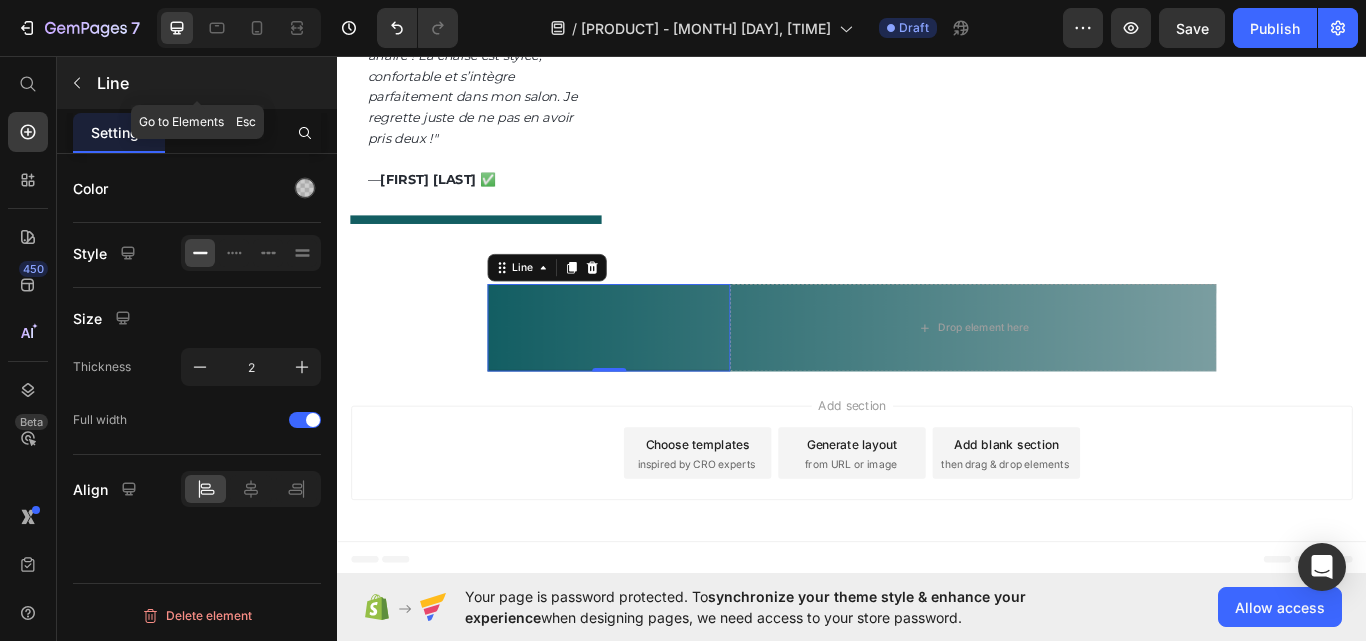 click at bounding box center (77, 83) 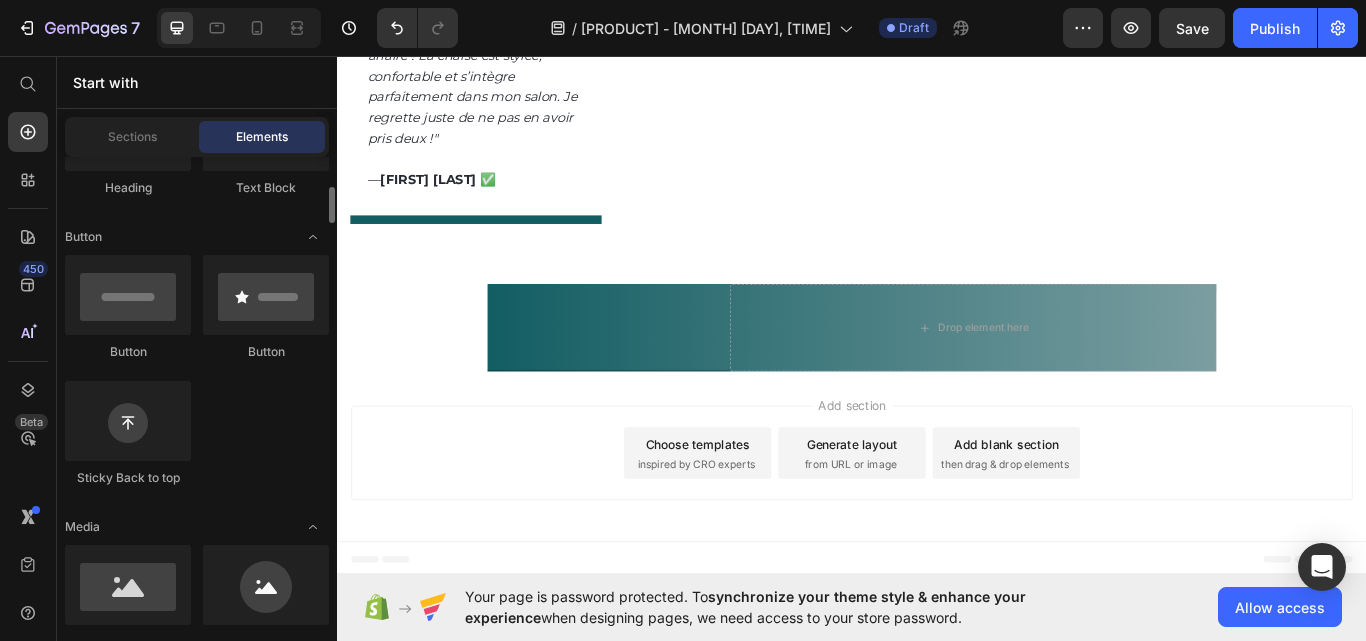 scroll, scrollTop: 500, scrollLeft: 0, axis: vertical 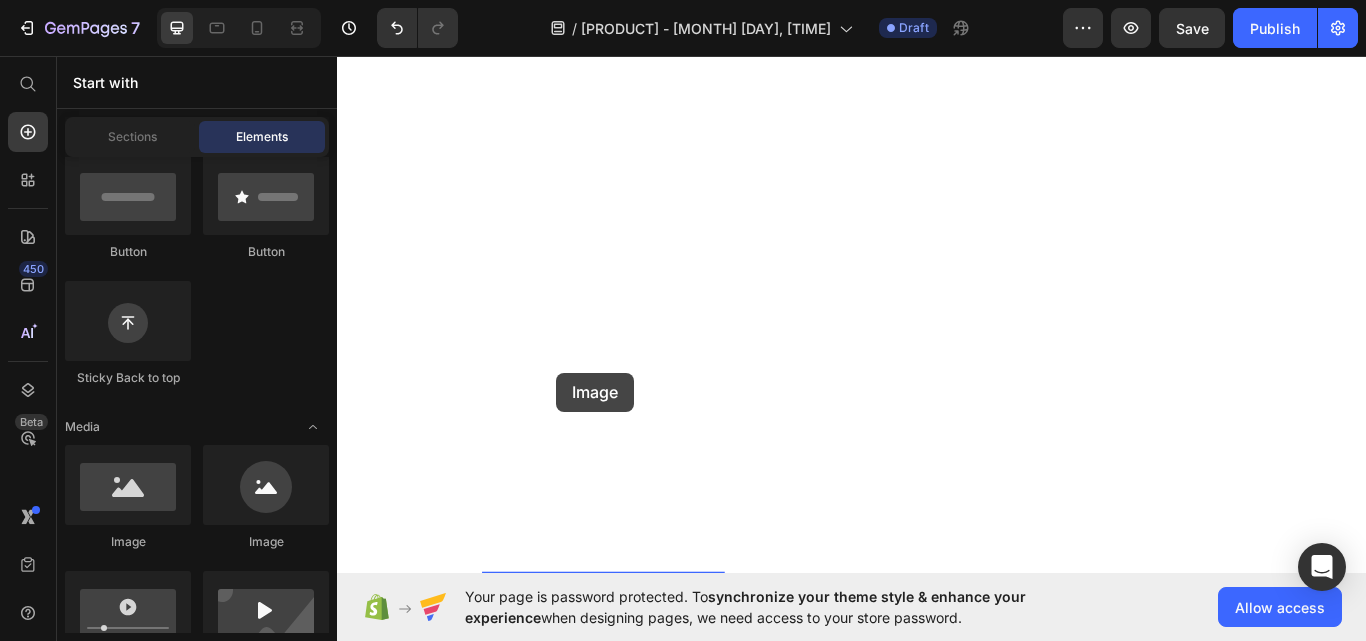drag, startPoint x: 469, startPoint y: 542, endPoint x: 592, endPoint y: 426, distance: 169.07098 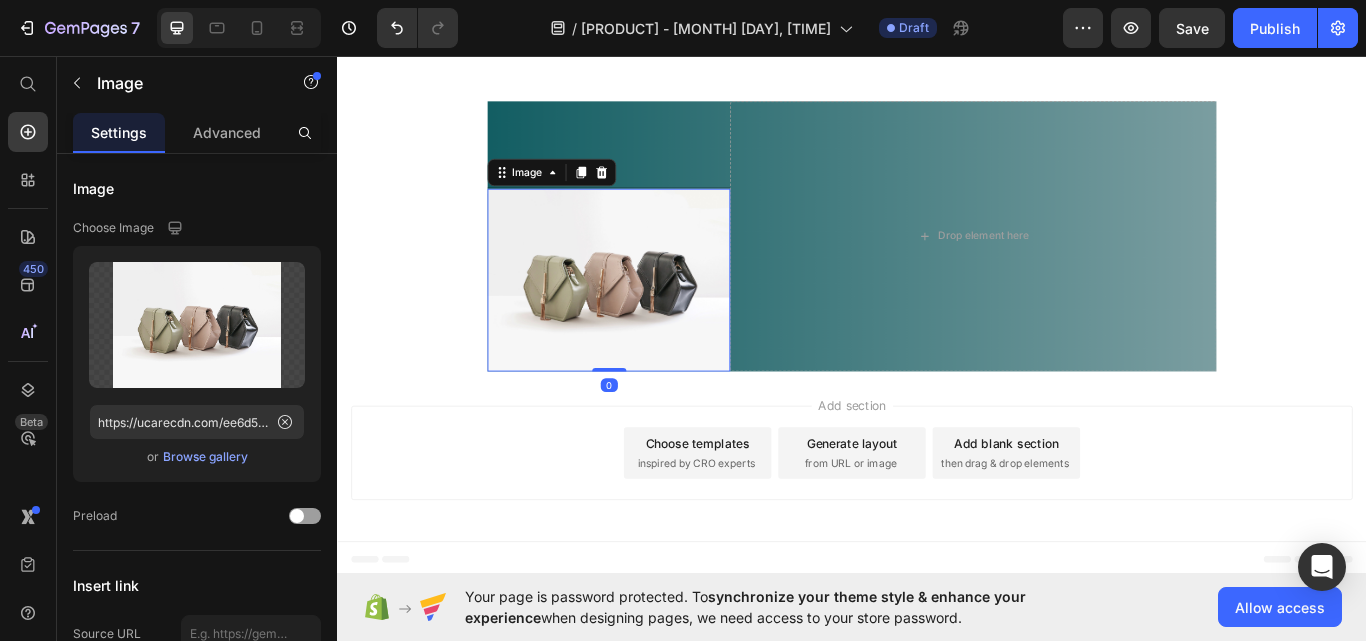 scroll, scrollTop: 7310, scrollLeft: 0, axis: vertical 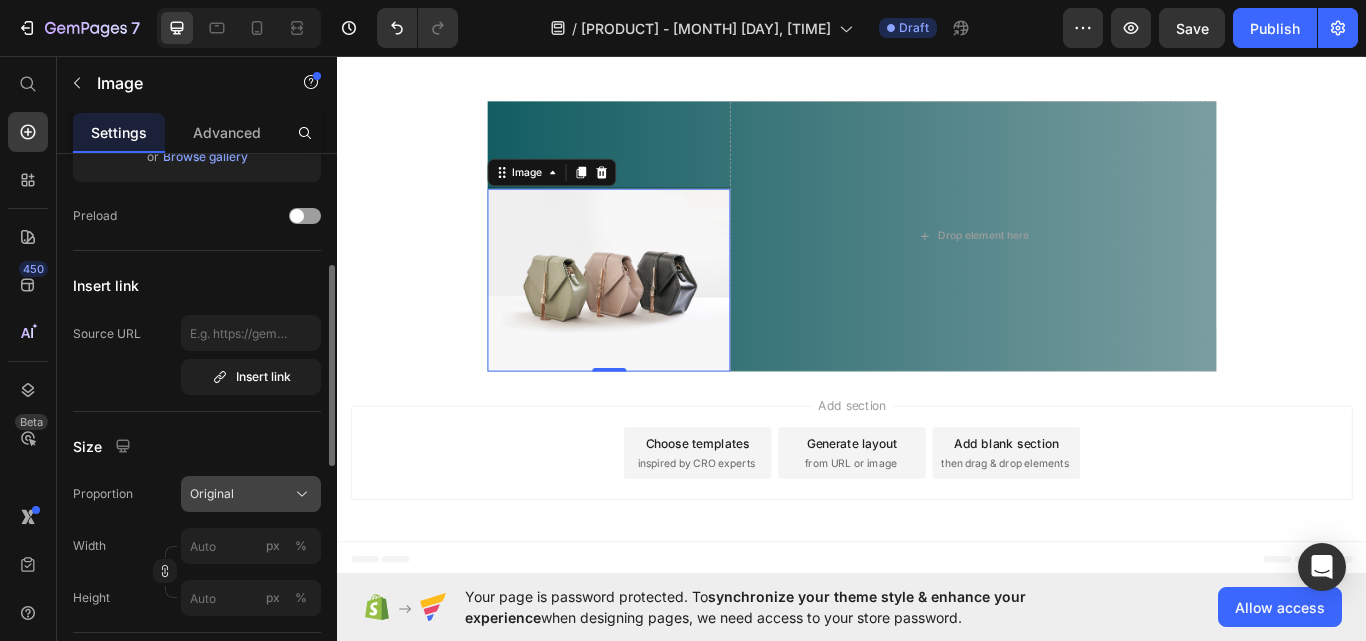 click on "Original" 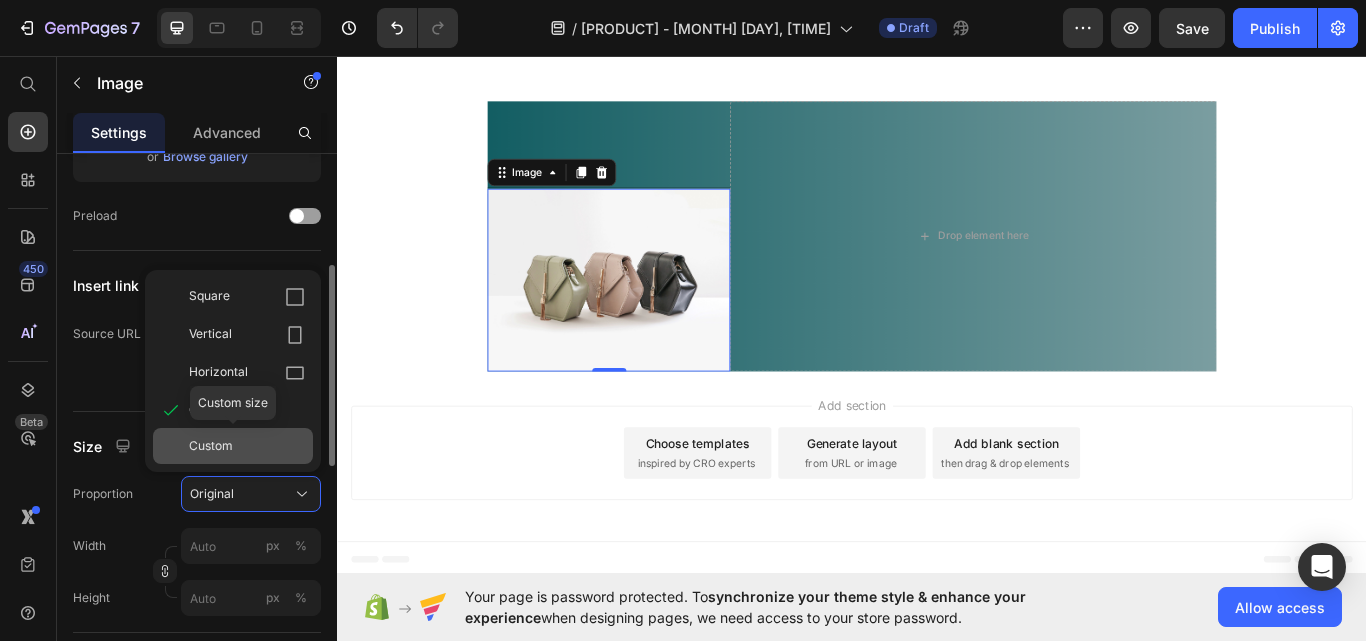 click on "Custom" at bounding box center [247, 446] 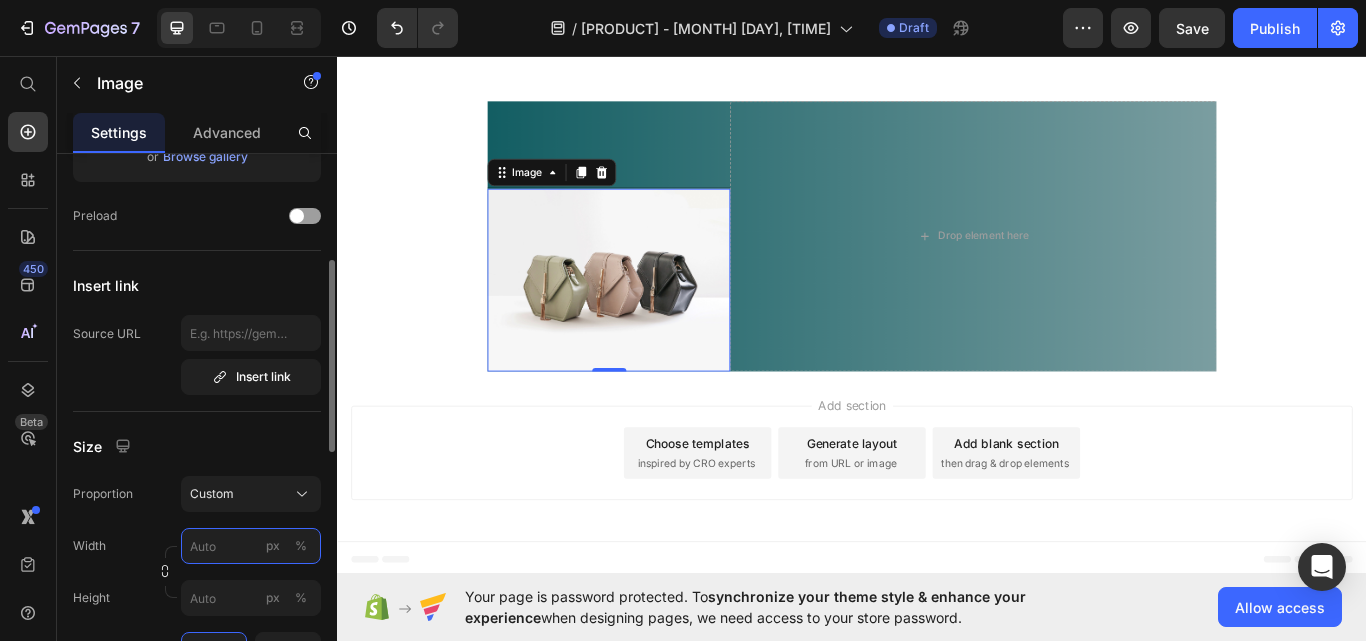 click on "px %" at bounding box center [251, 546] 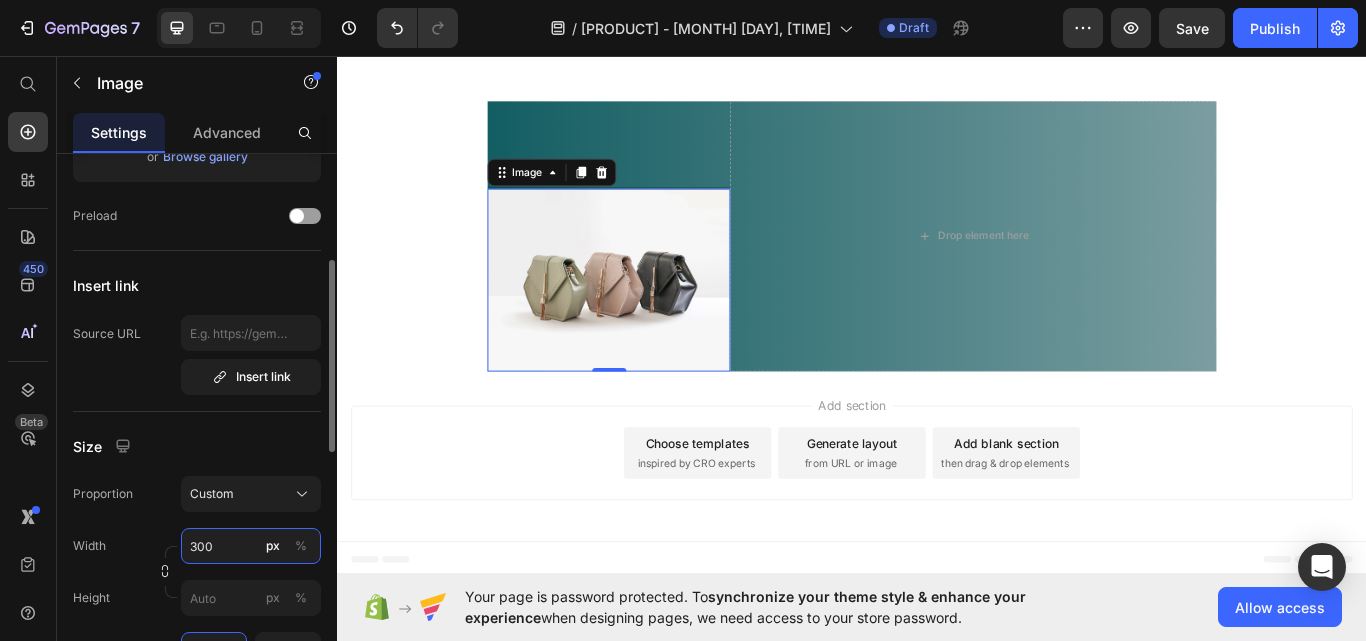 scroll, scrollTop: 7310, scrollLeft: 0, axis: vertical 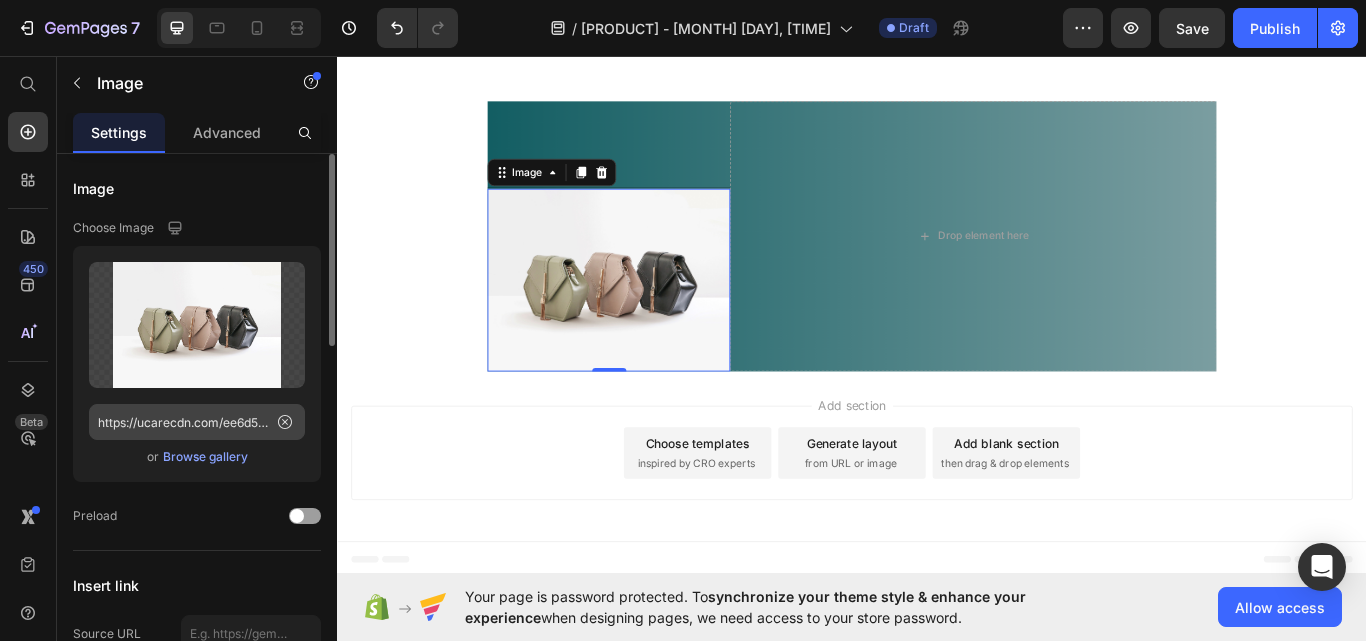 type on "300" 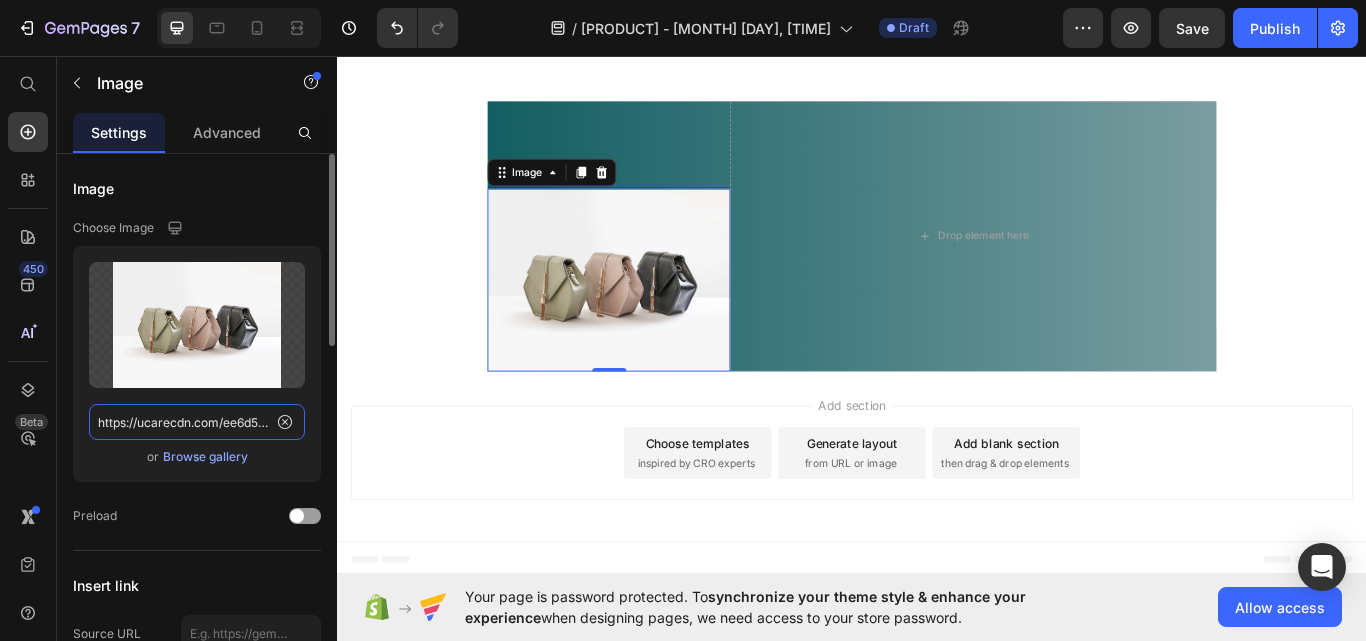 click on "https://ucarecdn.com/ee6d5074-1640-4cc7-8933-47c8589c3dee/-/format/auto/" 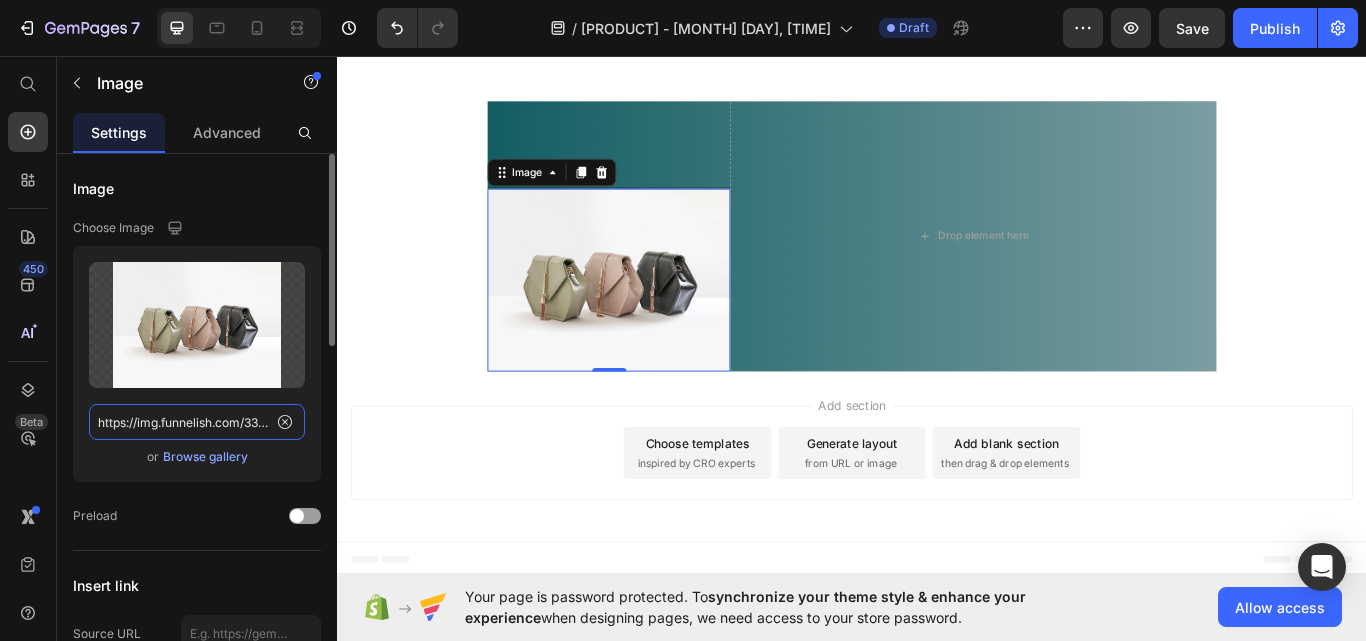 scroll, scrollTop: 0, scrollLeft: 633, axis: horizontal 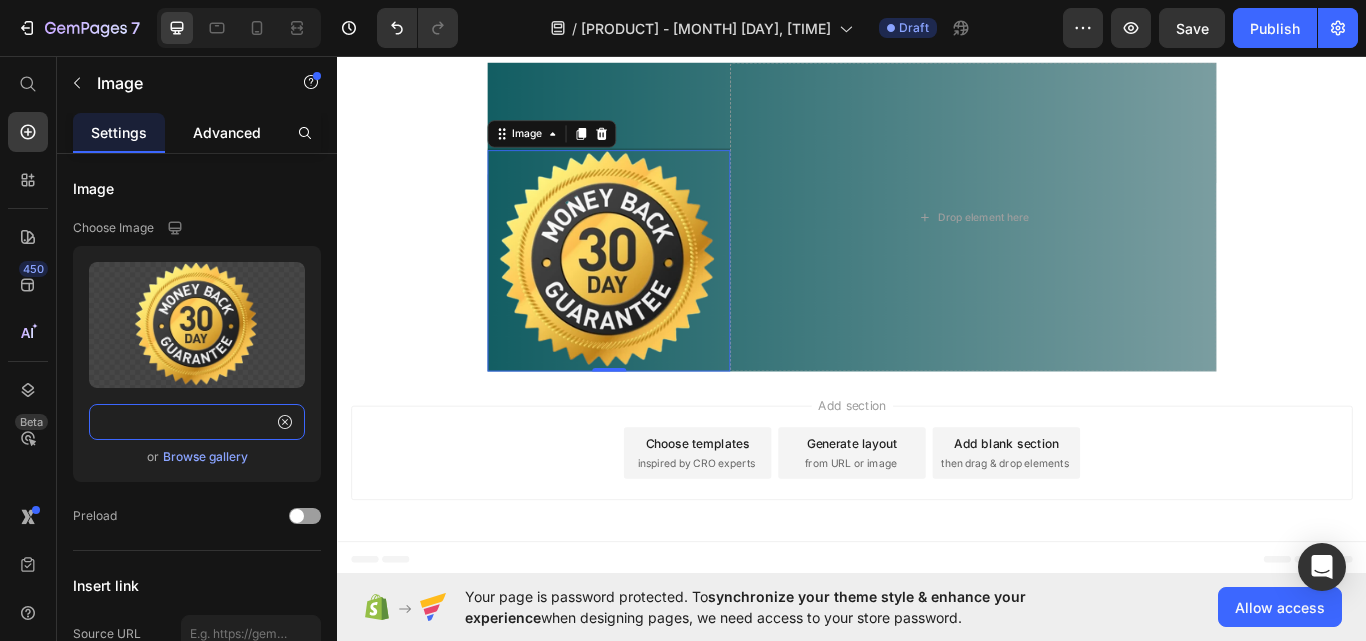 type on "https://img.funnelish.com/3383/15052/1622820882-30_day_guarentee_480x480-removebg-preview.png?auto=webp&clip=bounds&width=300" 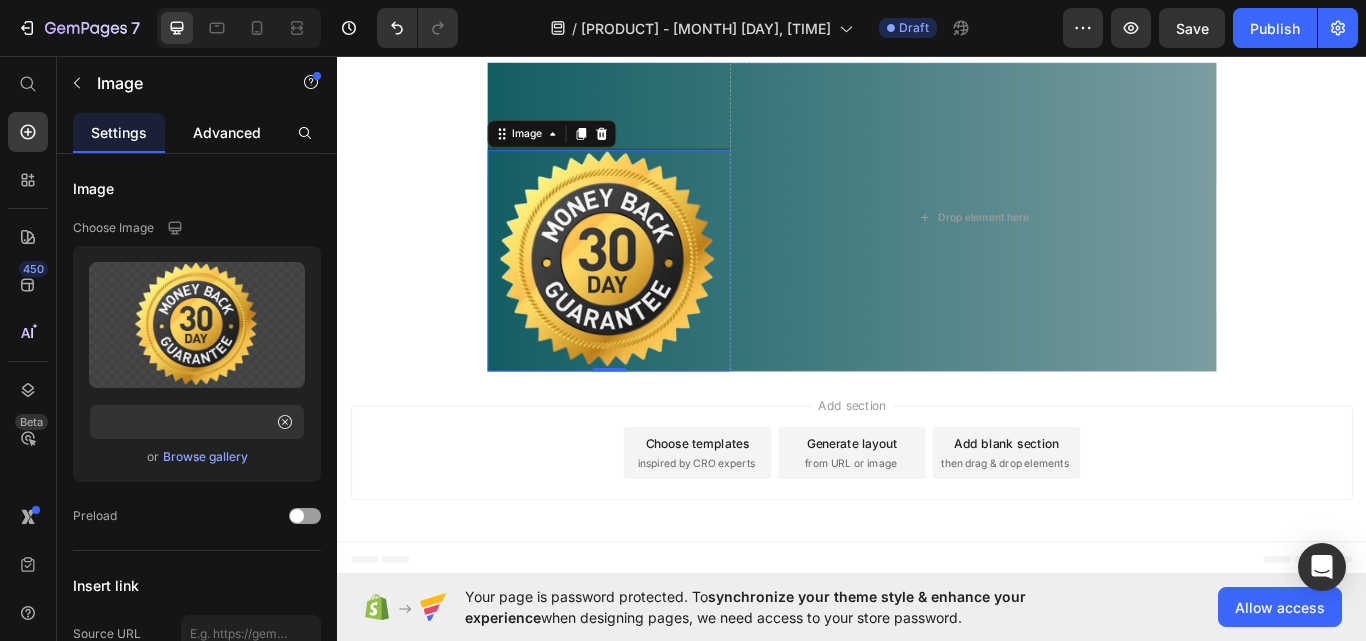 click on "Advanced" at bounding box center [227, 132] 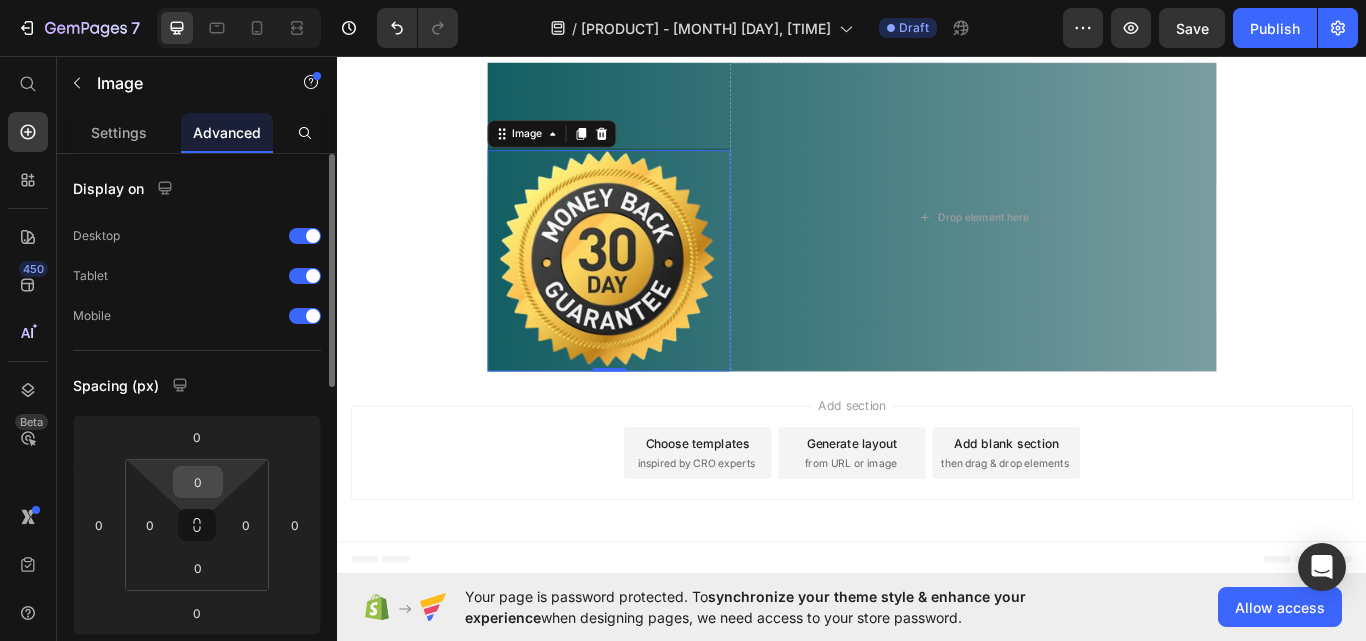 click on "0" at bounding box center (198, 482) 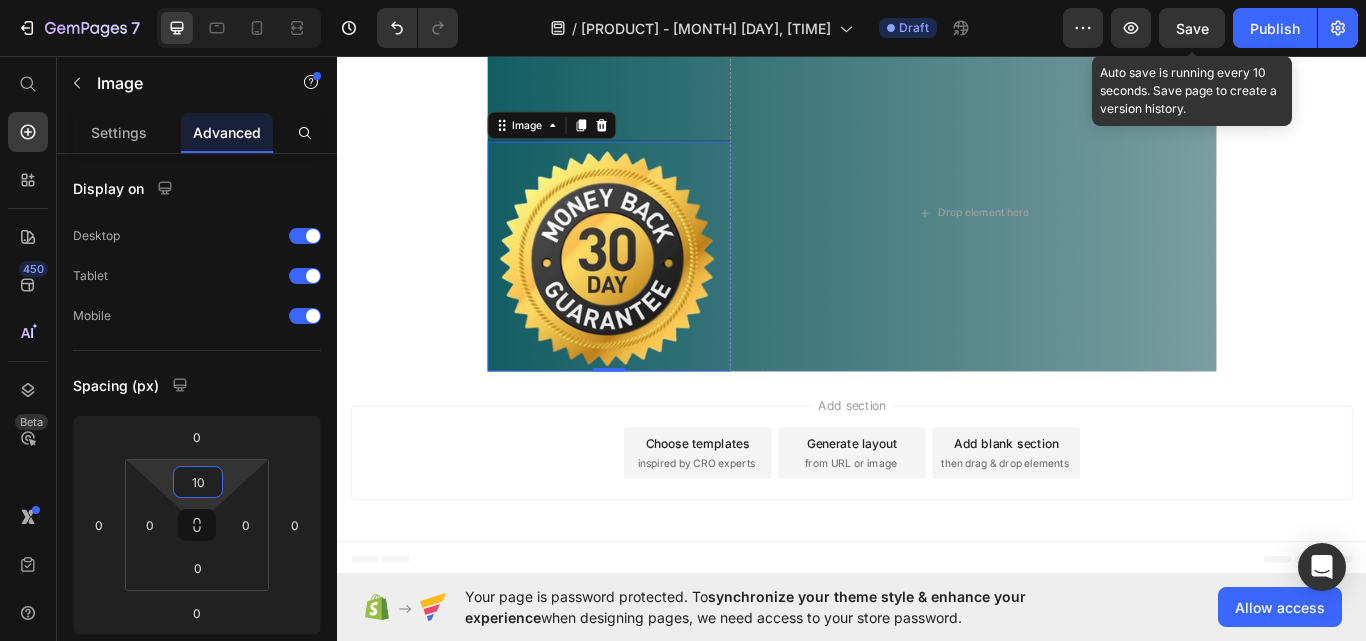 type on "10" 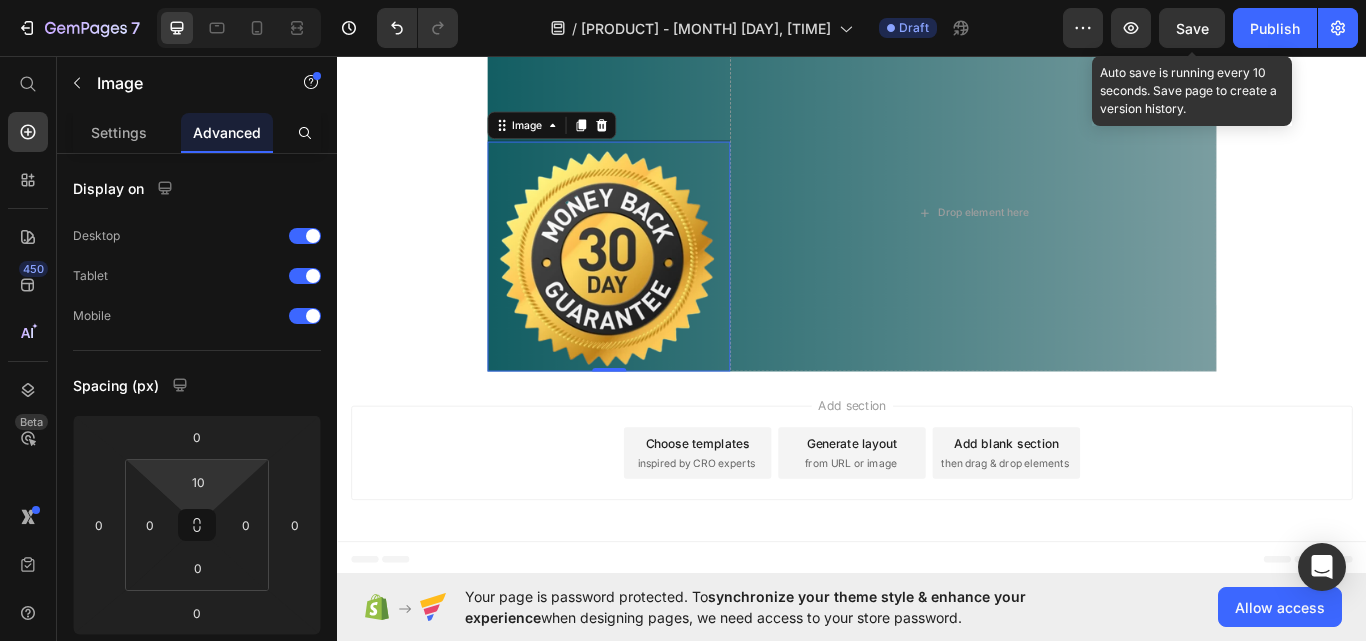 click on "Save" at bounding box center [1192, 28] 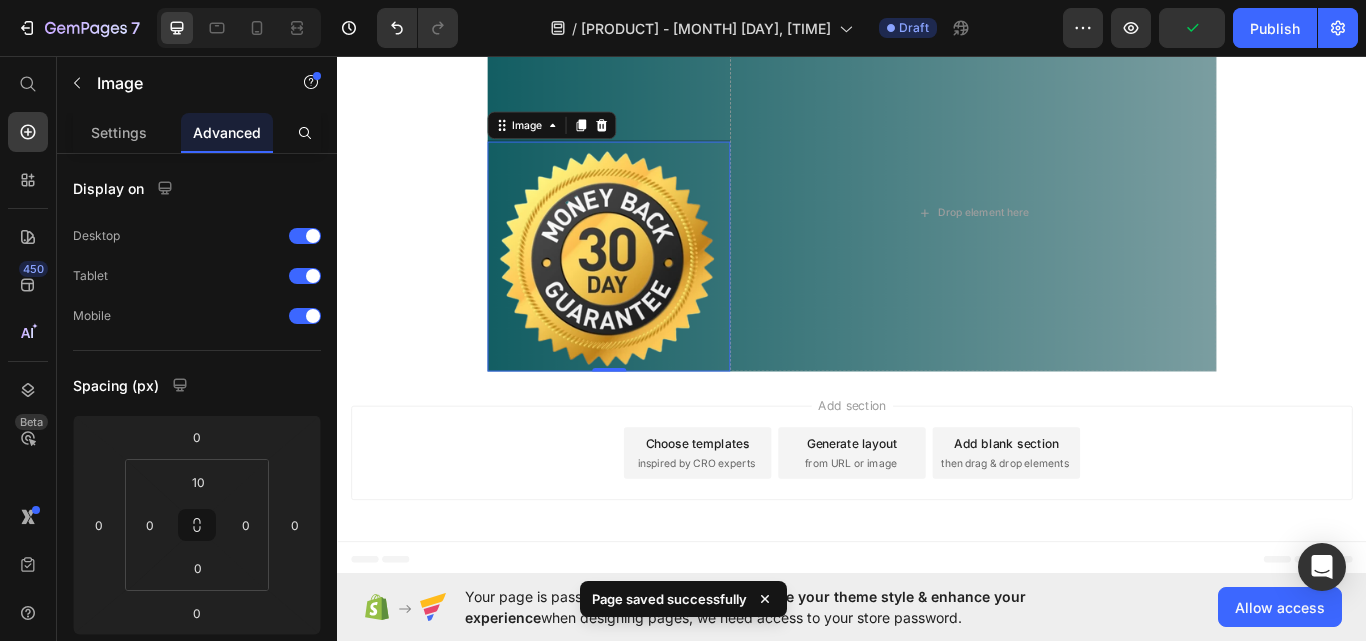 scroll, scrollTop: 7510, scrollLeft: 0, axis: vertical 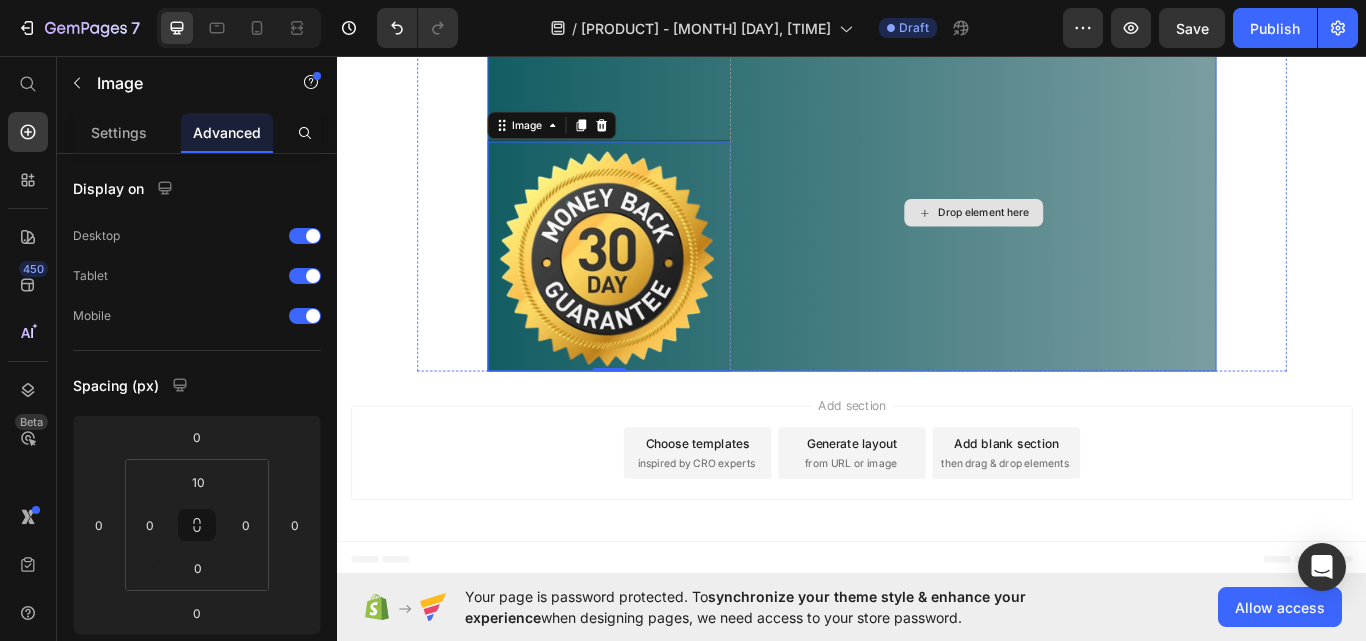 click on "Drop element here" at bounding box center [1078, 240] 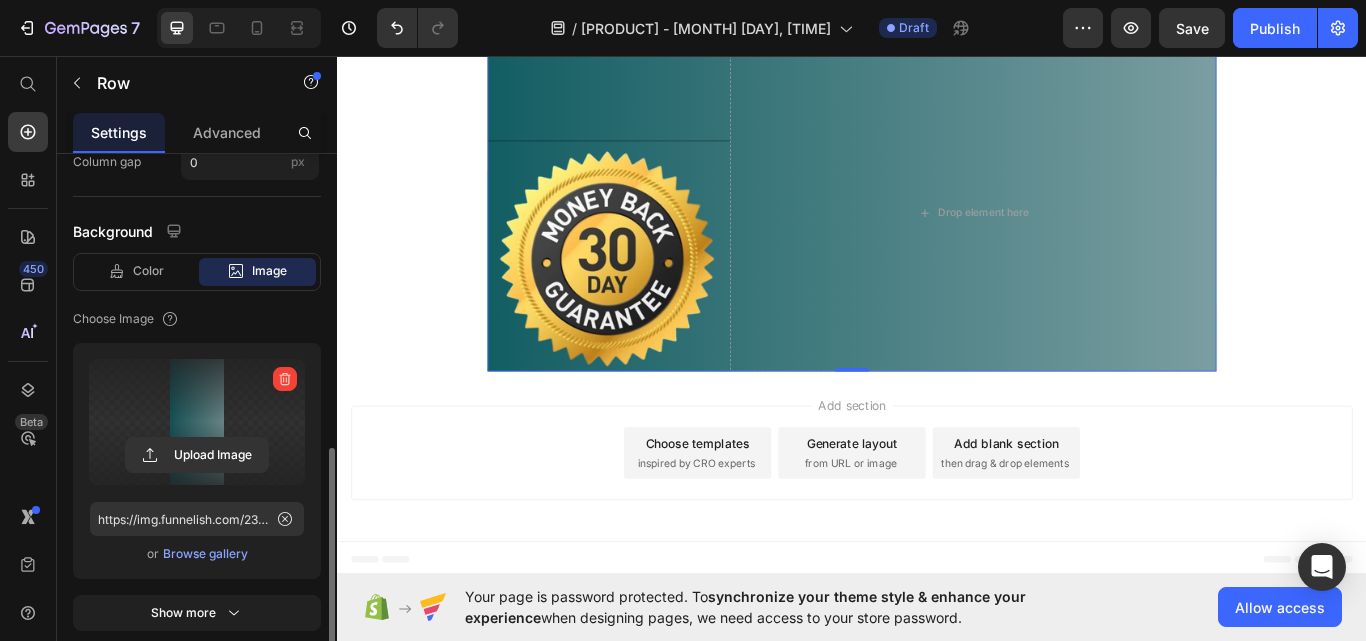 scroll, scrollTop: 900, scrollLeft: 0, axis: vertical 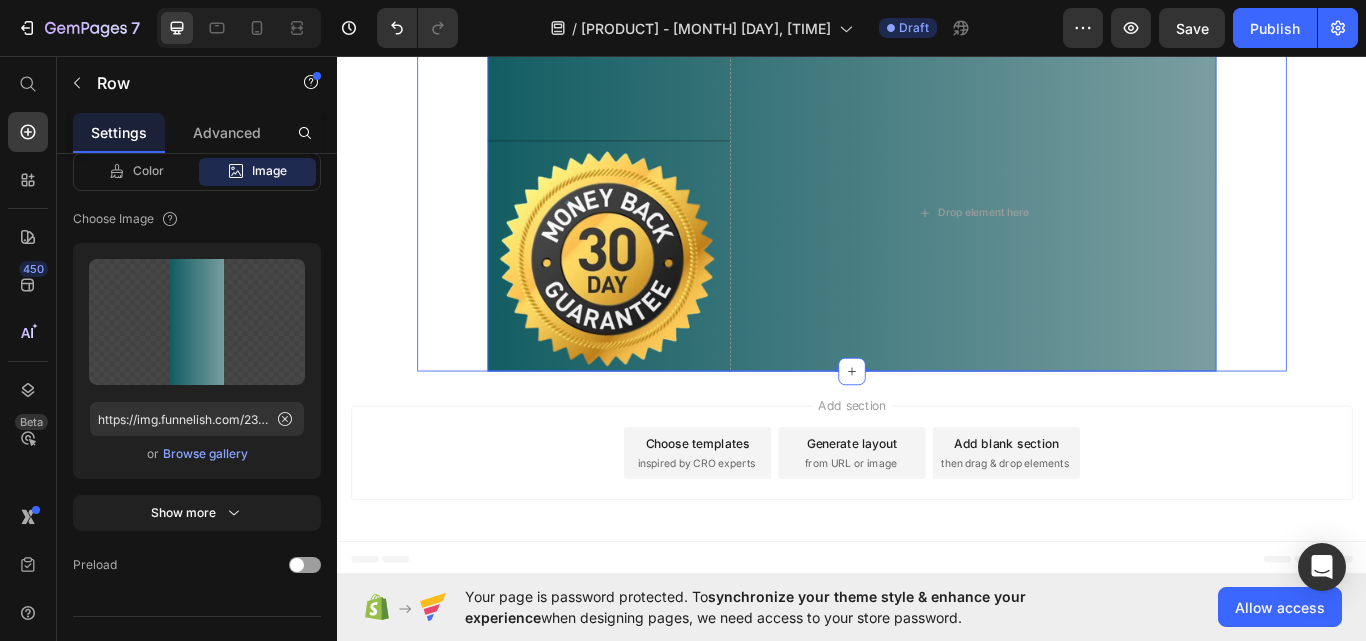 click on "Title Line Image
Drop element here Row   0 Section 7" at bounding box center (937, 230) 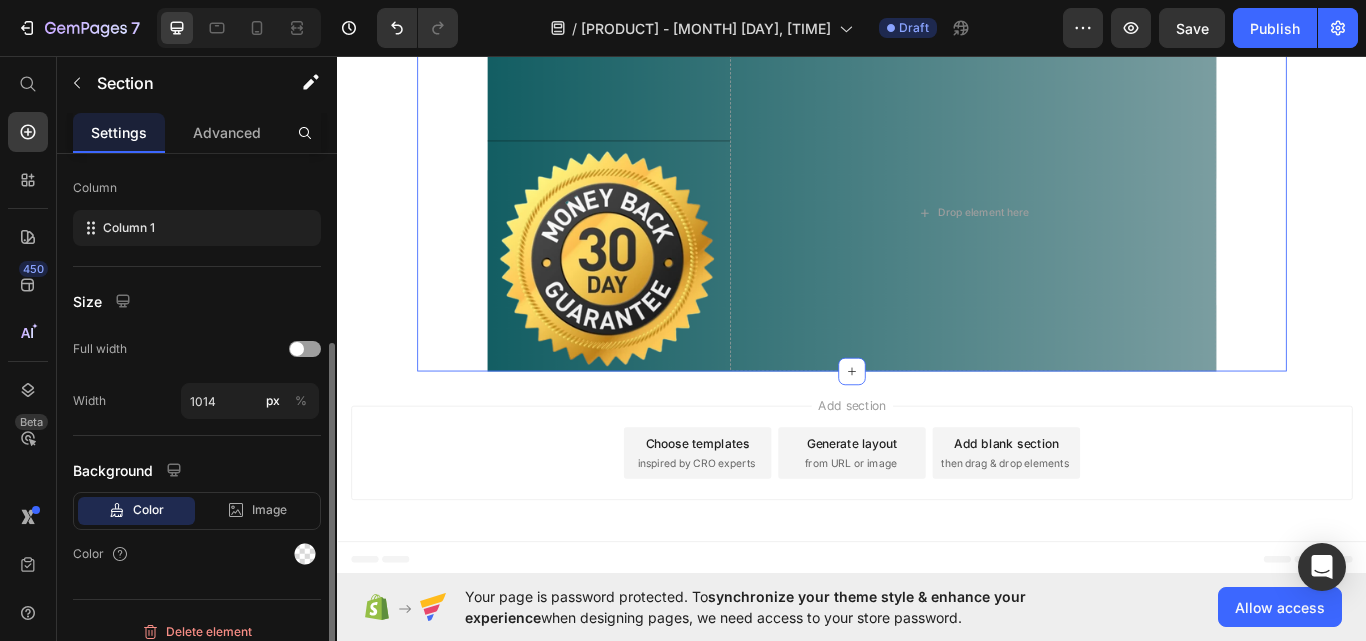 scroll, scrollTop: 316, scrollLeft: 0, axis: vertical 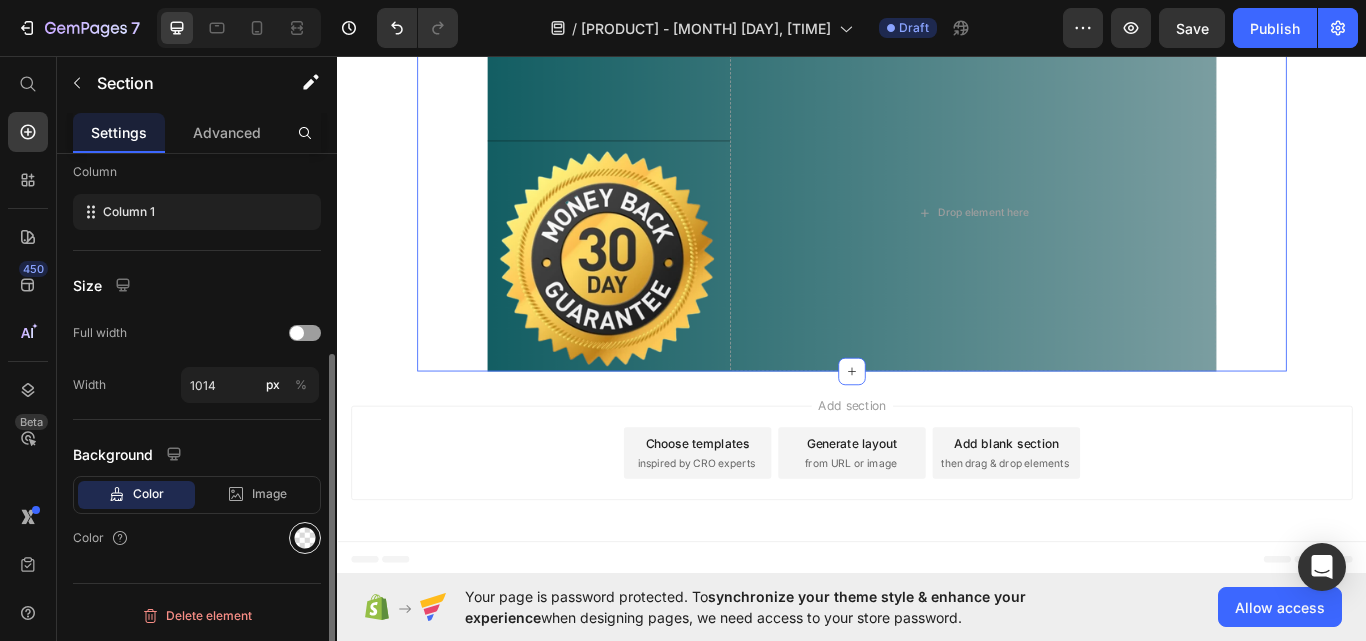 click at bounding box center (305, 538) 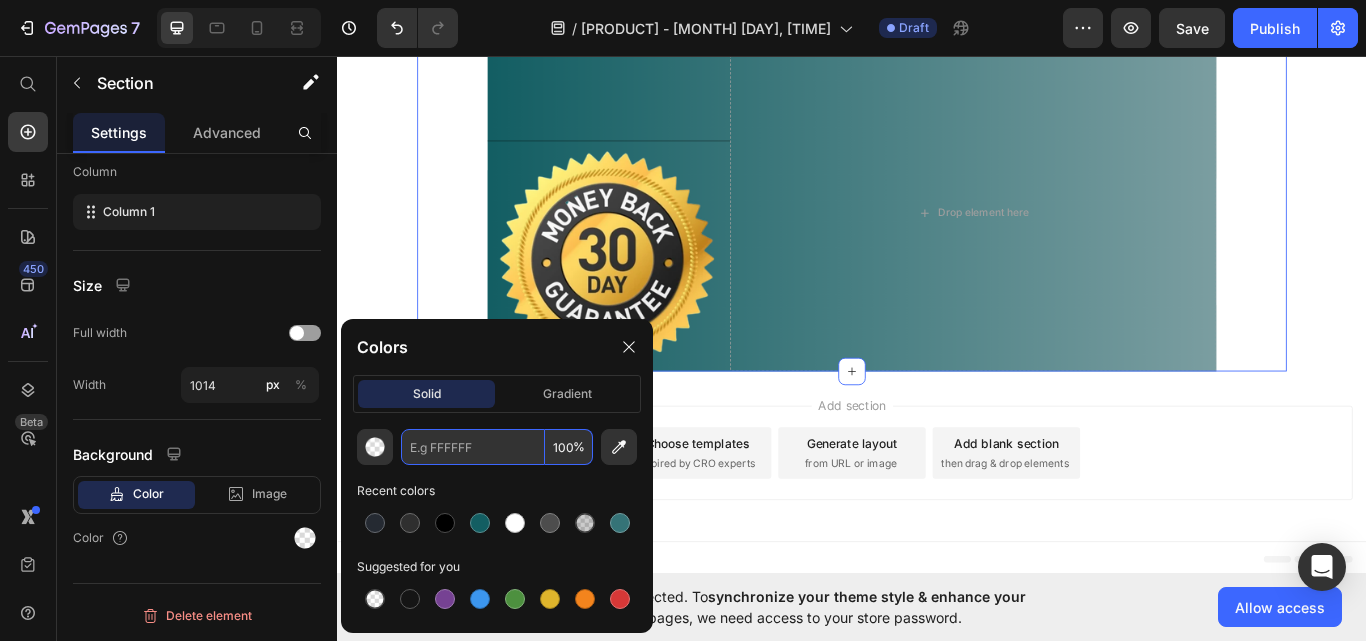 click at bounding box center (473, 447) 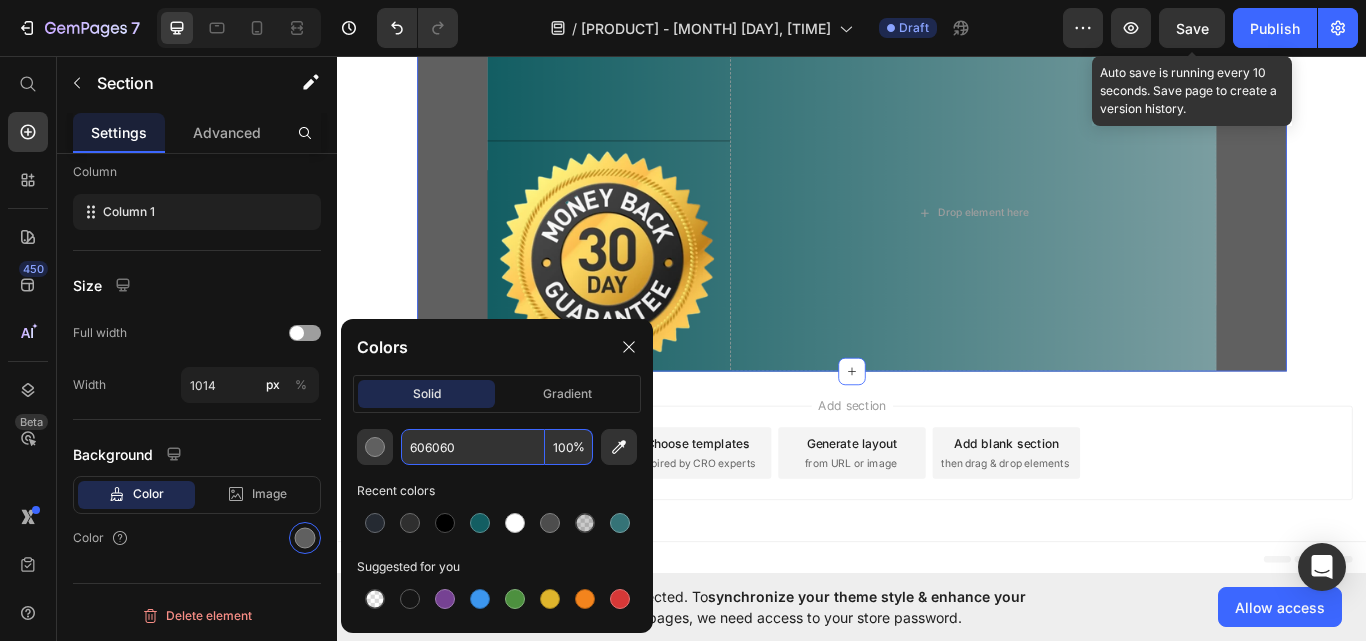 type on "606060" 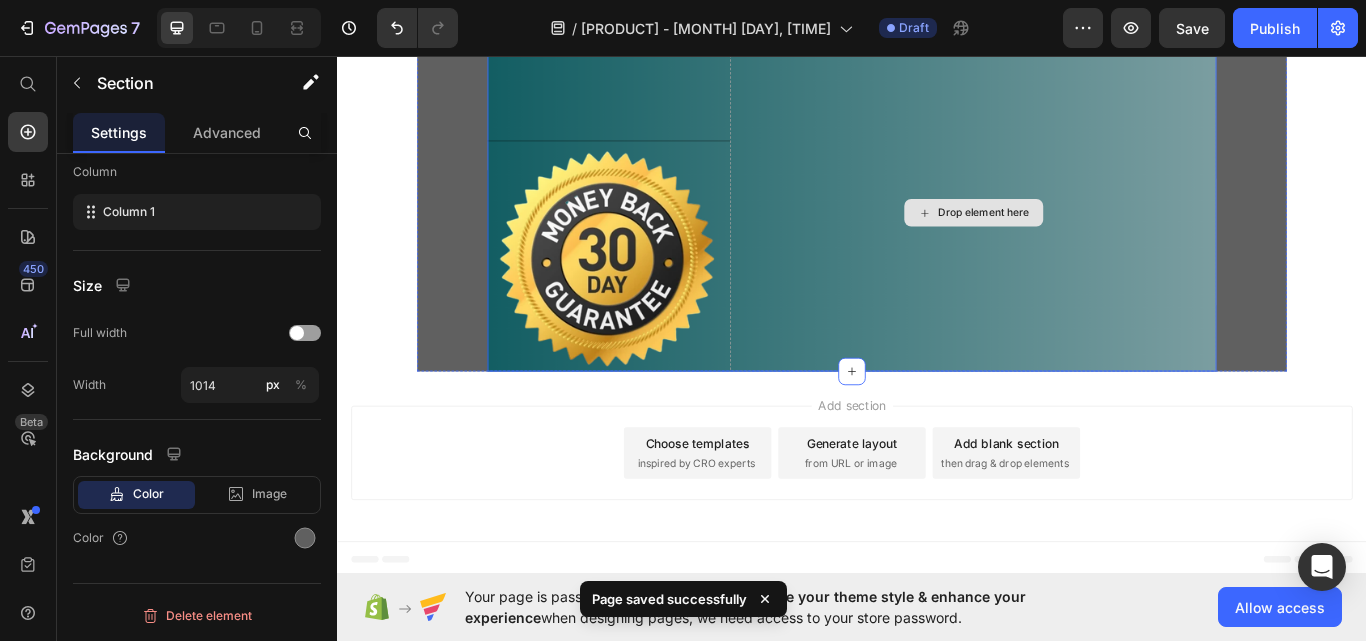 click on "Drop element here" at bounding box center (1078, 240) 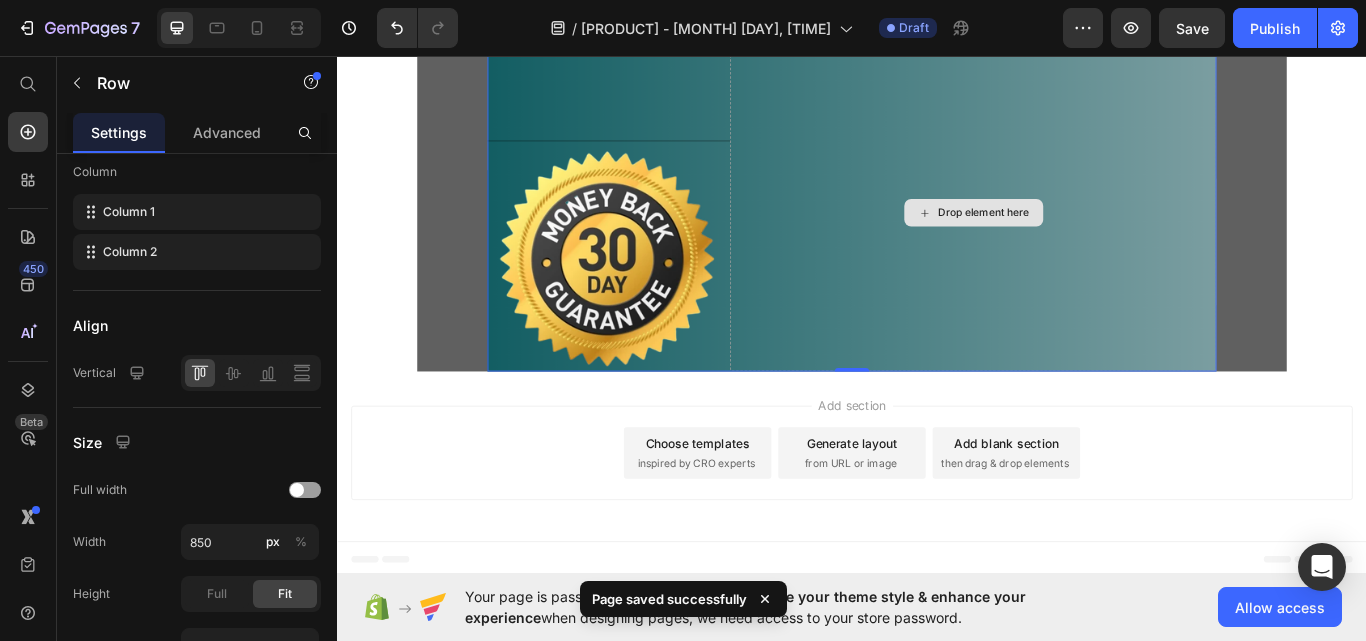 scroll, scrollTop: 0, scrollLeft: 0, axis: both 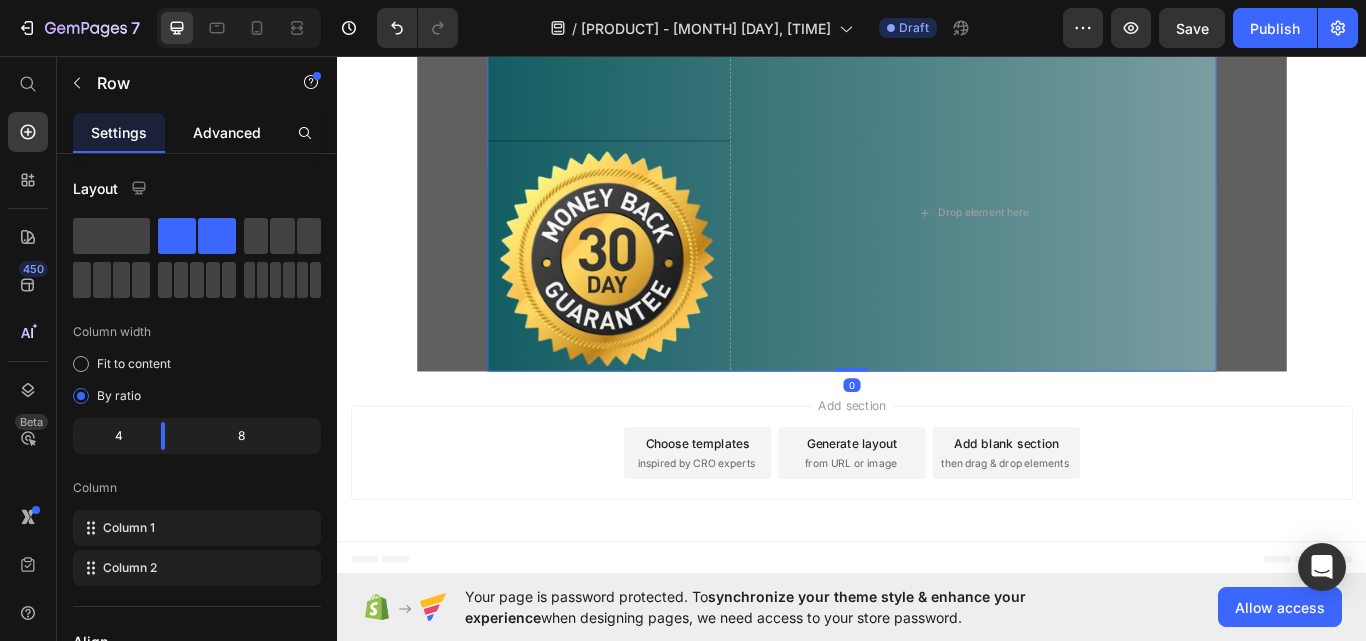 click on "Advanced" 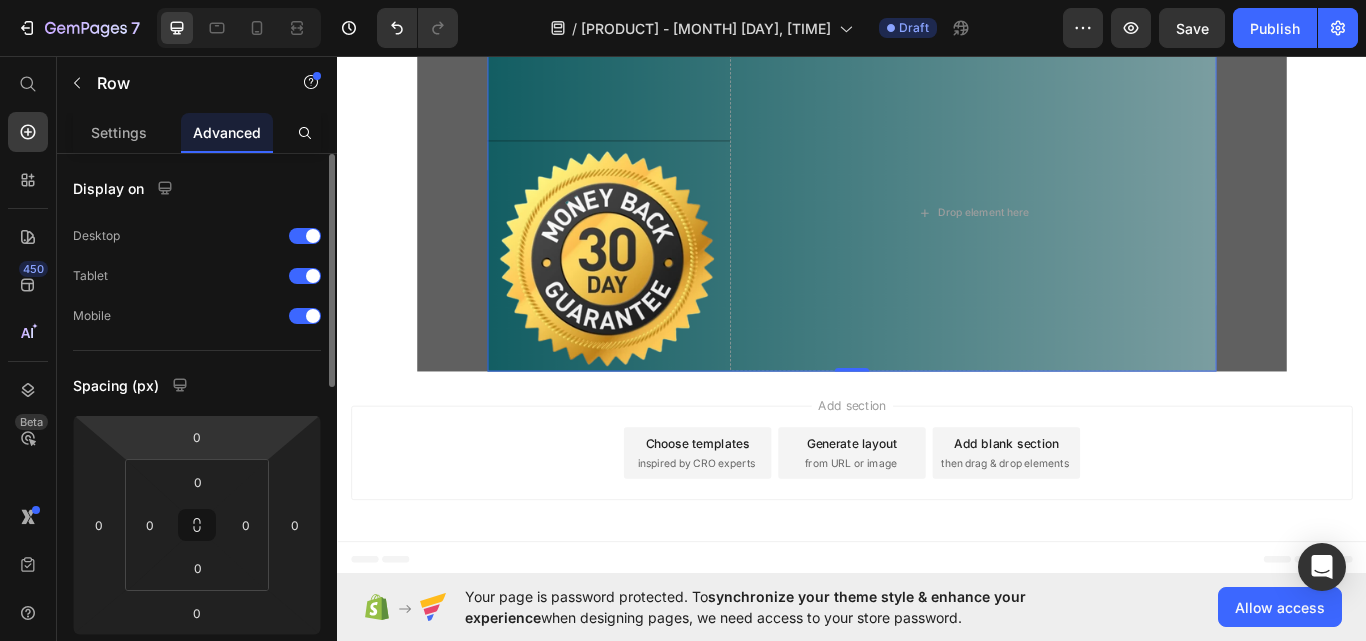 scroll, scrollTop: 100, scrollLeft: 0, axis: vertical 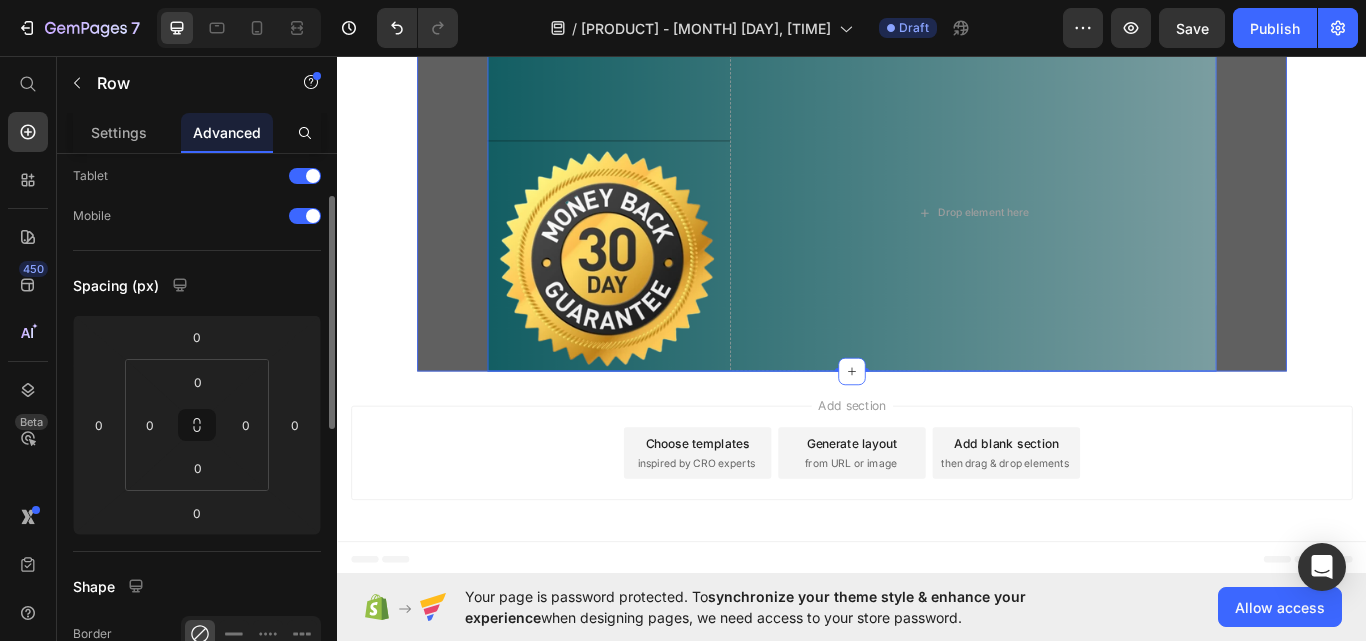 click on "Title Line Image
Drop element here Row   0 Section 7" at bounding box center [937, 230] 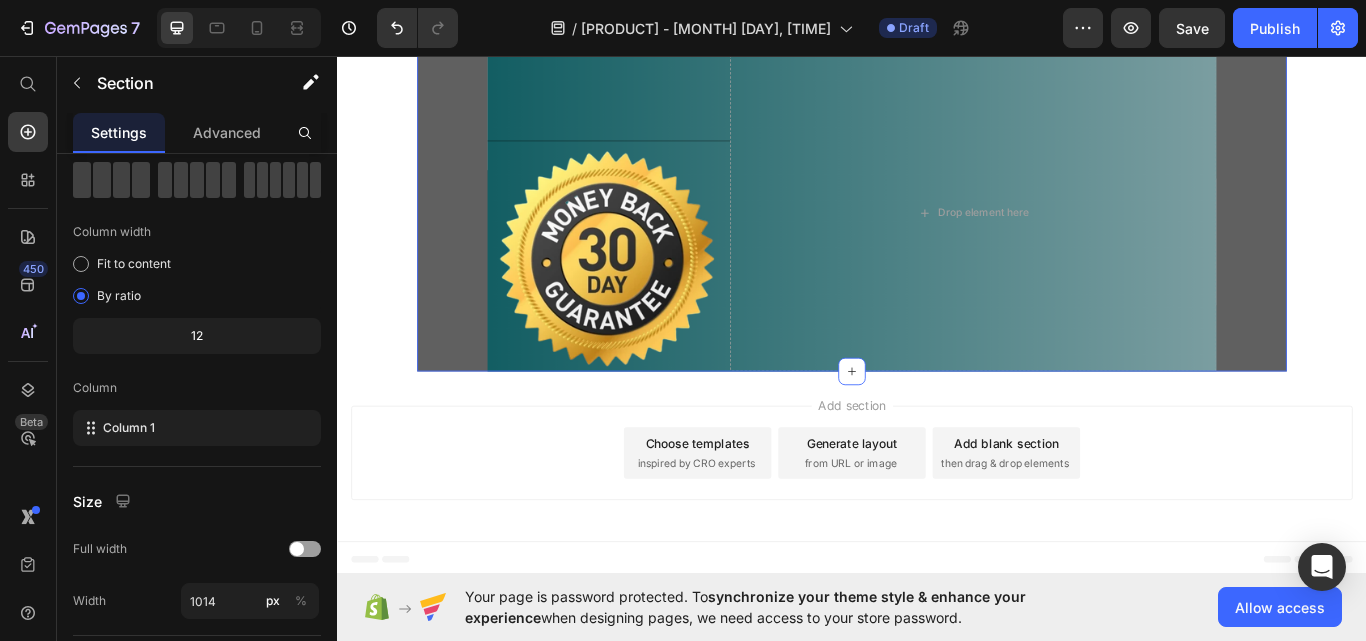 scroll, scrollTop: 0, scrollLeft: 0, axis: both 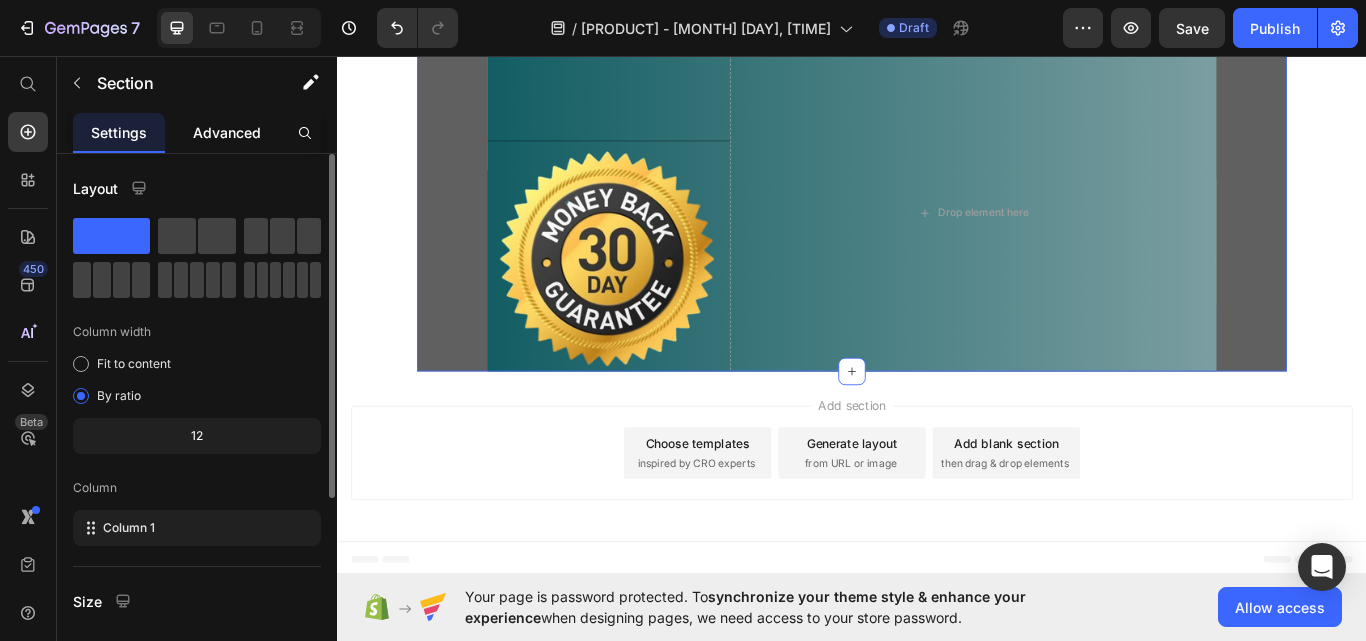 click on "Advanced" 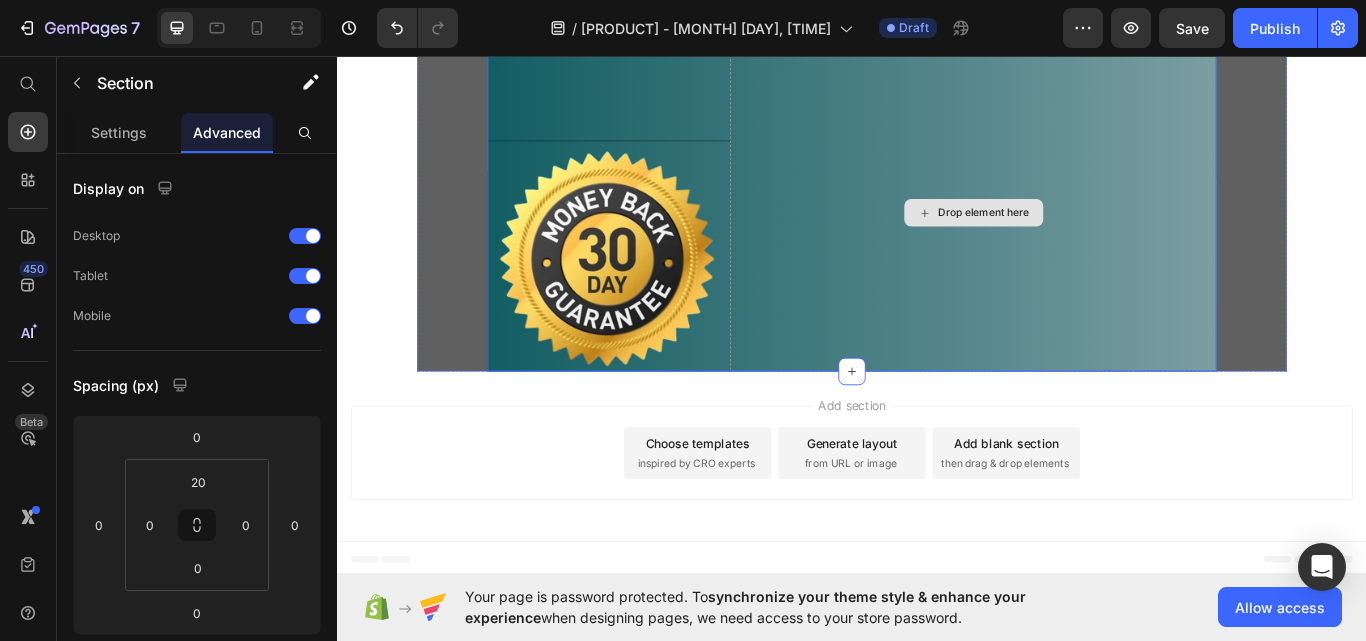 scroll, scrollTop: 7520, scrollLeft: 0, axis: vertical 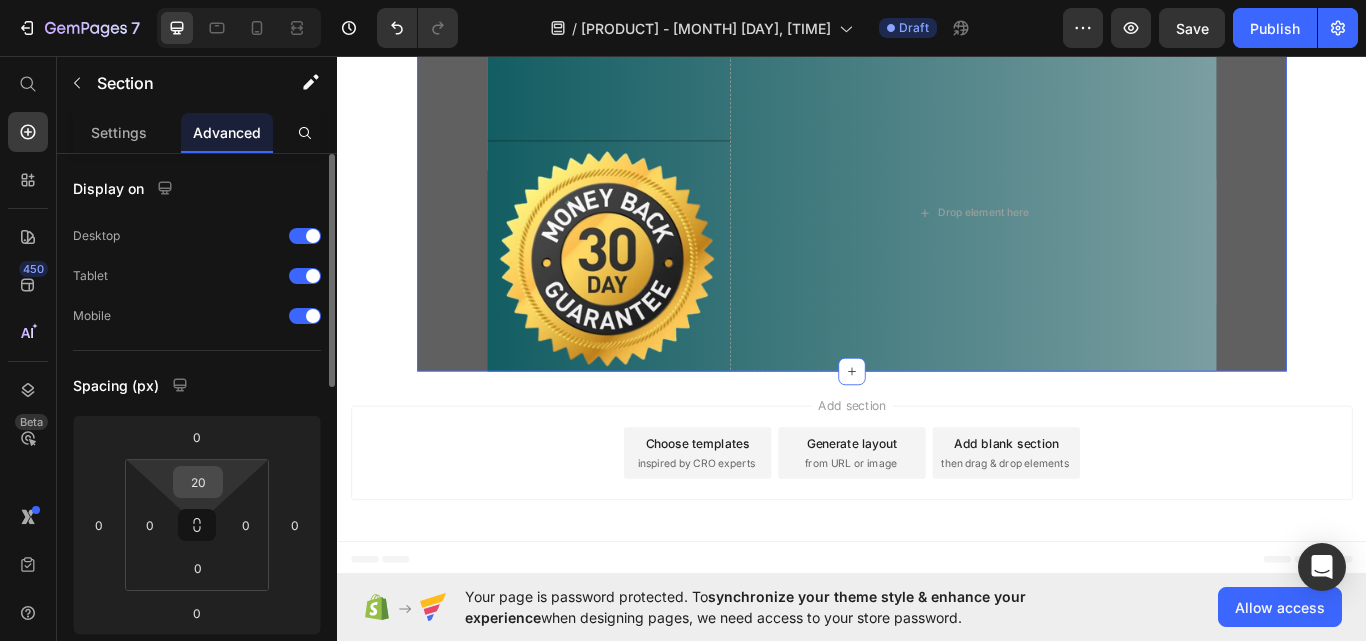 click on "20" at bounding box center [198, 482] 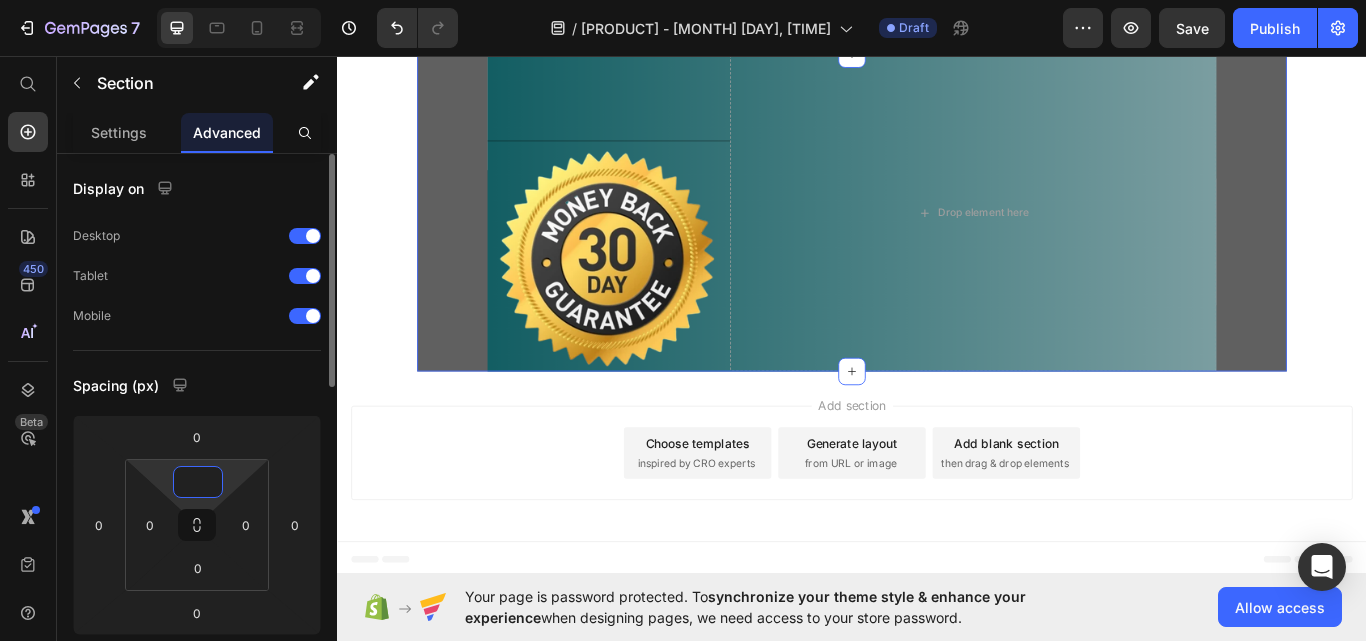 scroll, scrollTop: 7500, scrollLeft: 0, axis: vertical 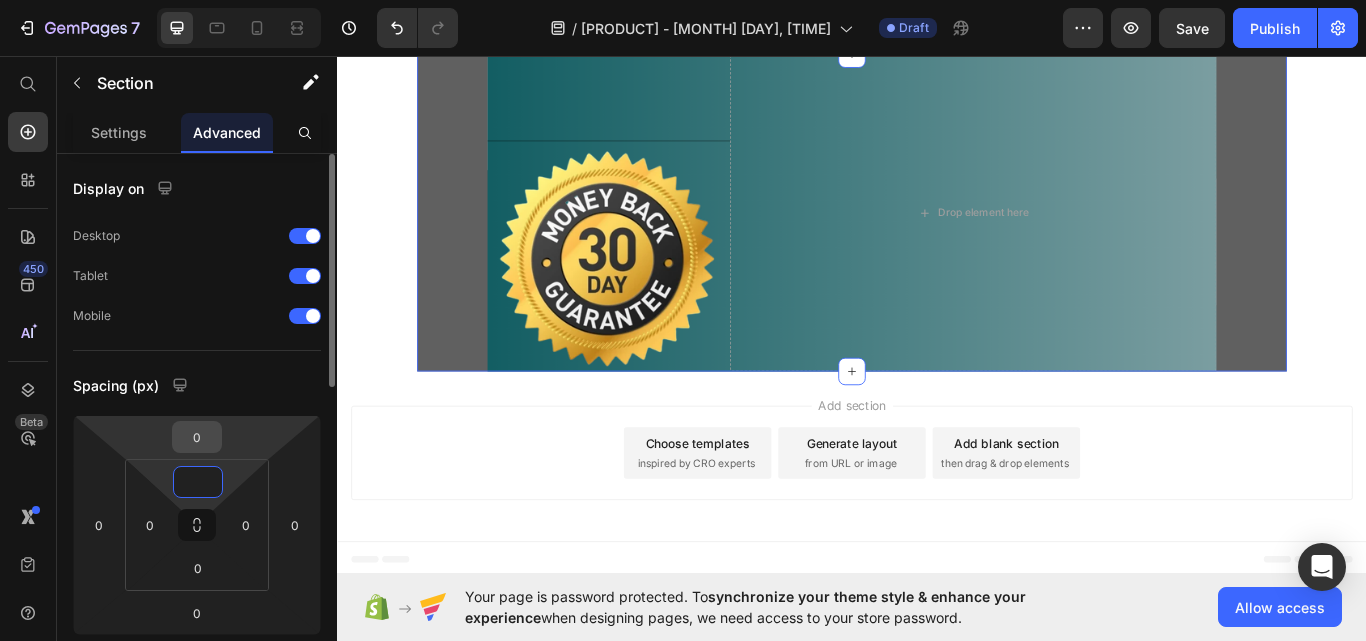 type on "0" 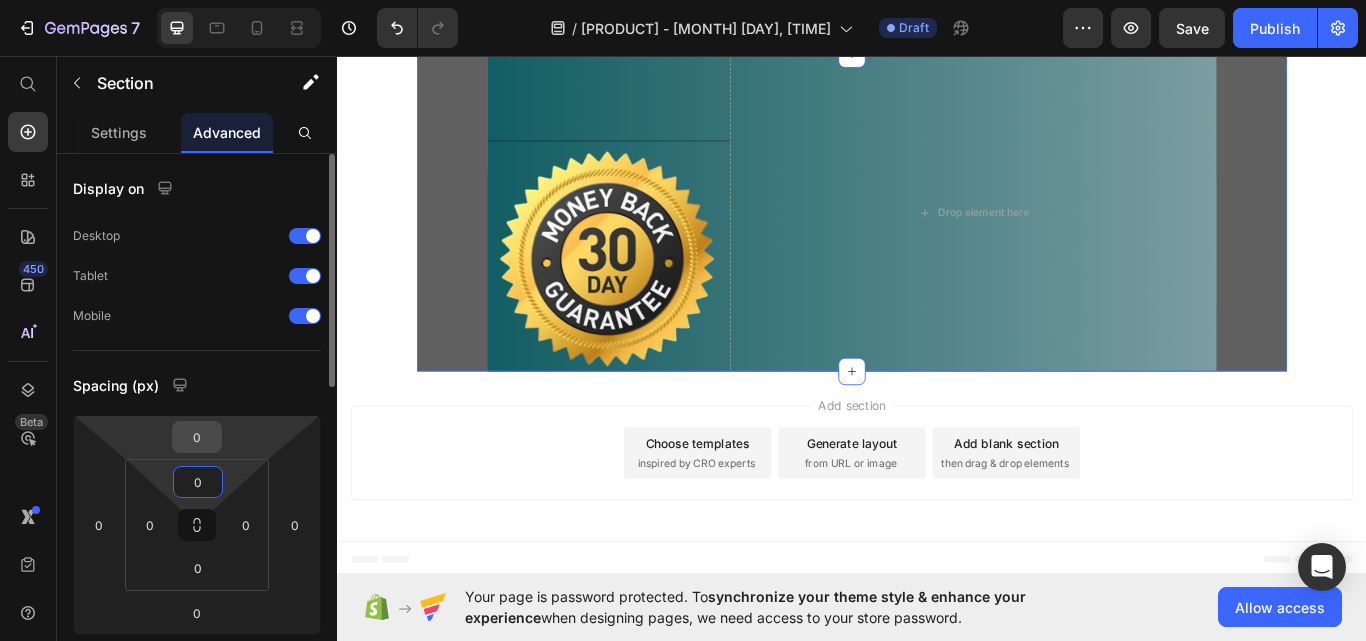 click on "0" at bounding box center (197, 437) 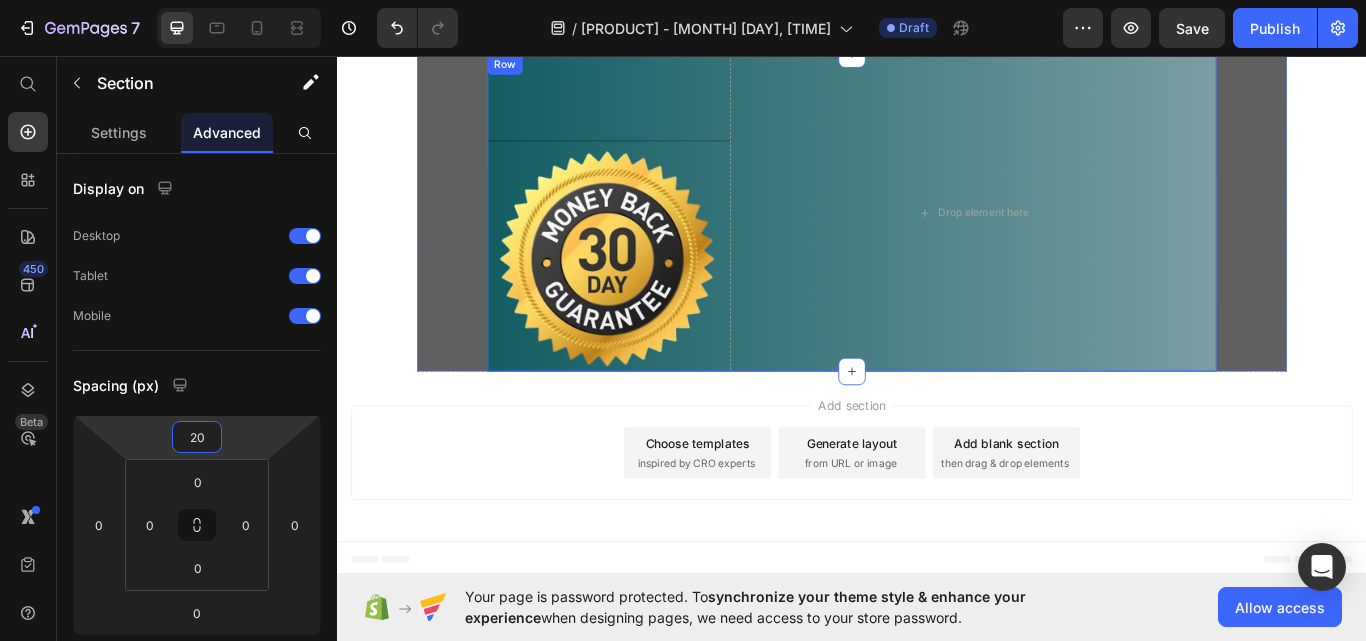 scroll, scrollTop: 7220, scrollLeft: 0, axis: vertical 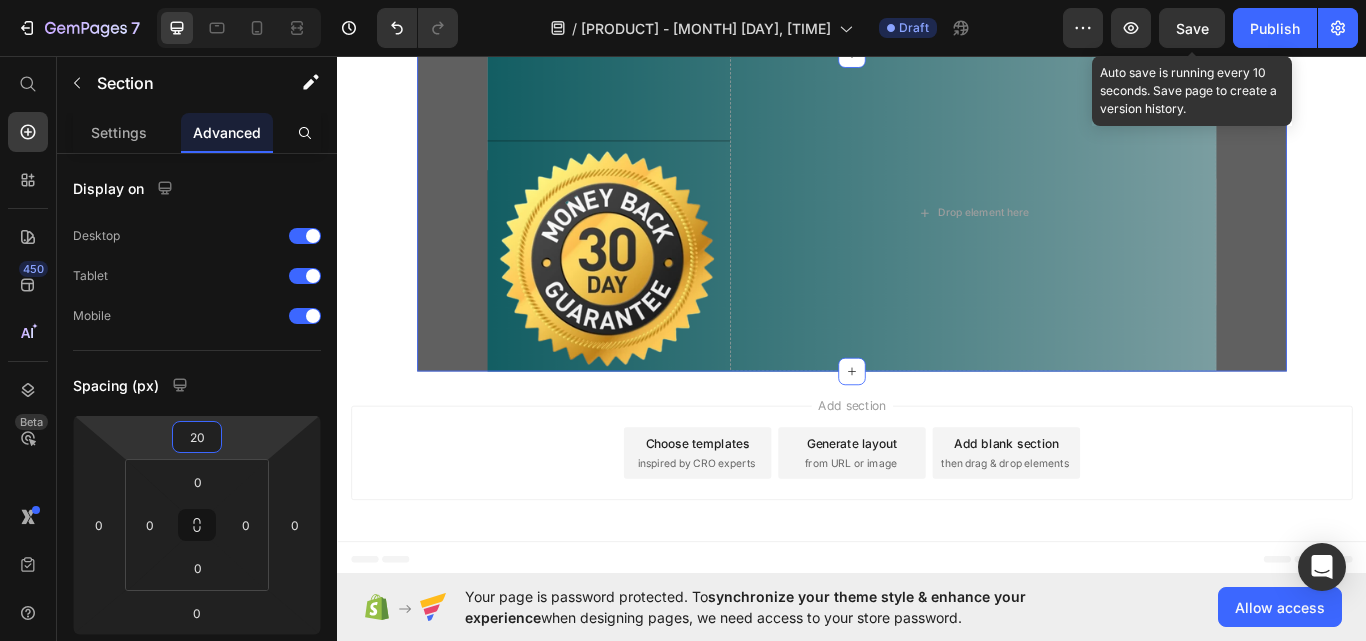 type on "20" 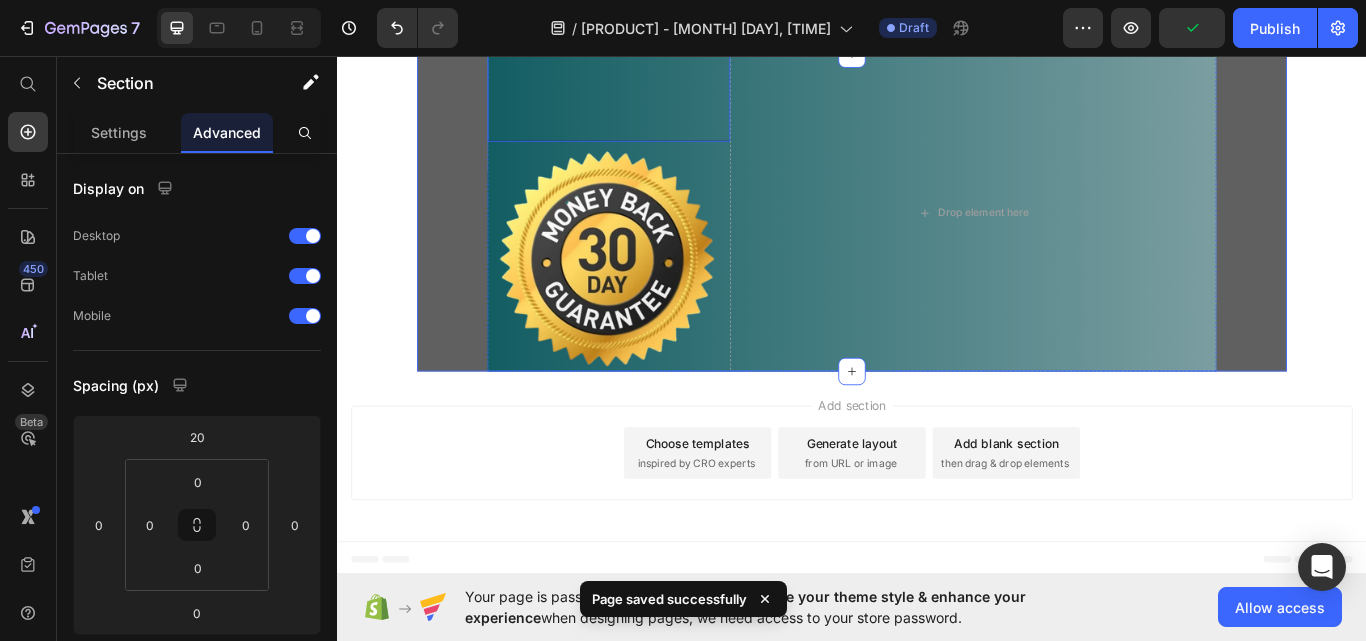 scroll, scrollTop: 7420, scrollLeft: 0, axis: vertical 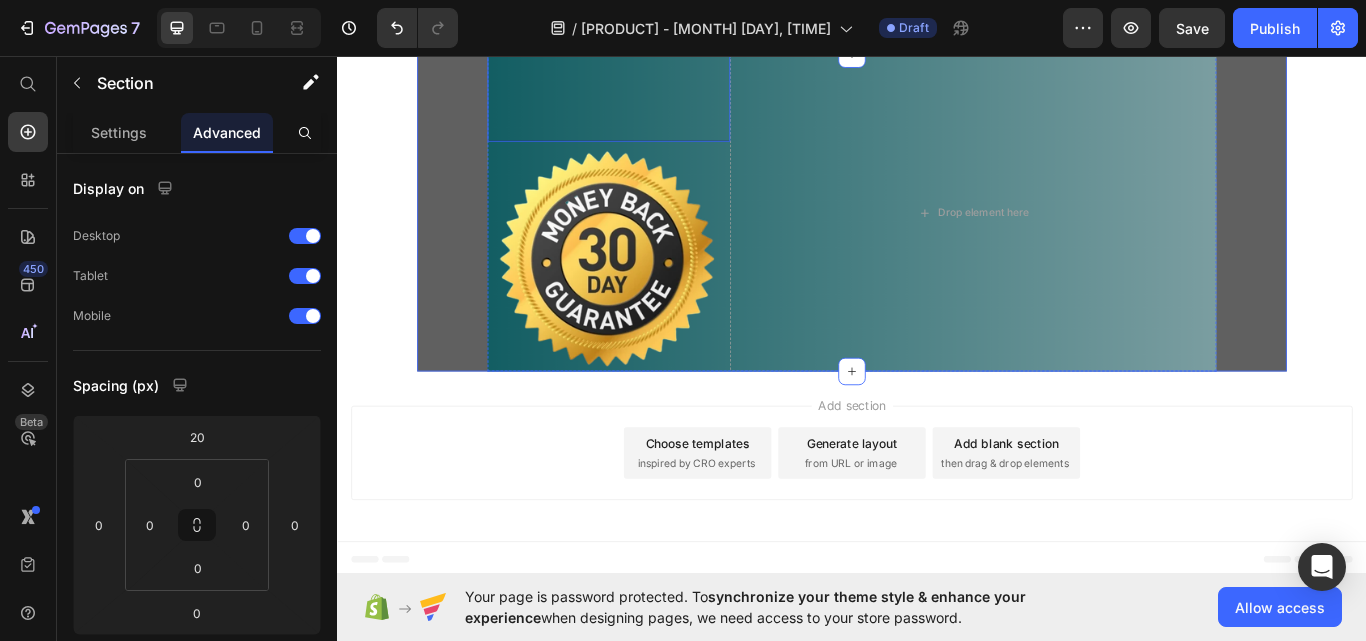 click on "Title Line" at bounding box center (653, 106) 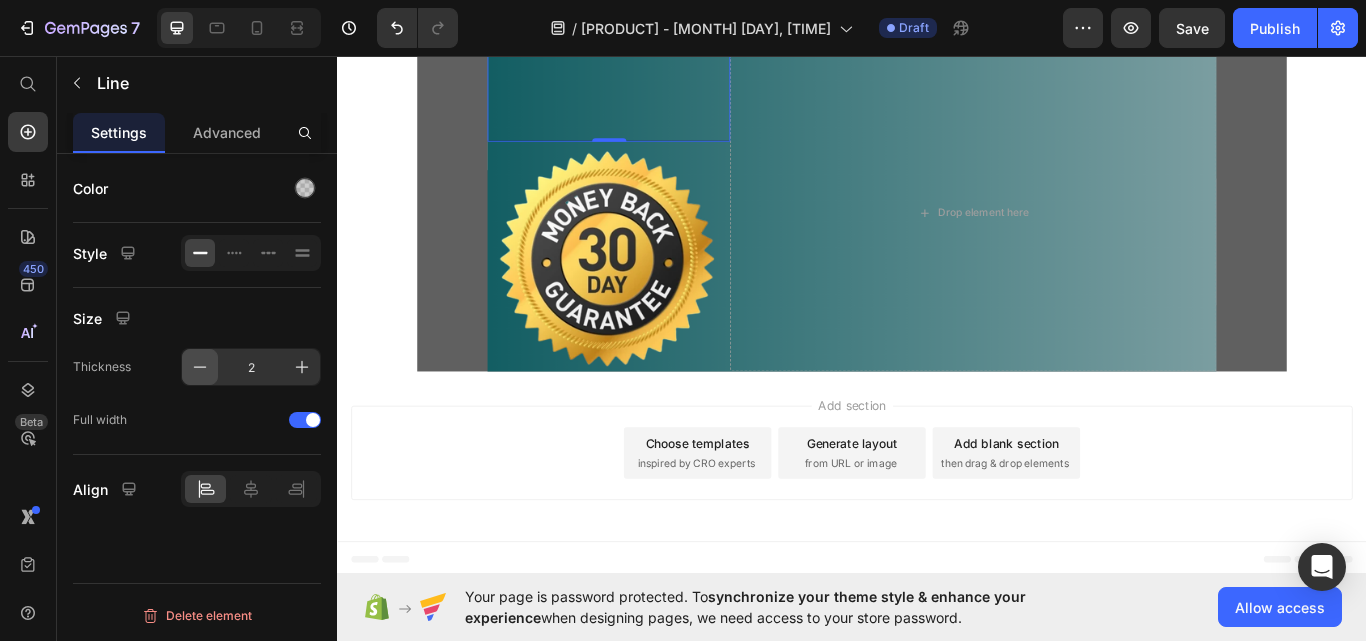 click at bounding box center [200, 367] 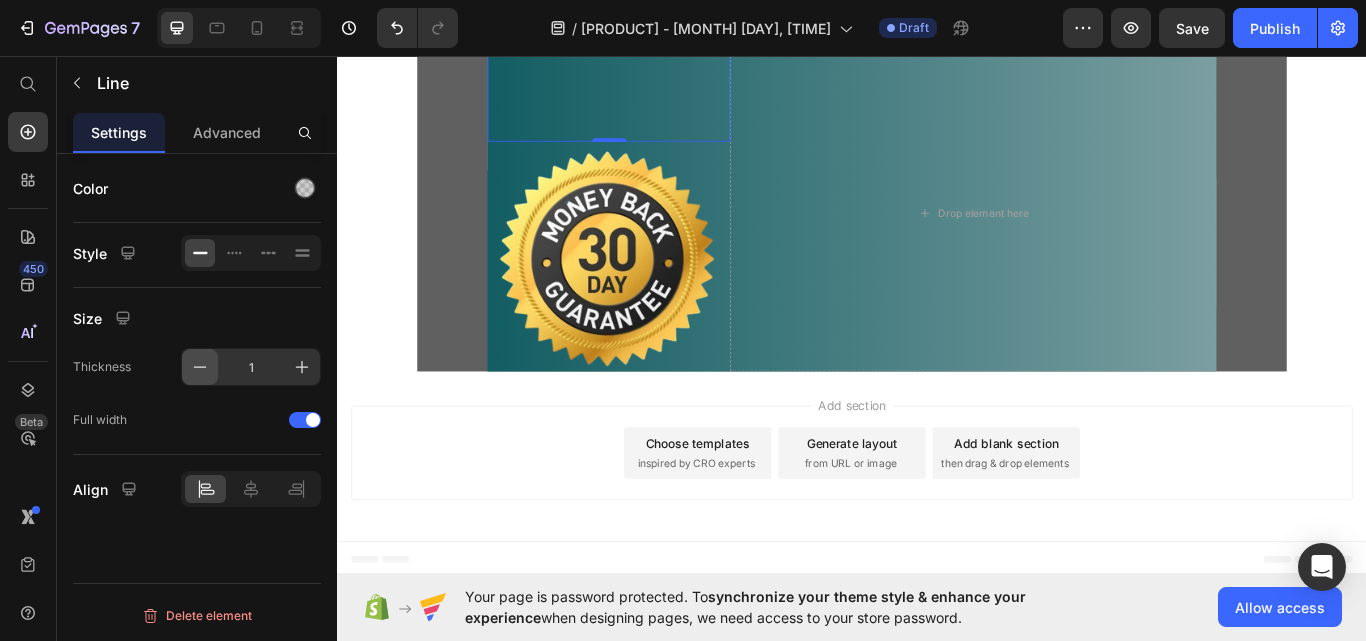 click at bounding box center (200, 367) 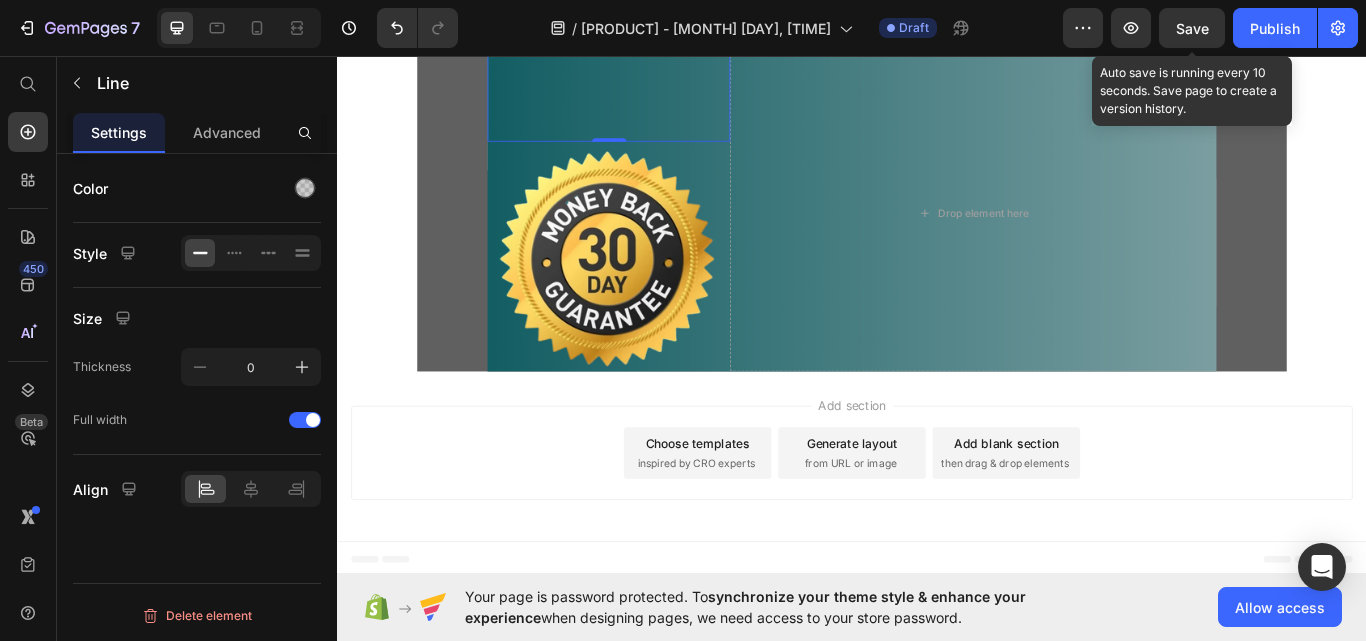 click on "Save" at bounding box center [1192, 28] 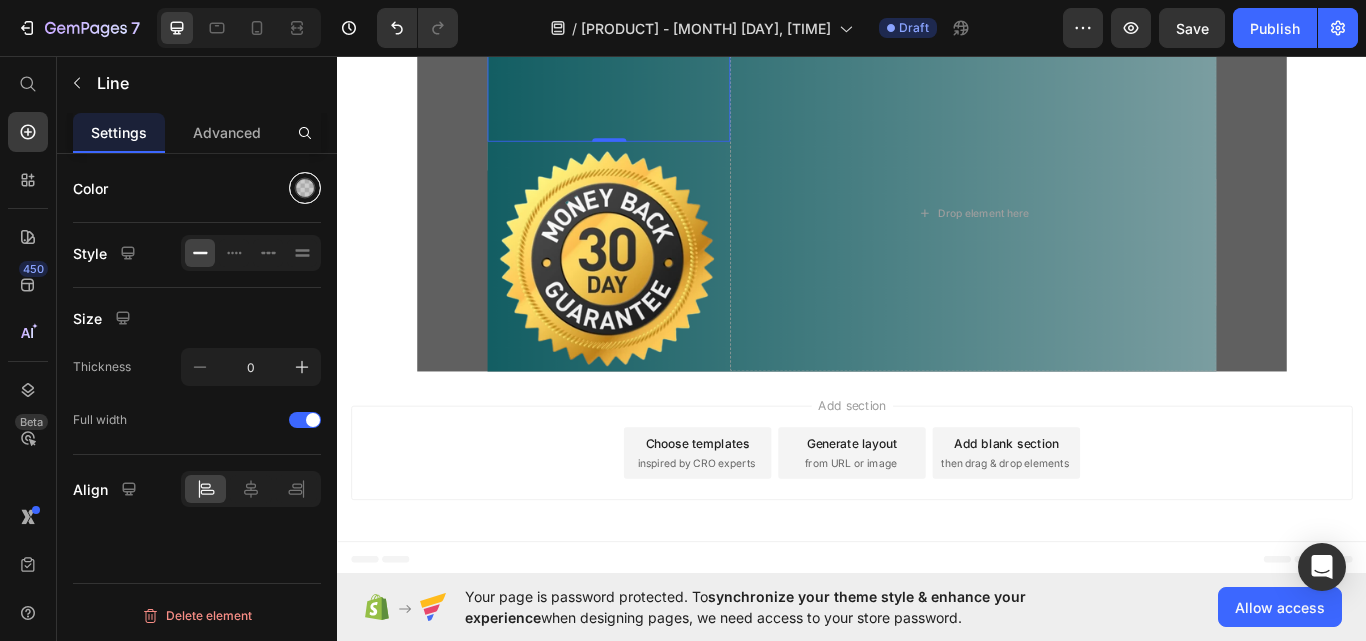 click at bounding box center (305, 188) 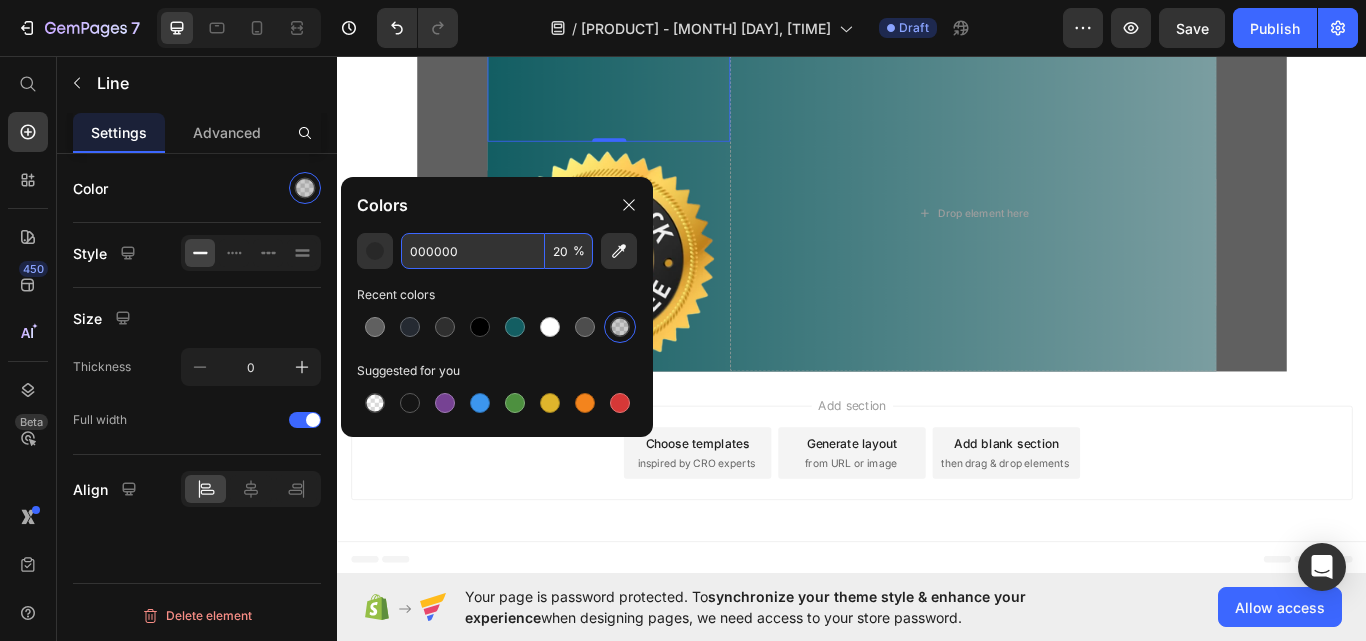 click on "20" at bounding box center [569, 251] 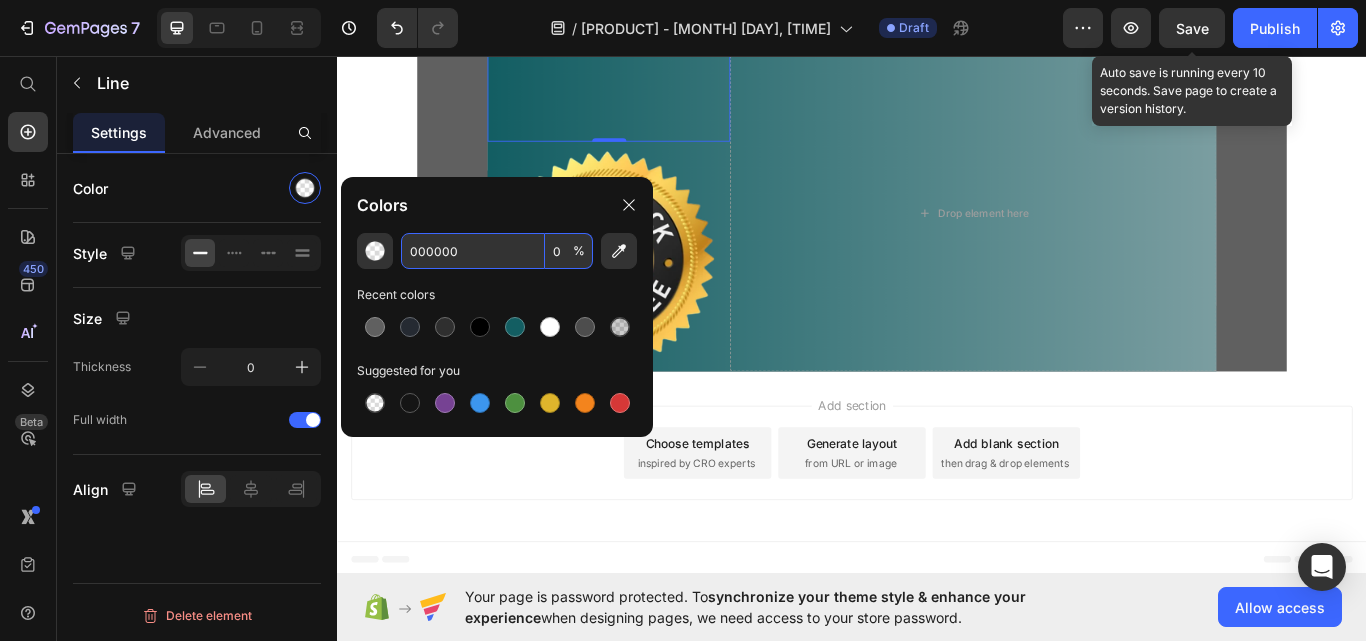 type on "0" 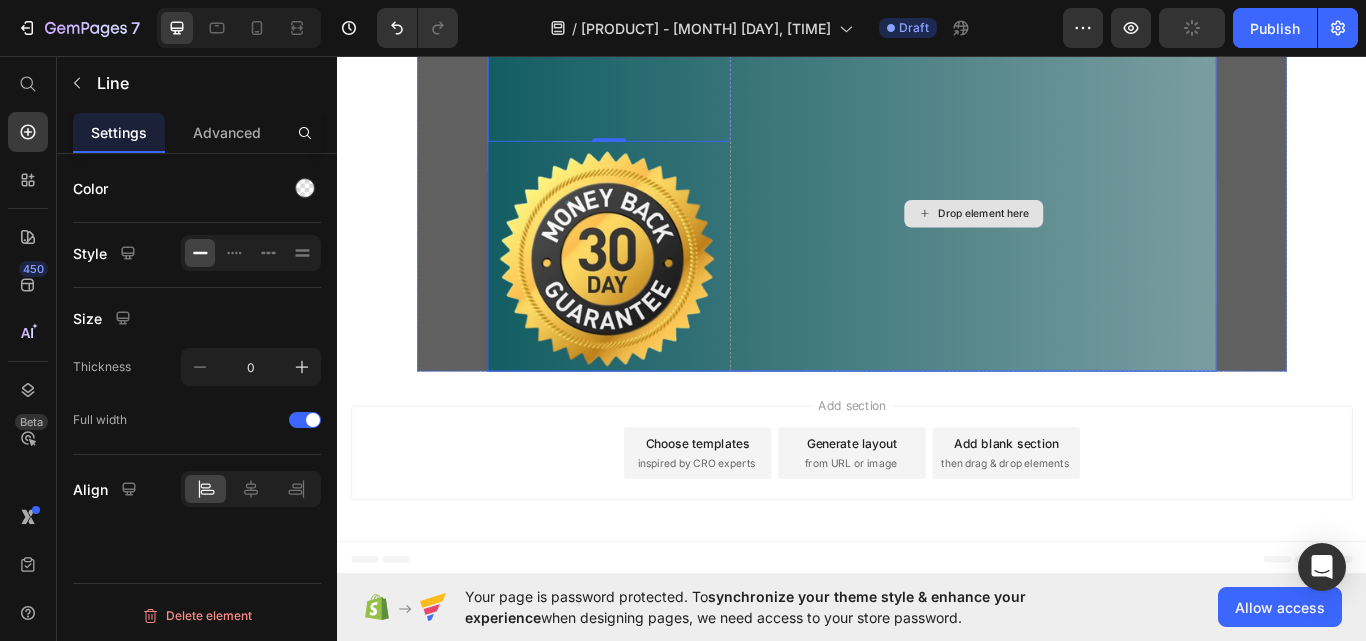 click on "Drop element here" at bounding box center [1078, 240] 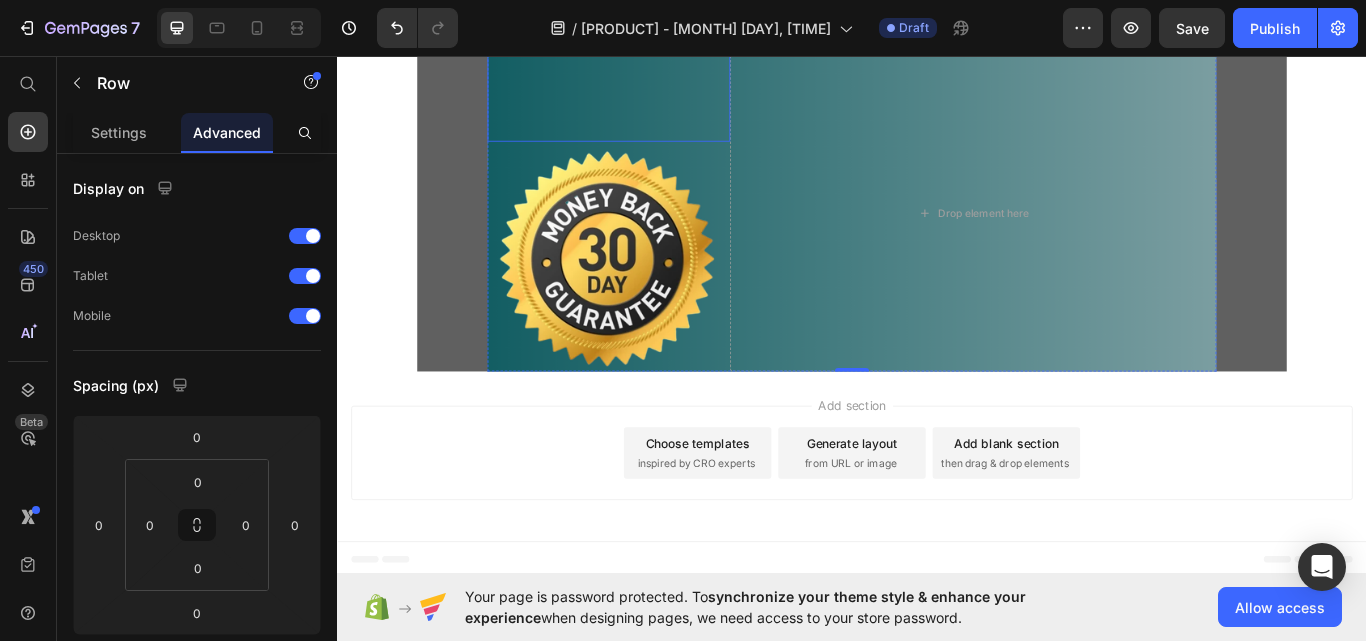 click at bounding box center (653, 291) 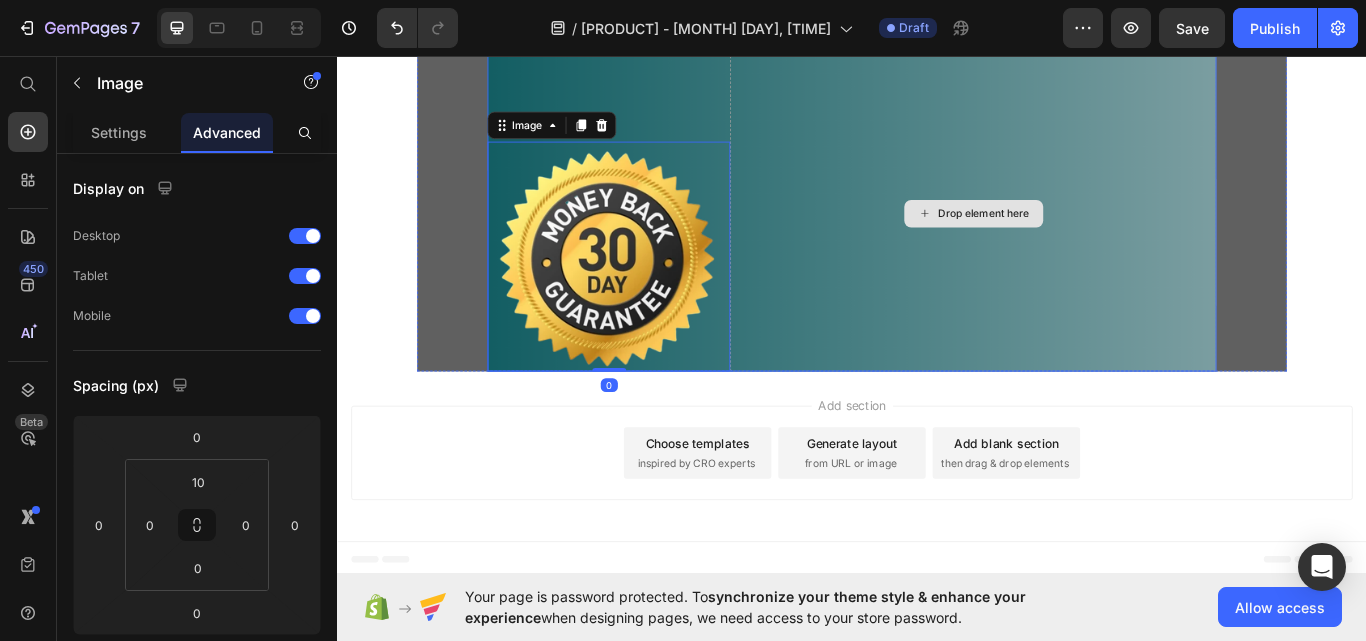 click on "Drop element here" at bounding box center (1078, 240) 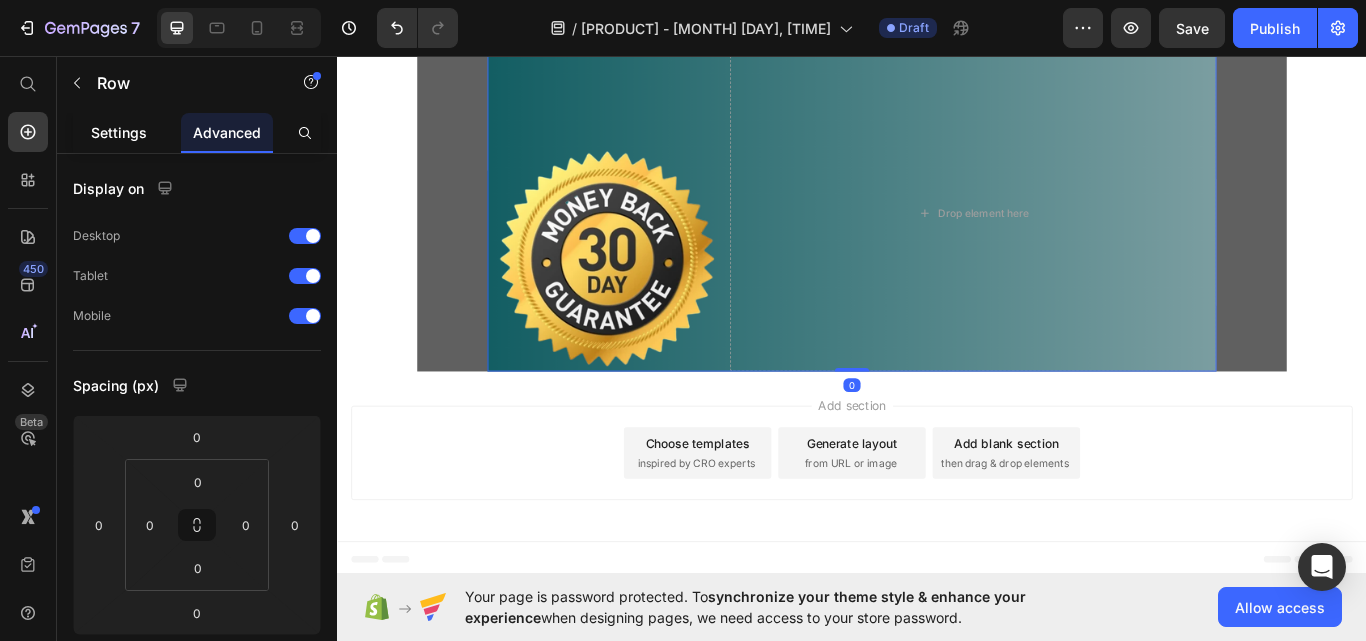 click on "Settings" at bounding box center (119, 132) 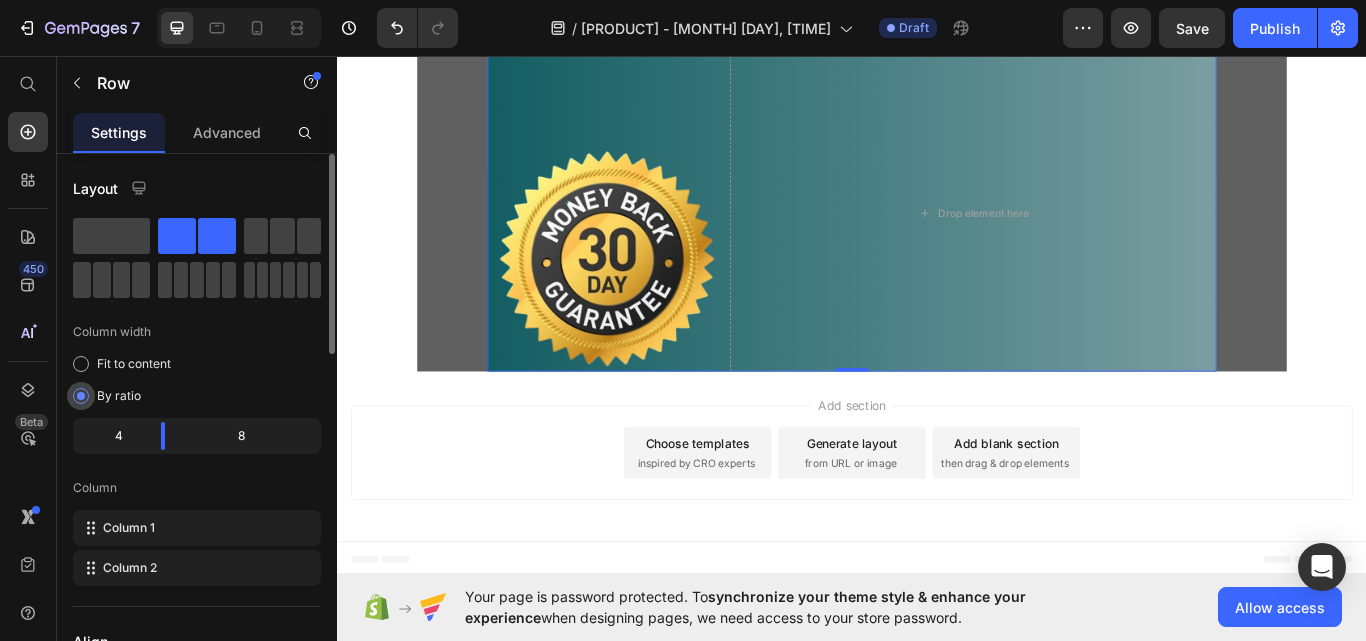 scroll, scrollTop: 100, scrollLeft: 0, axis: vertical 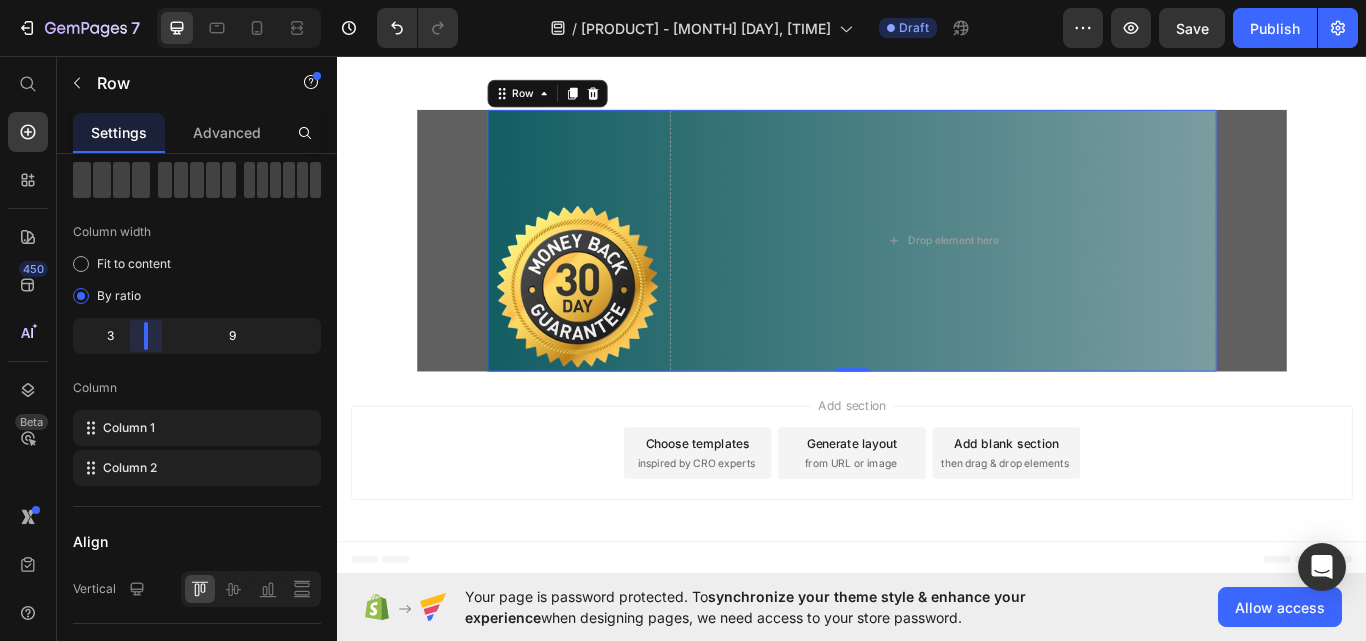 drag, startPoint x: 167, startPoint y: 332, endPoint x: 142, endPoint y: 337, distance: 25.495098 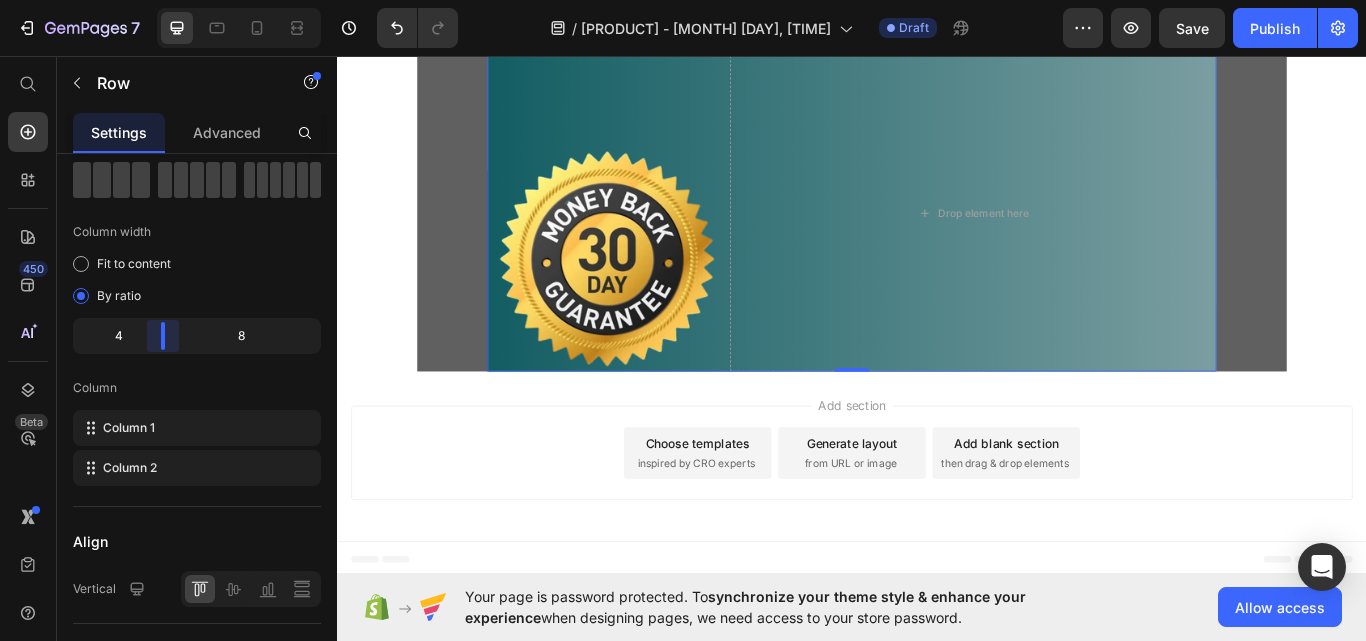 drag, startPoint x: 145, startPoint y: 335, endPoint x: 162, endPoint y: 343, distance: 18.788294 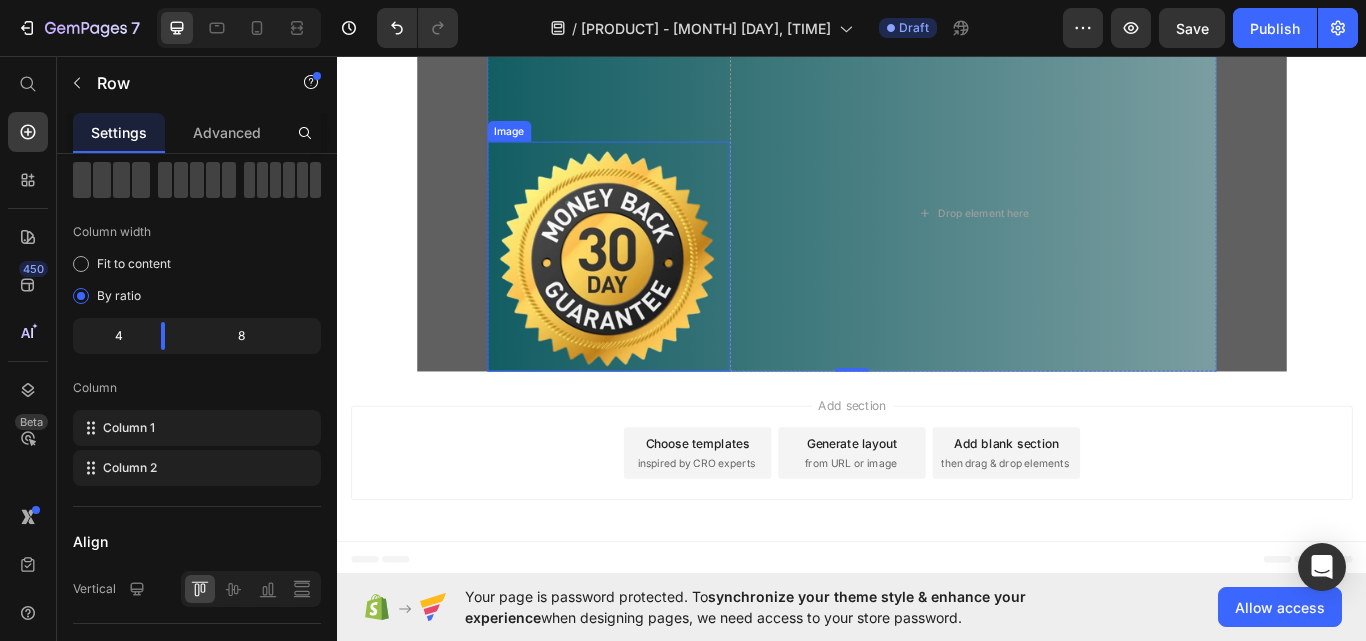 click at bounding box center (653, 291) 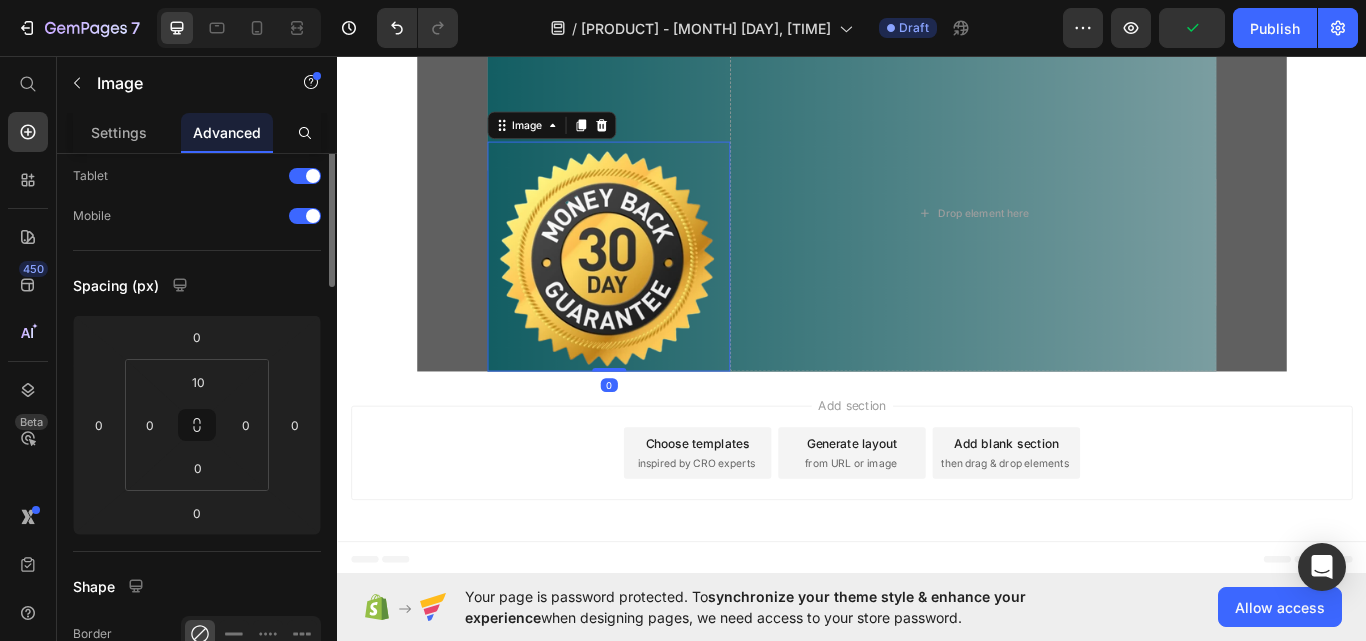scroll, scrollTop: 0, scrollLeft: 0, axis: both 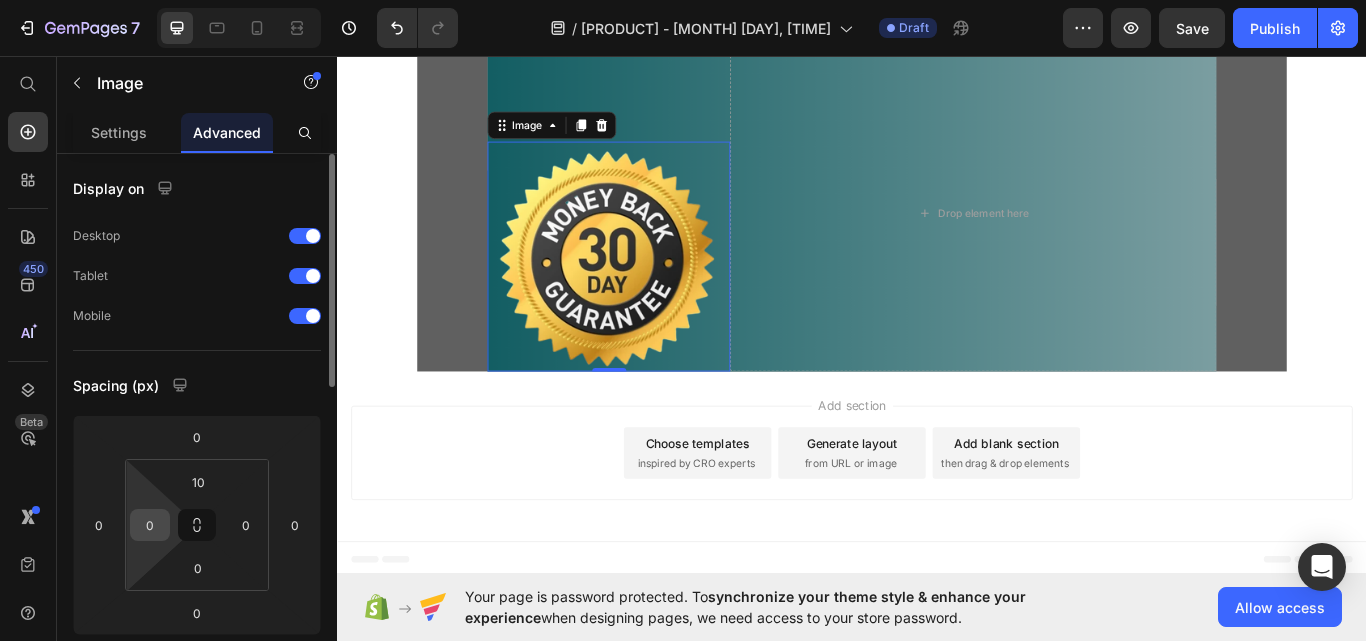 click on "0" at bounding box center [150, 525] 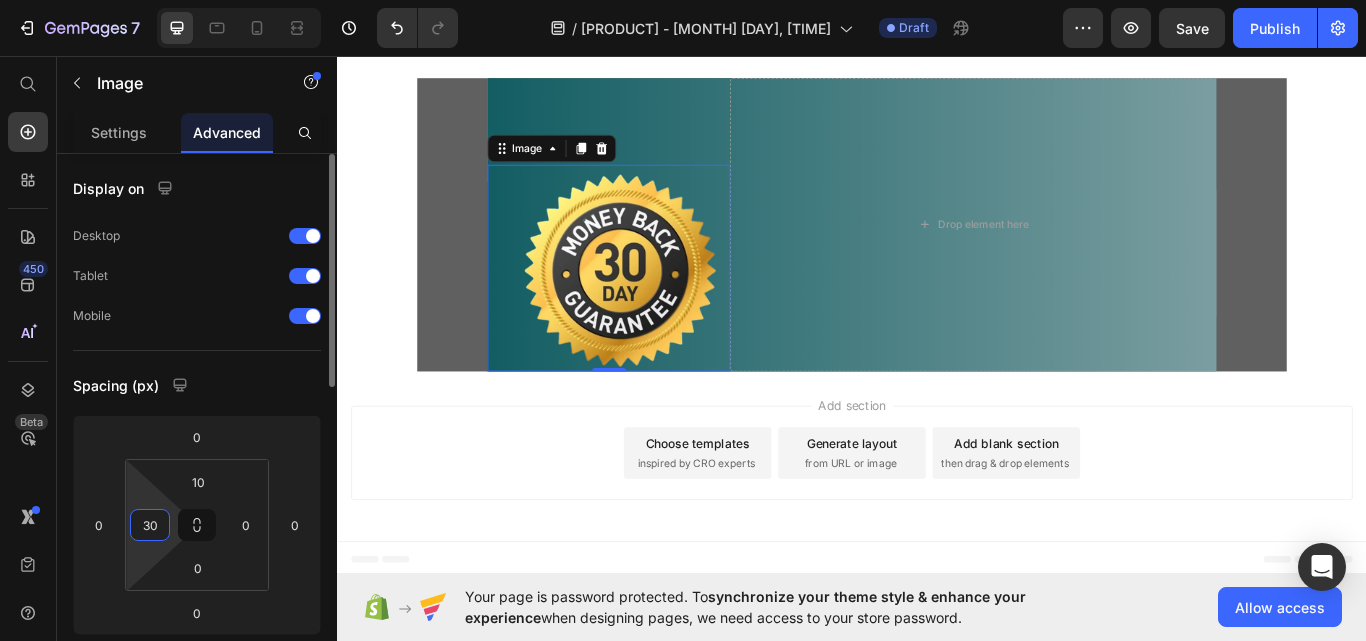 click on "30" at bounding box center [150, 525] 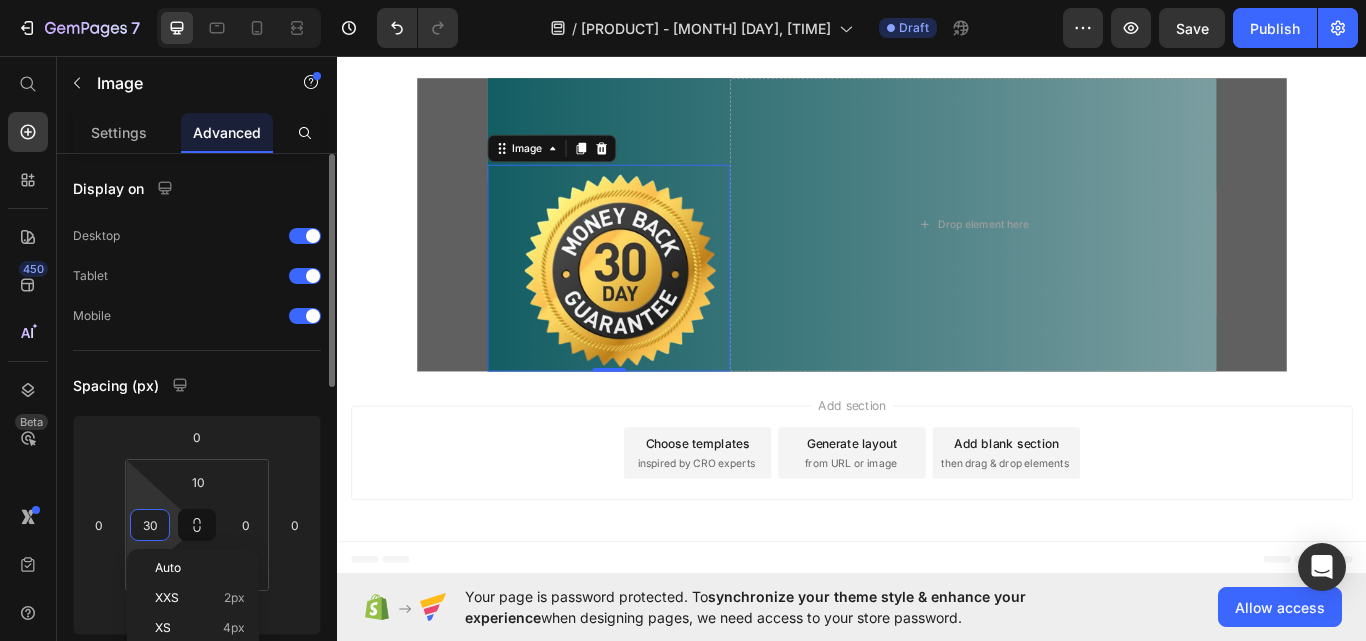 type on "3" 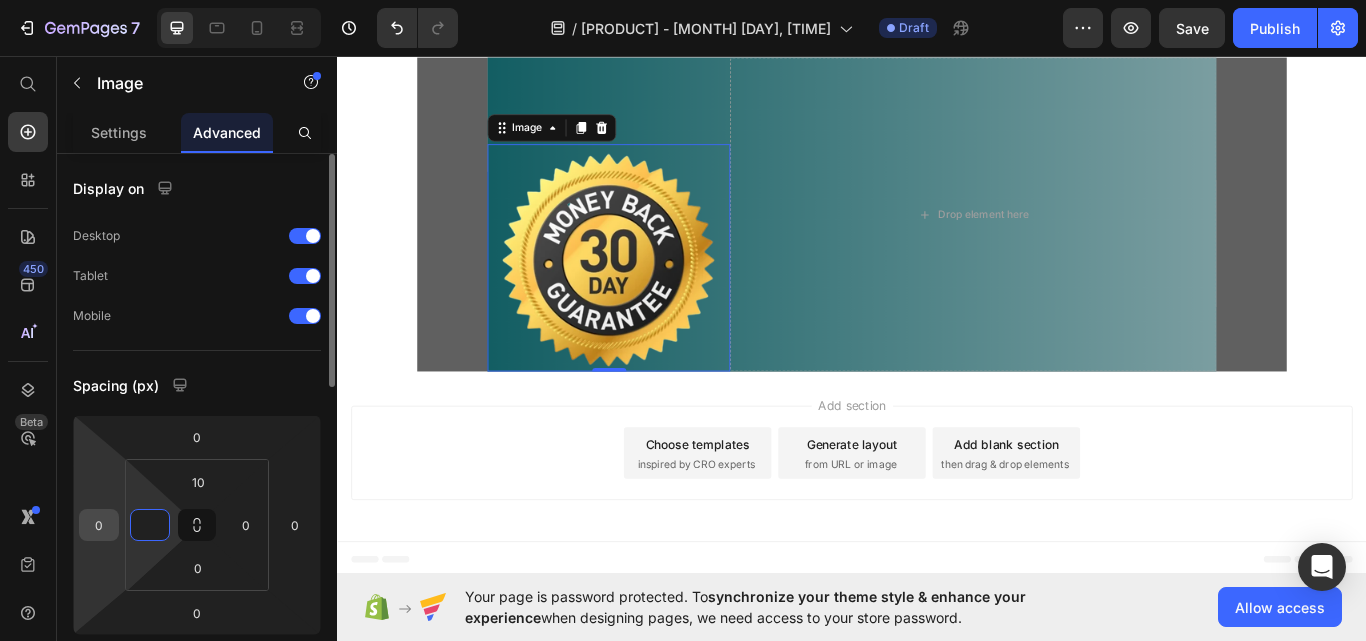 click on "0" at bounding box center (99, 525) 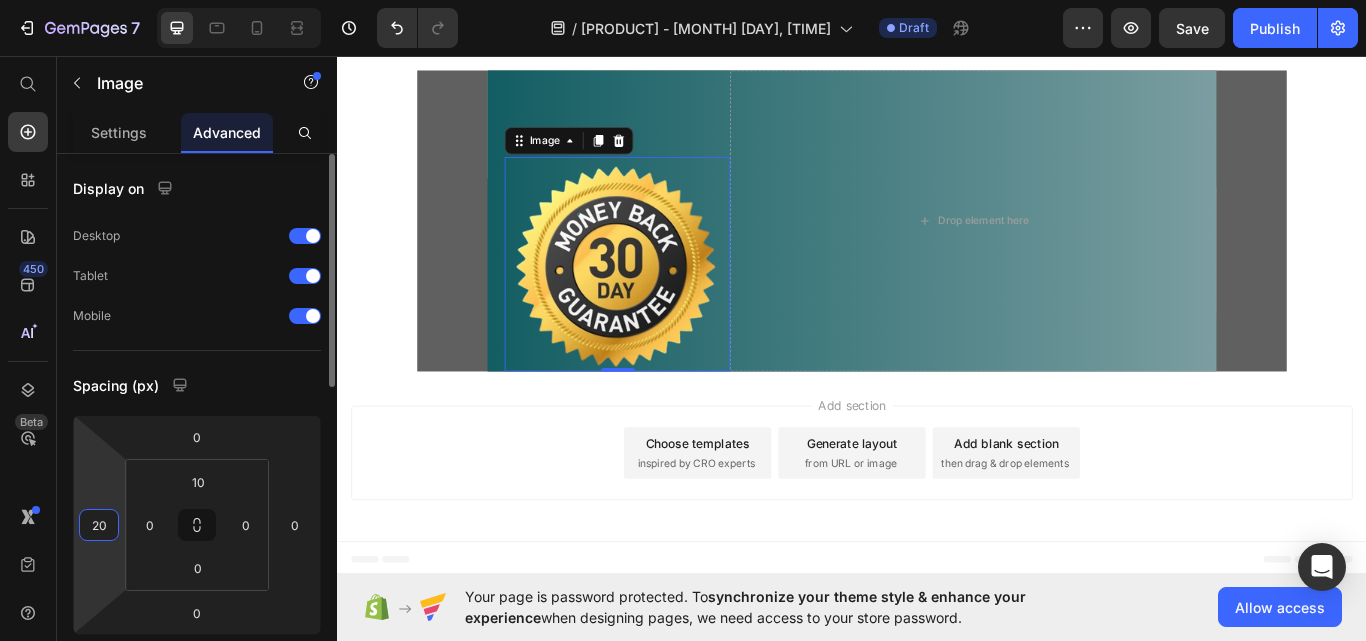 type on "2" 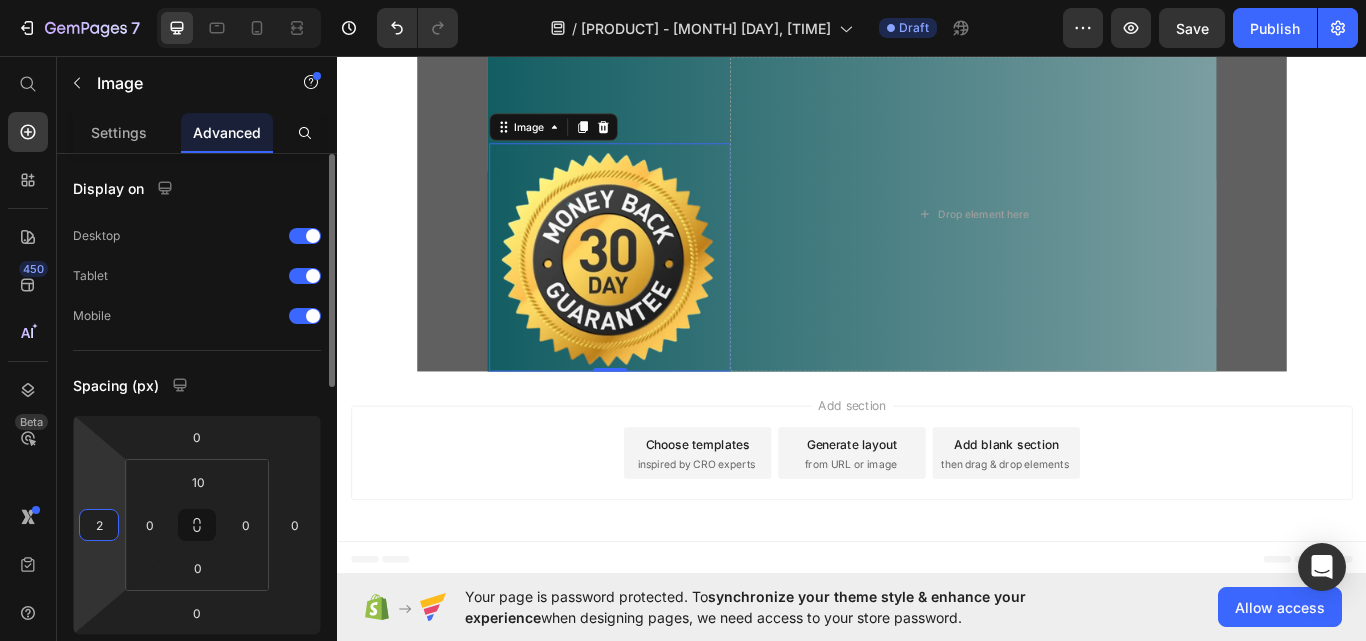 type 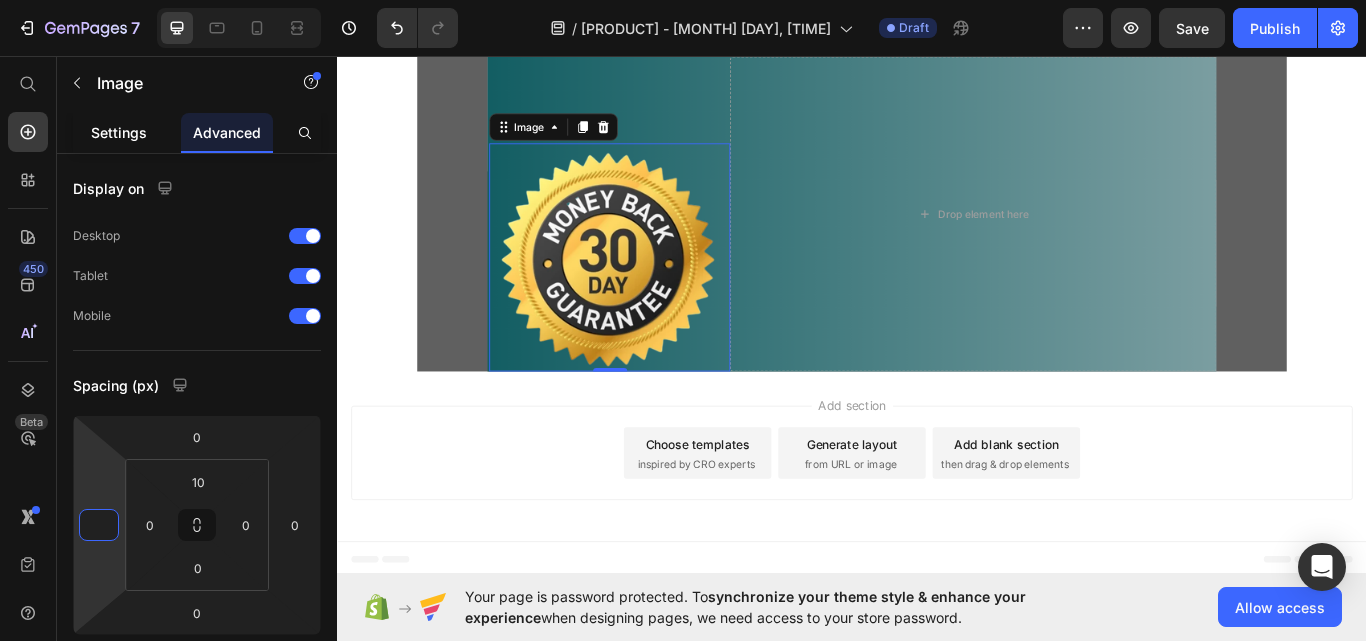 click on "Settings" at bounding box center [119, 132] 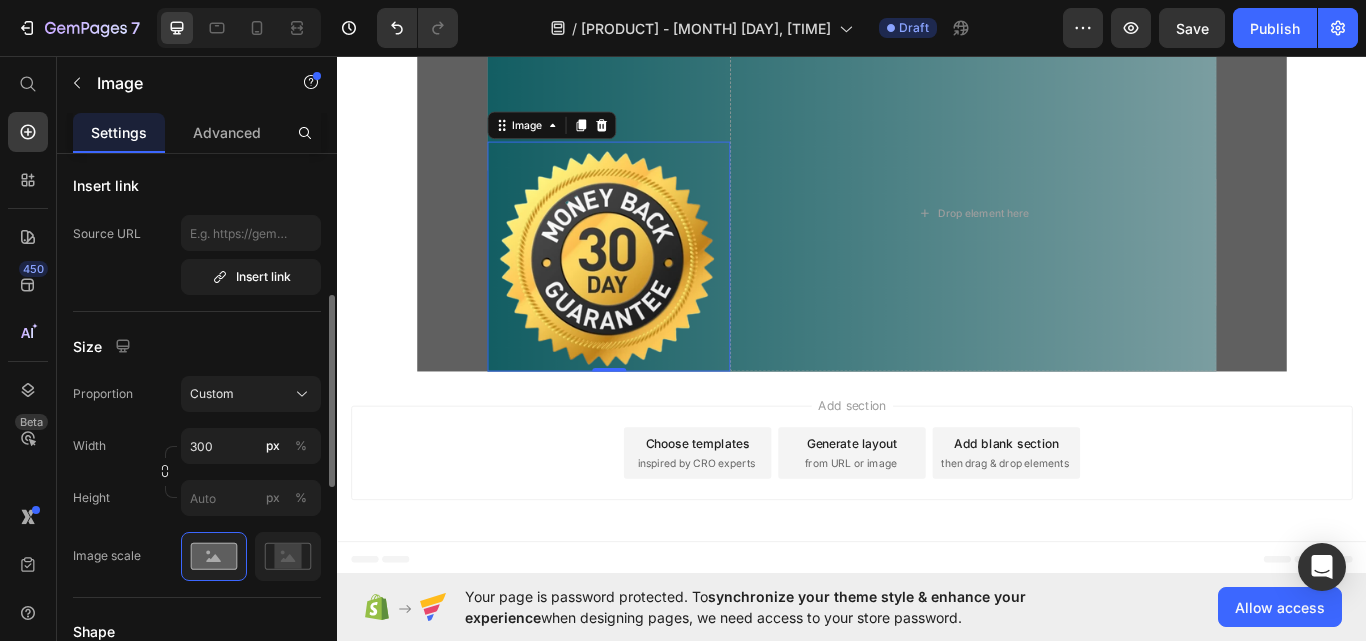 scroll, scrollTop: 500, scrollLeft: 0, axis: vertical 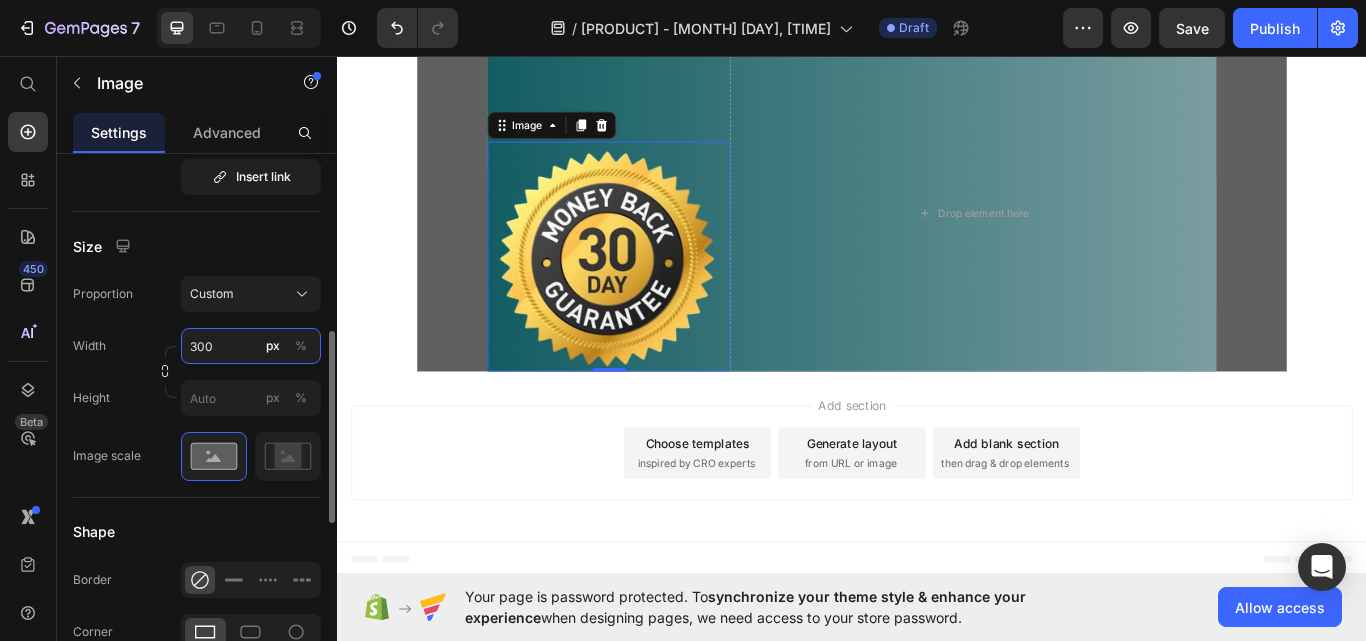 click on "300" at bounding box center (251, 346) 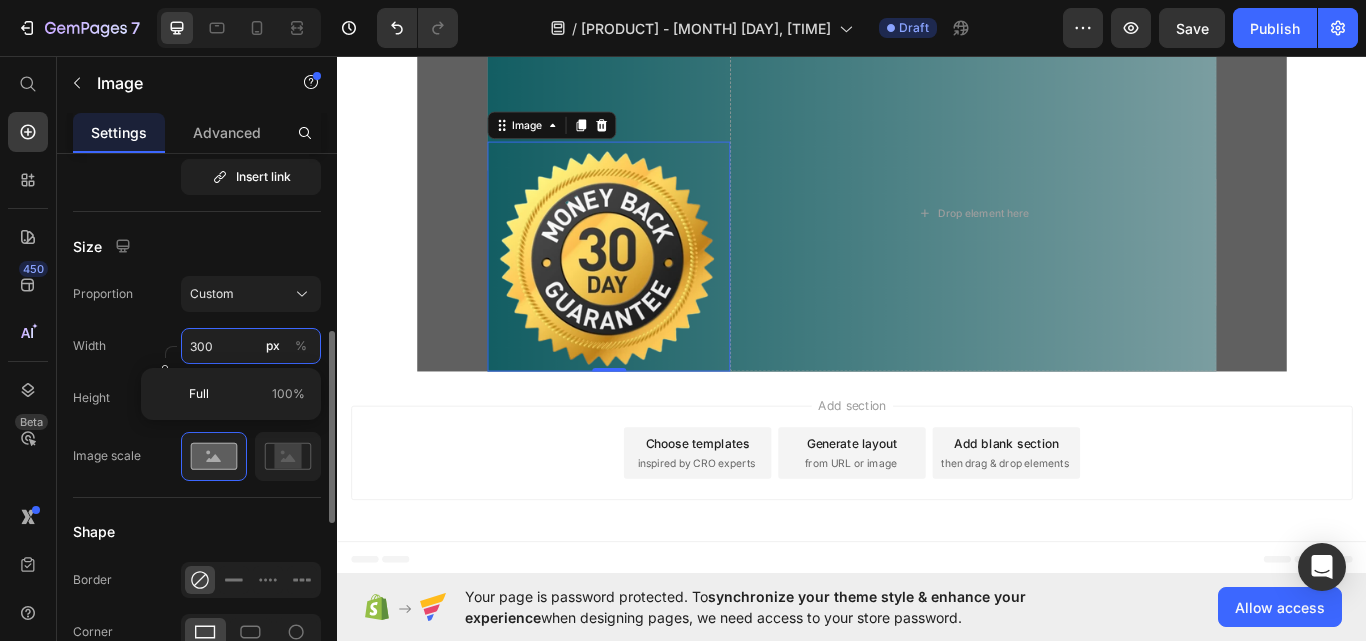 click on "300" at bounding box center (251, 346) 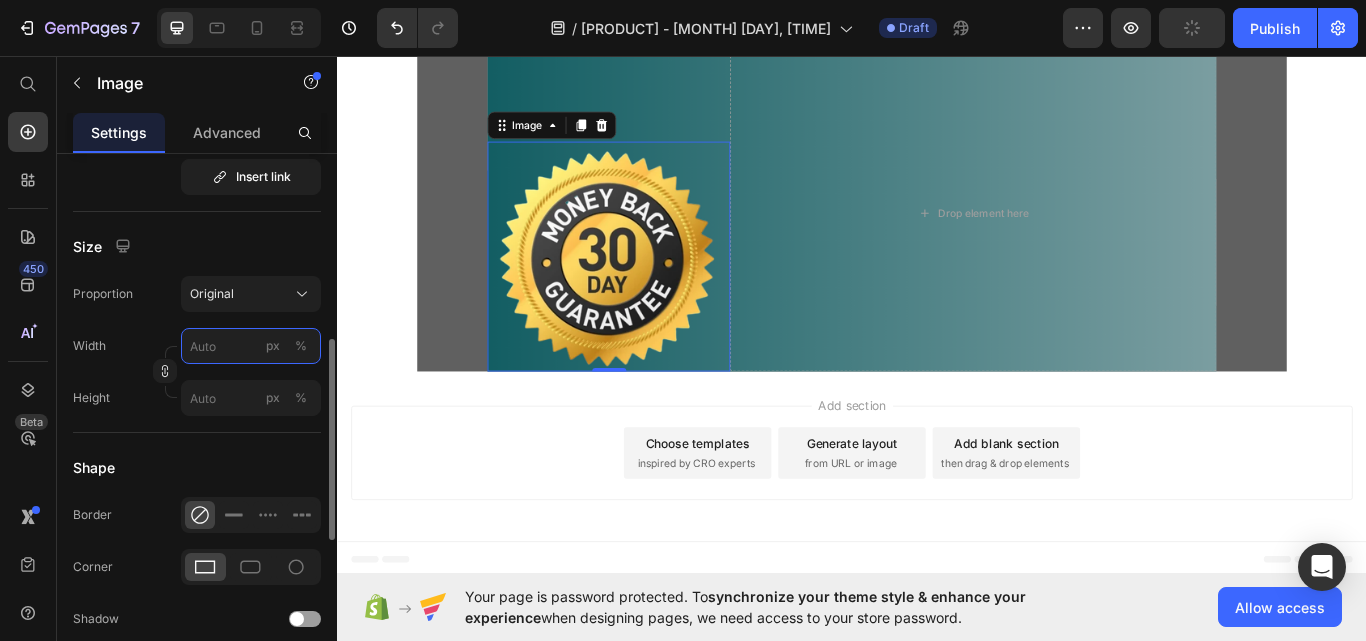 click on "px %" at bounding box center (251, 346) 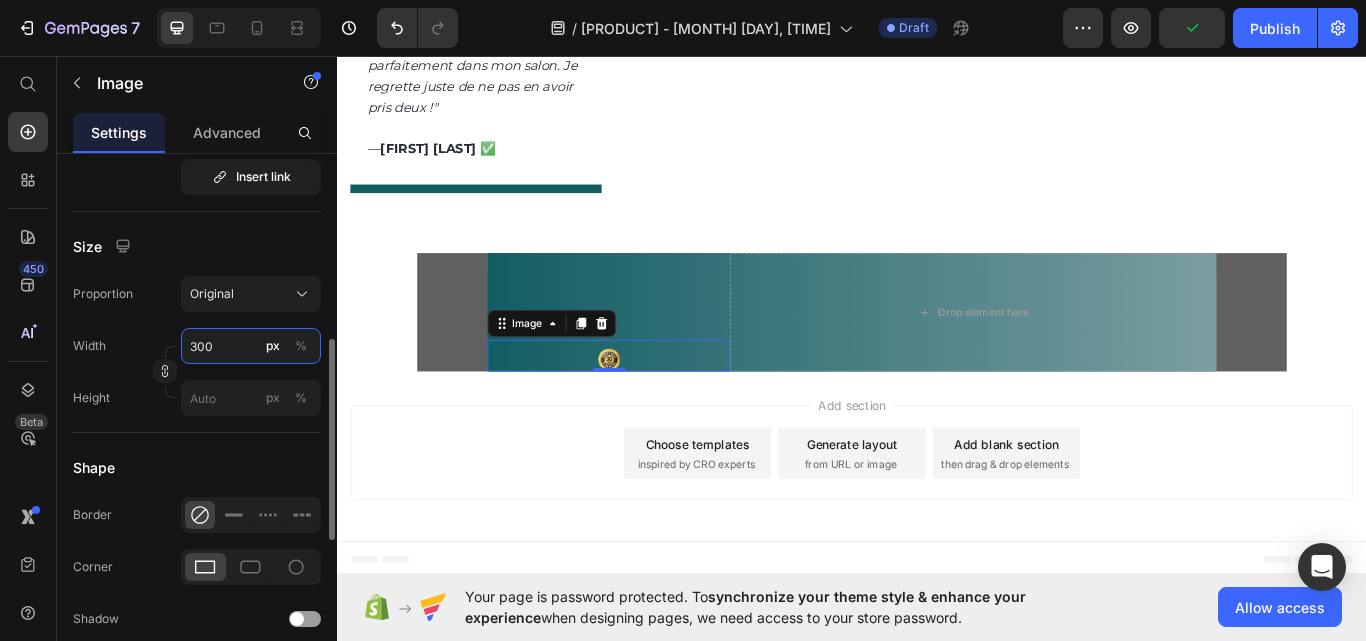 scroll, scrollTop: 7420, scrollLeft: 0, axis: vertical 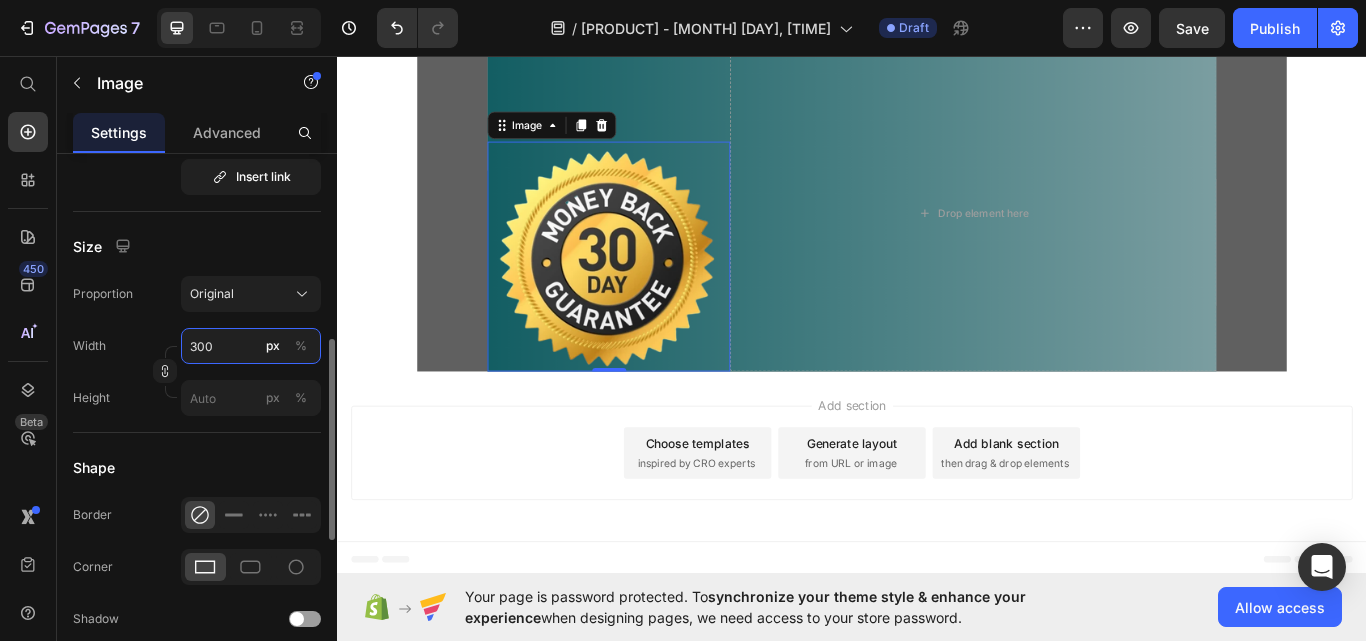 click on "300" at bounding box center (251, 346) 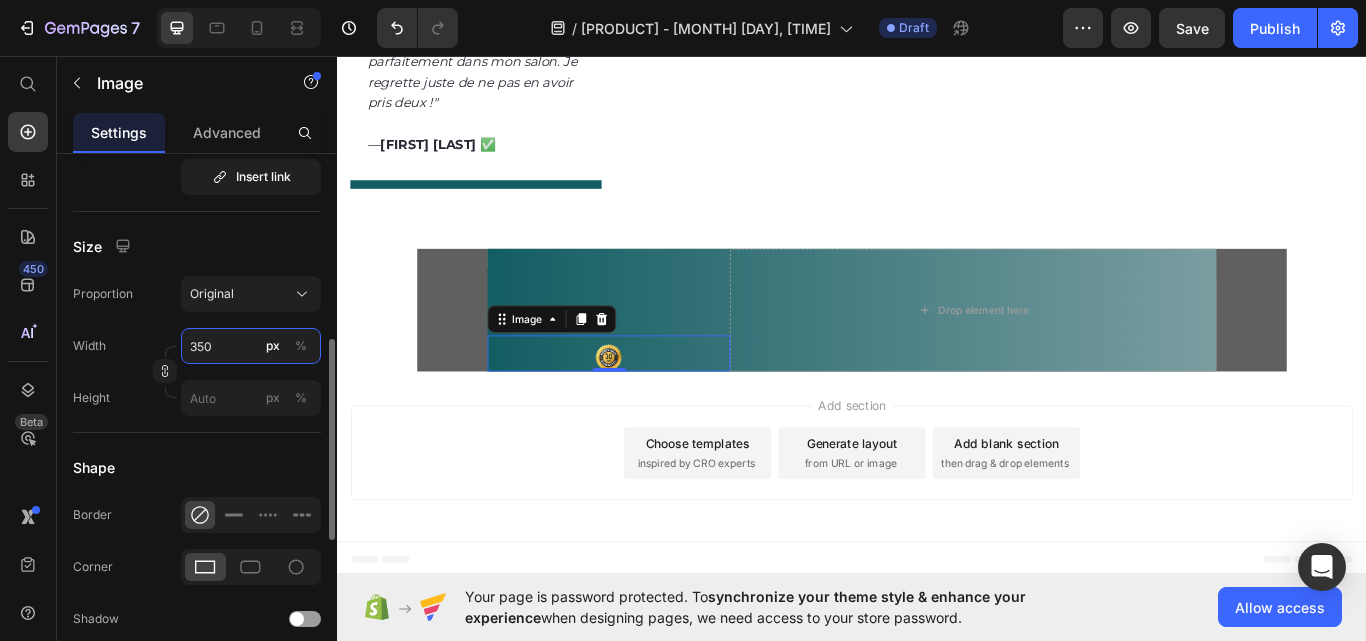 scroll, scrollTop: 7420, scrollLeft: 0, axis: vertical 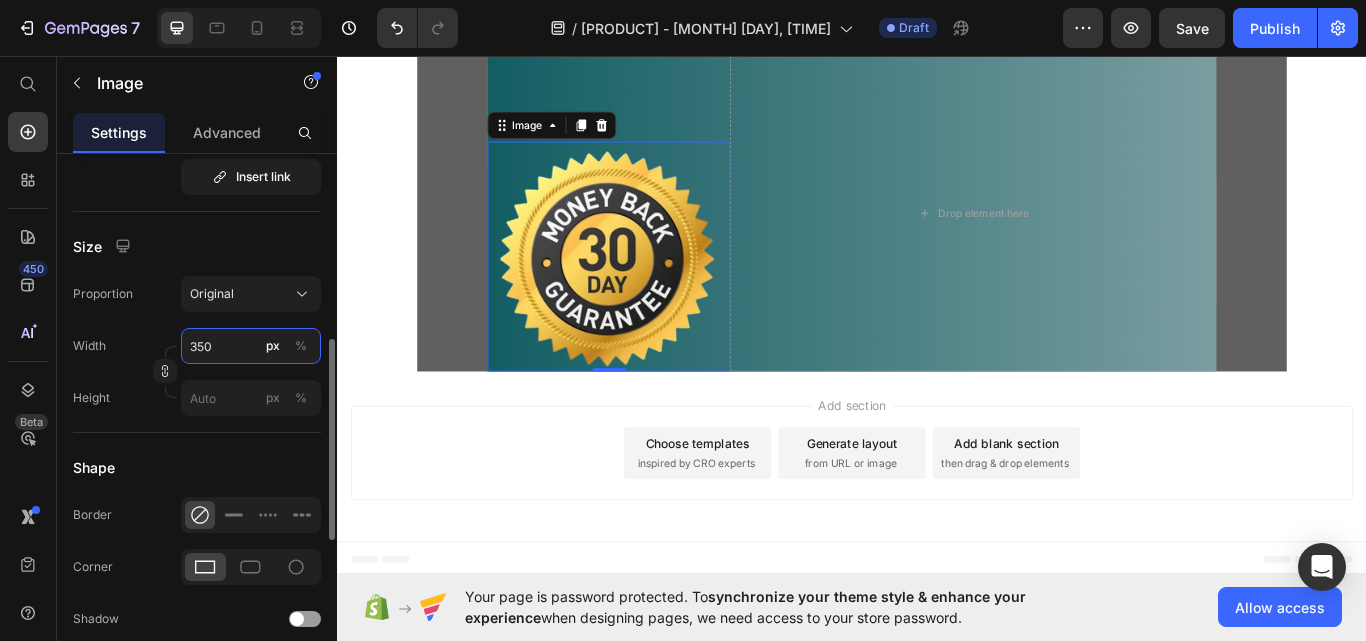 click on "350" at bounding box center (251, 346) 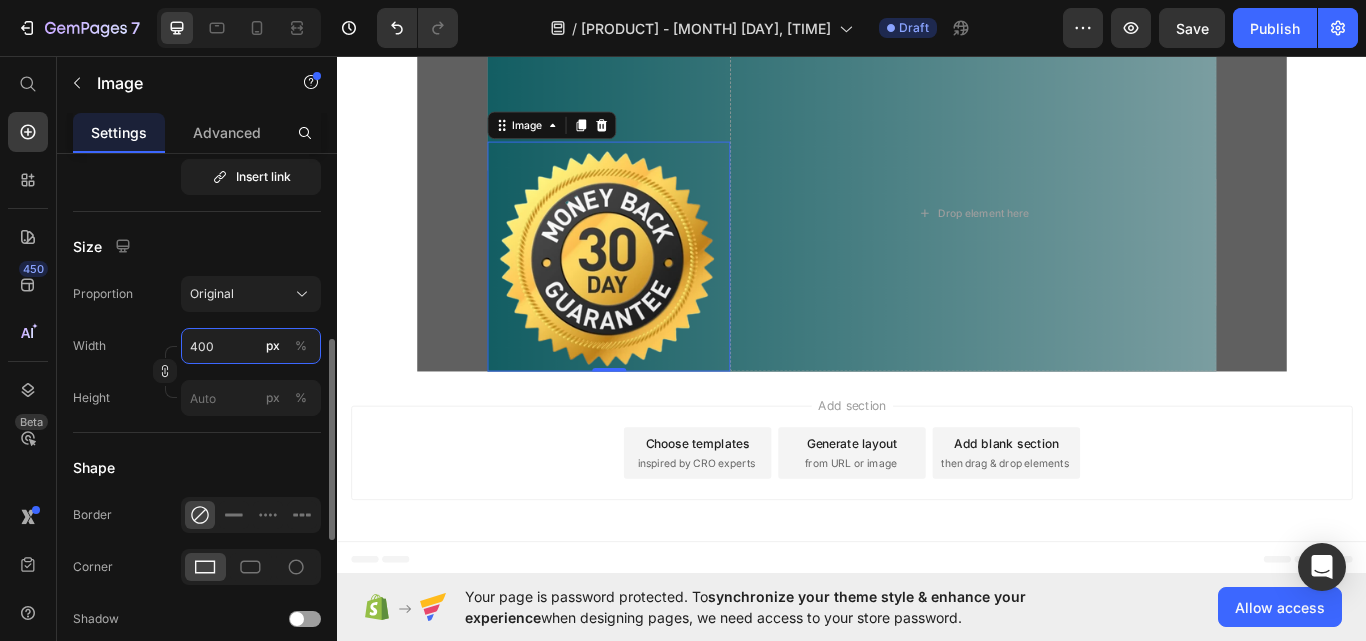 scroll, scrollTop: 7420, scrollLeft: 0, axis: vertical 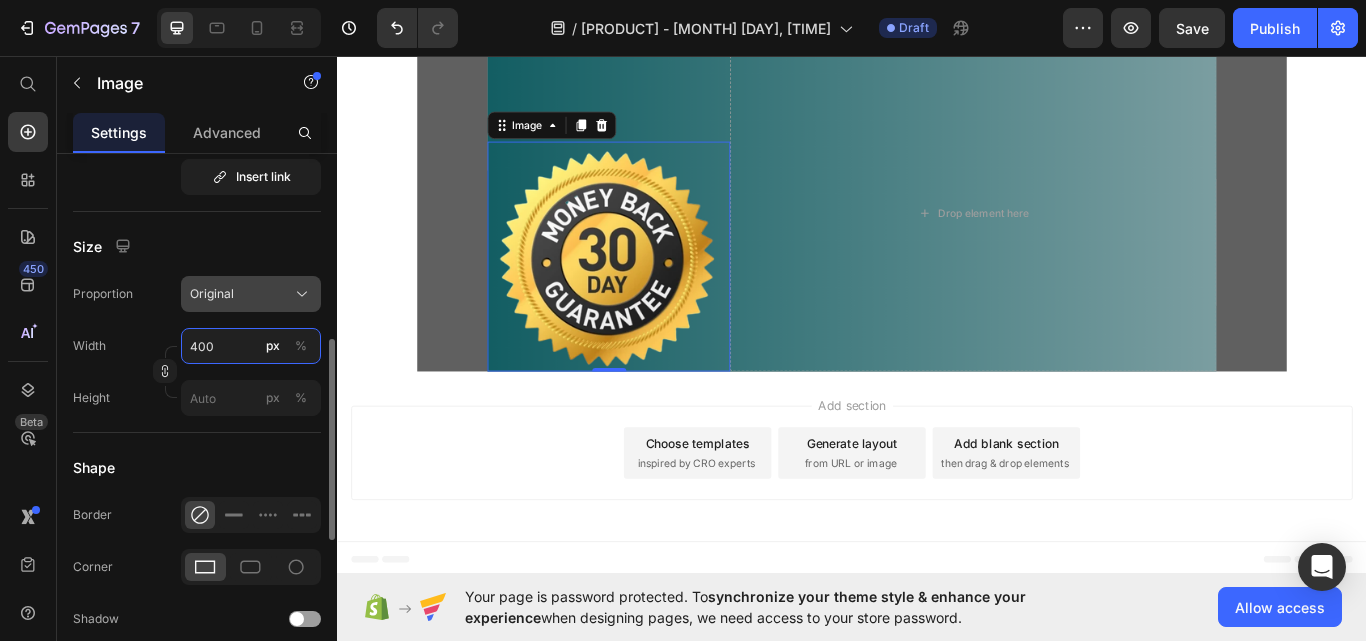 type on "400" 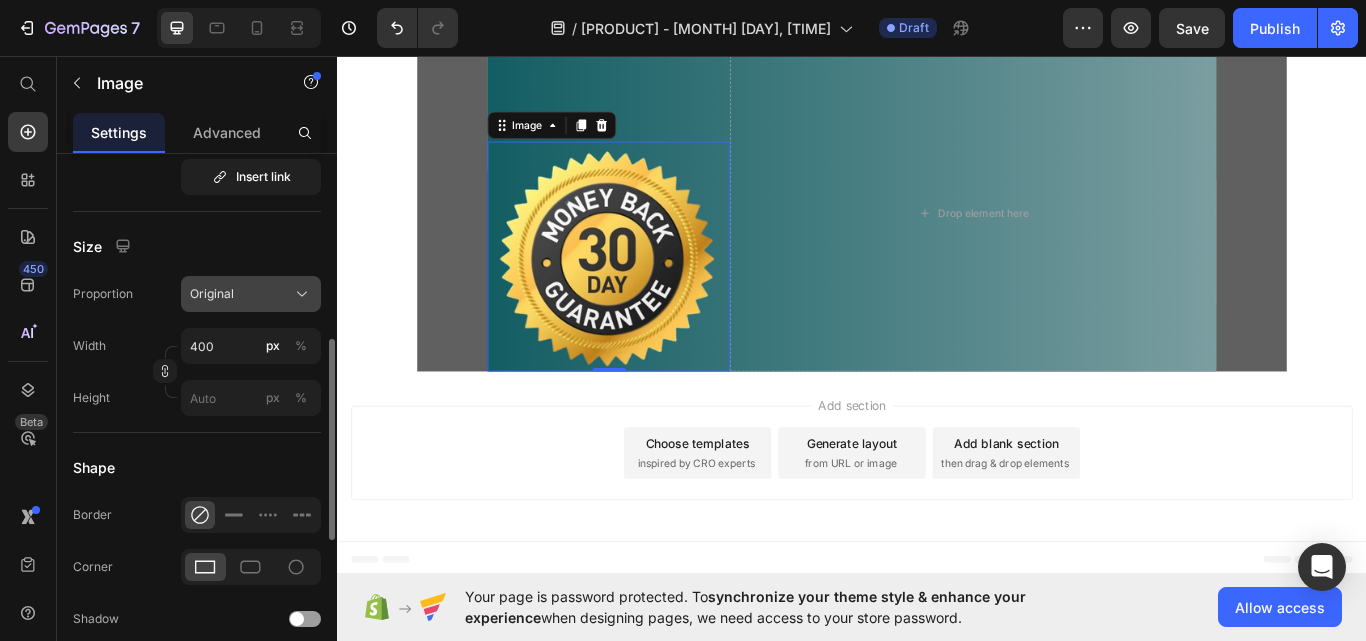 click on "Original" 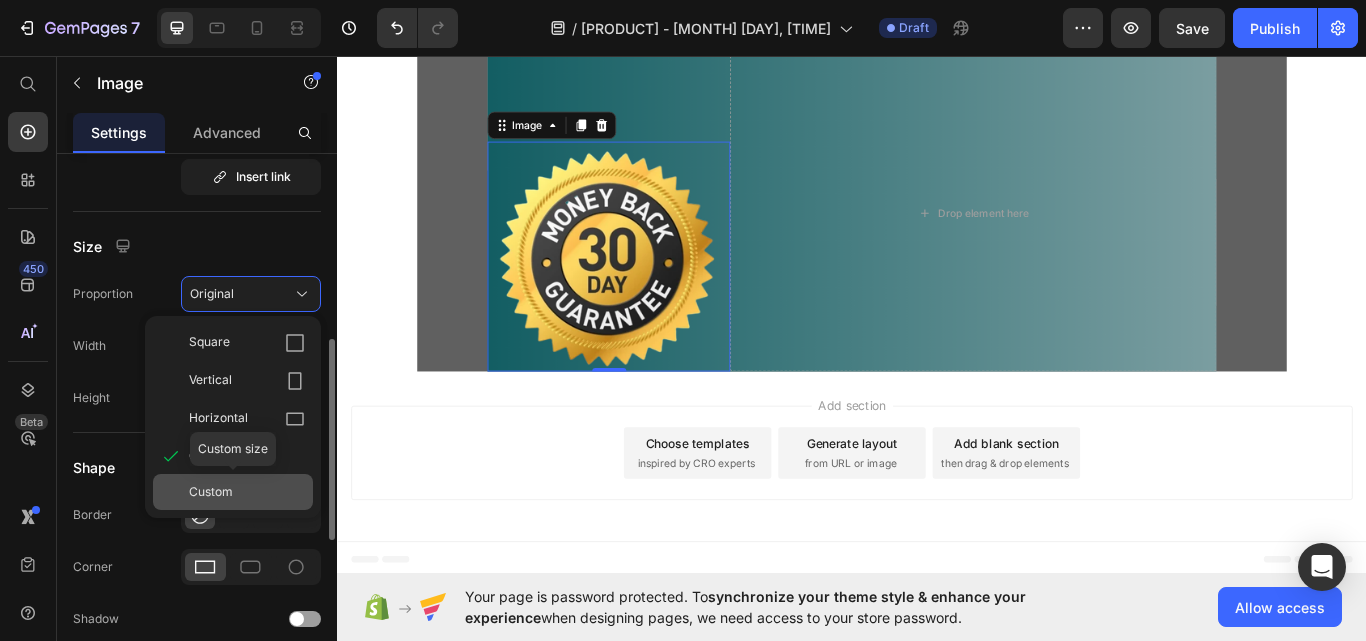 click on "Custom" 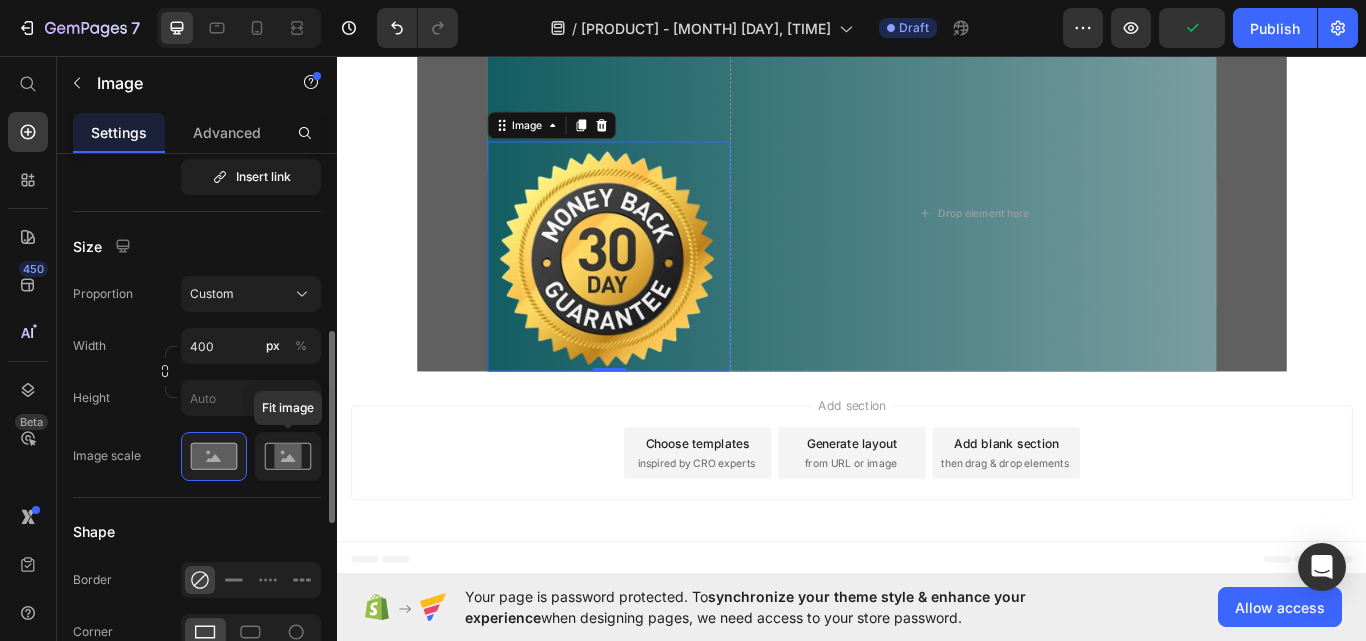 click 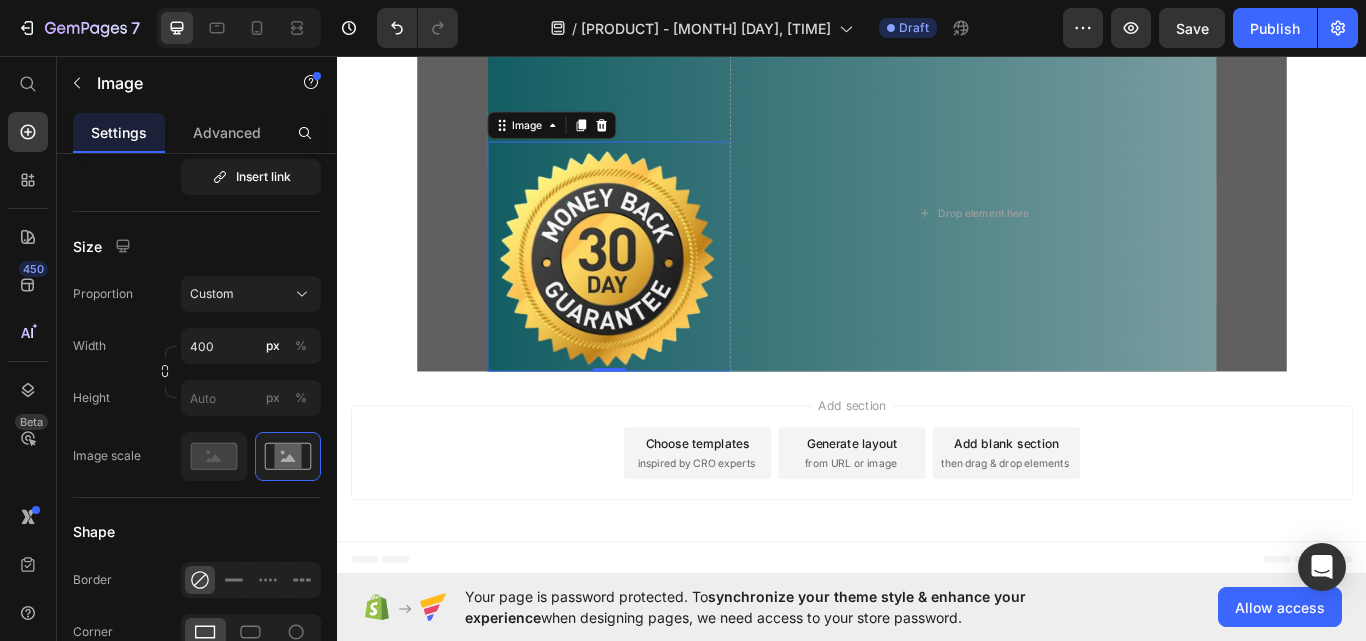 scroll, scrollTop: 7519, scrollLeft: 0, axis: vertical 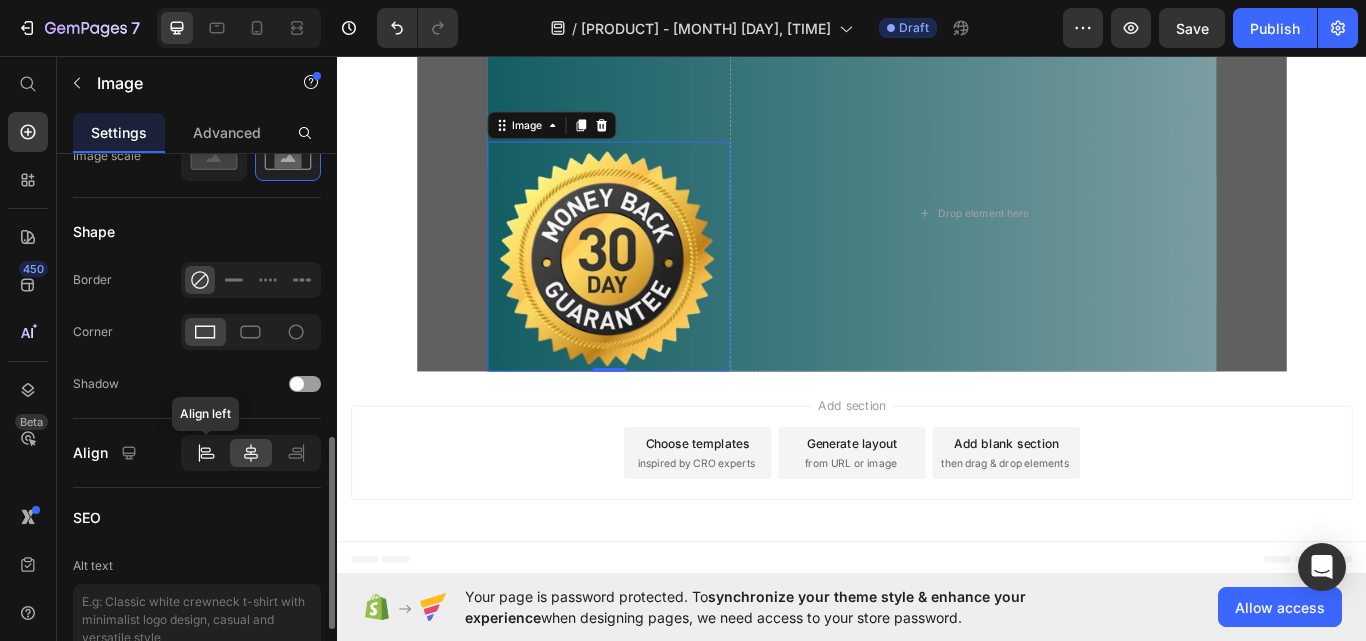 click 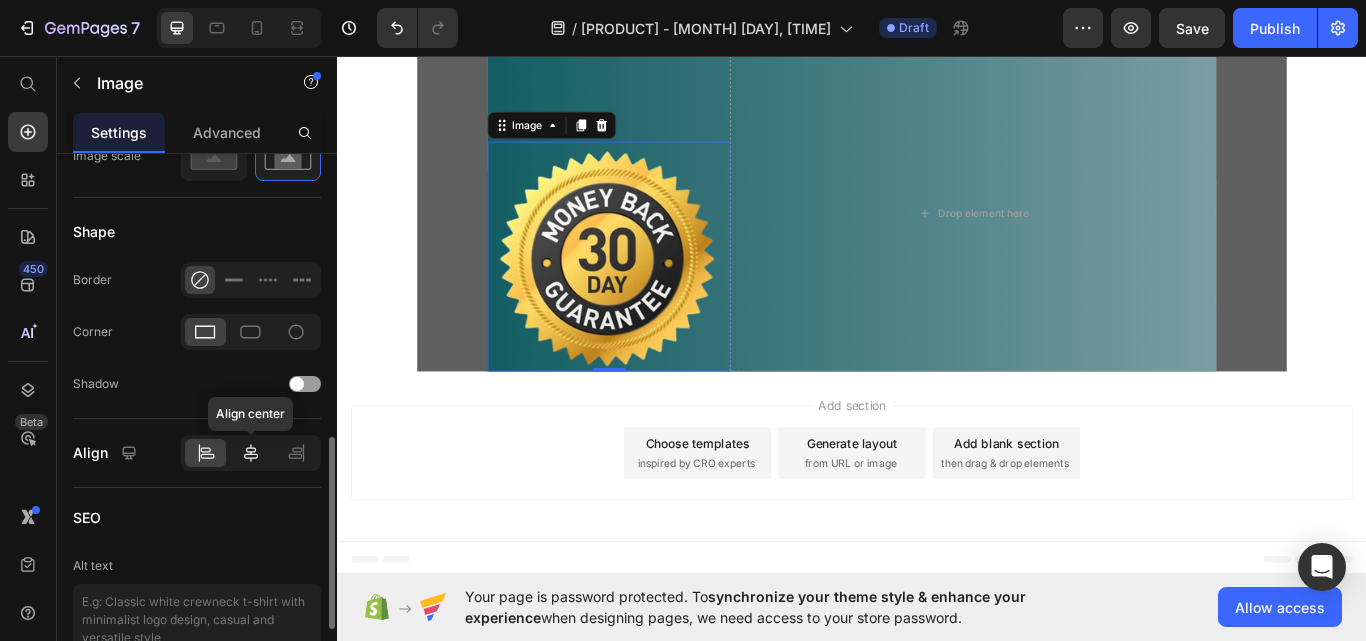 click 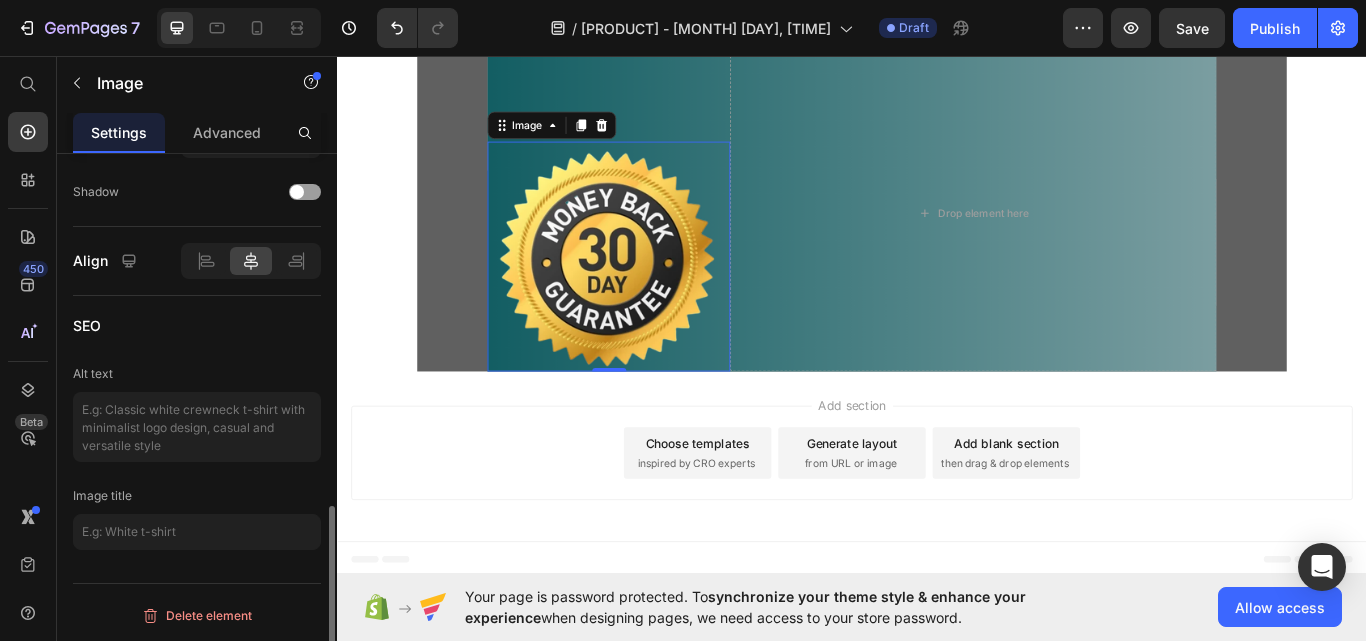 scroll, scrollTop: 592, scrollLeft: 0, axis: vertical 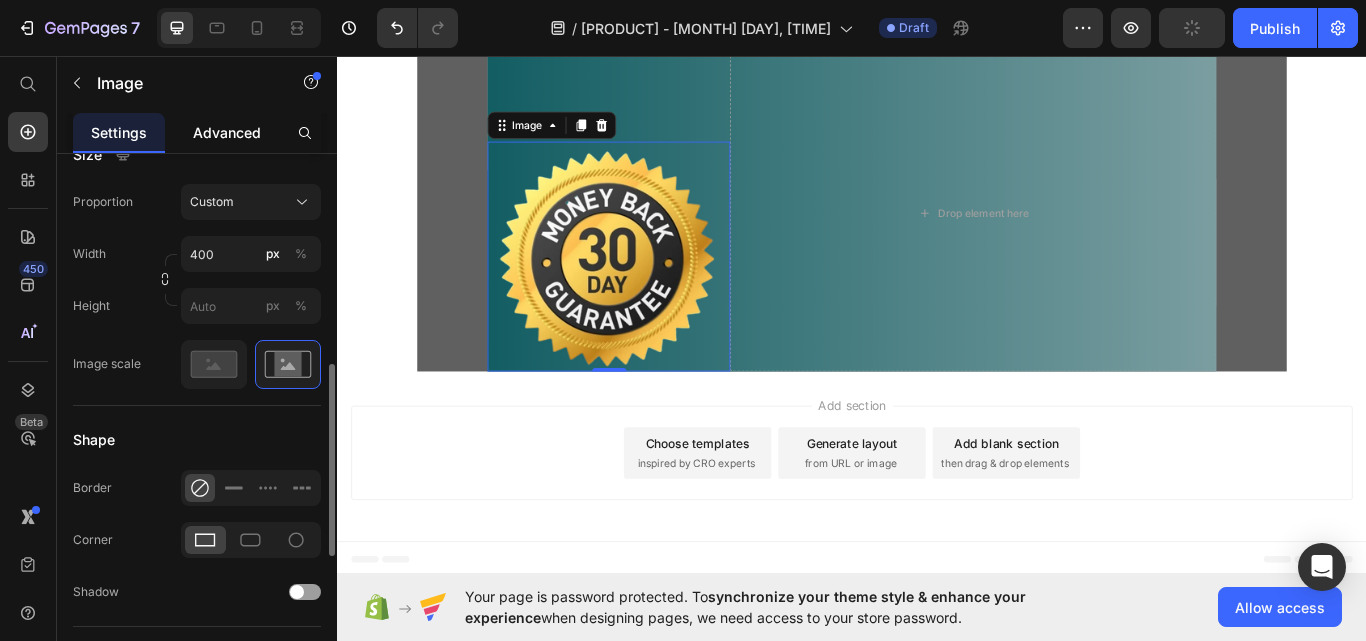 click on "Advanced" 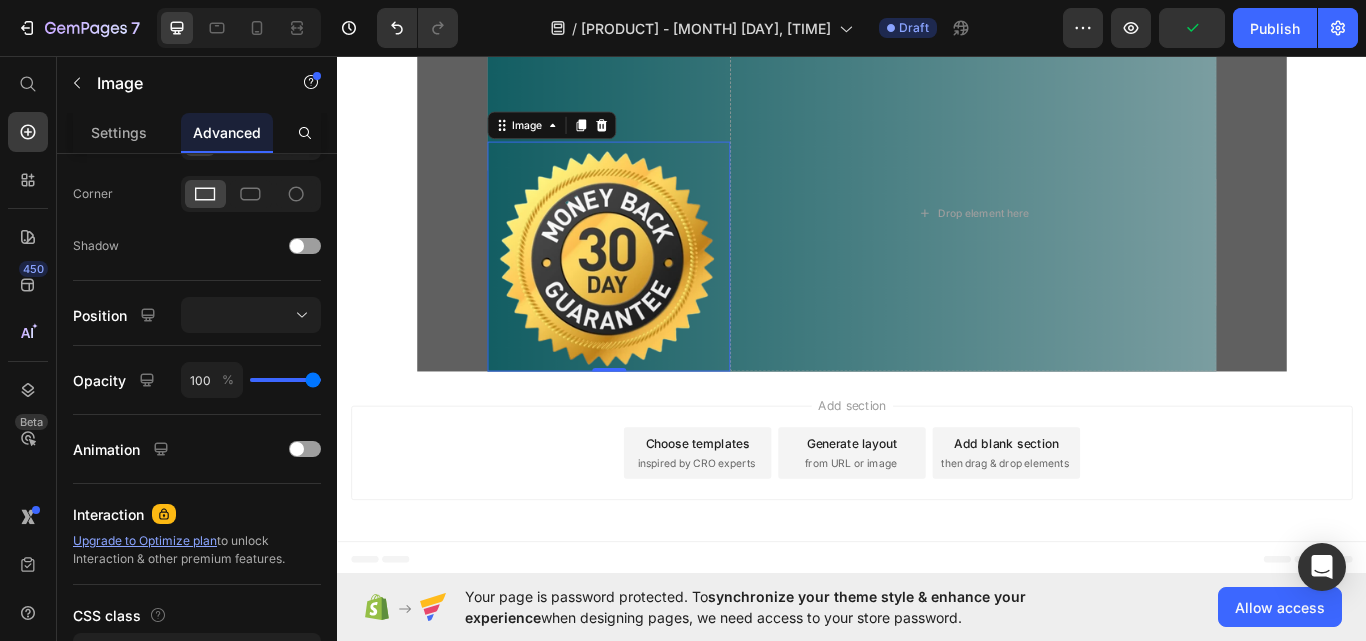 scroll, scrollTop: 0, scrollLeft: 0, axis: both 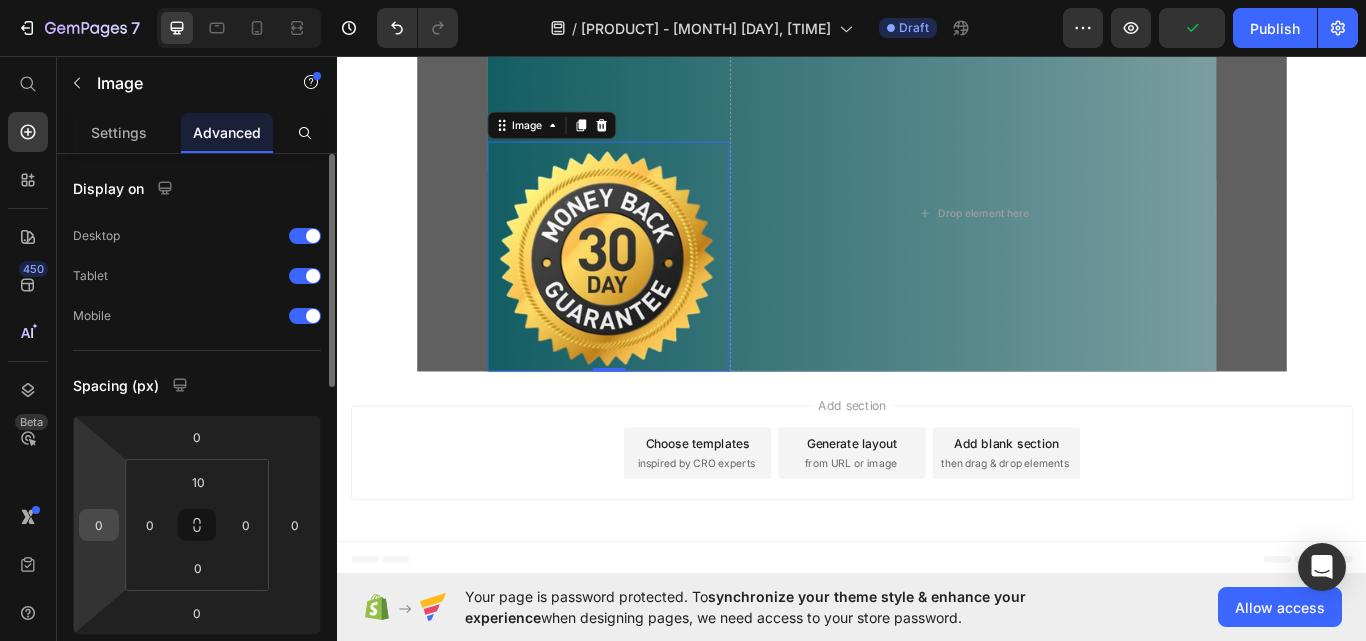 click on "0" at bounding box center [99, 525] 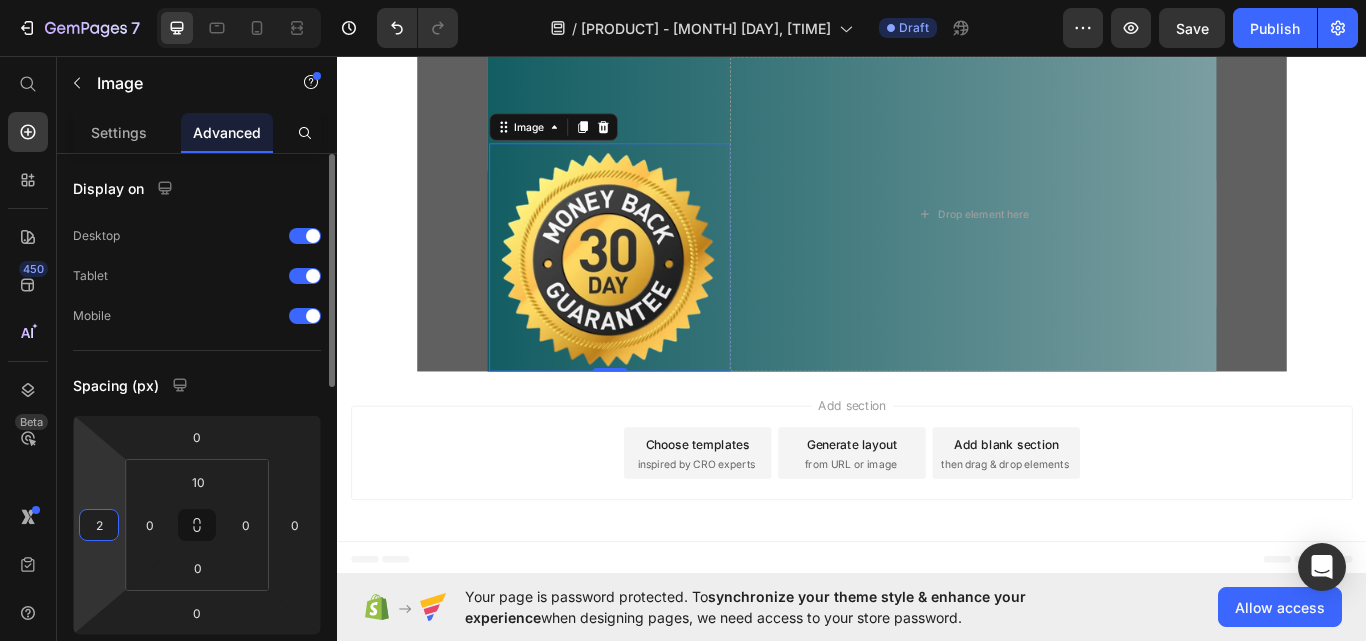 type on "20" 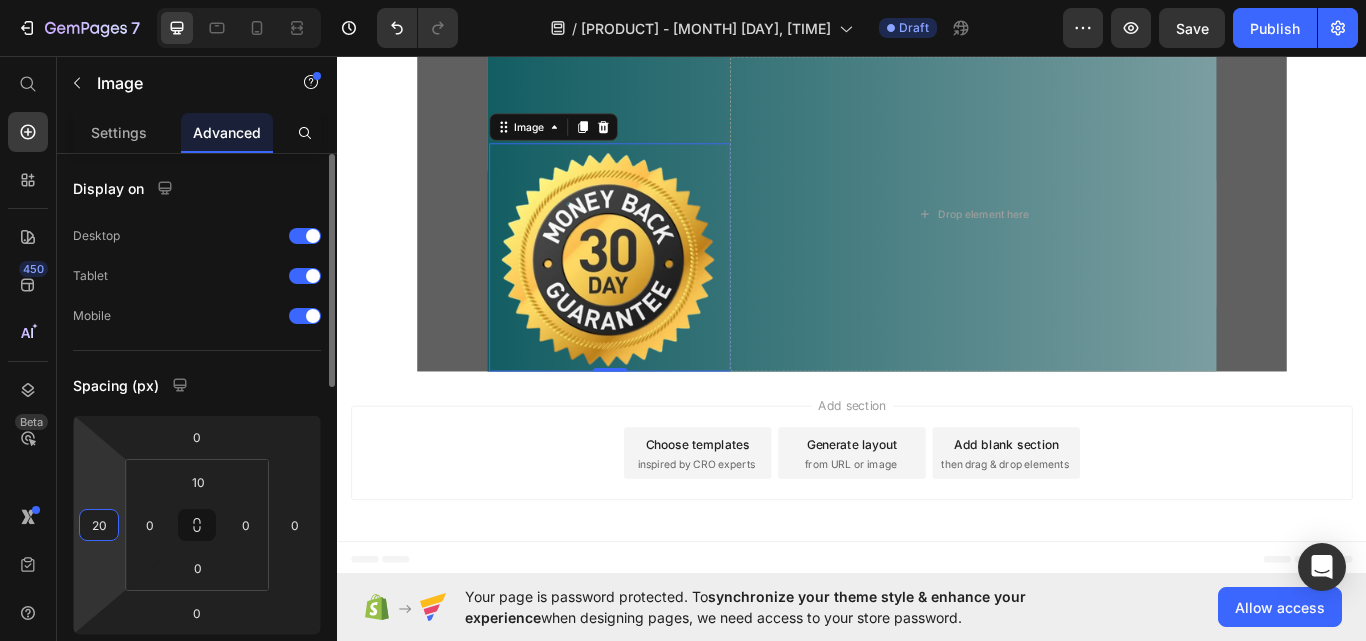scroll, scrollTop: 7501, scrollLeft: 0, axis: vertical 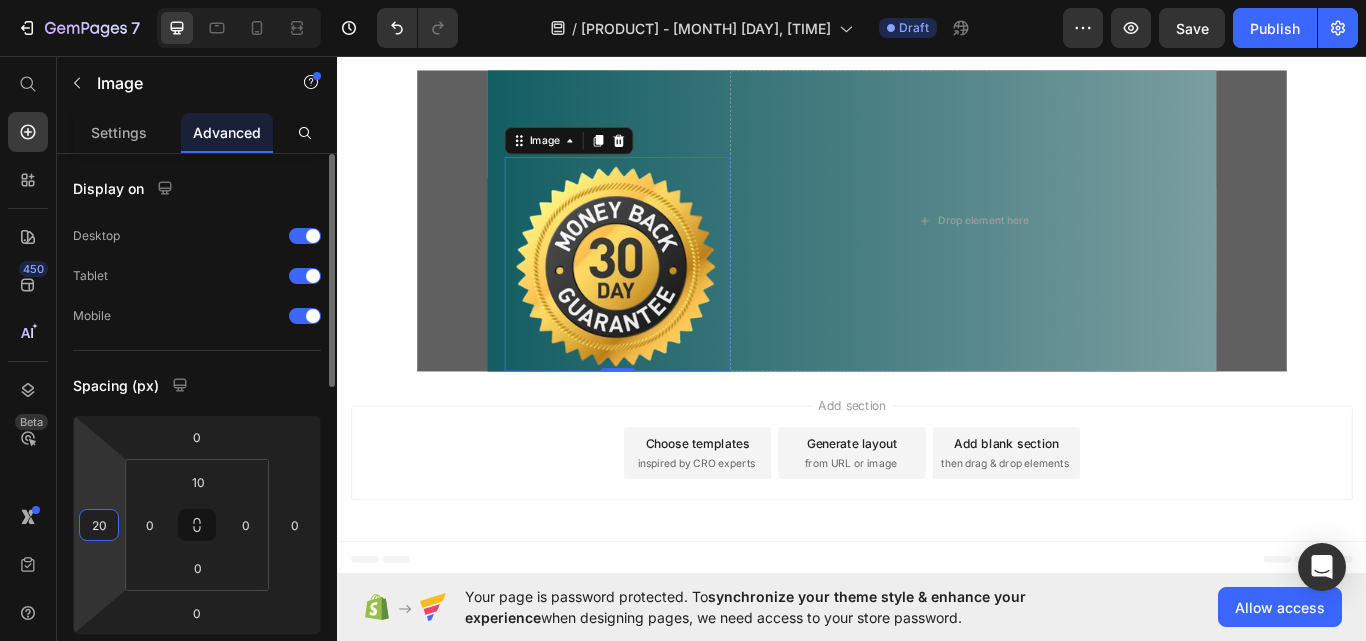 click on "20" at bounding box center [99, 525] 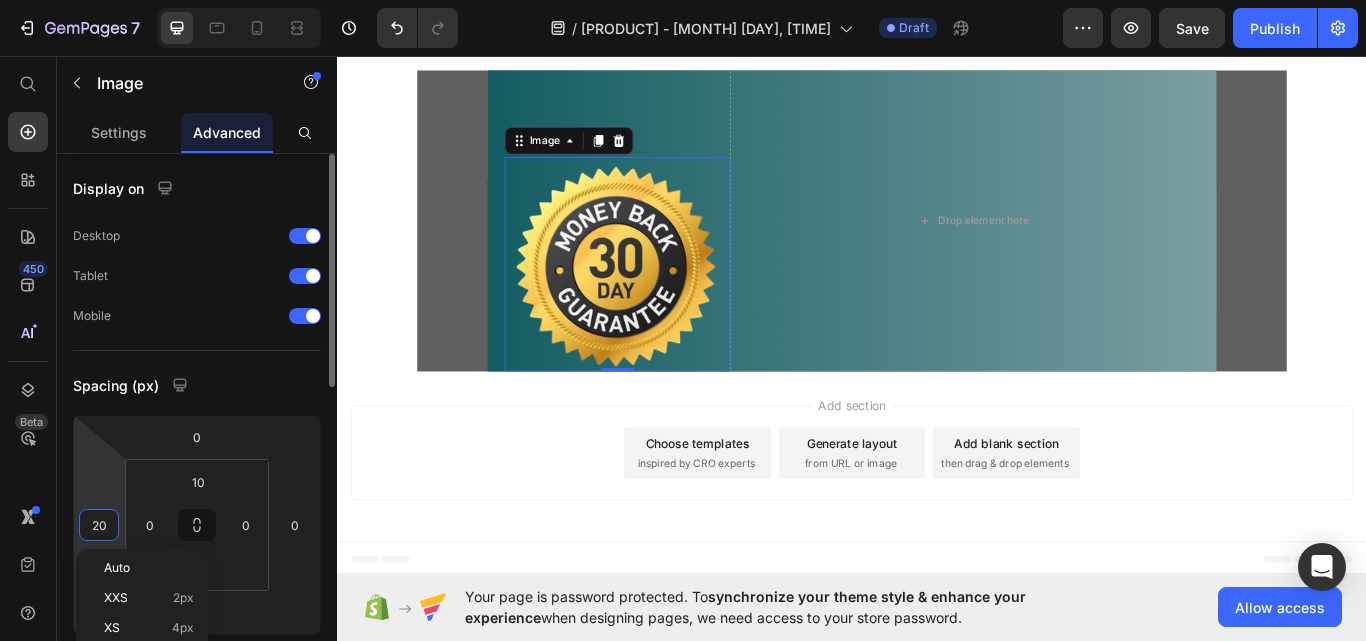 click on "20" at bounding box center (99, 525) 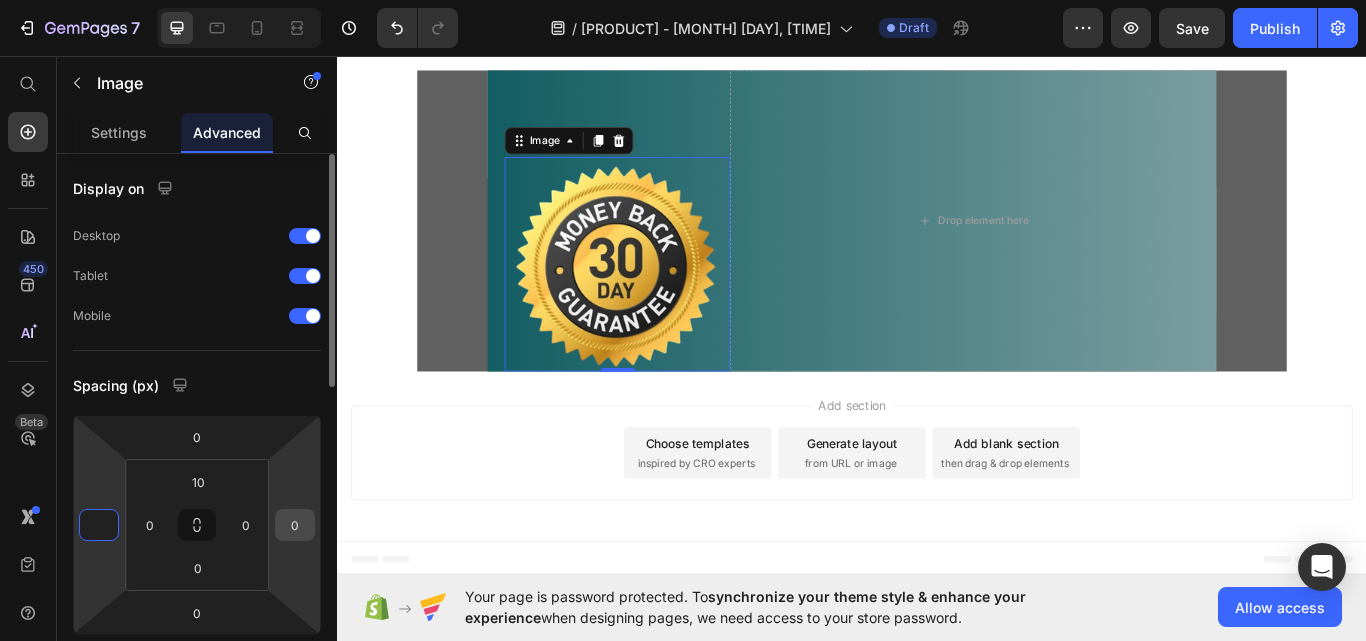 click on "0" at bounding box center [295, 525] 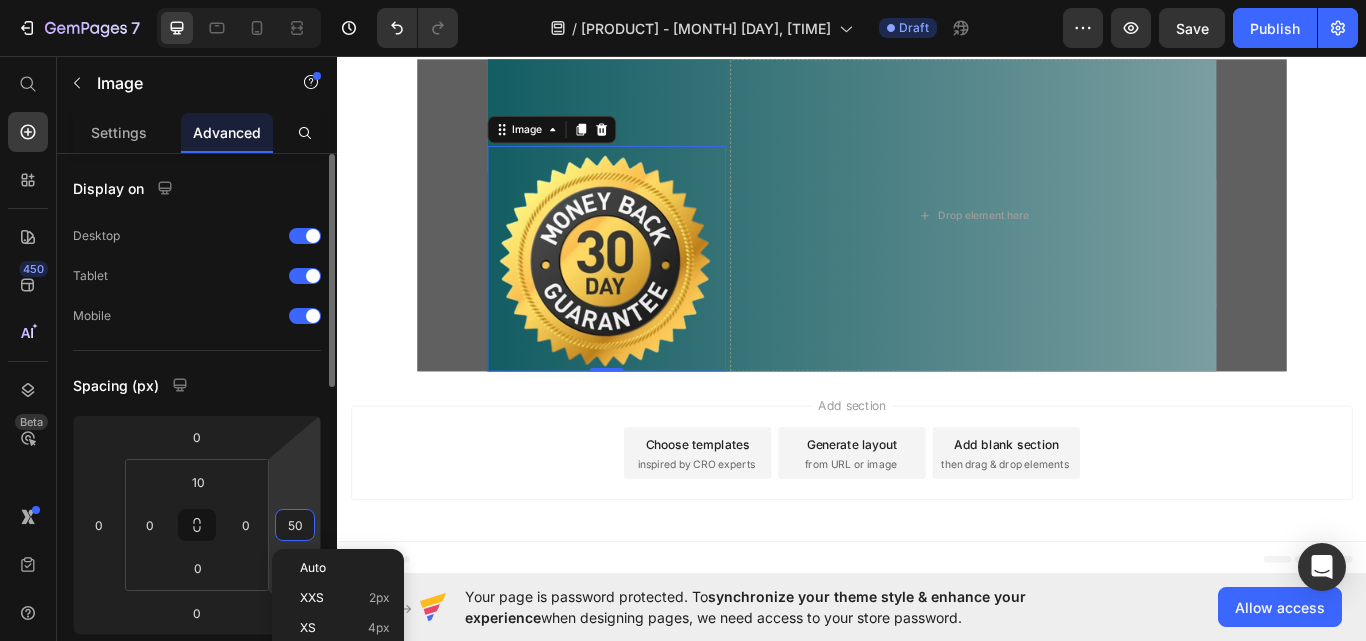scroll, scrollTop: 7474, scrollLeft: 0, axis: vertical 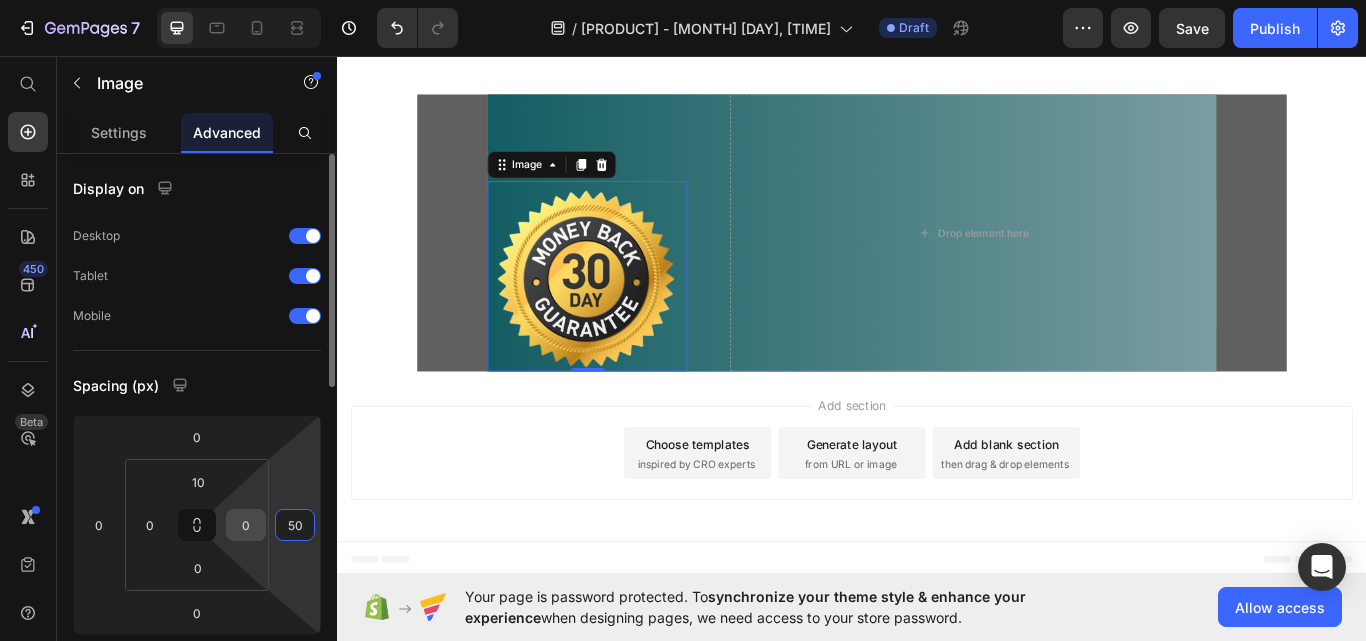 type on "50" 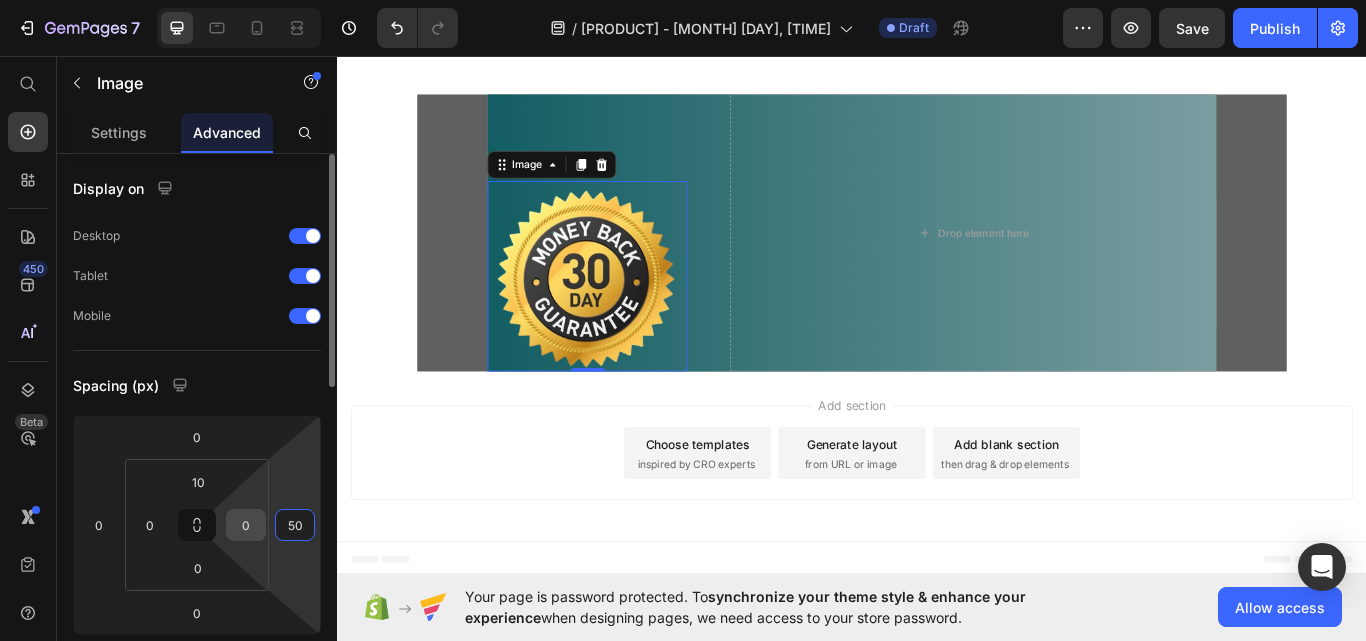 click on "0" at bounding box center (246, 525) 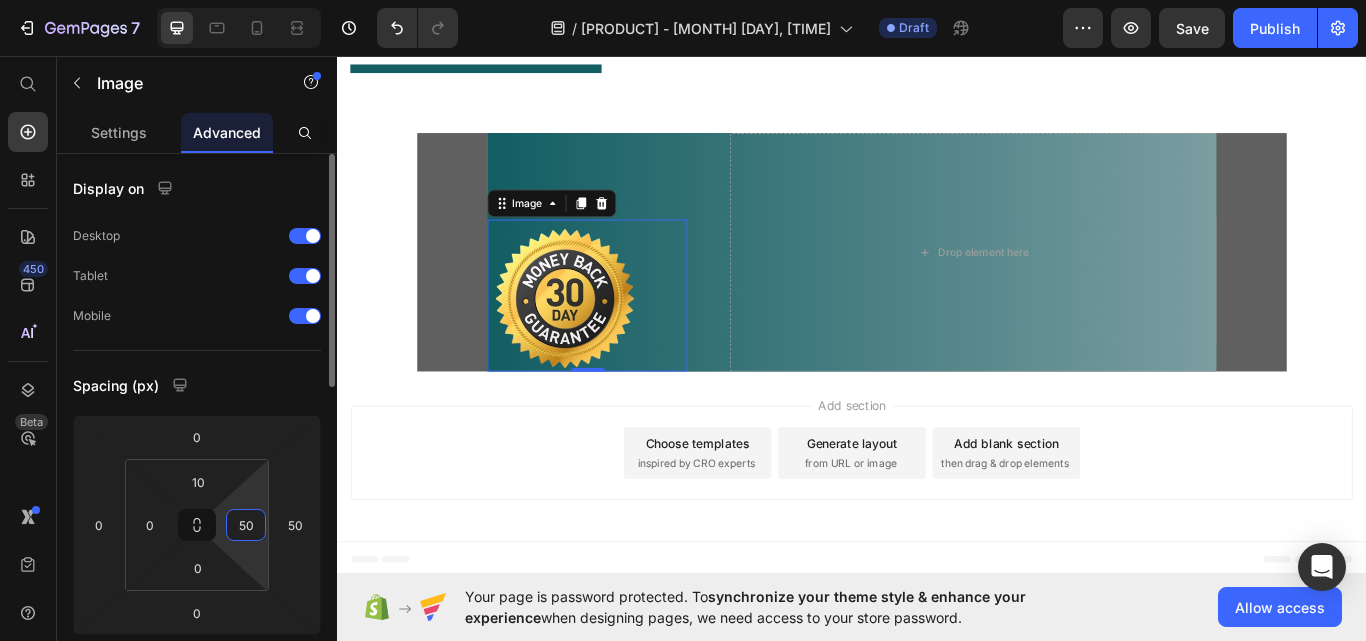 scroll, scrollTop: 7428, scrollLeft: 0, axis: vertical 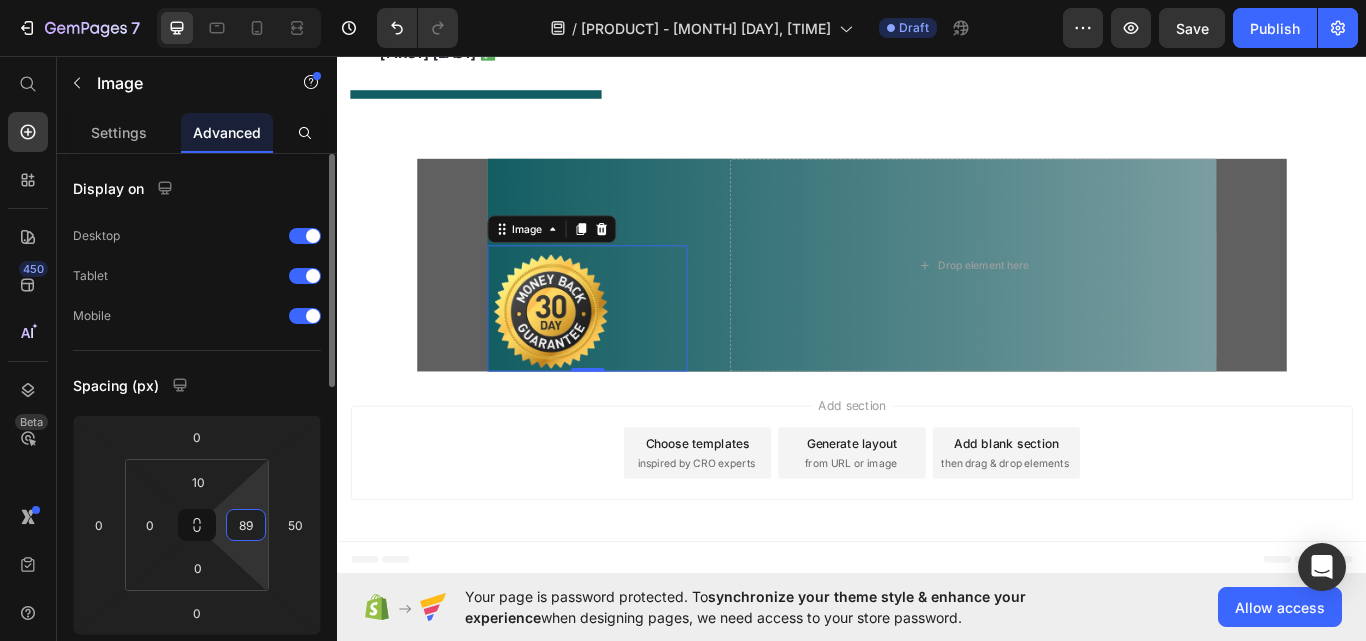 type on "90" 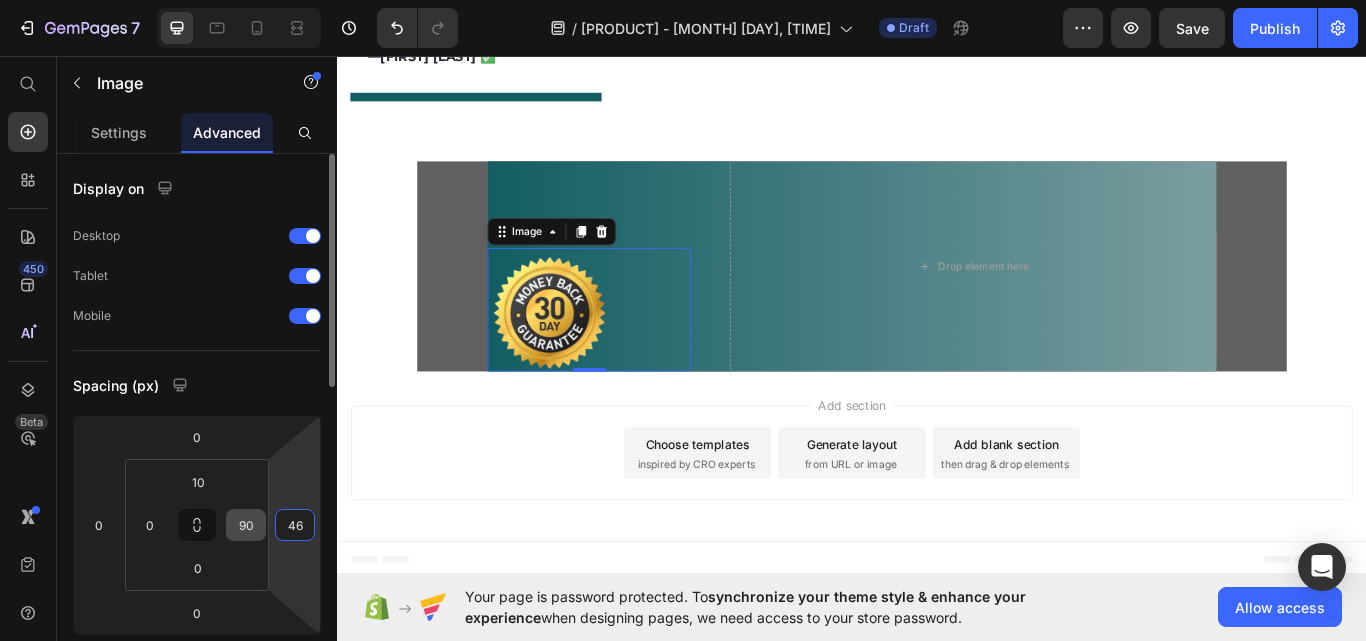 type on "44" 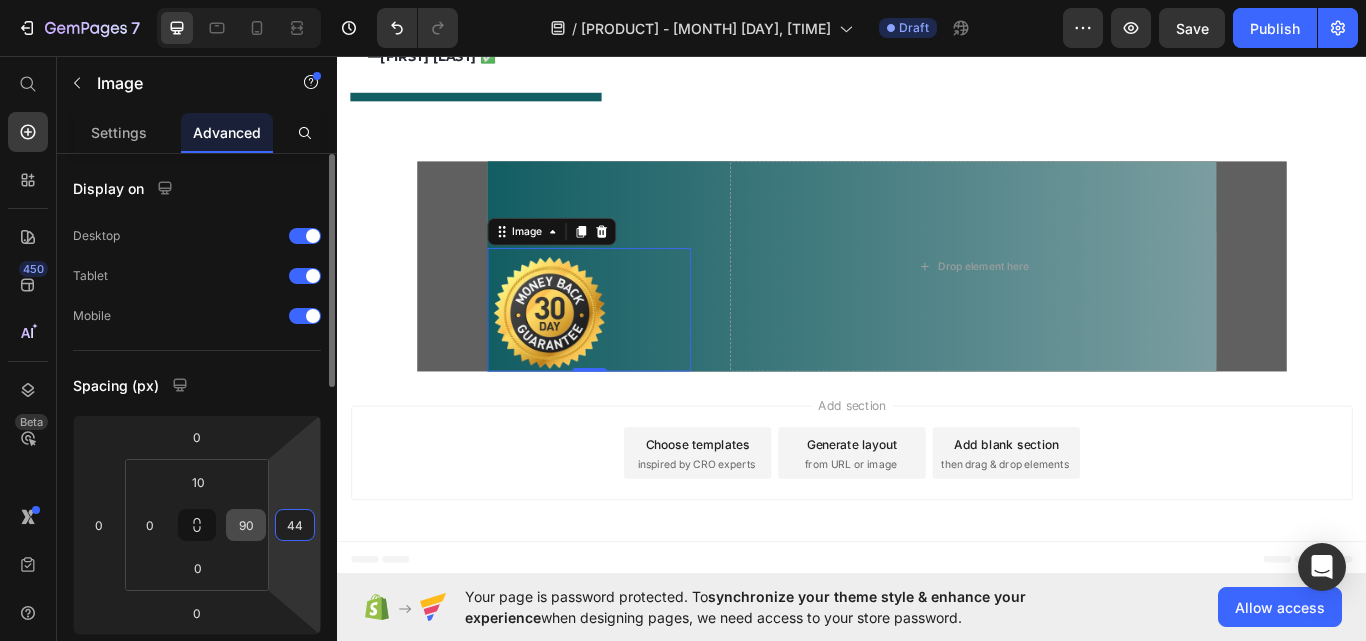 click on "7  Version history  /  LumiChaise - Jul 12, 19:43:13 Draft Preview  Save   Publish  450 Beta Start with Sections Elements Hero Section Product Detail Brands Trusted Badges Guarantee Product Breakdown How to use Testimonials Compare Bundle FAQs Social Proof Brand Story Product List Collection Blog List Contact Sticky Add to Cart Custom Footer Browse Library 450 Layout
Row
Row
Row
Row Text
Heading
Text Block Button
Button
Button
Sticky Back to top Media
Image Image" at bounding box center [683, 0] 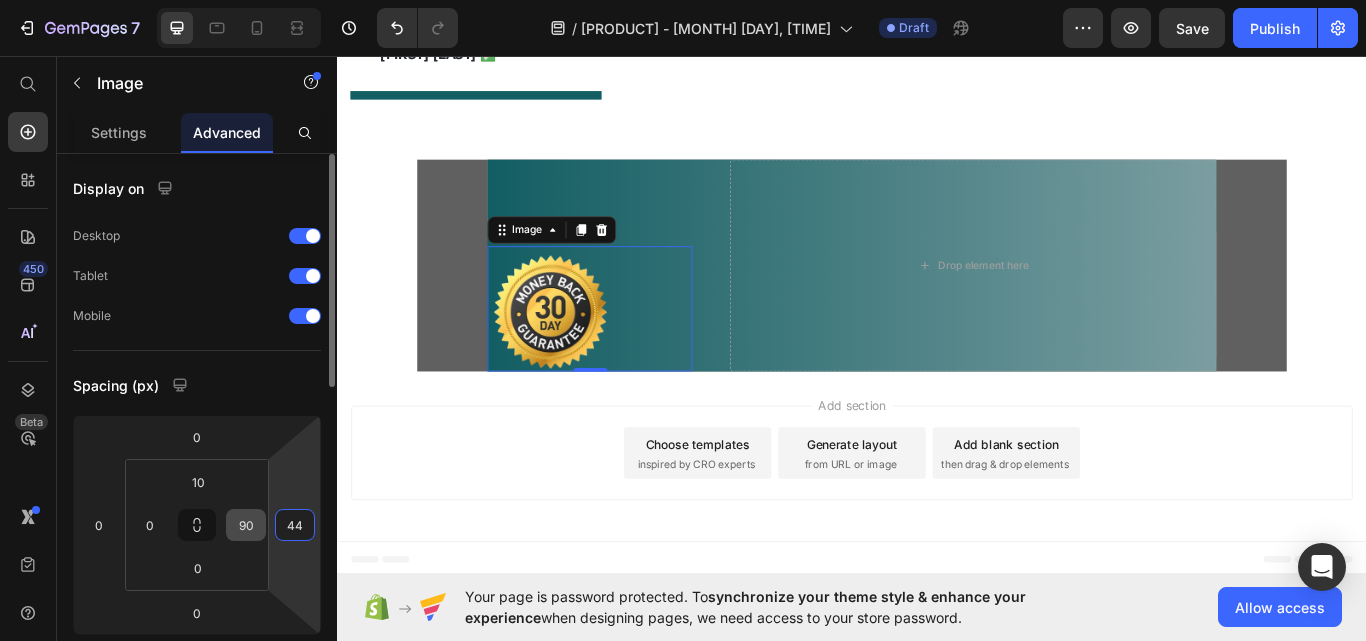 scroll, scrollTop: 7397, scrollLeft: 0, axis: vertical 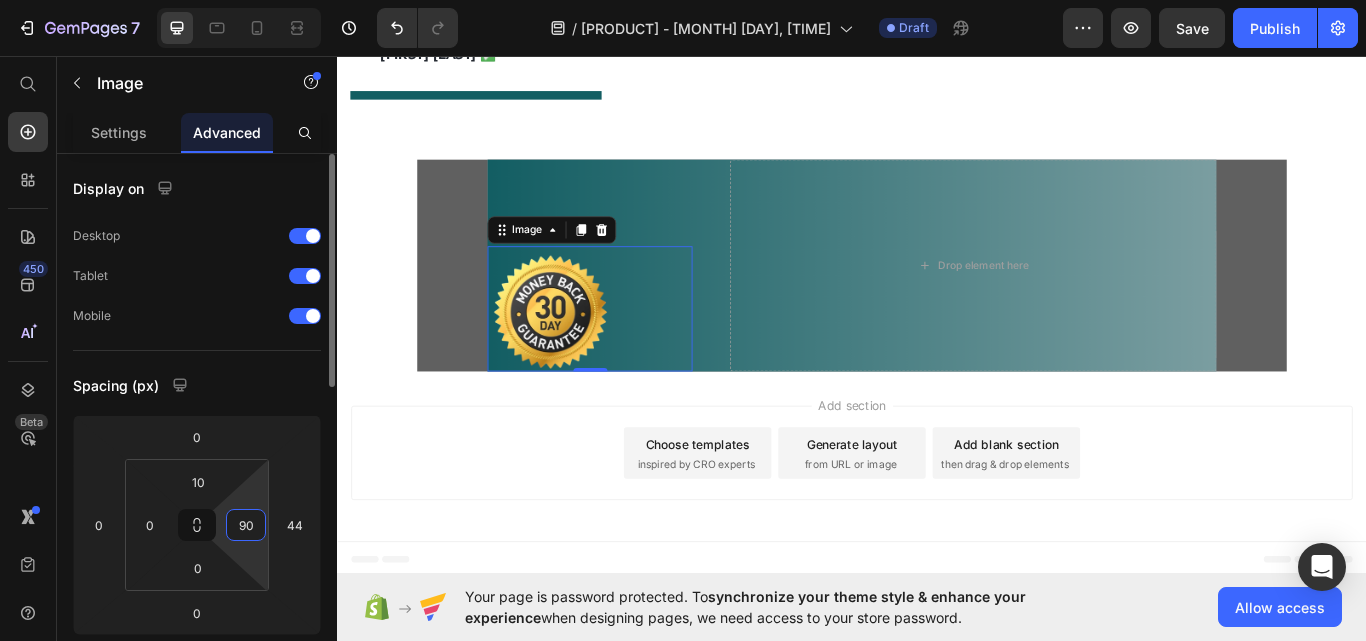click on "90" at bounding box center (246, 525) 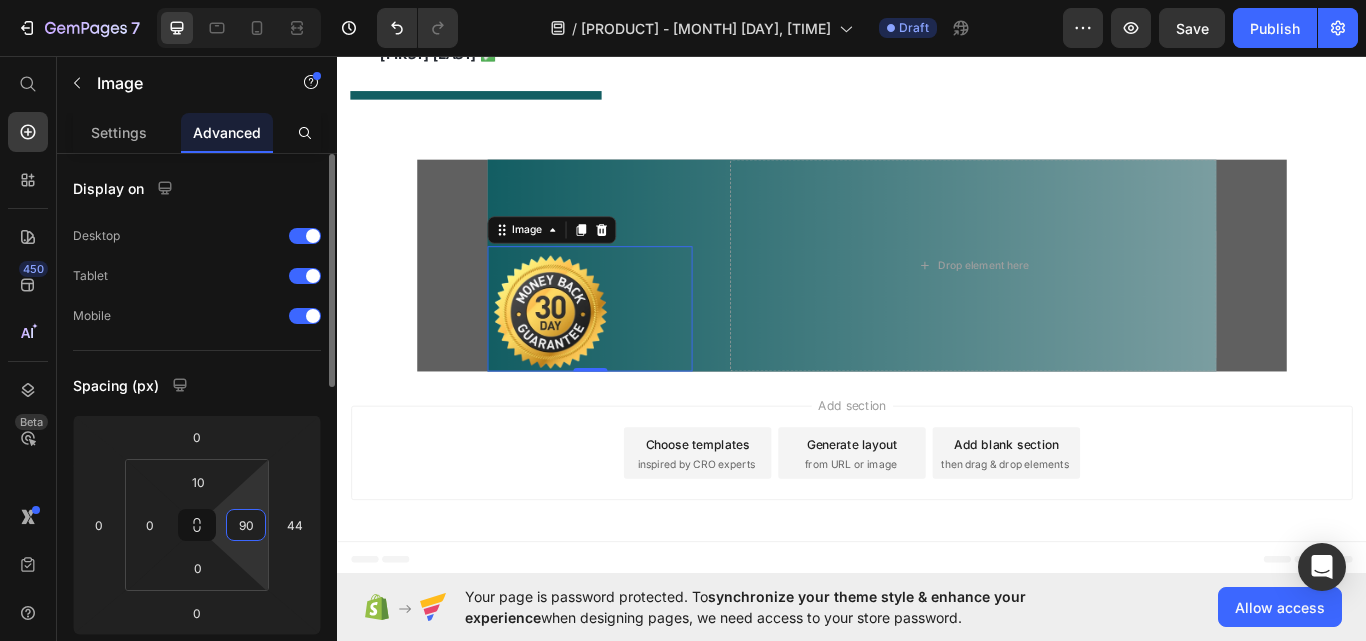 click on "90" at bounding box center (246, 525) 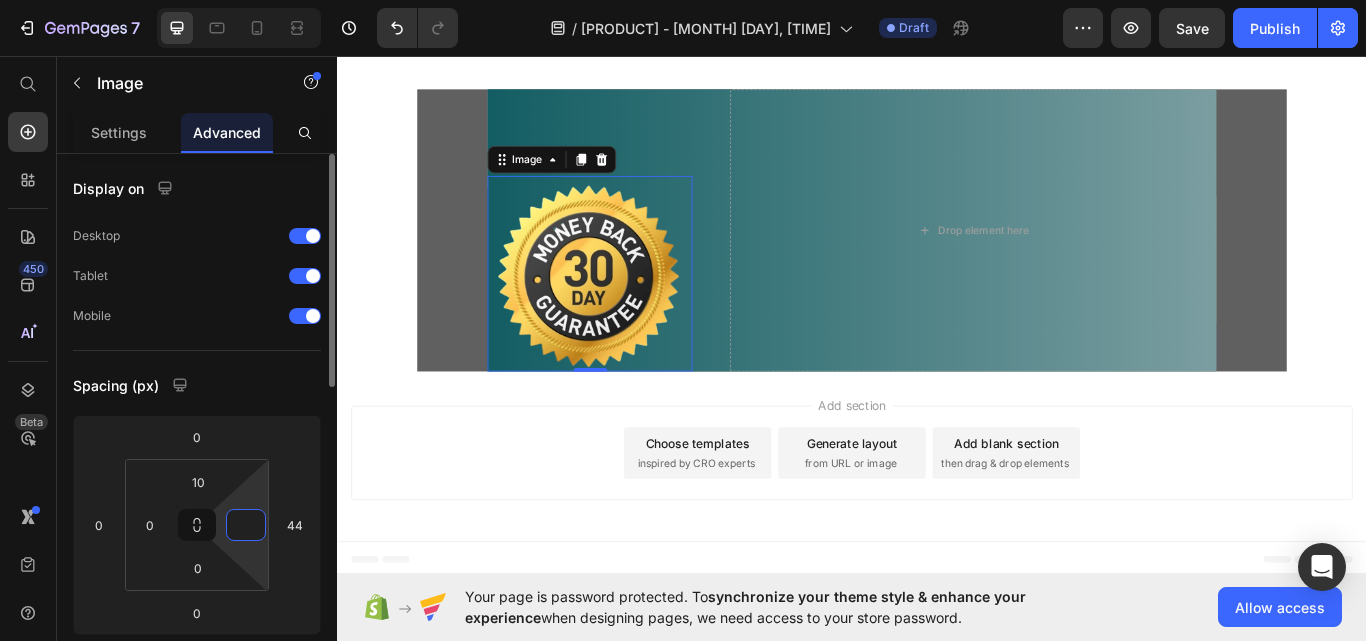 scroll, scrollTop: 7479, scrollLeft: 0, axis: vertical 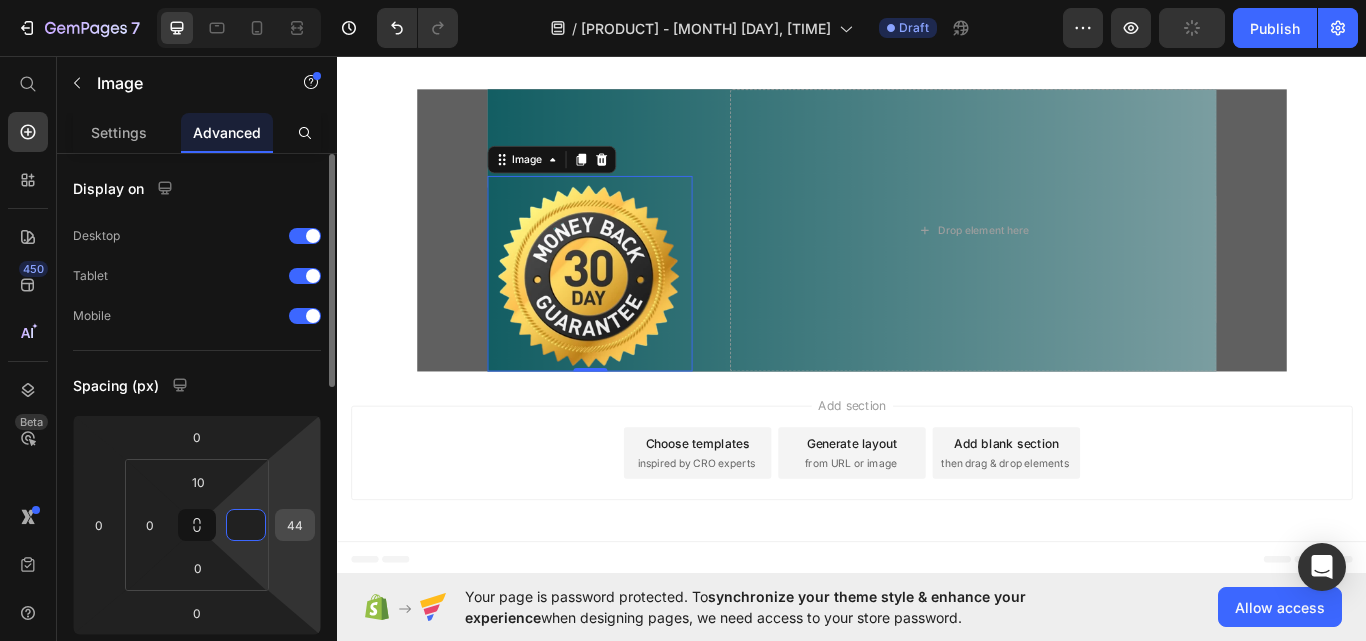 type on "0" 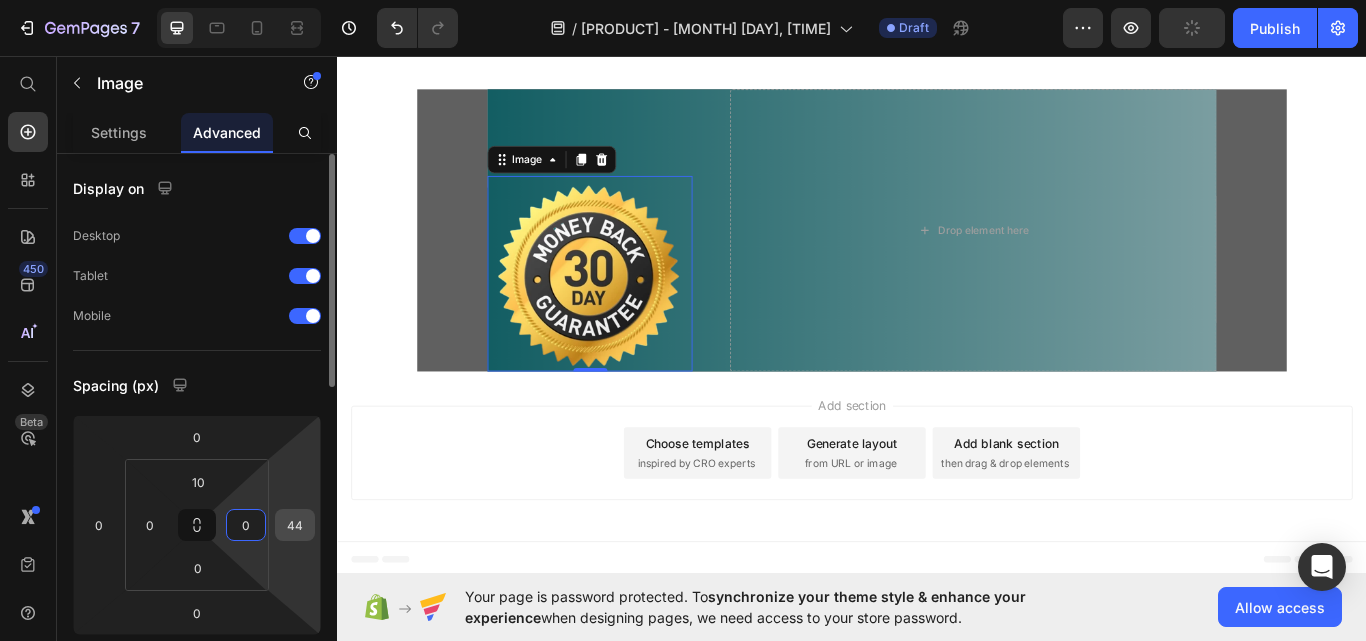 click on "44" at bounding box center (295, 525) 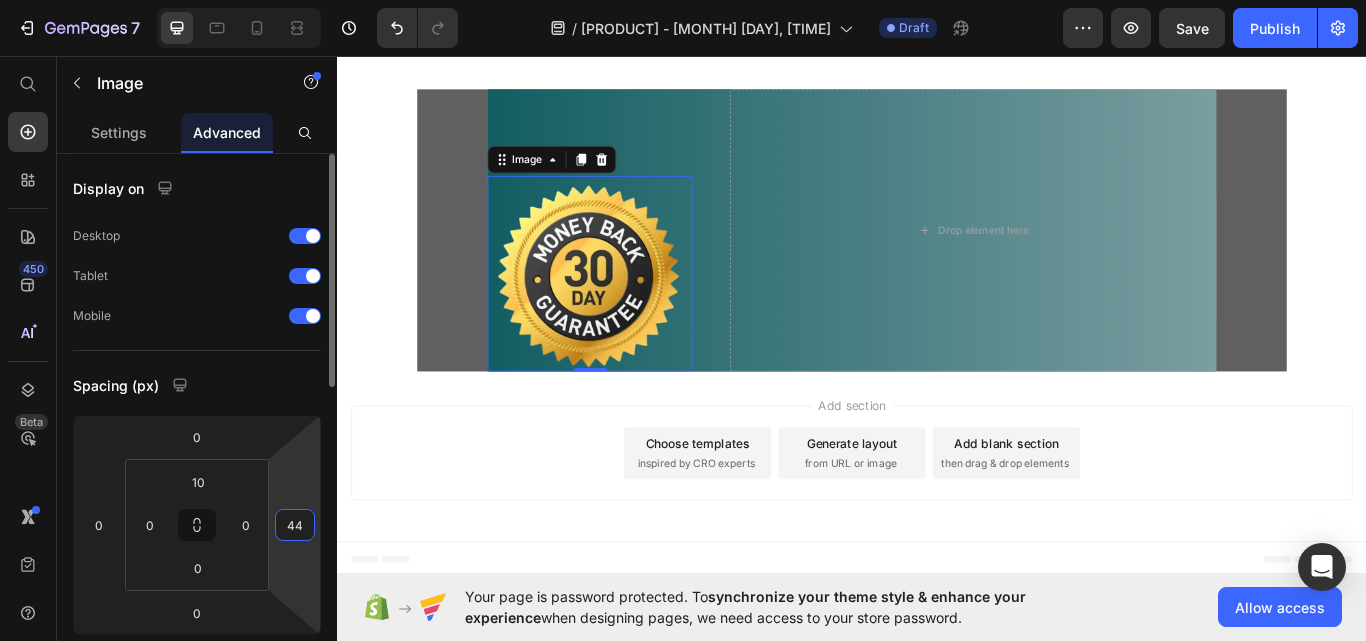 click on "44" at bounding box center (295, 525) 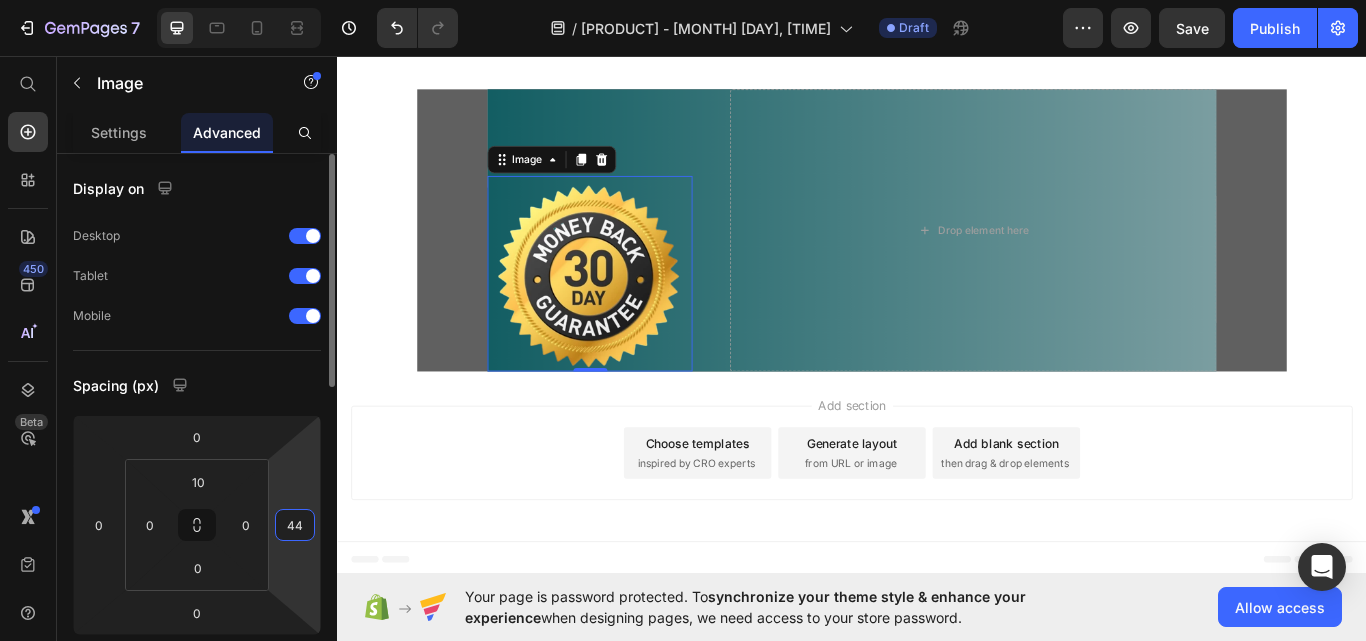 type 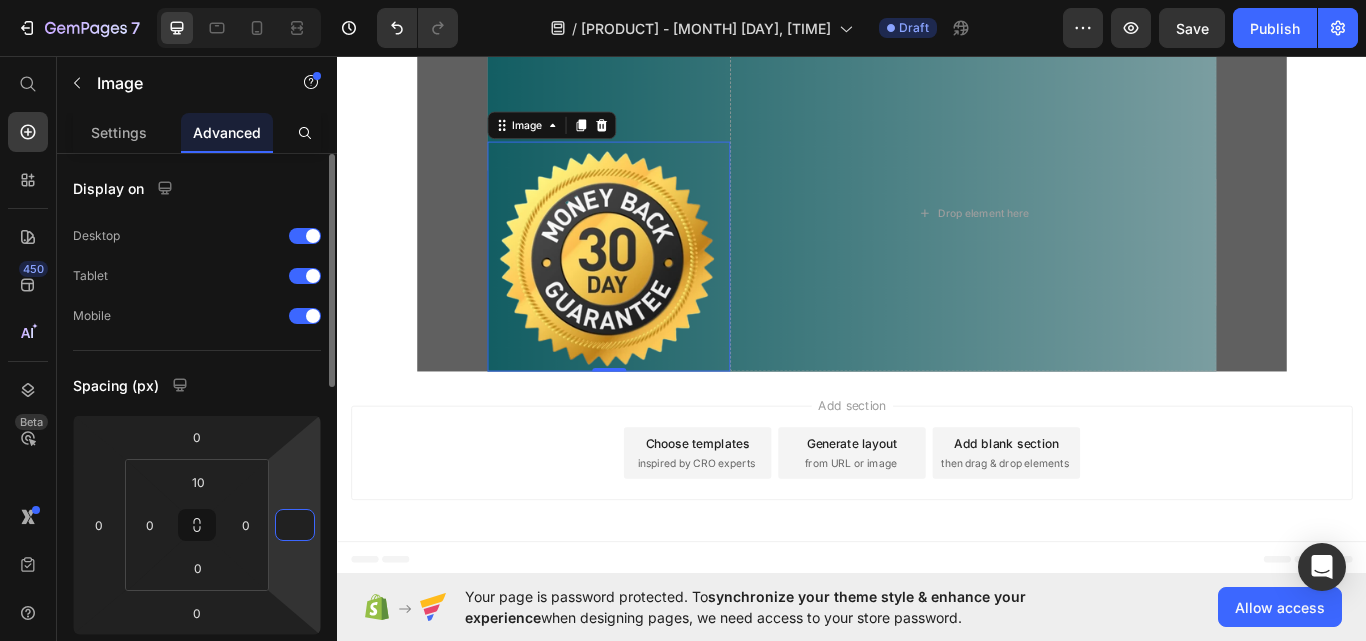 scroll, scrollTop: 7519, scrollLeft: 0, axis: vertical 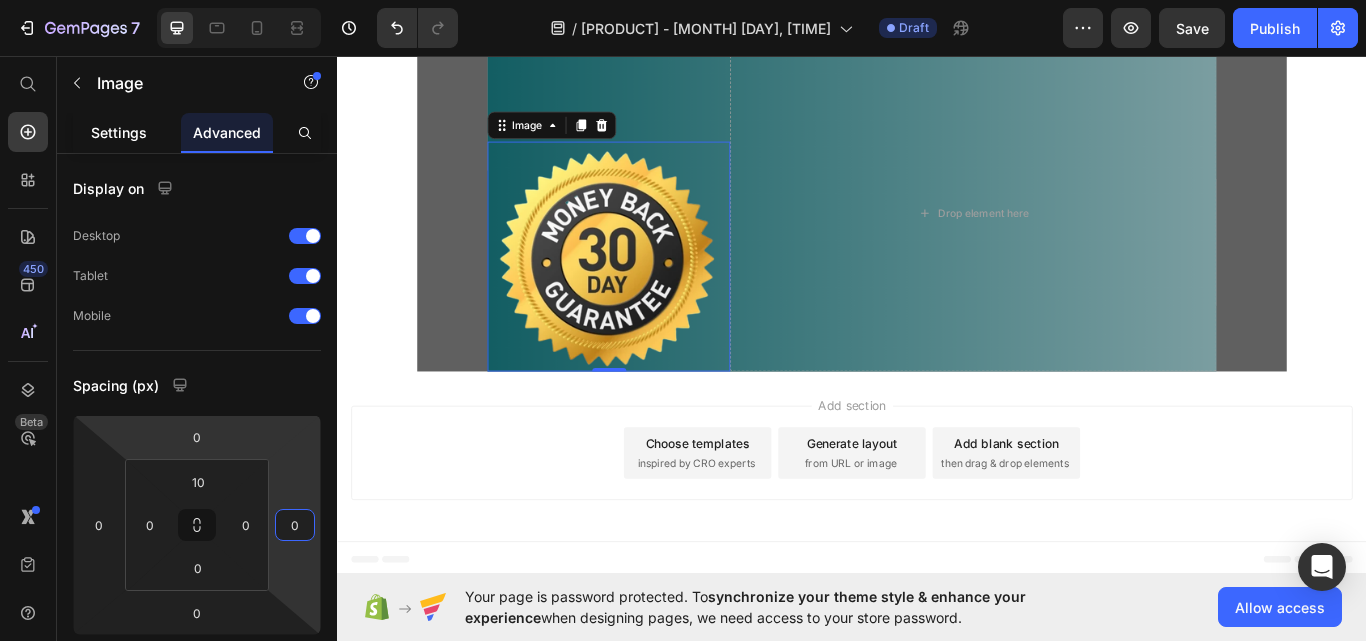 click on "Settings" 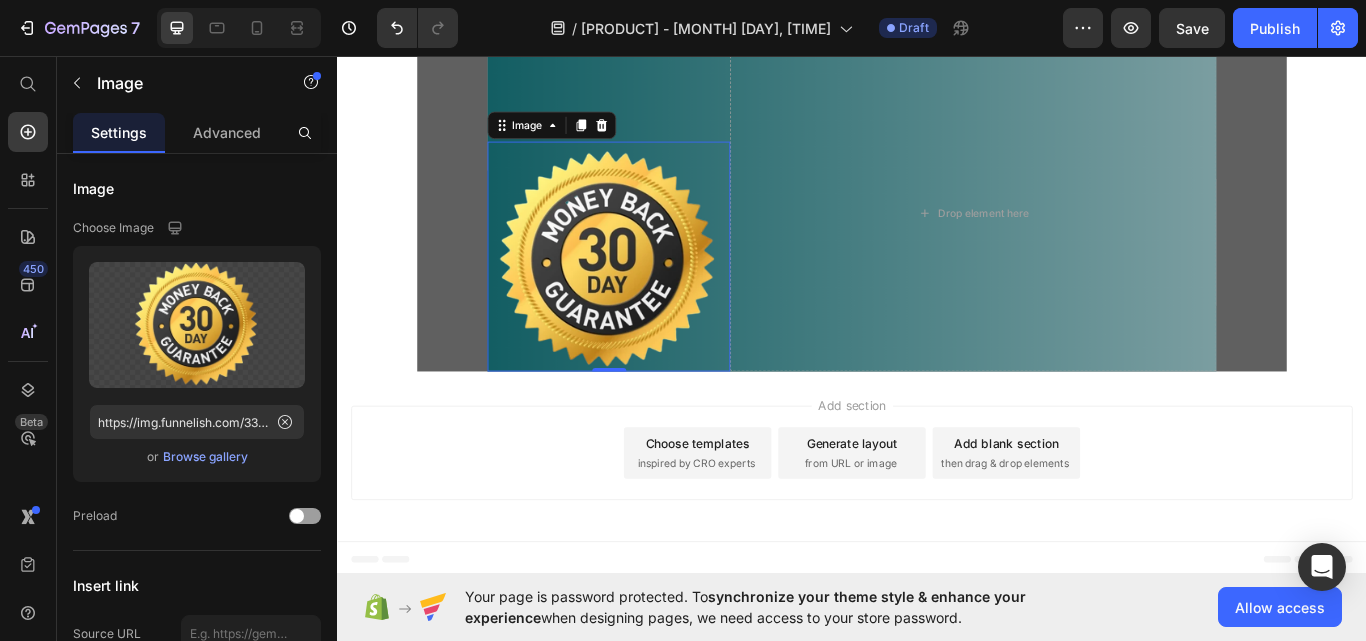 click at bounding box center [653, 291] 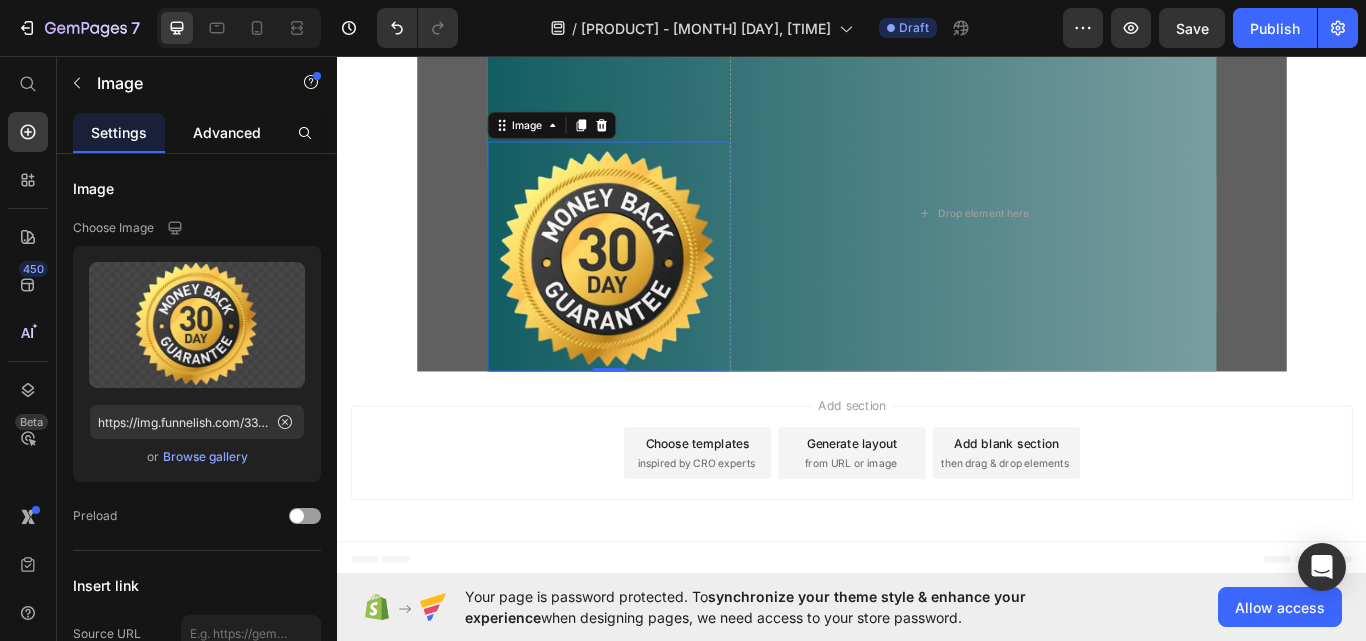 click on "Advanced" at bounding box center (227, 132) 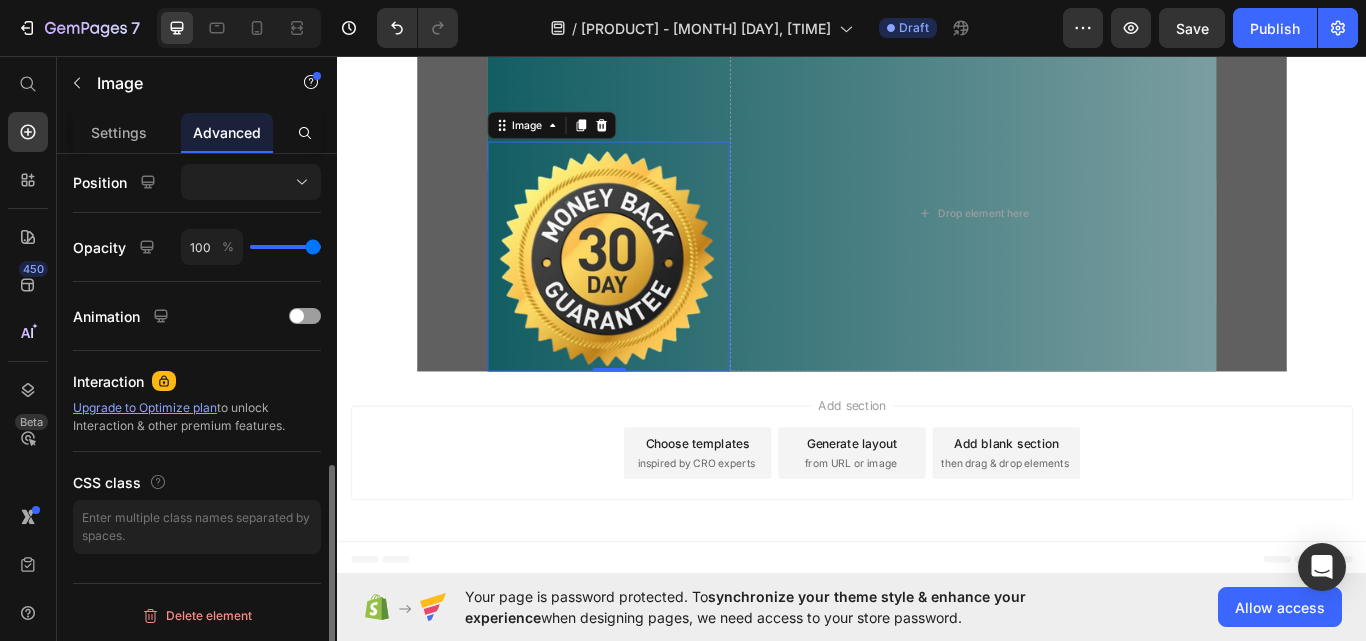 scroll, scrollTop: 425, scrollLeft: 0, axis: vertical 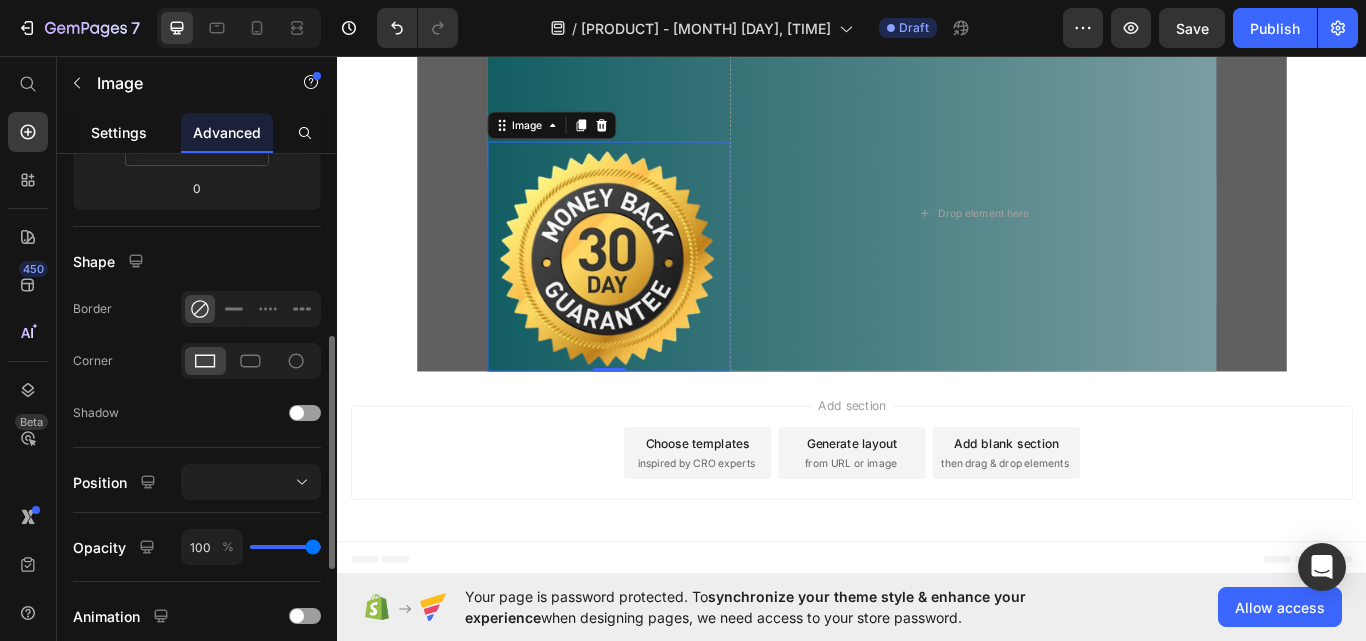 click on "Settings" 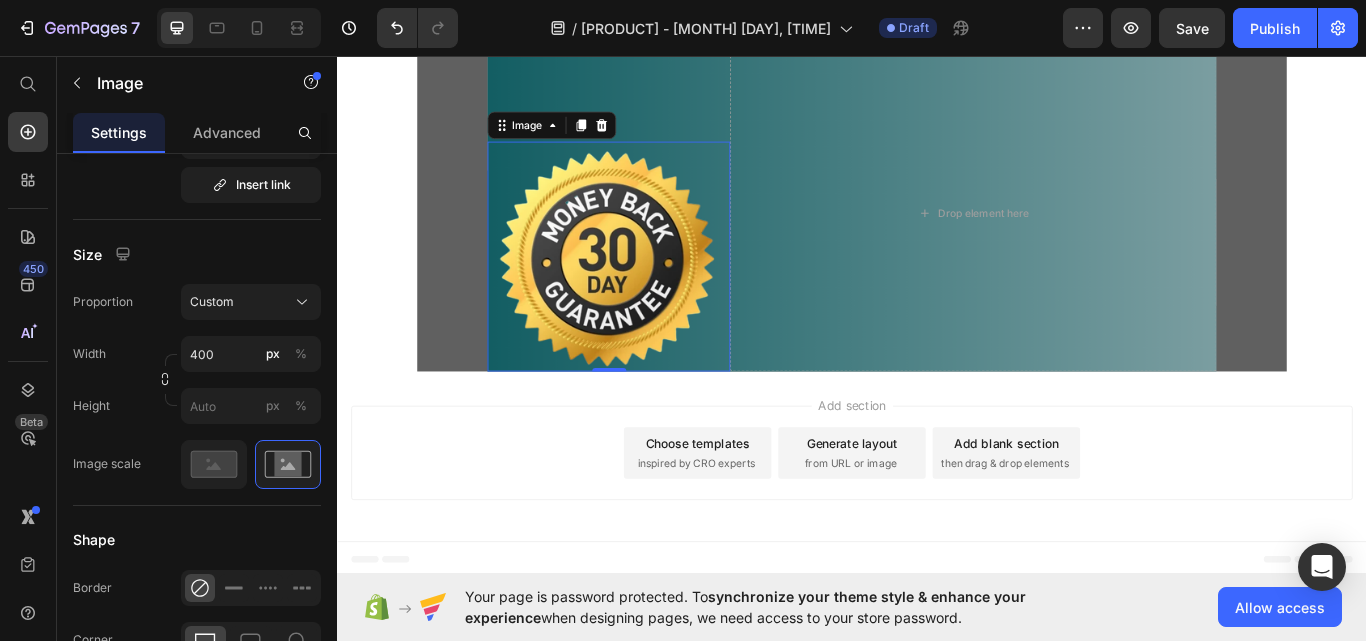scroll, scrollTop: 0, scrollLeft: 0, axis: both 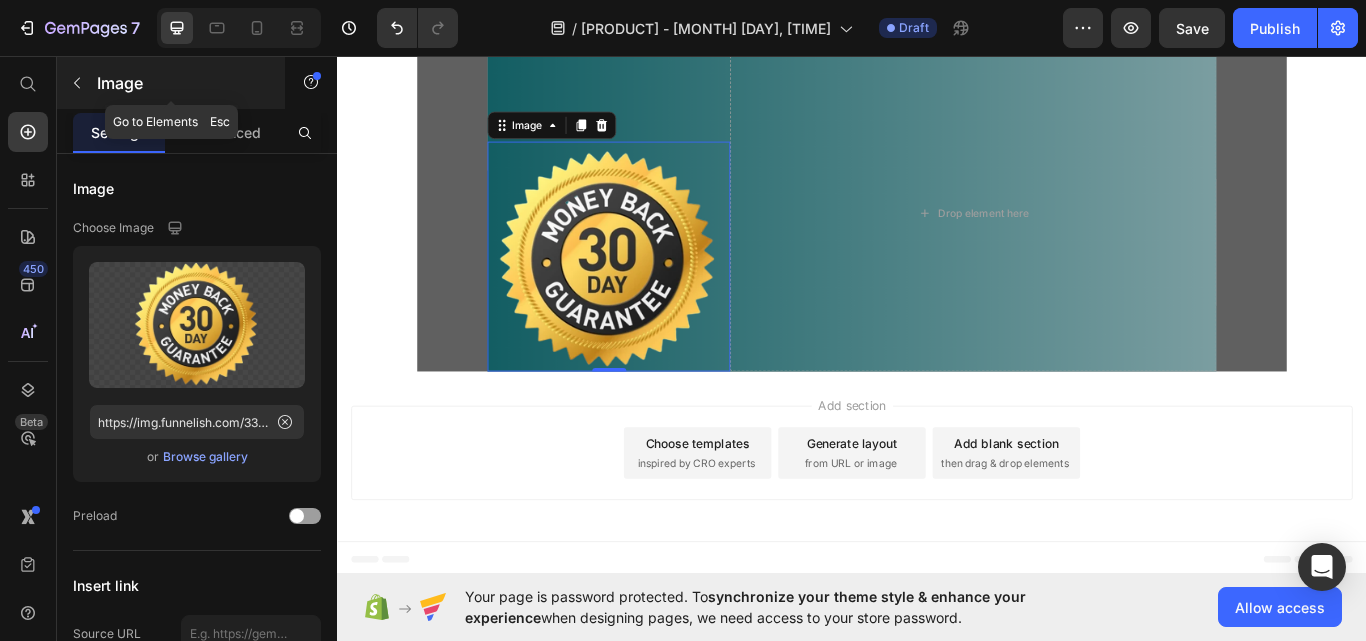 click on "Image" at bounding box center [171, 83] 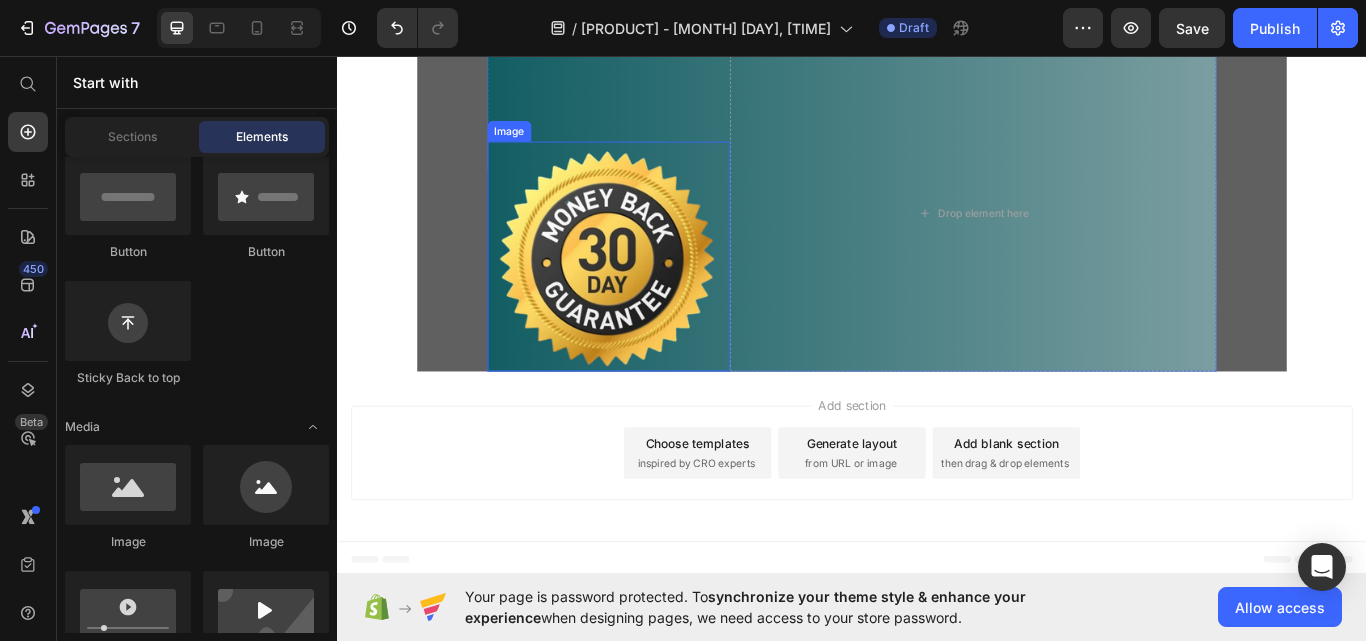 click at bounding box center (653, 291) 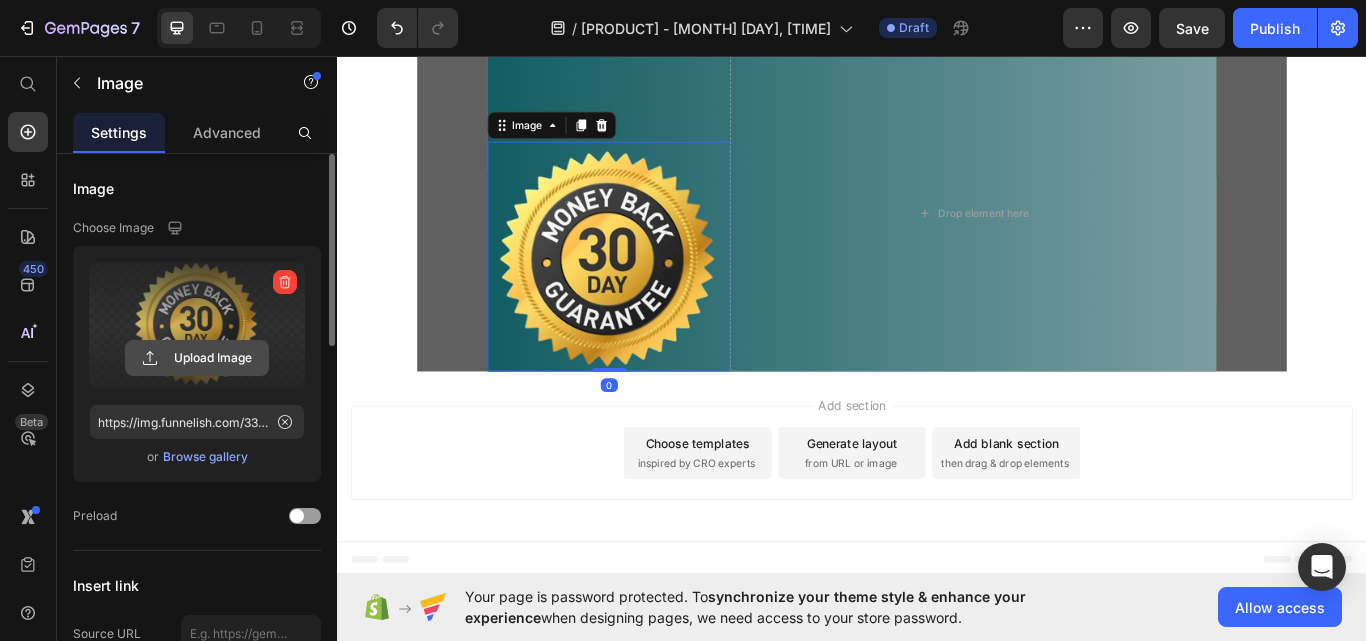 scroll, scrollTop: 300, scrollLeft: 0, axis: vertical 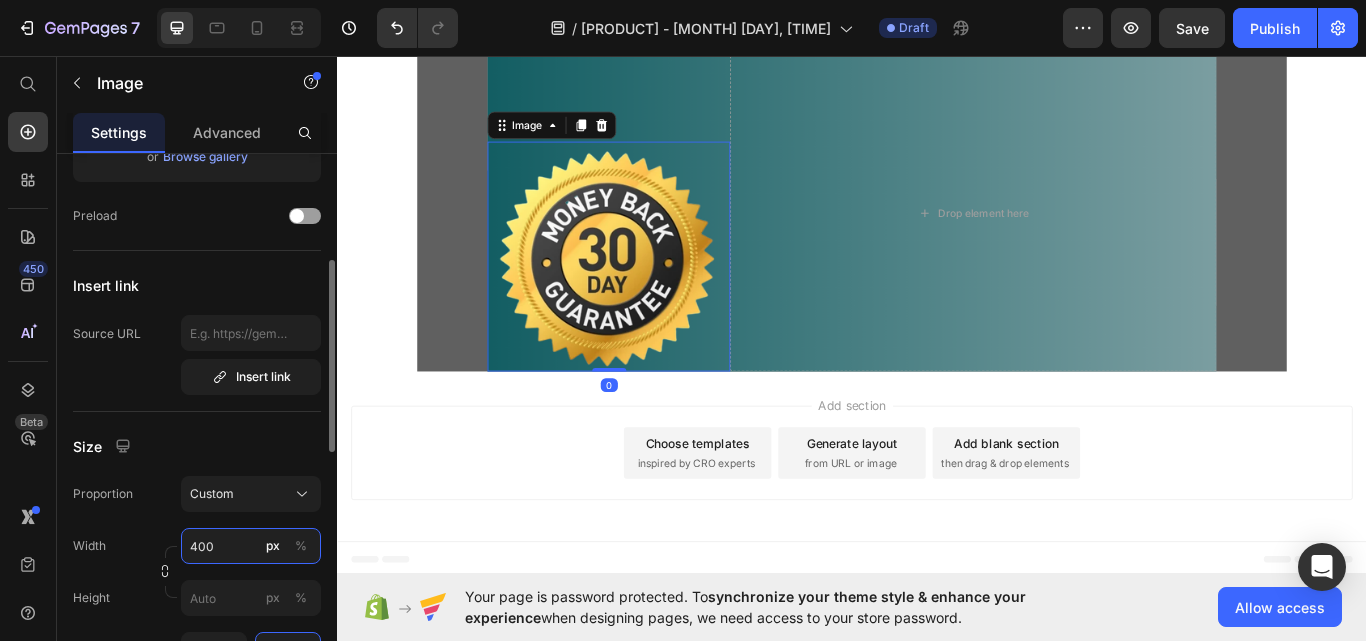 click on "400" at bounding box center (251, 546) 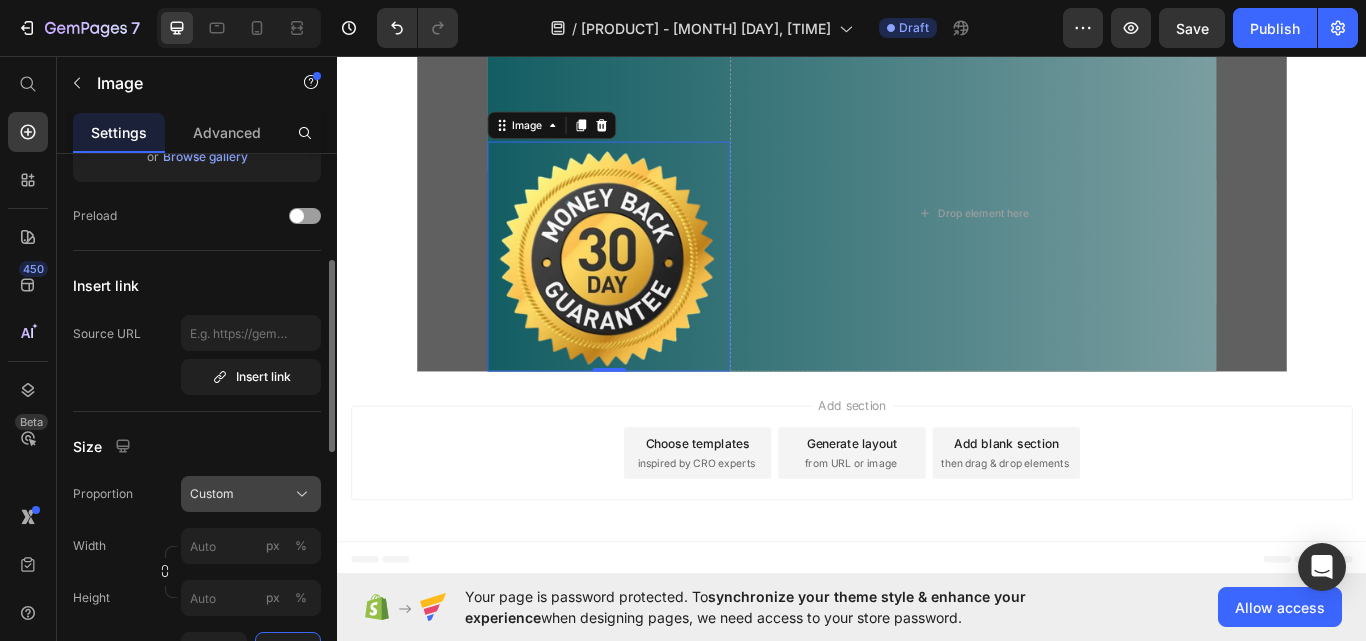 click on "Custom" 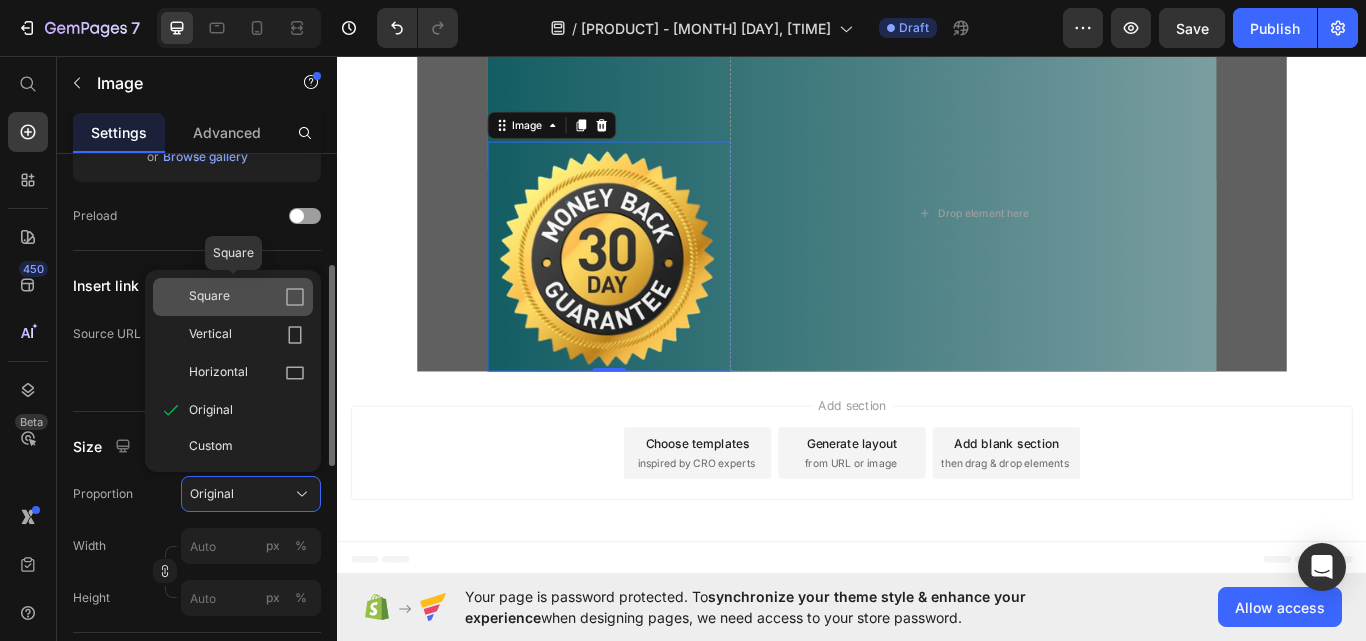 click on "Square" at bounding box center [247, 297] 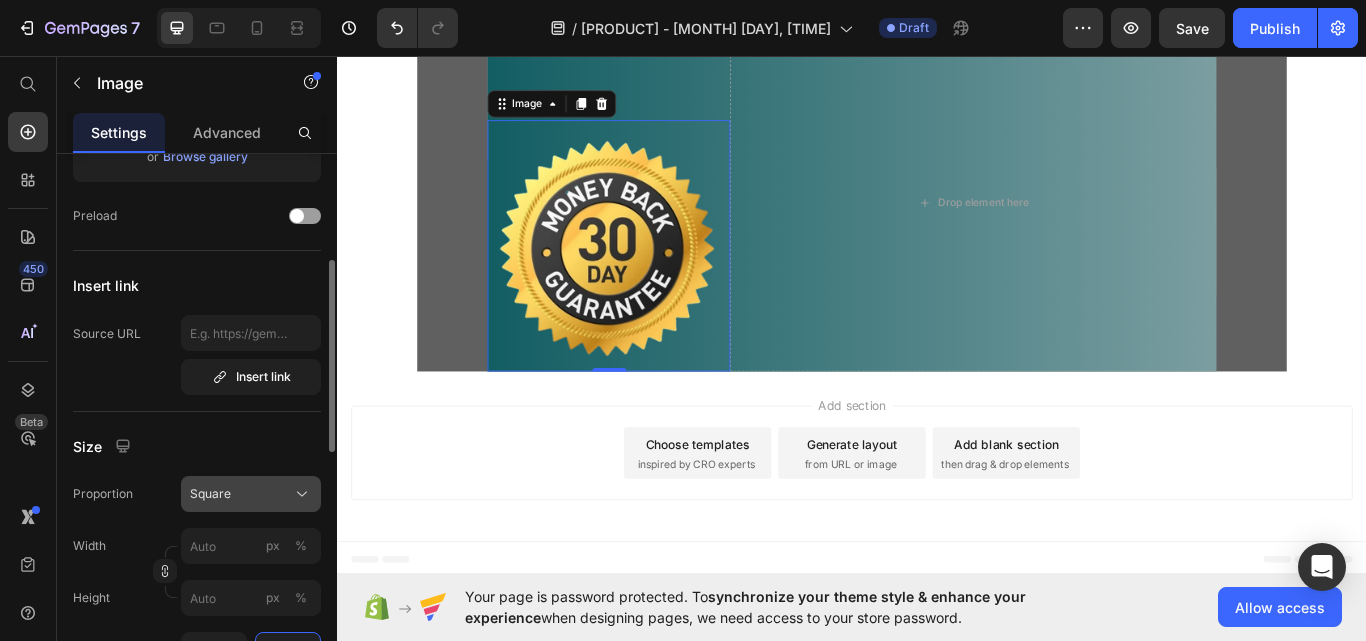 click on "Square" 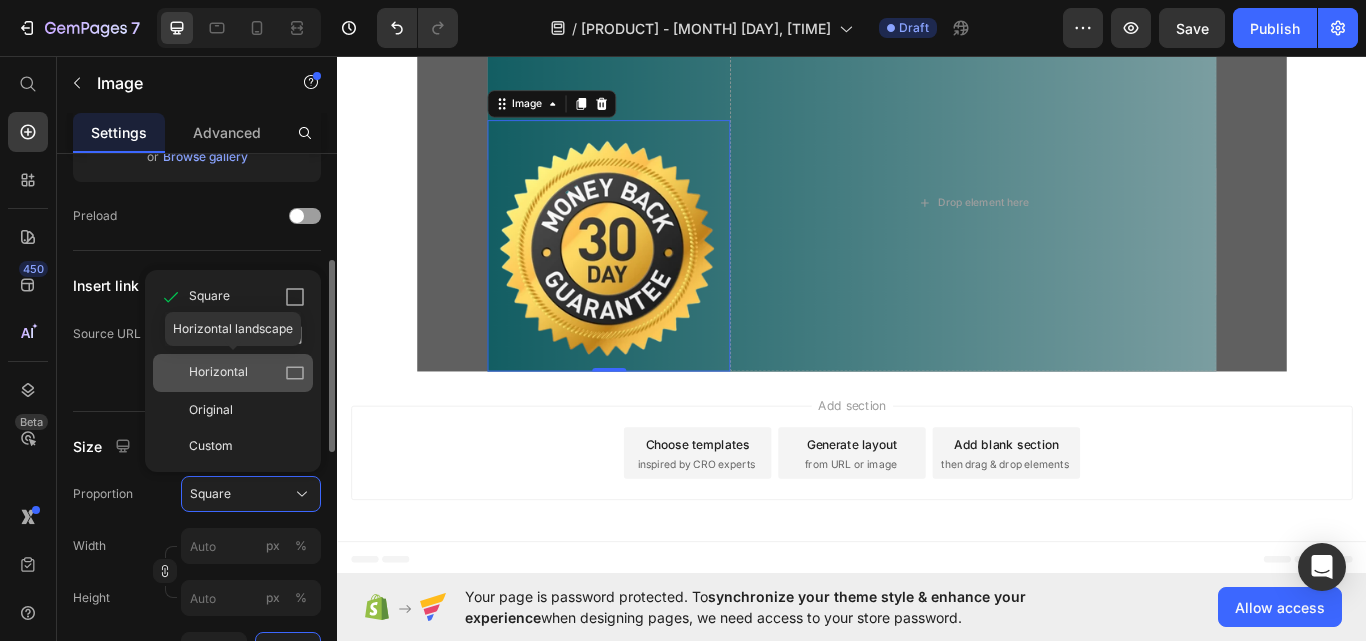 click on "Horizontal" at bounding box center [247, 373] 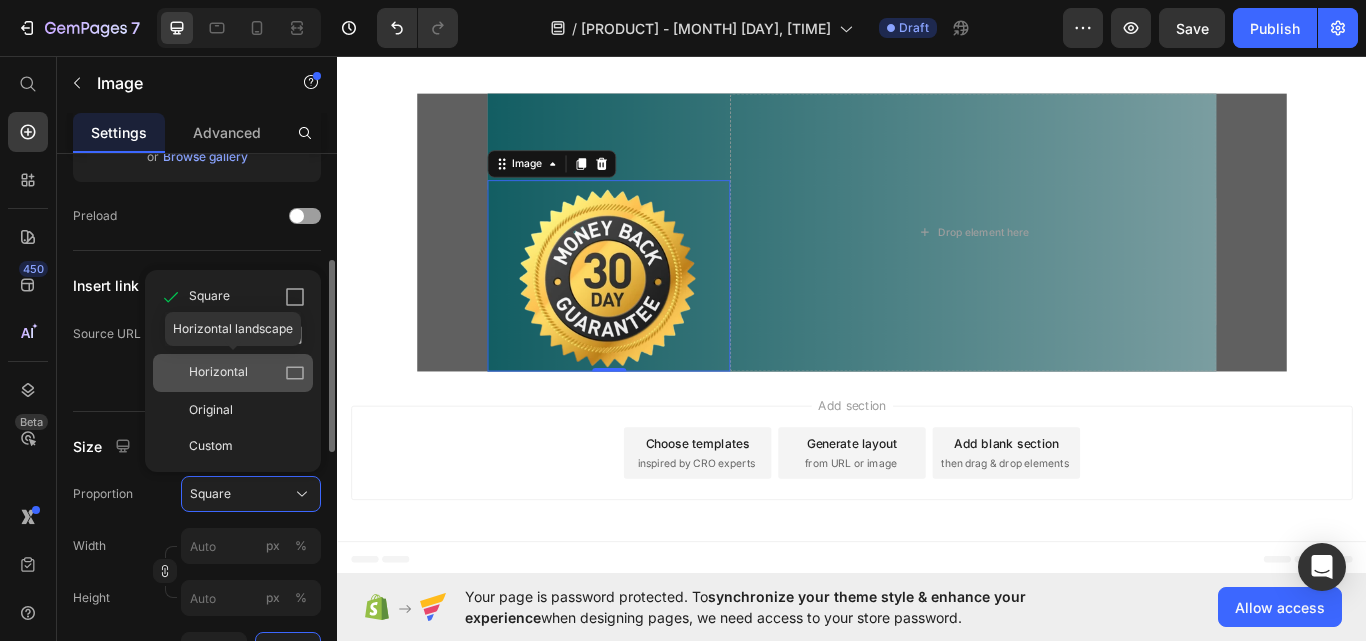 scroll, scrollTop: 7474, scrollLeft: 0, axis: vertical 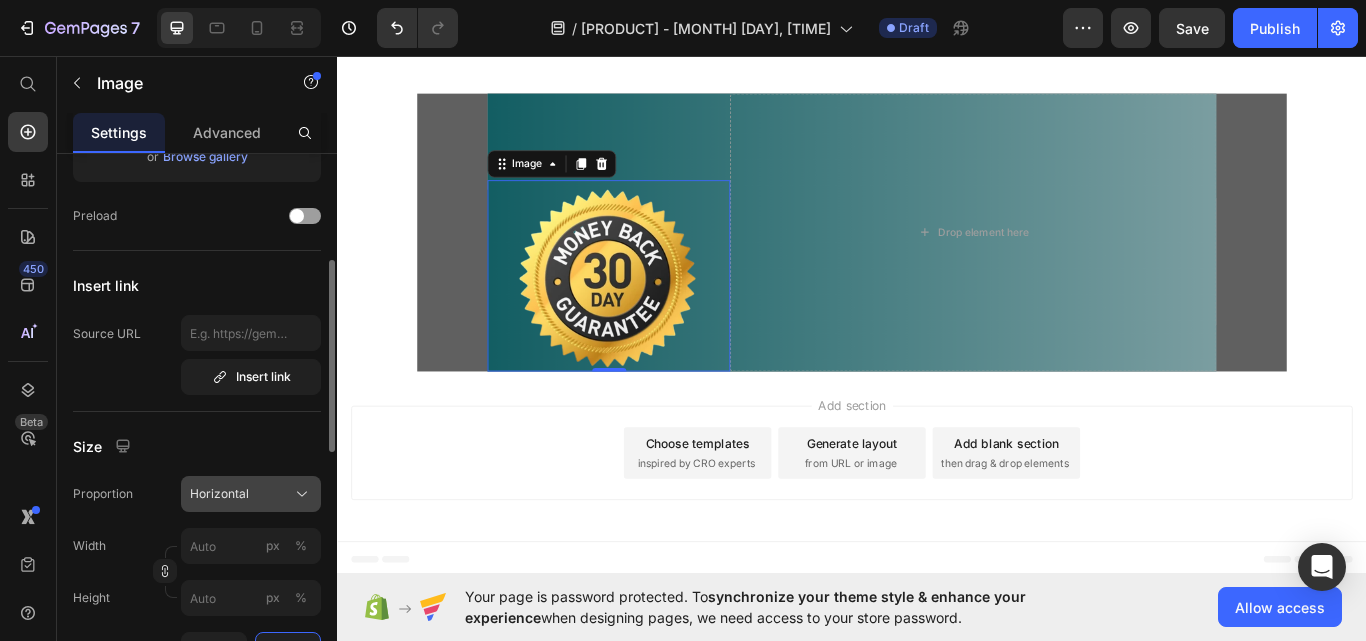 click on "Horizontal" at bounding box center [219, 494] 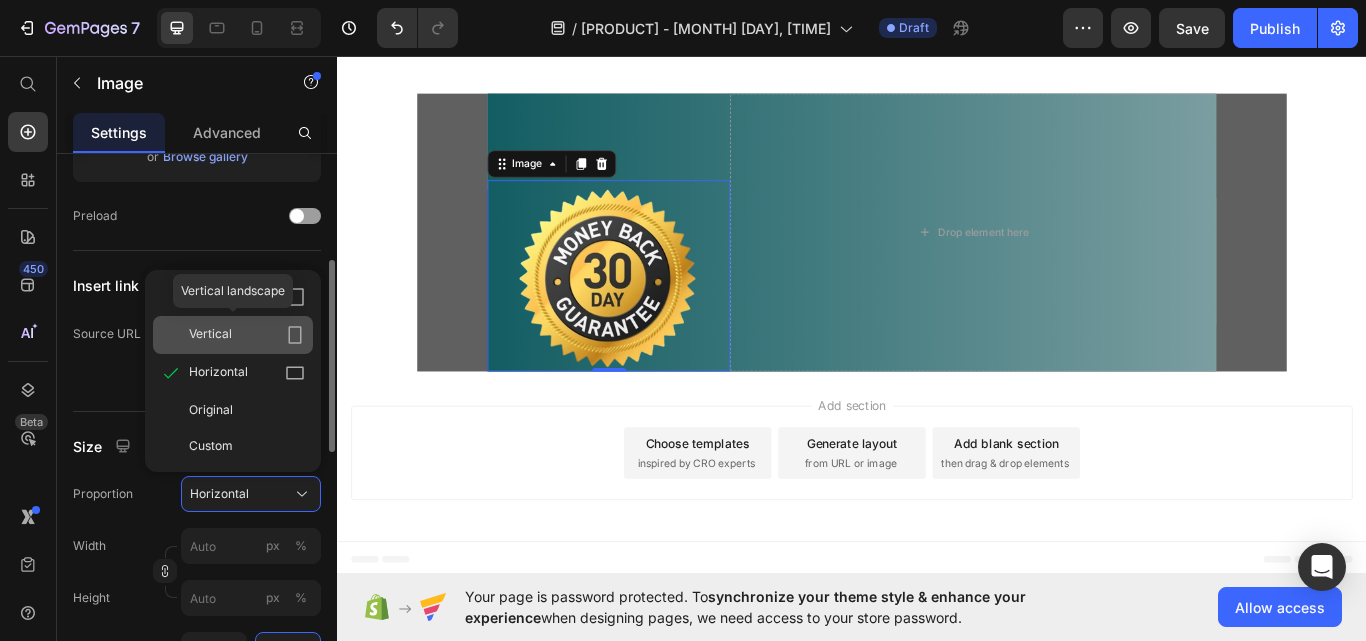 click on "Vertical" at bounding box center (247, 335) 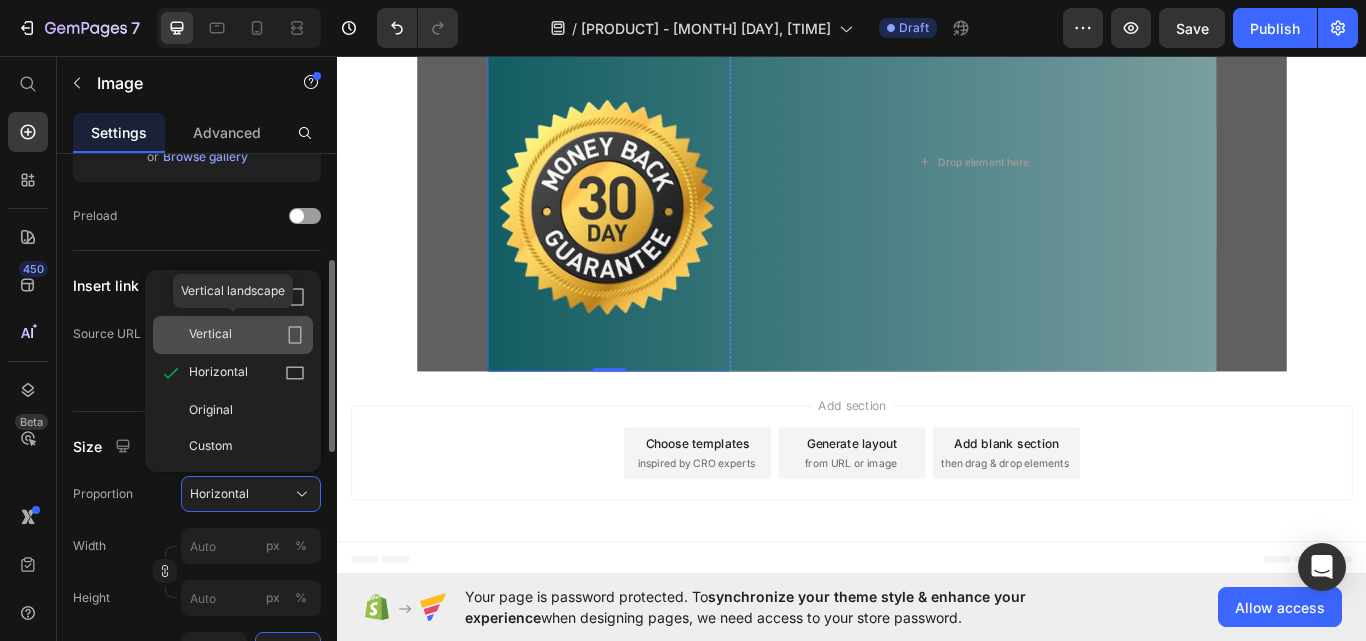 scroll, scrollTop: 7519, scrollLeft: 0, axis: vertical 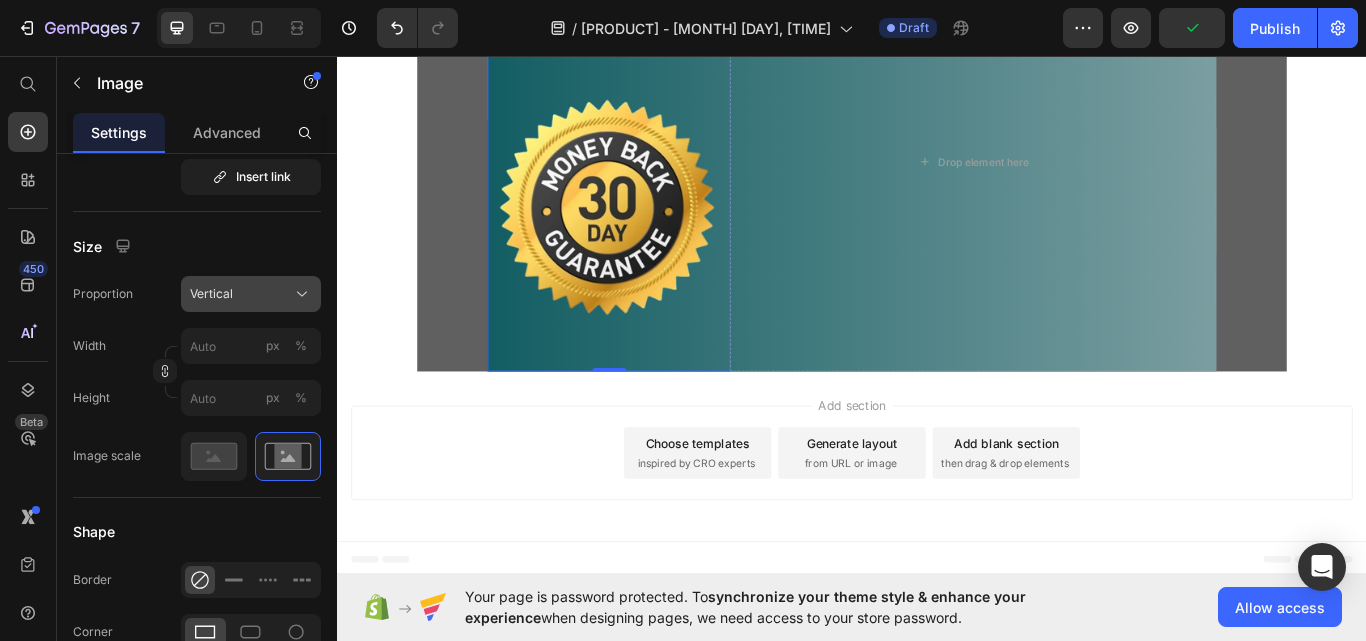 click on "Vertical" at bounding box center [251, 294] 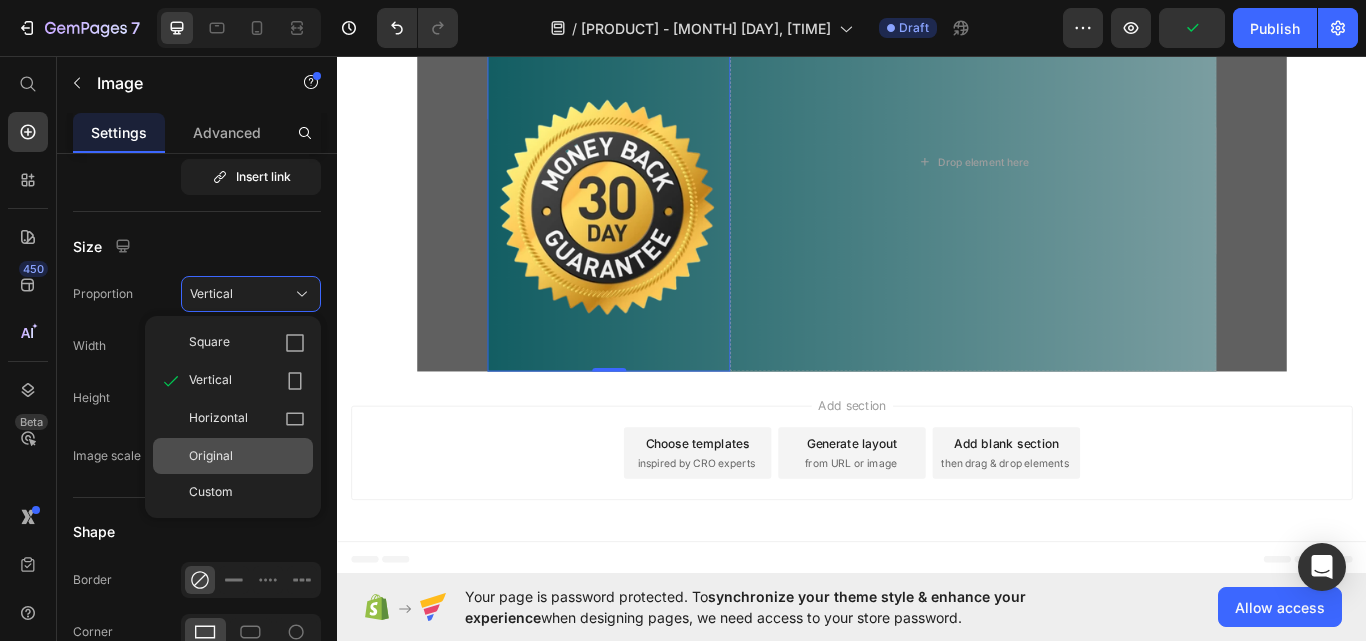 click on "Original" at bounding box center (247, 456) 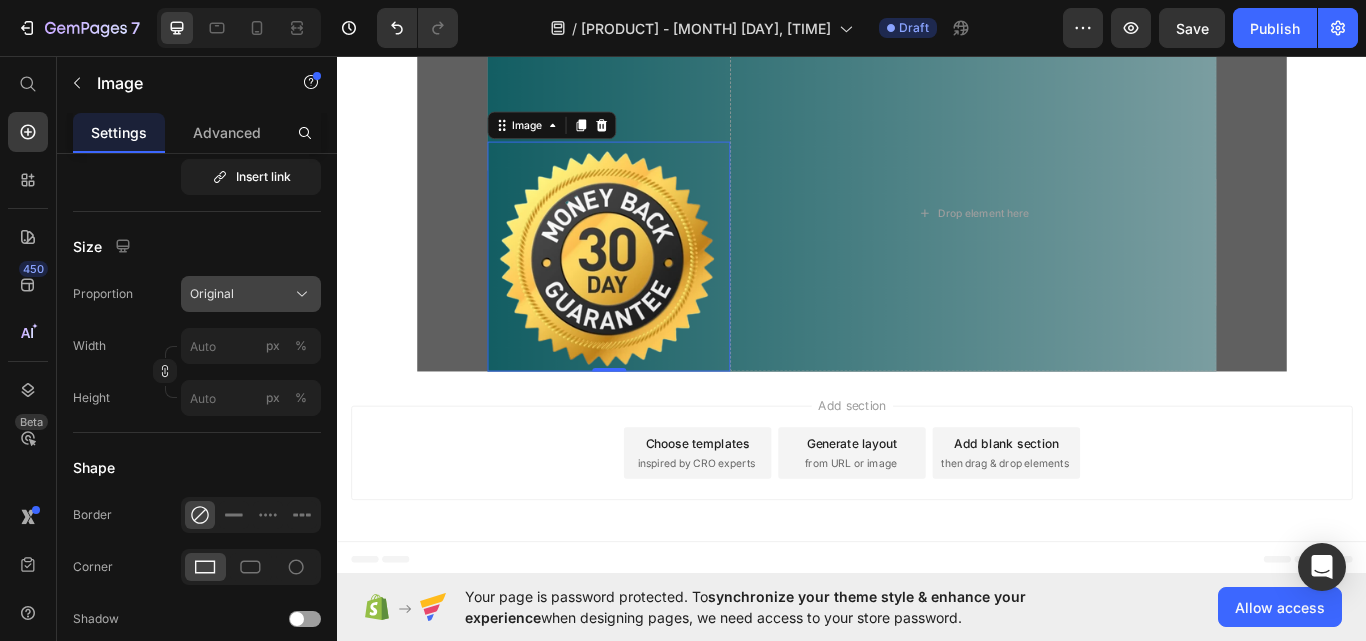 click on "Original" at bounding box center (251, 294) 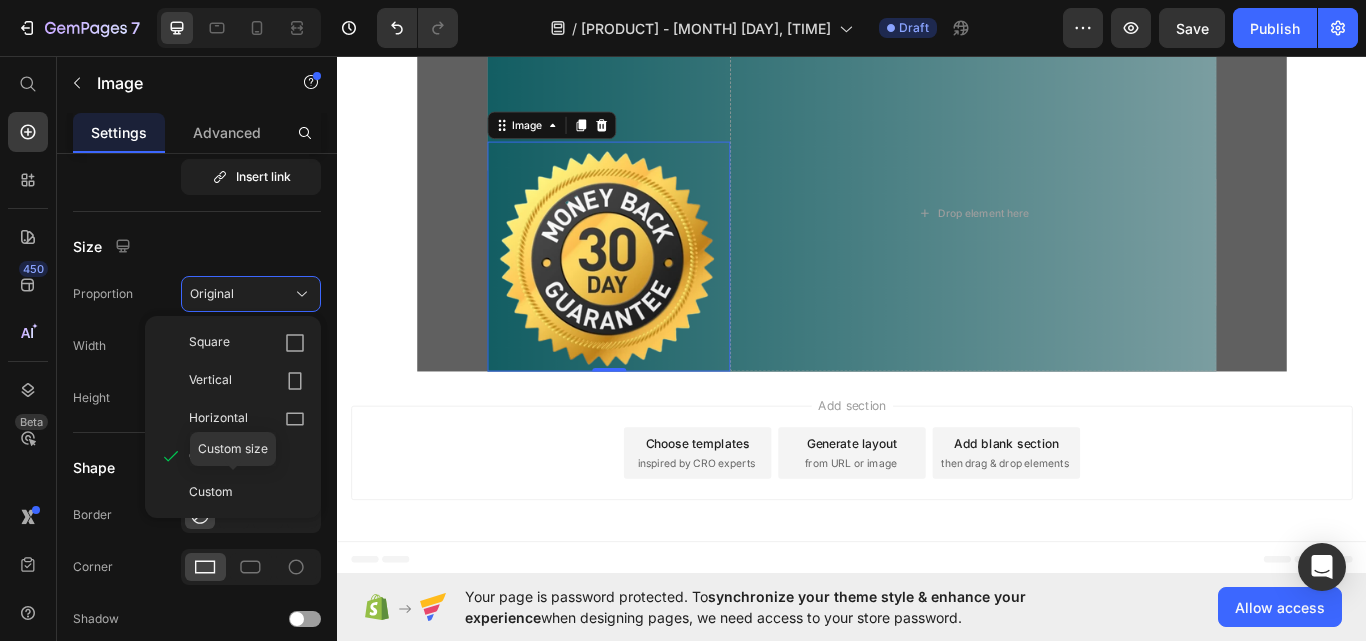 click on "Custom" at bounding box center (211, 492) 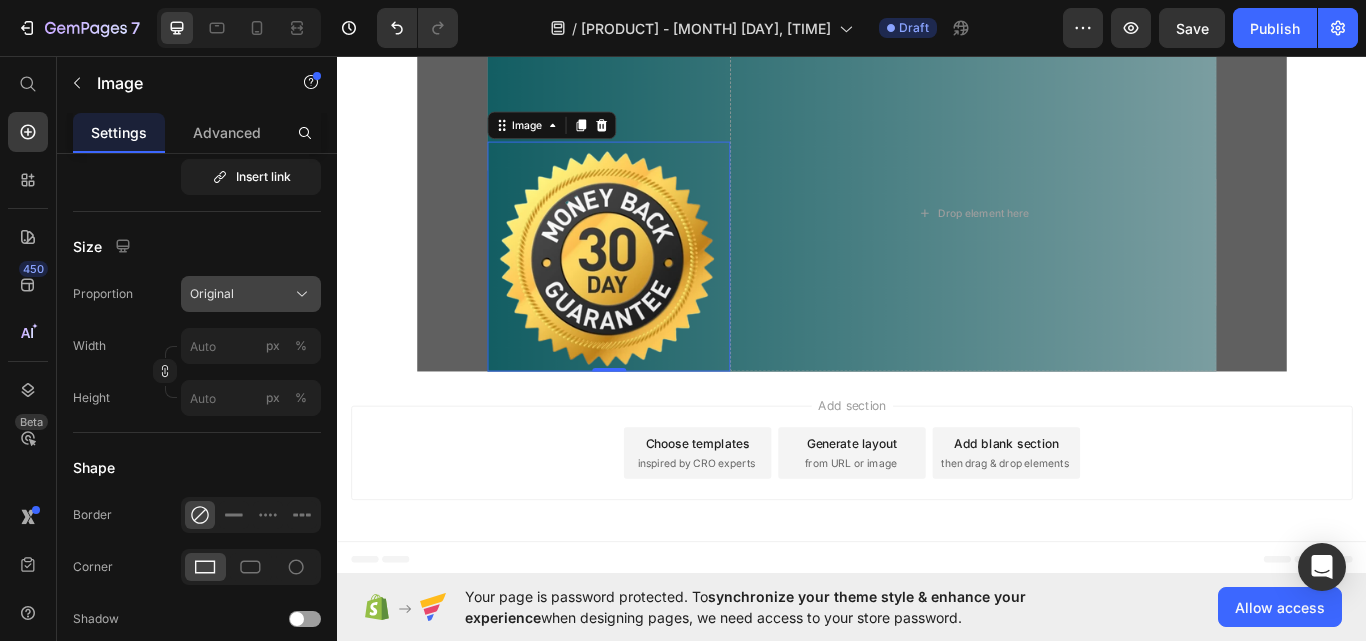 click on "Original" 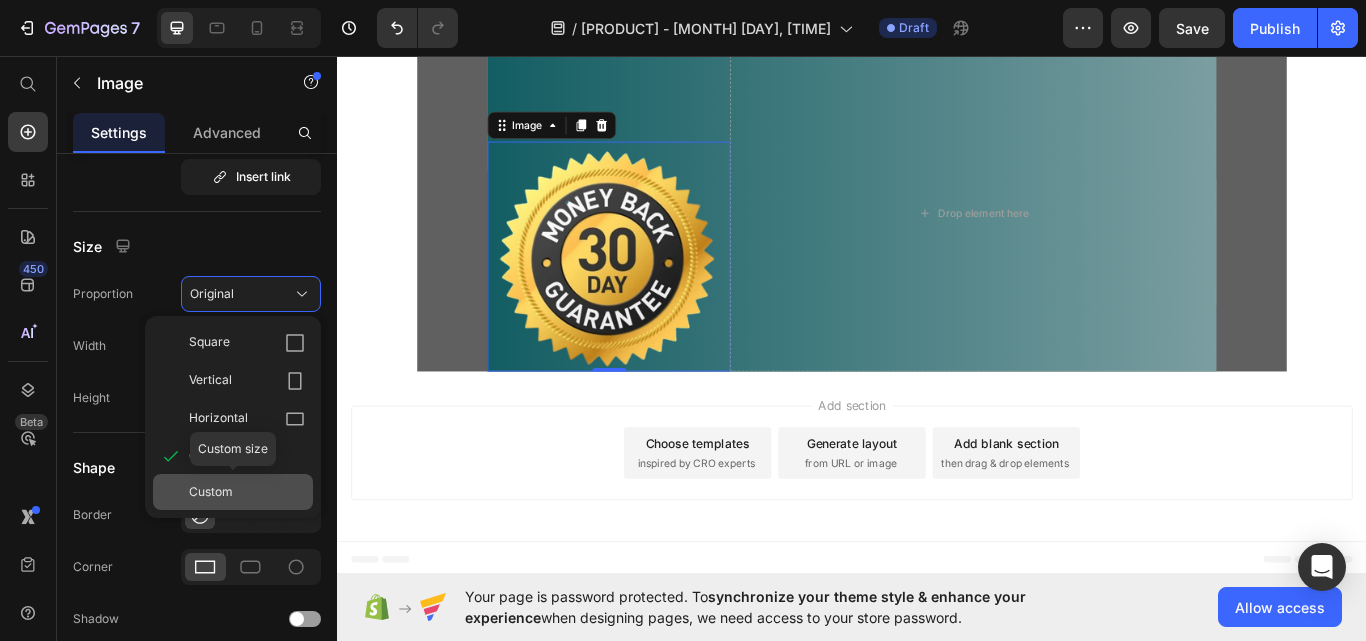 click on "Custom" at bounding box center (211, 492) 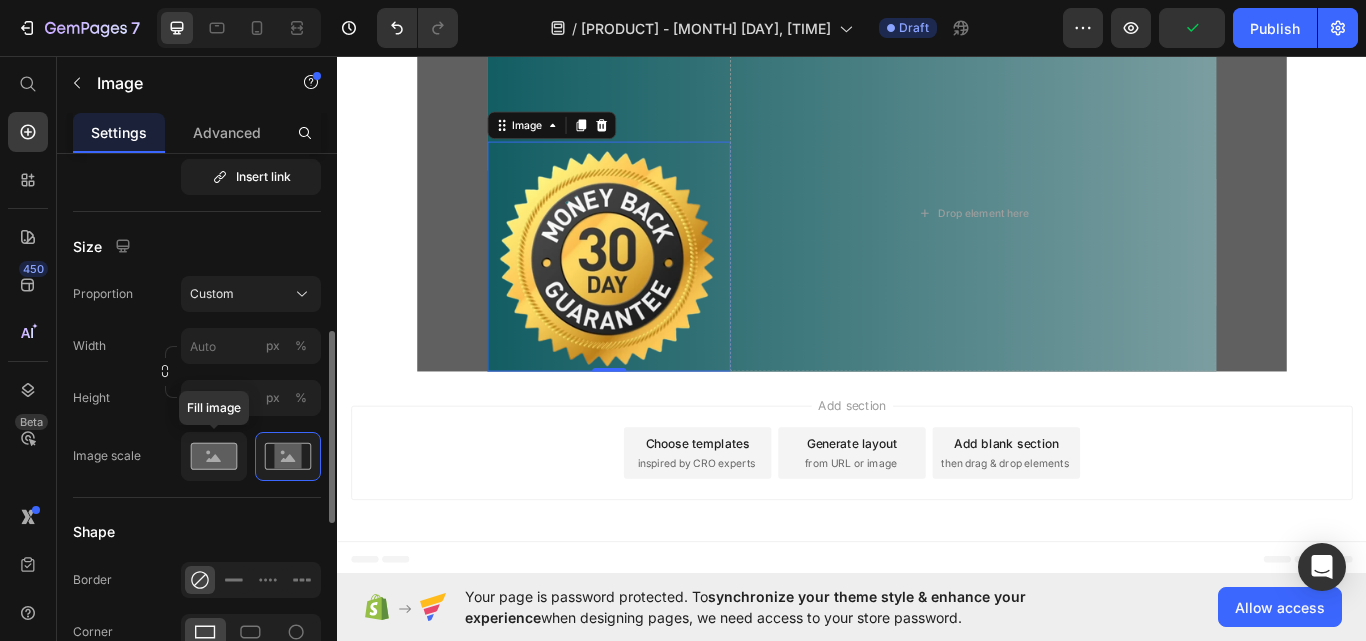 click 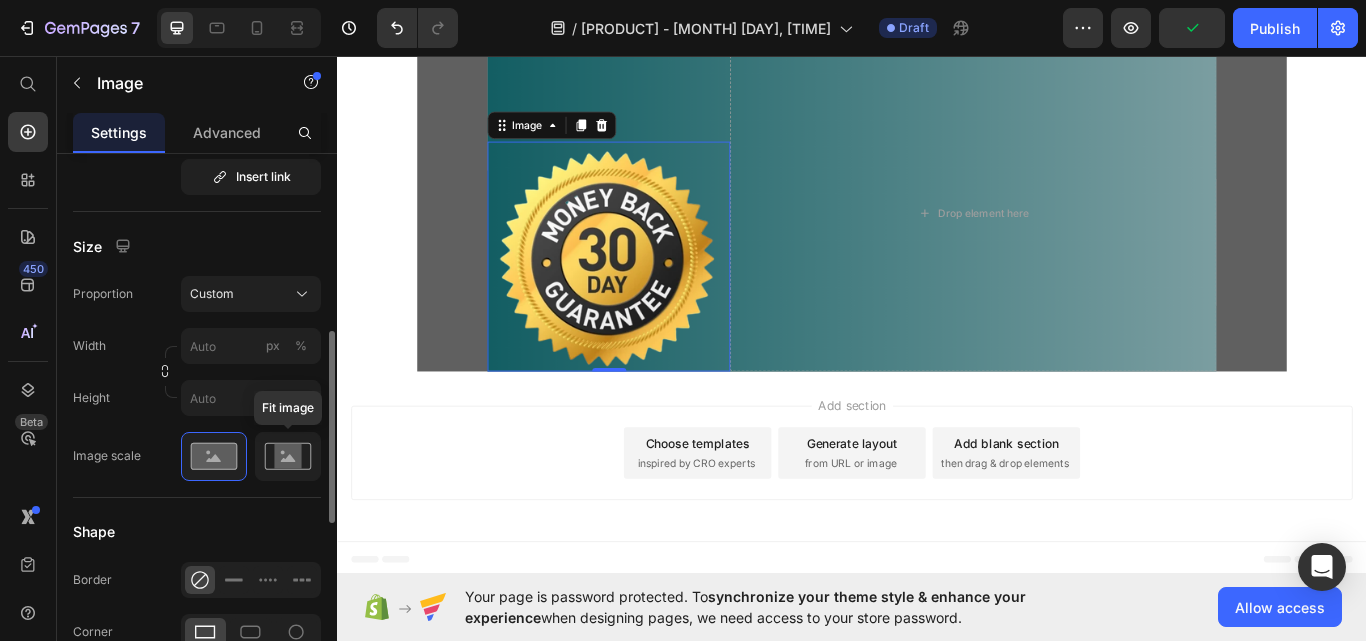 click 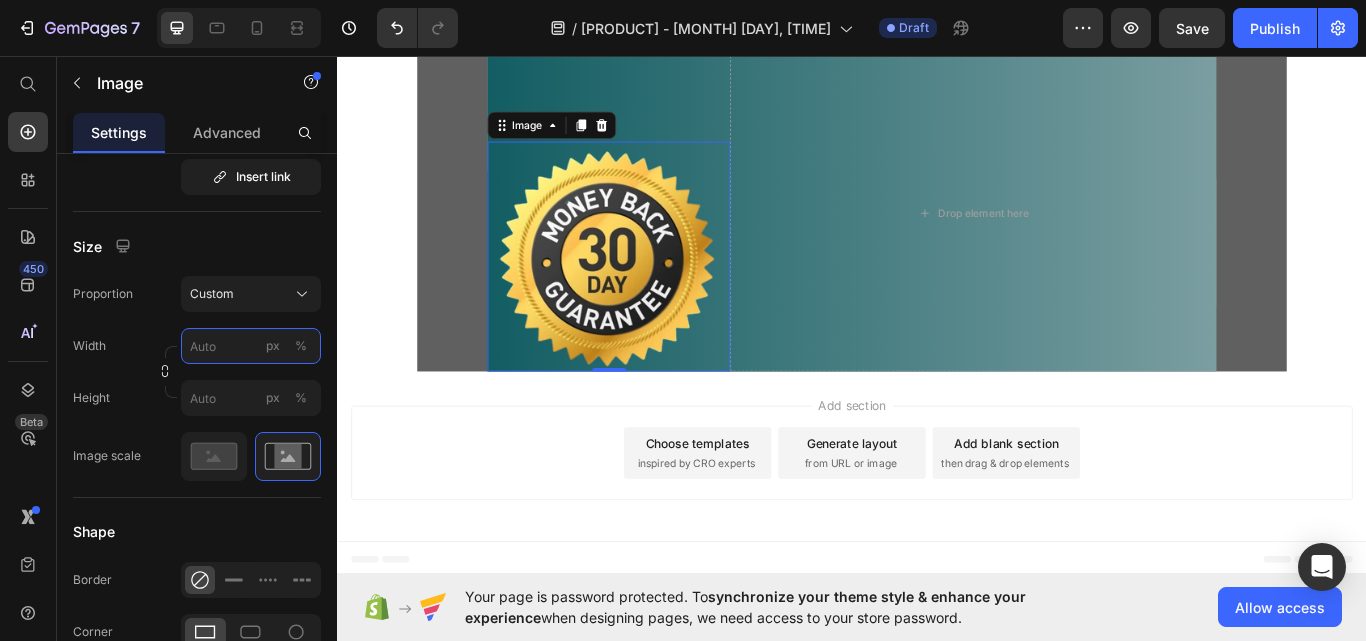 click on "px %" at bounding box center [251, 346] 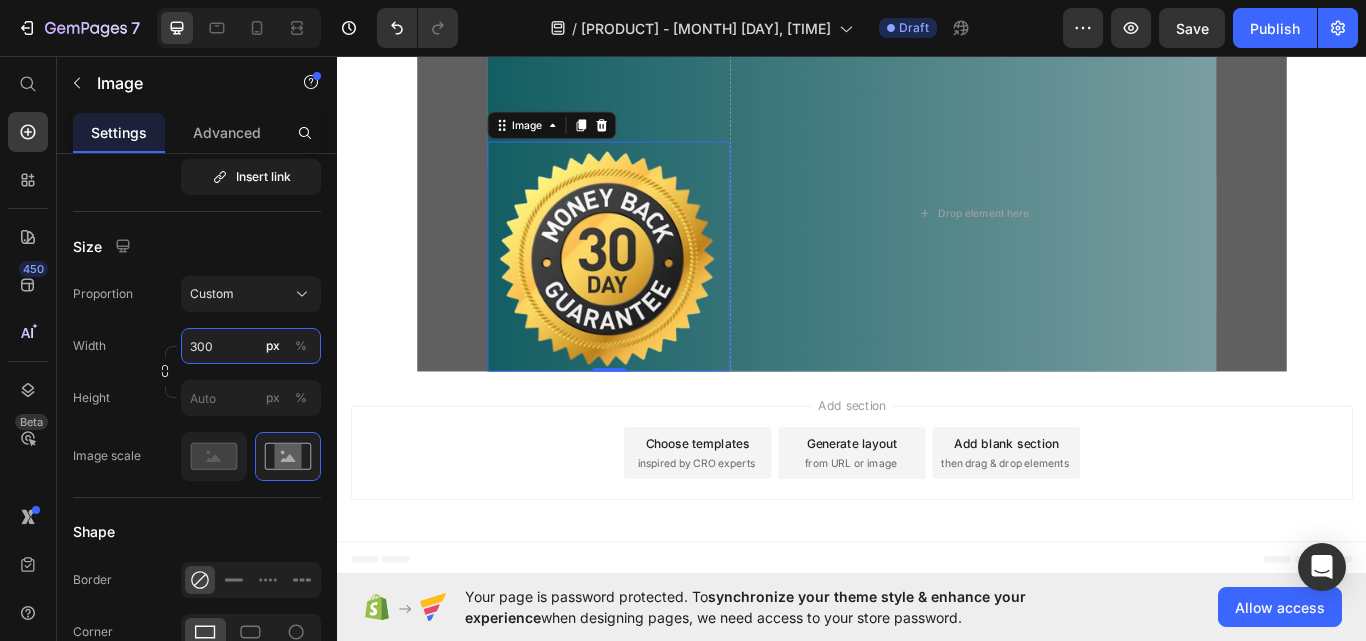 scroll, scrollTop: 7519, scrollLeft: 0, axis: vertical 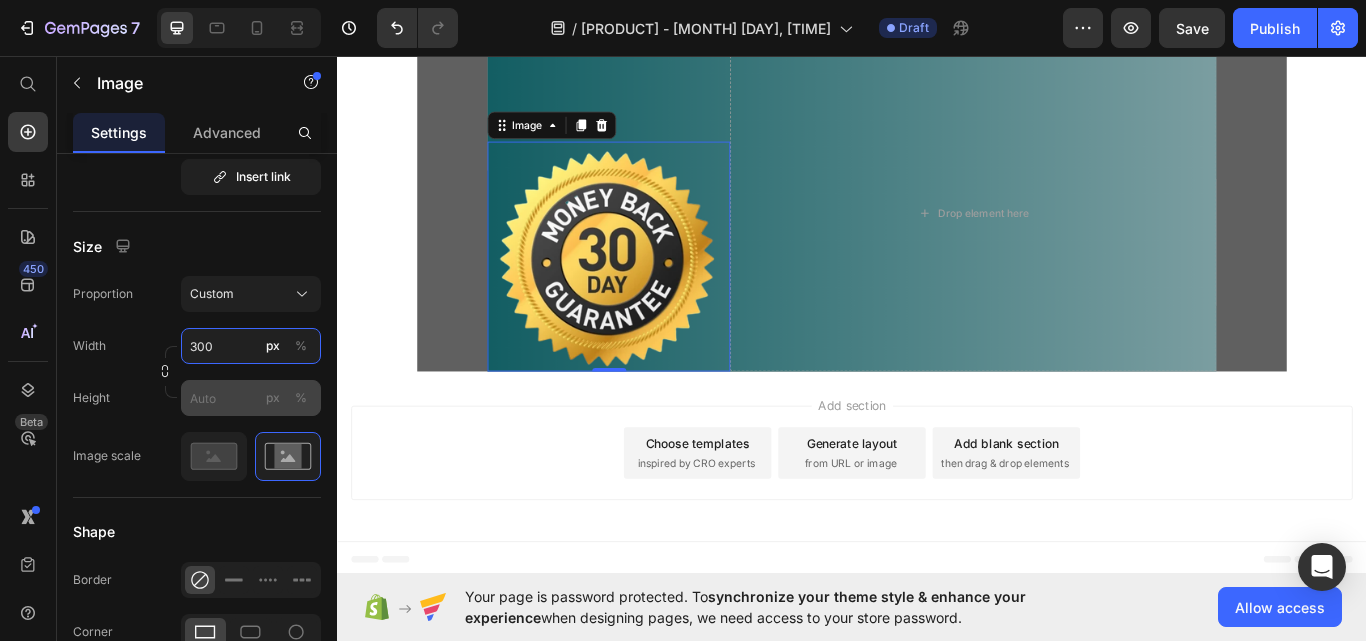type on "300" 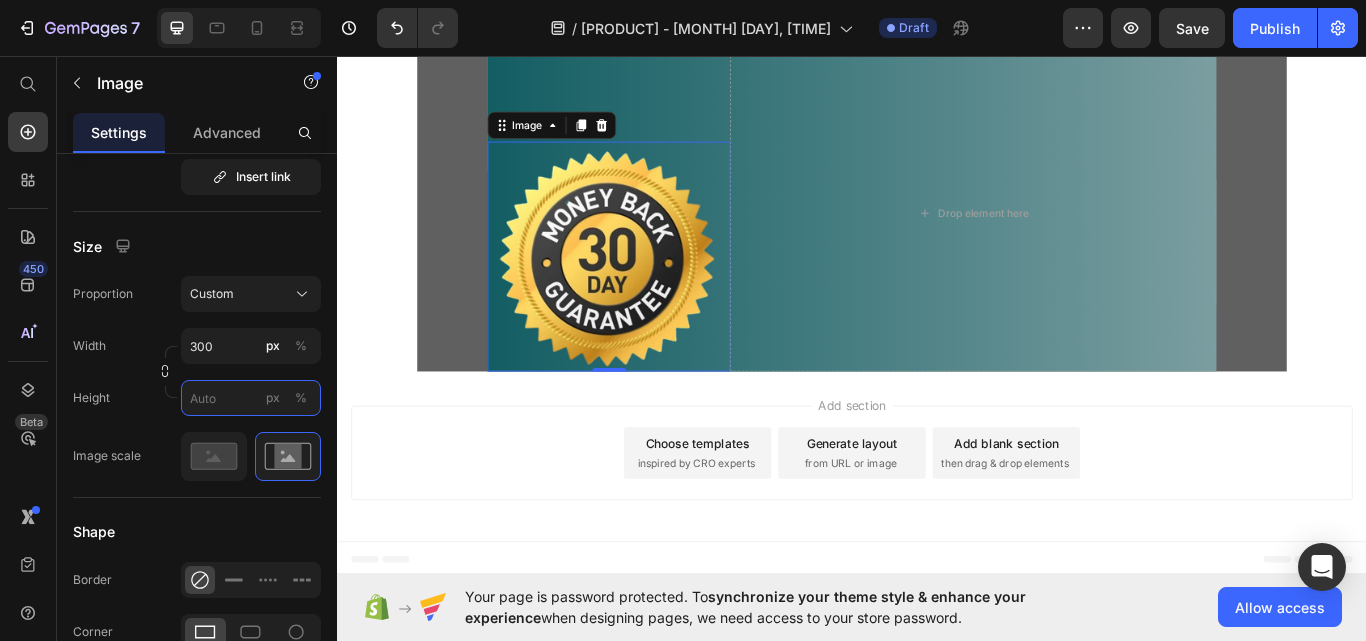 click on "px %" at bounding box center (251, 398) 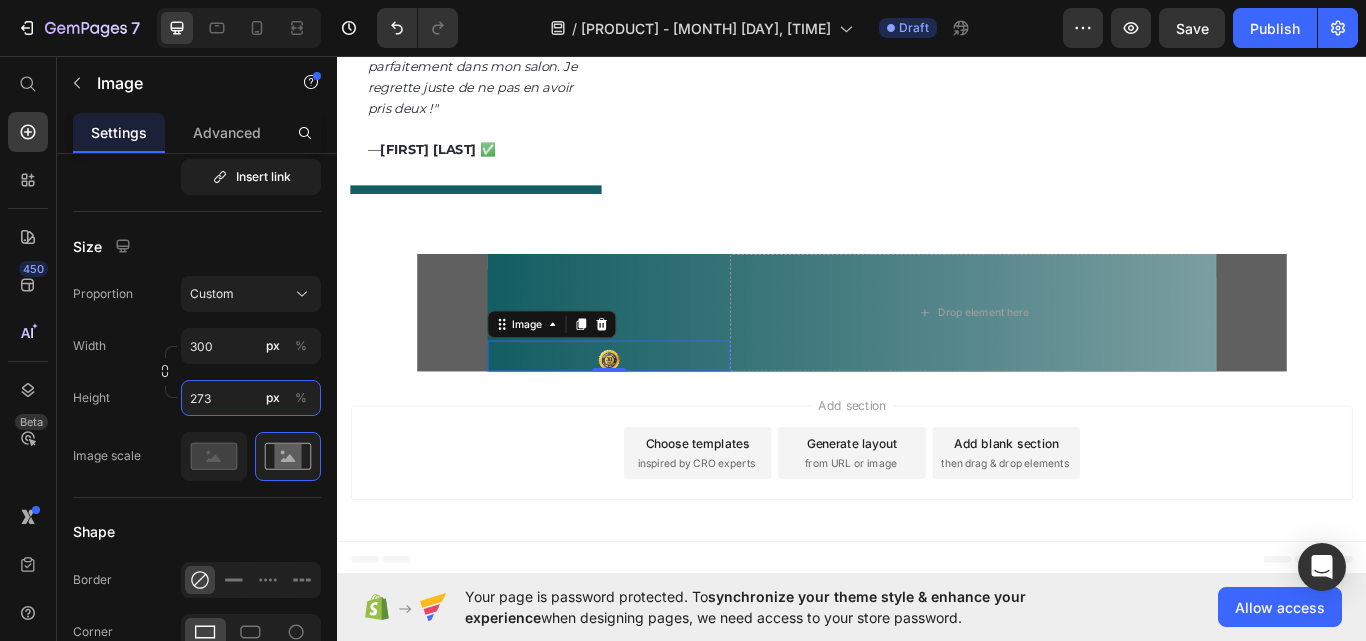 scroll, scrollTop: 7519, scrollLeft: 0, axis: vertical 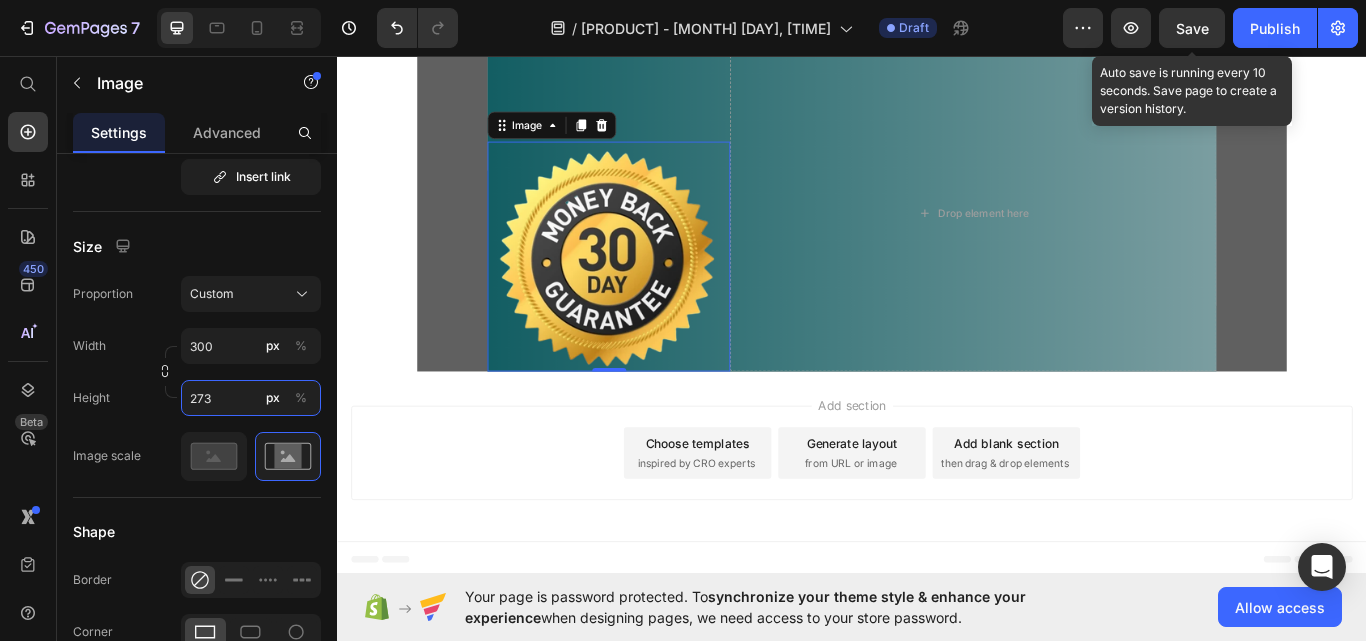 type on "273" 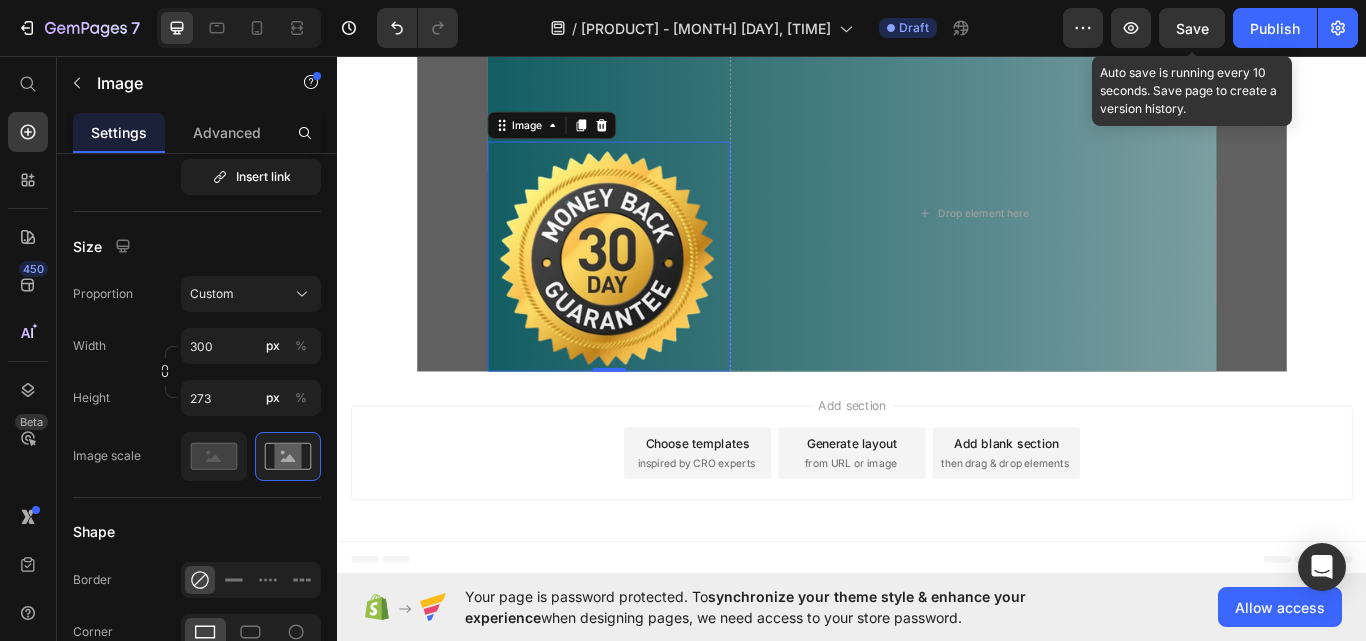 click on "Save" at bounding box center [1192, 28] 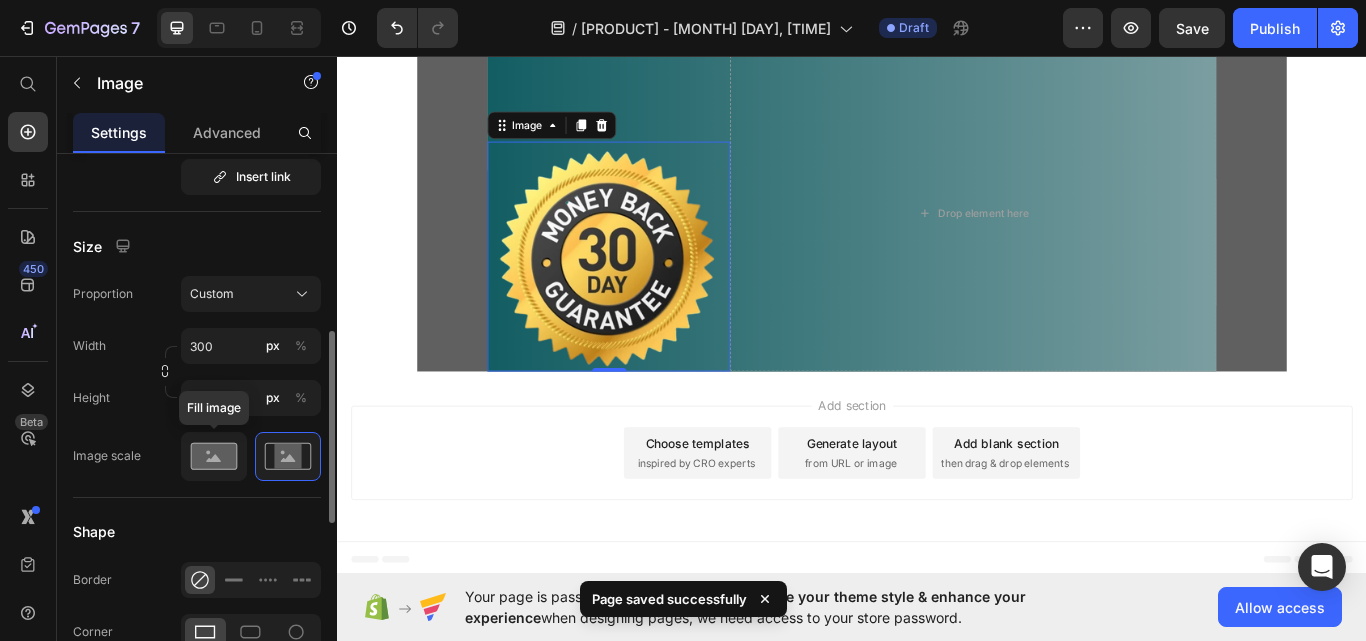 click 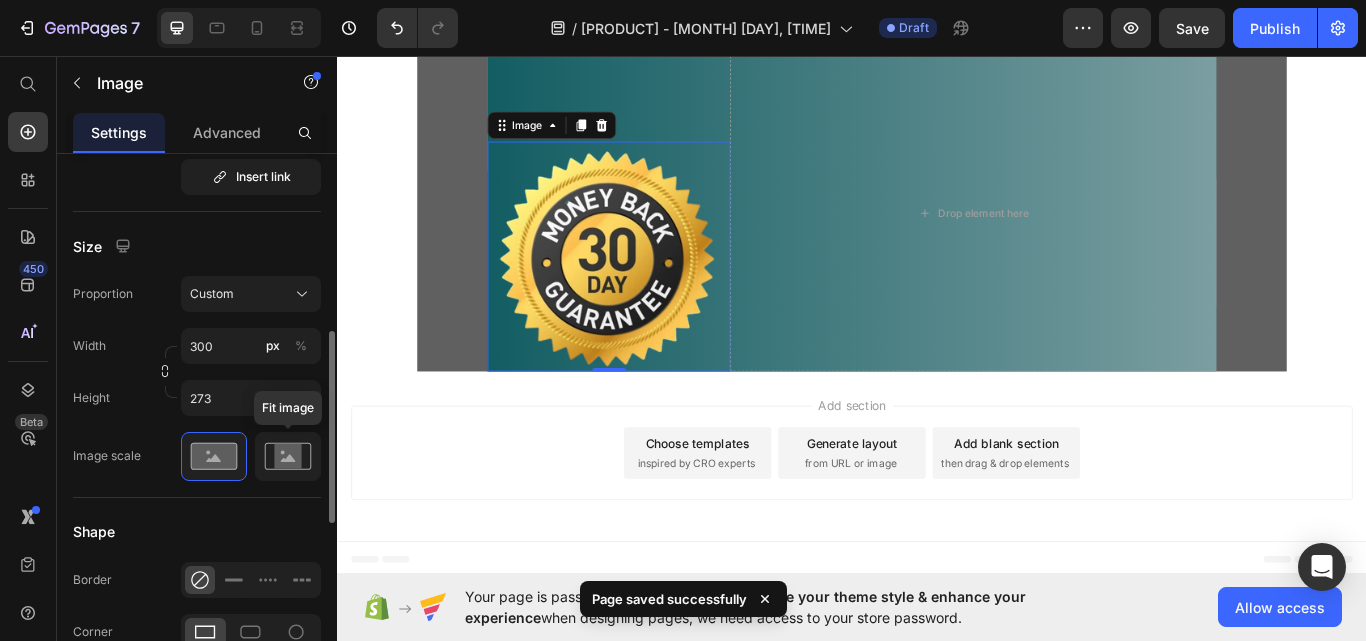 click 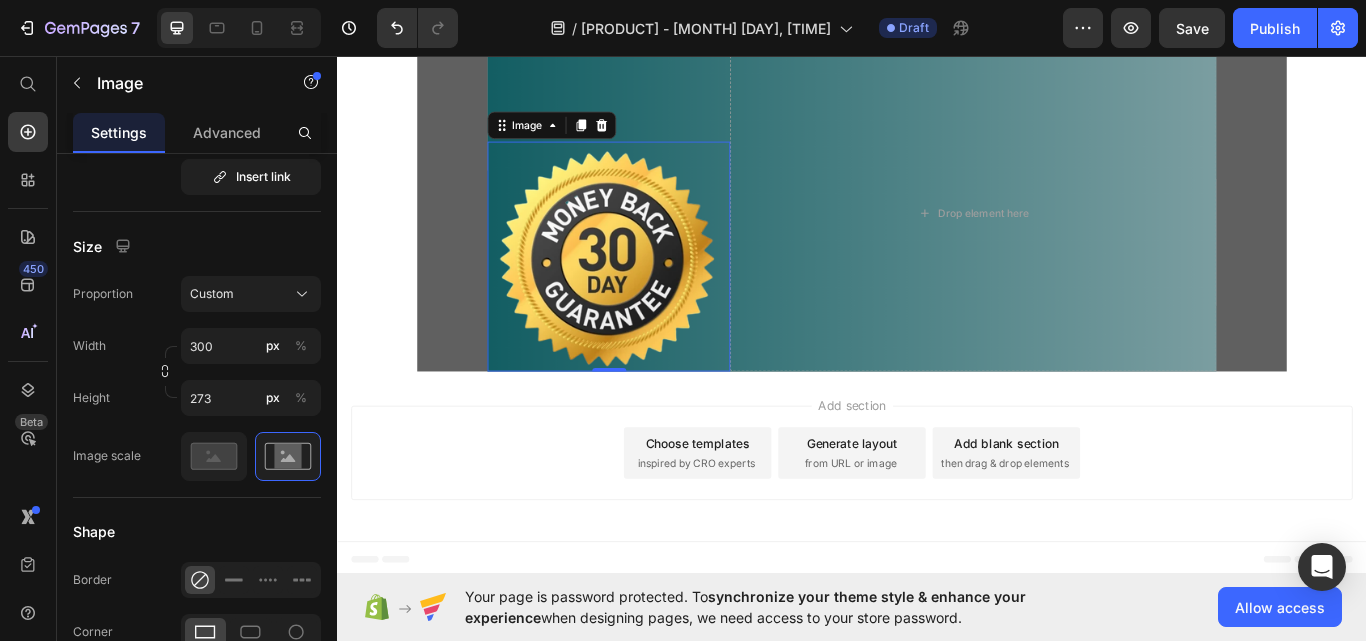 scroll, scrollTop: 100, scrollLeft: 0, axis: vertical 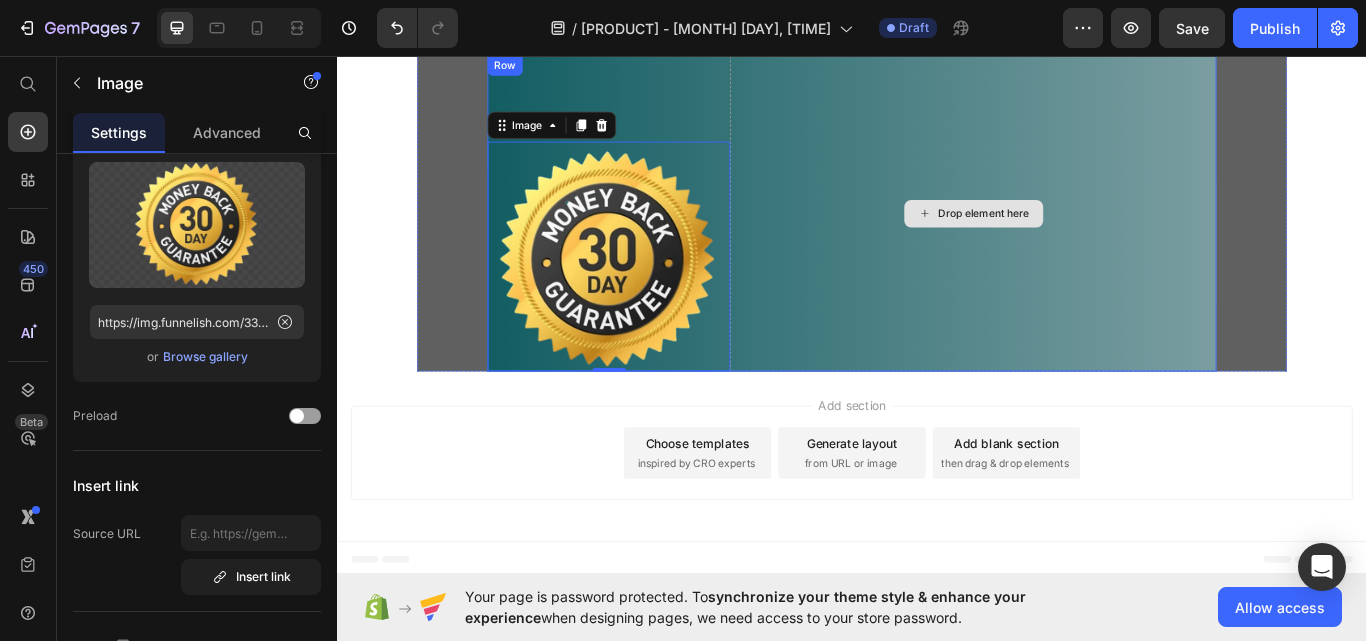 click 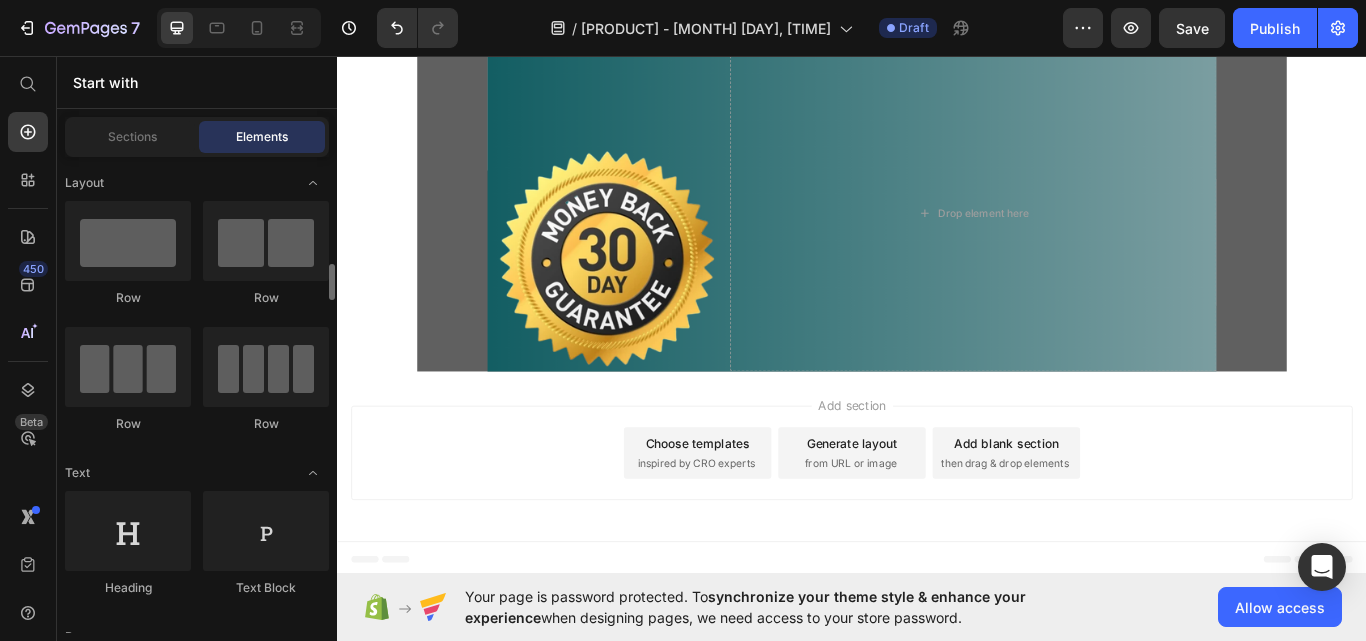 scroll, scrollTop: 200, scrollLeft: 0, axis: vertical 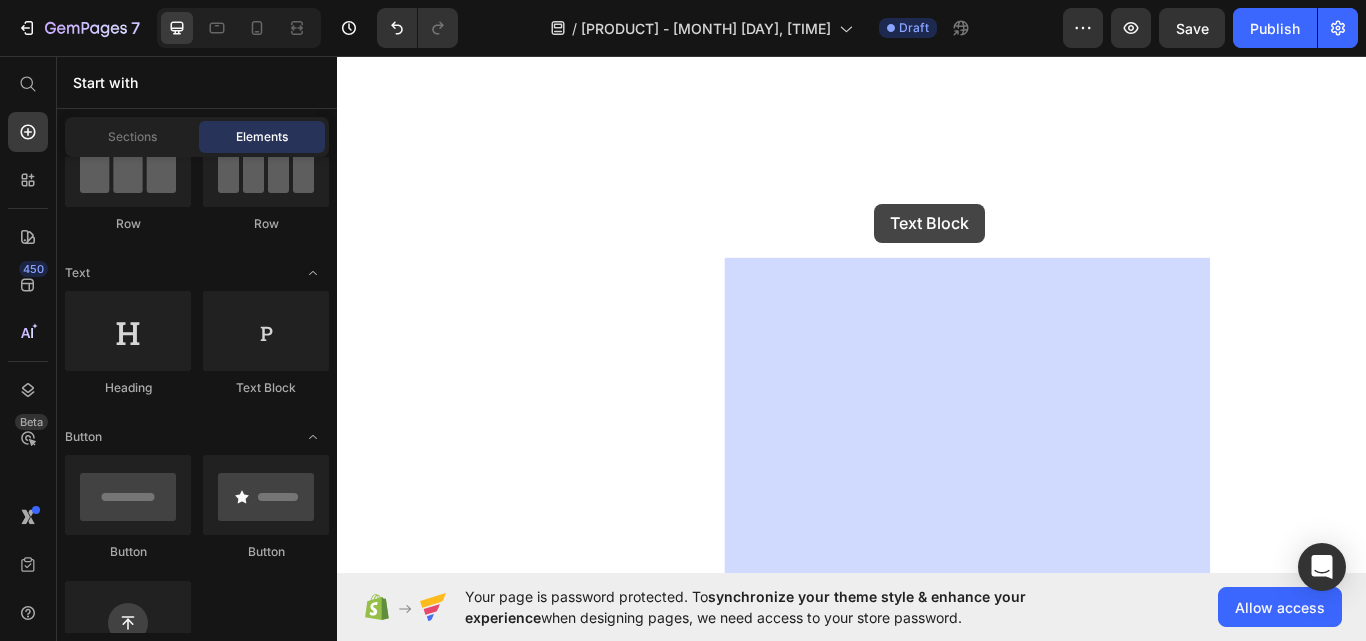 drag, startPoint x: 603, startPoint y: 392, endPoint x: 963, endPoint y: 229, distance: 395.18225 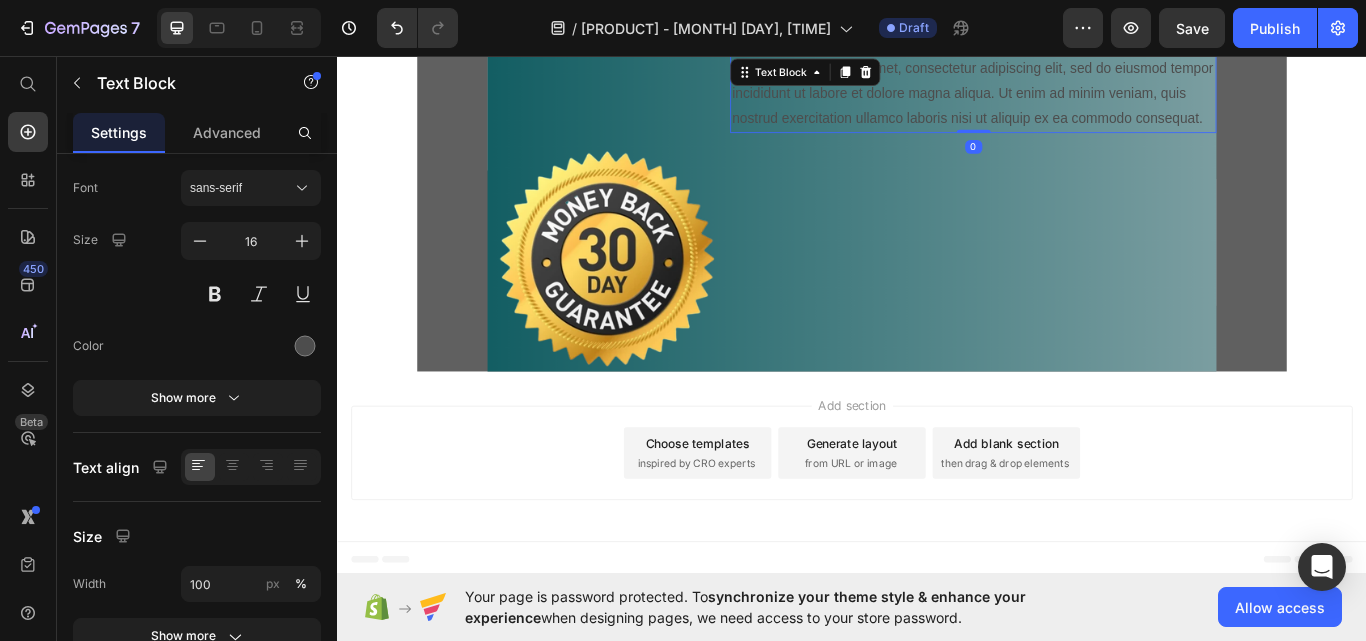 scroll, scrollTop: 0, scrollLeft: 0, axis: both 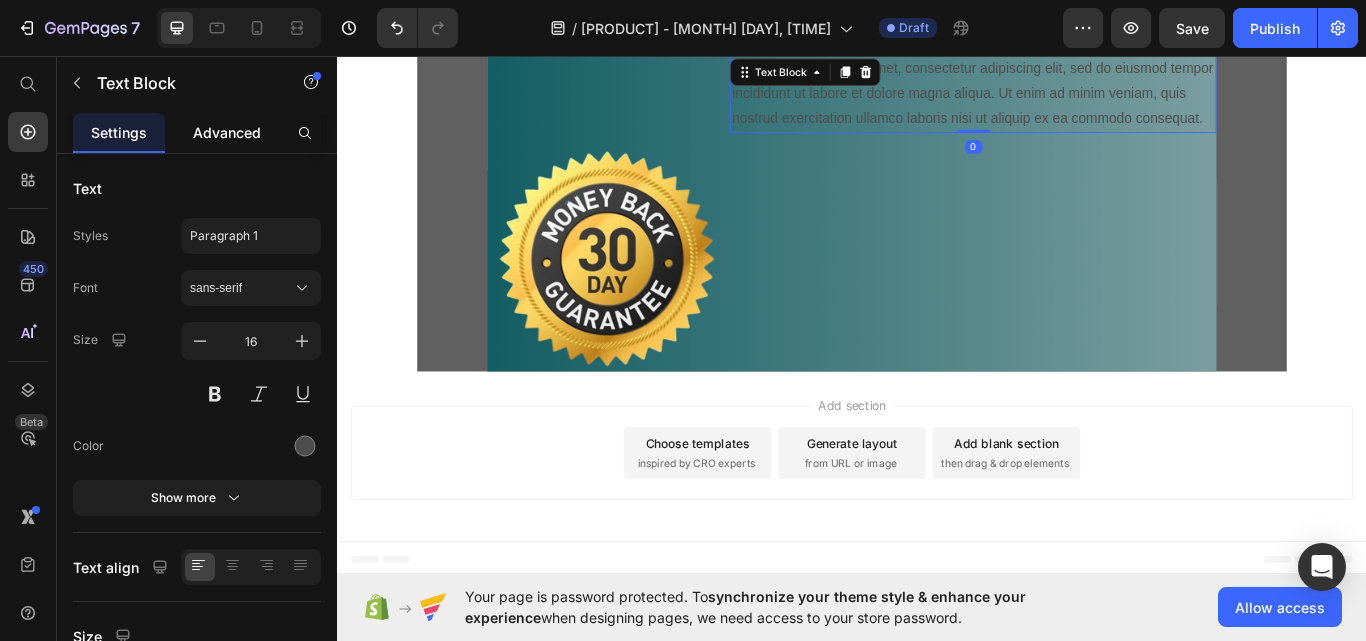 click on "Advanced" at bounding box center [227, 132] 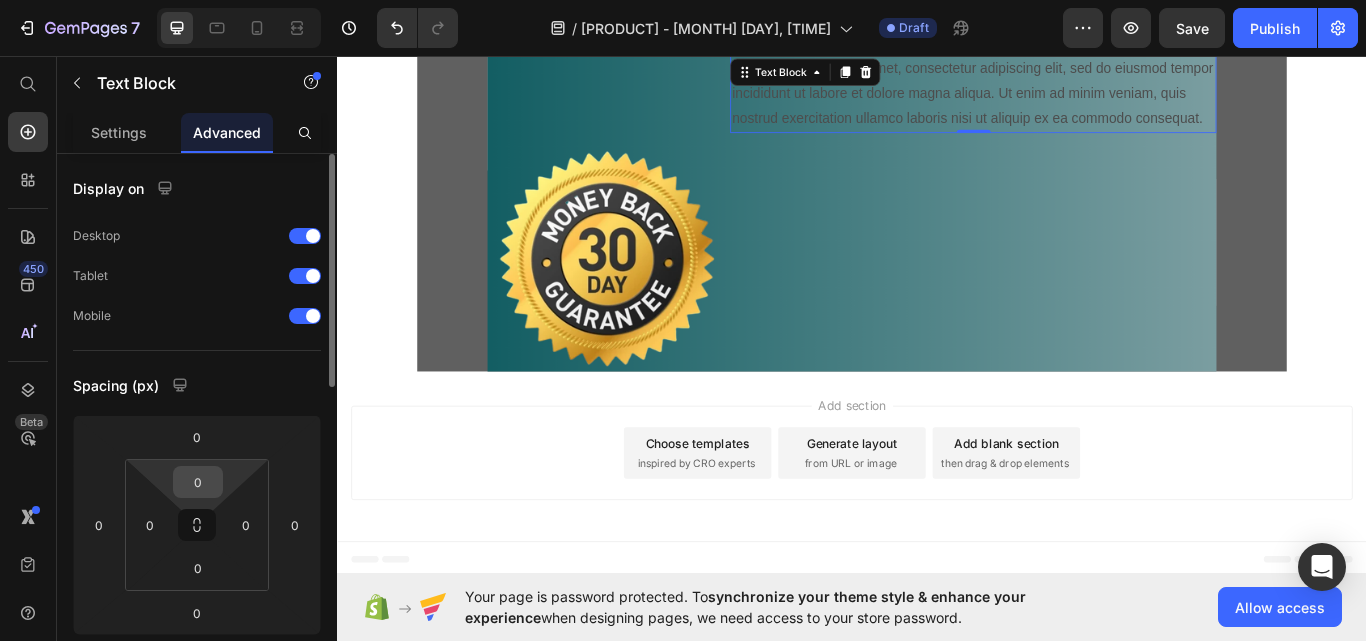 click on "0" at bounding box center [198, 482] 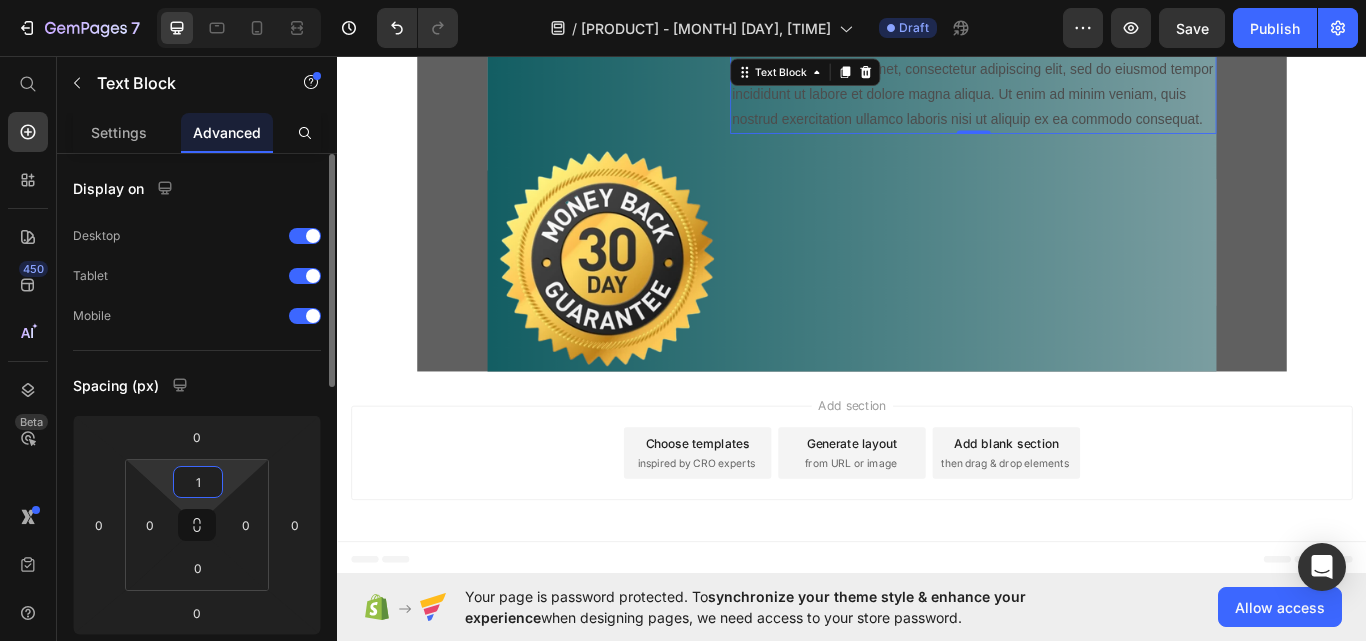 type on "10" 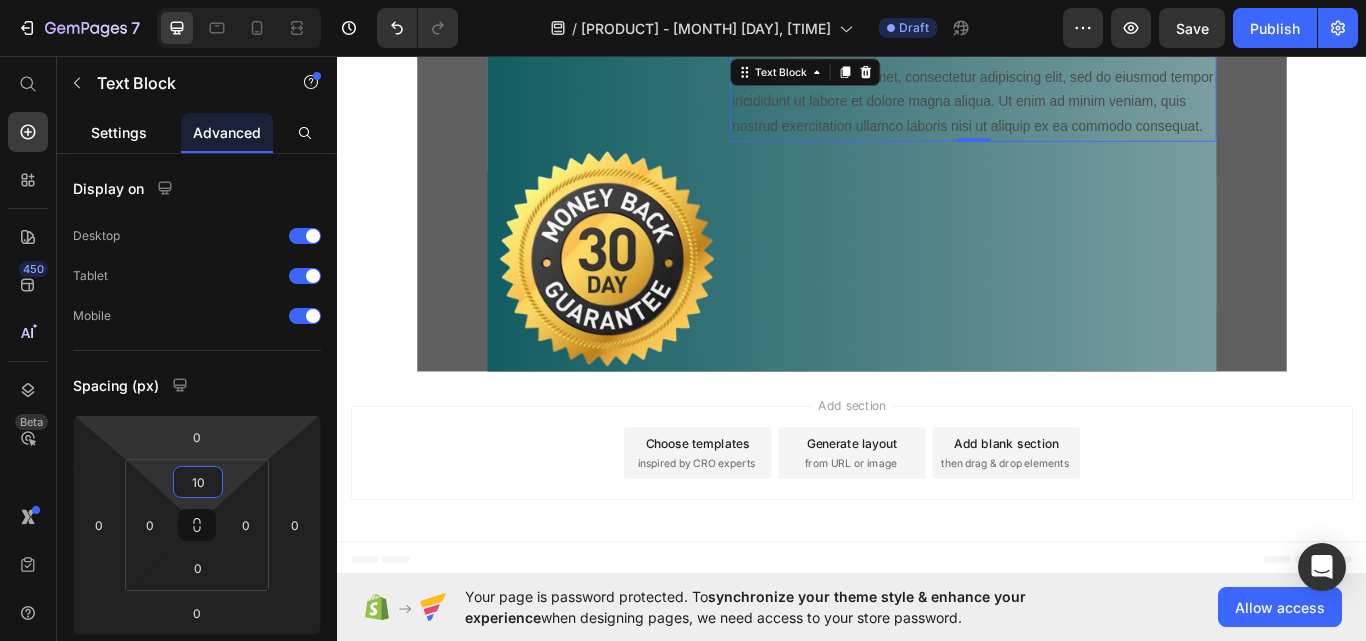 click on "Settings" at bounding box center [119, 132] 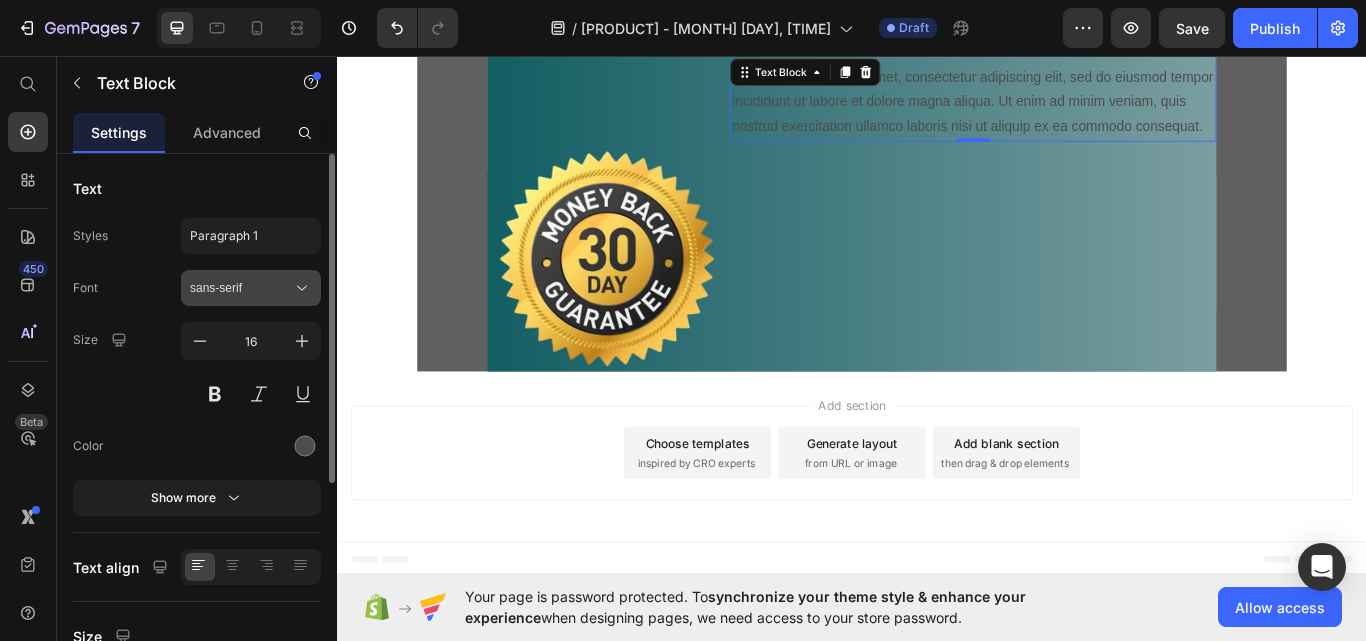 click on "sans-serif" at bounding box center (241, 288) 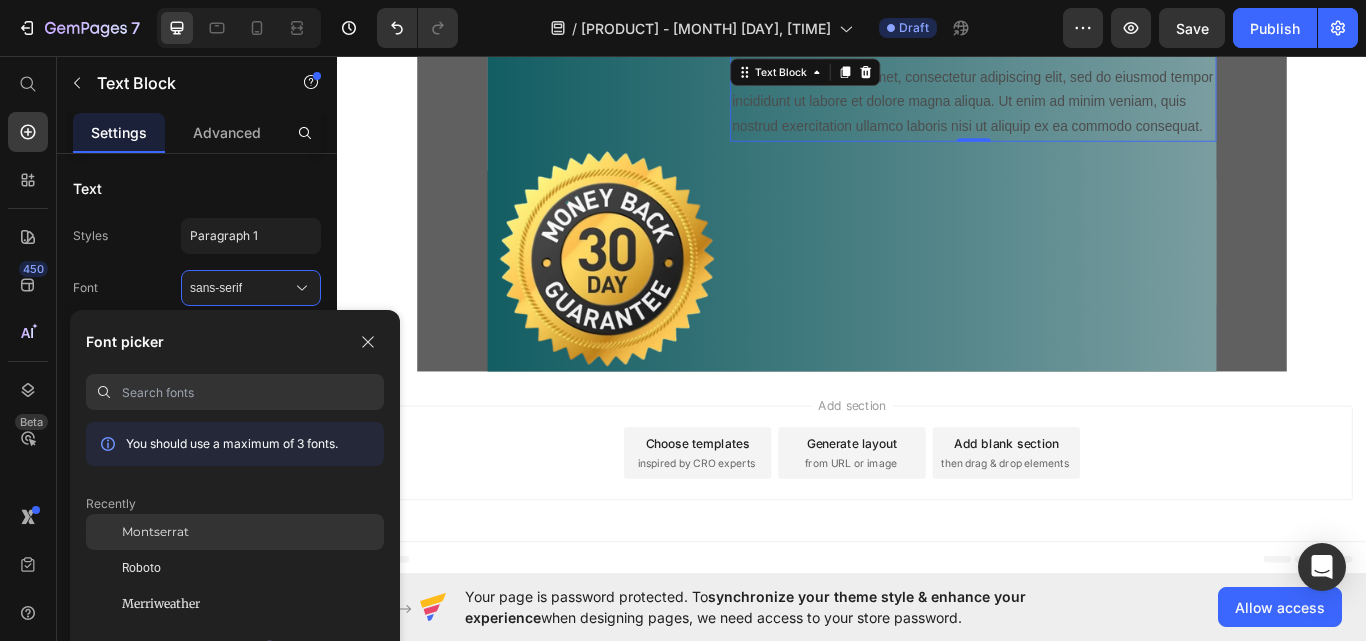 click on "Montserrat" 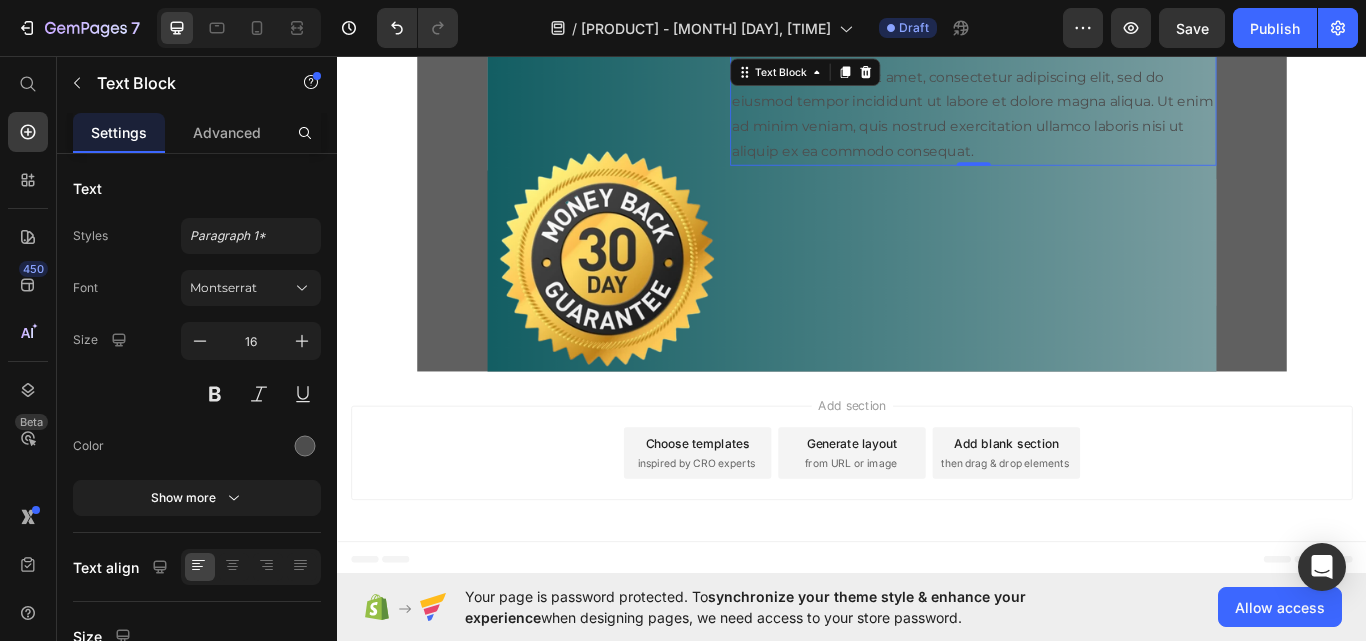 click on "Lorem ipsum dolor sit amet, consectetur adipiscing elit, sed do eiusmod tempor incididunt ut labore et dolore magna aliqua. Ut enim ad minim veniam, quis nostrud exercitation ullamco laboris nisi ut aliquip ex ea commodo consequat." at bounding box center [1078, 125] 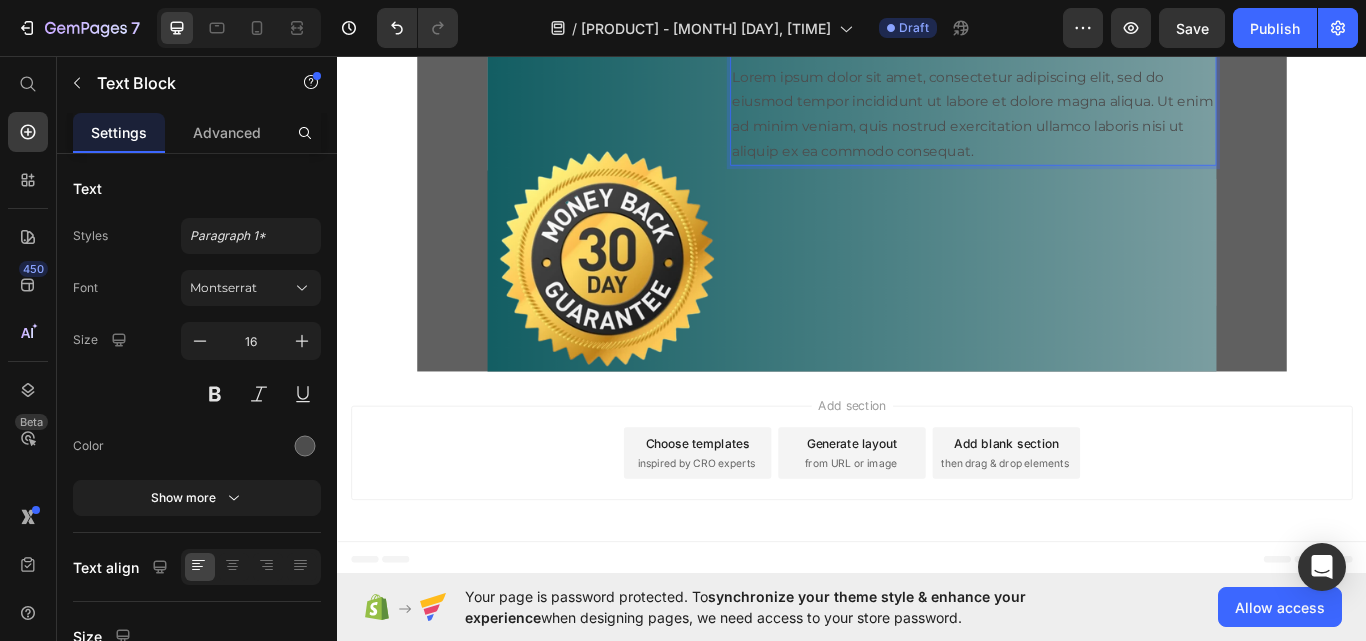click on "Lorem ipsum dolor sit amet, consectetur adipiscing elit, sed do eiusmod tempor incididunt ut labore et dolore magna aliqua. Ut enim ad minim veniam, quis nostrud exercitation ullamco laboris nisi ut aliquip ex ea commodo consequat." at bounding box center (1078, 125) 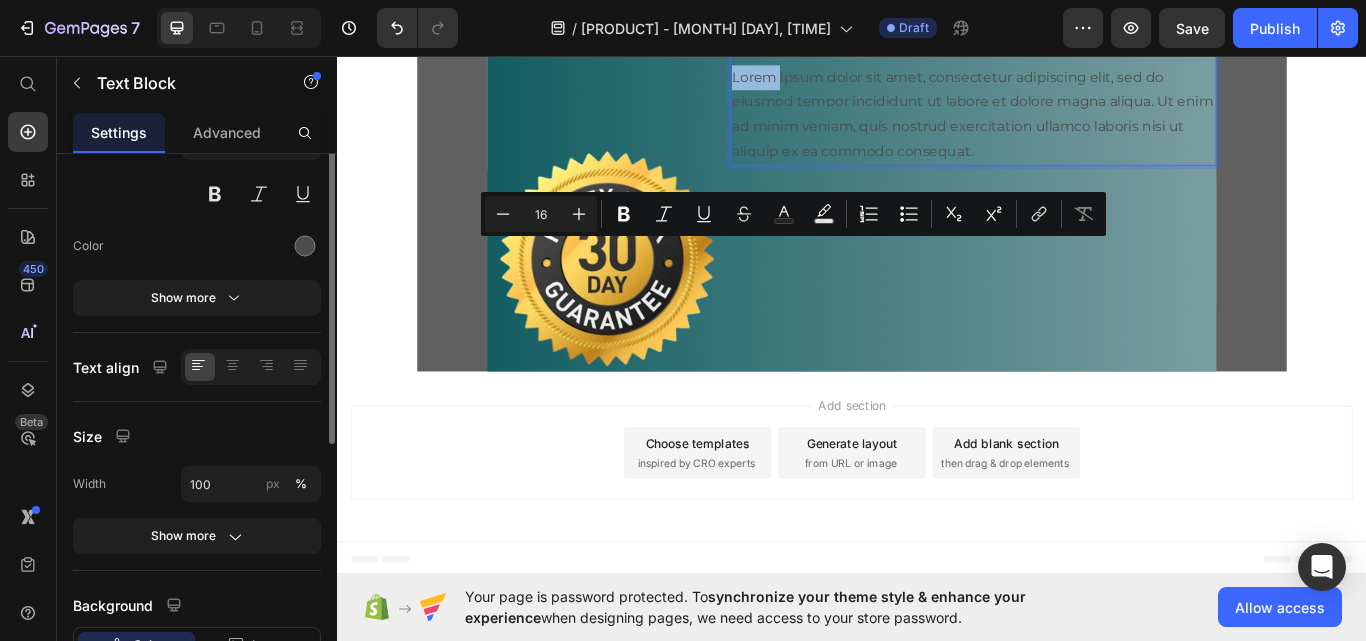 scroll, scrollTop: 351, scrollLeft: 0, axis: vertical 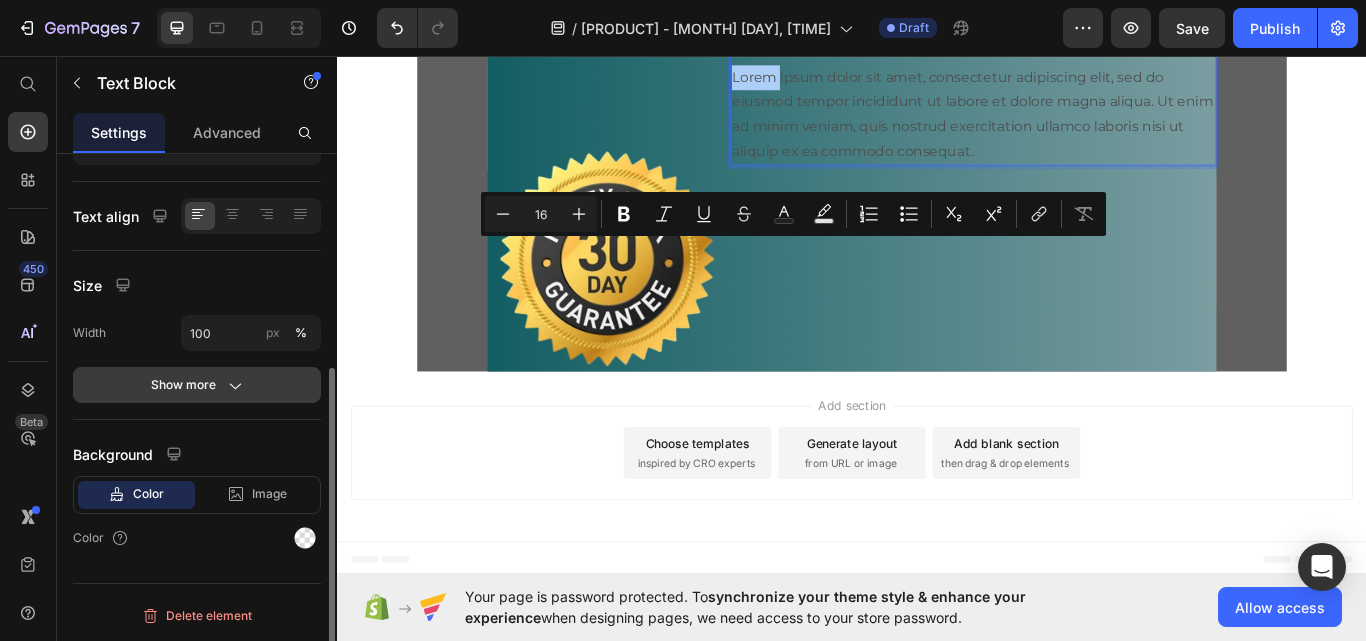 click on "Show more" 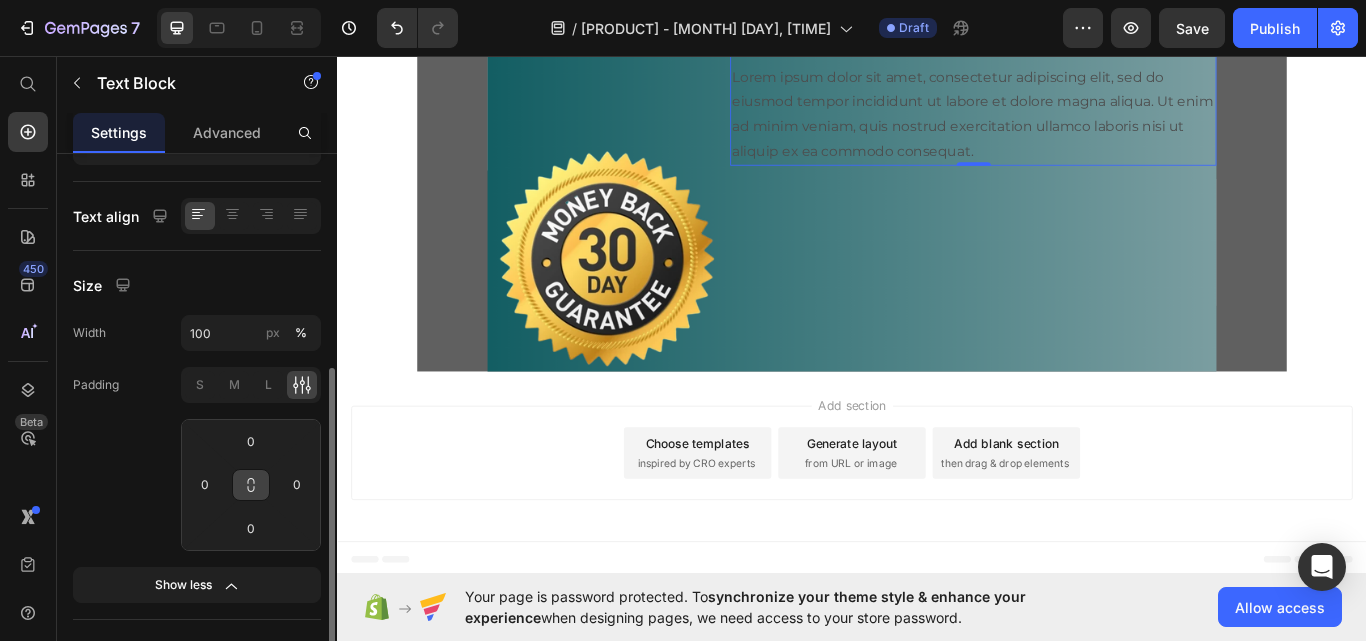 click 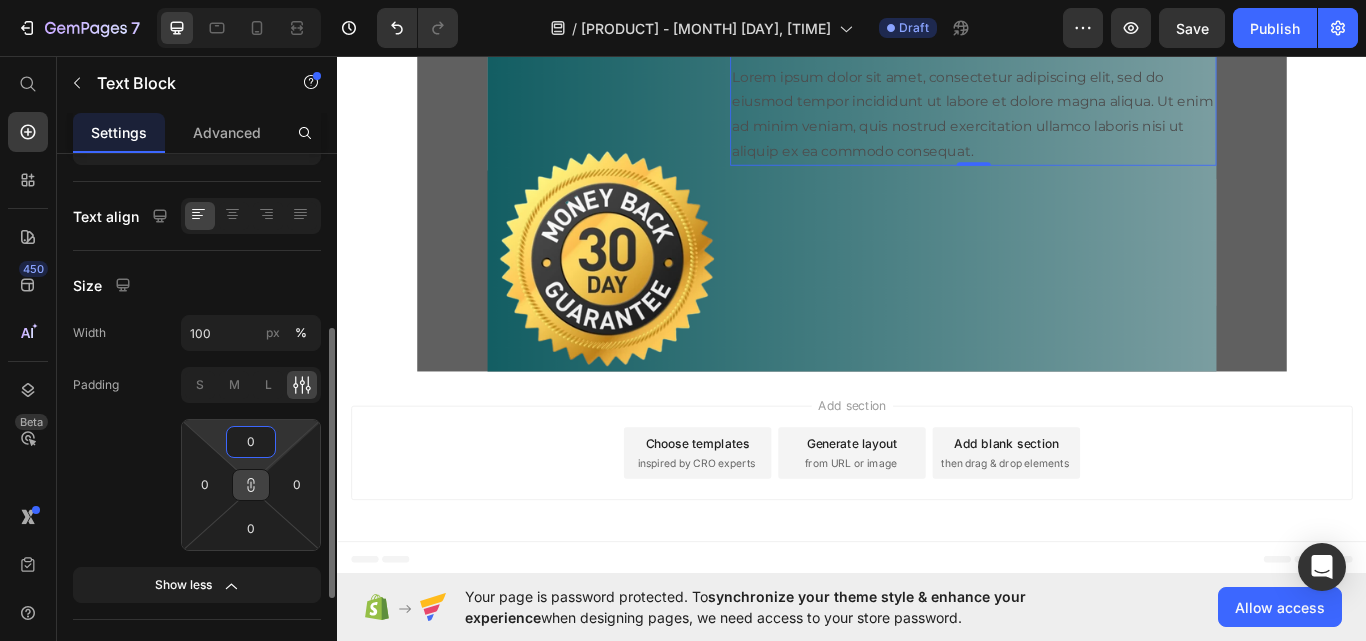 click on "0" at bounding box center (251, 442) 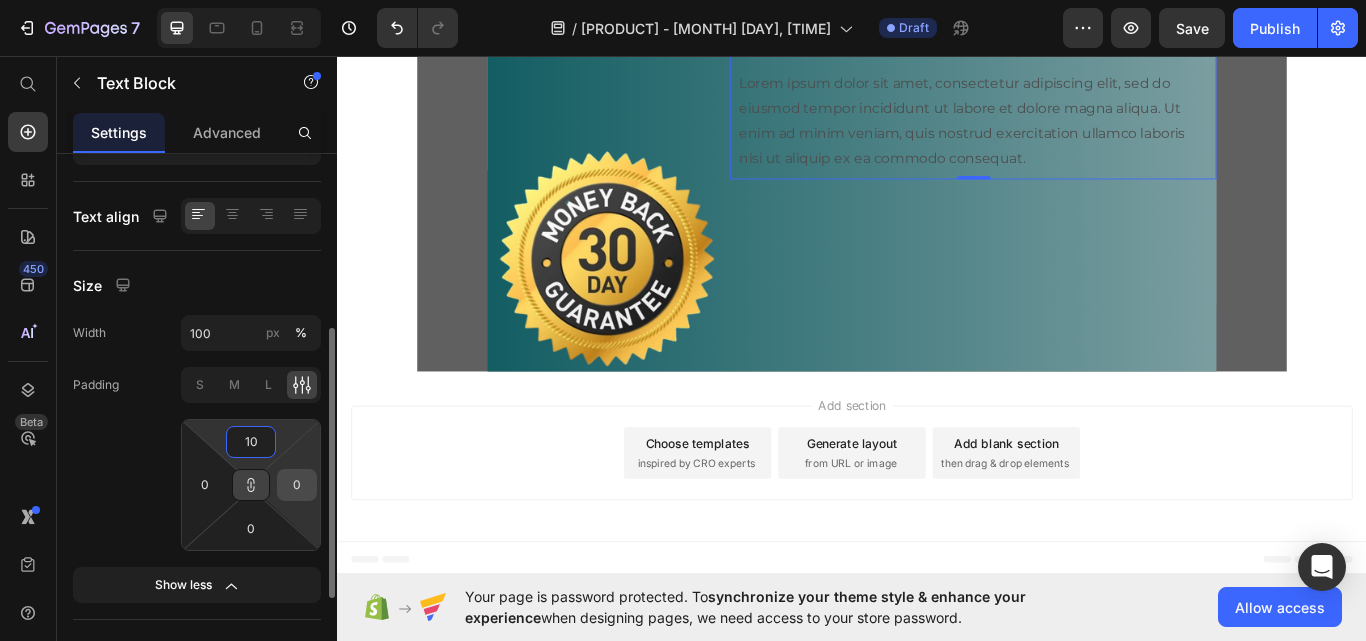 type on "10" 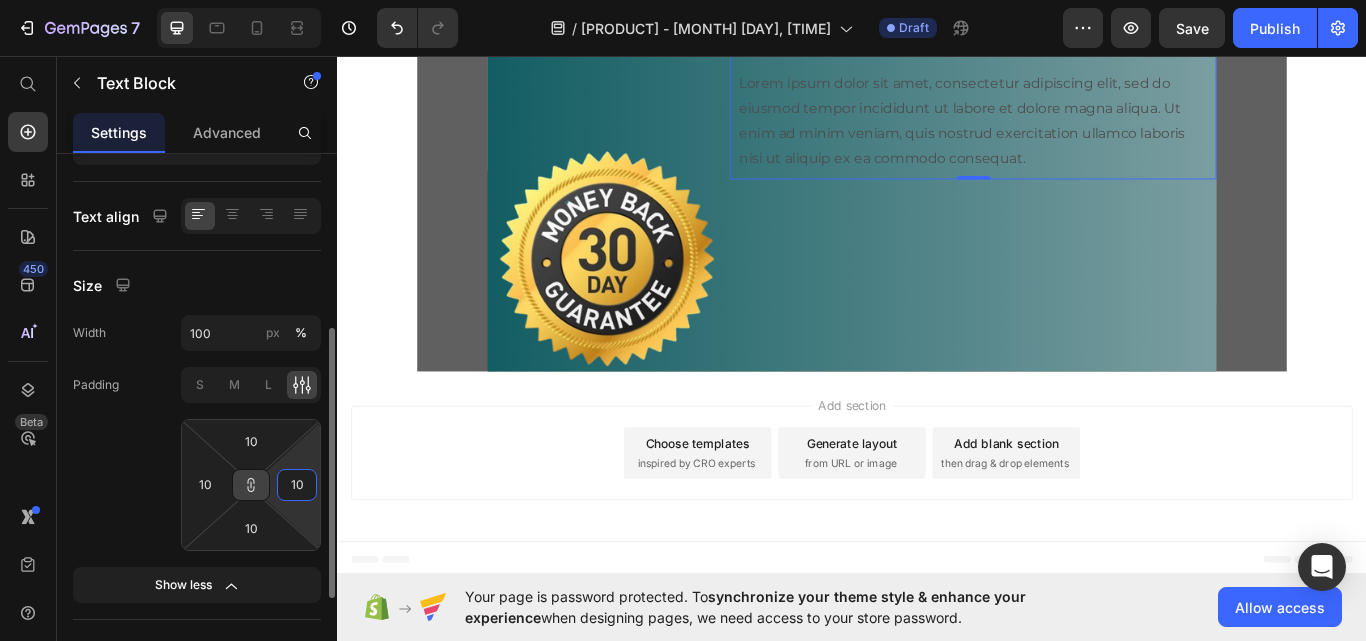 click on "10" at bounding box center [297, 485] 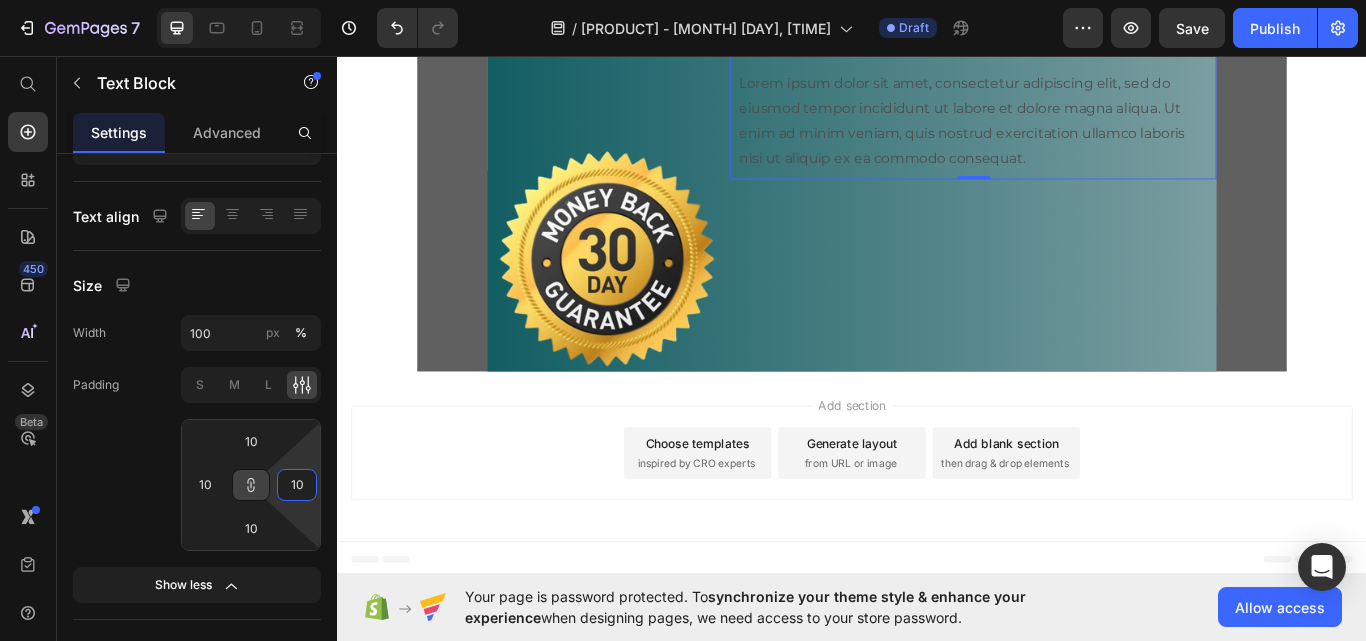 scroll, scrollTop: 0, scrollLeft: 0, axis: both 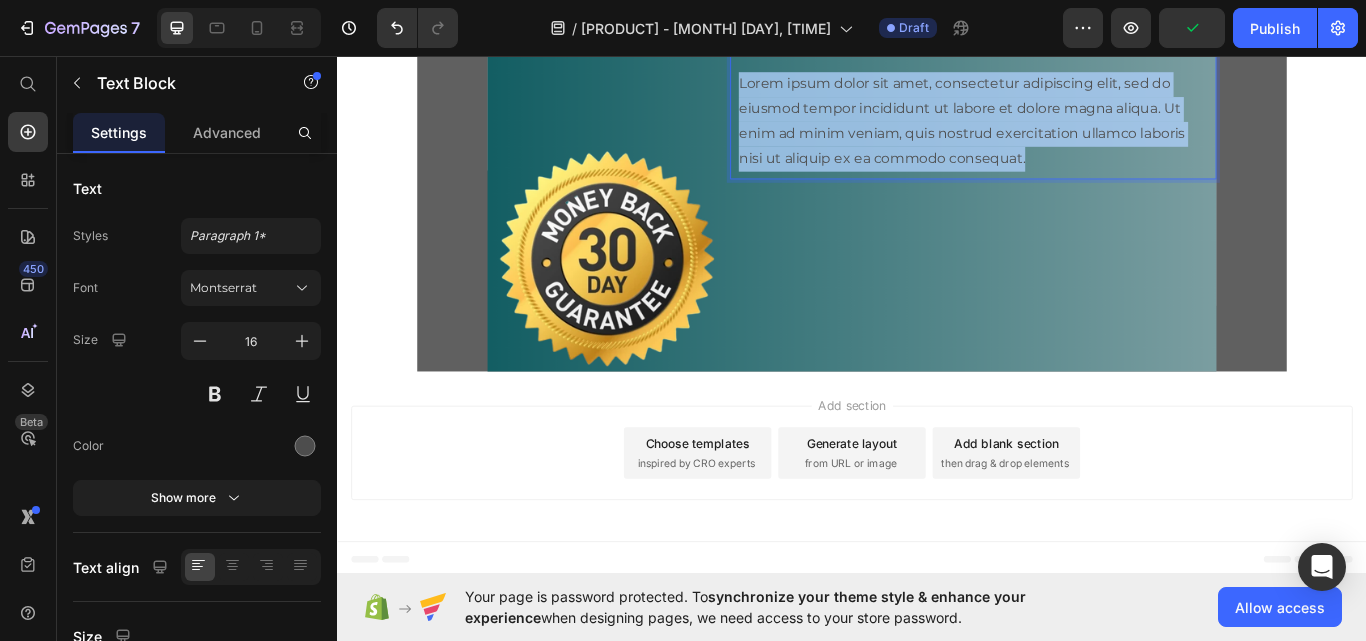 click on "Lorem ipsum dolor sit amet, consectetur adipiscing elit, sed do eiusmod tempor incididunt ut labore et dolore magna aliqua. Ut enim ad minim veniam, quis nostrud exercitation ullamco laboris nisi ut aliquip ex ea commodo consequat." at bounding box center [1078, 133] 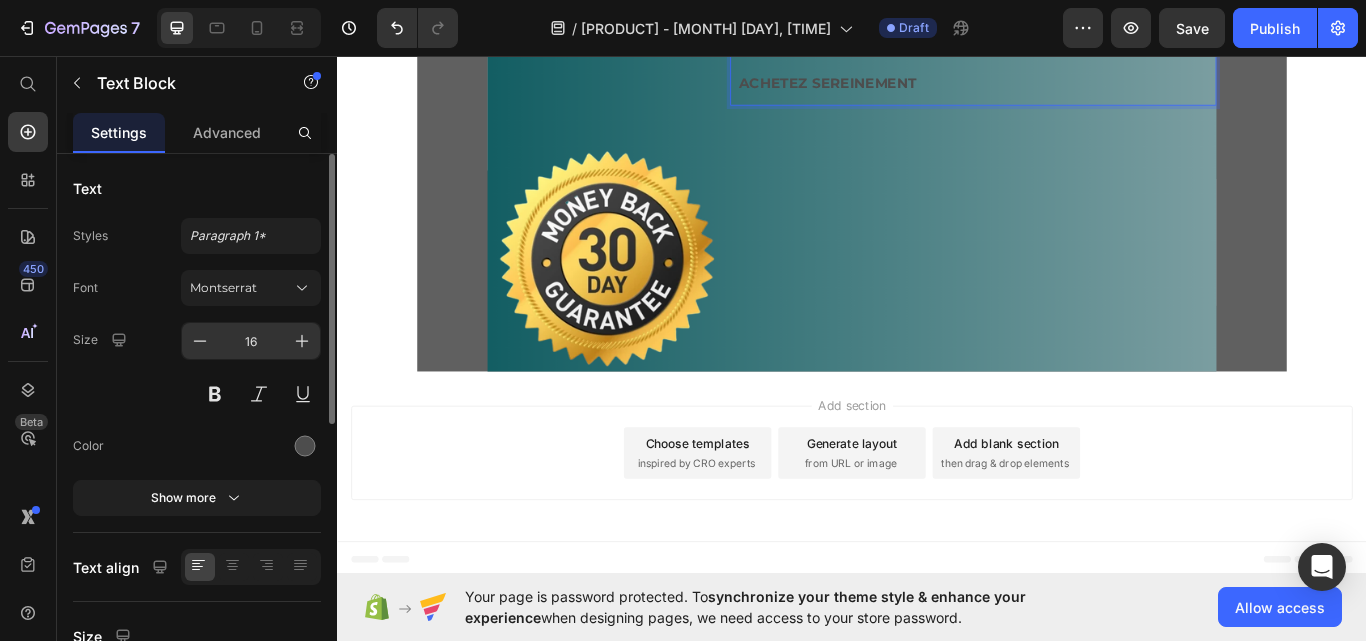 click on "16" at bounding box center (251, 341) 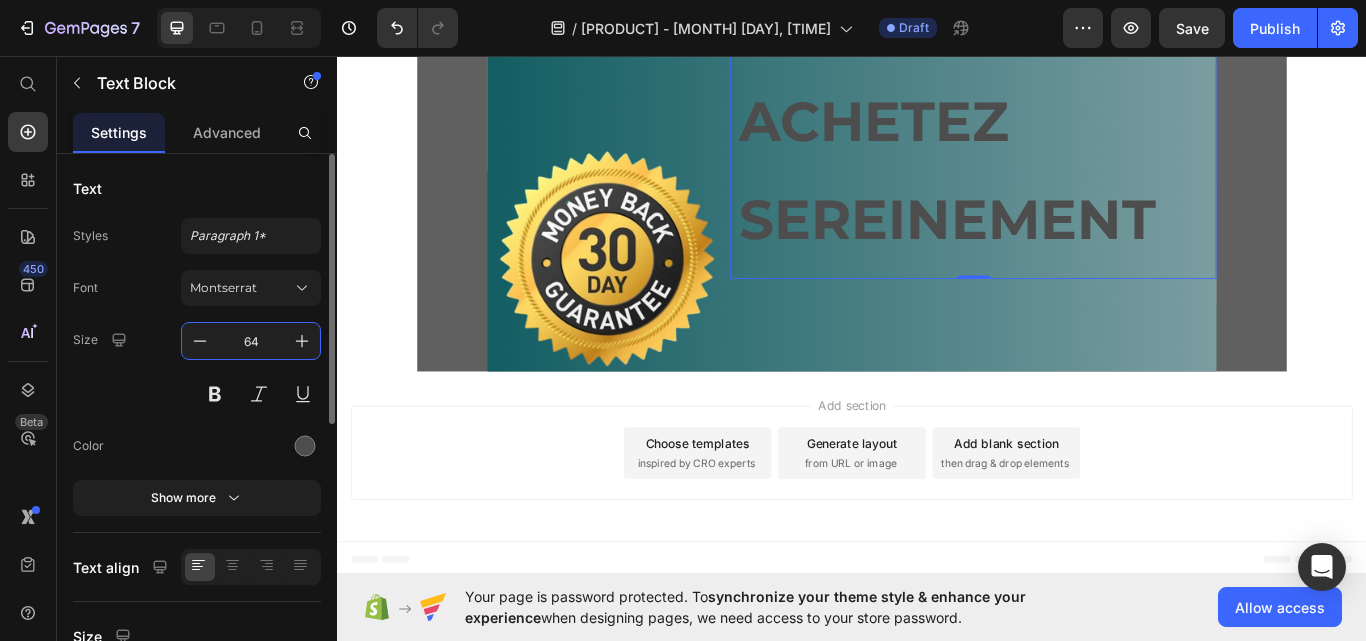 type on "64" 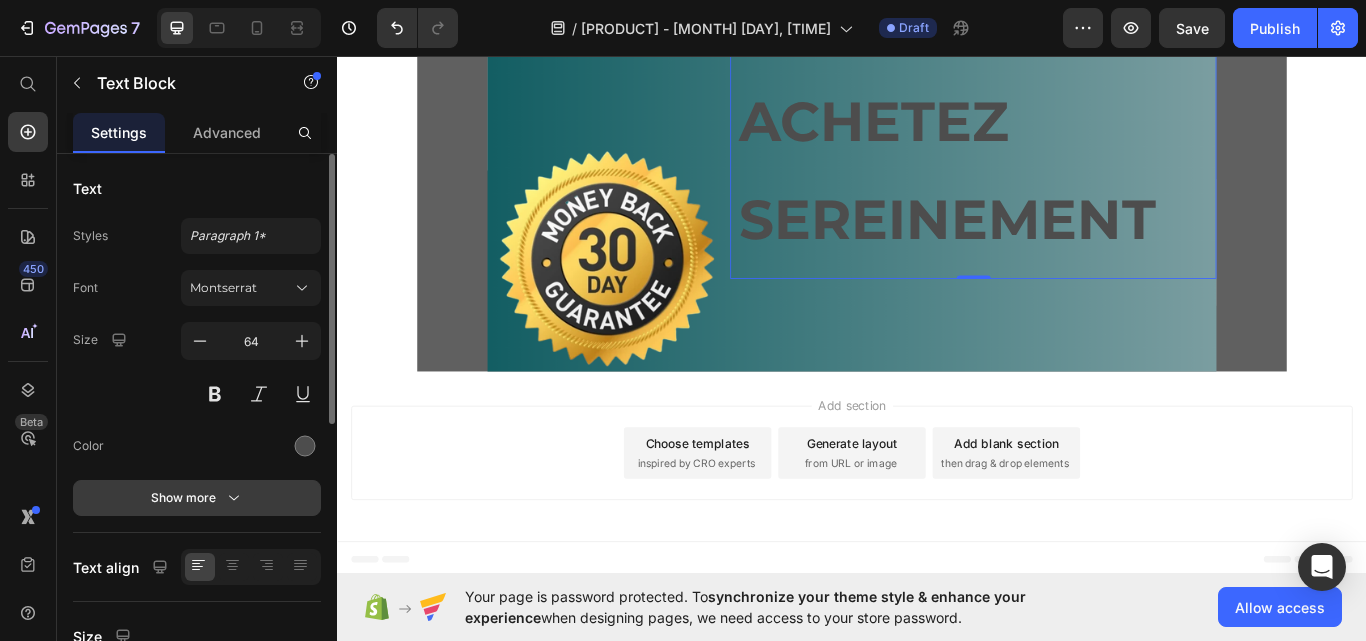 click 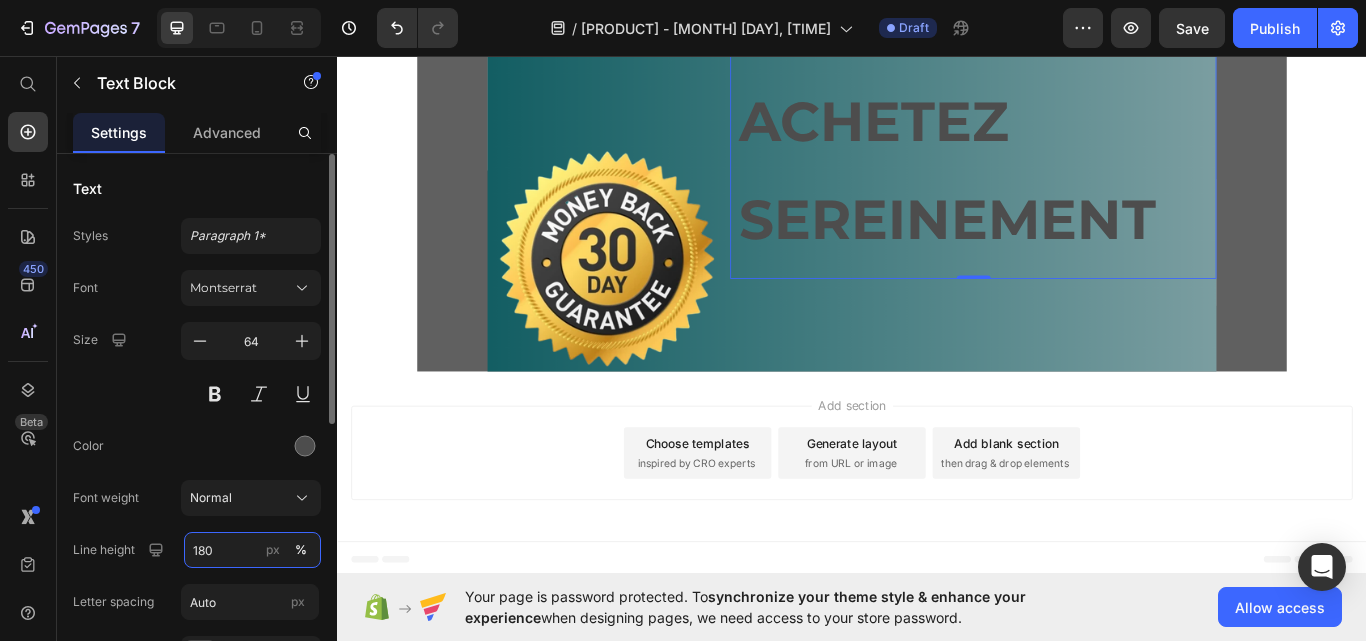 click on "180" at bounding box center [252, 550] 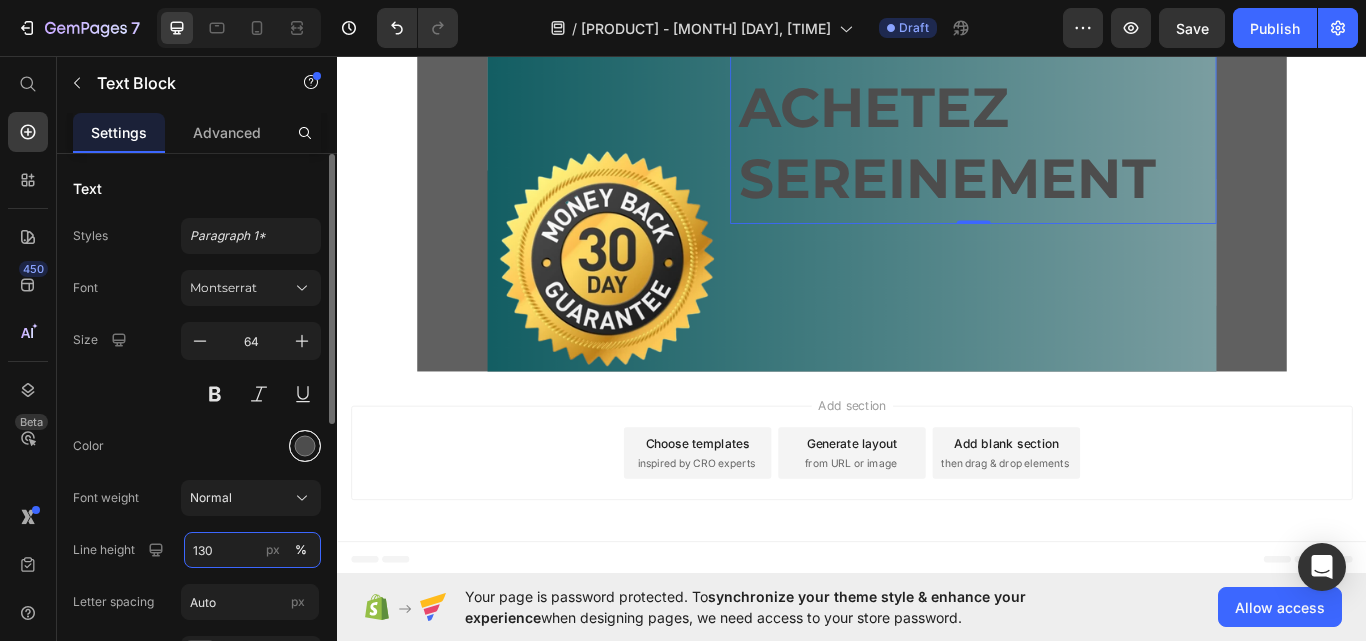 type on "130" 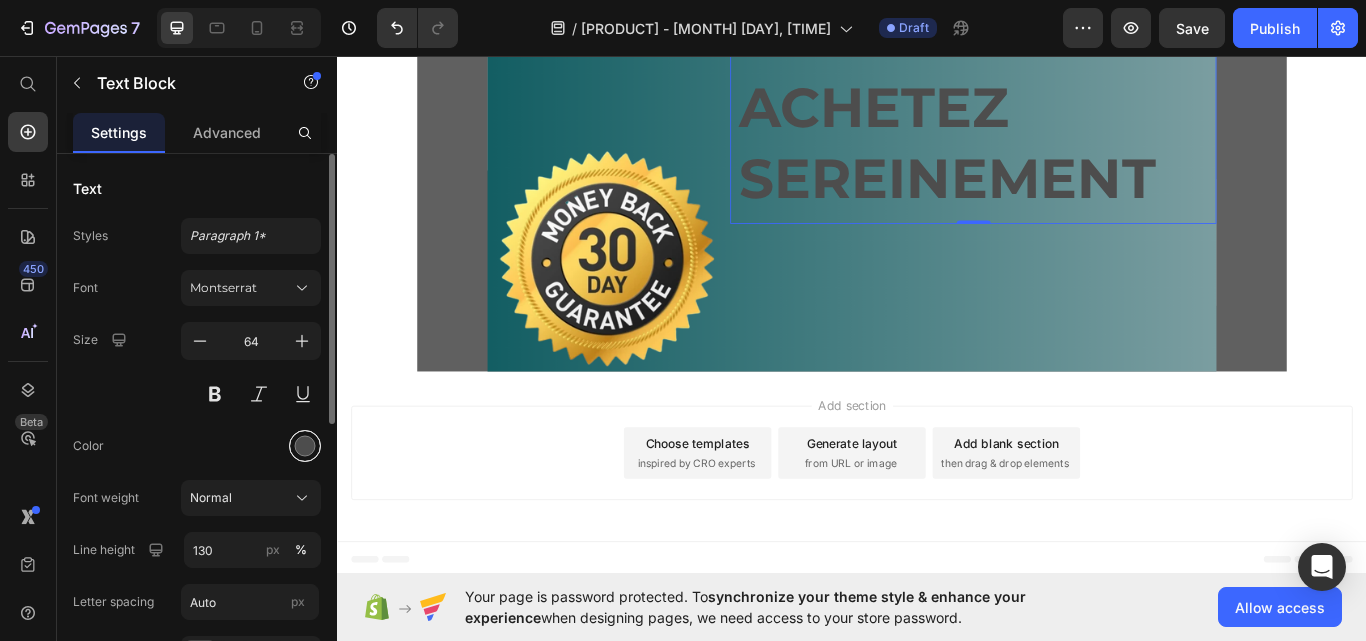 click at bounding box center (305, 446) 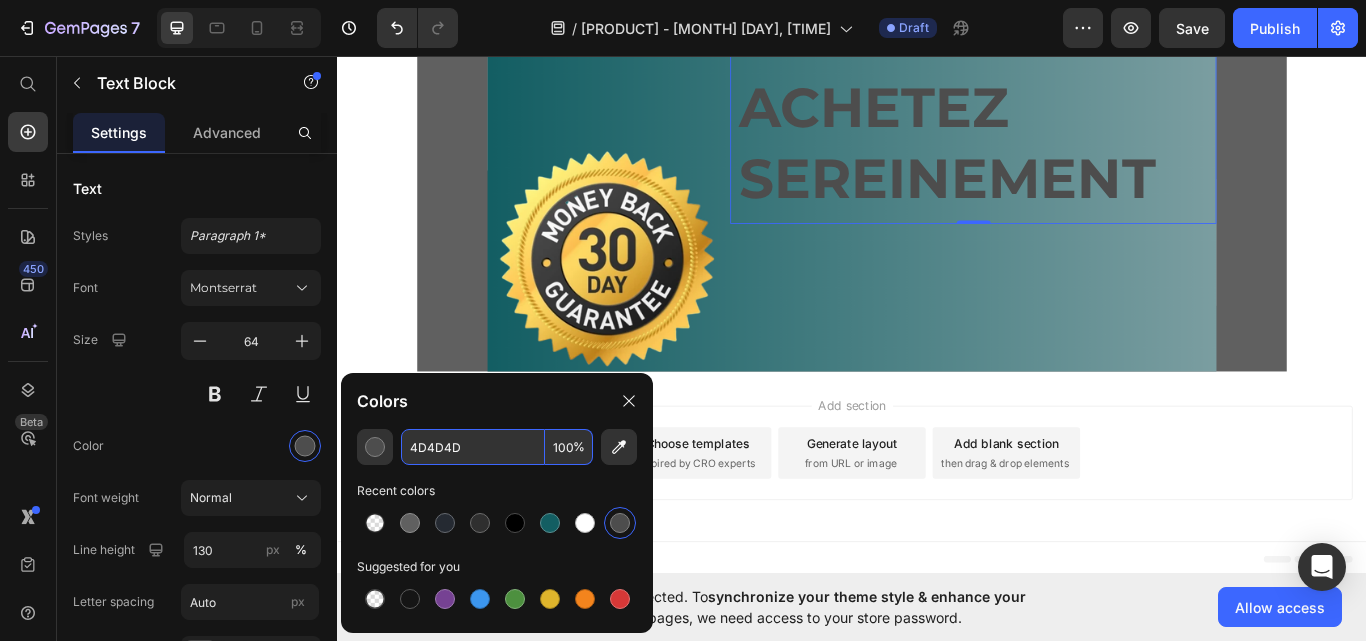 click on "4D4D4D" at bounding box center [473, 447] 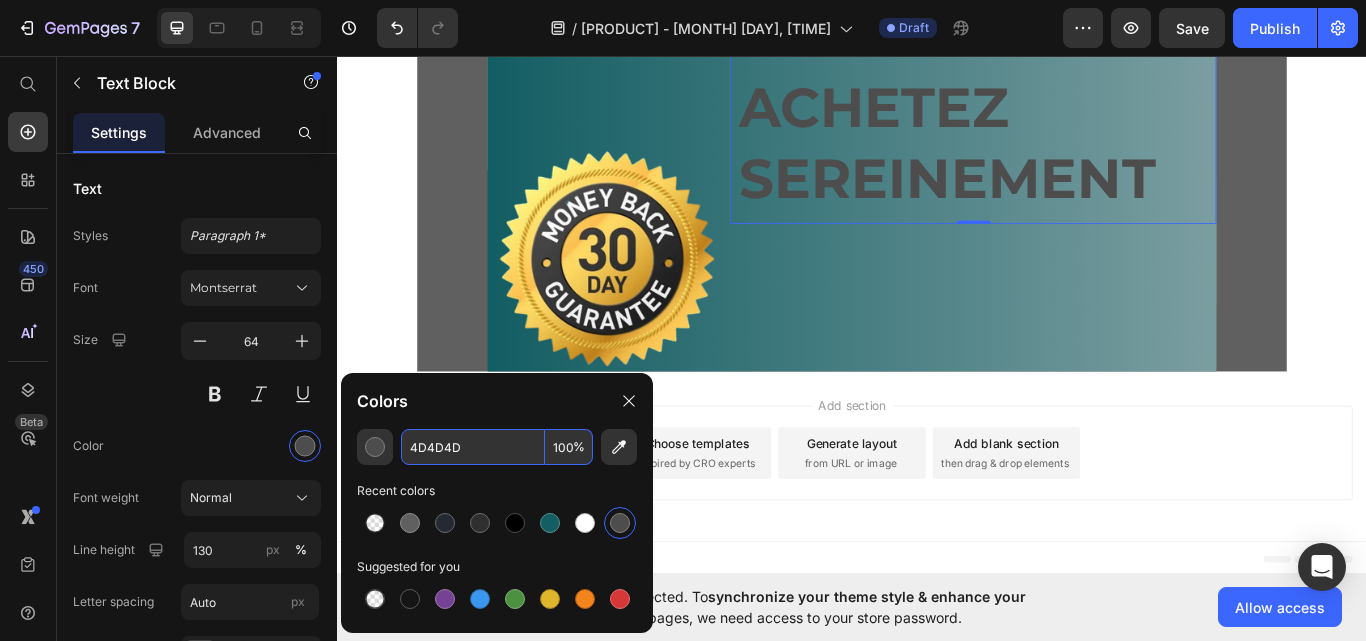 paste on "rgb(255, 255, 255)" 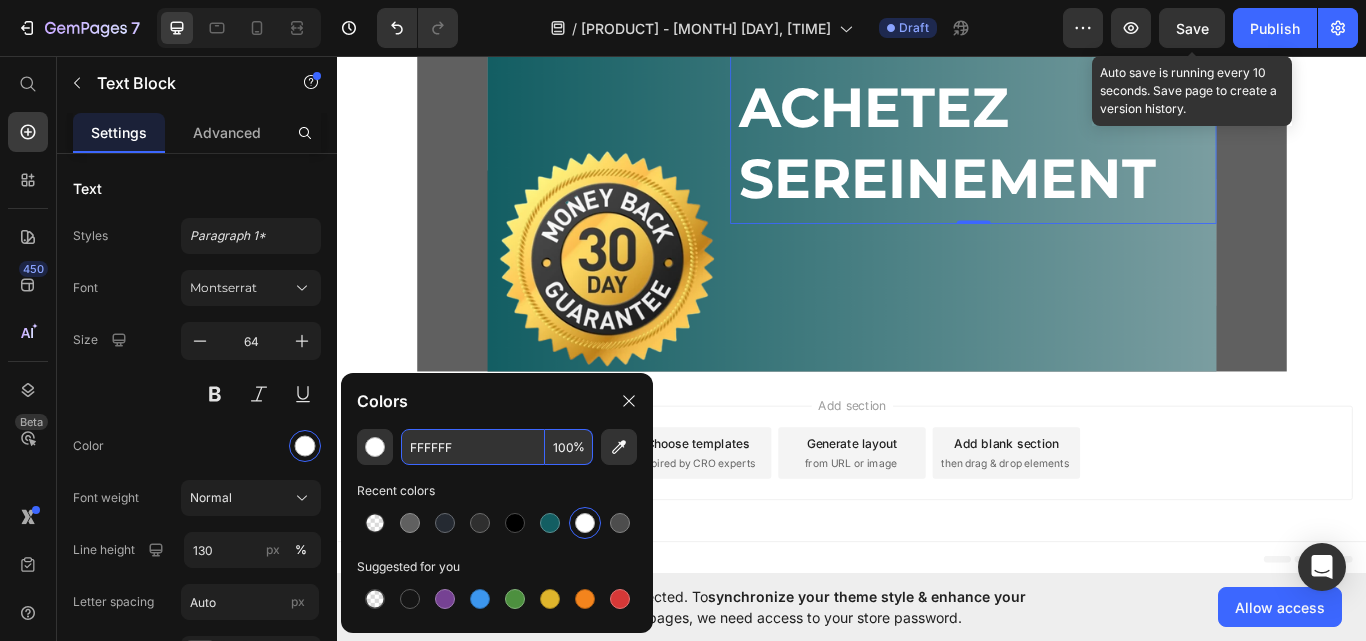 type on "FFFFFF" 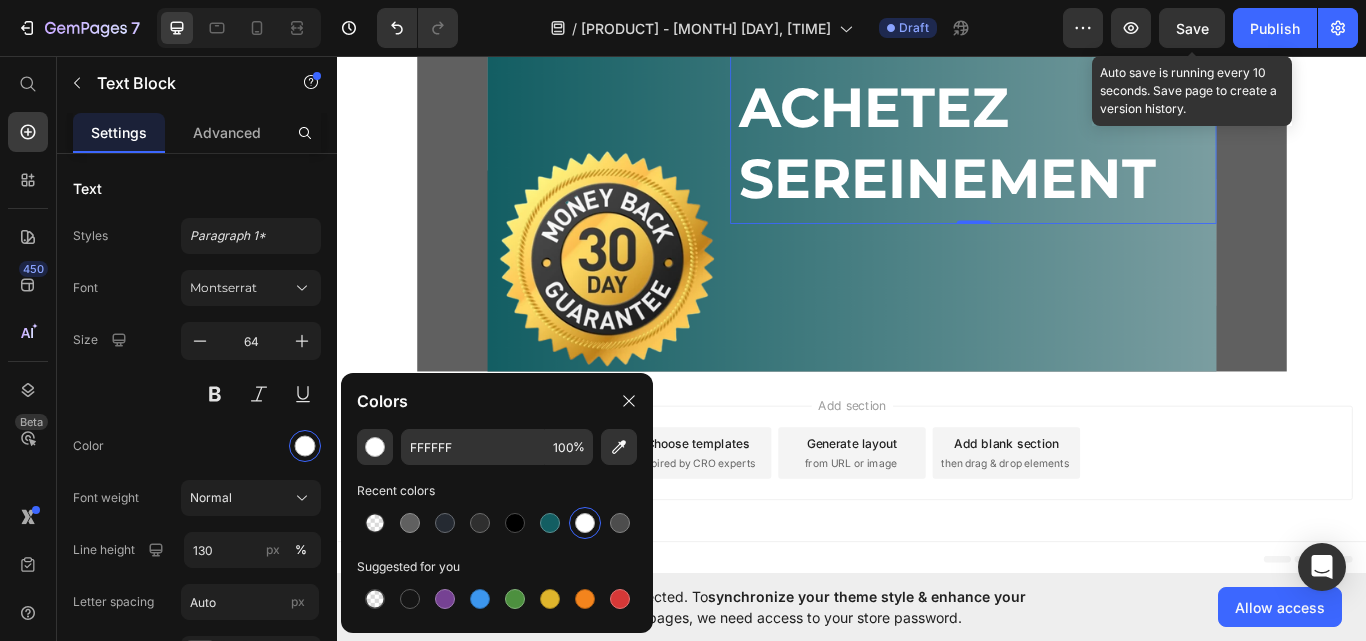 click on "Save" at bounding box center [1192, 28] 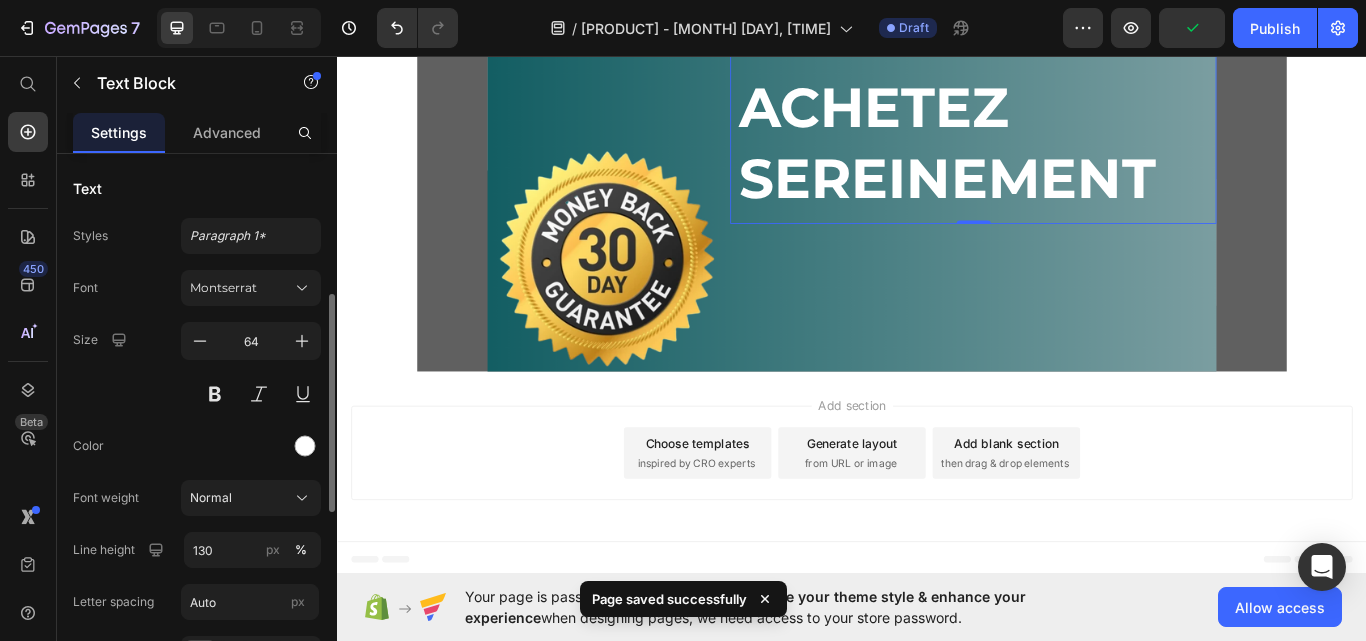 scroll, scrollTop: 100, scrollLeft: 0, axis: vertical 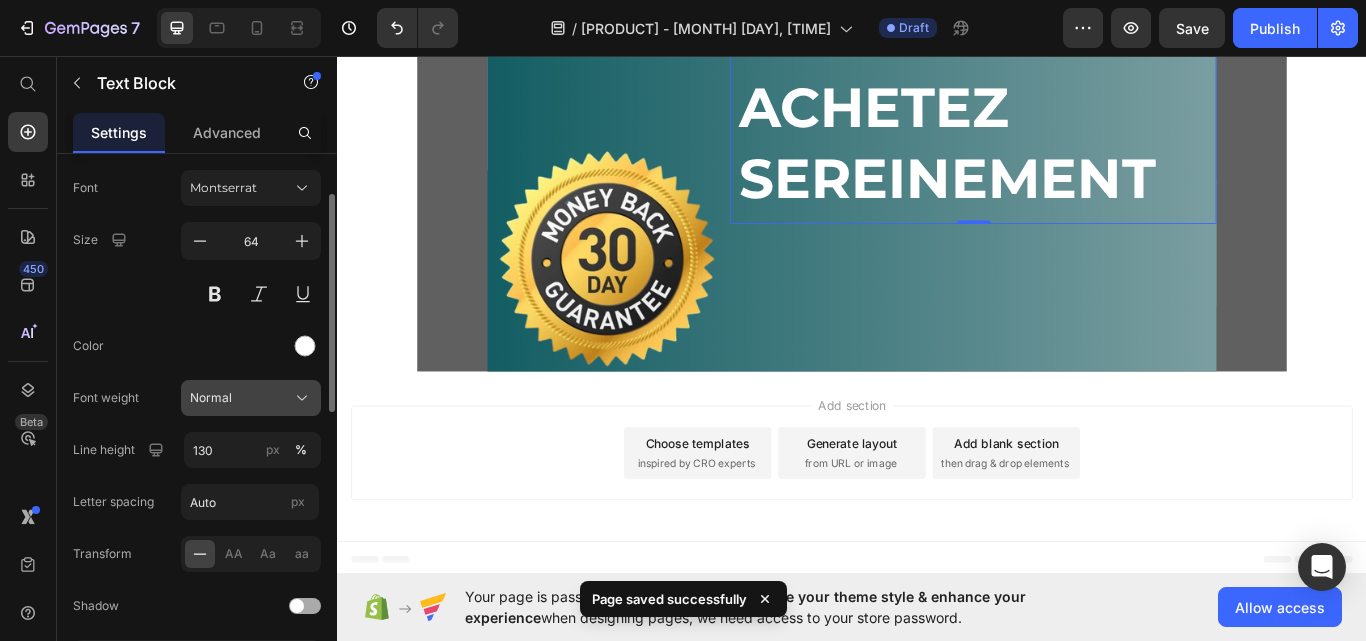 click on "Normal" at bounding box center [251, 398] 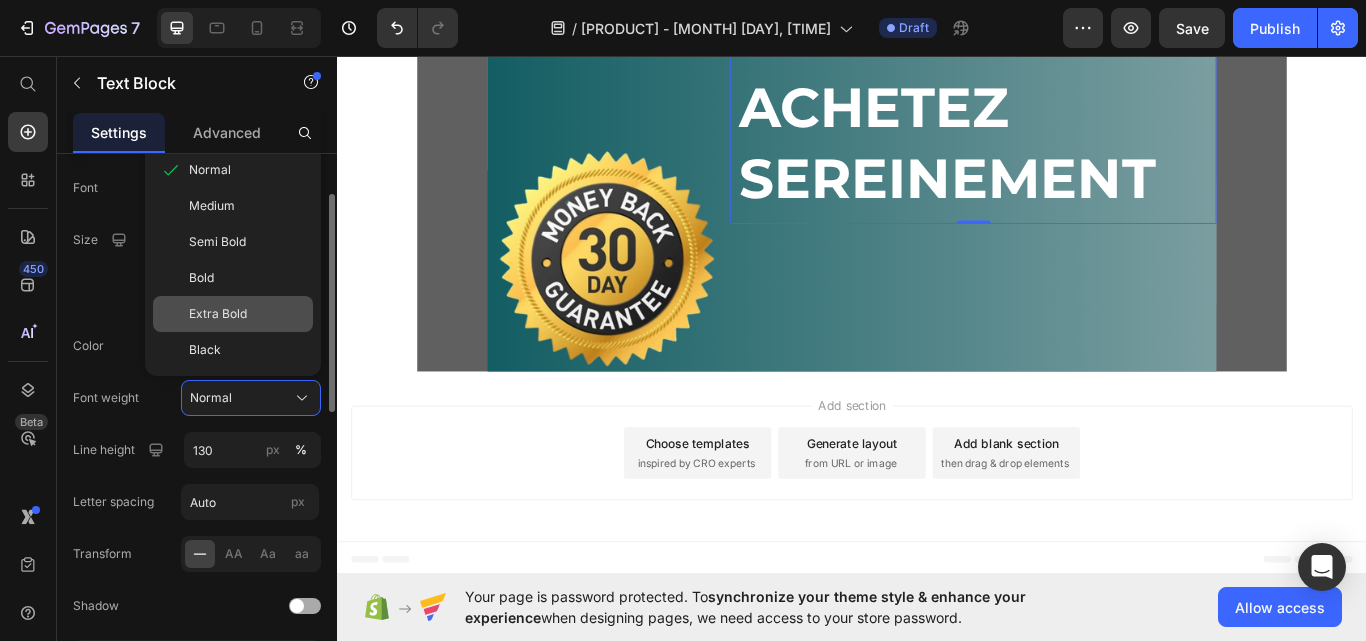 click on "Extra Bold" at bounding box center [218, 314] 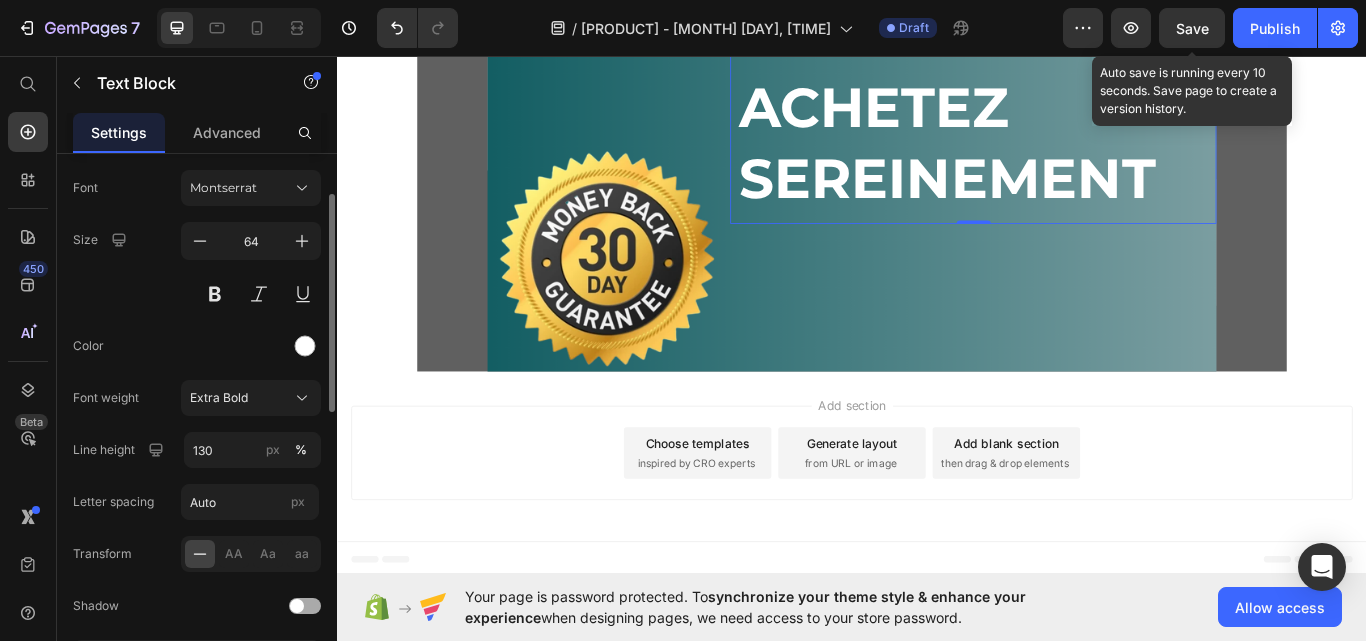 click on "Save" at bounding box center [1192, 28] 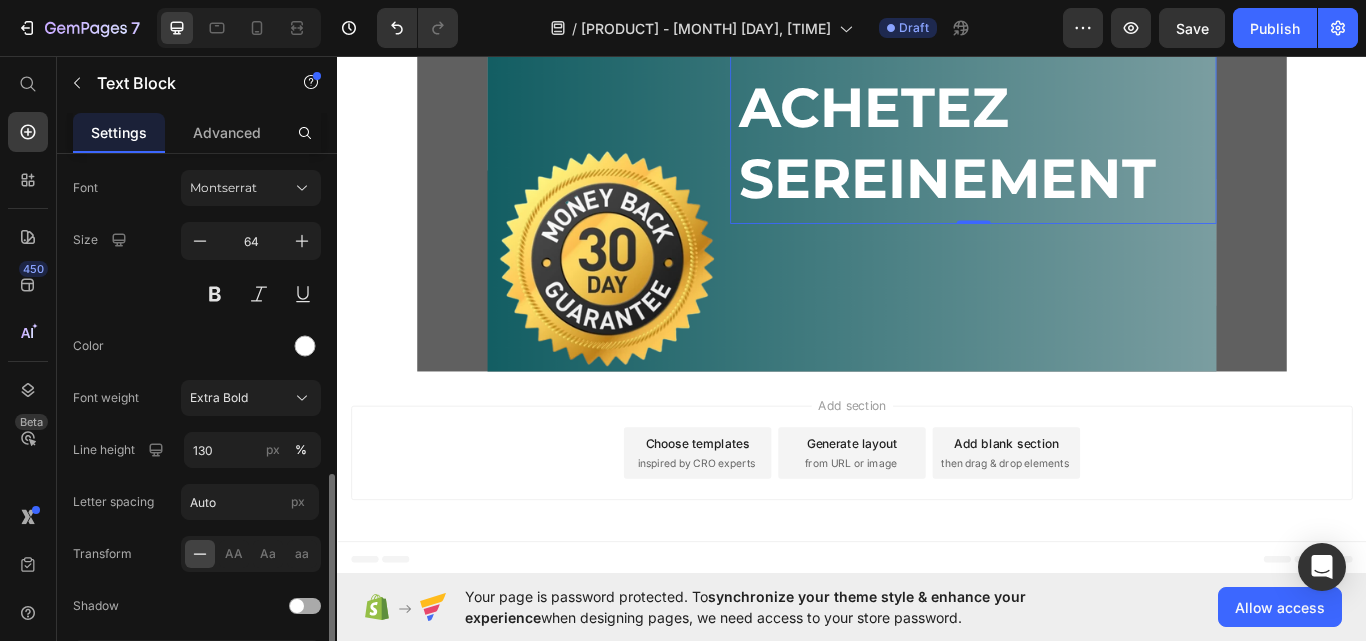 scroll, scrollTop: 400, scrollLeft: 0, axis: vertical 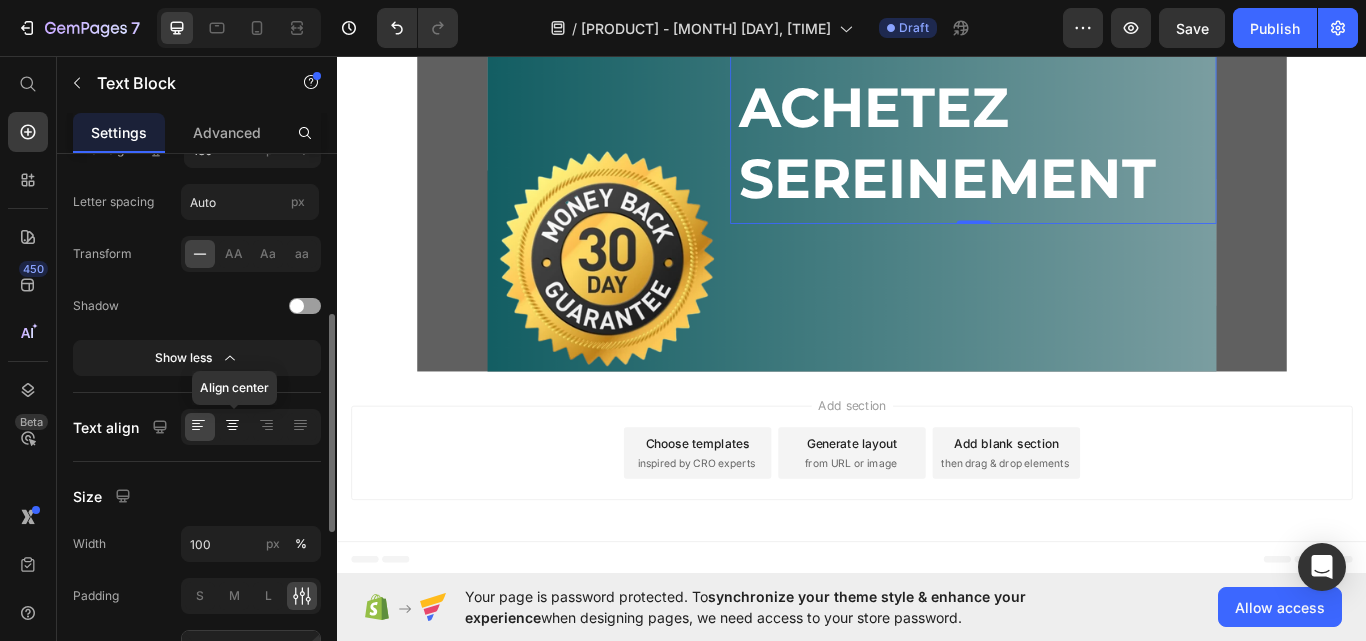 click 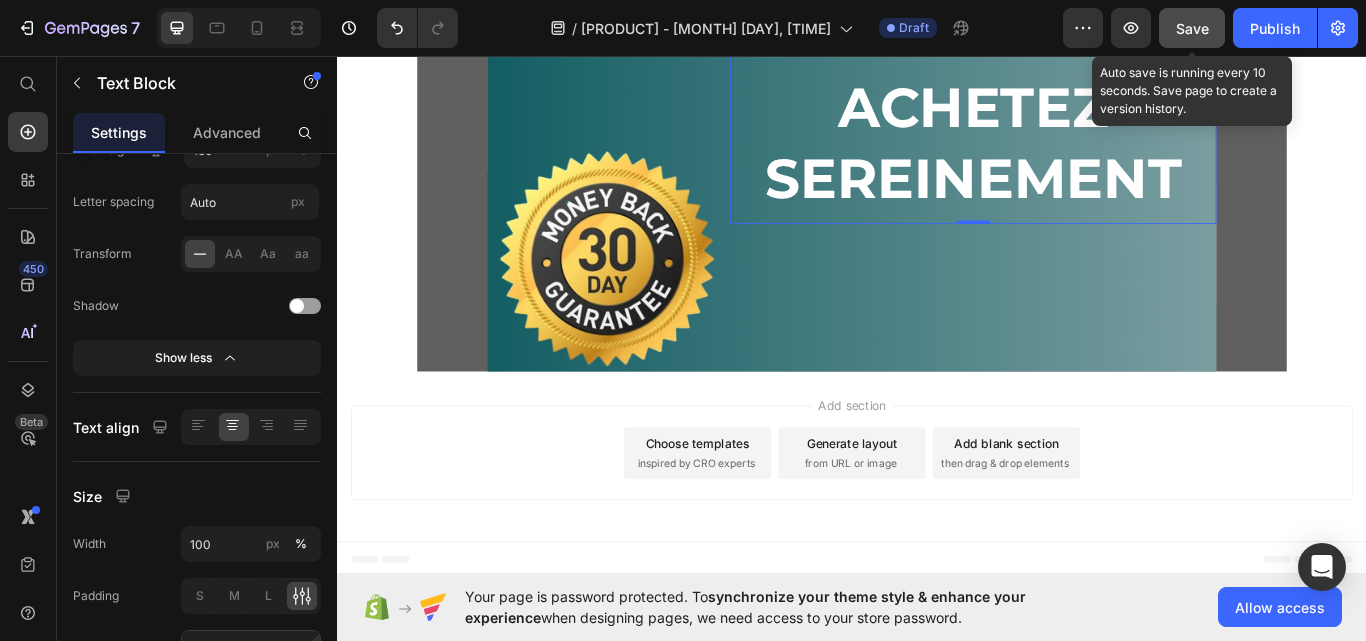 click on "Save" at bounding box center (1192, 28) 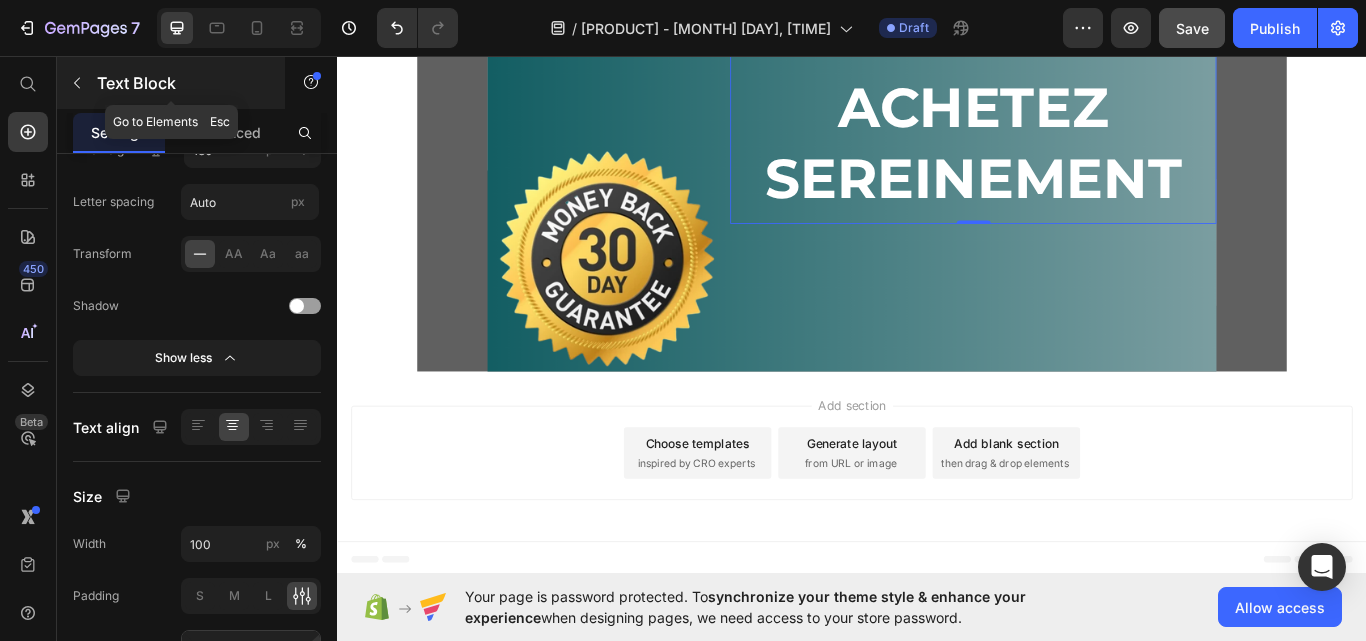 click at bounding box center (77, 83) 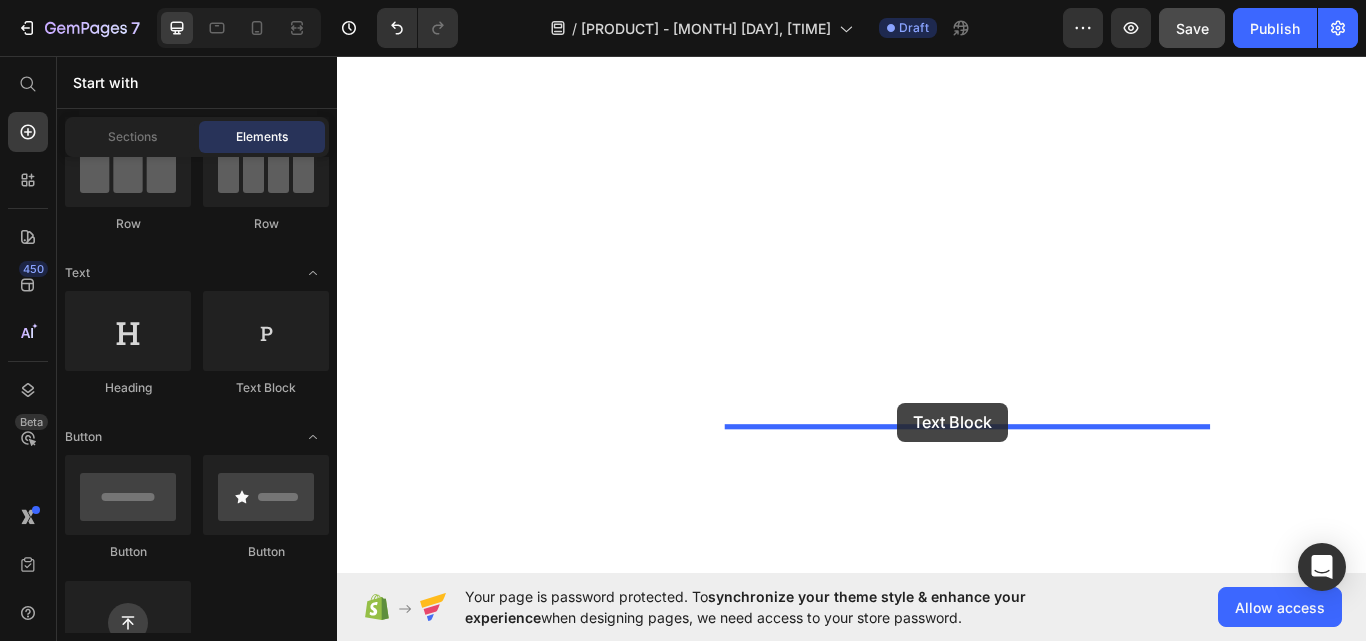 drag, startPoint x: 602, startPoint y: 403, endPoint x: 990, endPoint y: 461, distance: 392.3111 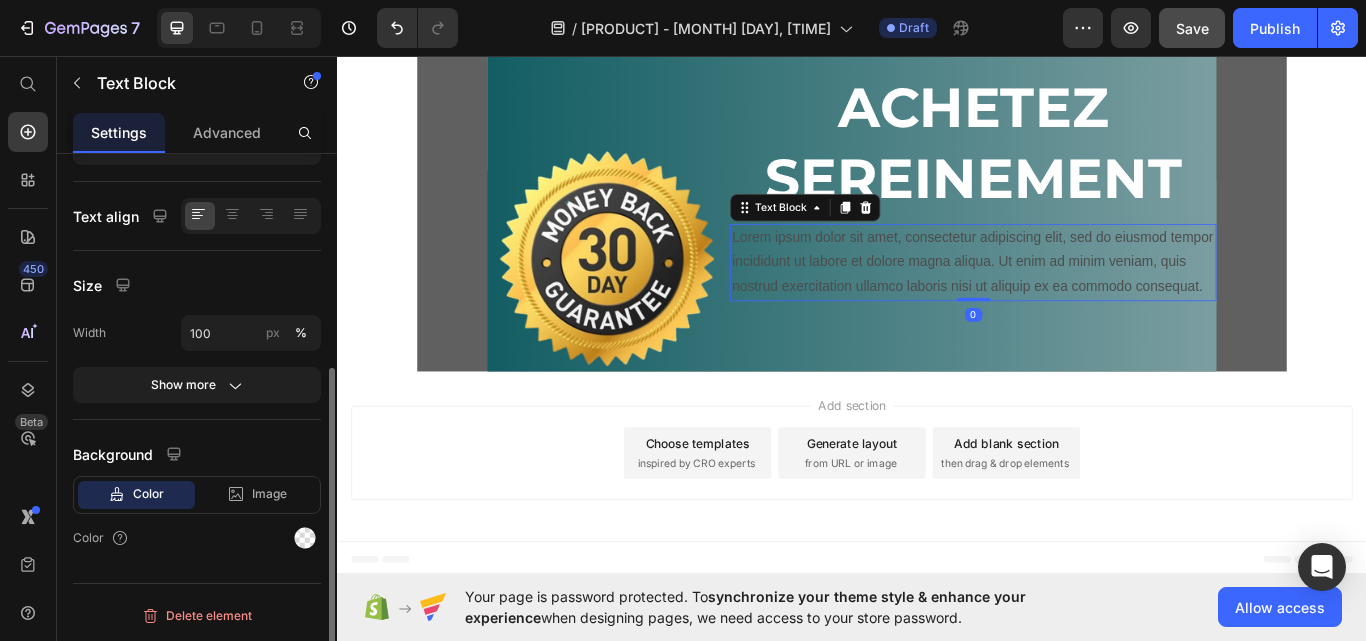 scroll, scrollTop: 351, scrollLeft: 0, axis: vertical 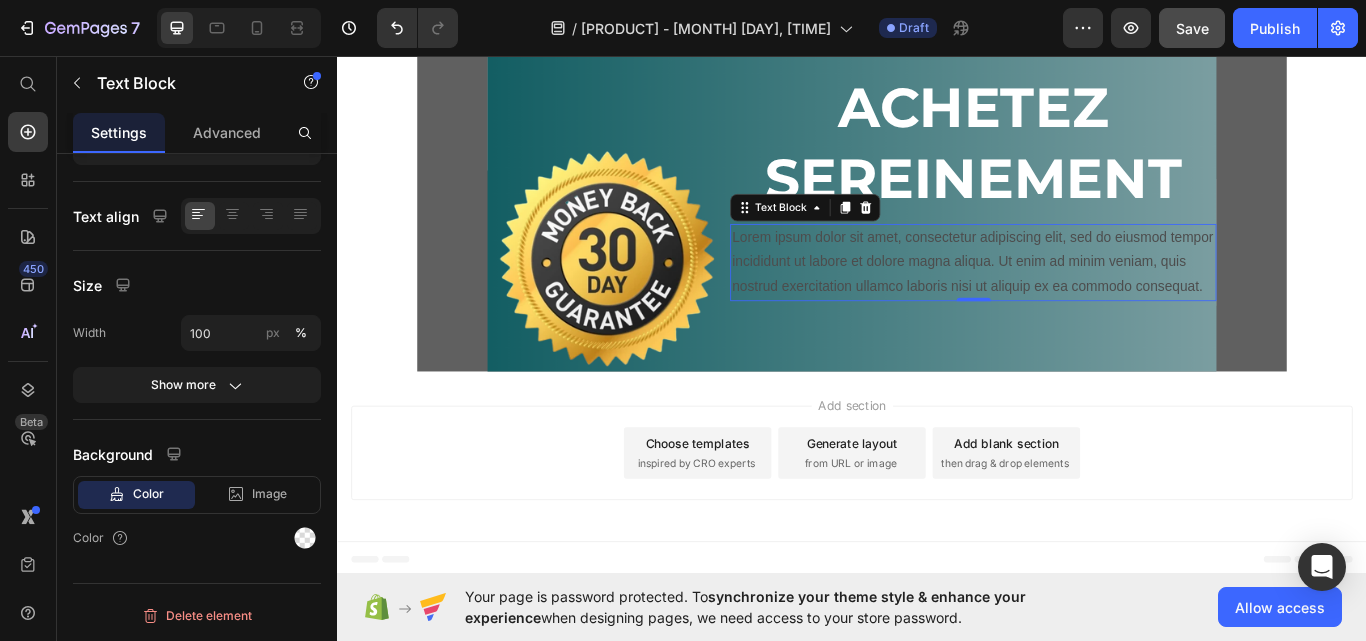 click on "Lorem ipsum dolor sit amet, consectetur adipiscing elit, sed do eiusmod tempor incididunt ut labore et dolore magna aliqua. Ut enim ad minim veniam, quis nostrud exercitation ullamco laboris nisi ut aliquip ex ea commodo consequat." at bounding box center [1078, 298] 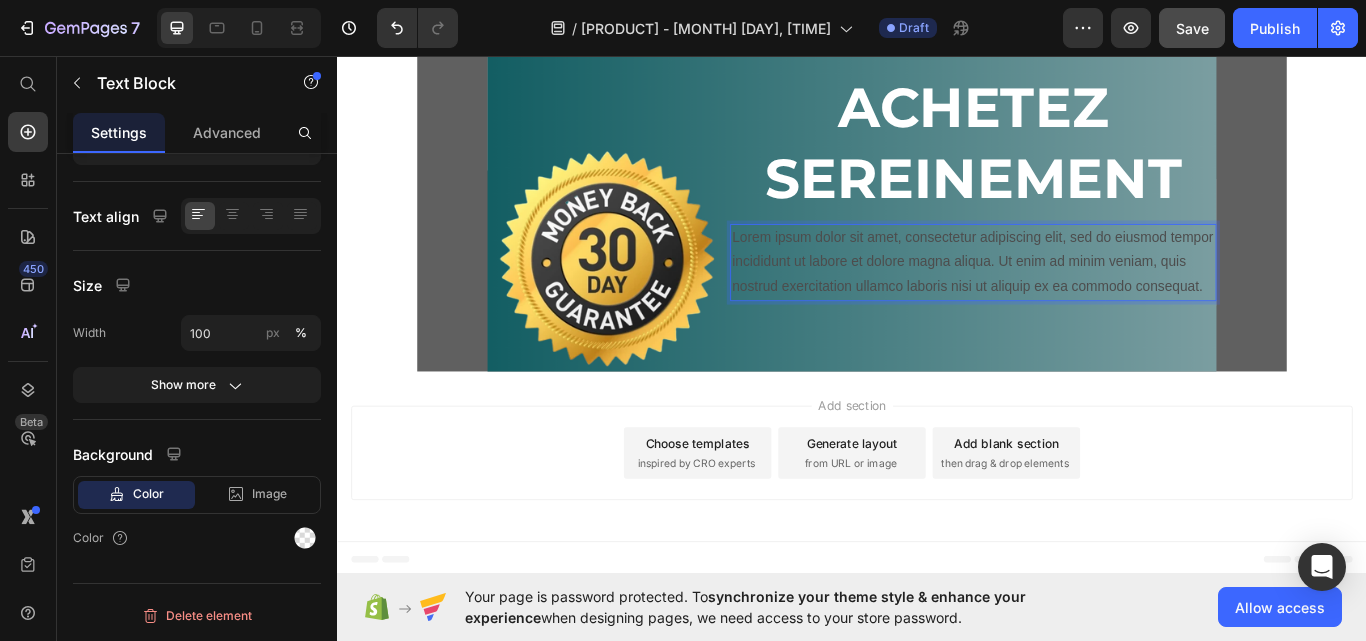 click on "Lorem ipsum dolor sit amet, consectetur adipiscing elit, sed do eiusmod tempor incididunt ut labore et dolore magna aliqua. Ut enim ad minim veniam, quis nostrud exercitation ullamco laboris nisi ut aliquip ex ea commodo consequat." at bounding box center [1078, 298] 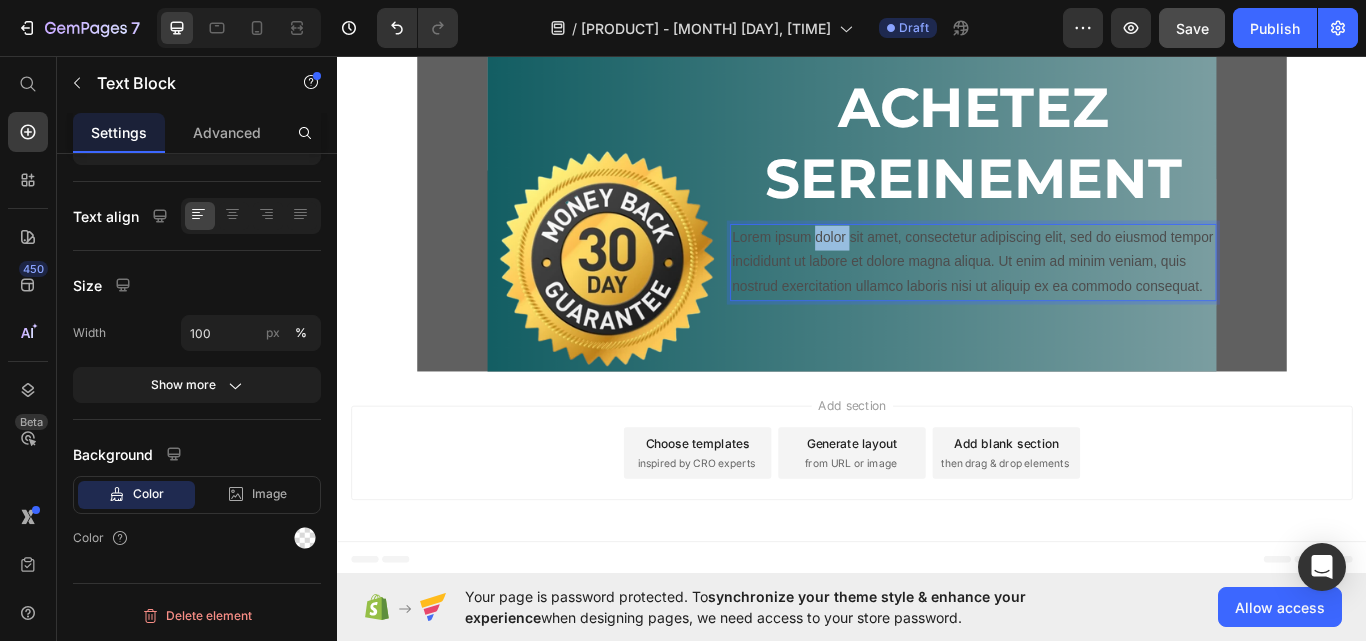 click on "Lorem ipsum dolor sit amet, consectetur adipiscing elit, sed do eiusmod tempor incididunt ut labore et dolore magna aliqua. Ut enim ad minim veniam, quis nostrud exercitation ullamco laboris nisi ut aliquip ex ea commodo consequat." at bounding box center (1078, 298) 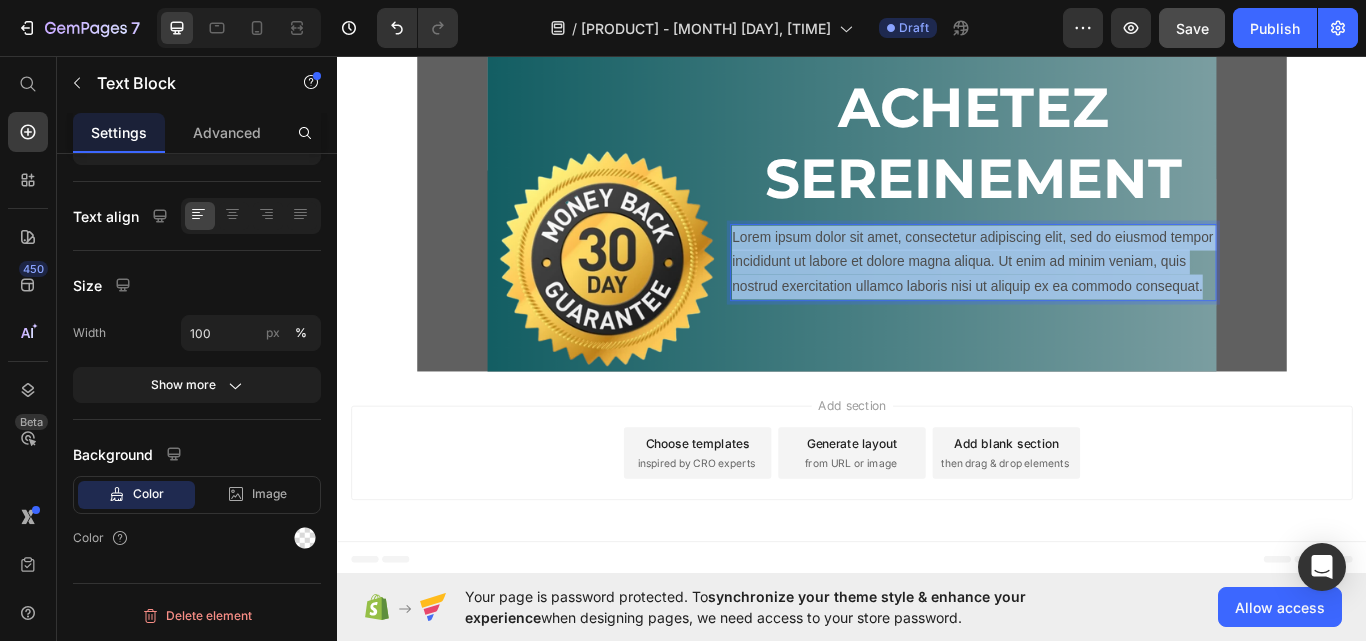 click on "Lorem ipsum dolor sit amet, consectetur adipiscing elit, sed do eiusmod tempor incididunt ut labore et dolore magna aliqua. Ut enim ad minim veniam, quis nostrud exercitation ullamco laboris nisi ut aliquip ex ea commodo consequat." at bounding box center [1078, 298] 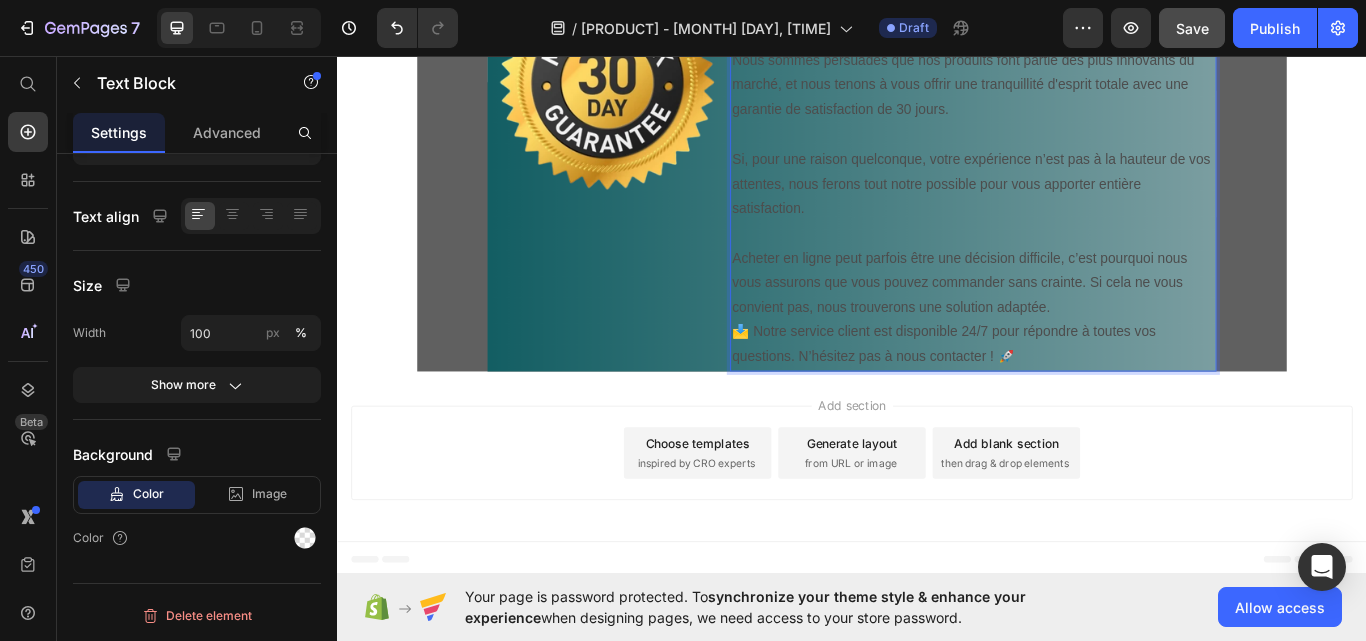 scroll, scrollTop: 7669, scrollLeft: 0, axis: vertical 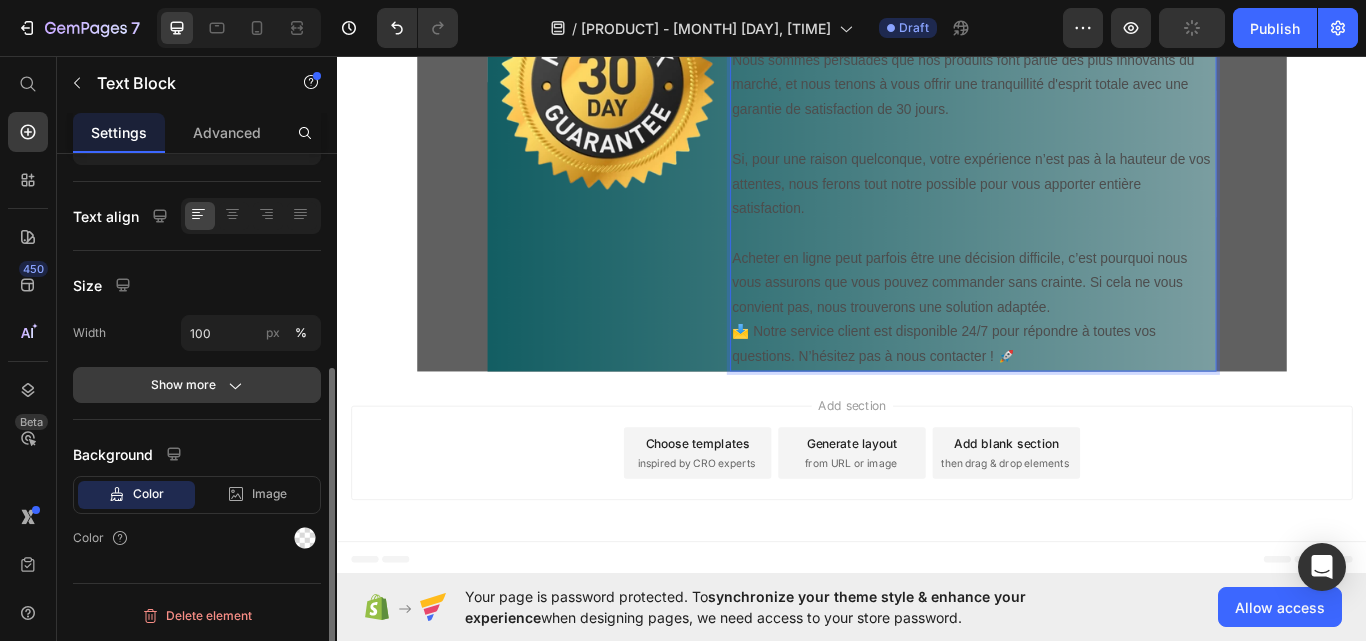 click 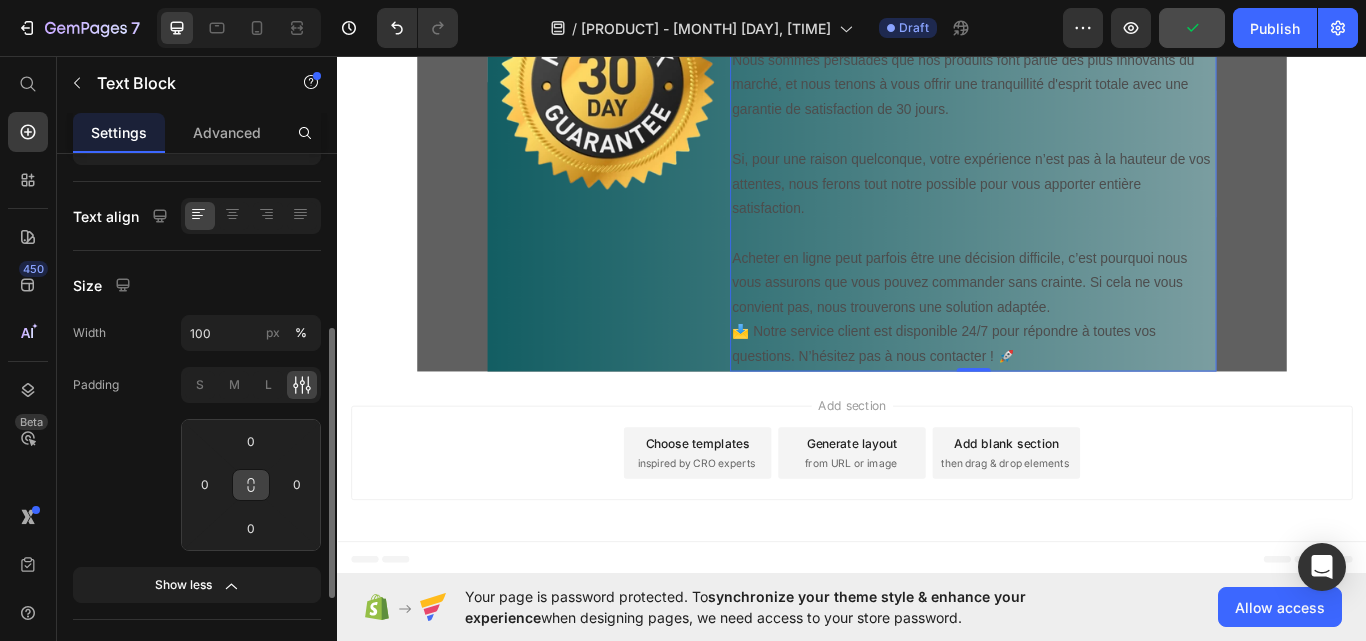 click 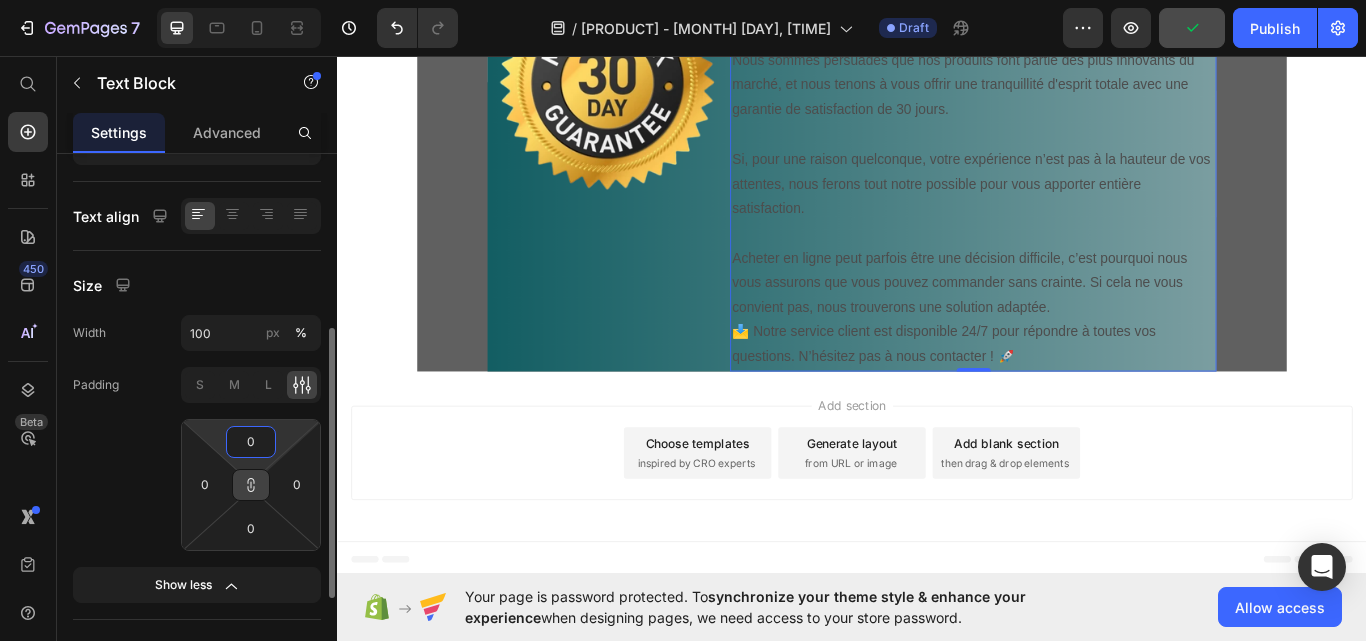 click on "0" at bounding box center [251, 442] 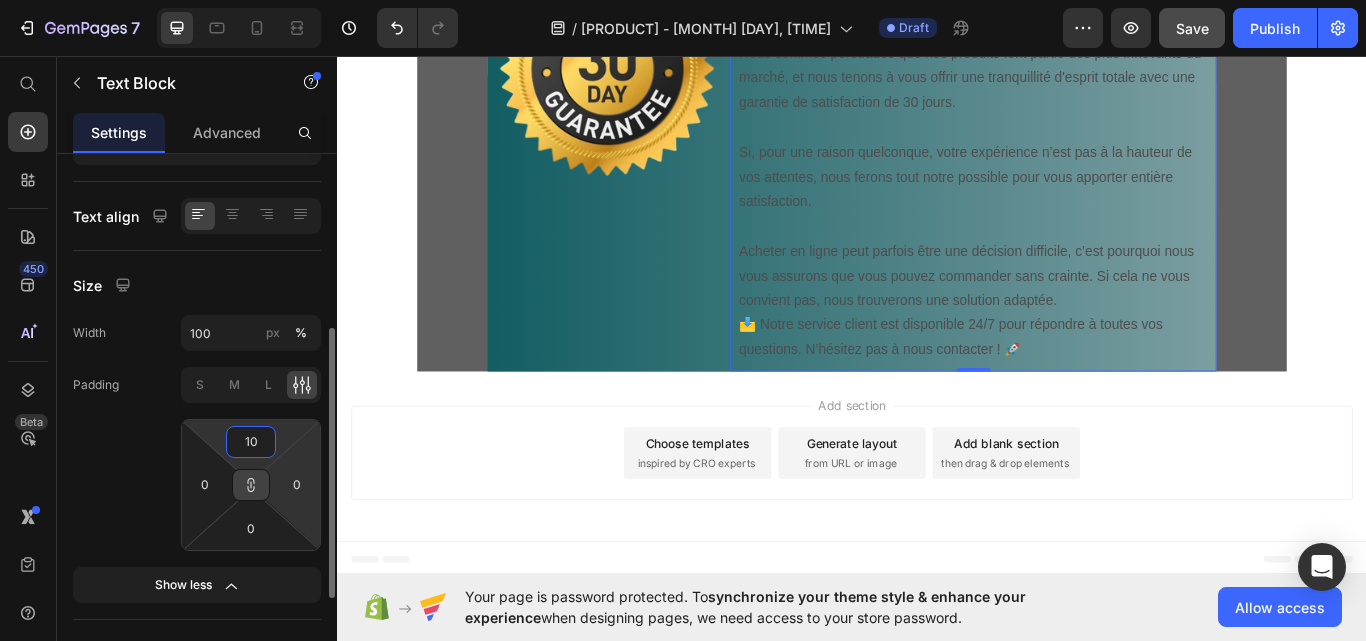 type on "10" 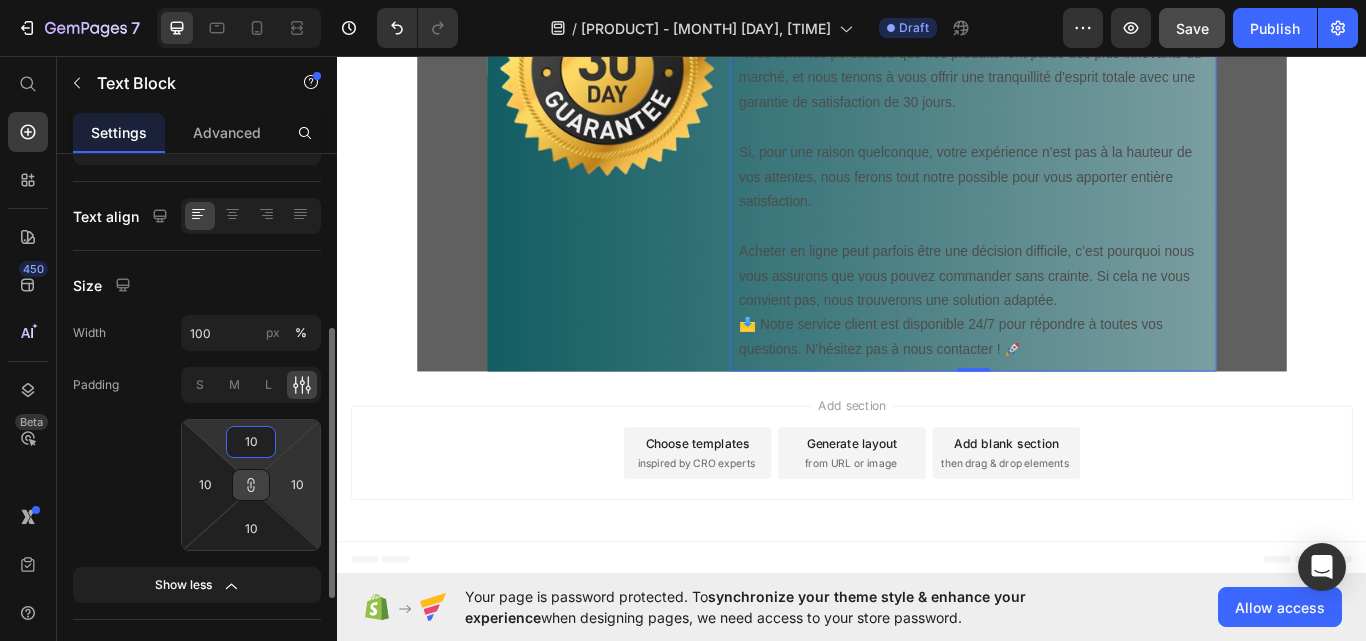 click on "7  Version history  /  LumiChaise - Jul 12, 19:43:13 Draft Preview  Save   Publish  450 Beta Start with Sections Elements Hero Section Product Detail Brands Trusted Badges Guarantee Product Breakdown How to use Testimonials Compare Bundle FAQs Social Proof Brand Story Product List Collection Blog List Contact Sticky Add to Cart Custom Footer Browse Library 450 Layout
Row
Row
Row
Row Text
Heading
Text Block Button
Button
Button
Sticky Back to top Media
Image" 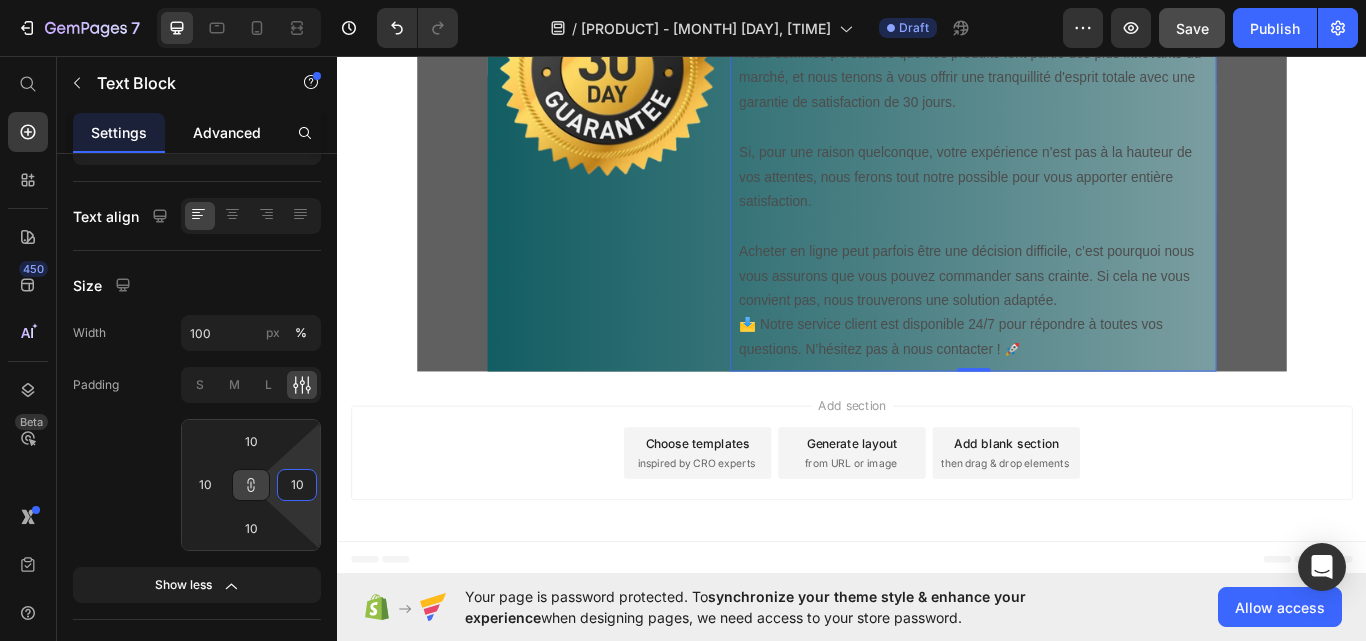 click on "Advanced" at bounding box center (227, 132) 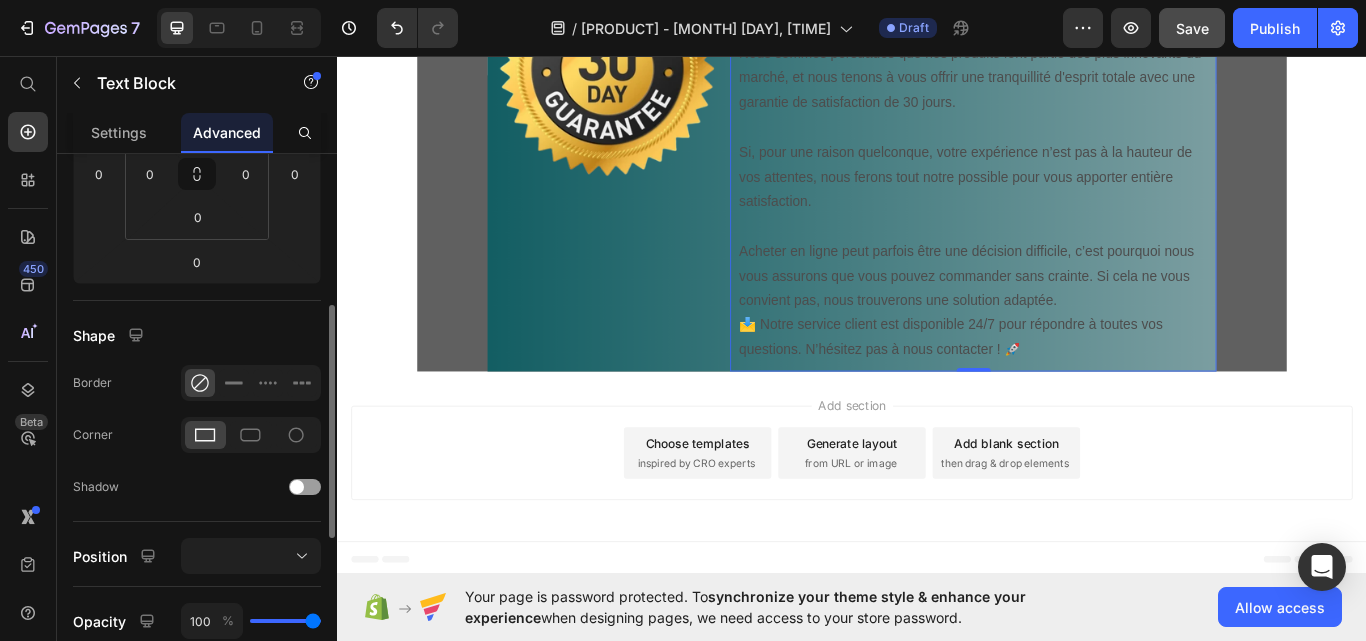 scroll, scrollTop: 0, scrollLeft: 0, axis: both 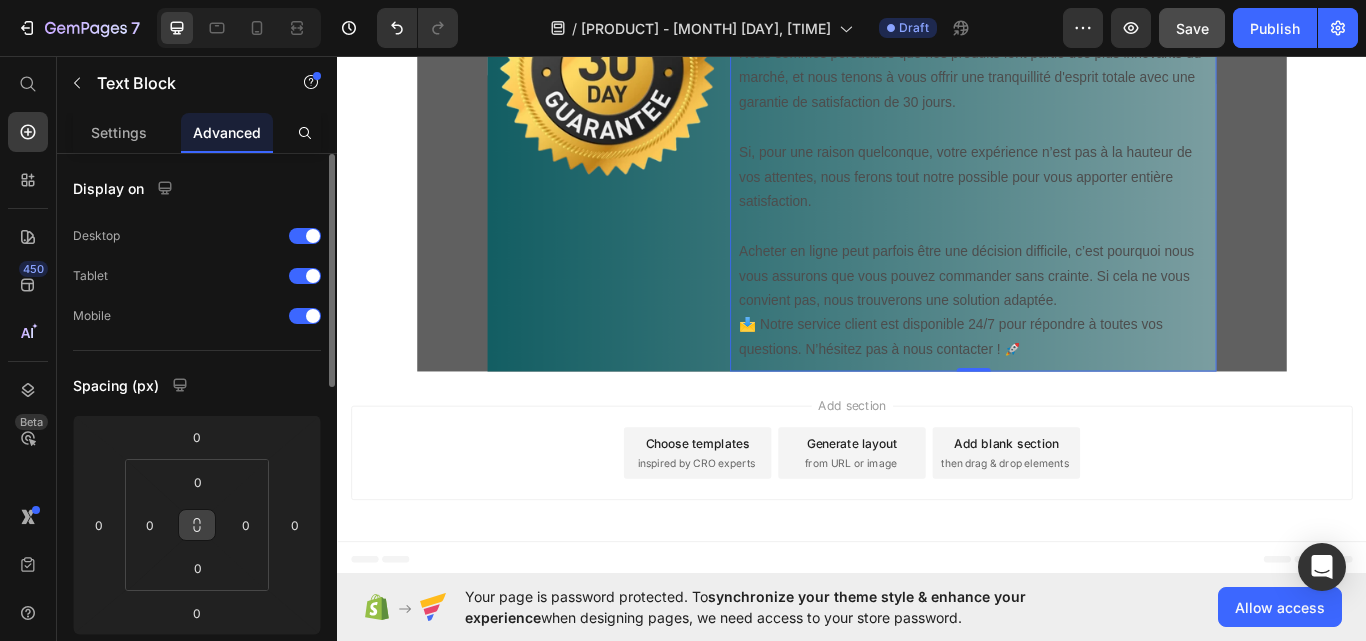click 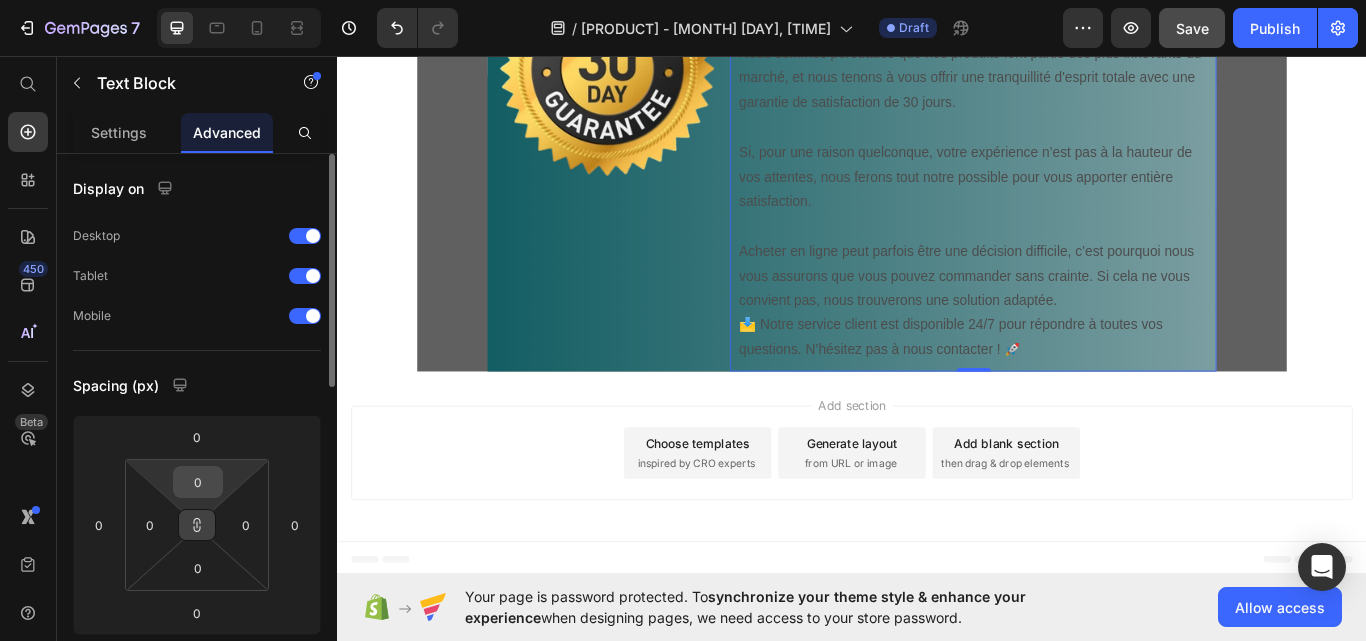 click on "0" at bounding box center [198, 482] 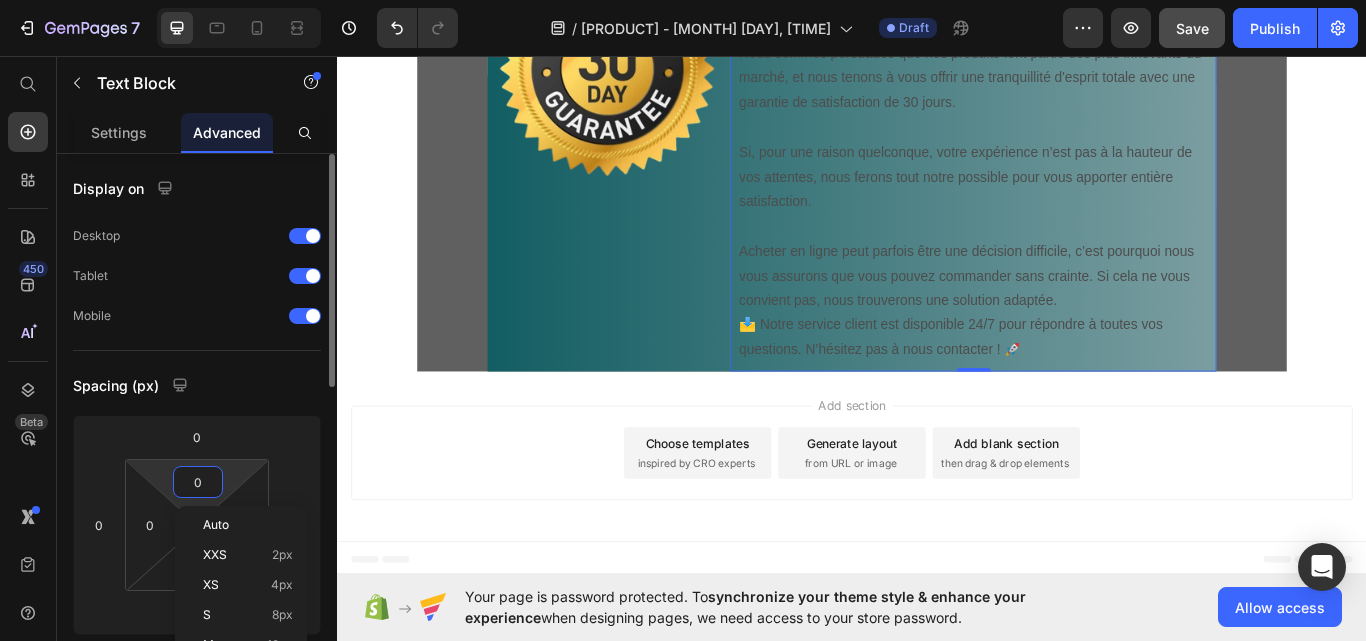 type on "2" 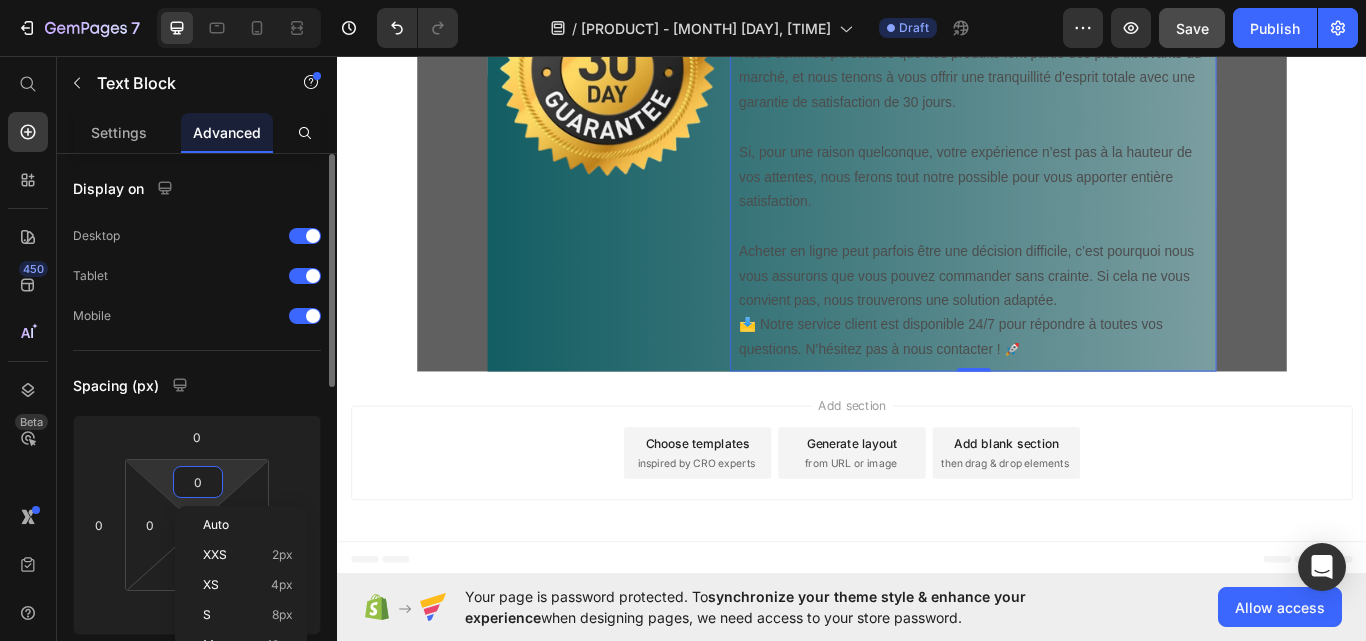 type on "2" 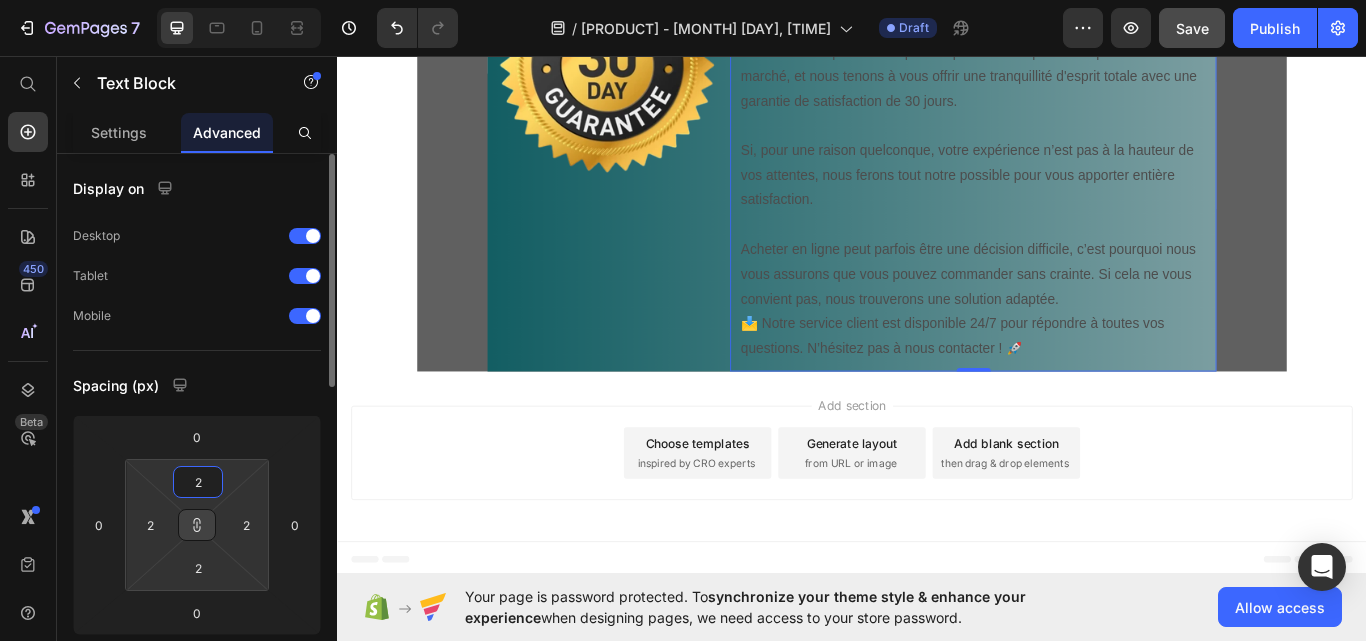 type on "20" 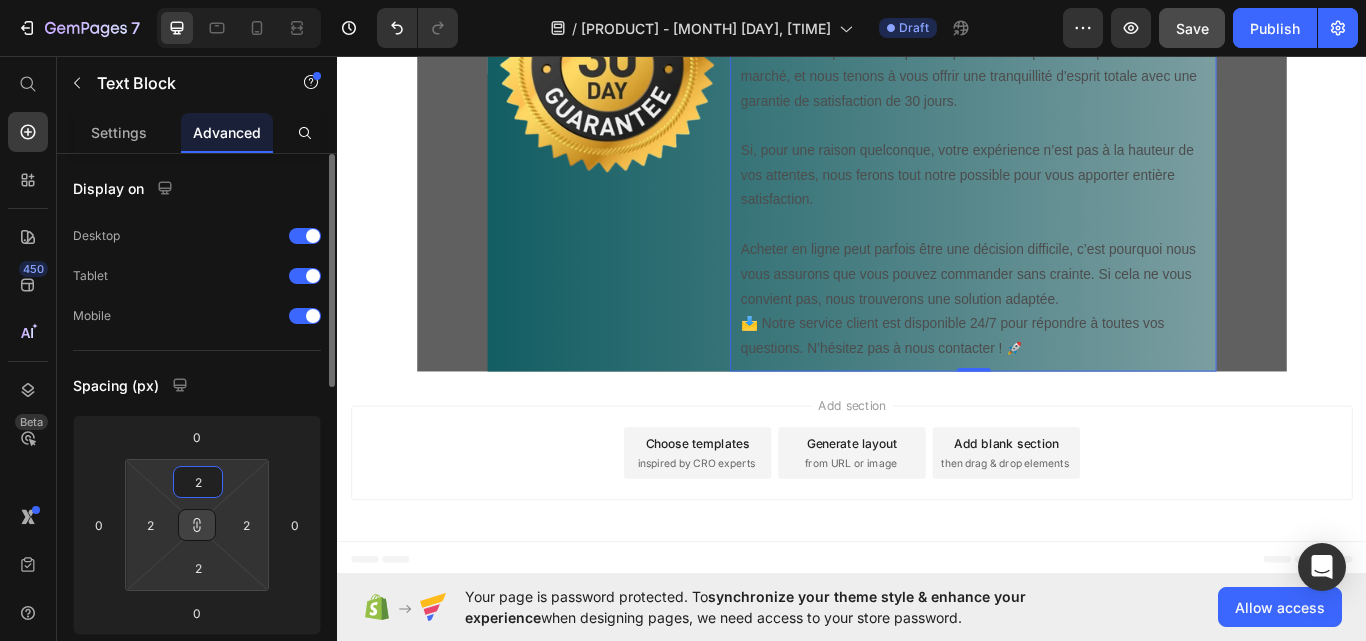 type on "20" 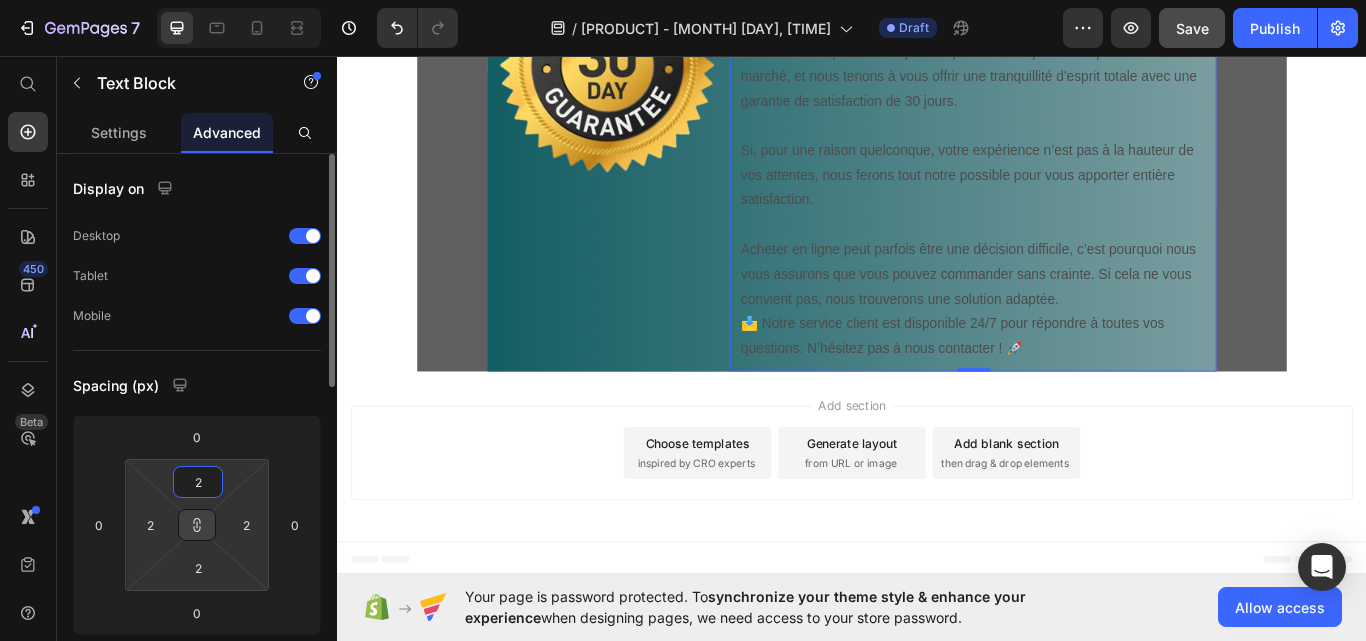 type on "20" 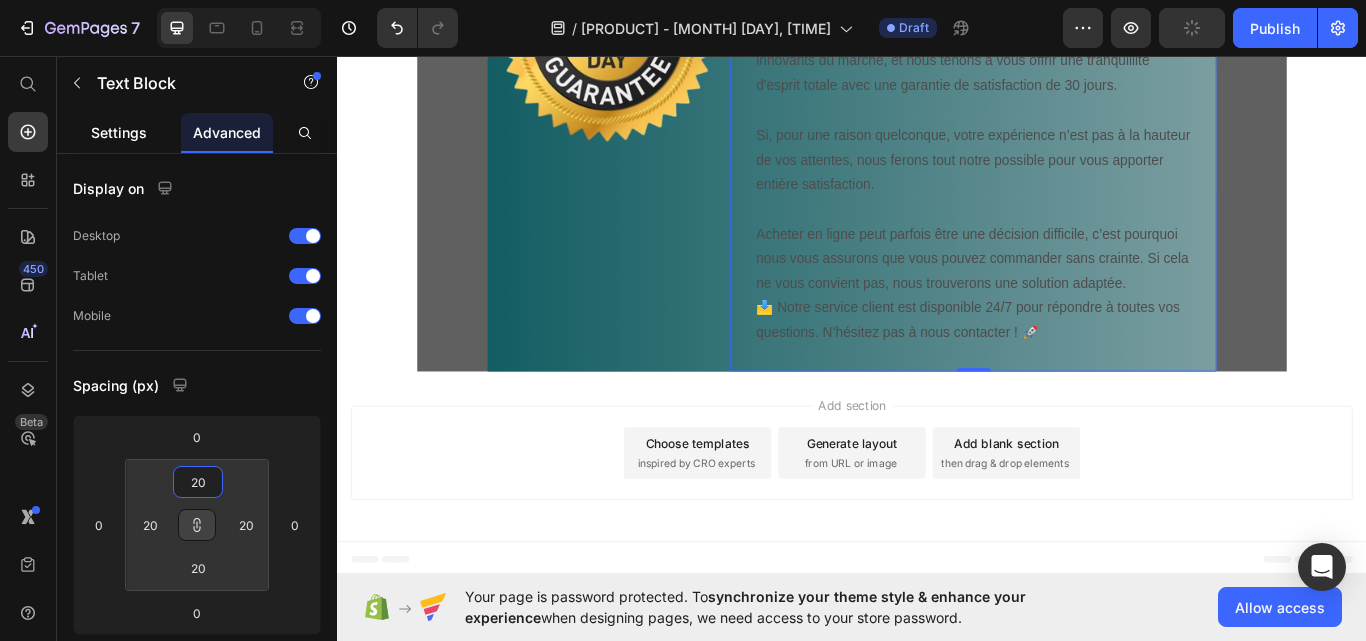 click on "Settings" at bounding box center (119, 132) 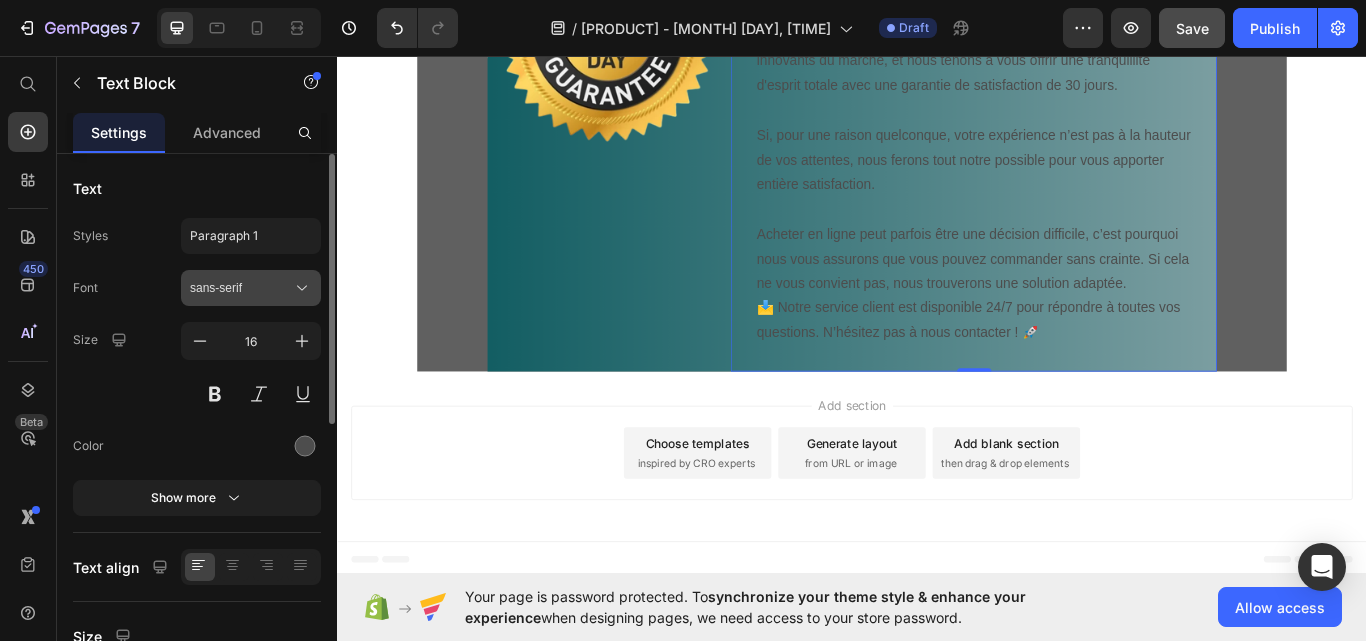 click on "sans-serif" at bounding box center [241, 288] 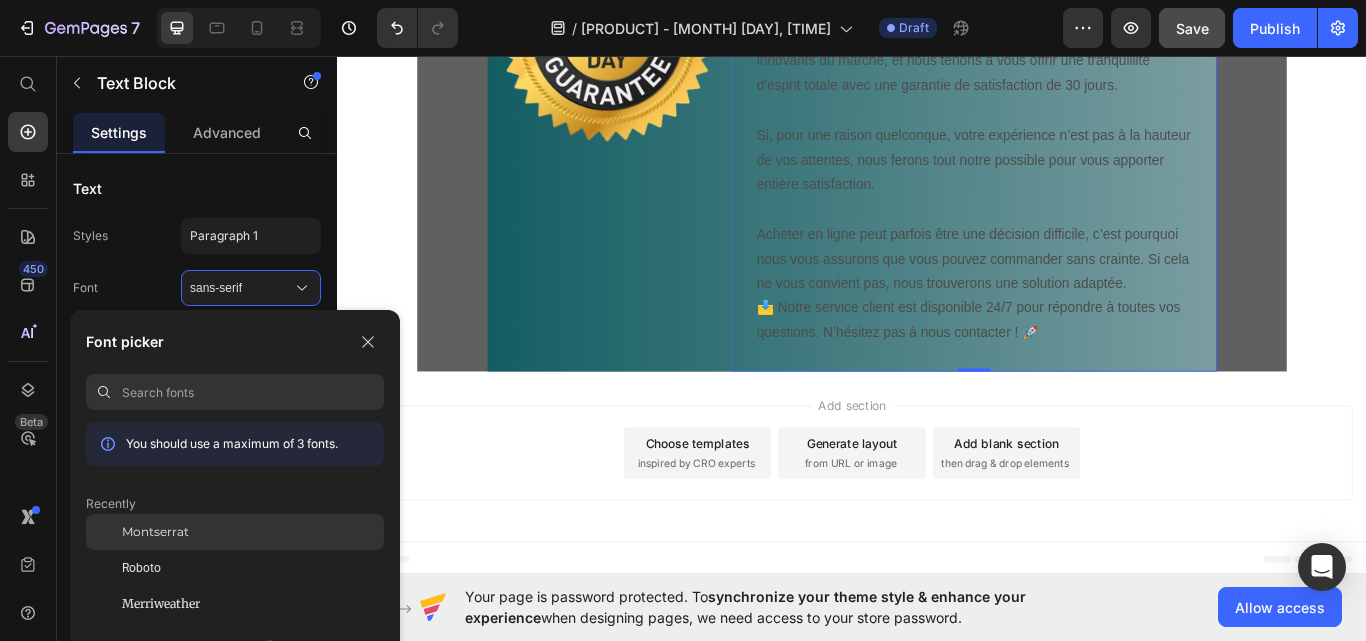 click on "Montserrat" 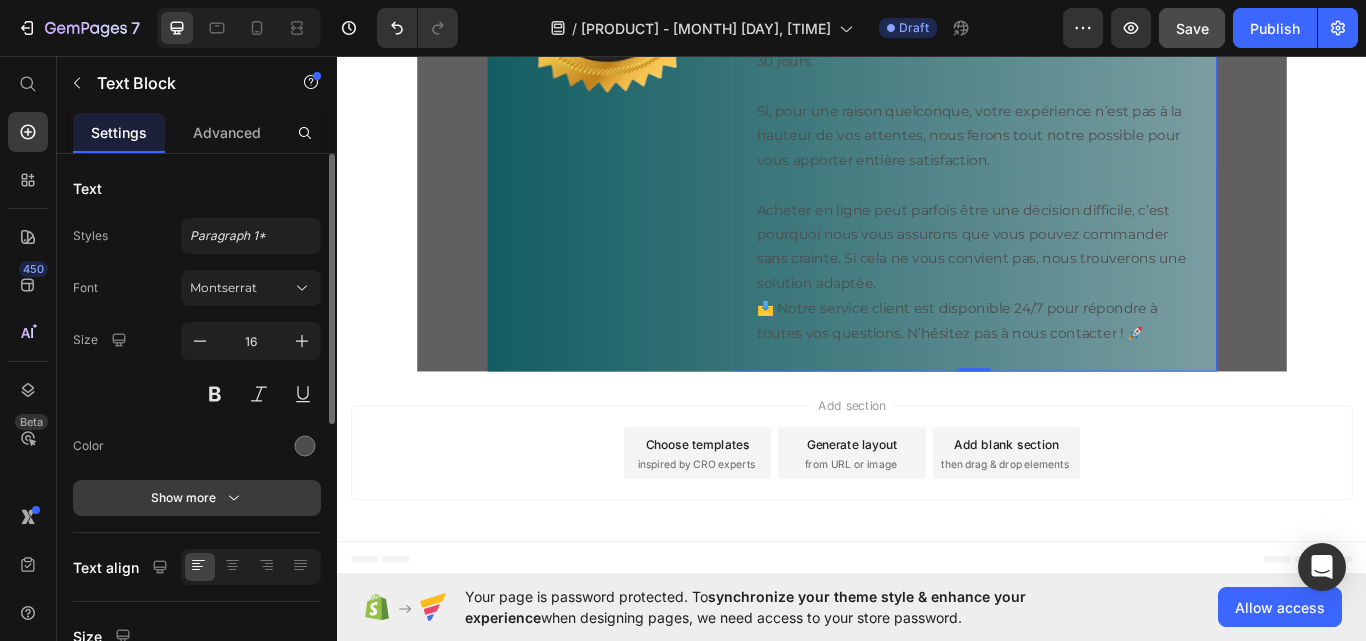 click on "Show more" at bounding box center (197, 498) 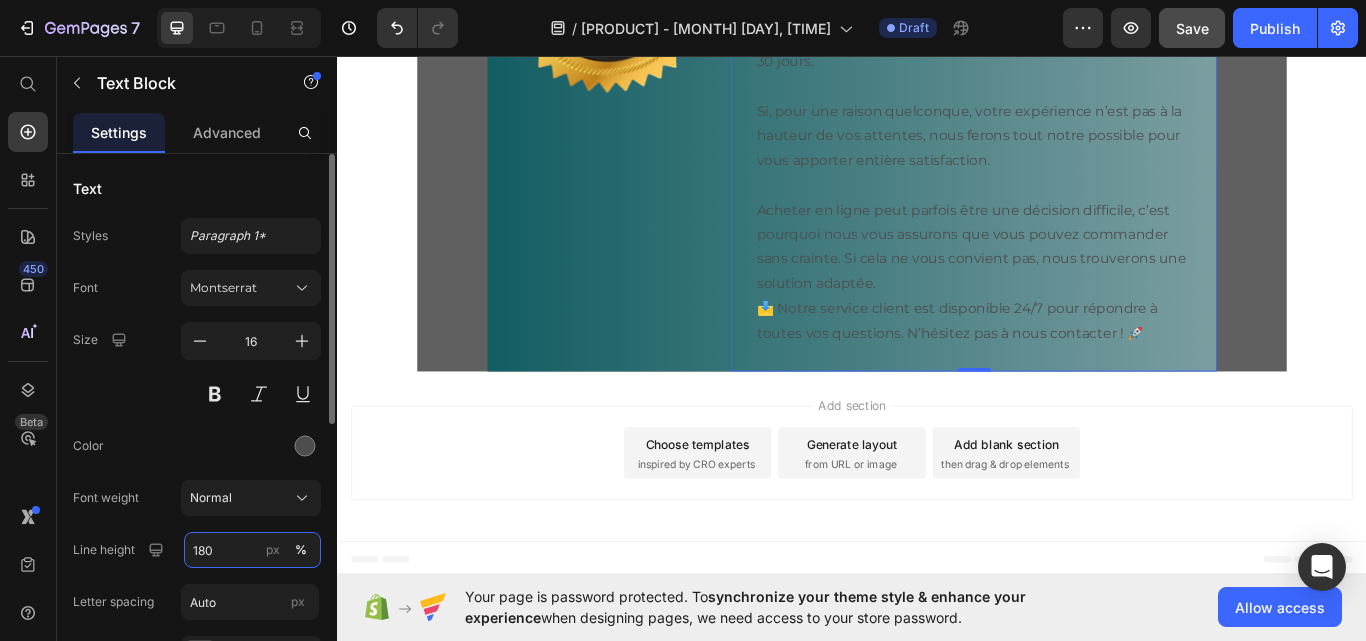 click on "180" at bounding box center [252, 550] 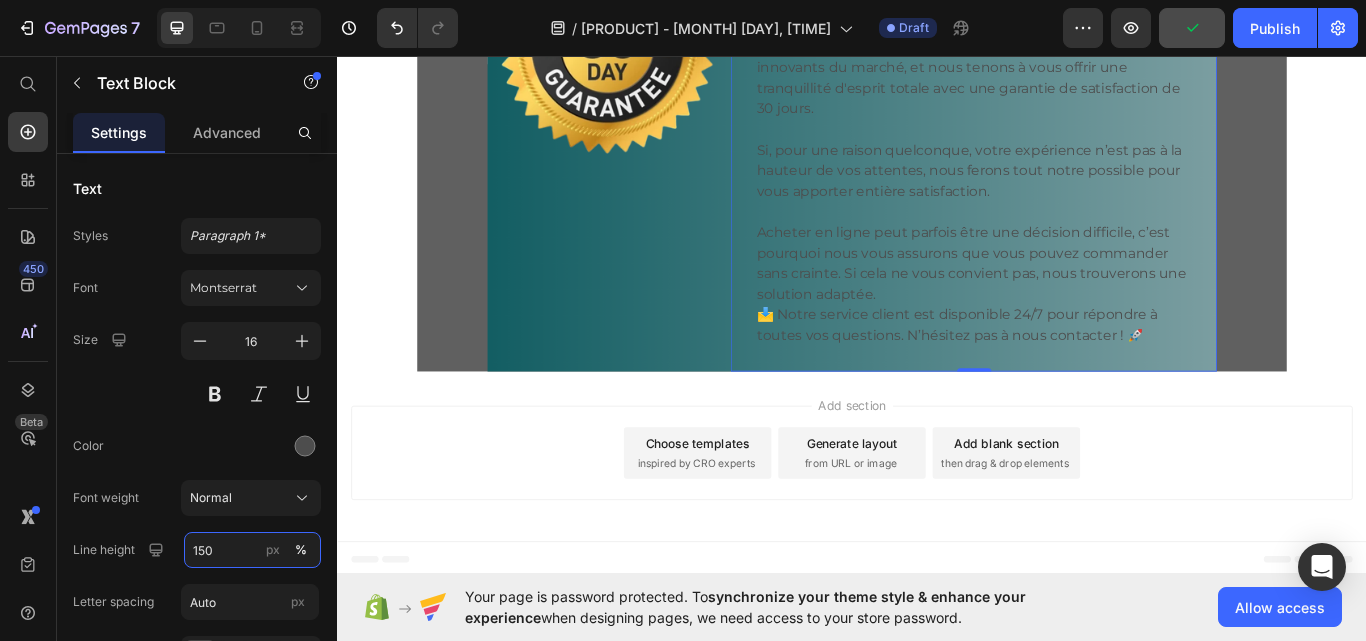 scroll, scrollTop: 7569, scrollLeft: 0, axis: vertical 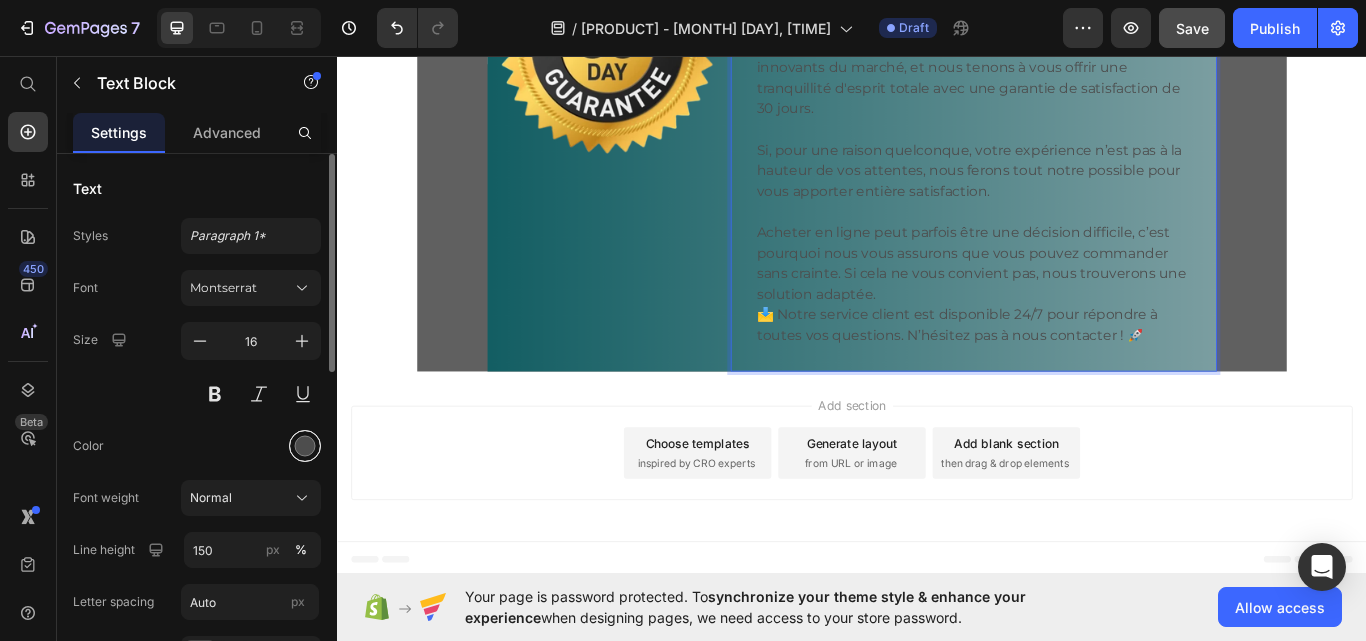 click at bounding box center (305, 446) 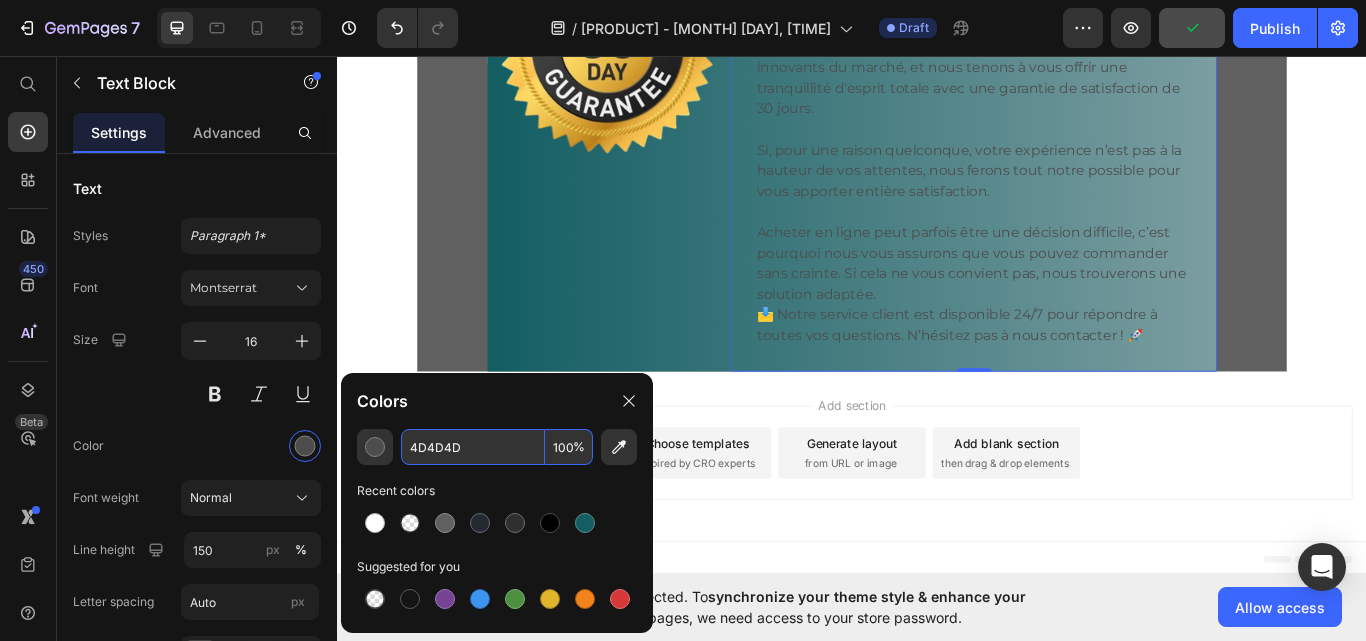 click on "4D4D4D" at bounding box center (473, 447) 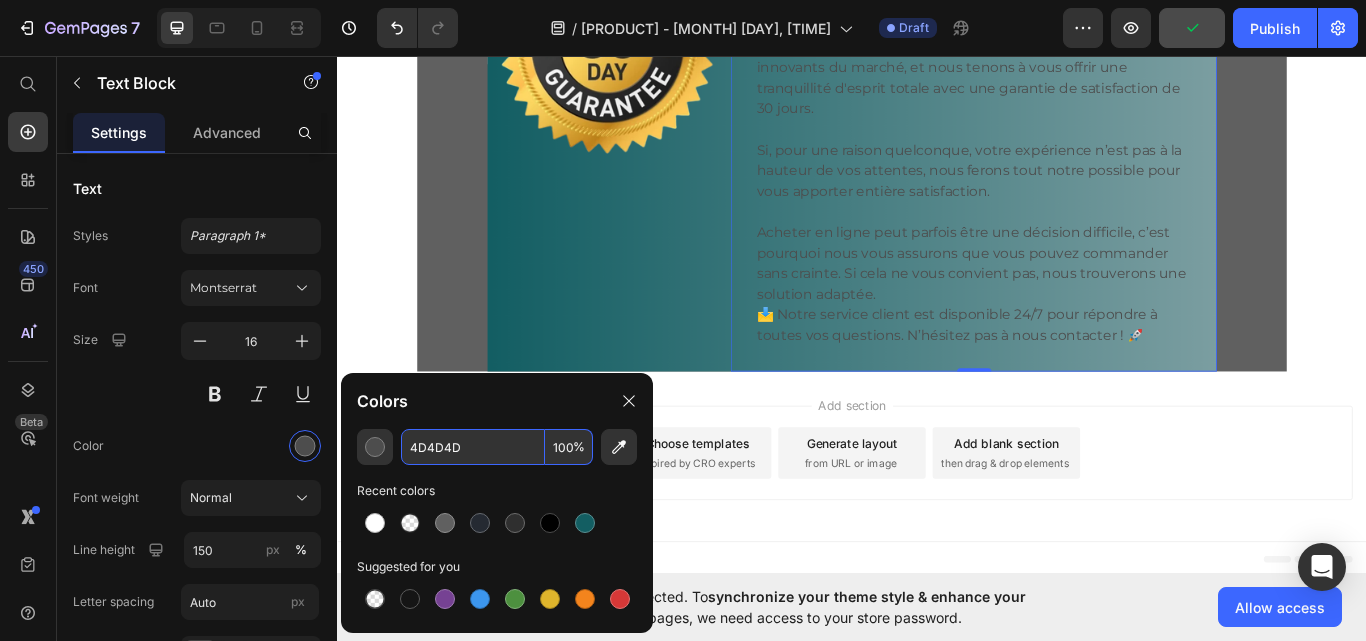 paste on "rgb(255, 255, 255)" 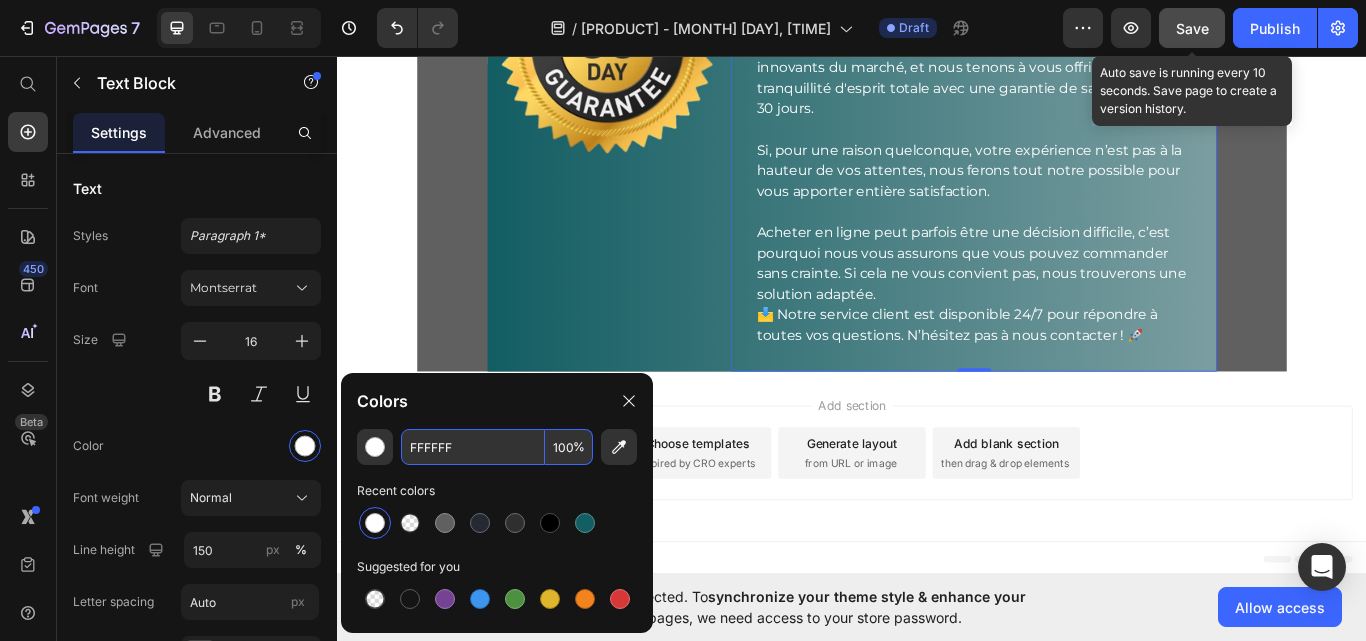 type on "FFFFFF" 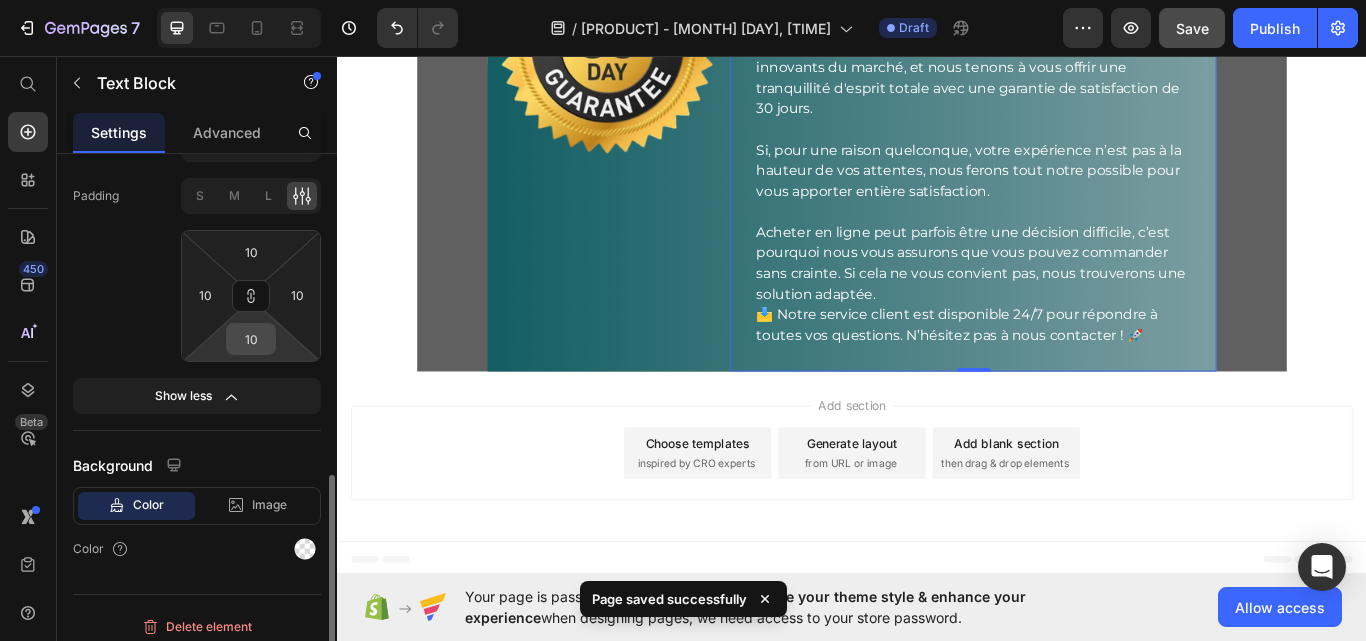 scroll, scrollTop: 811, scrollLeft: 0, axis: vertical 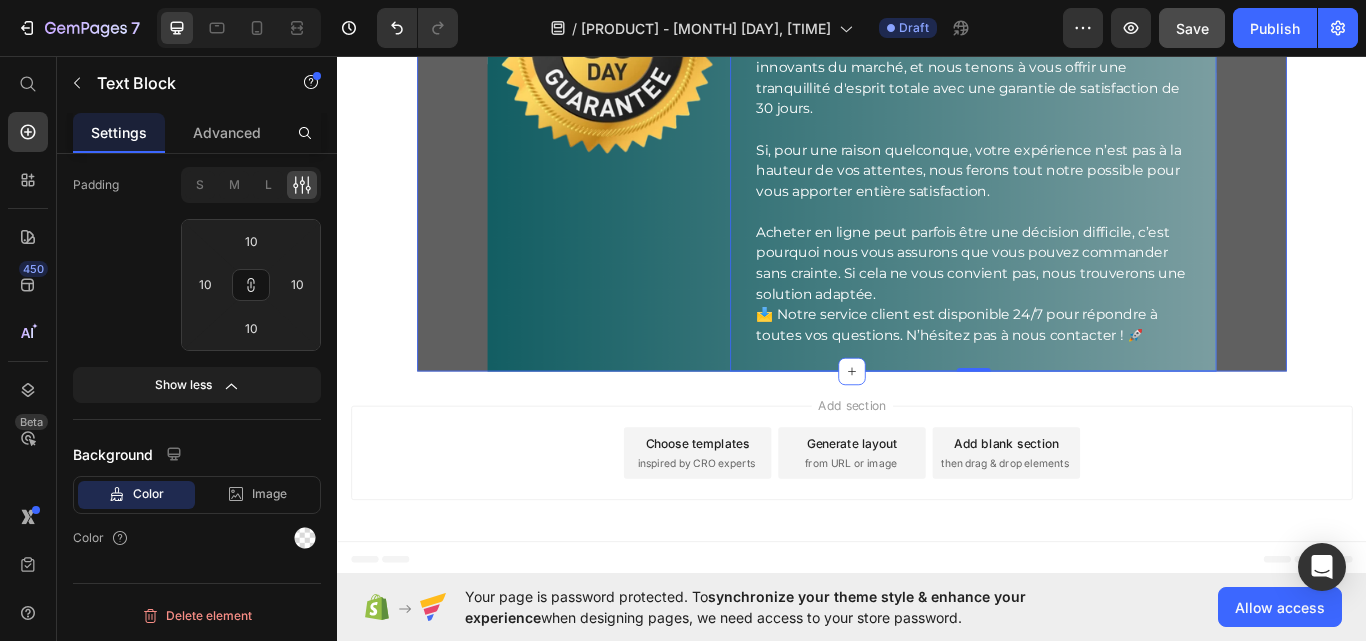 click on "Title Line Image ACHETEZ SEREINEMENT  Text Block Nous sommes persuadés que nos produits font partie des plus innovants du marché, et nous tenons à vous offrir une tranquillité d'esprit totale avec une garantie de satisfaction de 30 jours. Si, pour une raison quelconque, votre expérience n’est pas à la hauteur de vos attentes, nous ferons tout notre possible pour vous apporter entière satisfaction. Acheter en ligne peut parfois être une décision difficile, c’est pourquoi nous vous assurons que vous pouvez commander sans crainte. Si cela ne vous convient pas, nous trouverons une solution adaptée. 📩 Notre service client est disponible 24/7 pour répondre à toutes vos questions. N’hésitez pas à nous contacter ! 🚀 Text Block   0 Row" at bounding box center (937, 116) 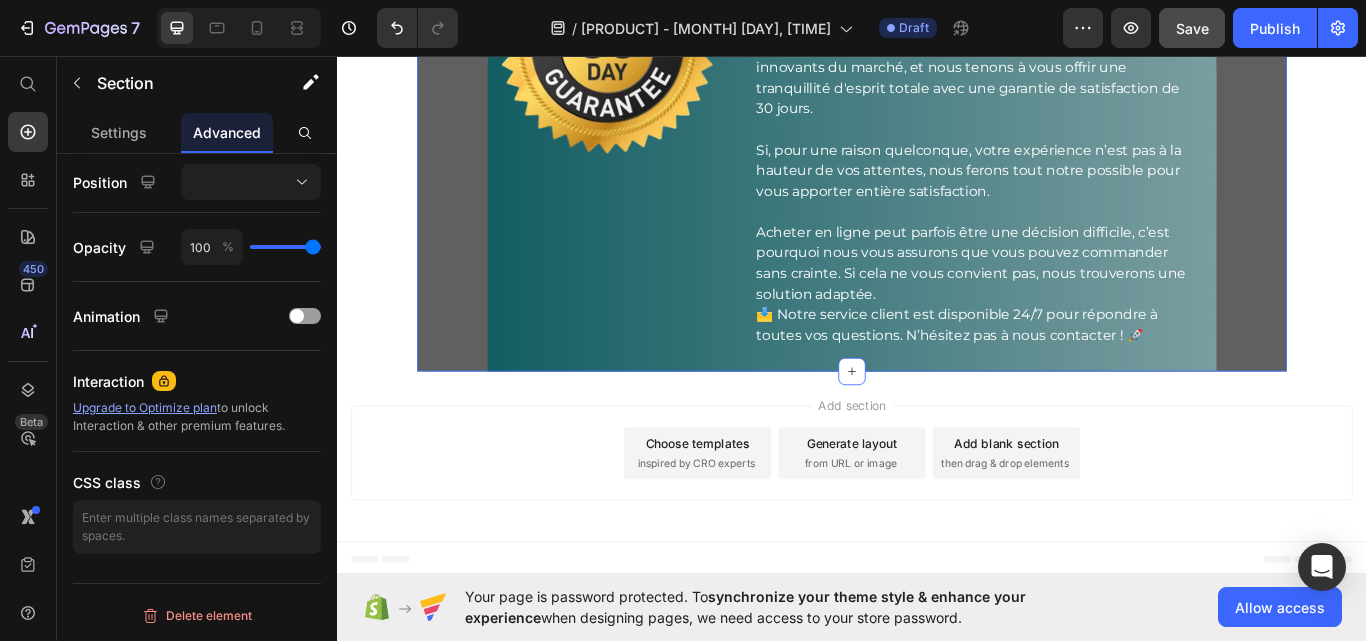 scroll, scrollTop: 0, scrollLeft: 0, axis: both 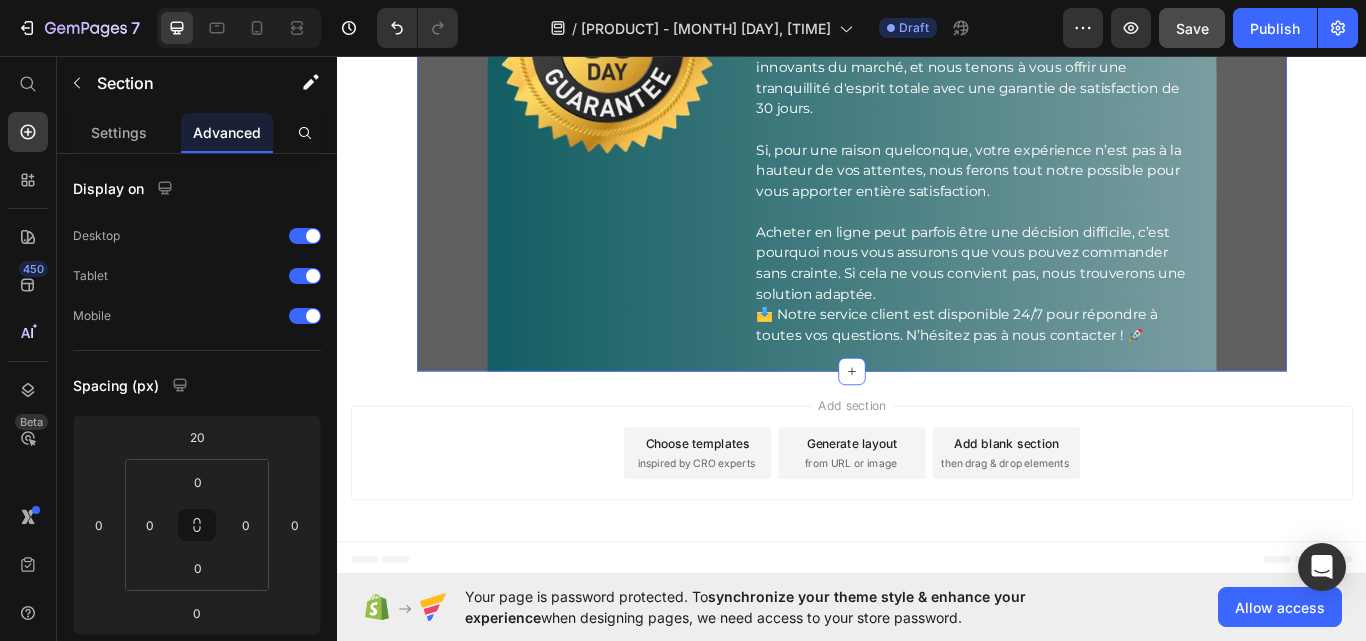click on "Add section Choose templates inspired by CRO experts Generate layout from URL or image Add blank section then drag & drop elements" at bounding box center [937, 524] 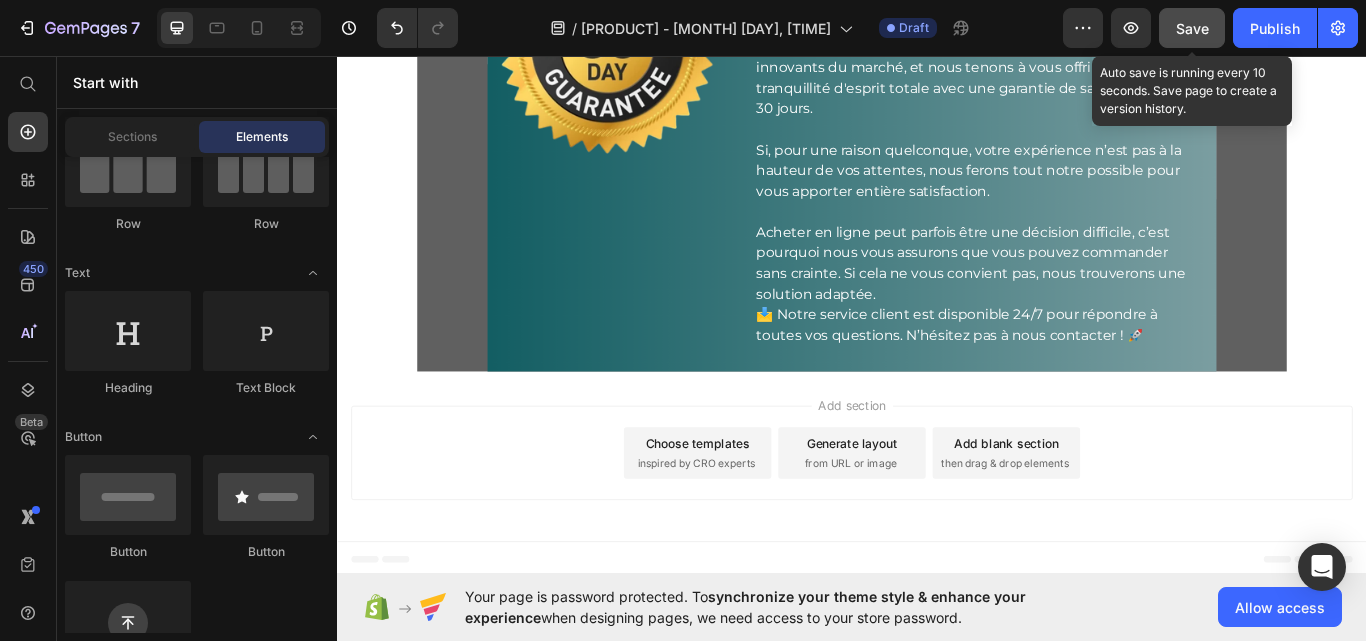 click on "Save" 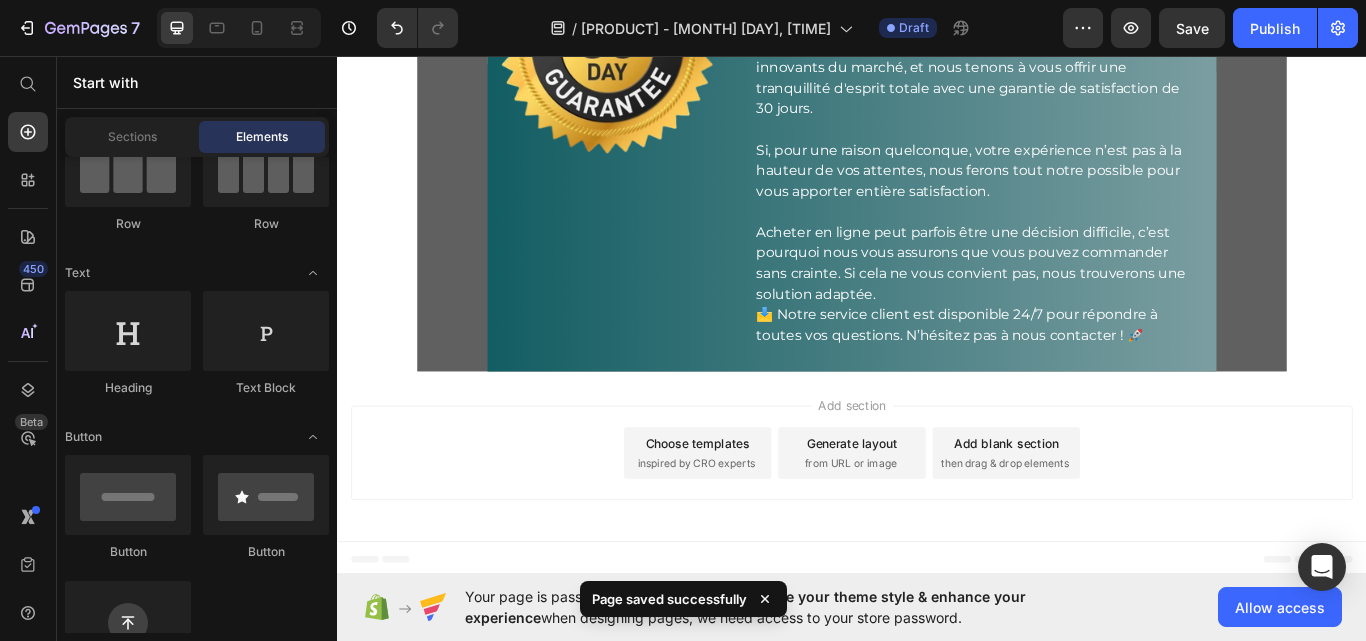 scroll, scrollTop: 7367, scrollLeft: 0, axis: vertical 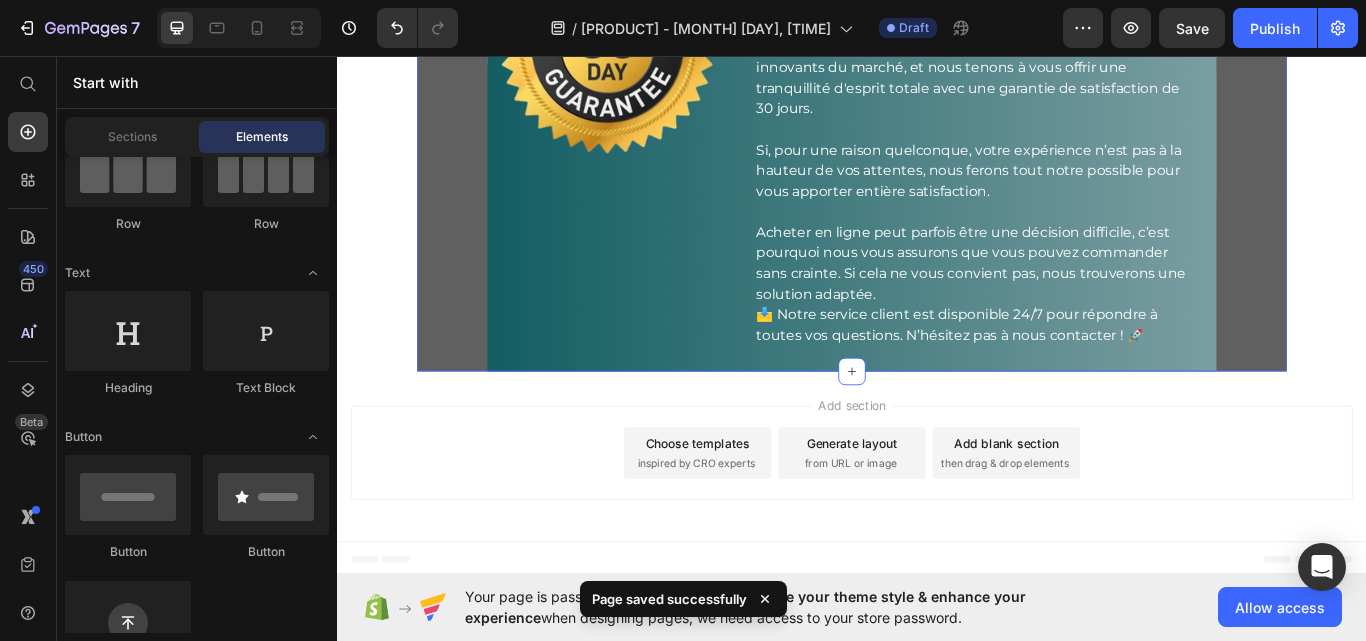 click on "Title Line Image ACHETEZ SEREINEMENT  Text Block Nous sommes persuadés que nos produits font partie des plus innovants du marché, et nous tenons à vous offrir une tranquillité d'esprit totale avec une garantie de satisfaction de 30 jours. Si, pour une raison quelconque, votre expérience n’est pas à la hauteur de vos attentes, nous ferons tout notre possible pour vous apporter entière satisfaction. Acheter en ligne peut parfois être une décision difficile, c’est pourquoi nous vous assurons que vous pouvez commander sans crainte. Si cela ne vous convient pas, nous trouverons une solution adaptée. 📩 Notre service client est disponible 24/7 pour répondre à toutes vos questions. N’hésitez pas à nous contacter ! 🚀 Text Block Row" at bounding box center (937, 116) 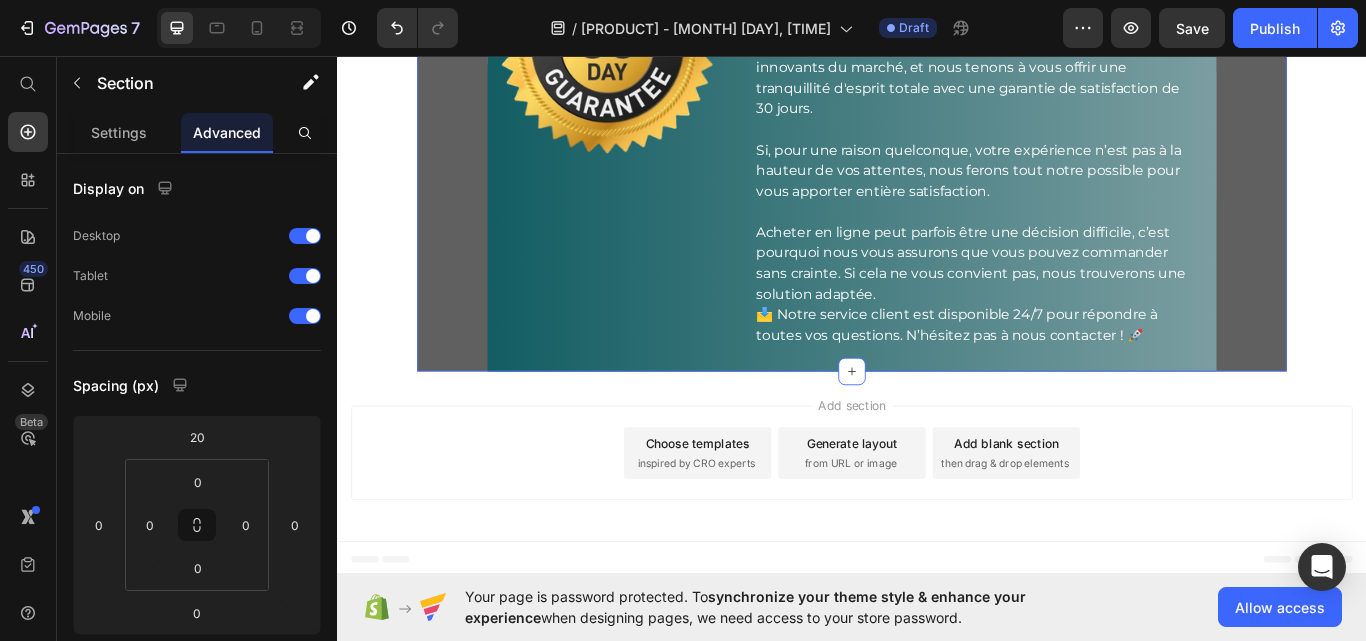 scroll, scrollTop: 100, scrollLeft: 0, axis: vertical 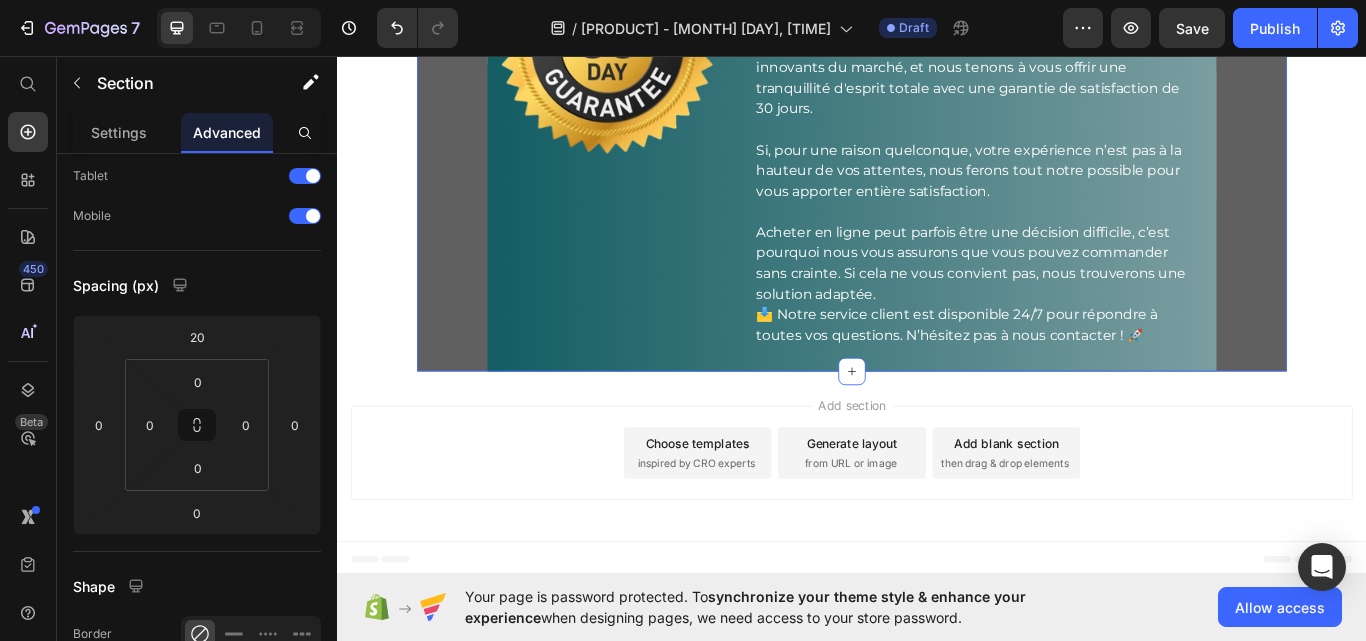 click on "Add blank section" at bounding box center (1117, 508) 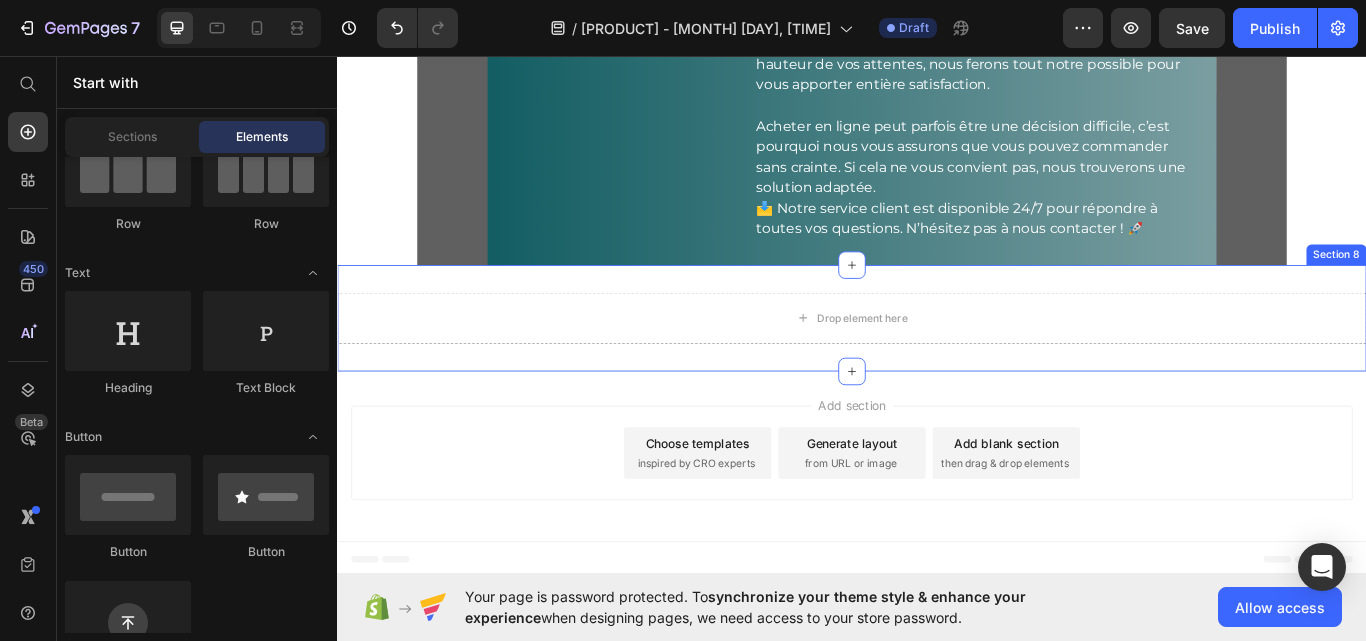 click on "Drop element here Section 8" at bounding box center (937, 363) 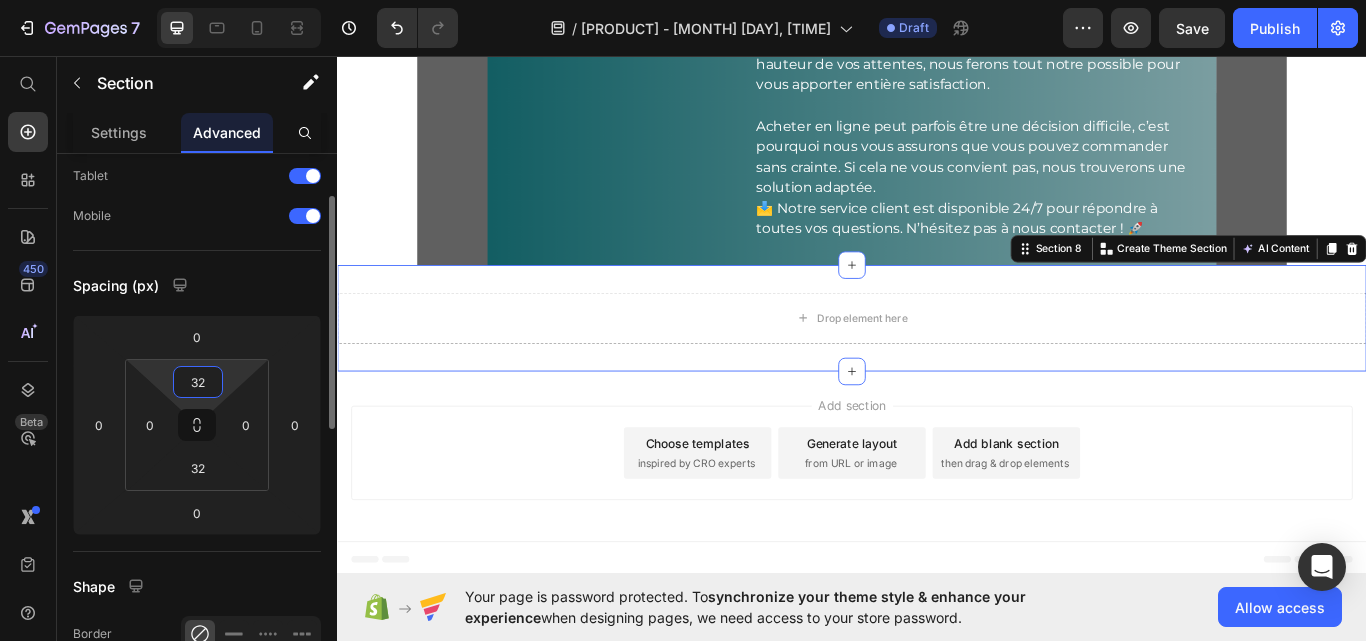 click on "32" at bounding box center [198, 382] 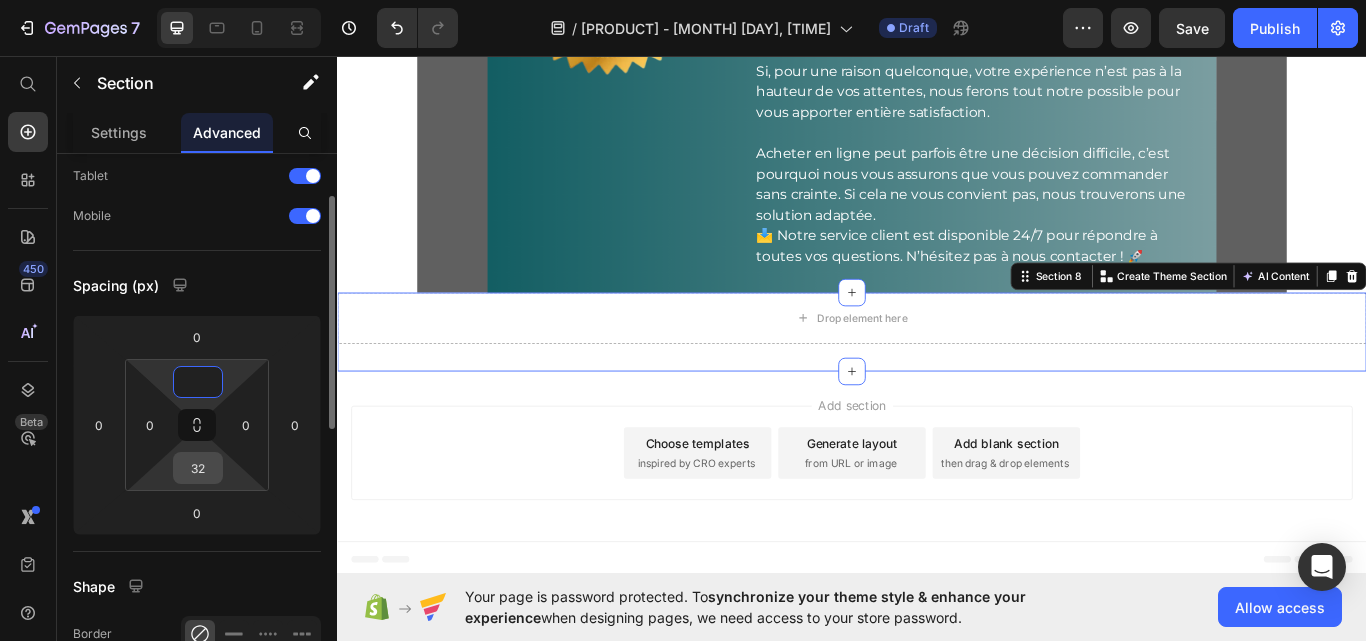 type on "0" 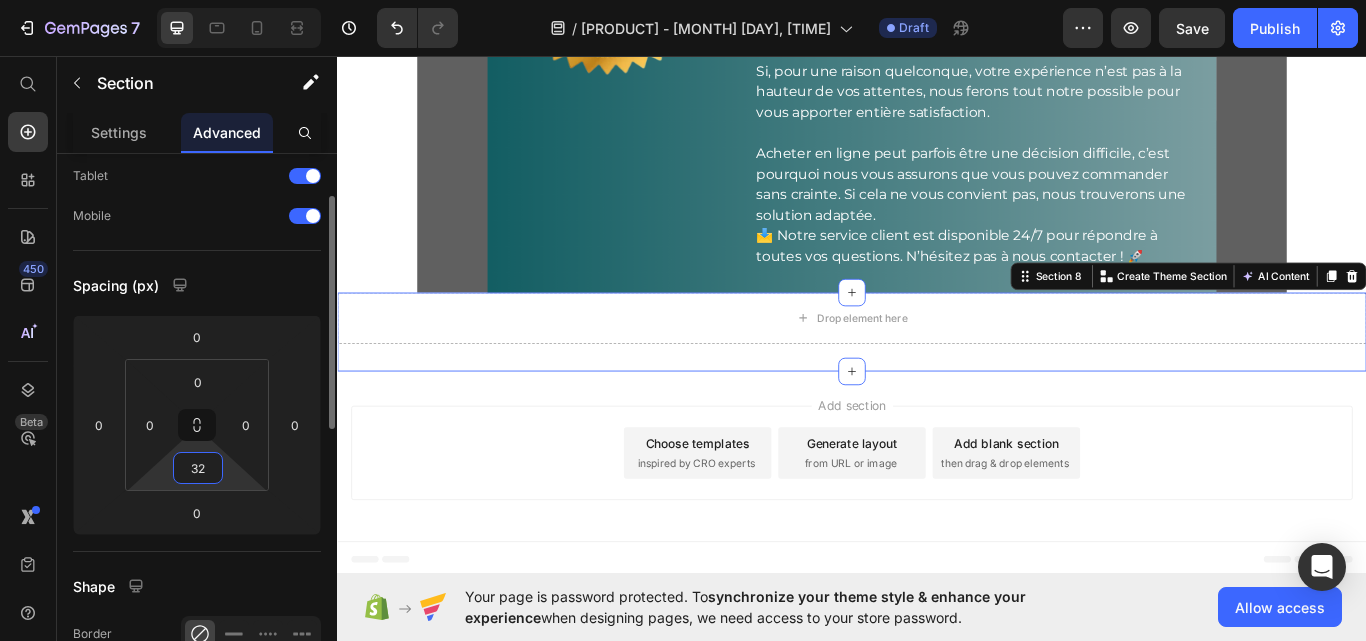 click on "32" at bounding box center [198, 468] 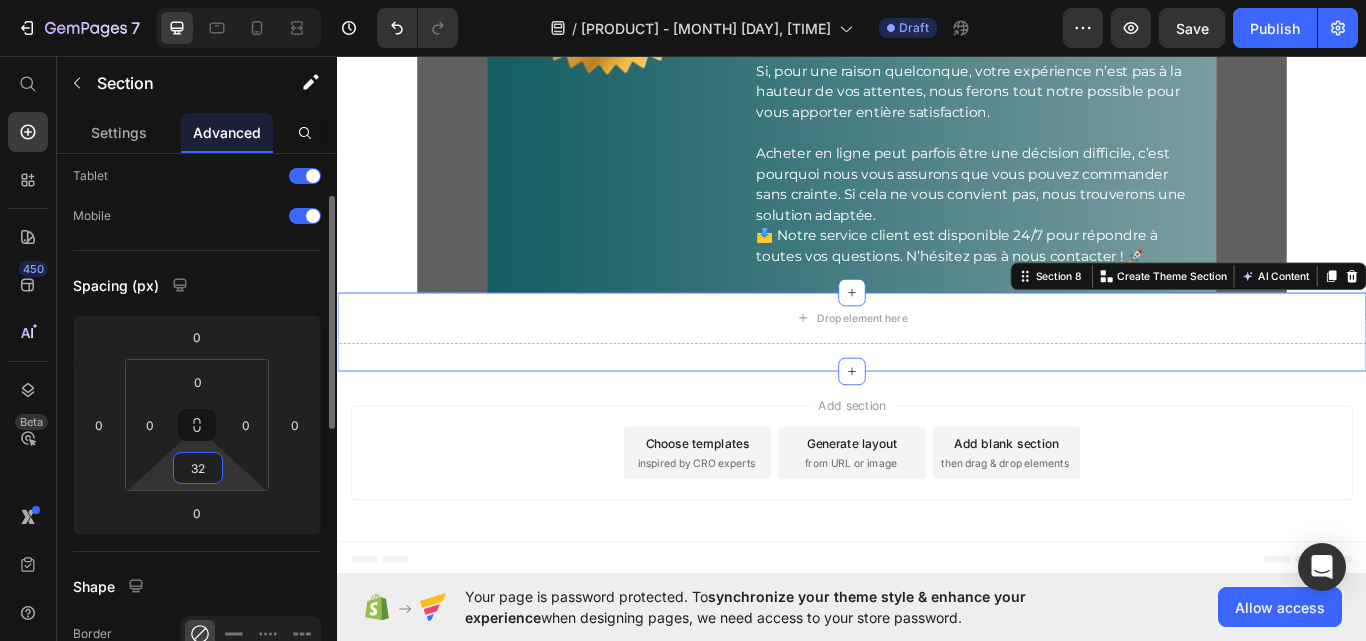 type 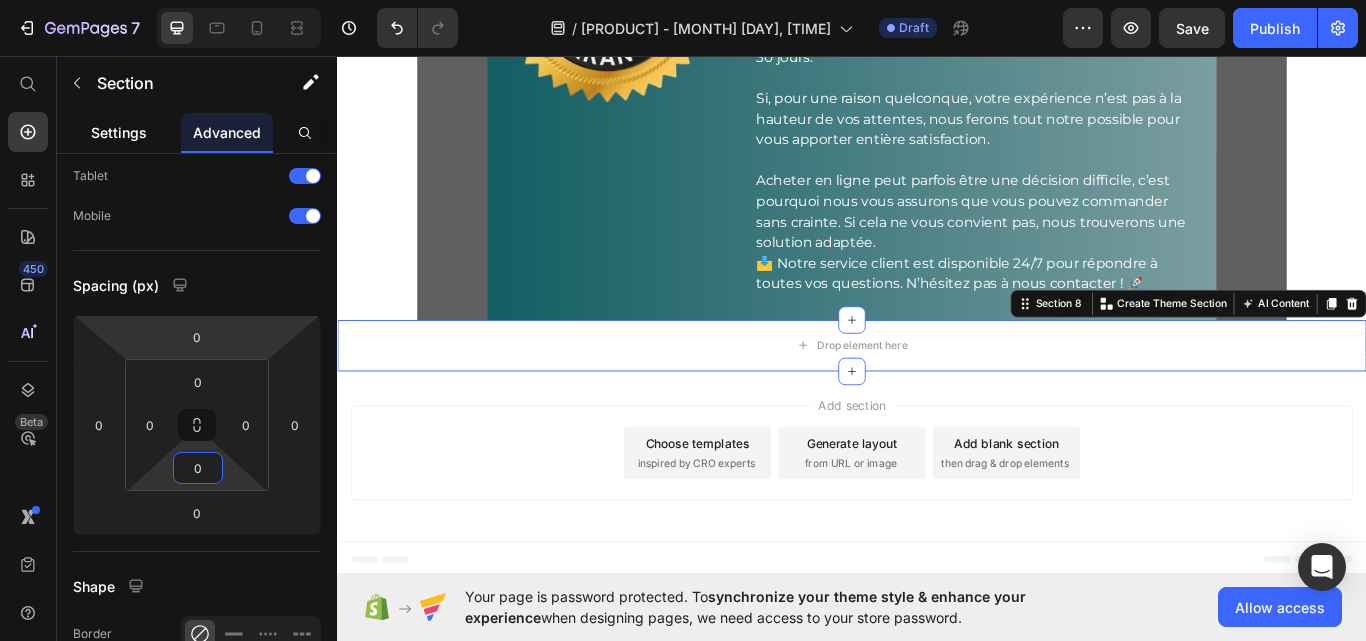 click on "Settings" at bounding box center [119, 132] 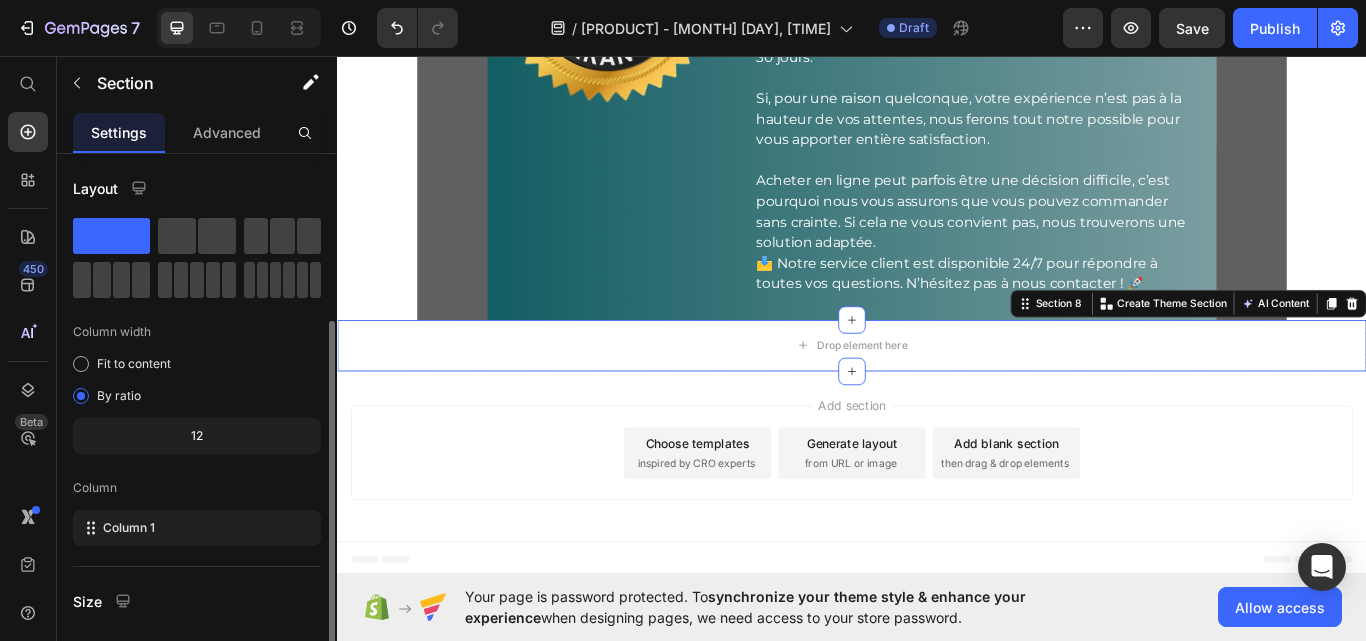 scroll, scrollTop: 264, scrollLeft: 0, axis: vertical 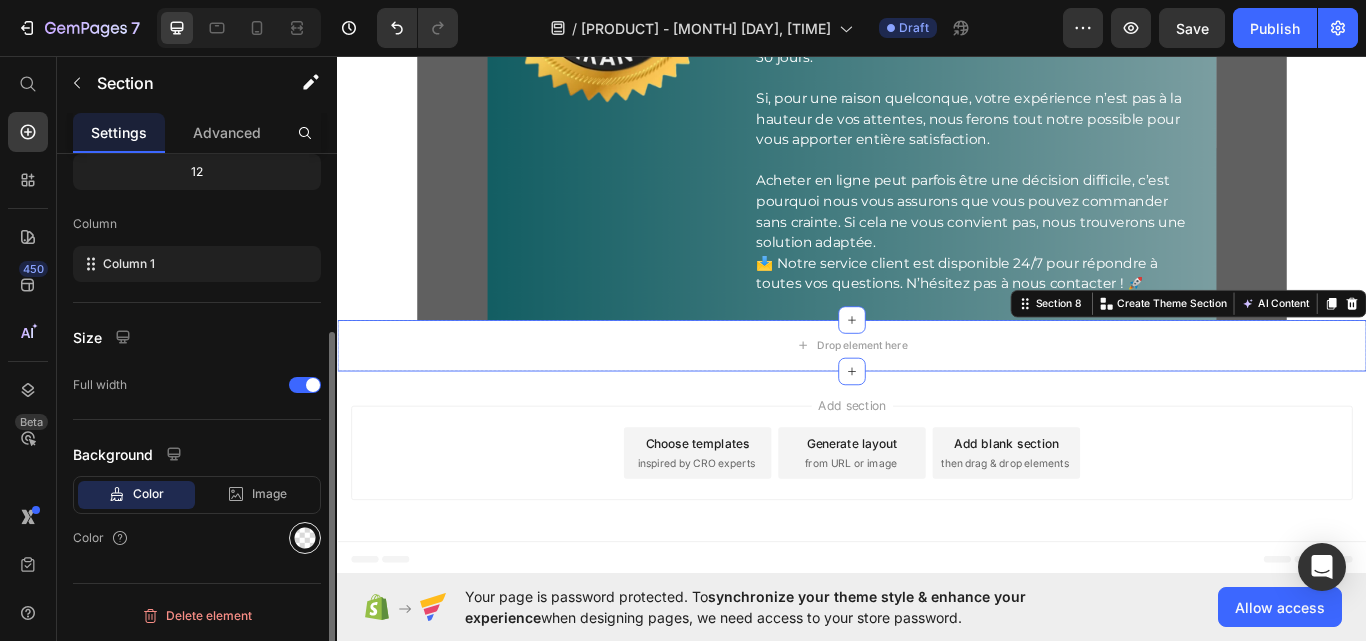 click at bounding box center (305, 538) 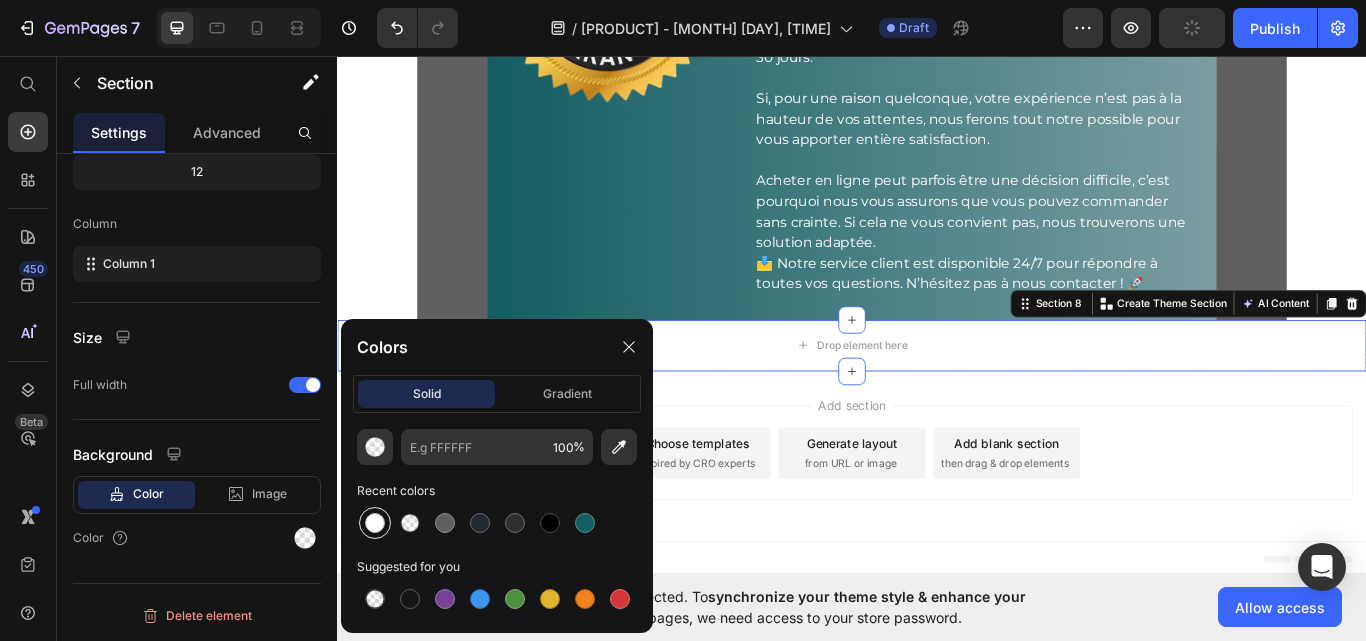 click at bounding box center (375, 523) 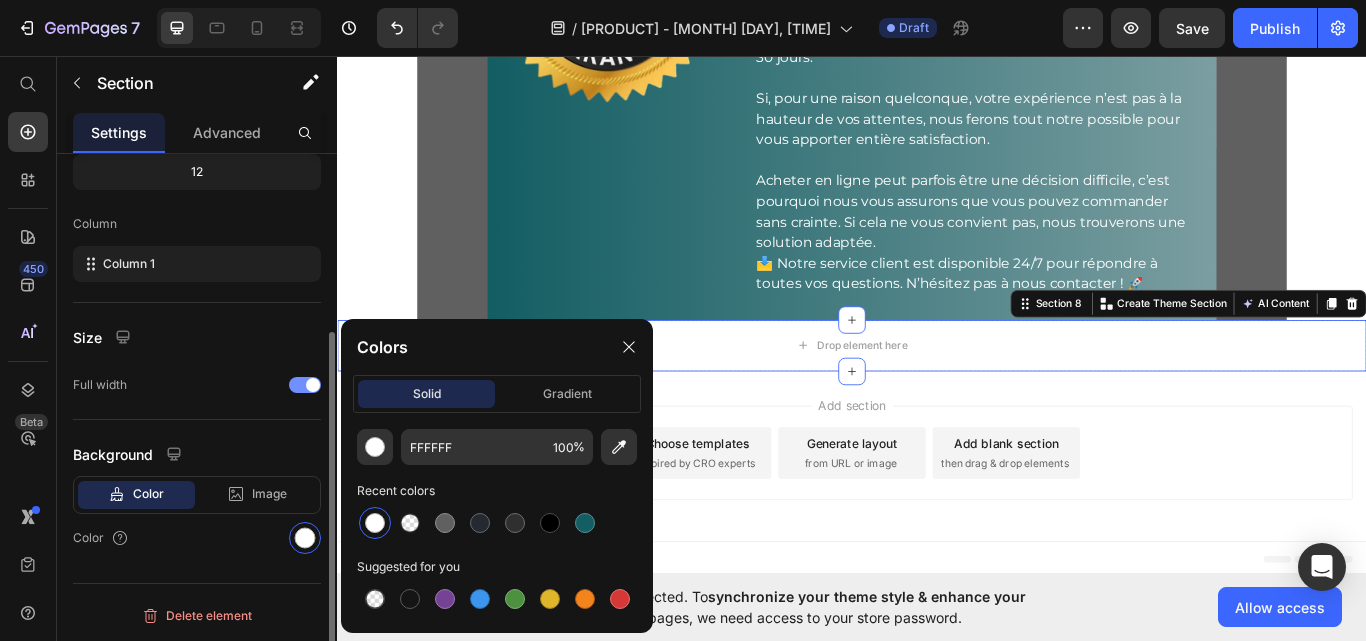 click at bounding box center (305, 385) 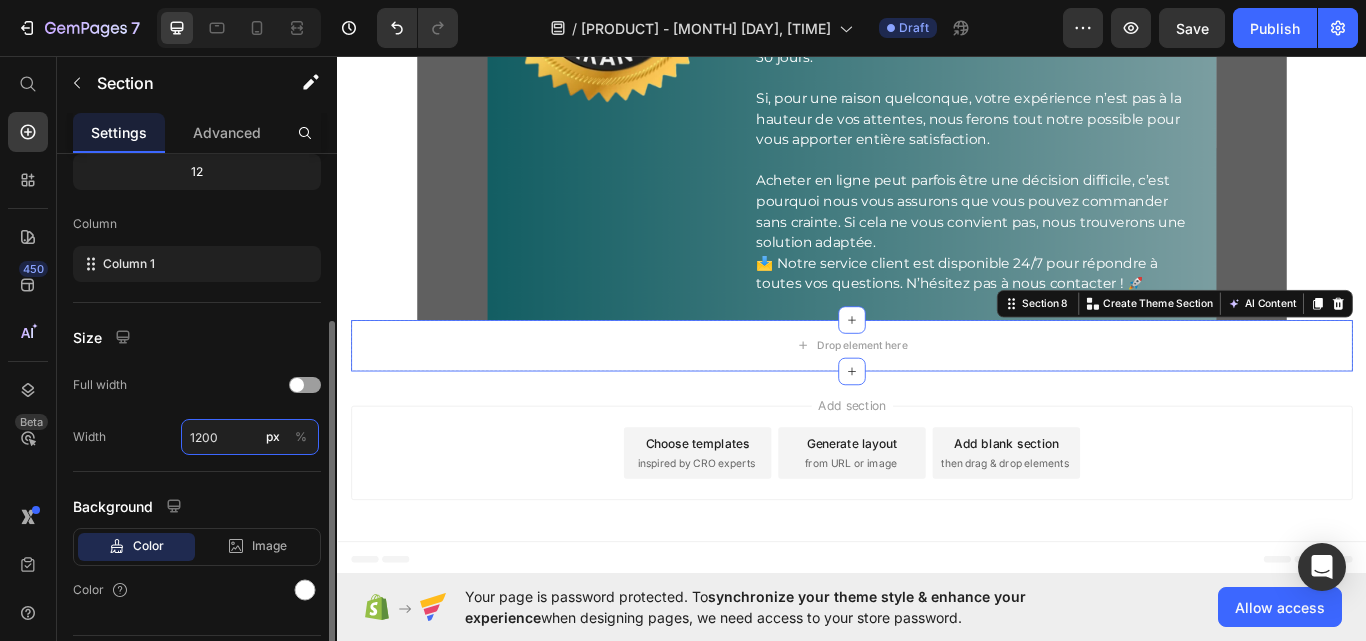click on "1200" at bounding box center (250, 437) 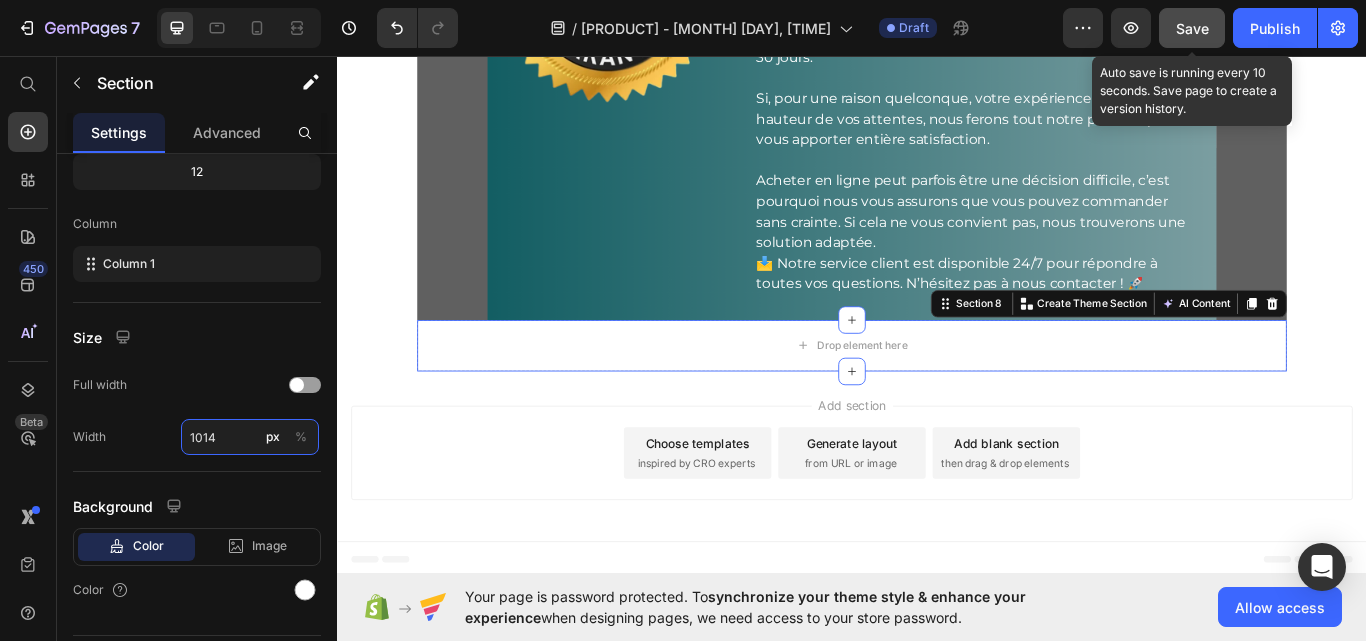 type on "1014" 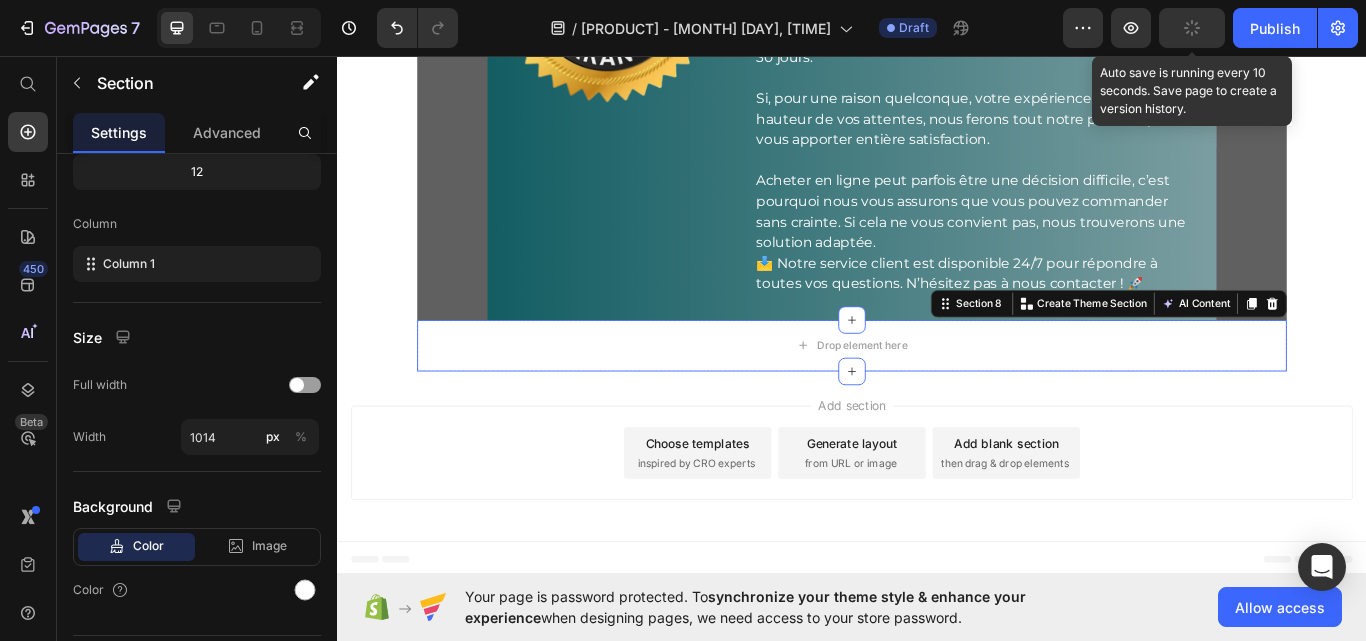 click 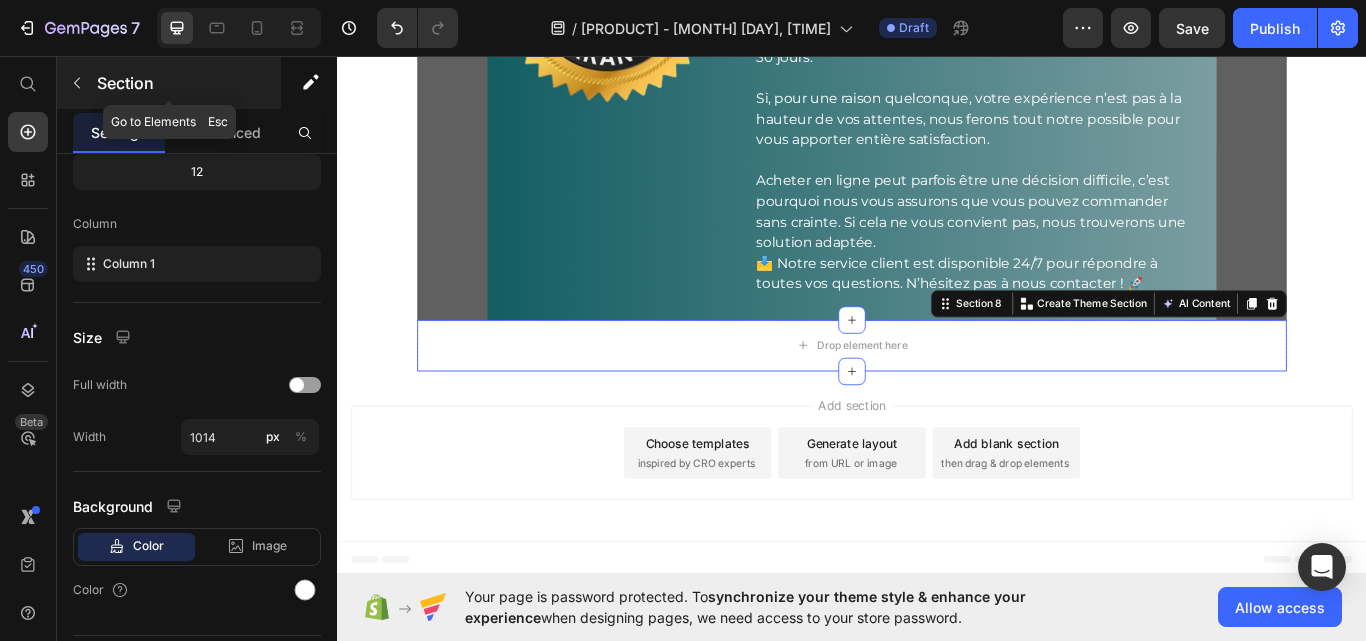 click at bounding box center (77, 83) 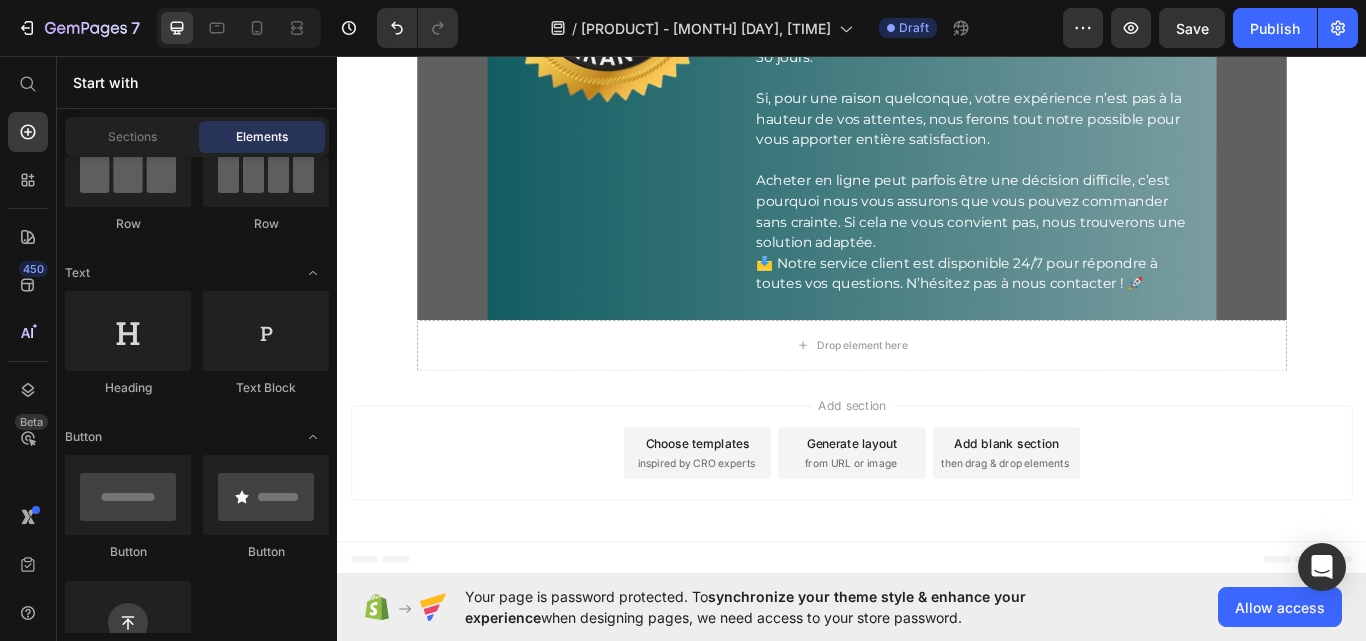 scroll, scrollTop: 0, scrollLeft: 0, axis: both 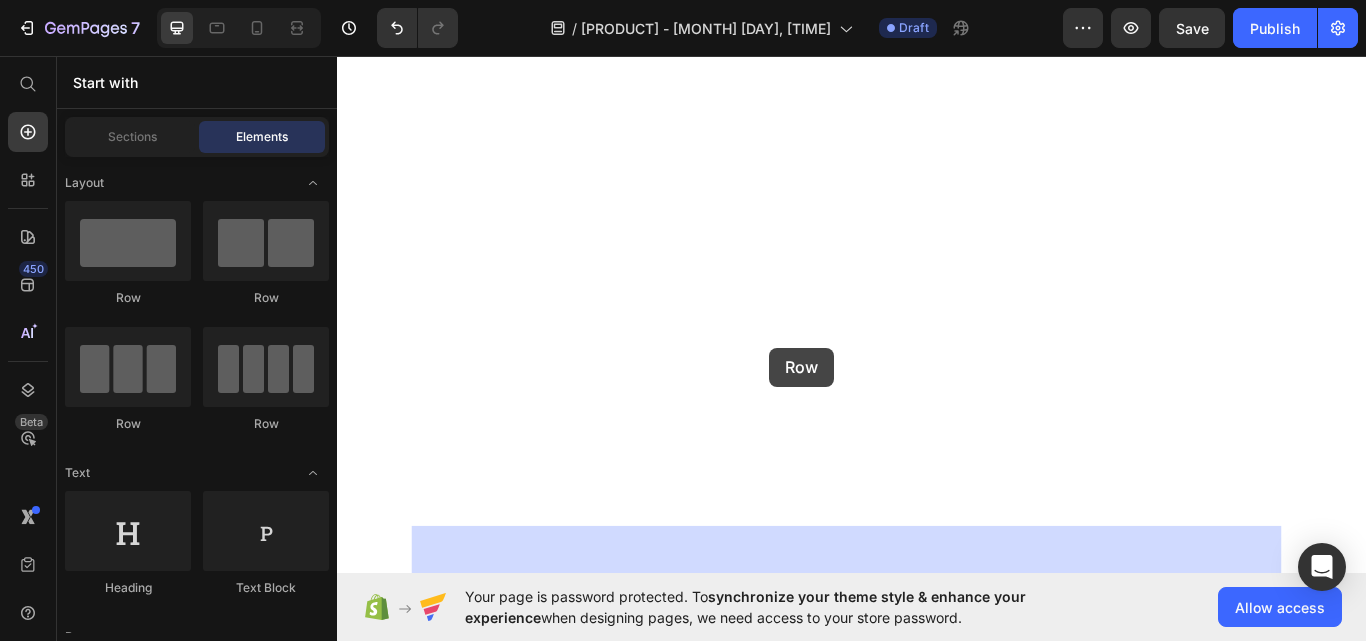 drag, startPoint x: 481, startPoint y: 302, endPoint x: 841, endPoint y: 397, distance: 372.3238 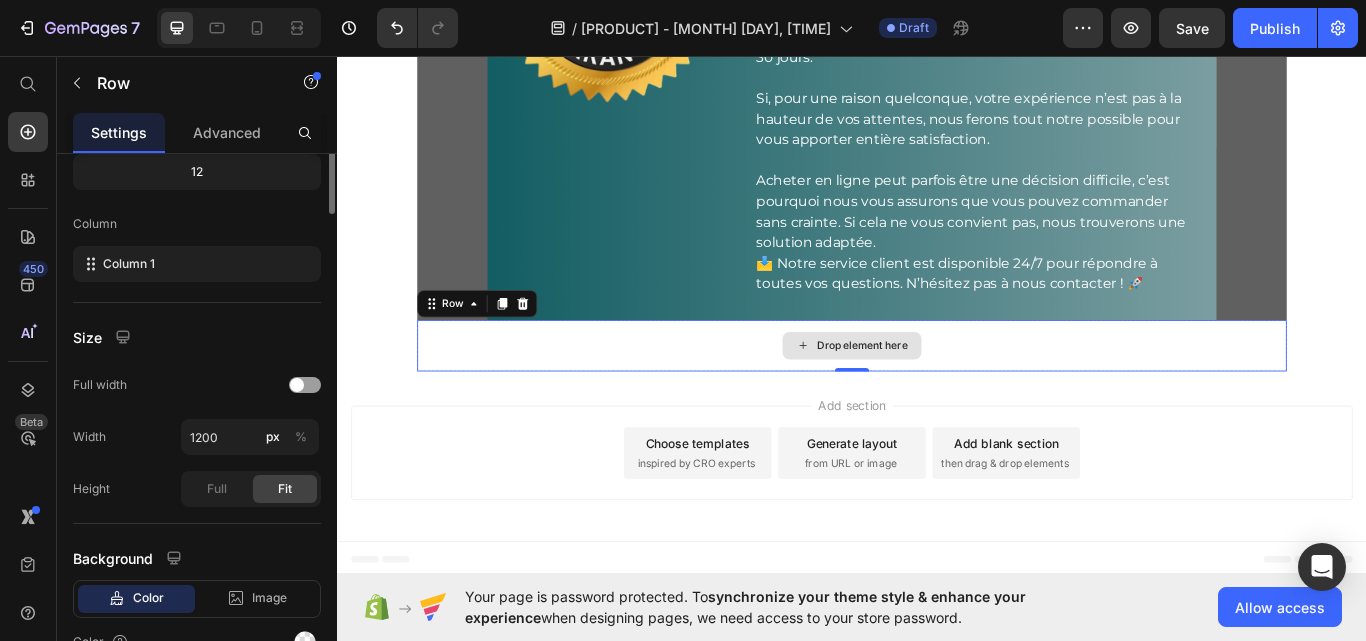 scroll, scrollTop: 0, scrollLeft: 0, axis: both 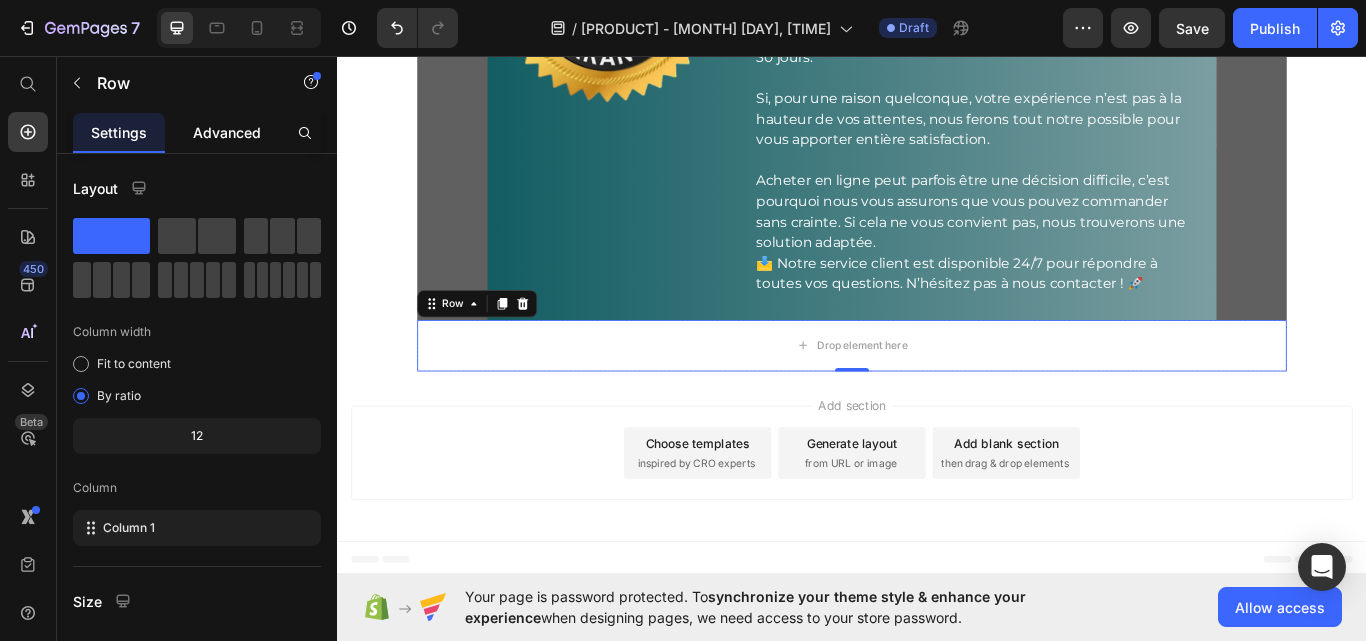 click on "Advanced" at bounding box center (227, 132) 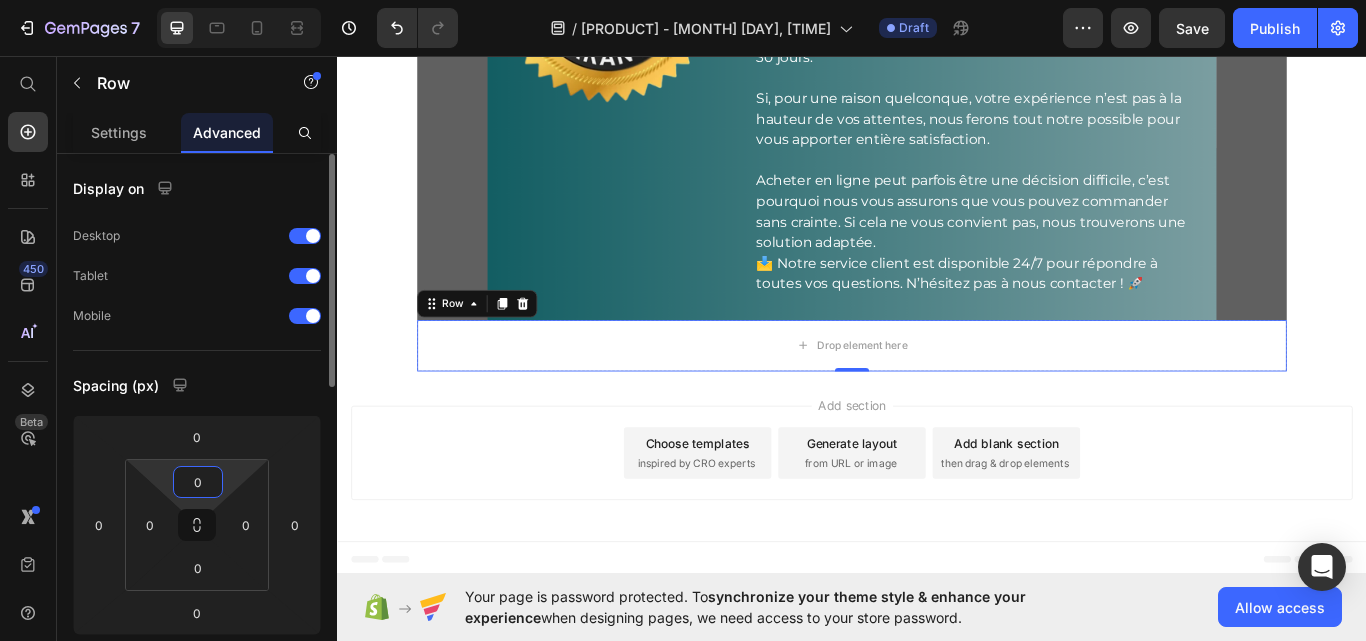click on "0" at bounding box center [198, 482] 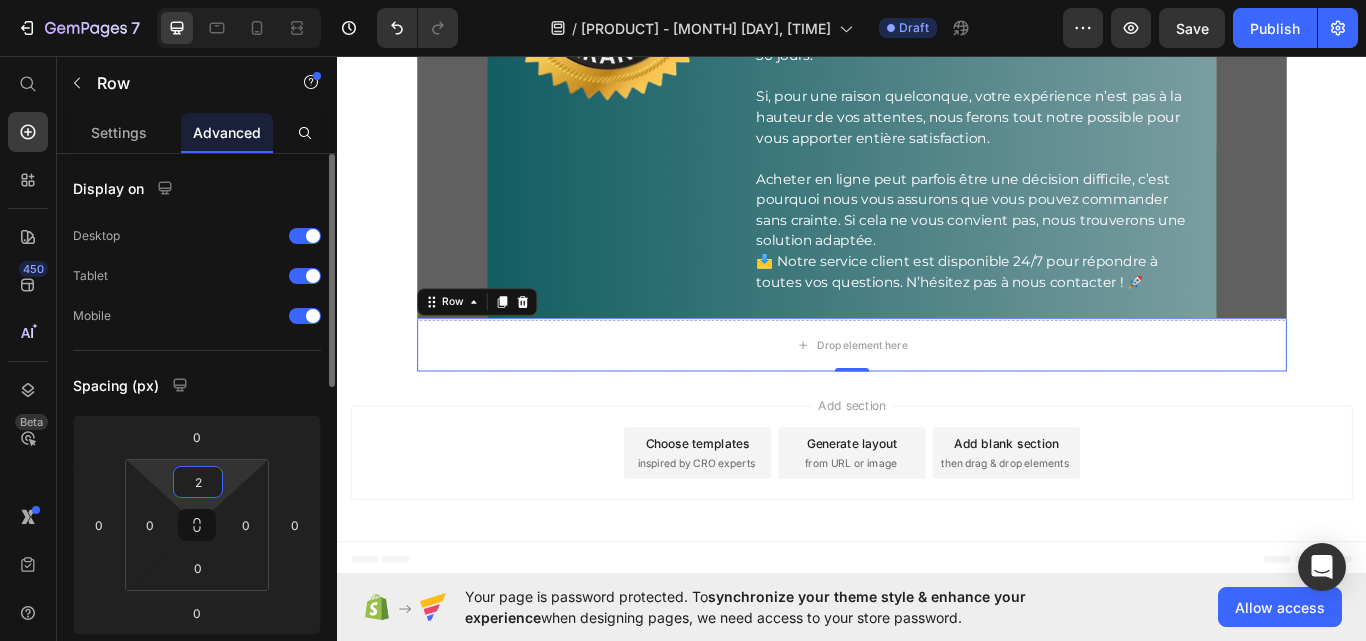 type on "20" 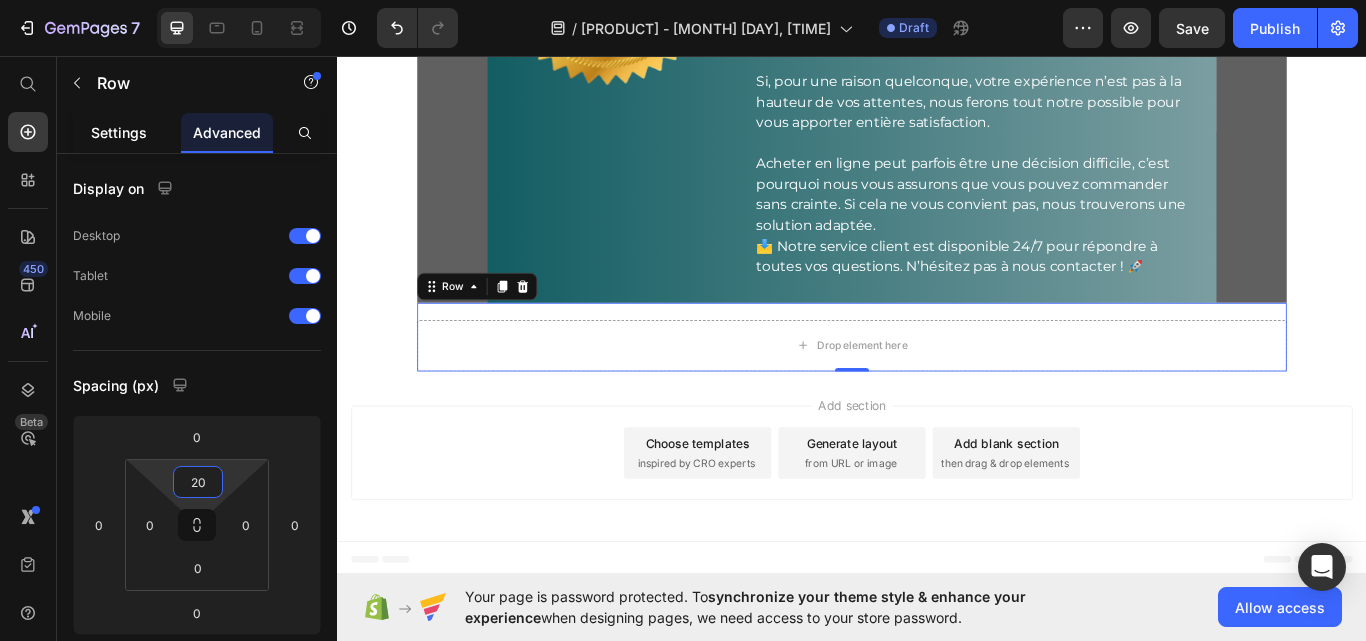 click on "Settings" at bounding box center [119, 132] 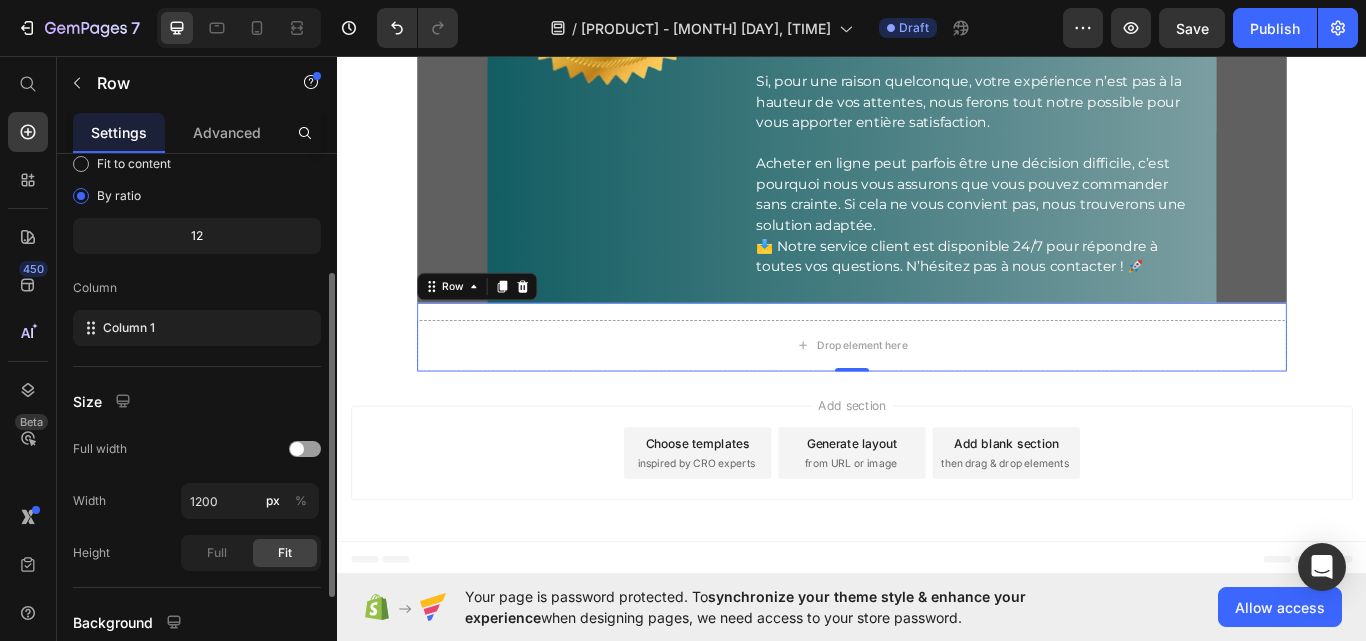 scroll, scrollTop: 300, scrollLeft: 0, axis: vertical 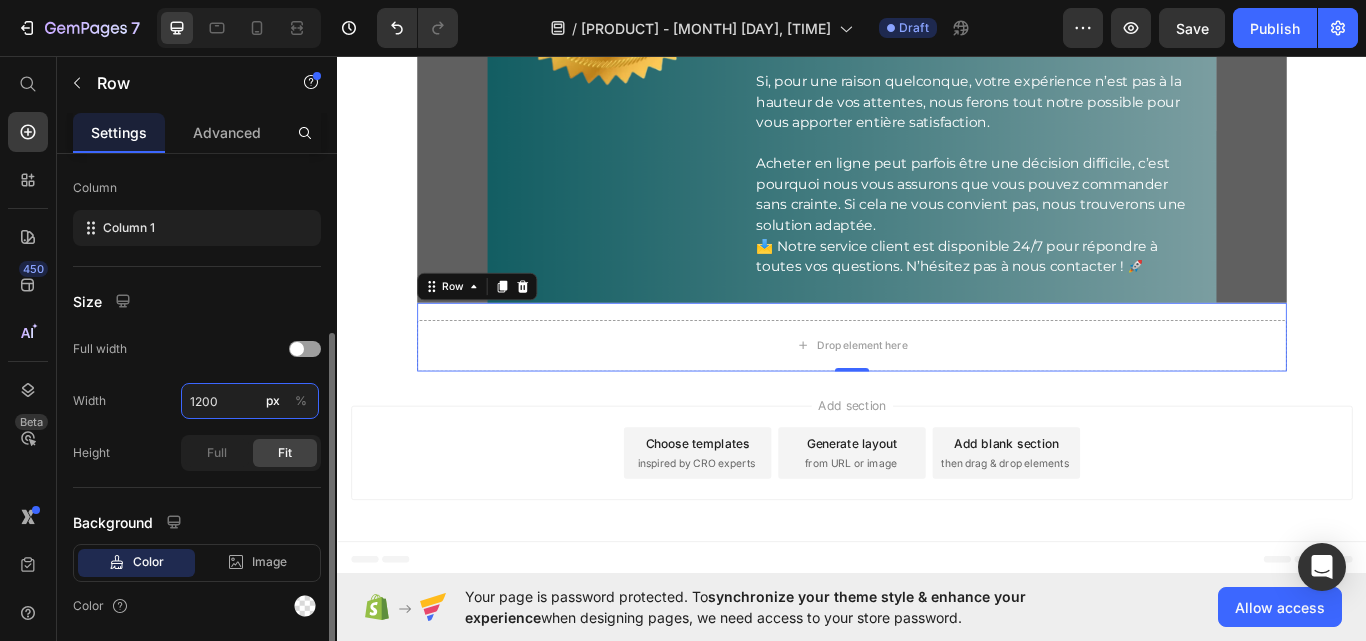 click on "1200" at bounding box center (250, 401) 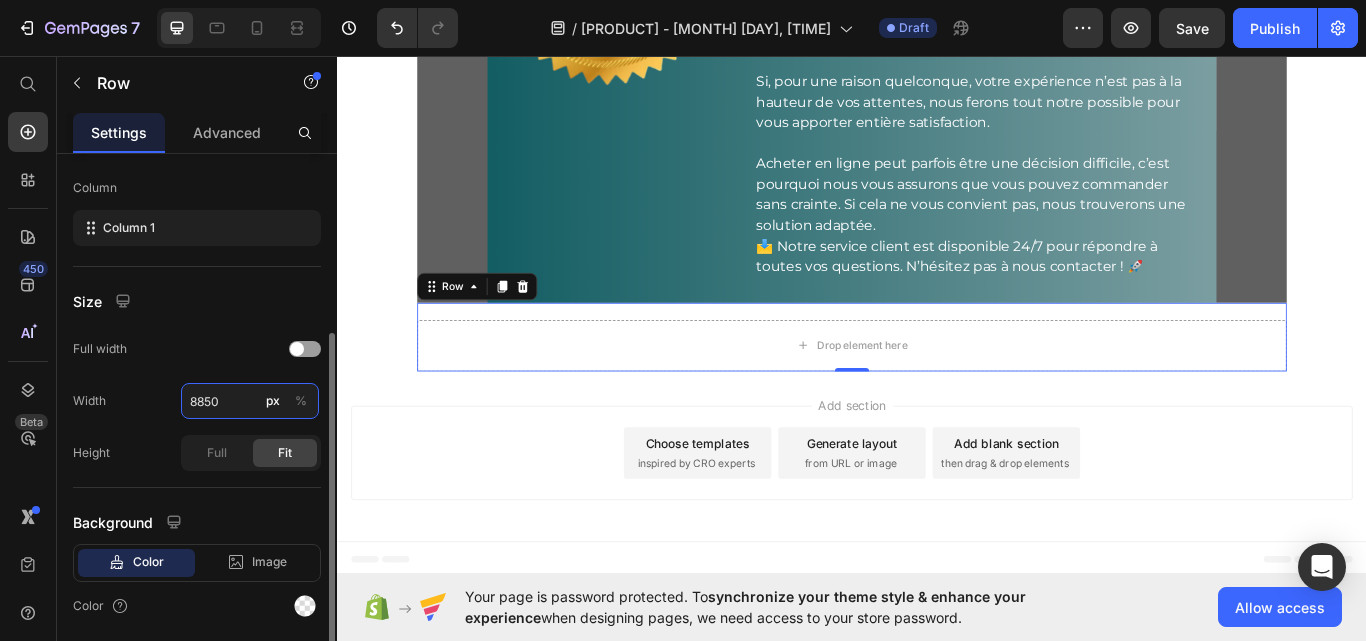 click on "8850" at bounding box center (250, 401) 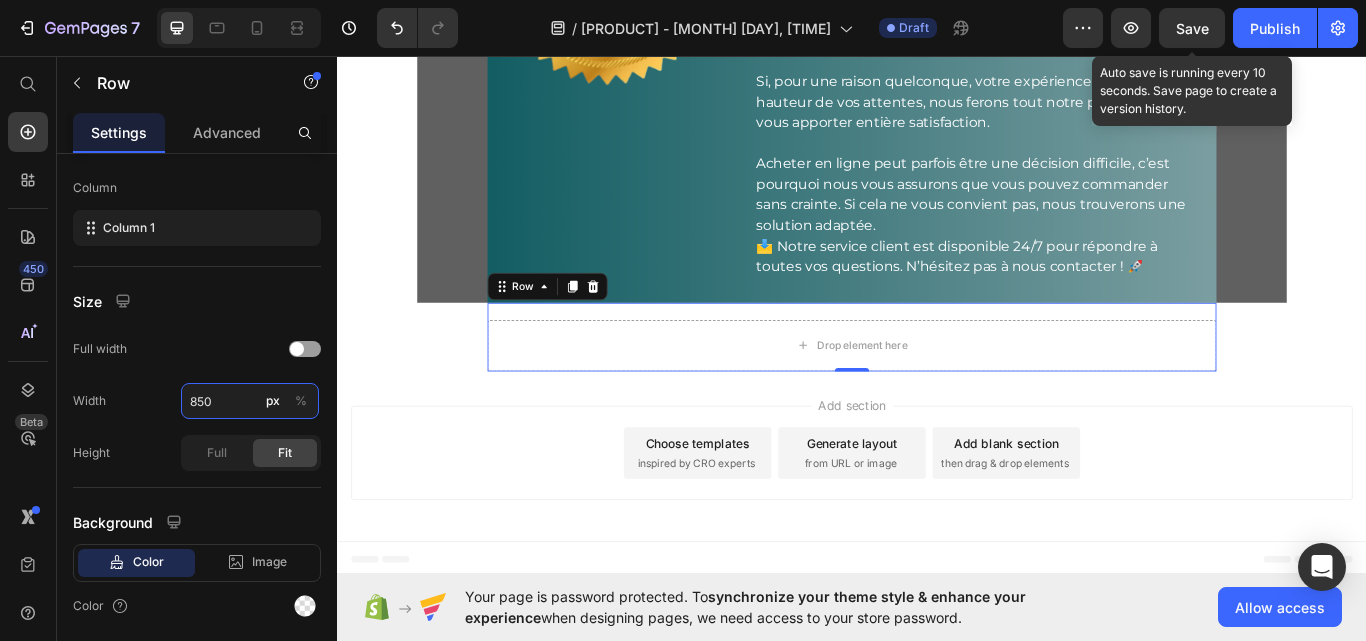 type on "850" 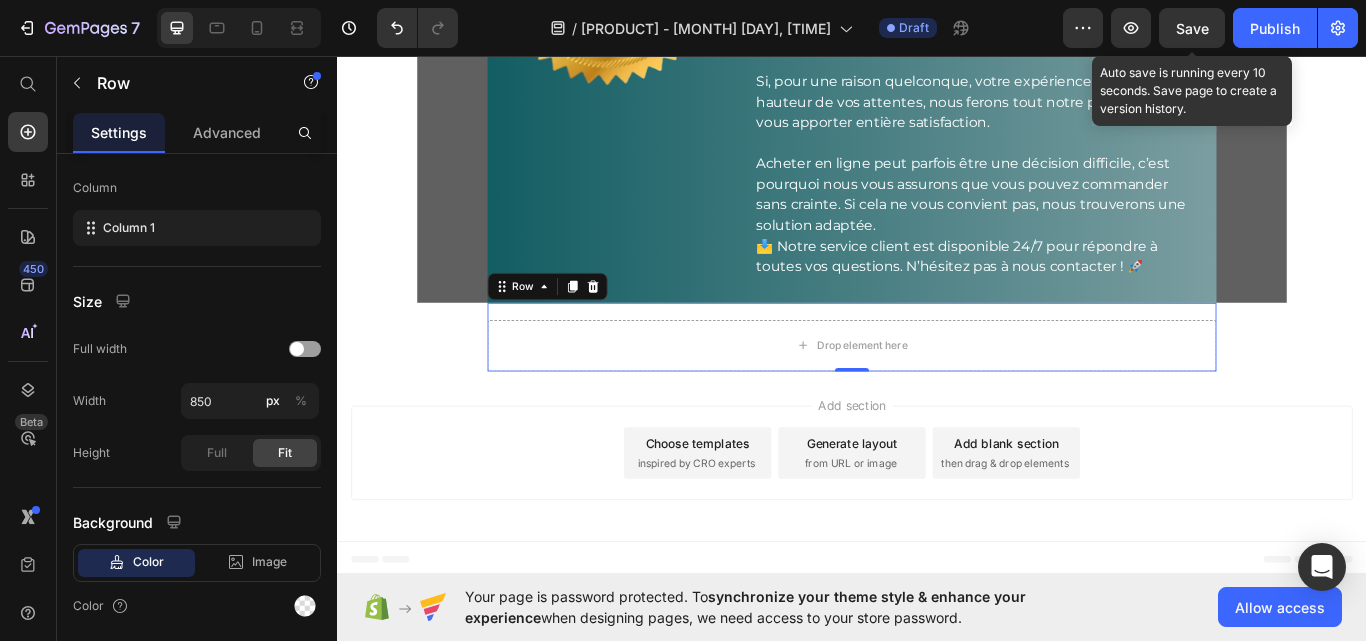 click on "Save" at bounding box center (1192, 28) 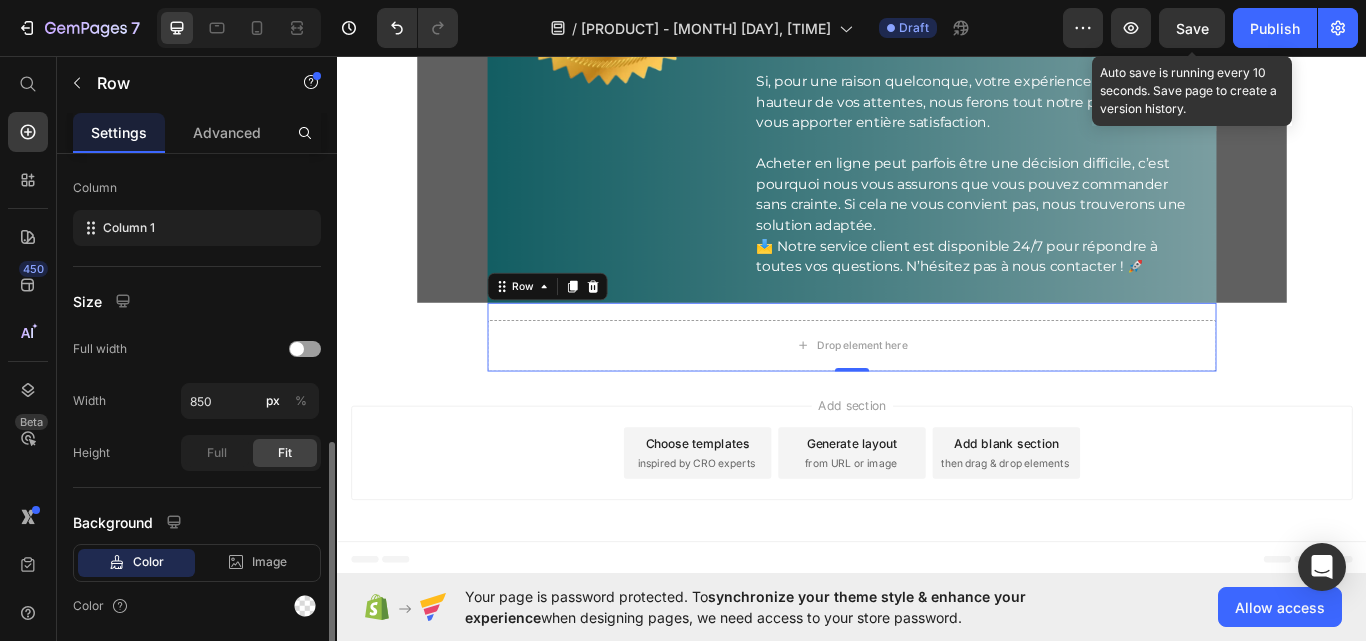scroll, scrollTop: 368, scrollLeft: 0, axis: vertical 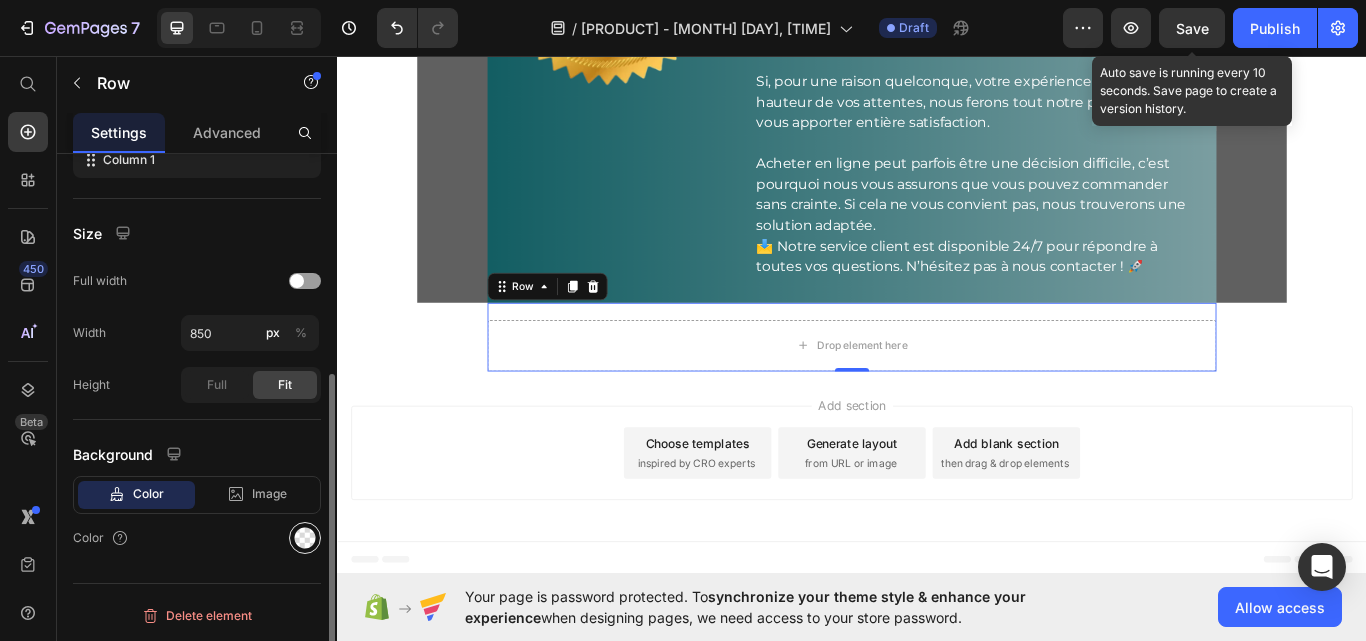 click at bounding box center (305, 538) 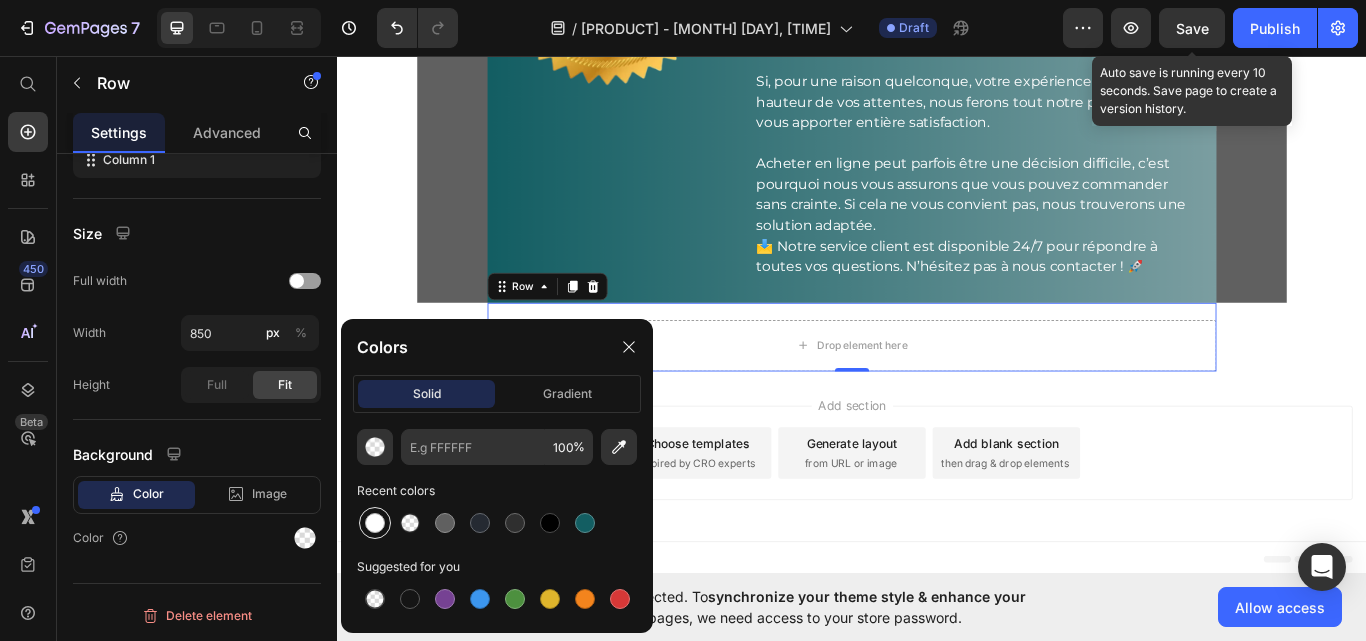 click at bounding box center (375, 523) 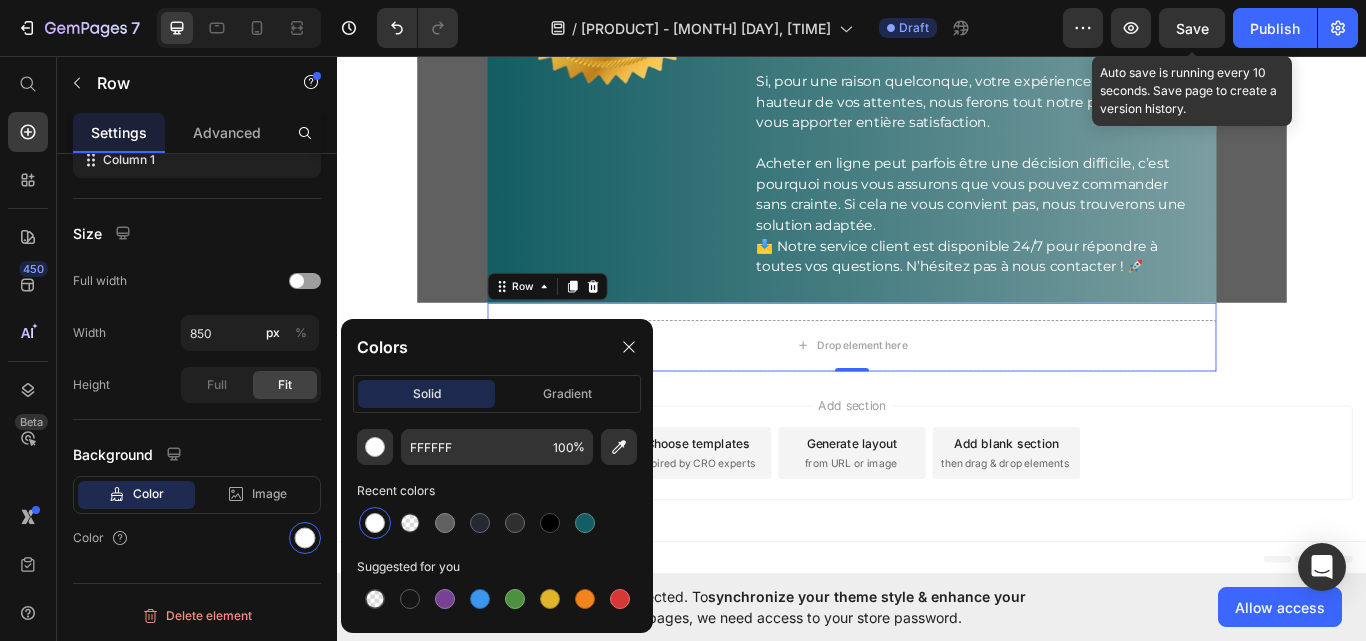 click on "Save" at bounding box center [1192, 28] 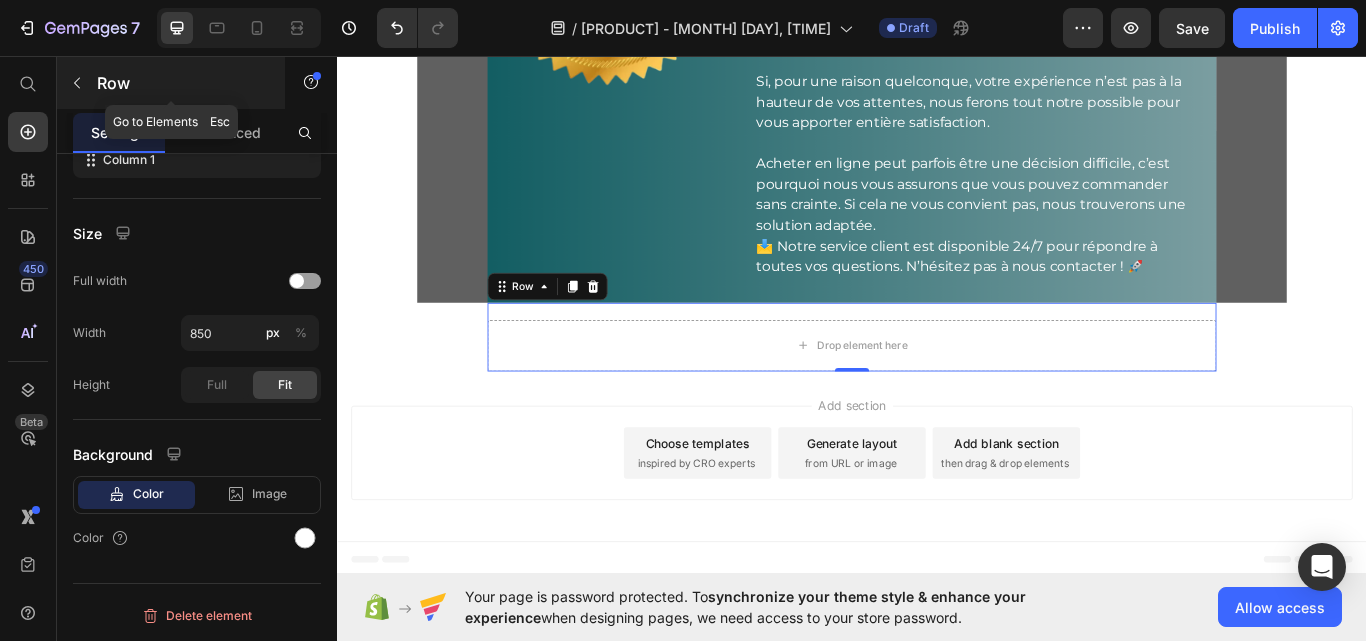 click on "Row" at bounding box center (182, 83) 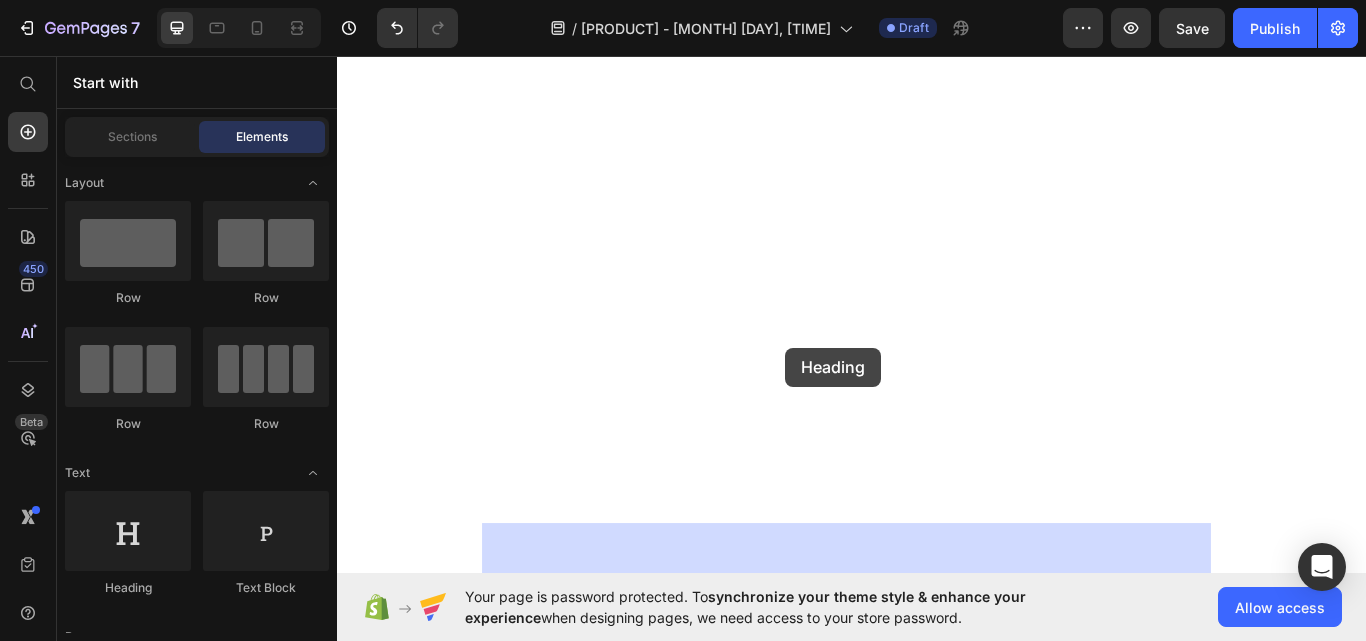drag, startPoint x: 496, startPoint y: 589, endPoint x: 824, endPoint y: 429, distance: 364.94382 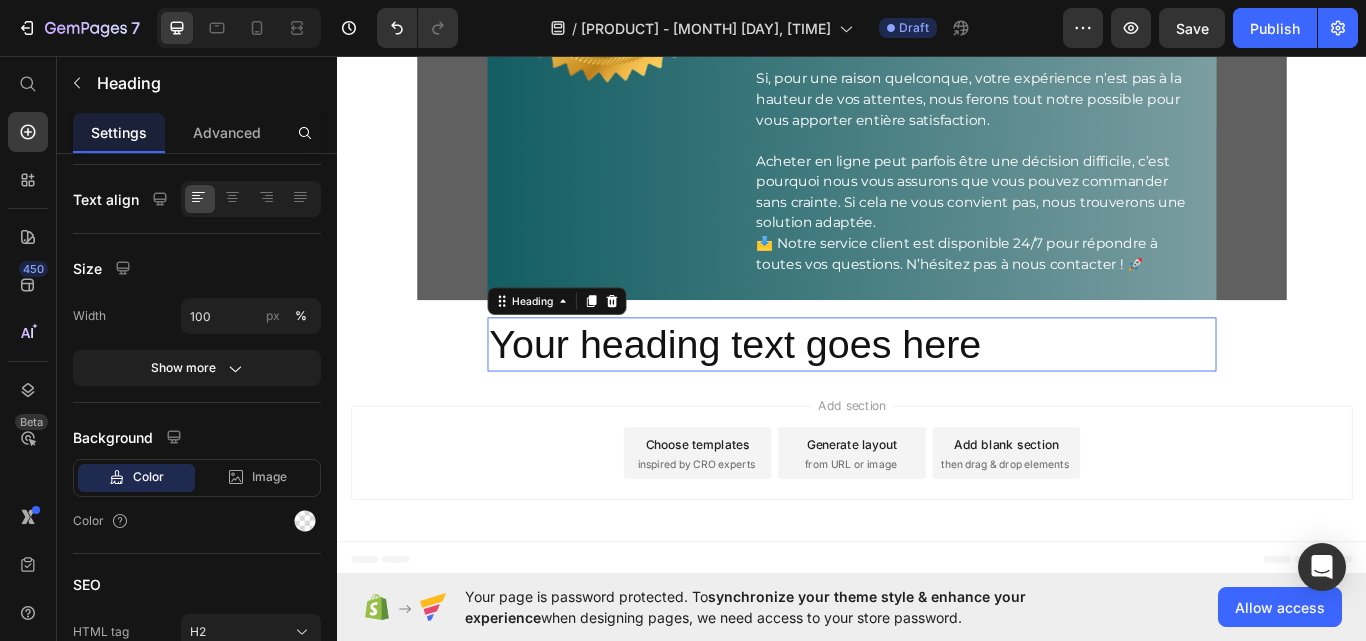 scroll, scrollTop: 0, scrollLeft: 0, axis: both 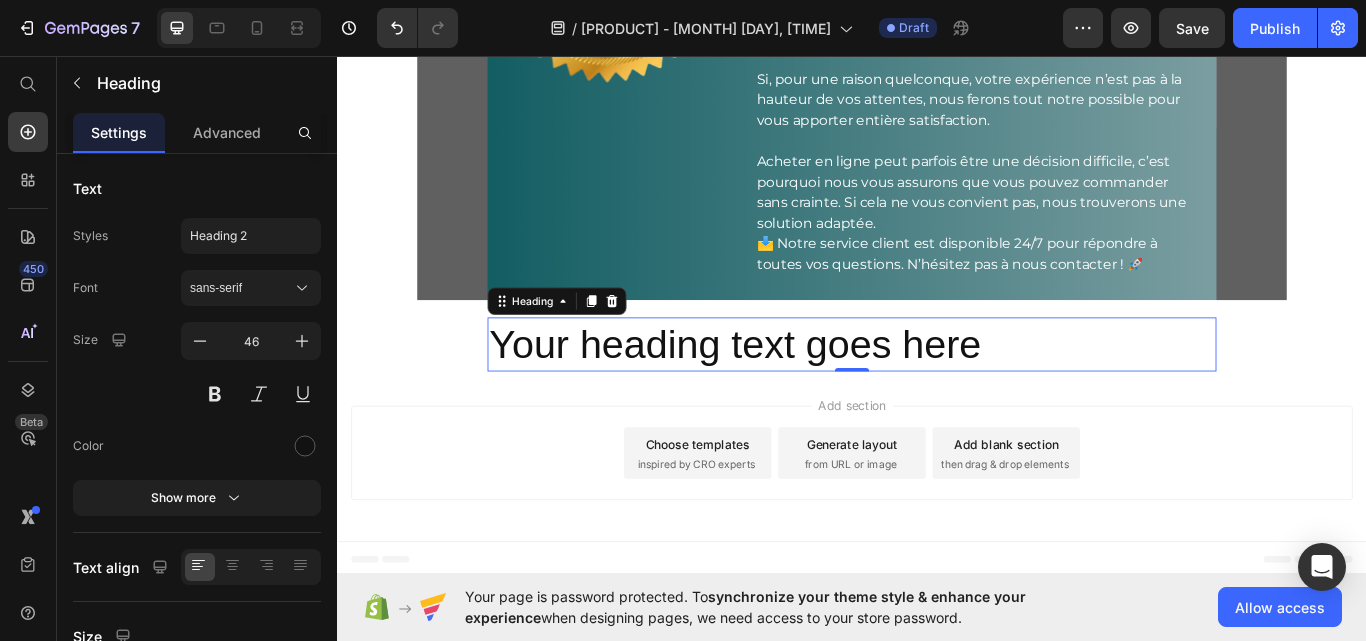 click on "Your heading text goes here" at bounding box center (937, 394) 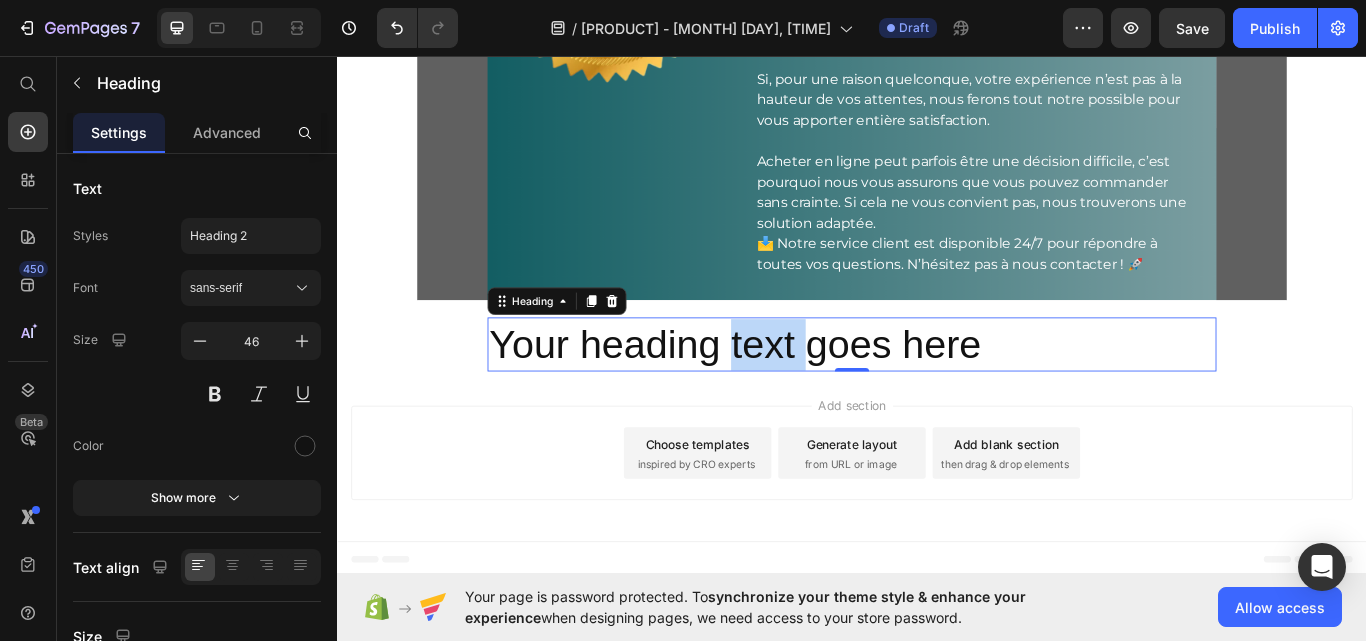 click on "Your heading text goes here" at bounding box center [937, 394] 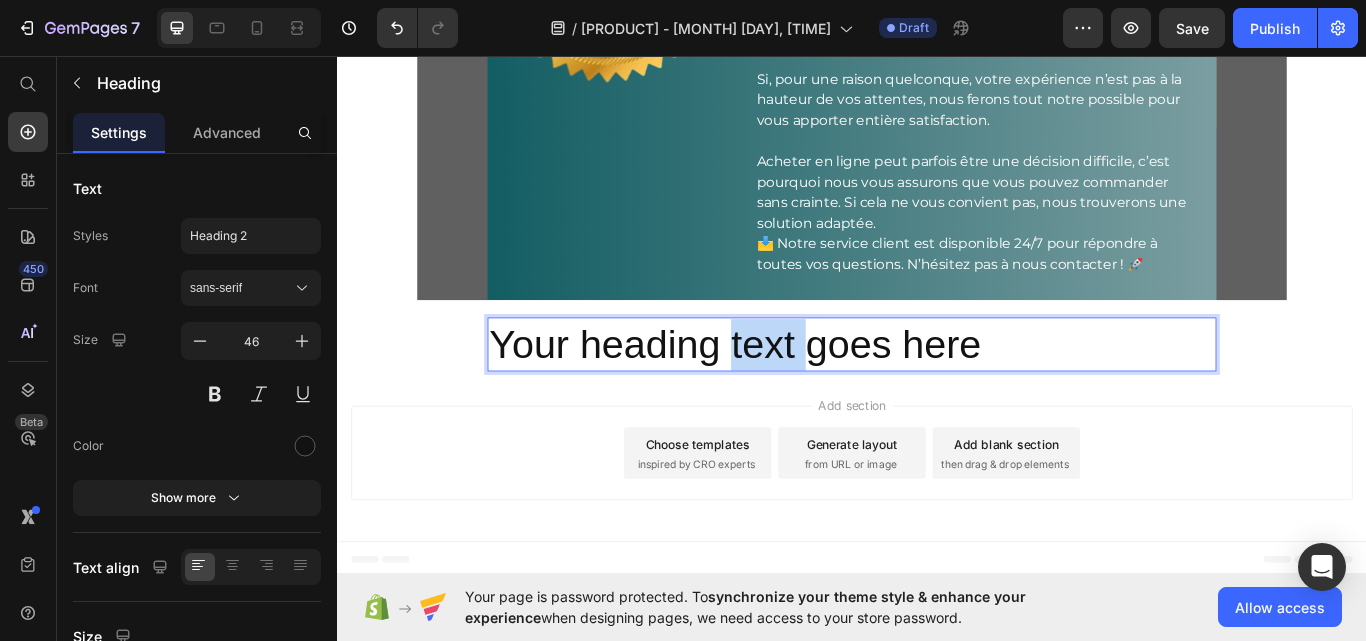 click on "Your heading text goes here" at bounding box center [937, 394] 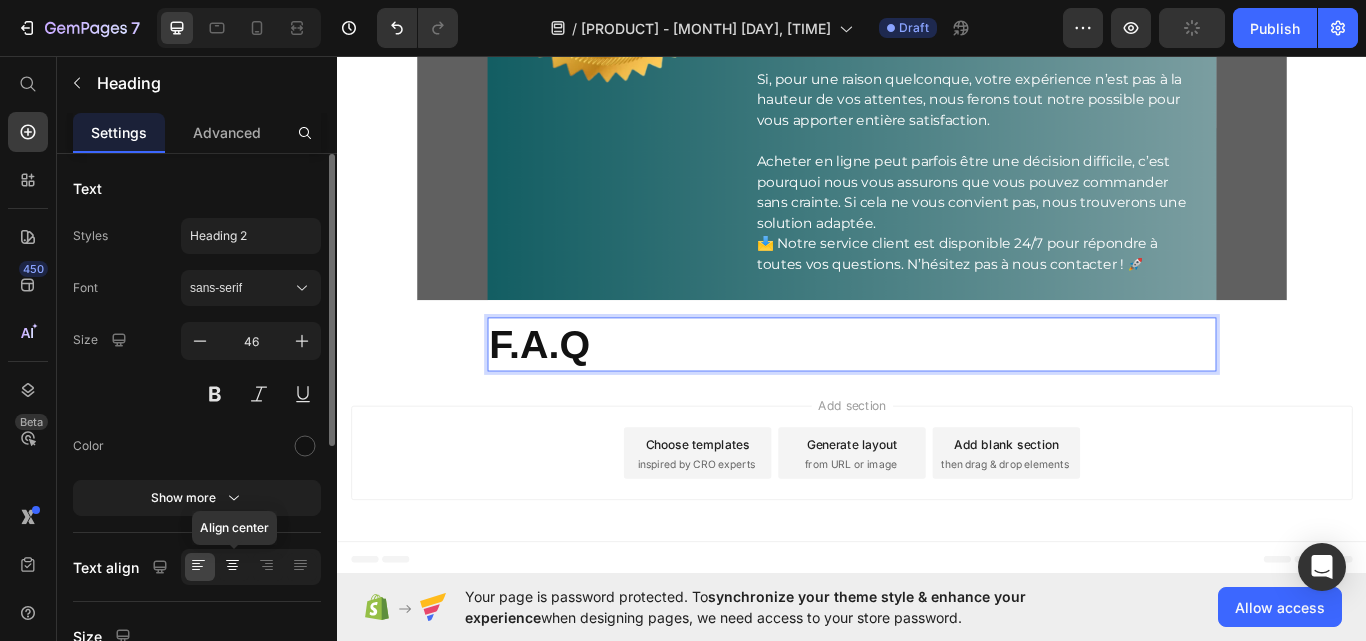 click 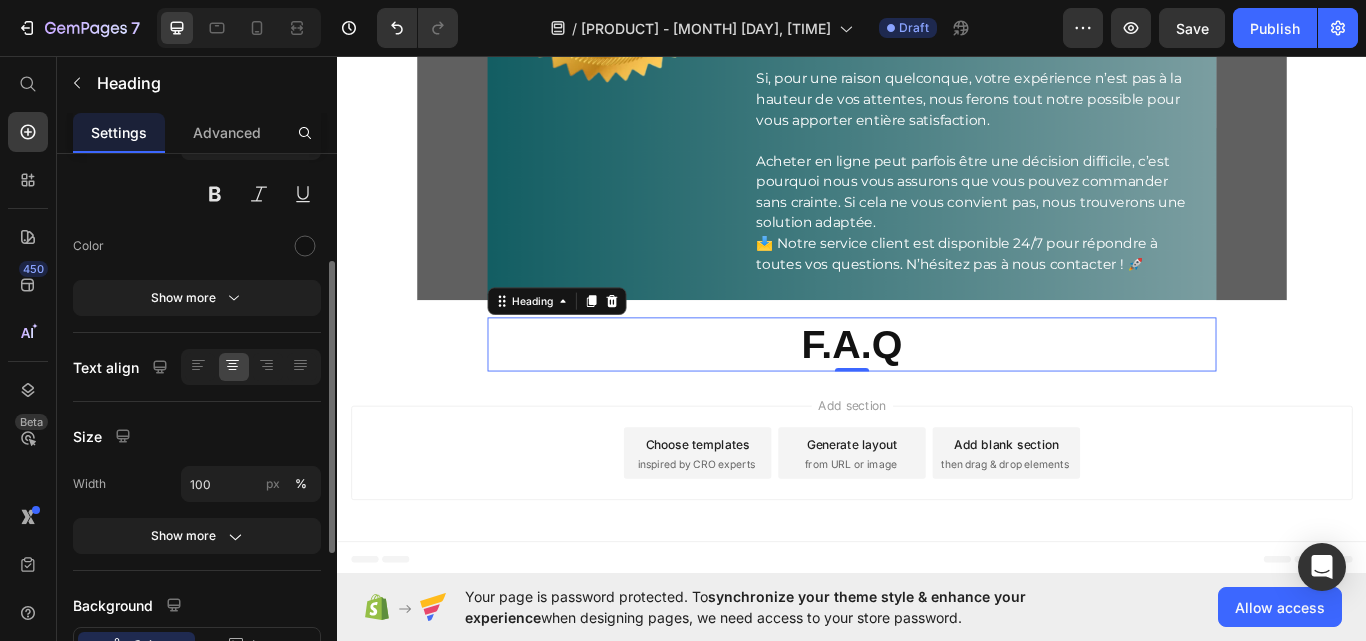 scroll, scrollTop: 300, scrollLeft: 0, axis: vertical 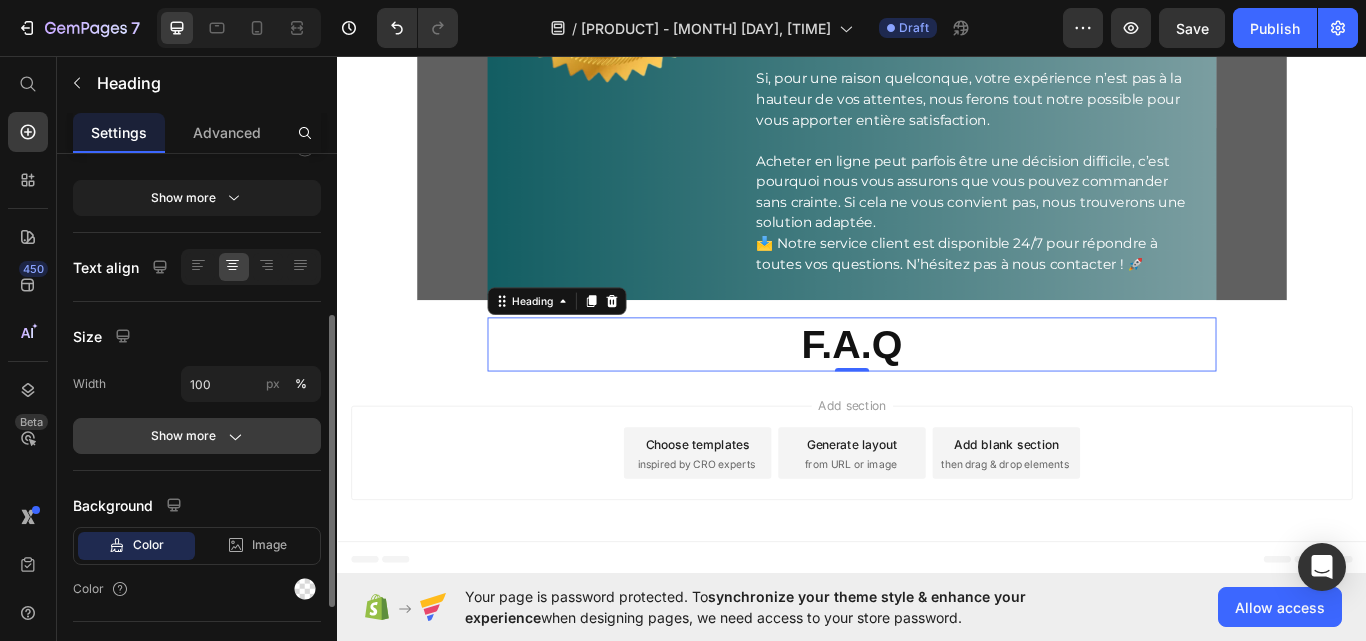click 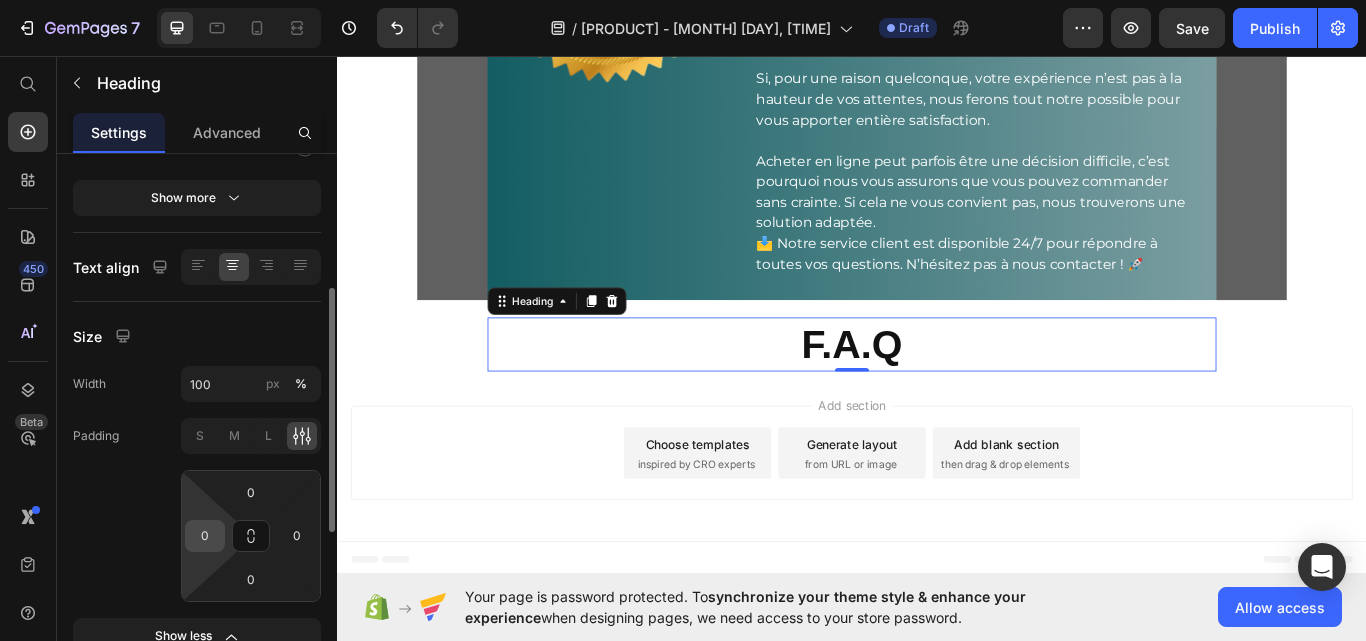 click on "0" at bounding box center [205, 536] 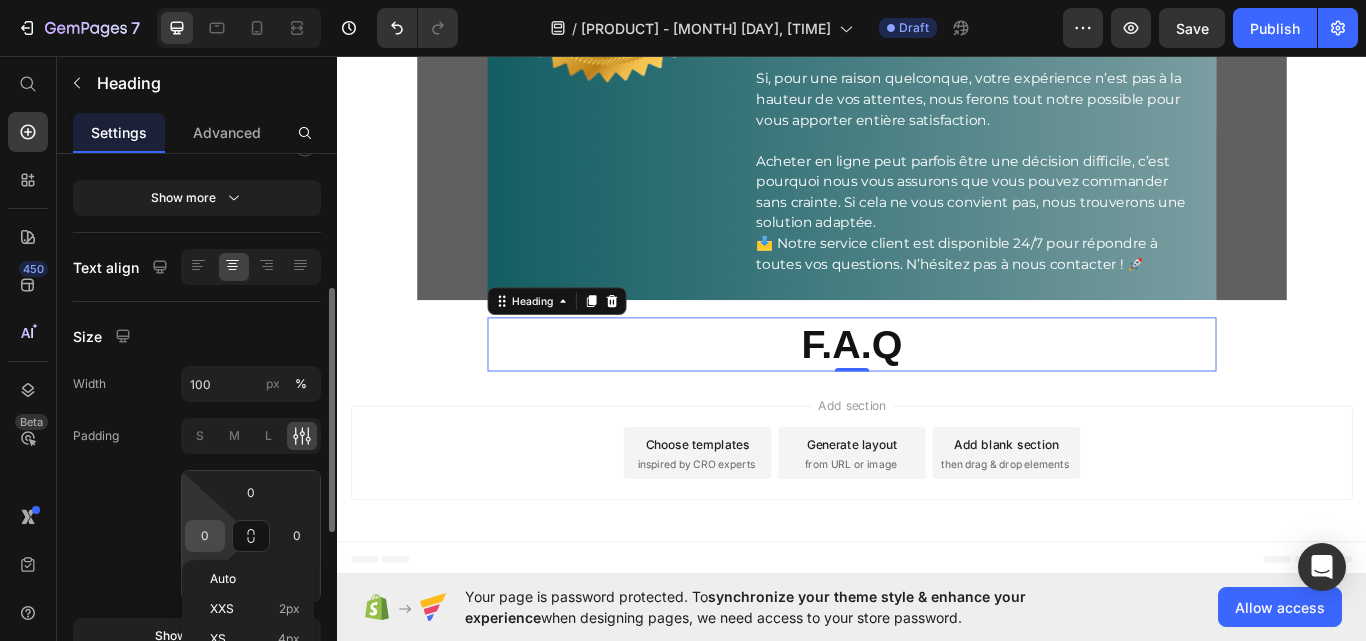 click on "0" at bounding box center (205, 536) 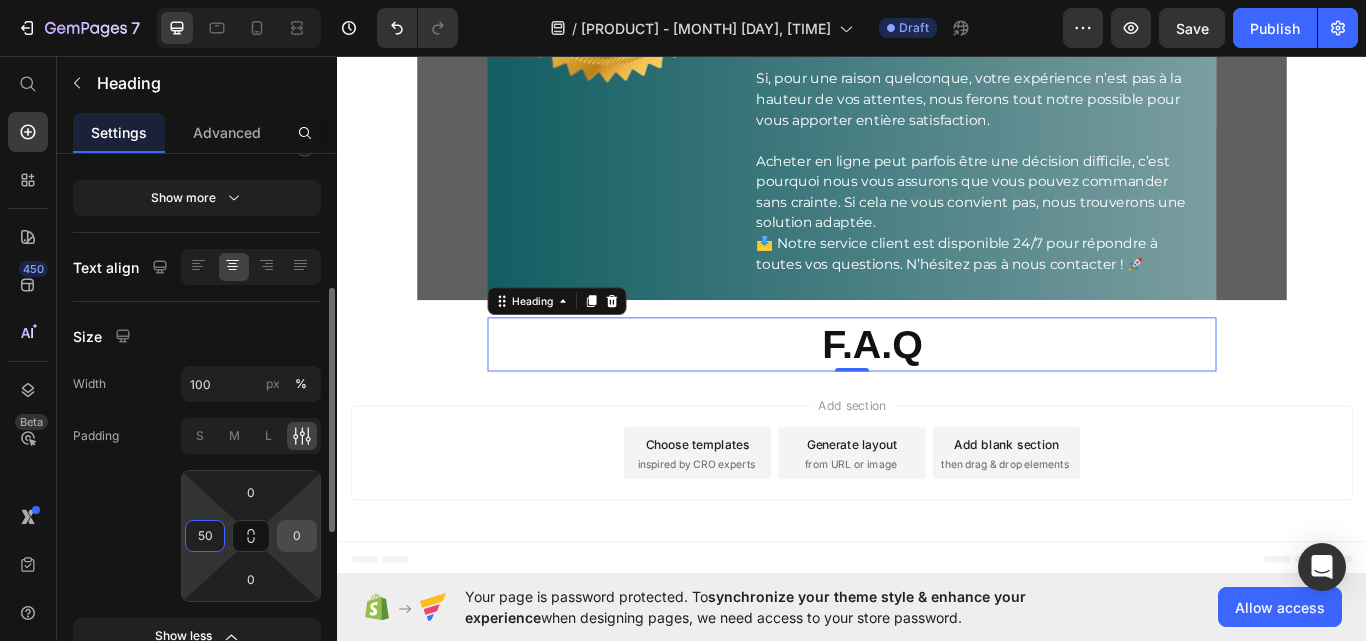 type on "50" 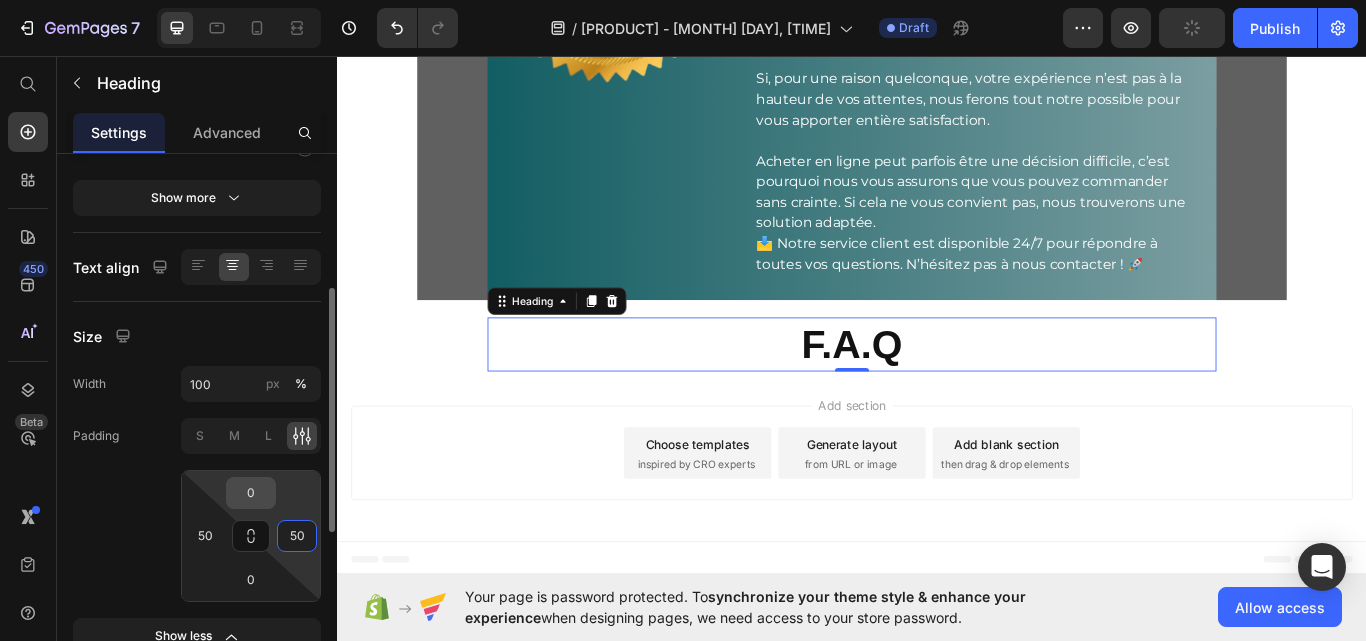 type on "50" 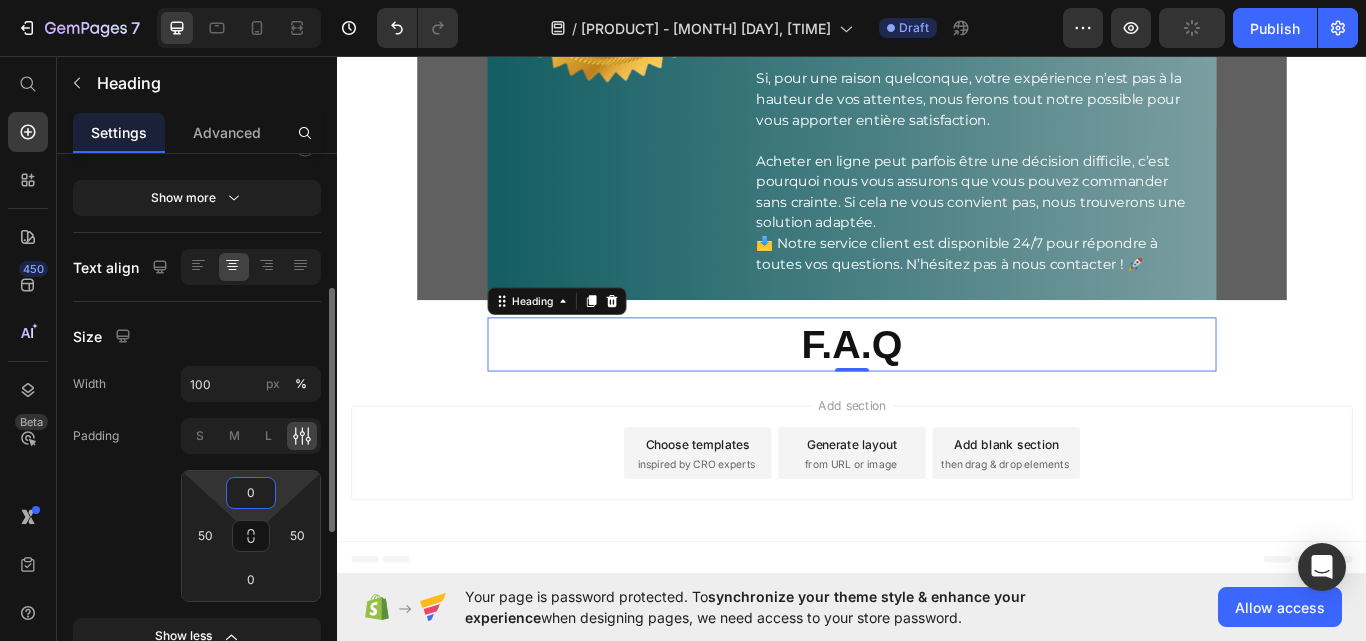 click on "0" at bounding box center (251, 493) 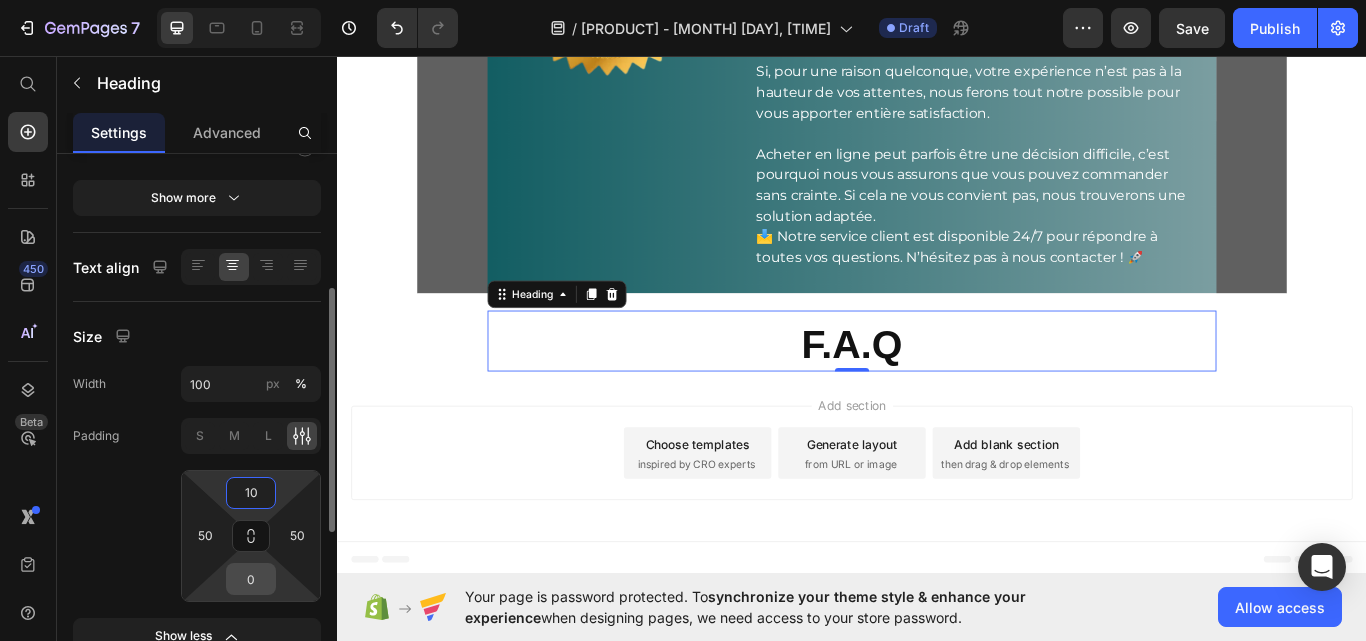 type on "10" 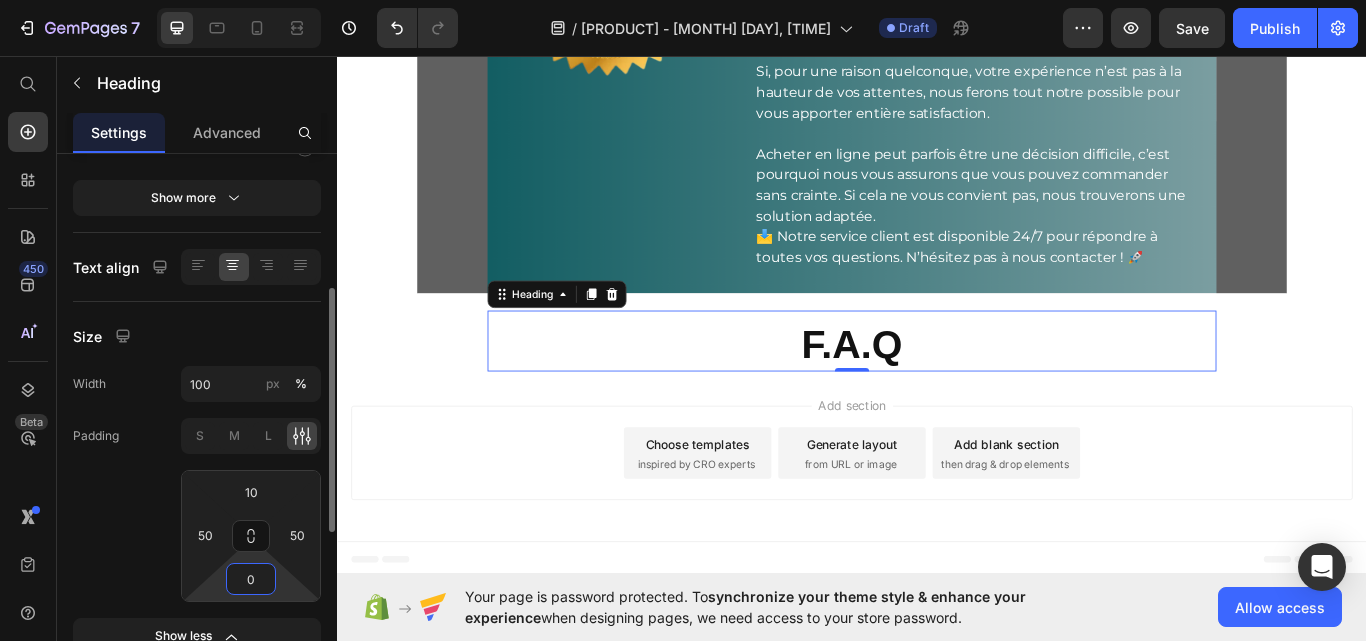 click on "0" at bounding box center (251, 579) 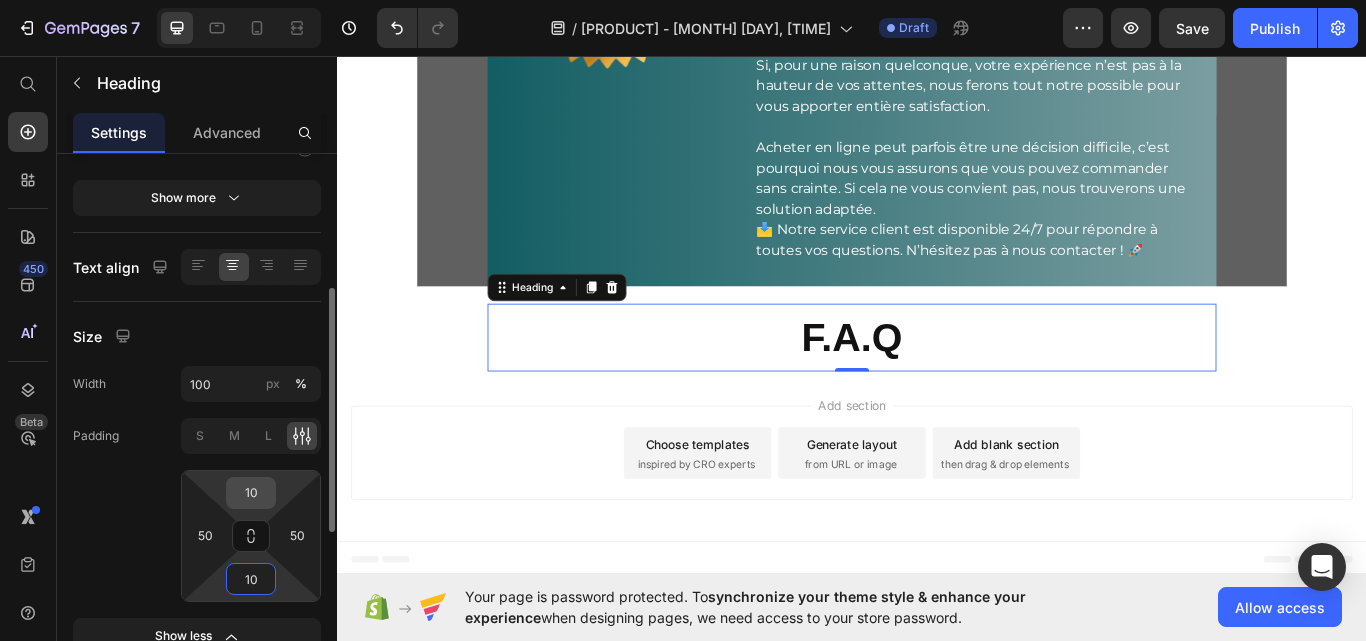 type on "10" 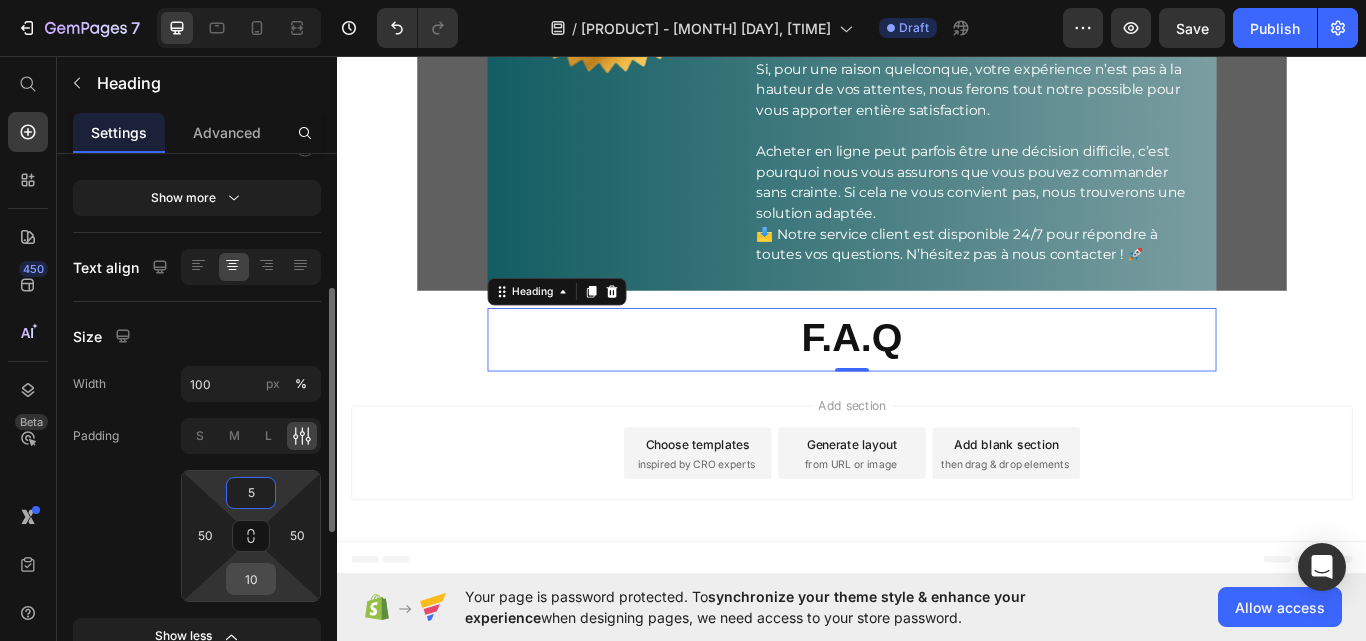 type on "5" 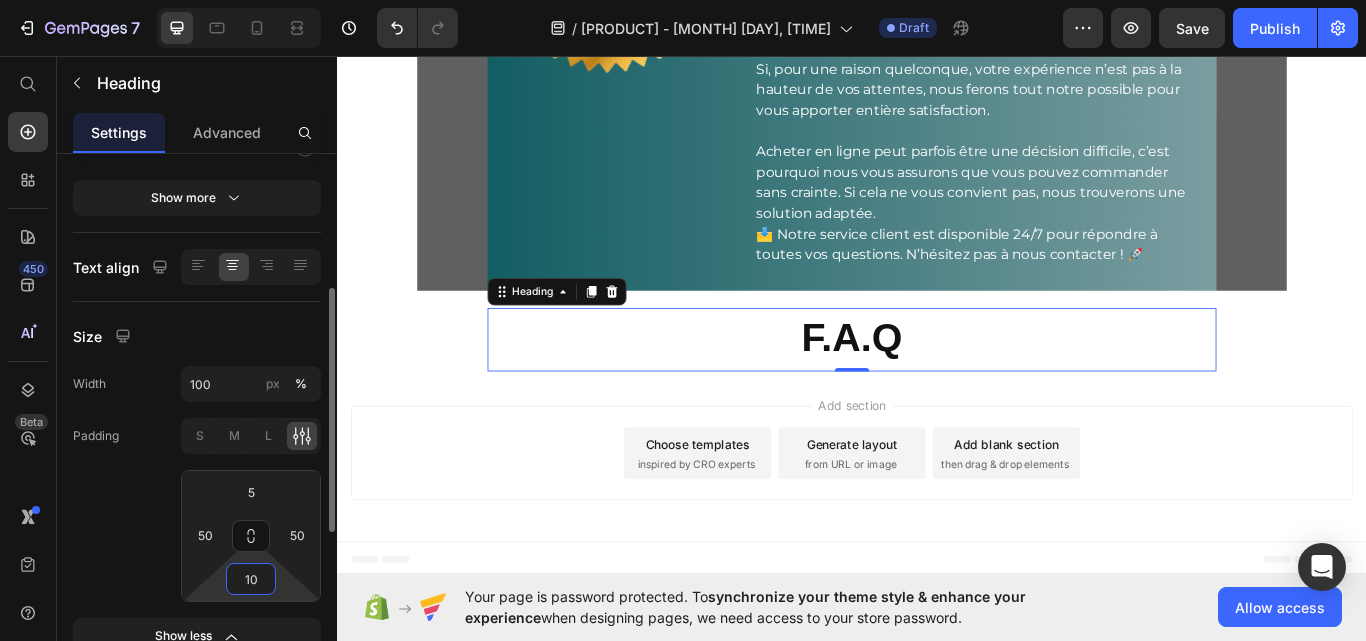 click on "10" at bounding box center [251, 579] 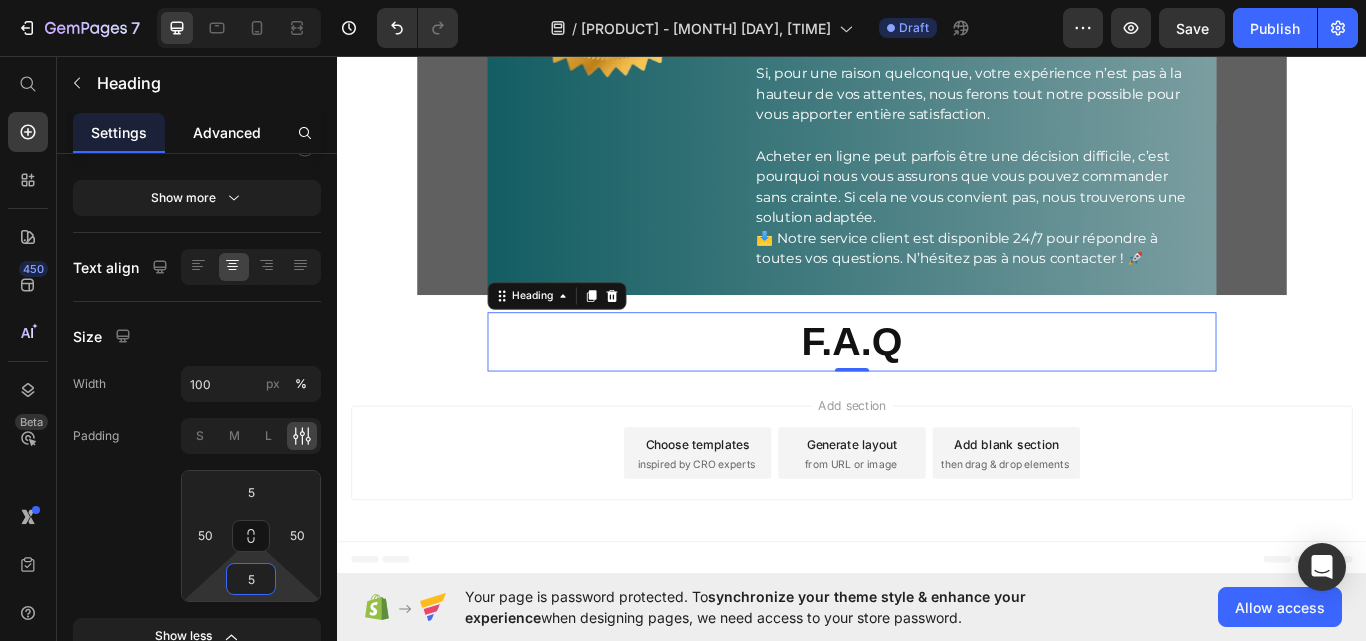 type on "5" 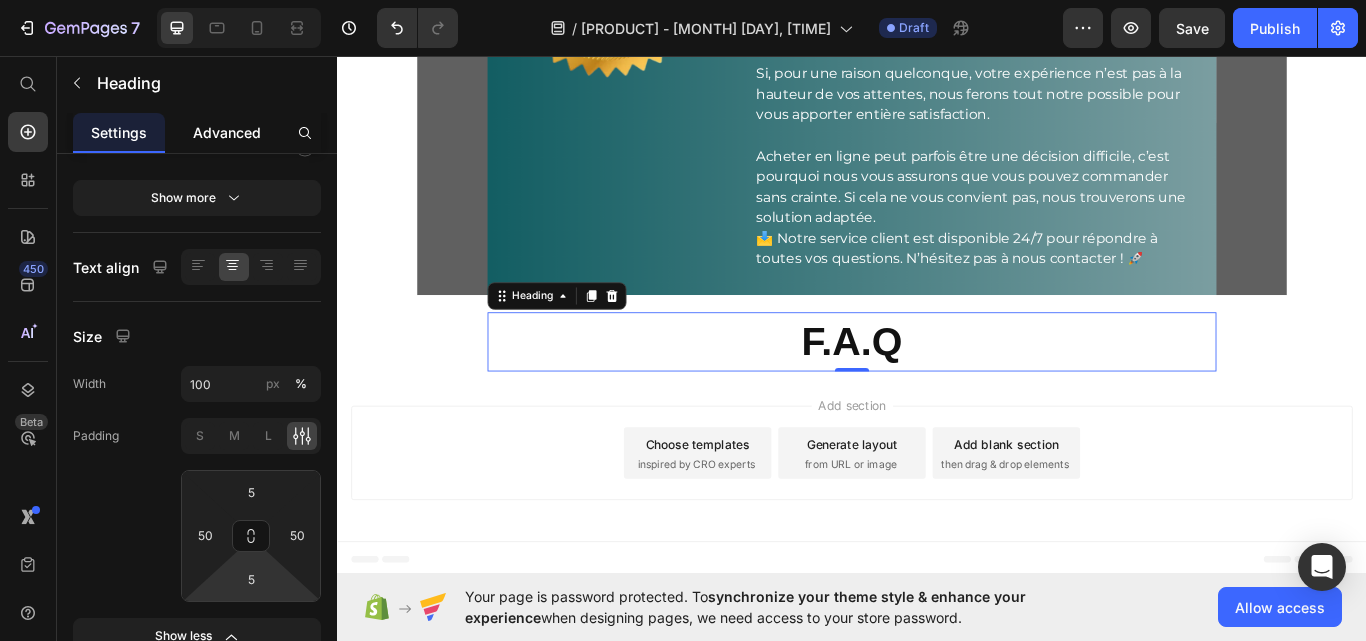 click on "Advanced" at bounding box center (227, 132) 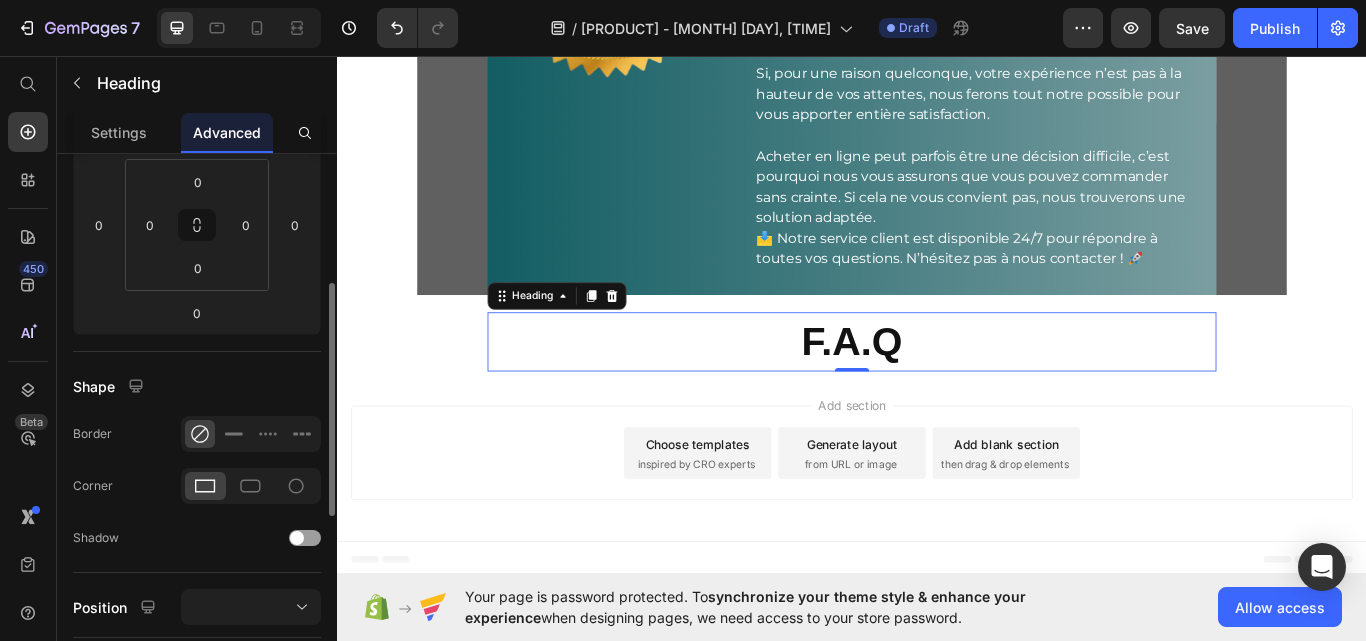 scroll, scrollTop: 0, scrollLeft: 0, axis: both 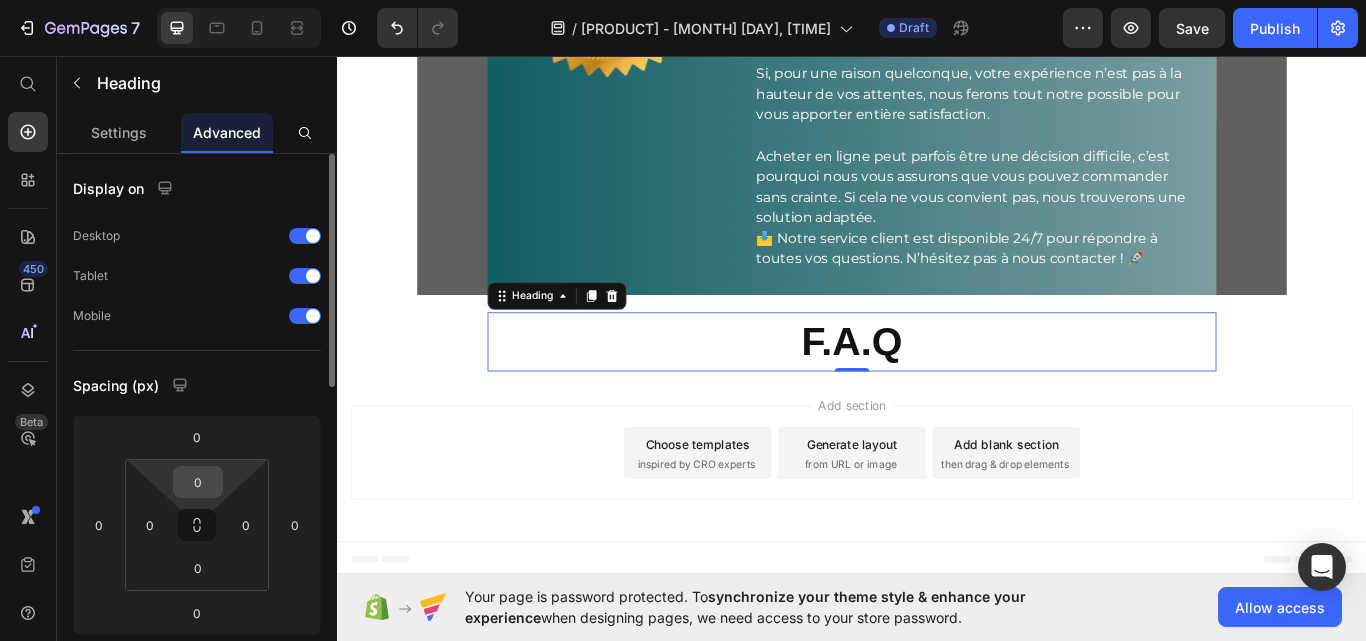 click on "0" at bounding box center (198, 482) 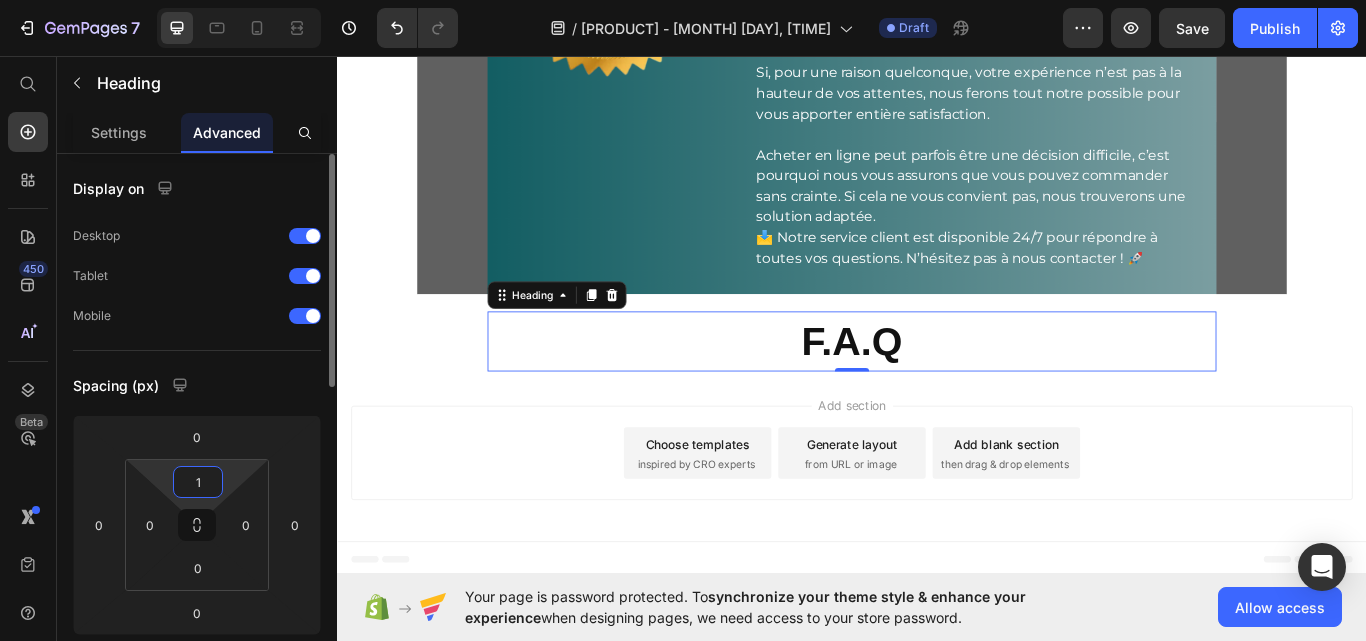 type on "10" 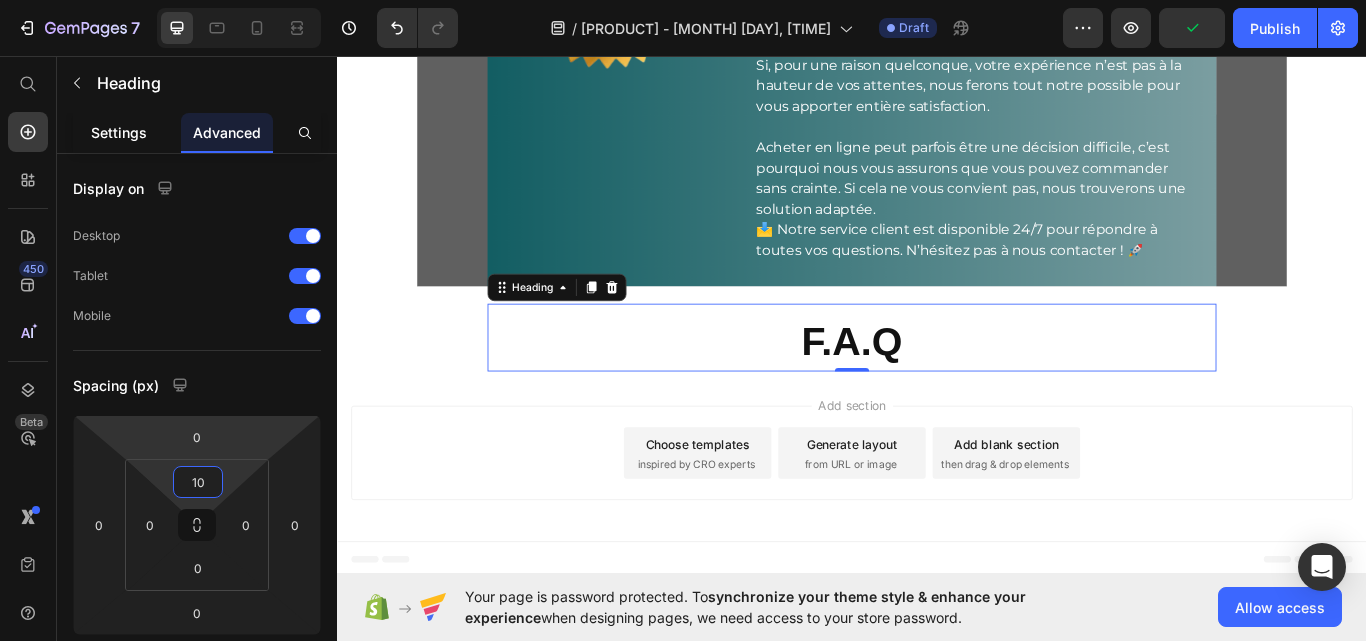 click on "Settings" 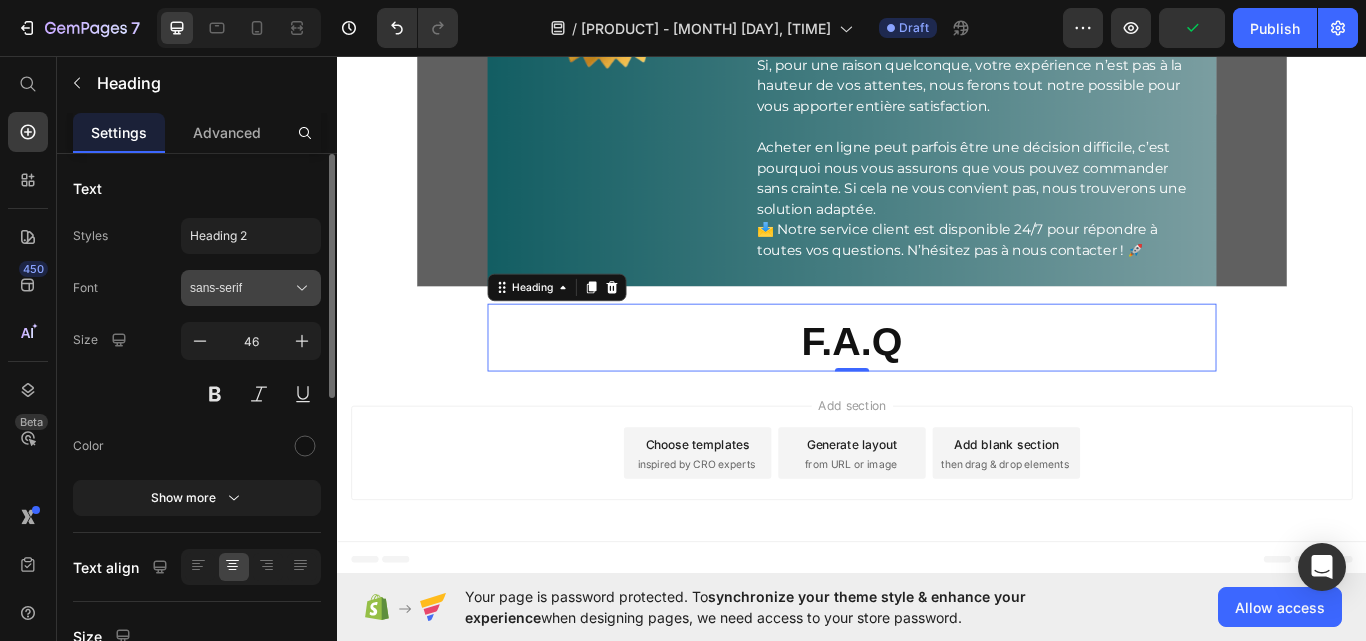 click on "sans-serif" at bounding box center [241, 288] 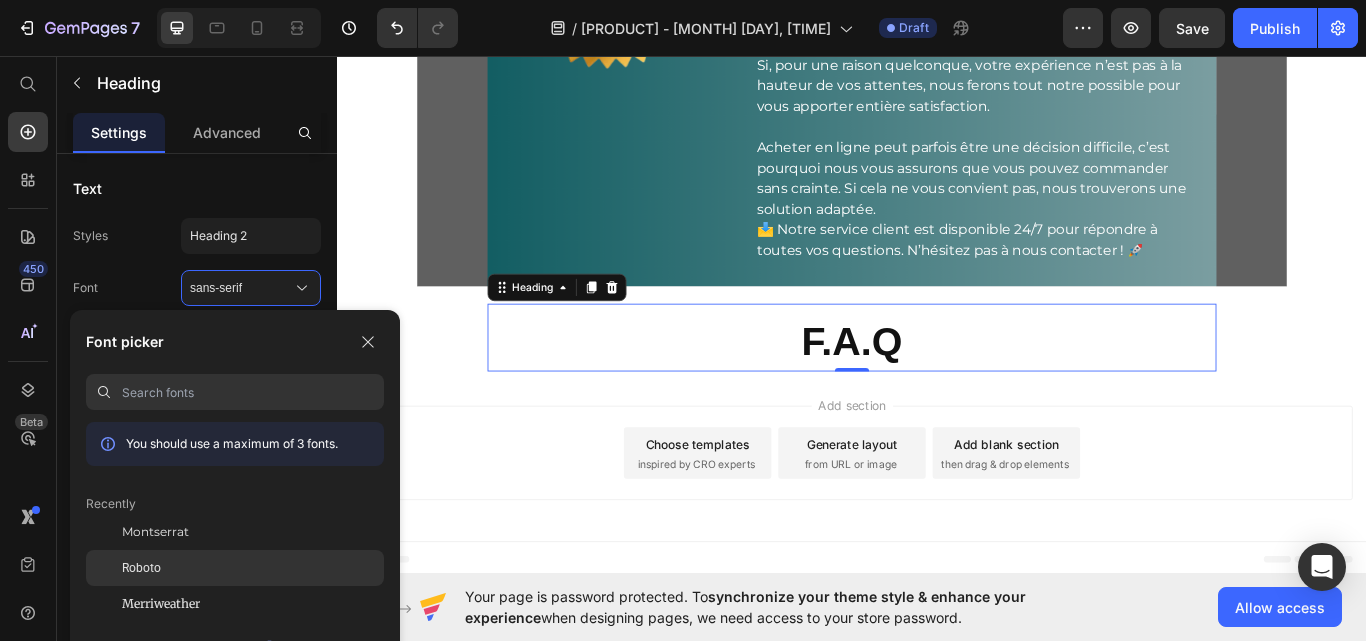 click on "Roboto" at bounding box center [141, 568] 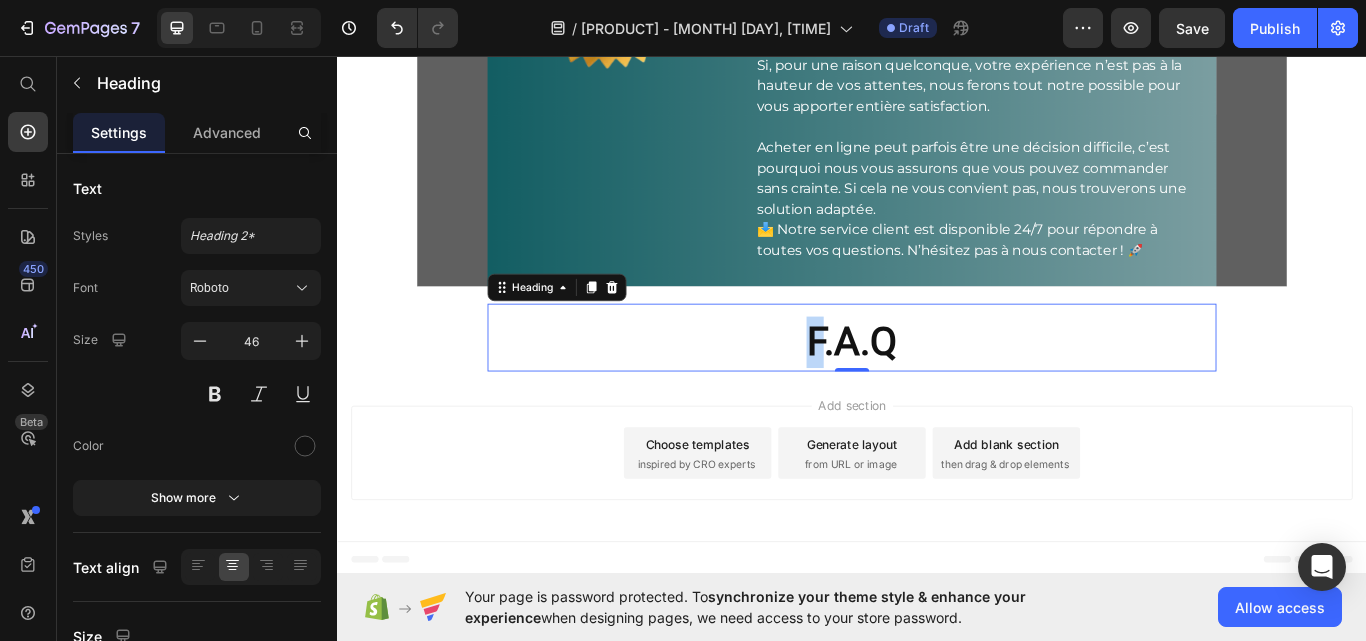 click on "F.A.Q" at bounding box center (937, 390) 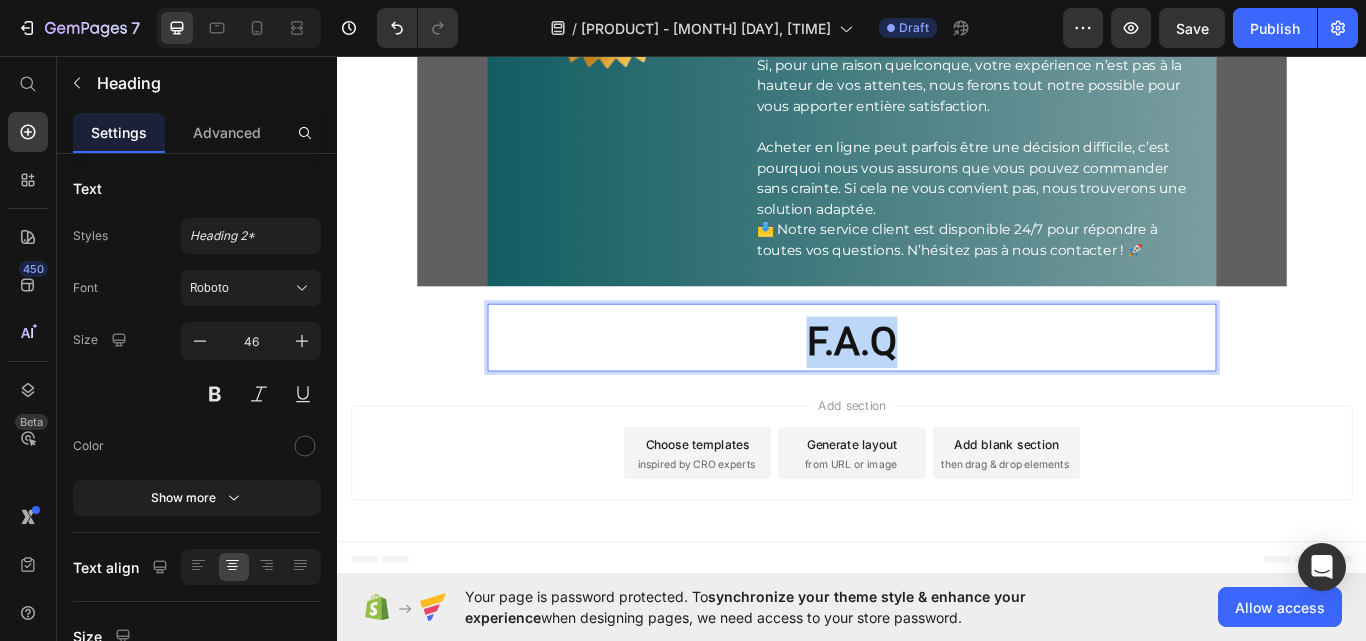 click on "F.A.Q" at bounding box center (937, 390) 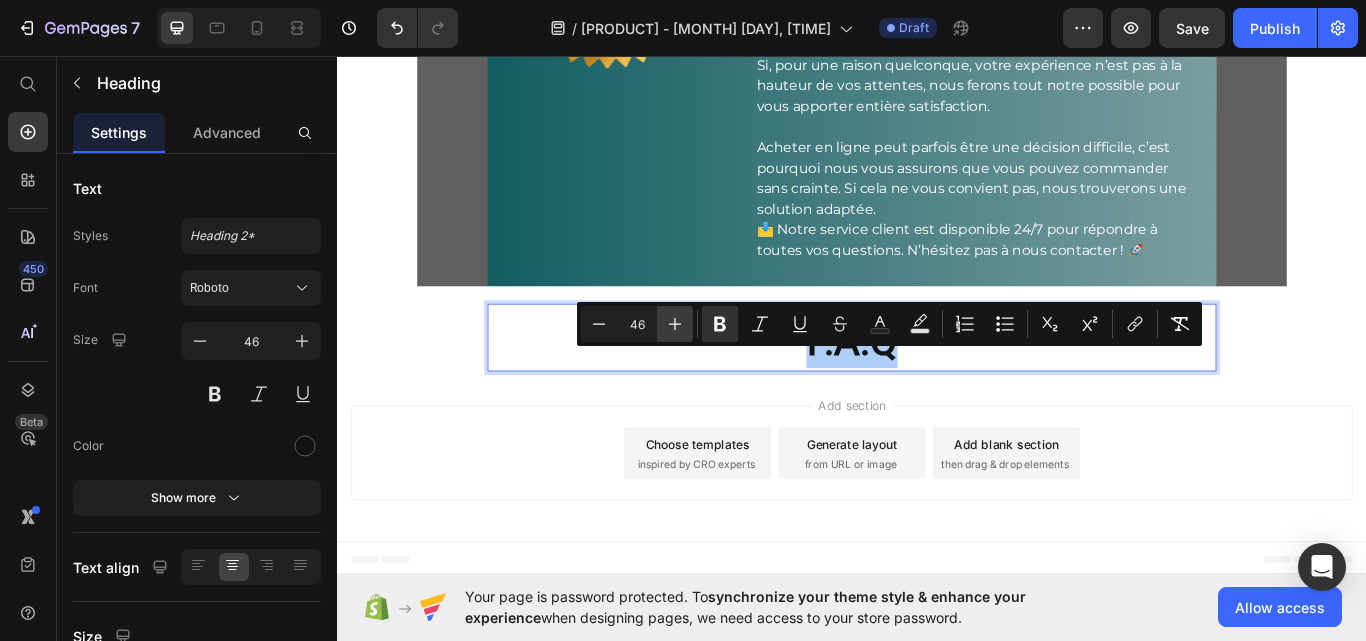 click 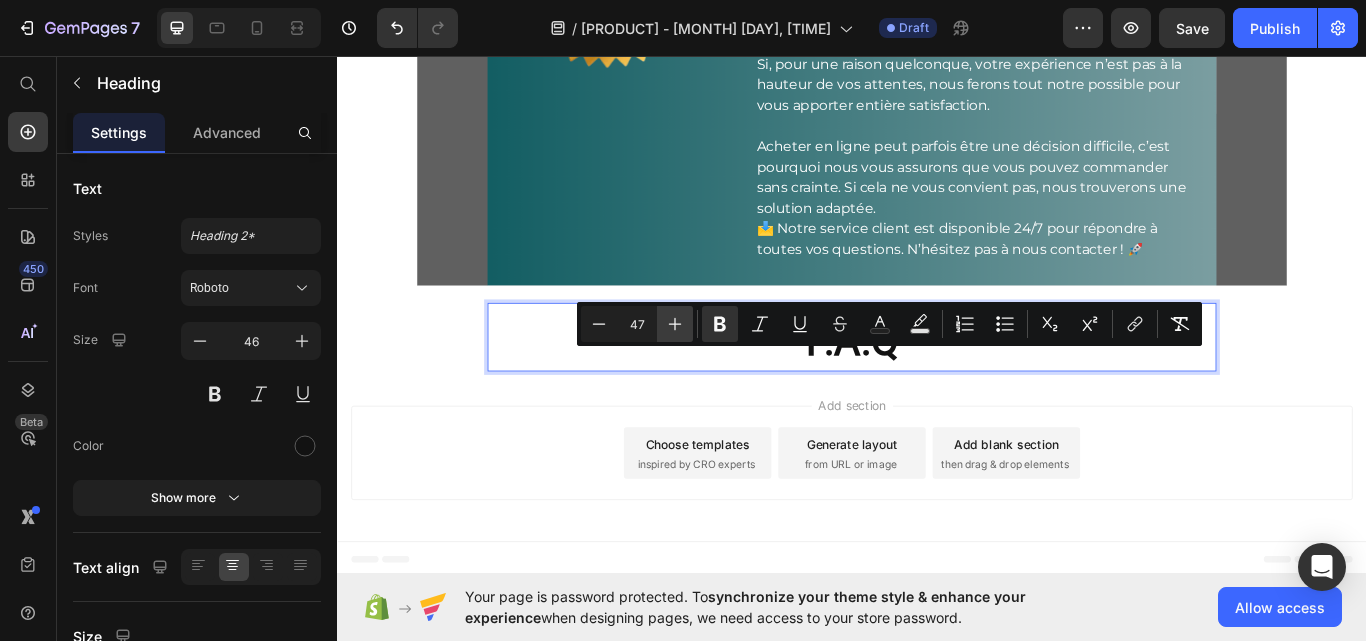 click 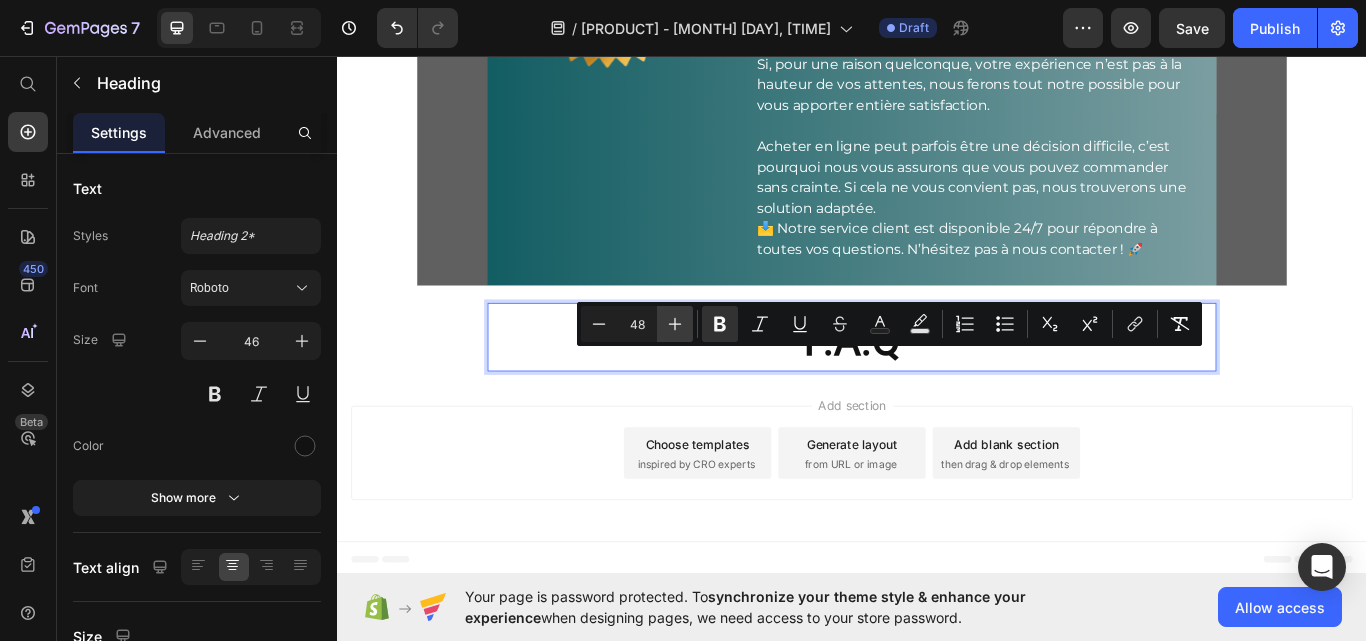 click 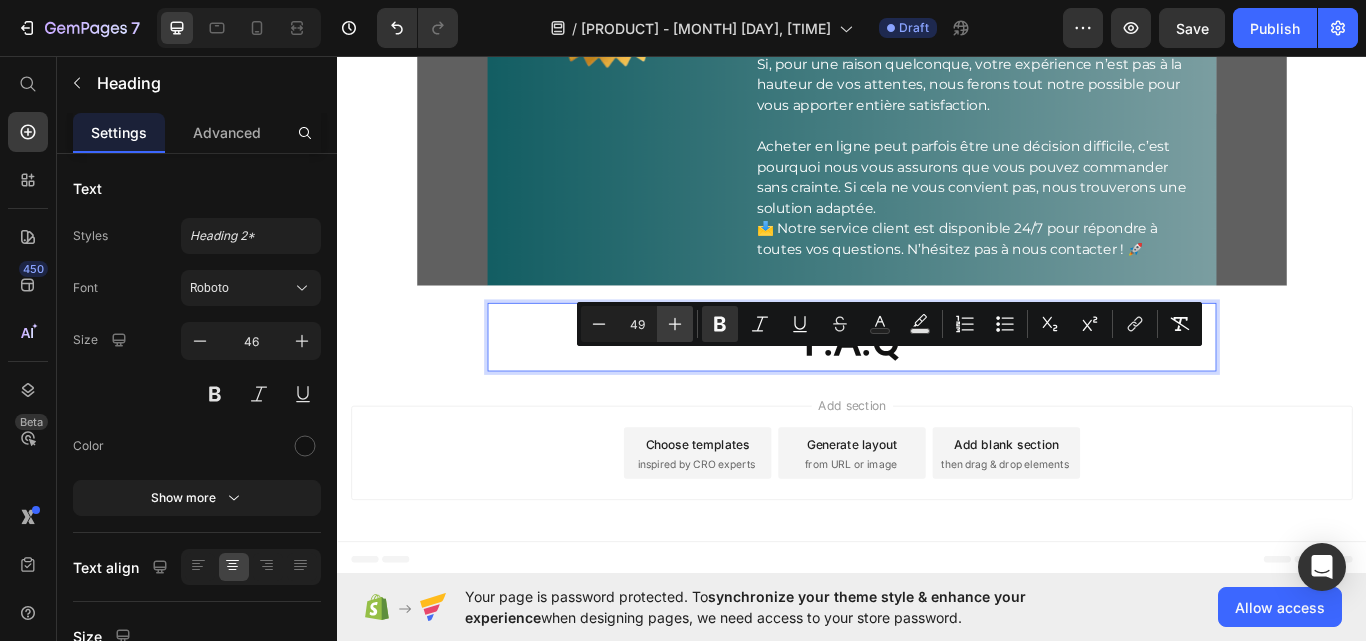 click 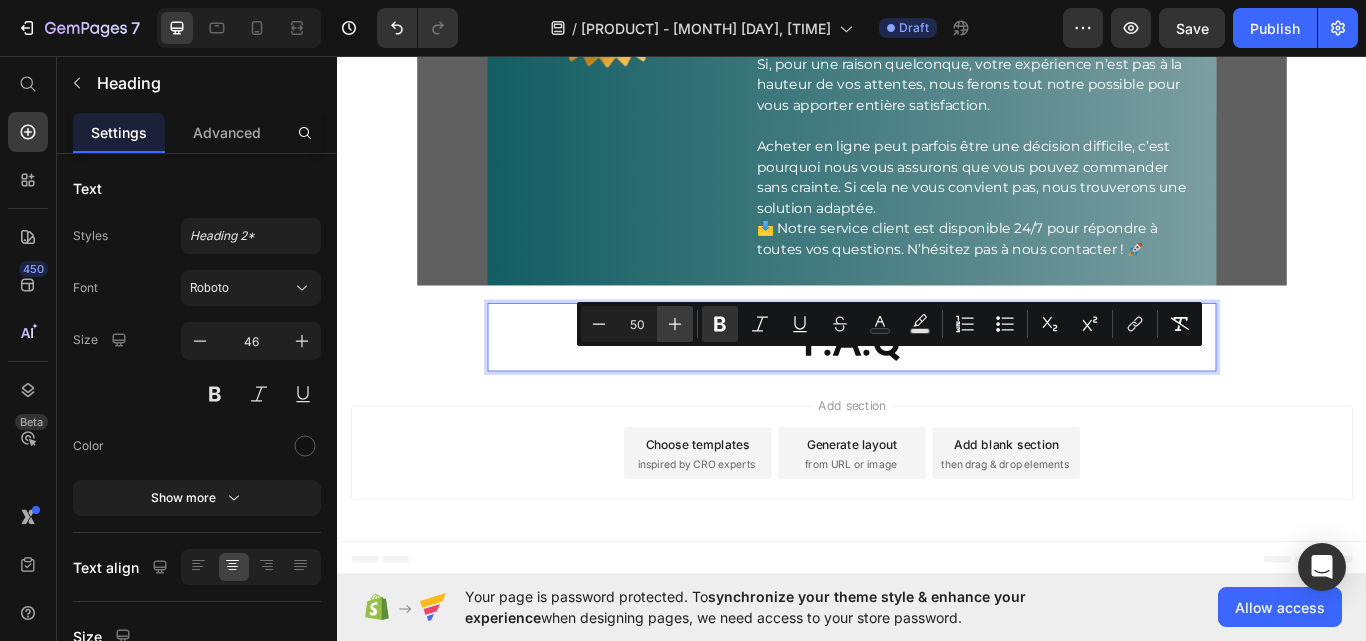 click 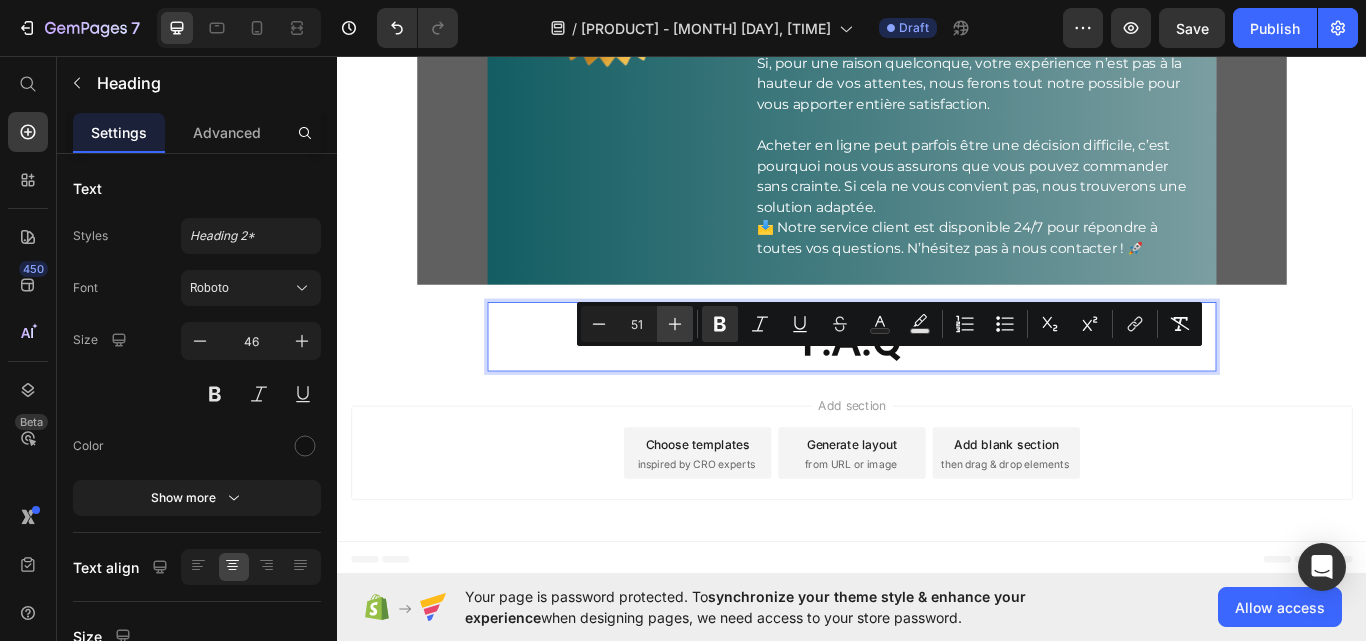 click 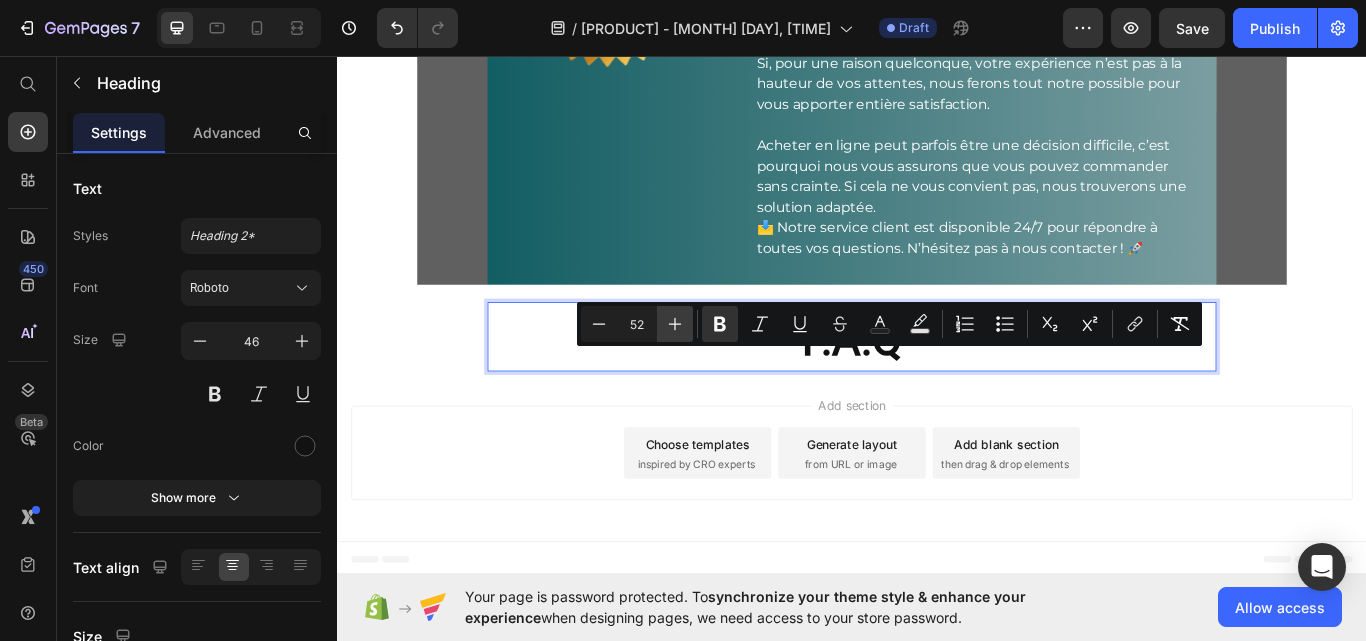 click 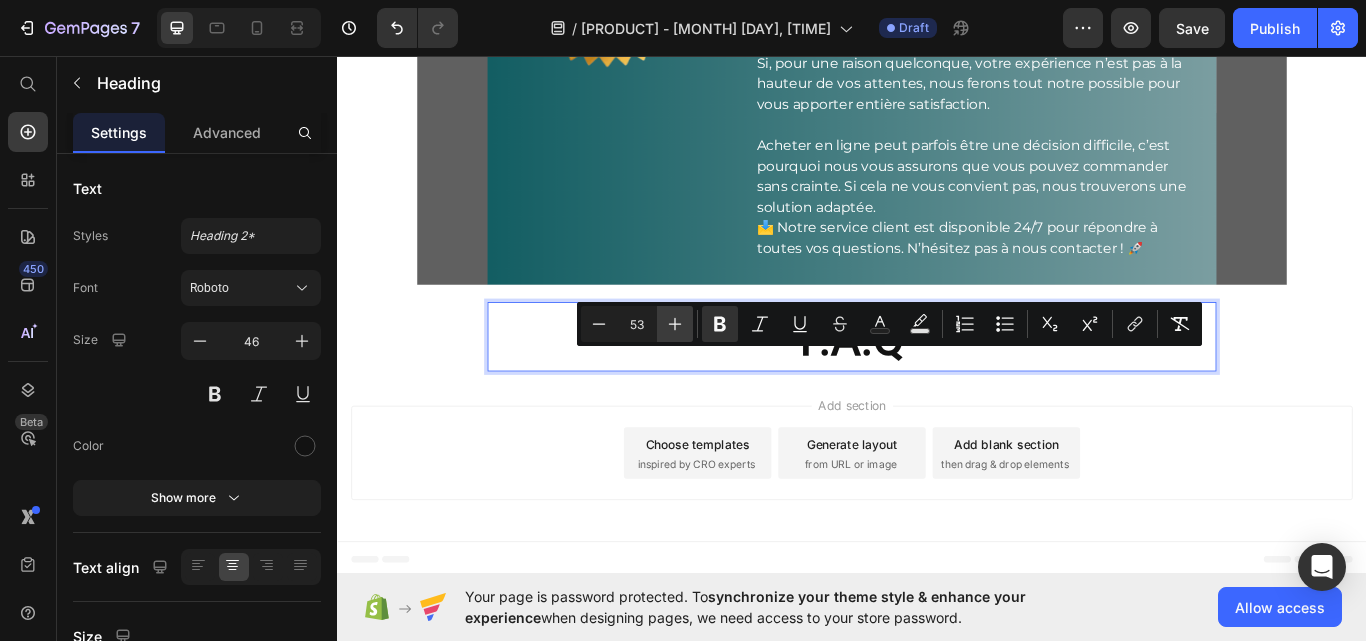 click 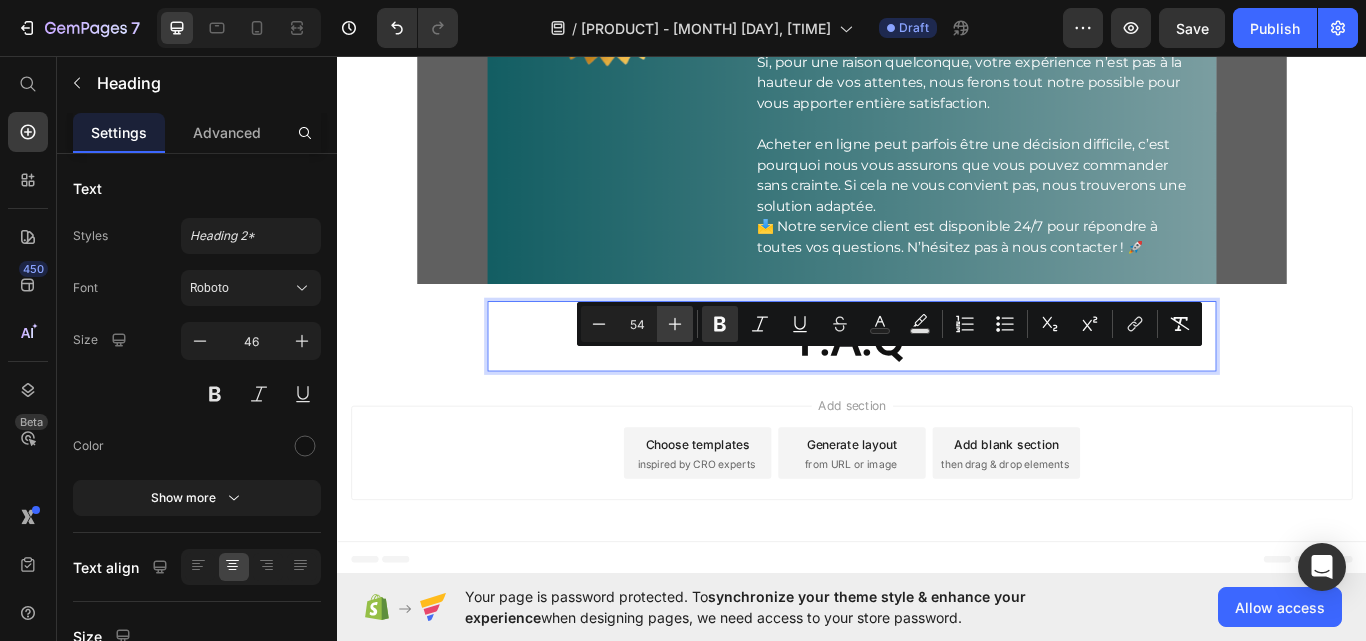 click 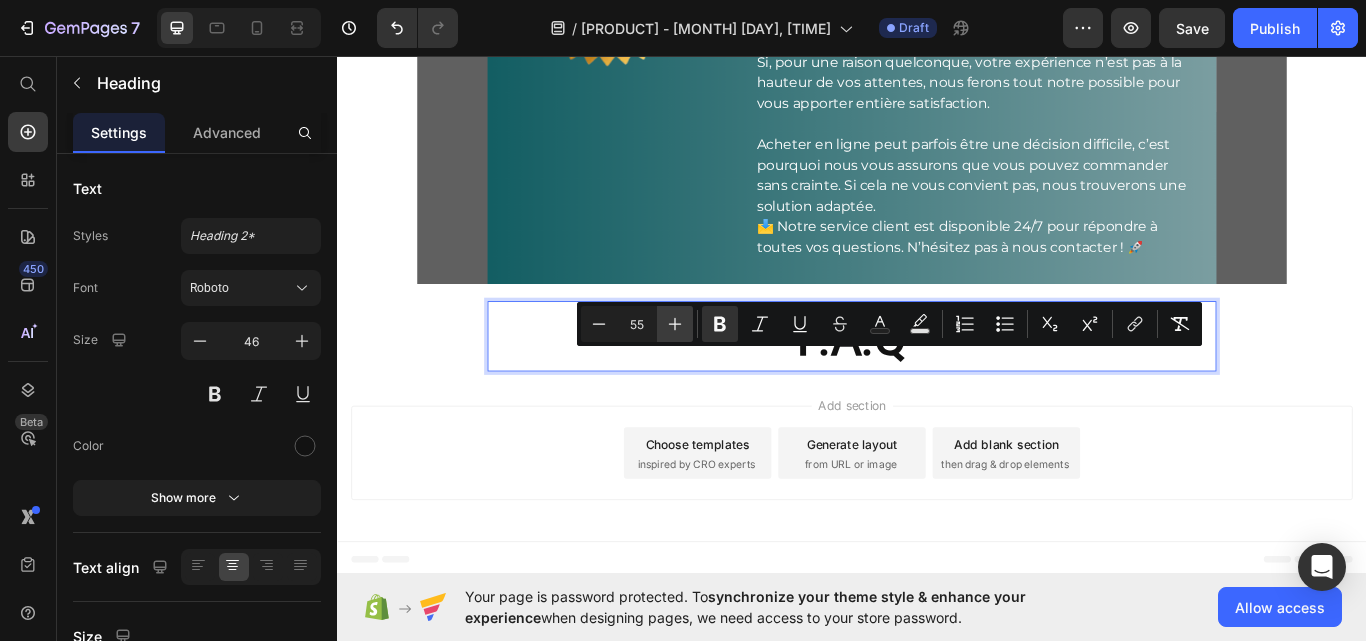 click 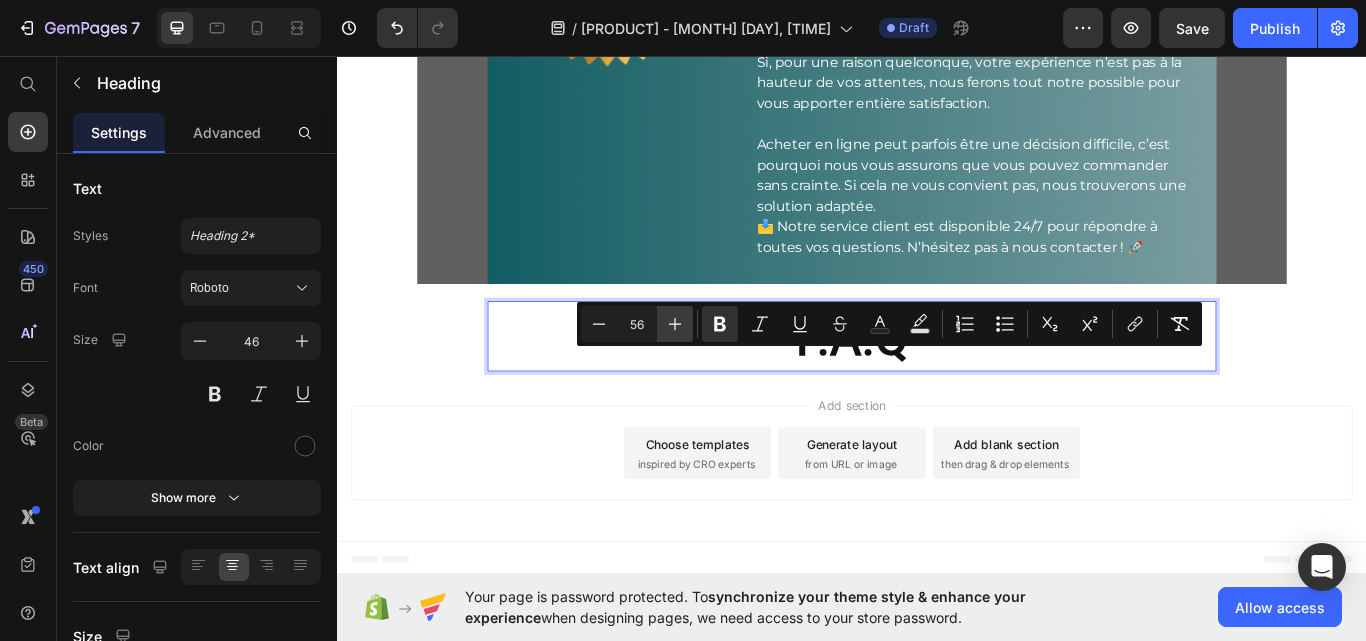 click 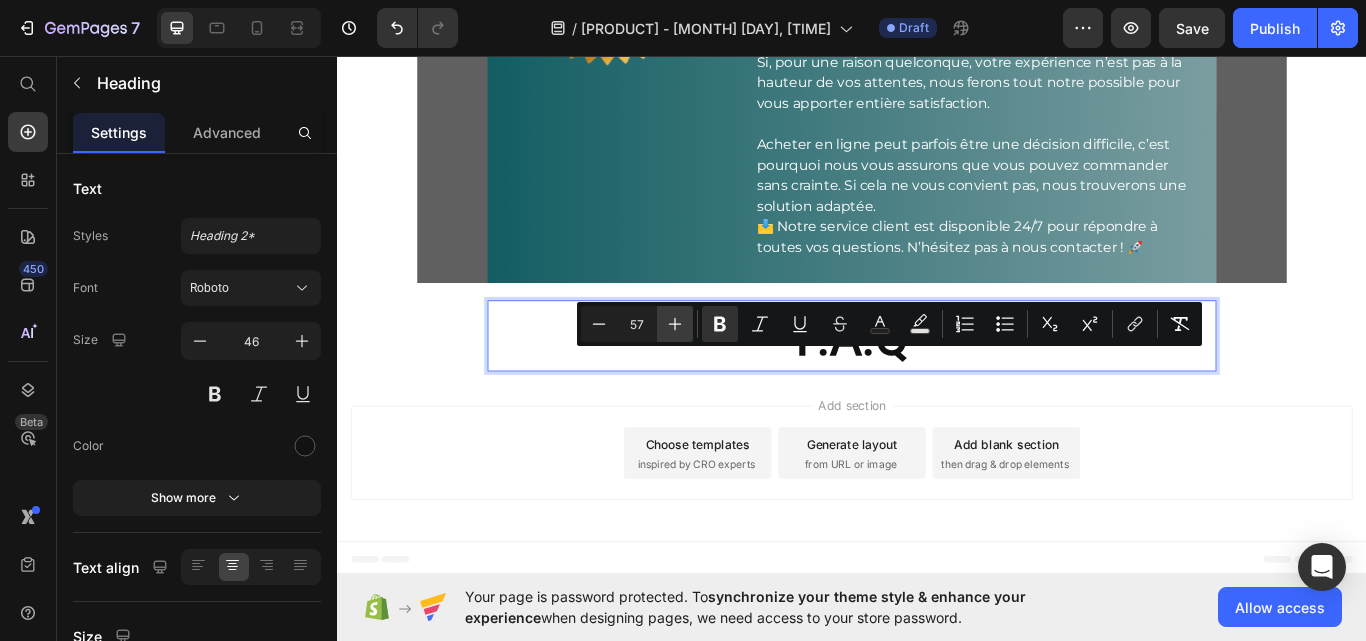 click 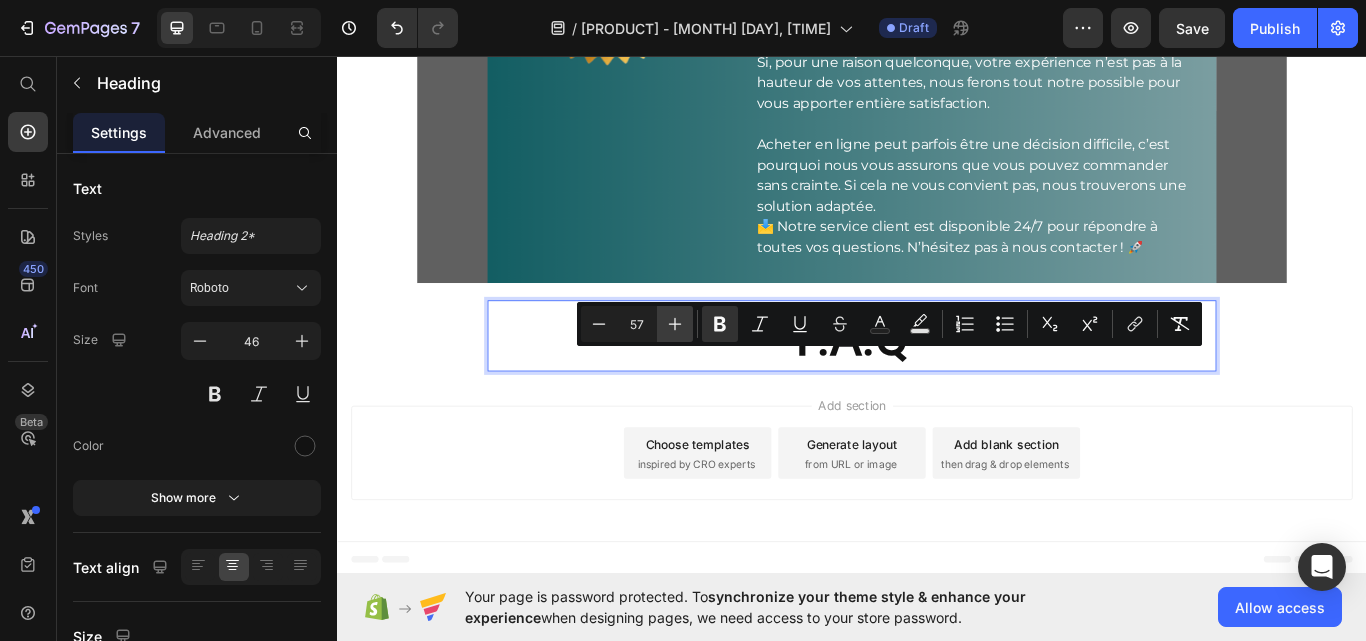 type on "58" 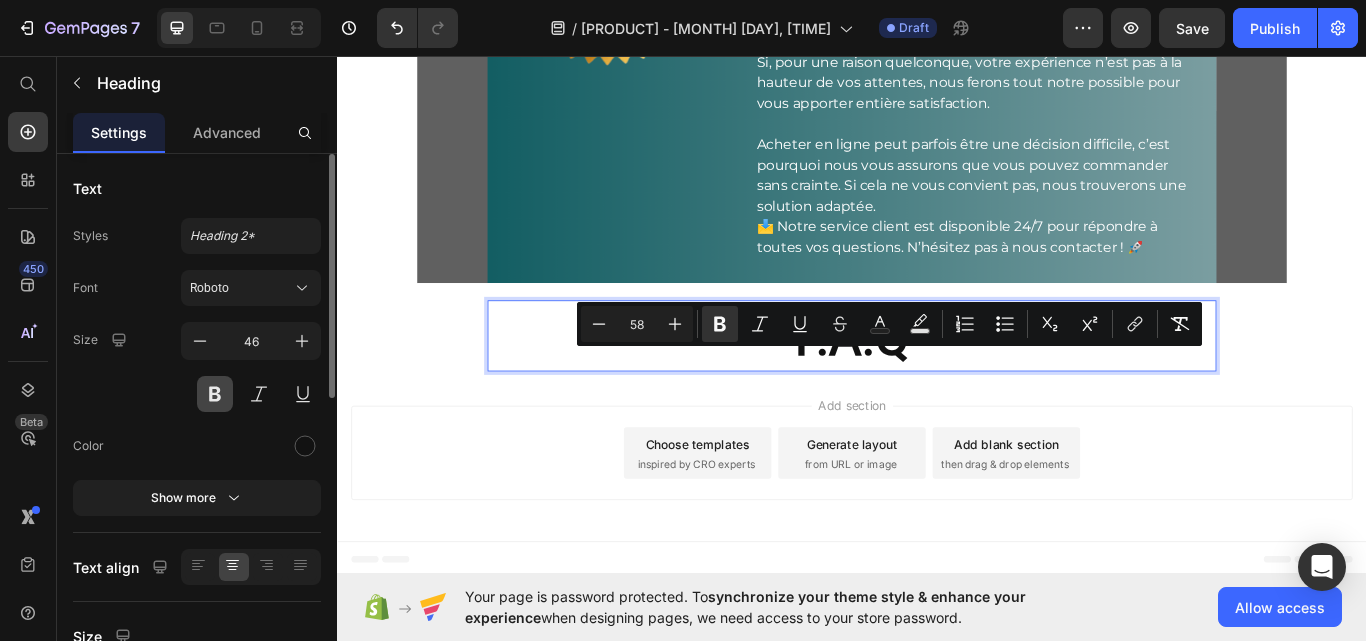 click at bounding box center (215, 394) 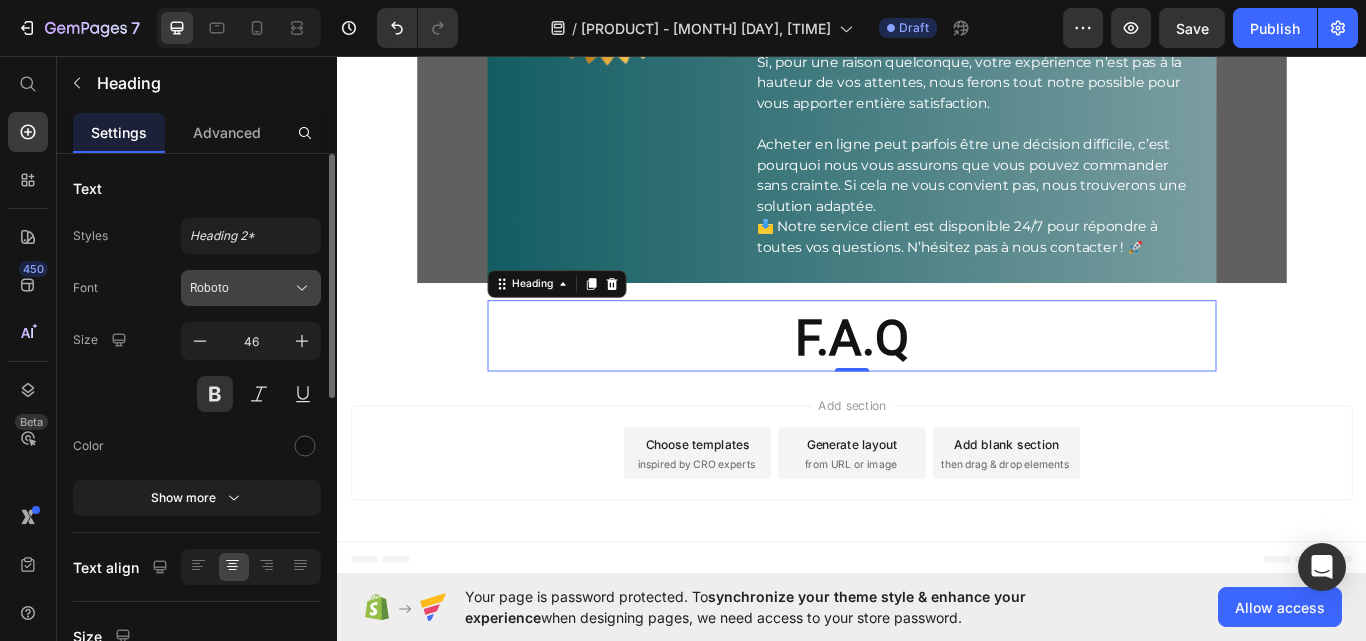 click on "Roboto" at bounding box center [251, 288] 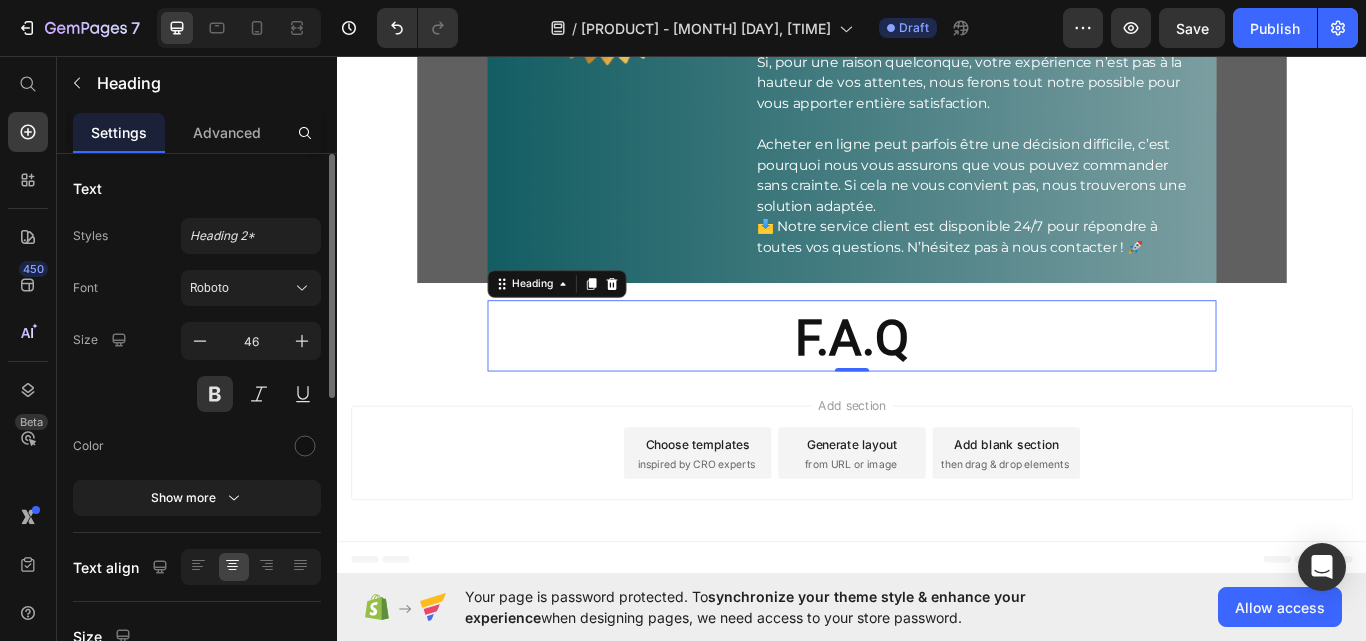 click on "Font Roboto" at bounding box center (197, 288) 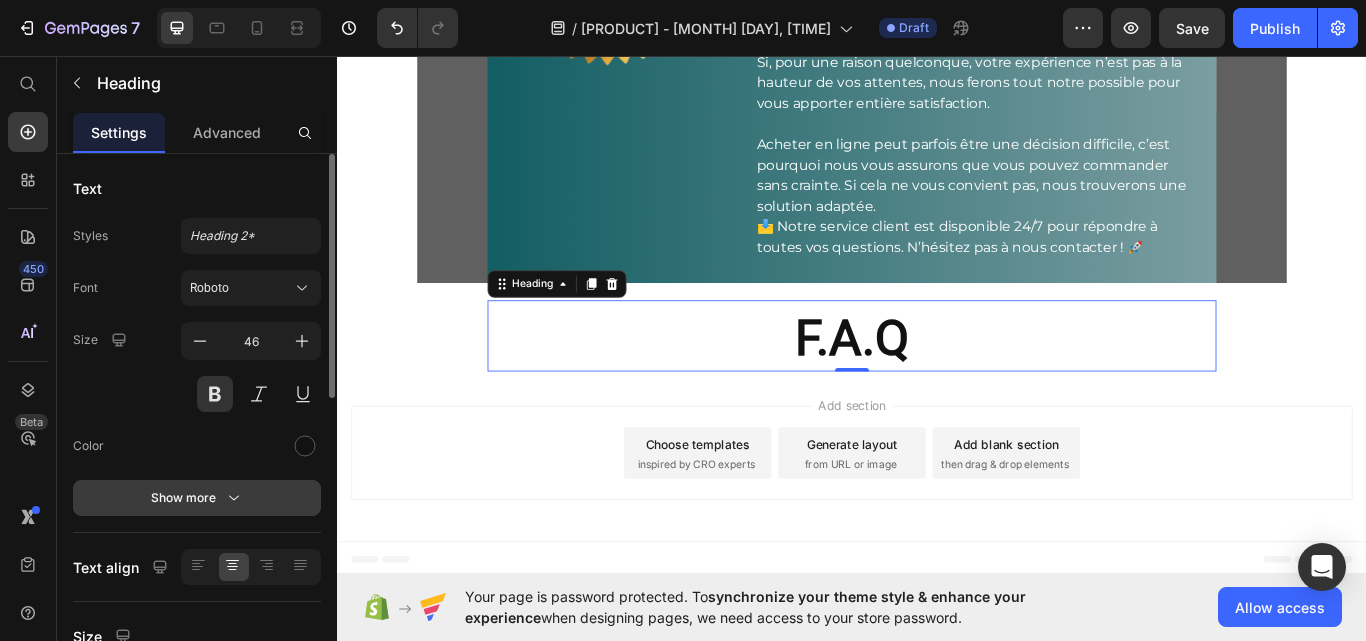 click 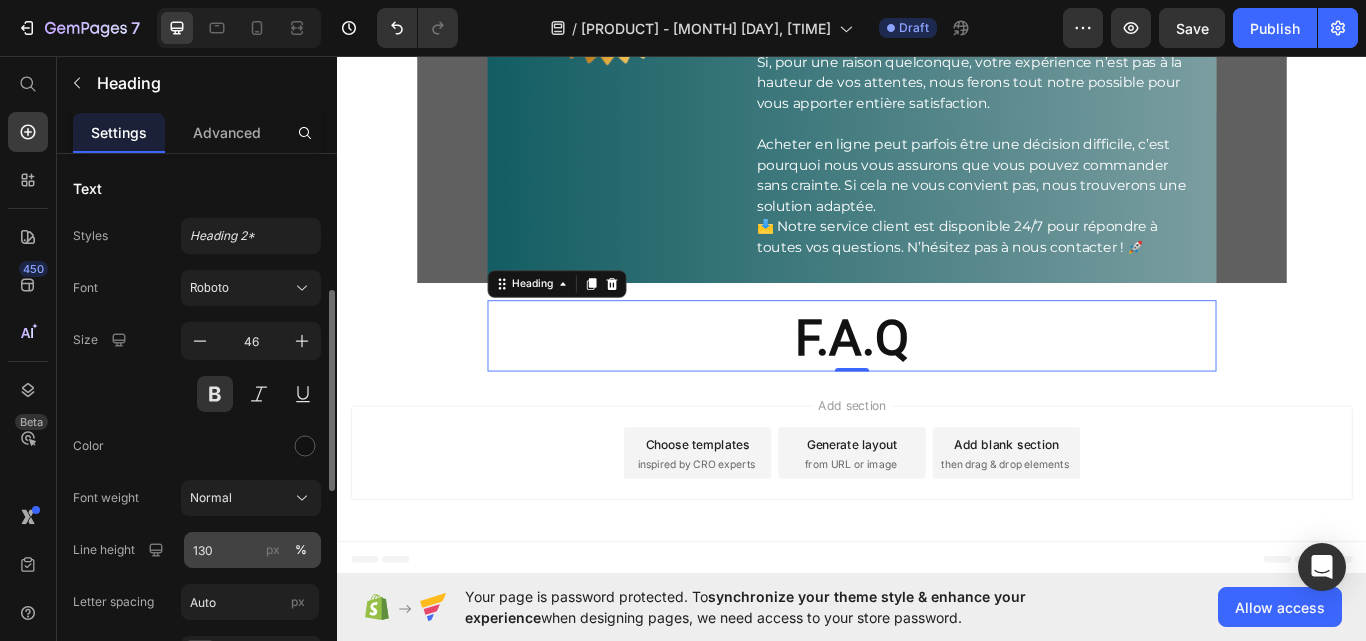 scroll, scrollTop: 100, scrollLeft: 0, axis: vertical 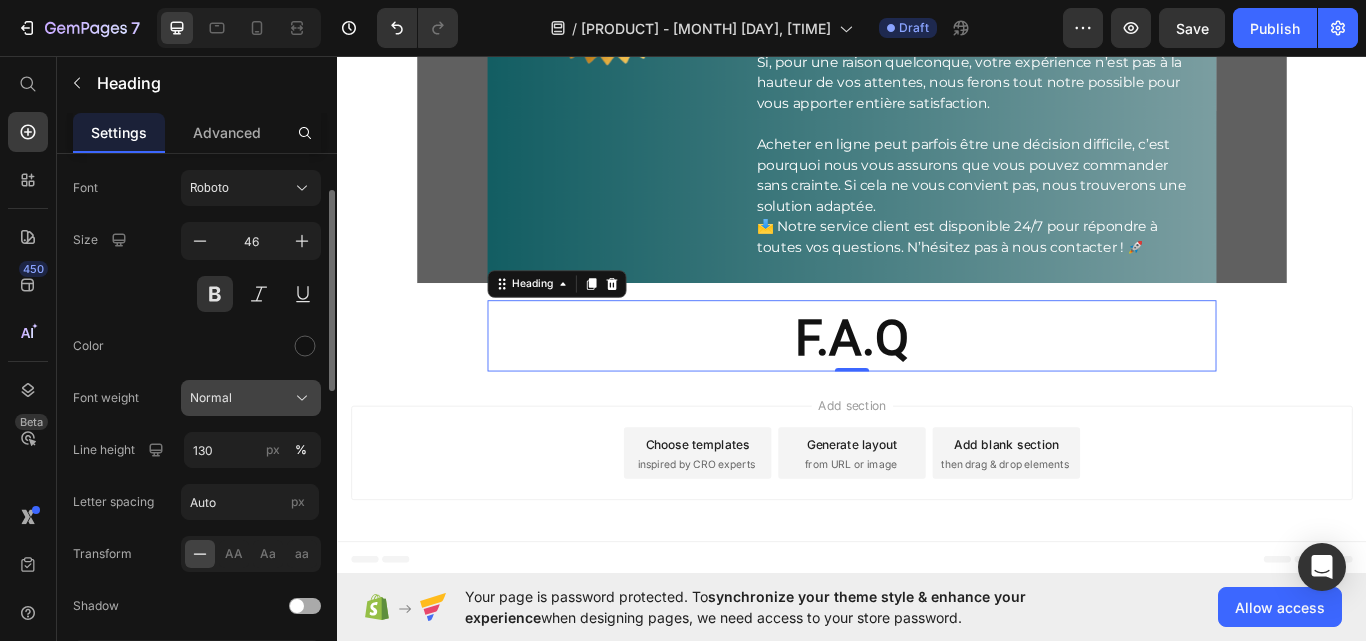 click on "Normal" at bounding box center [211, 398] 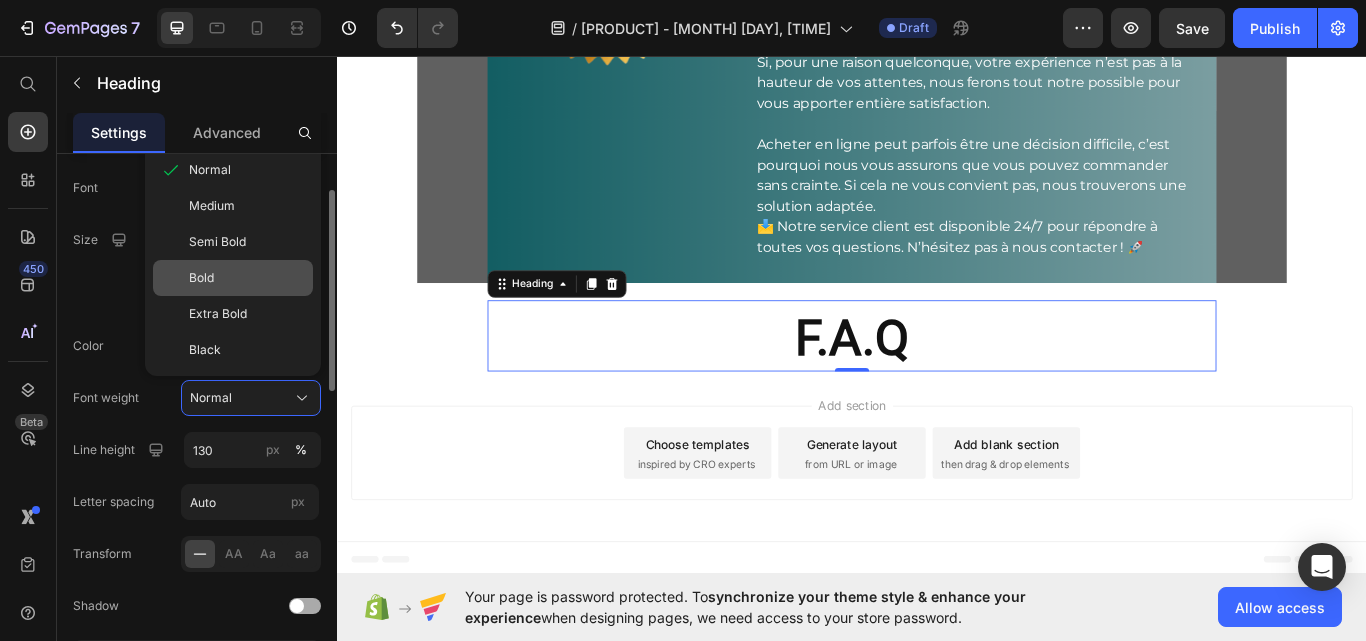 click on "Bold" at bounding box center [247, 278] 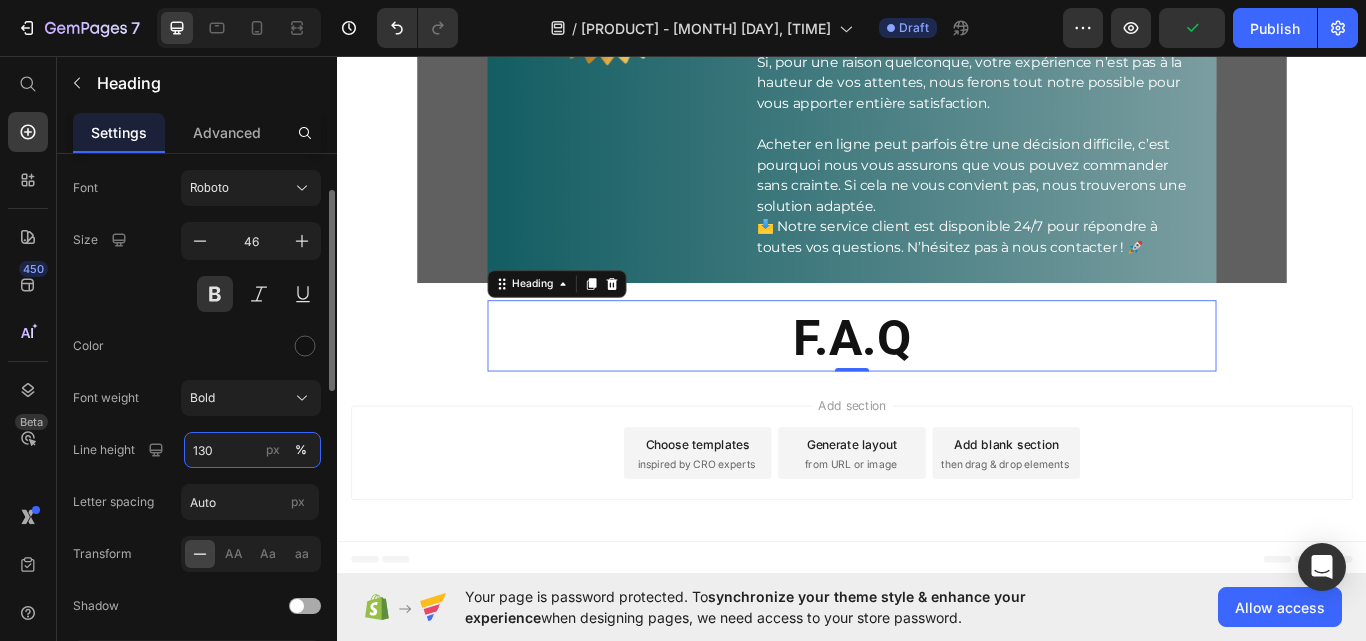 click on "130" at bounding box center [252, 450] 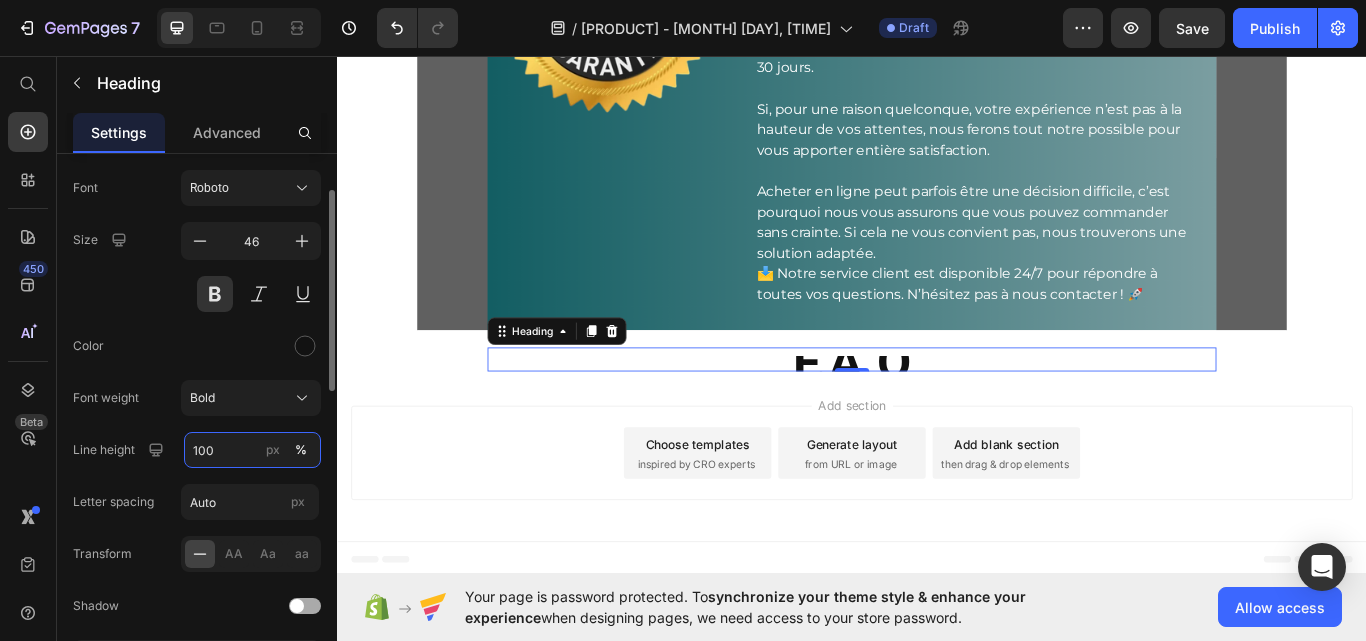 scroll, scrollTop: 7827, scrollLeft: 0, axis: vertical 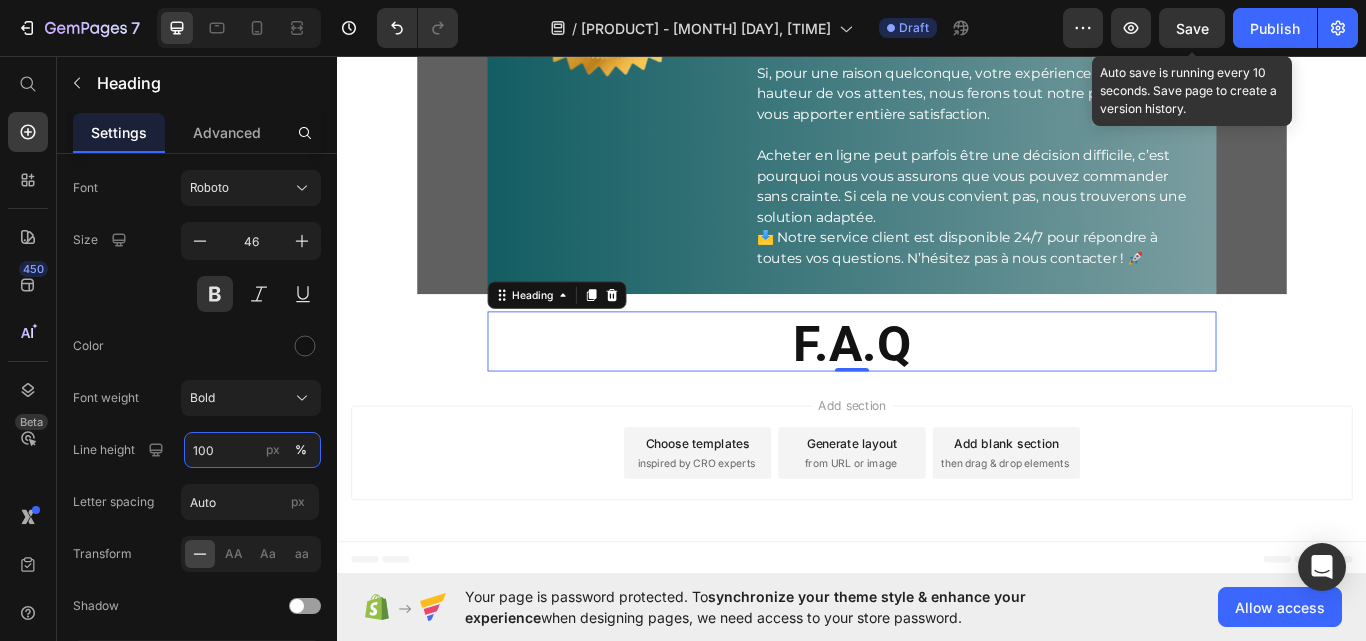 type on "100" 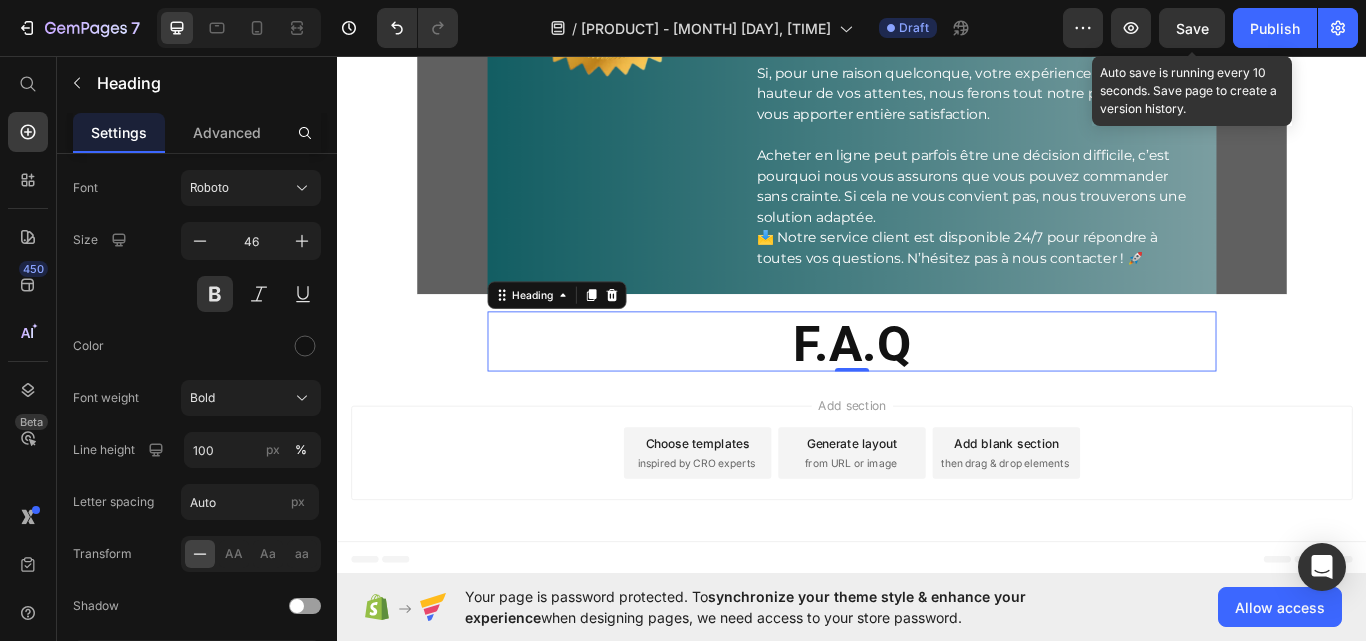 click on "Save" at bounding box center [1192, 28] 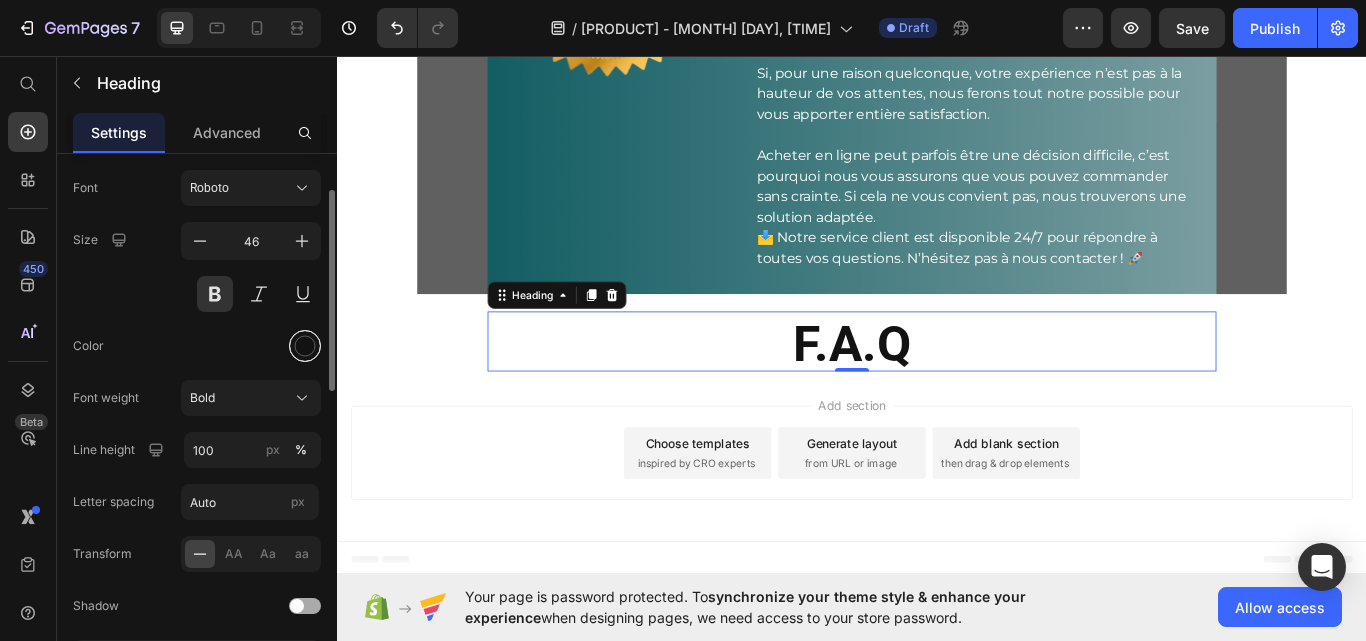 click at bounding box center (305, 346) 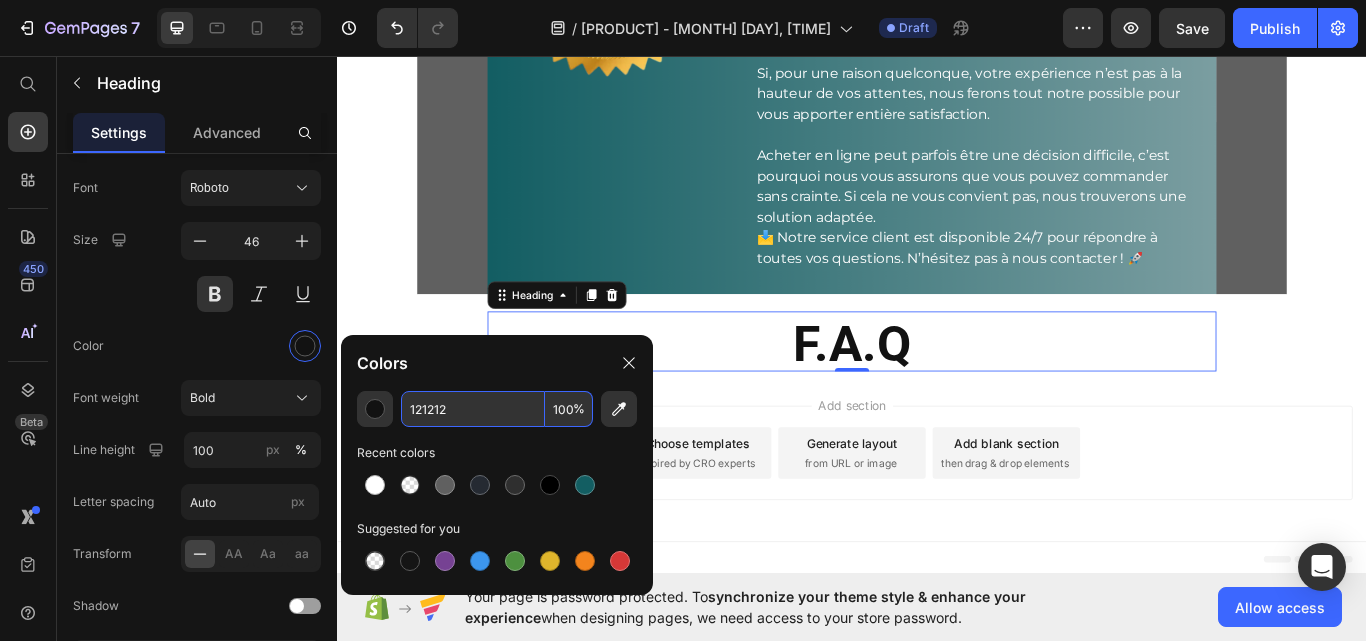 click on "121212" at bounding box center (473, 409) 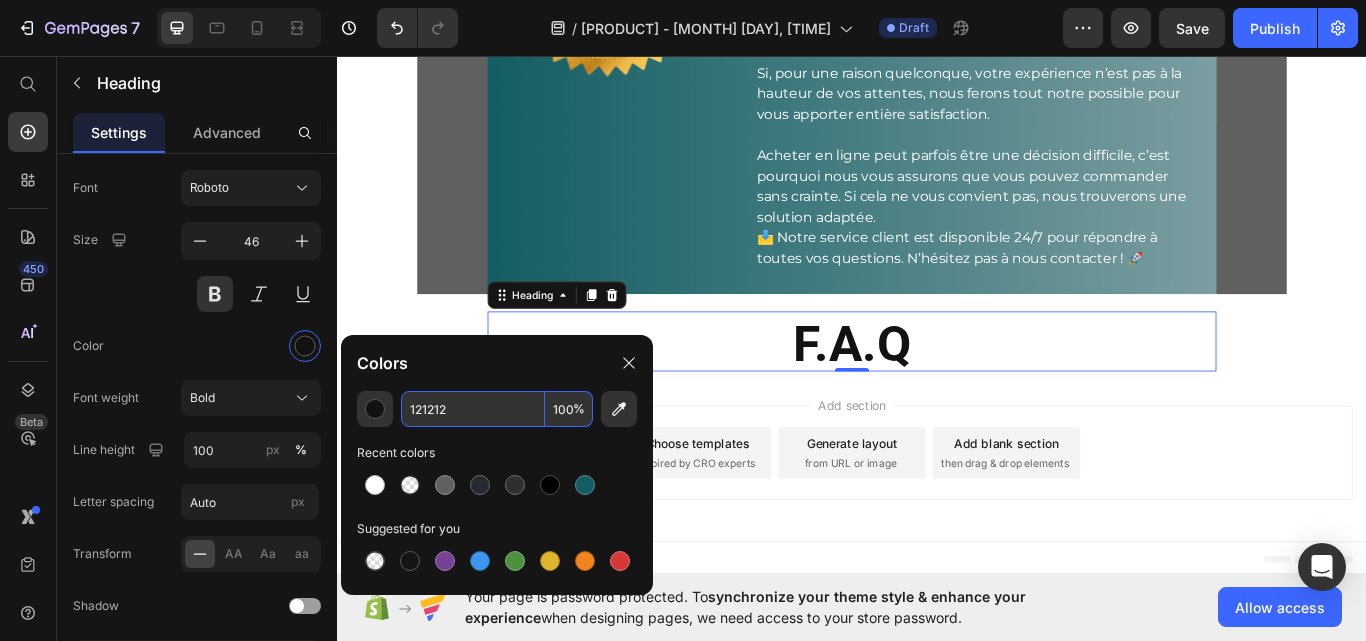 paste on "rgb(37, 42, 50)" 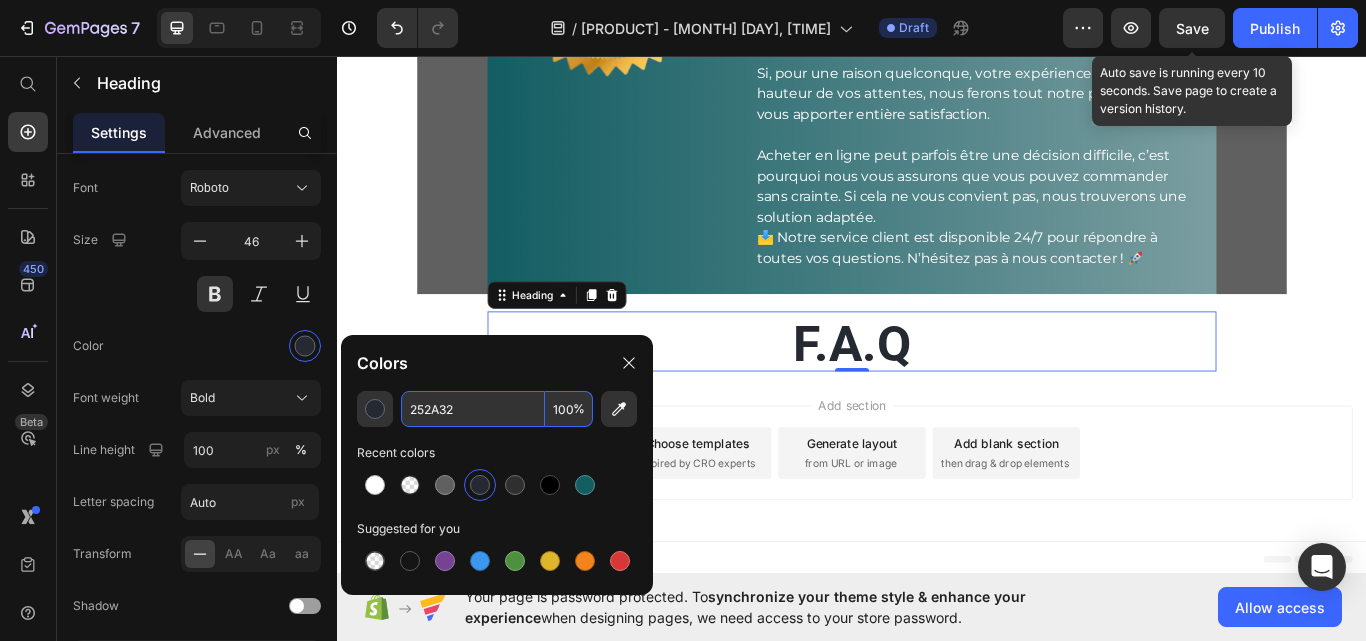 type on "252A32" 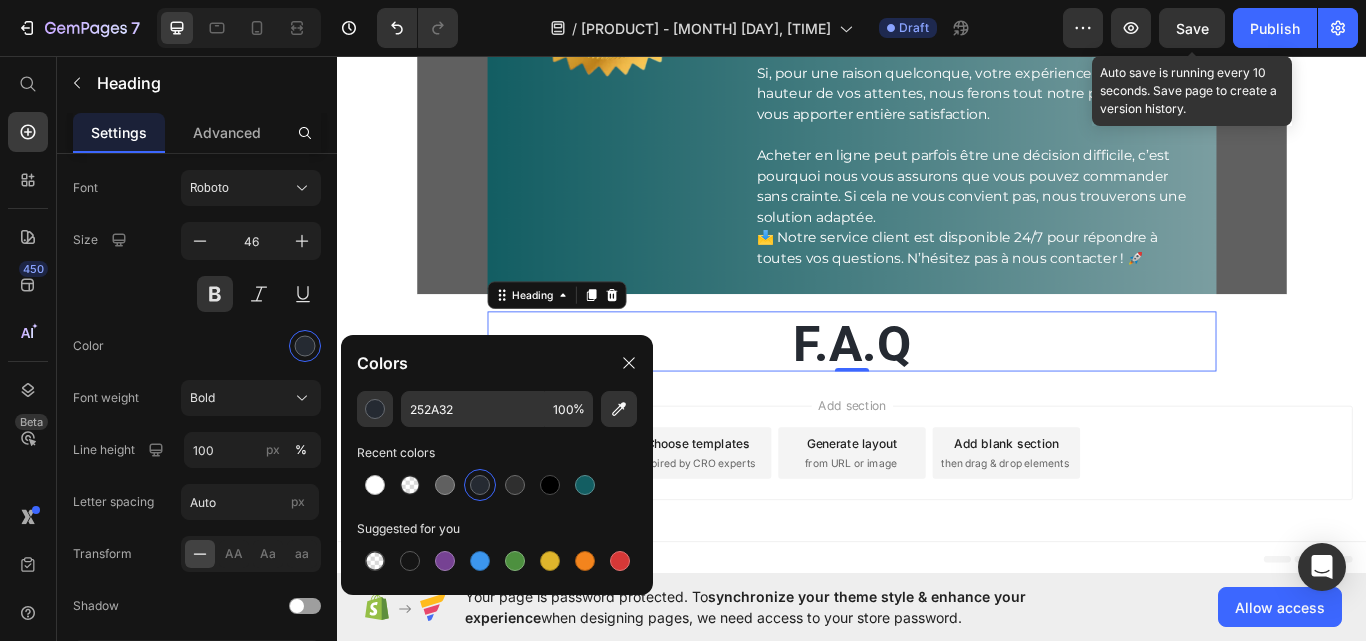 click on "Save" at bounding box center [1192, 28] 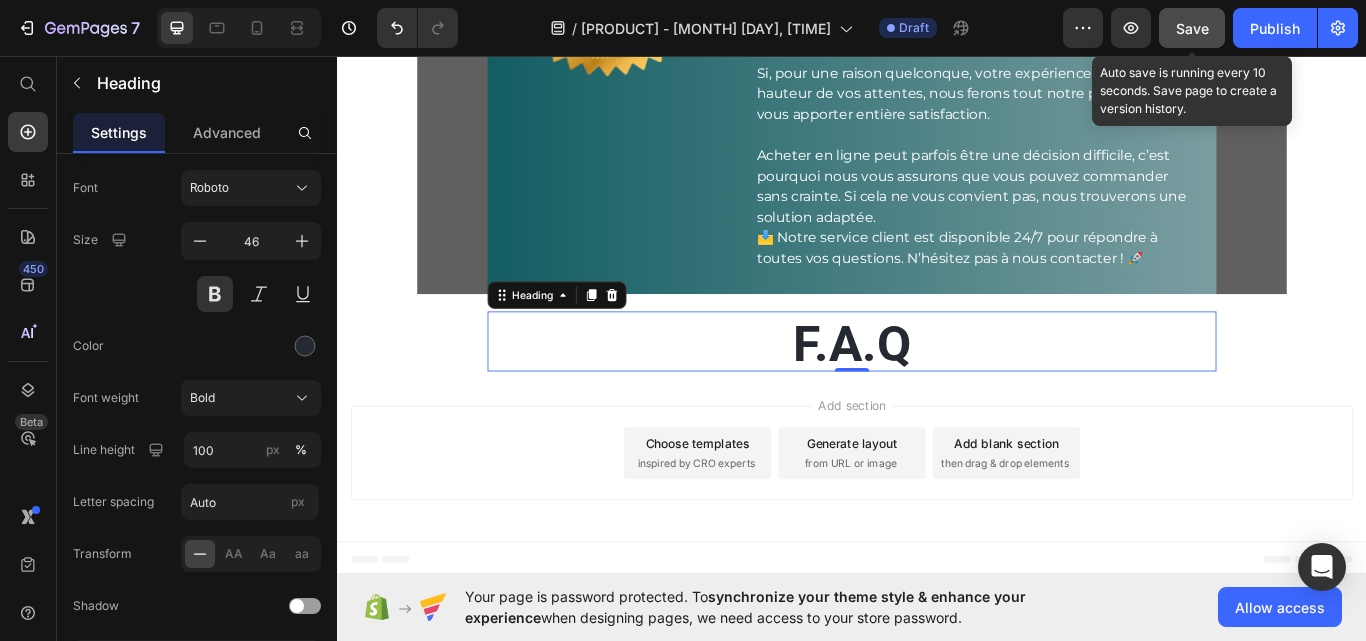 type 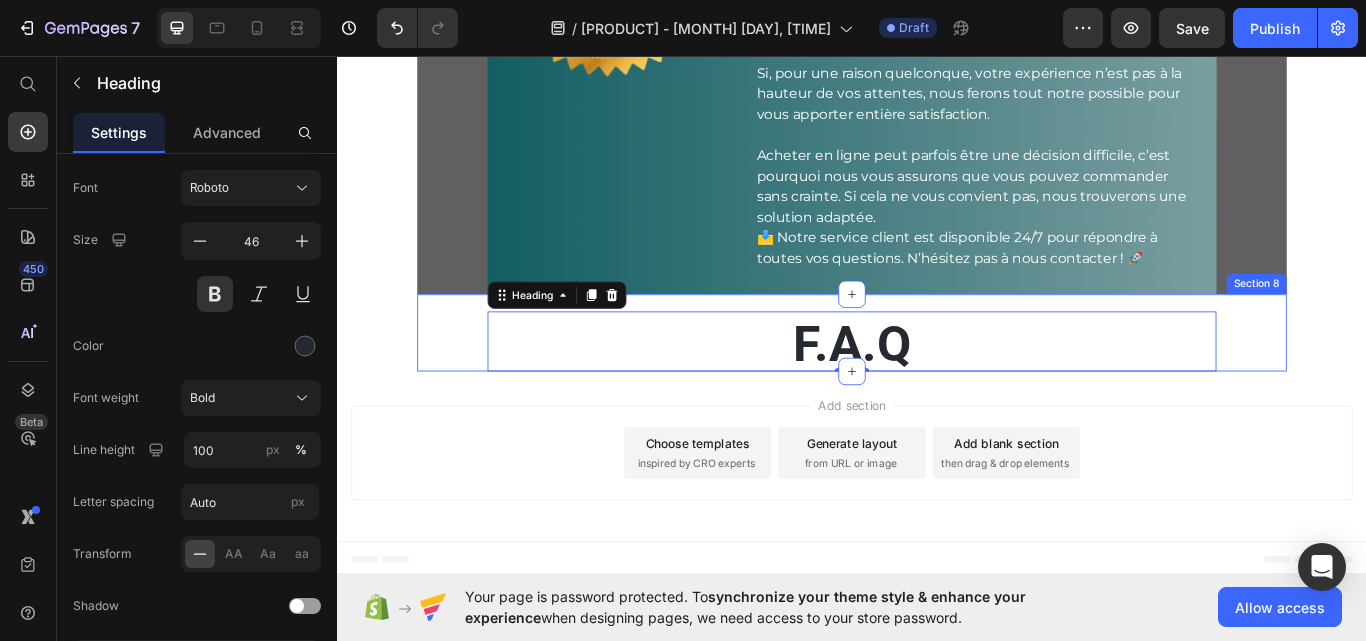 click on "⁠⁠⁠⁠⁠⁠⁠ F.A.Q Heading   0 Row" at bounding box center (937, 380) 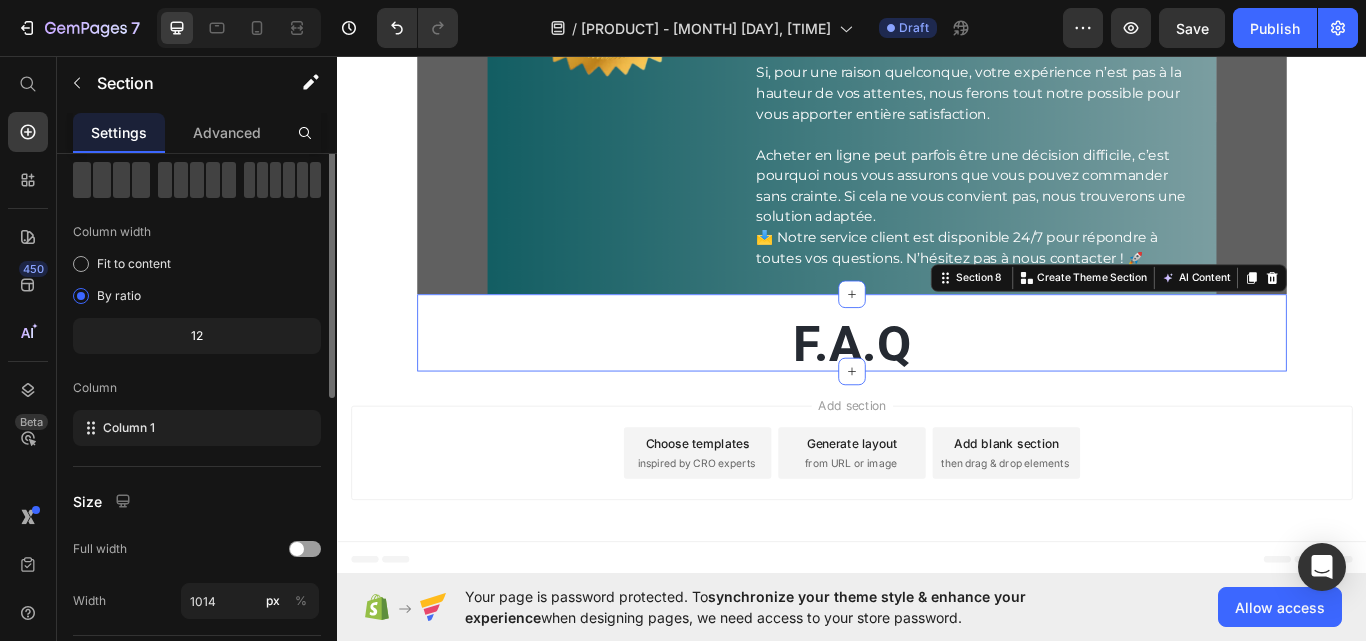 scroll, scrollTop: 0, scrollLeft: 0, axis: both 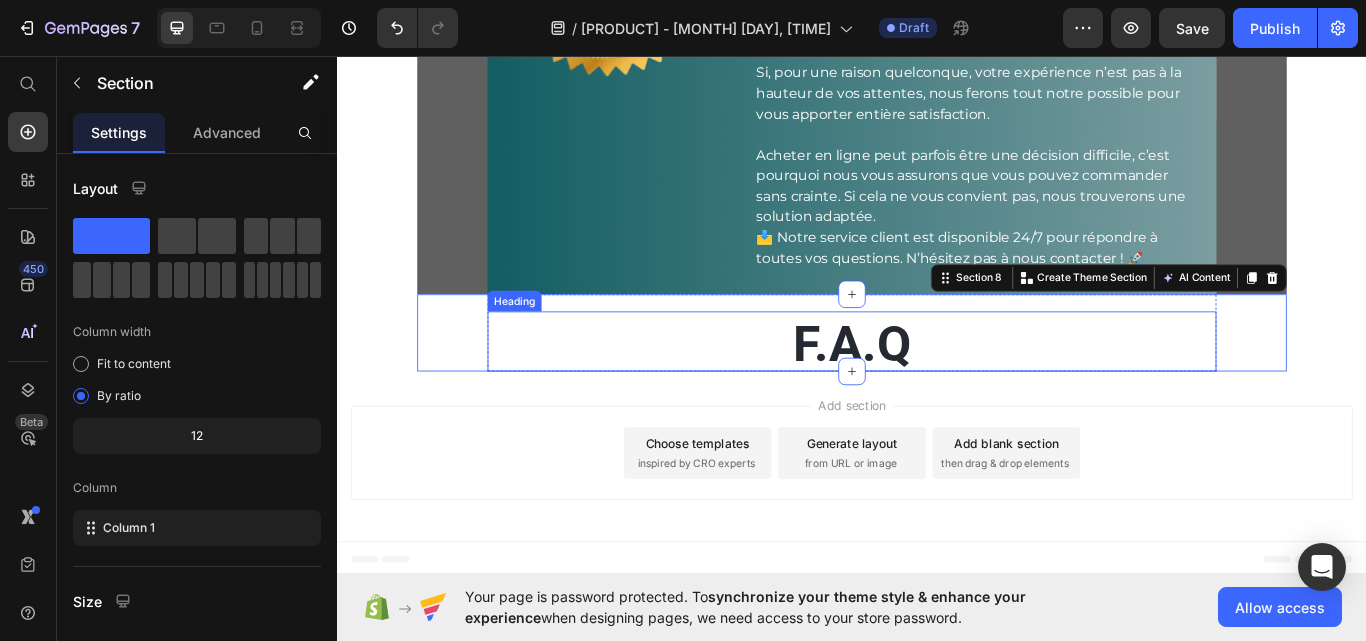 click on "⁠⁠⁠⁠⁠⁠⁠ F.A.Q" at bounding box center [937, 395] 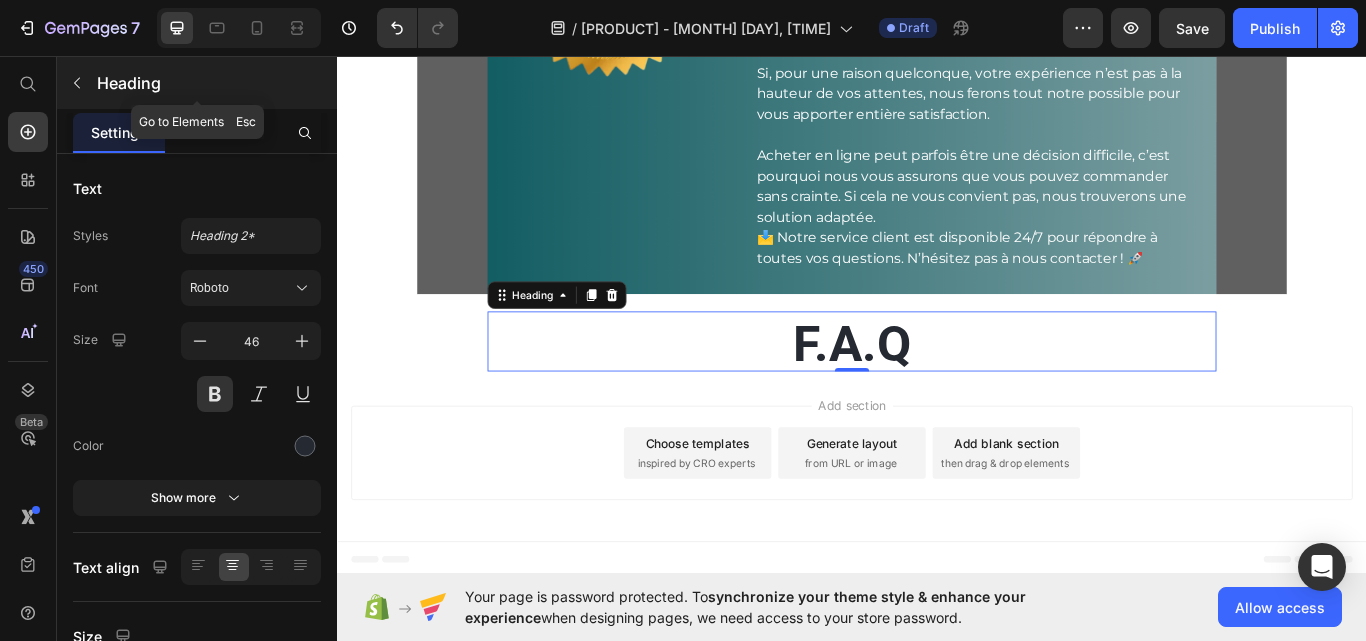 click on "Heading" at bounding box center (215, 83) 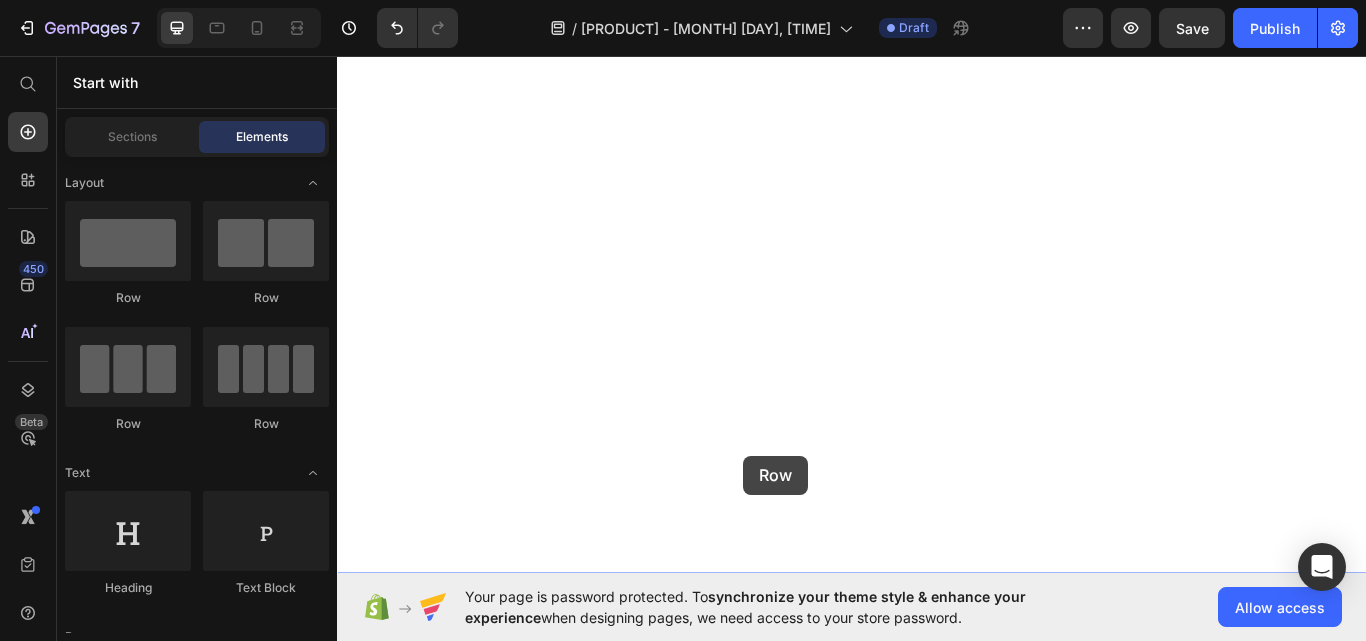 scroll, scrollTop: 7857, scrollLeft: 0, axis: vertical 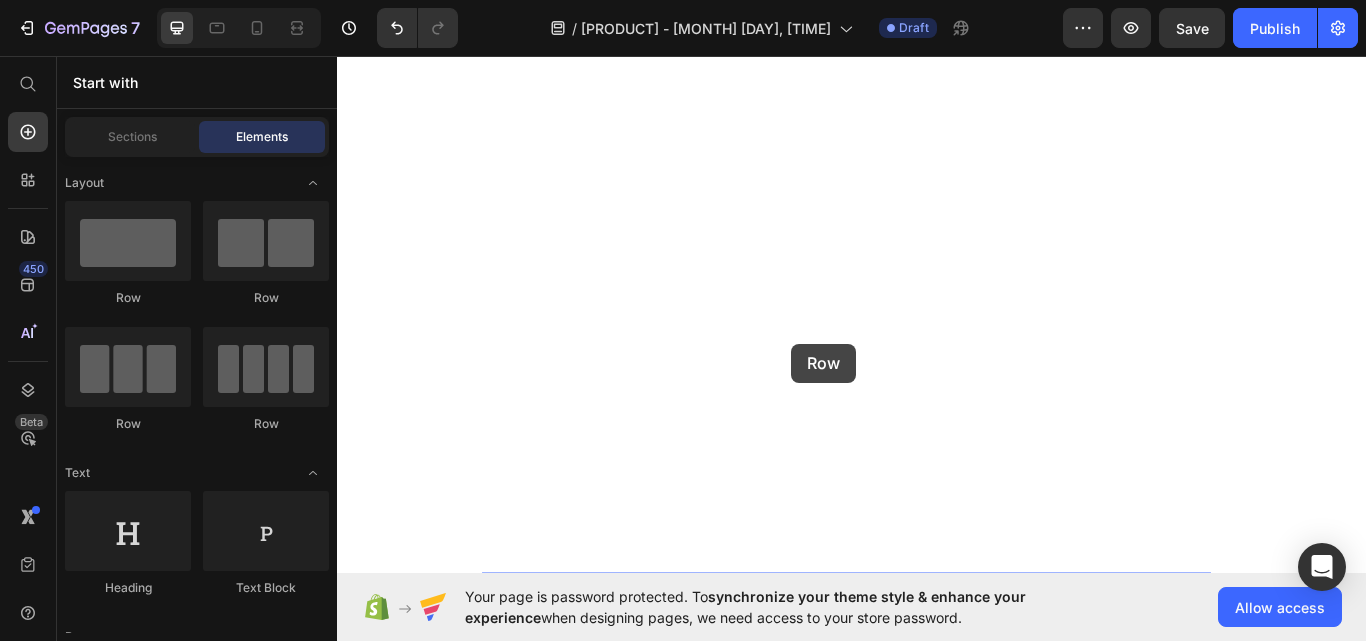 drag, startPoint x: 588, startPoint y: 298, endPoint x: 866, endPoint y: 392, distance: 293.4621 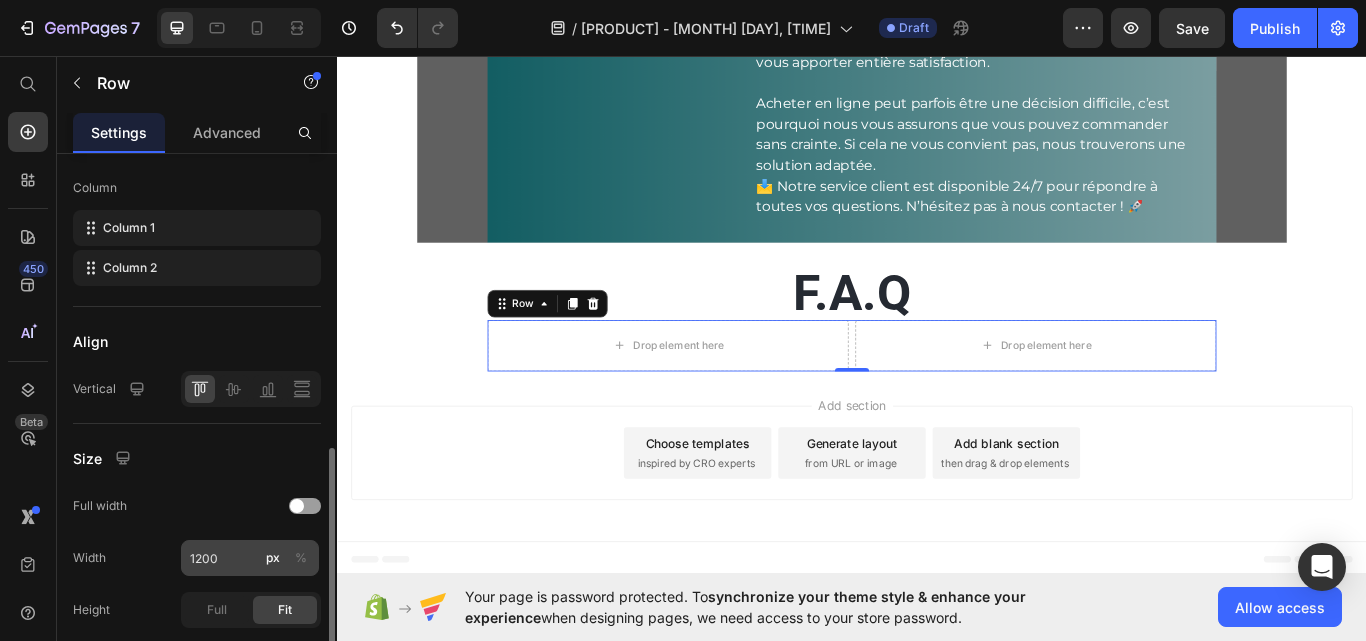 scroll, scrollTop: 400, scrollLeft: 0, axis: vertical 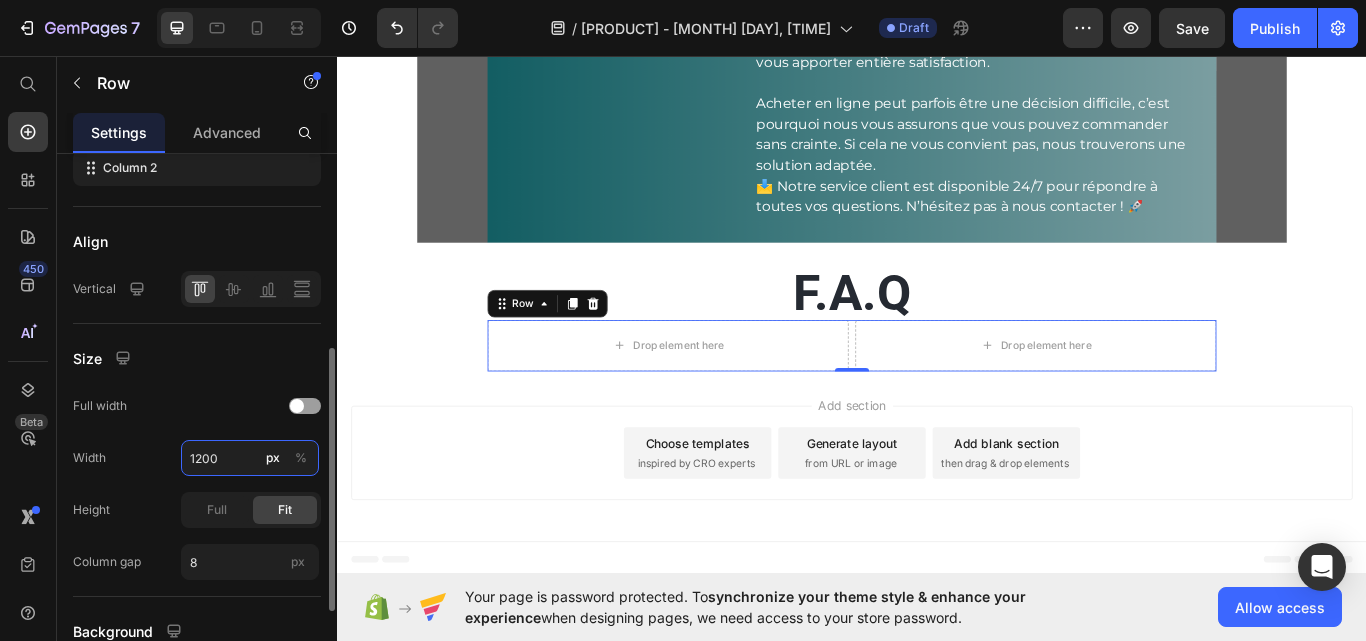 click on "1200" at bounding box center [250, 458] 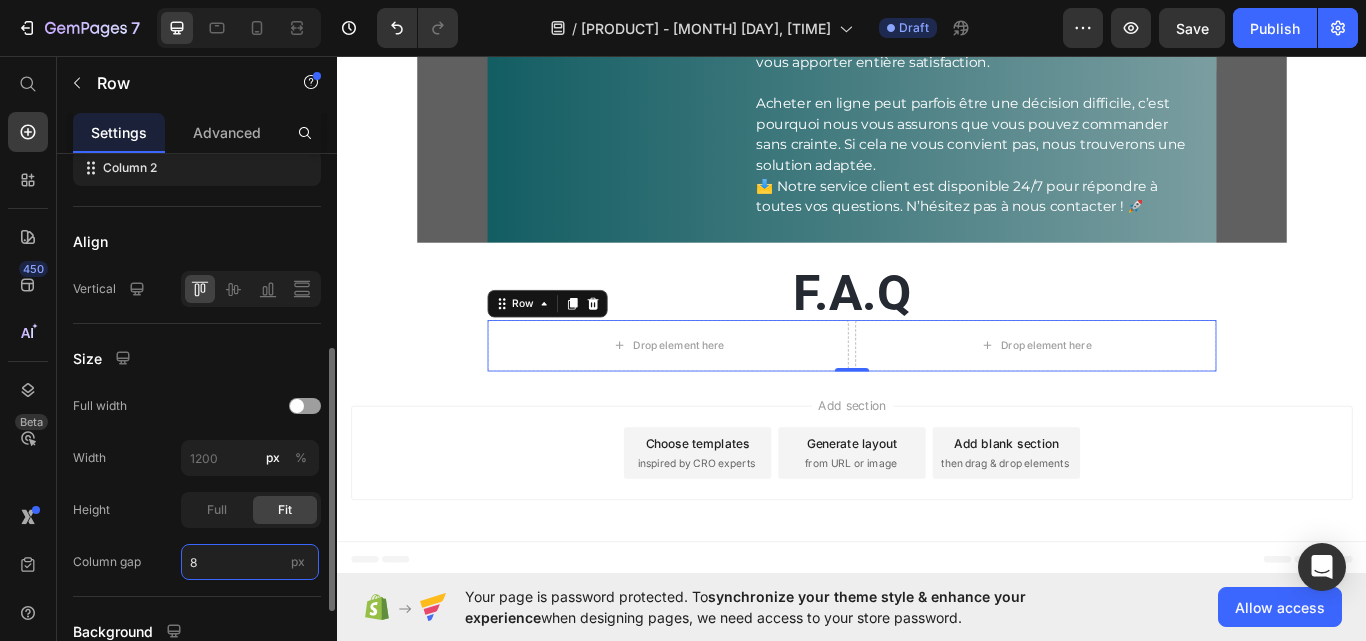 type on "1200" 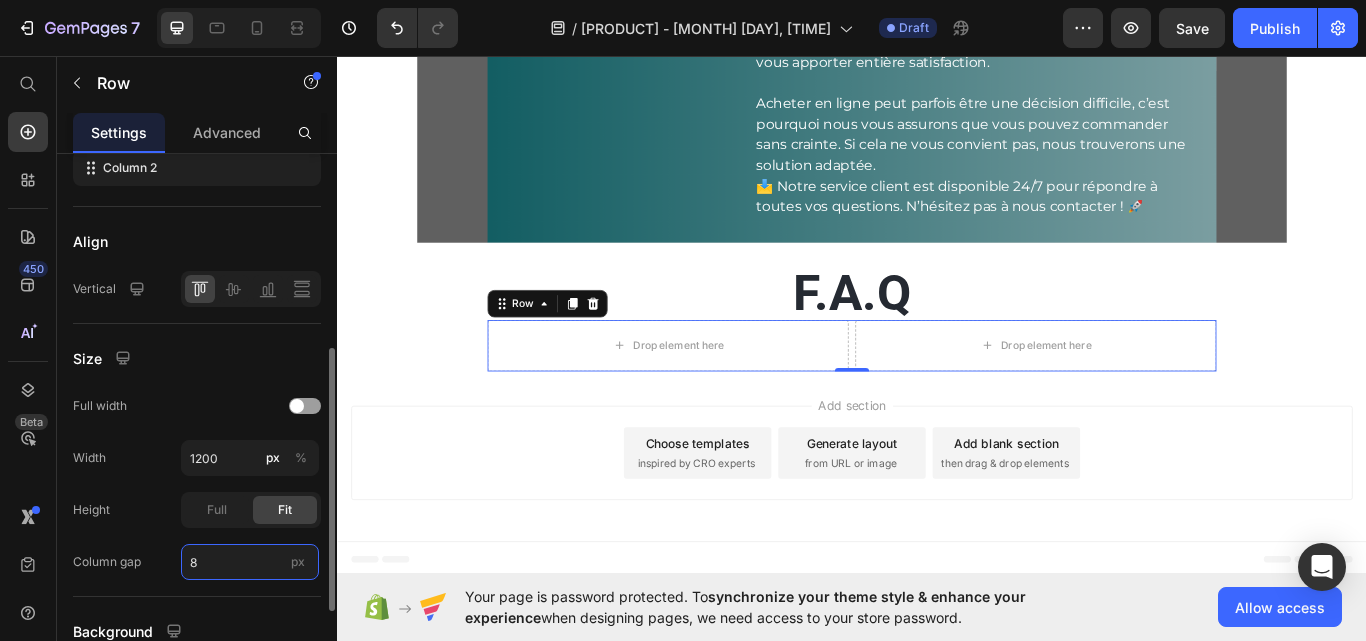 click on "8" at bounding box center (250, 562) 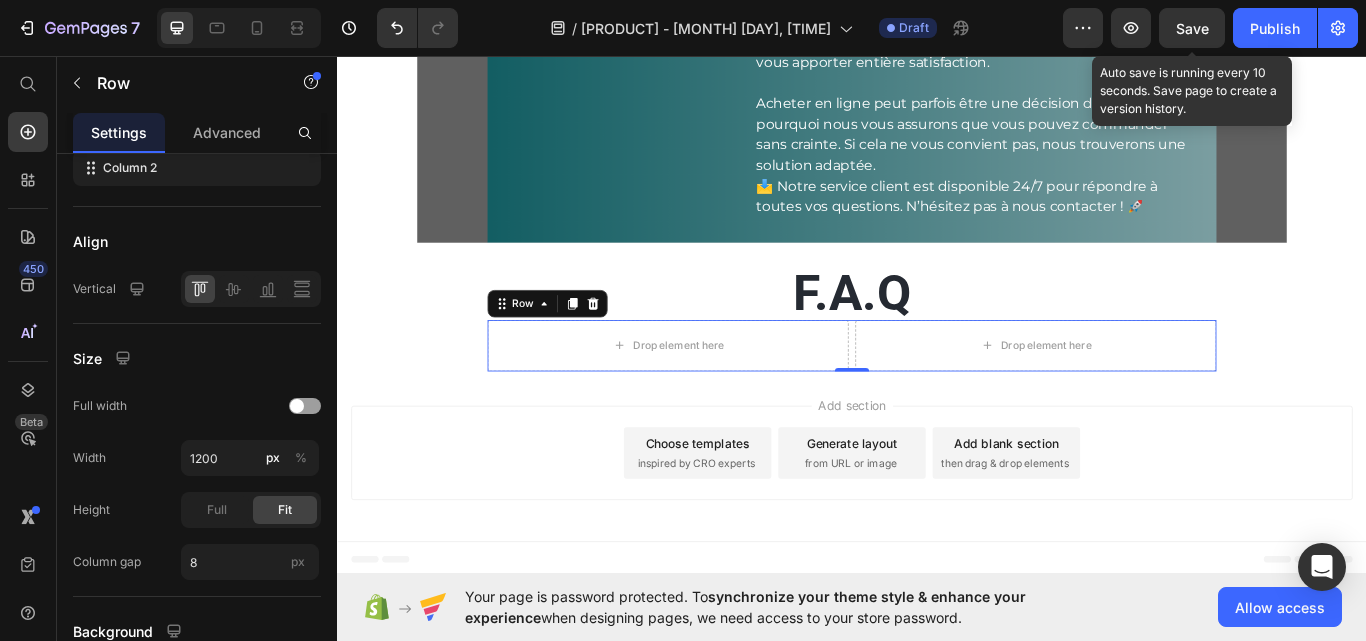 click on "Save" at bounding box center (1192, 28) 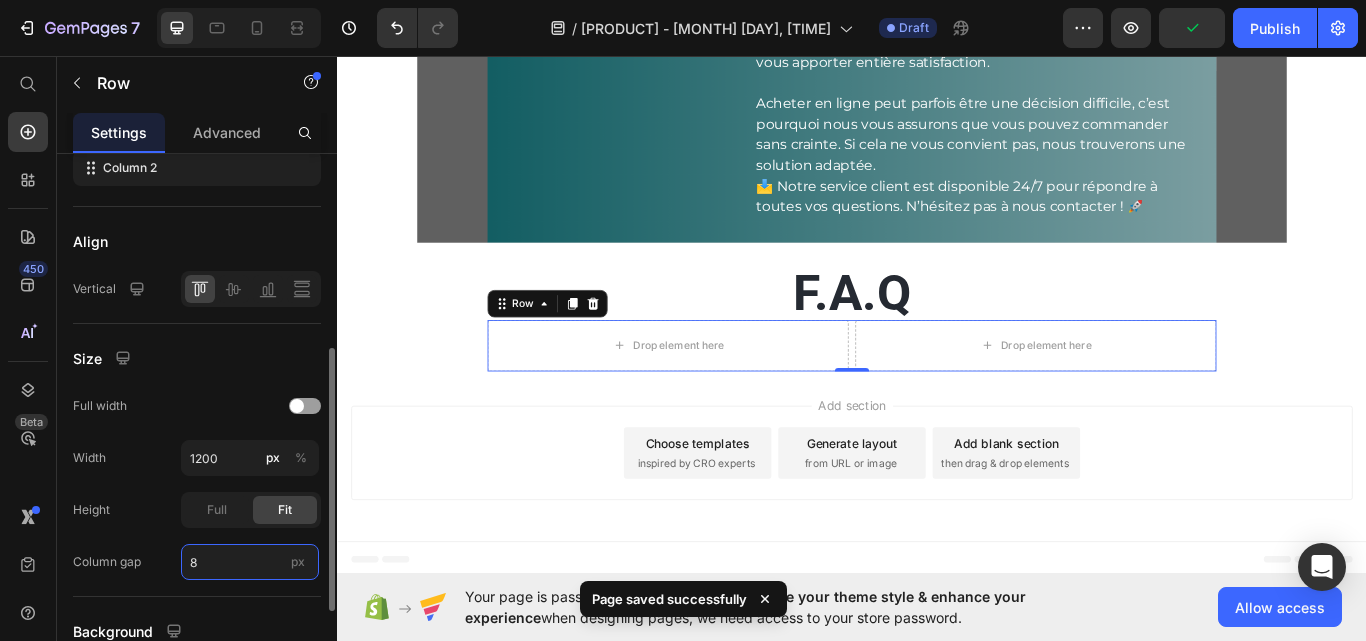 click on "8" at bounding box center (250, 562) 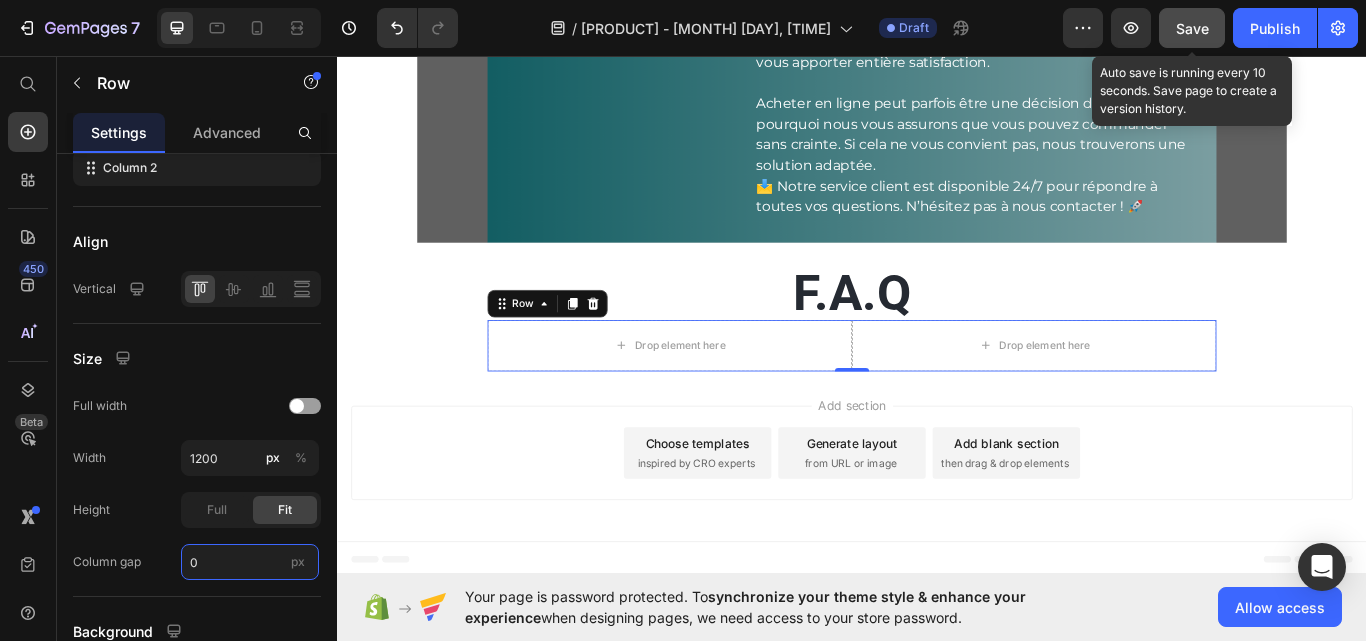 type on "0" 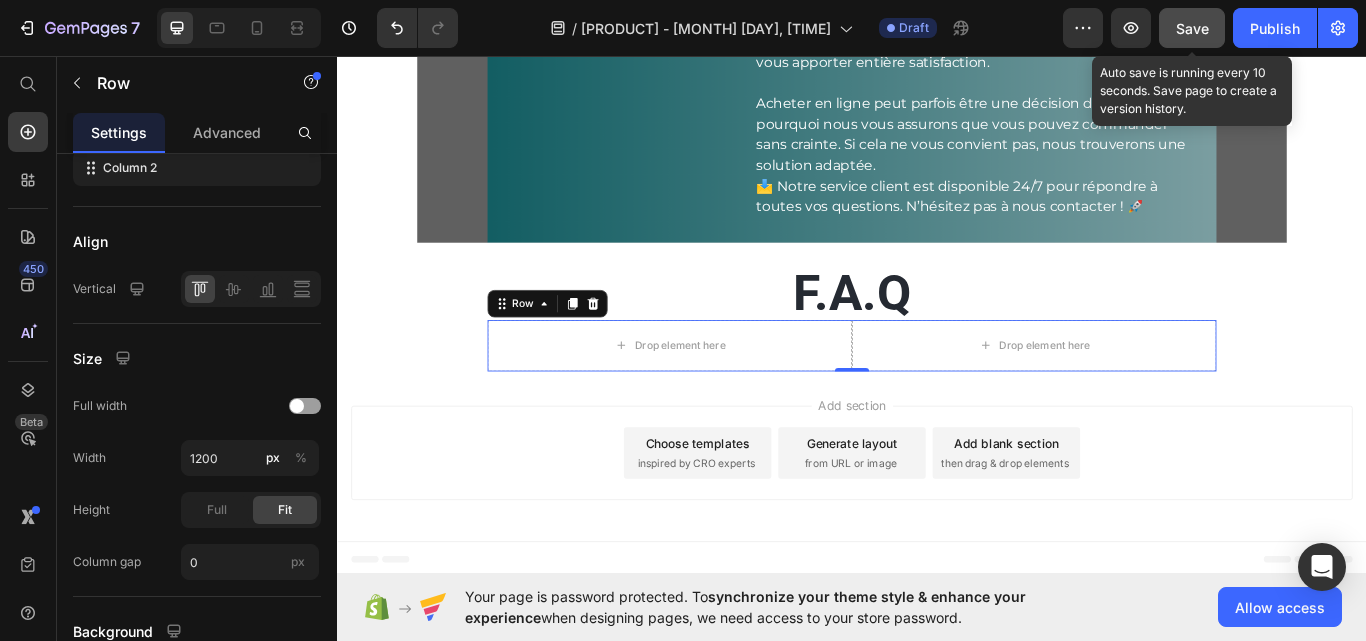 click on "Save" 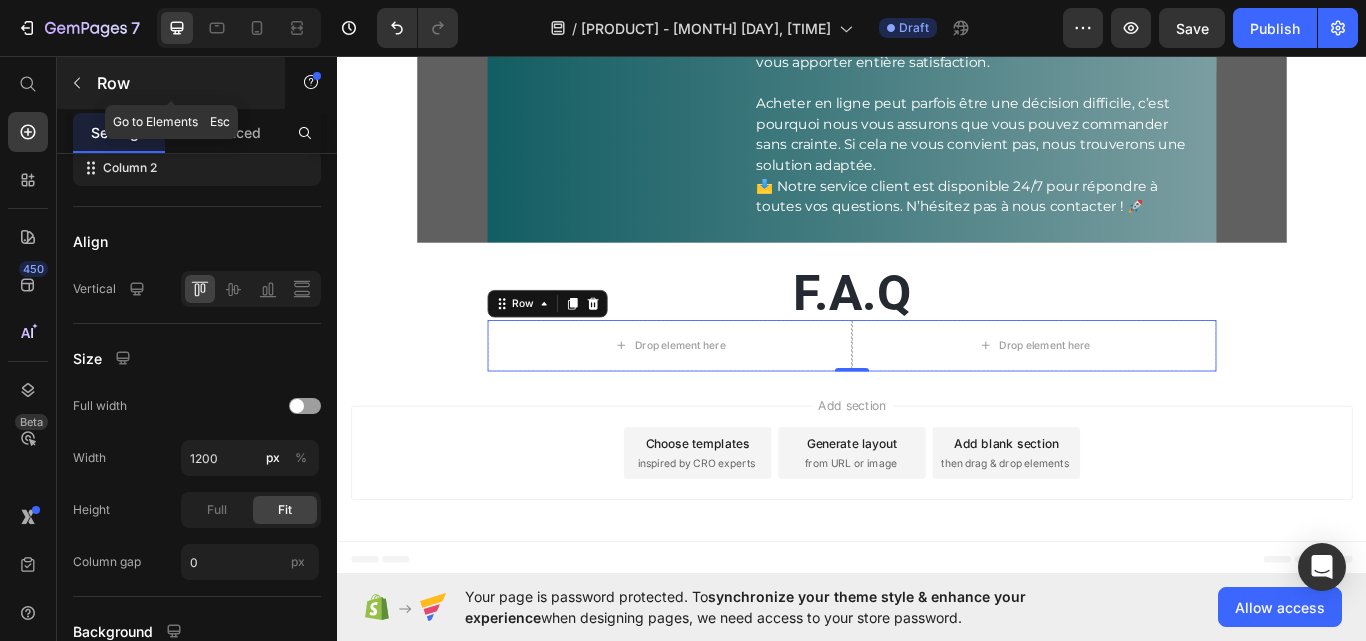 click on "Row" at bounding box center [171, 83] 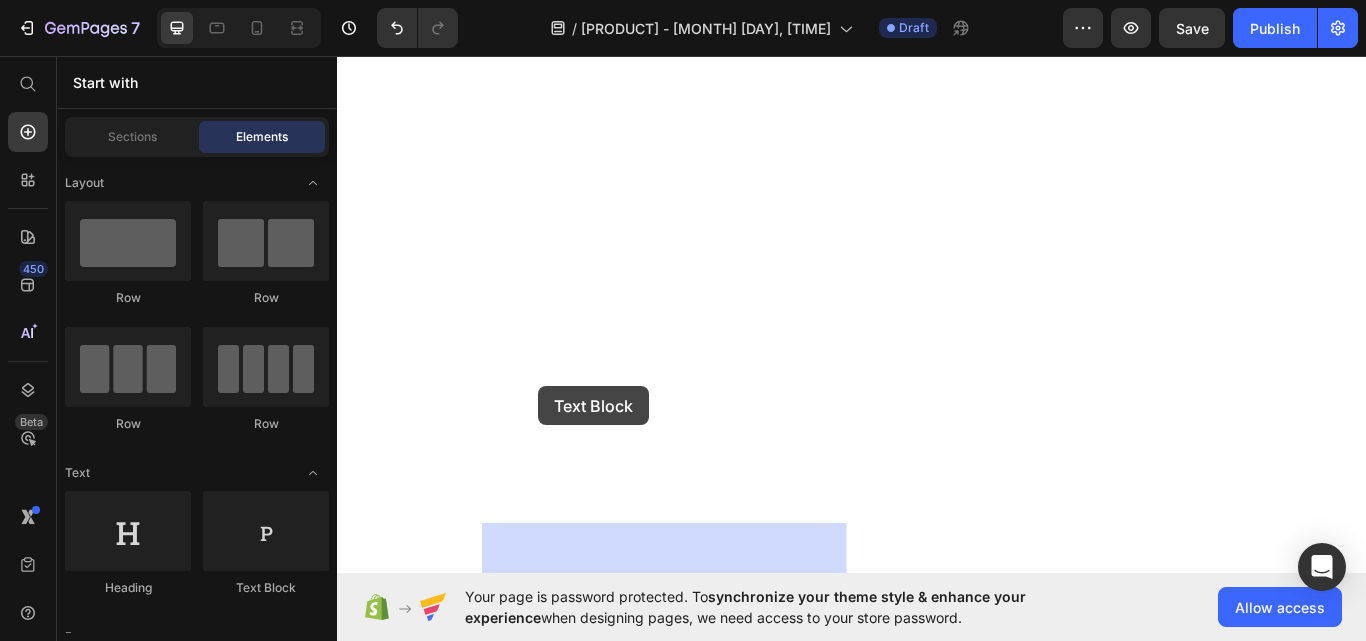 drag, startPoint x: 608, startPoint y: 580, endPoint x: 571, endPoint y: 442, distance: 142.87407 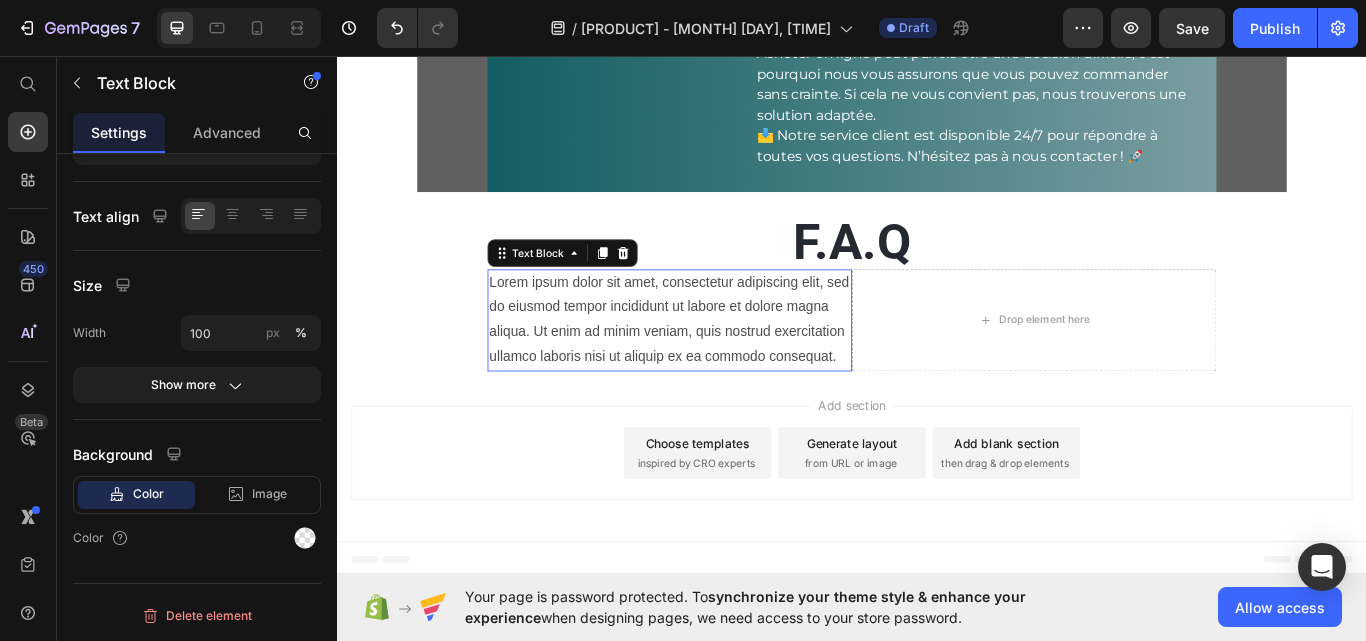 scroll, scrollTop: 0, scrollLeft: 0, axis: both 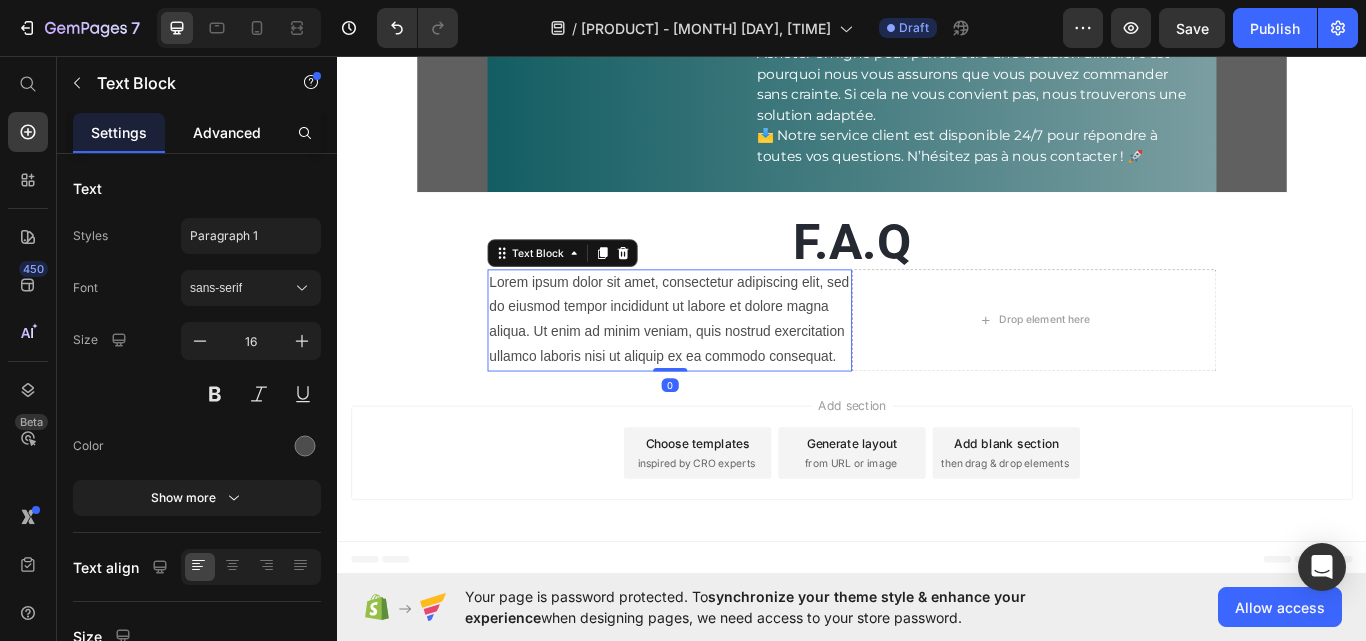 click on "Advanced" at bounding box center (227, 132) 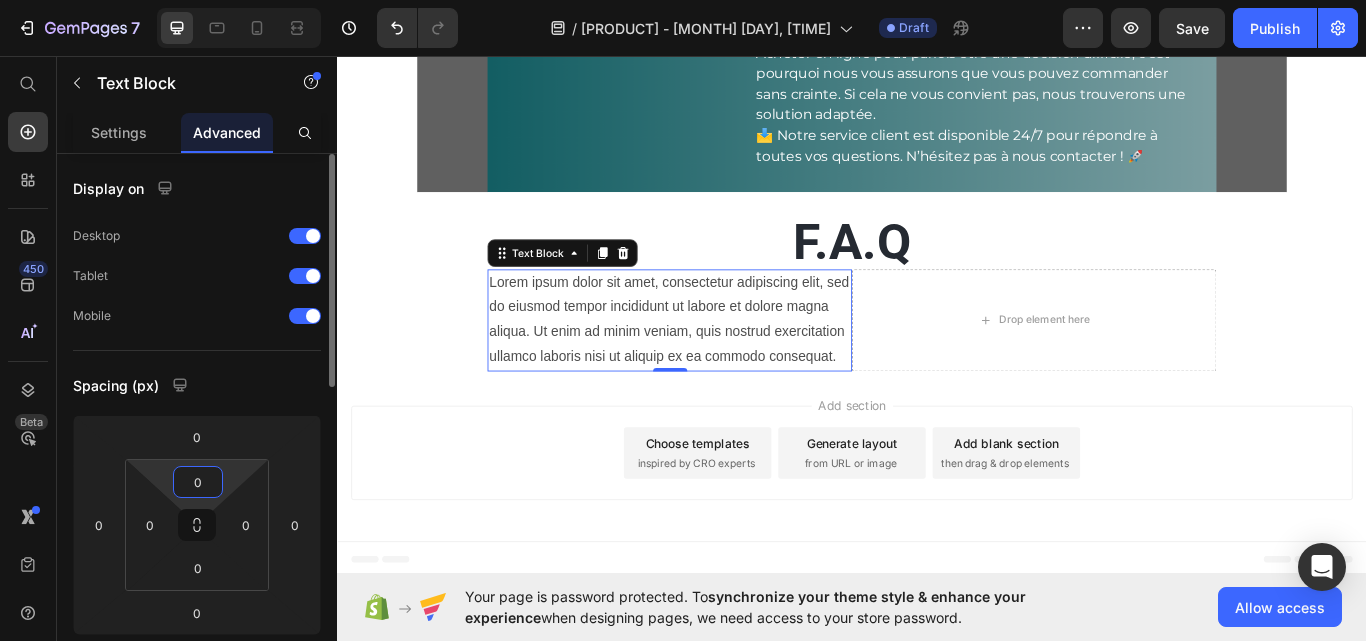click on "7  Version history  /  LumiChaise - Jul 12, 19:43:13 Draft Preview  Save   Publish  450 Beta Start with Sections Elements Hero Section Product Detail Brands Trusted Badges Guarantee Product Breakdown How to use Testimonials Compare Bundle FAQs Social Proof Brand Story Product List Collection Blog List Contact Sticky Add to Cart Custom Footer Browse Library 450 Layout
Row
Row
Row
Row Text
Heading
Text Block Button
Button
Button
Sticky Back to top Media
Image Image" at bounding box center [683, 0] 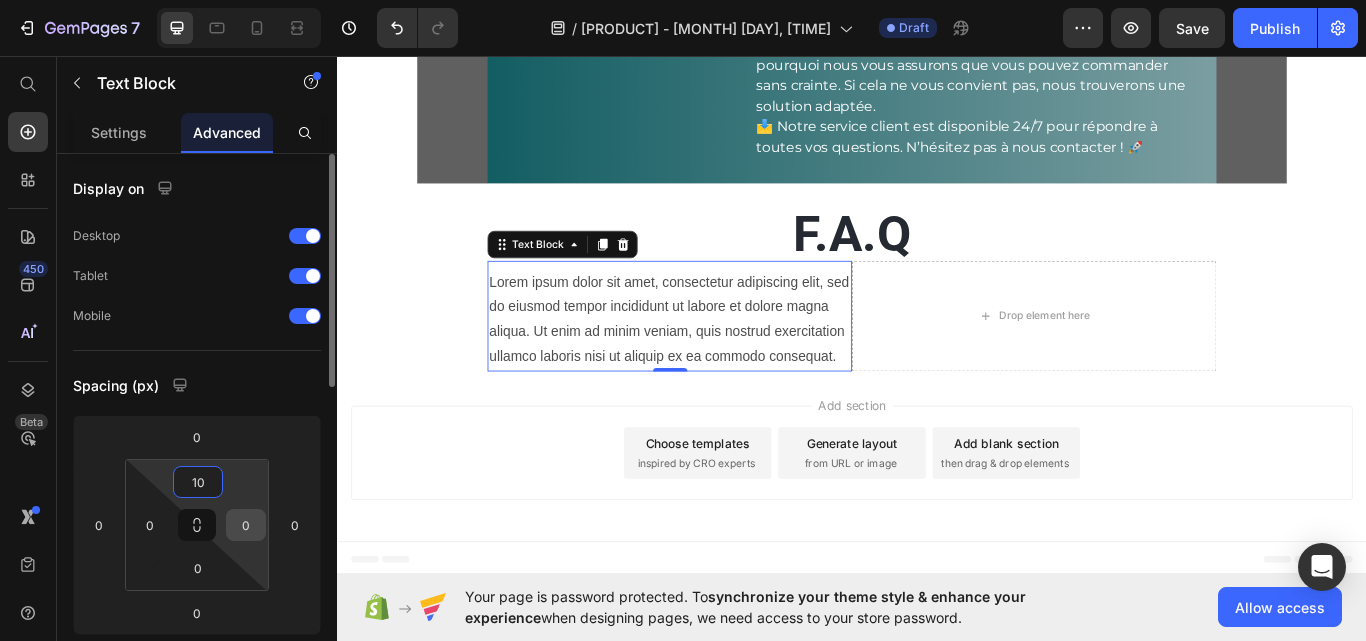 type on "10" 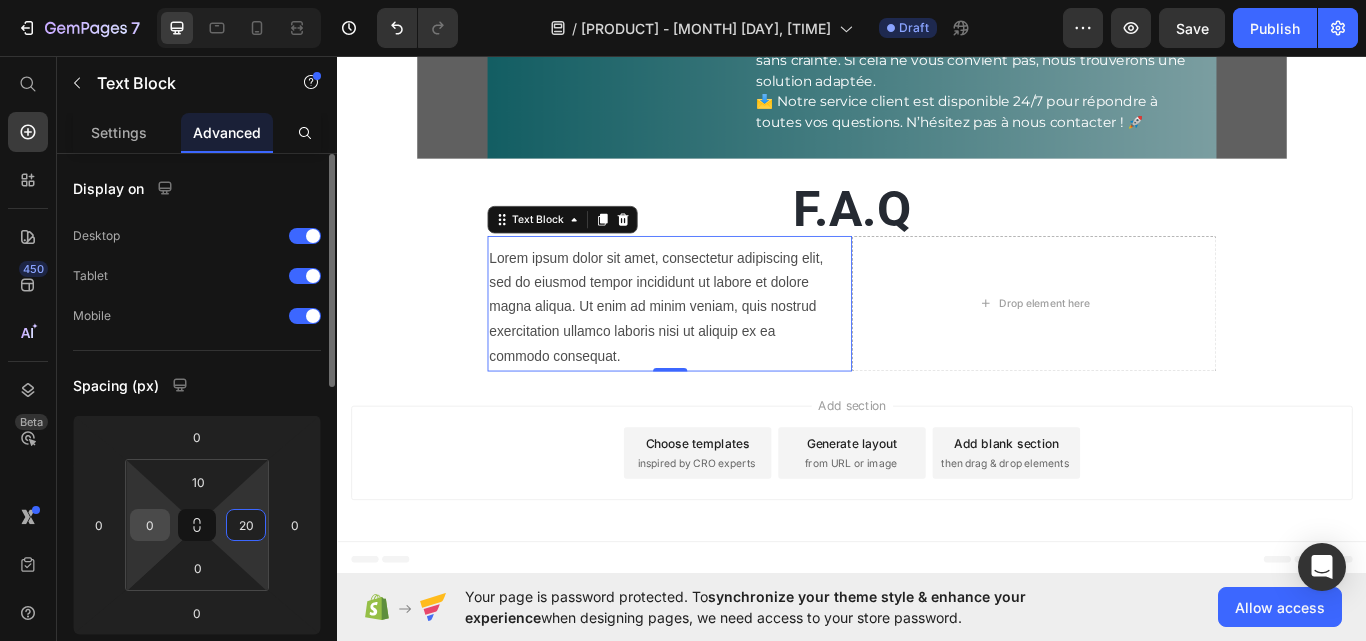 type on "20" 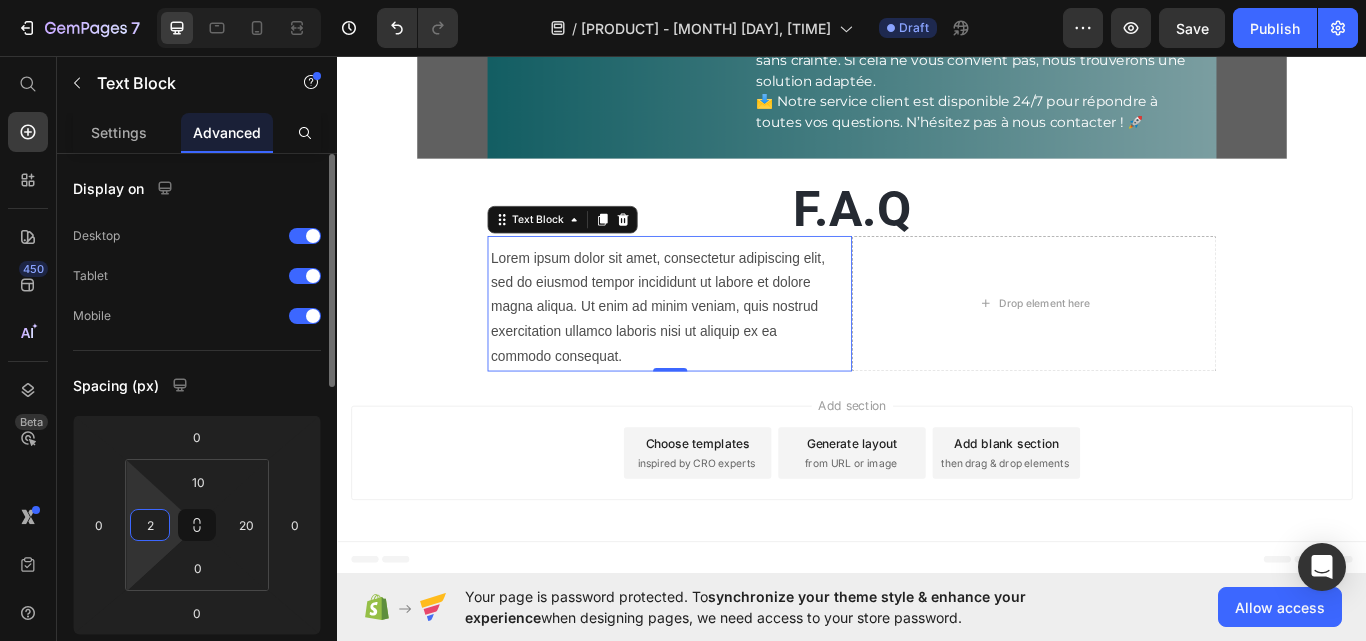 type on "20" 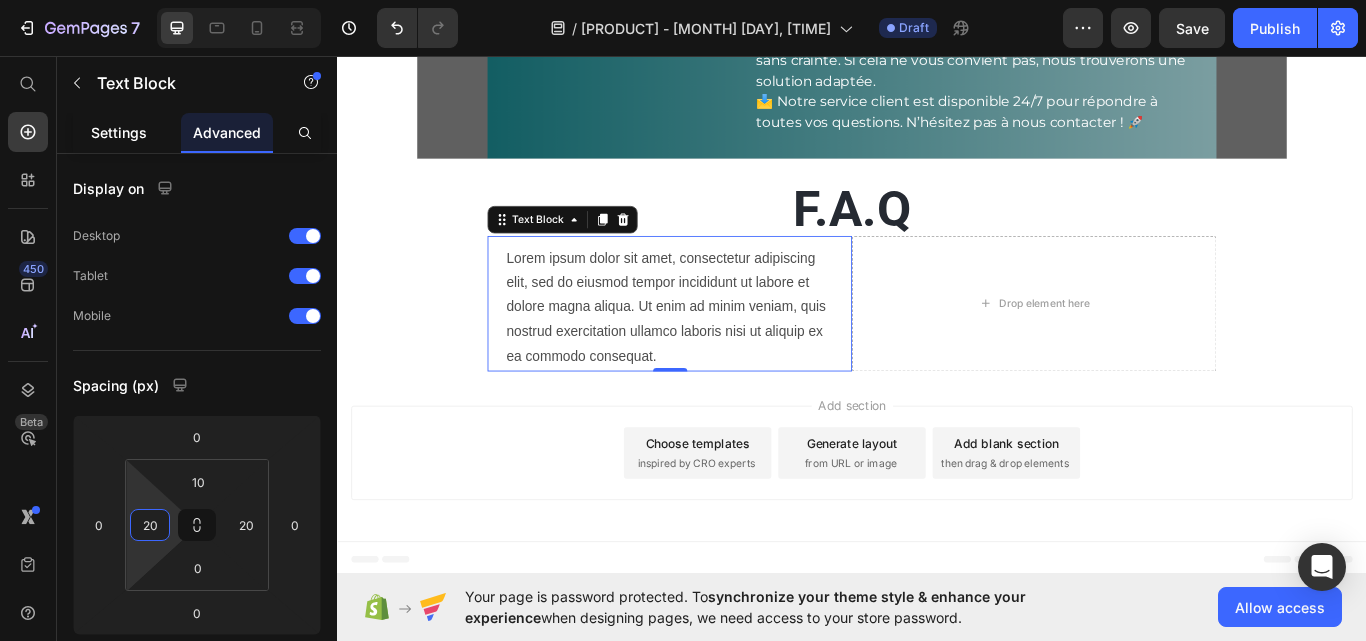 click on "Settings" at bounding box center [119, 132] 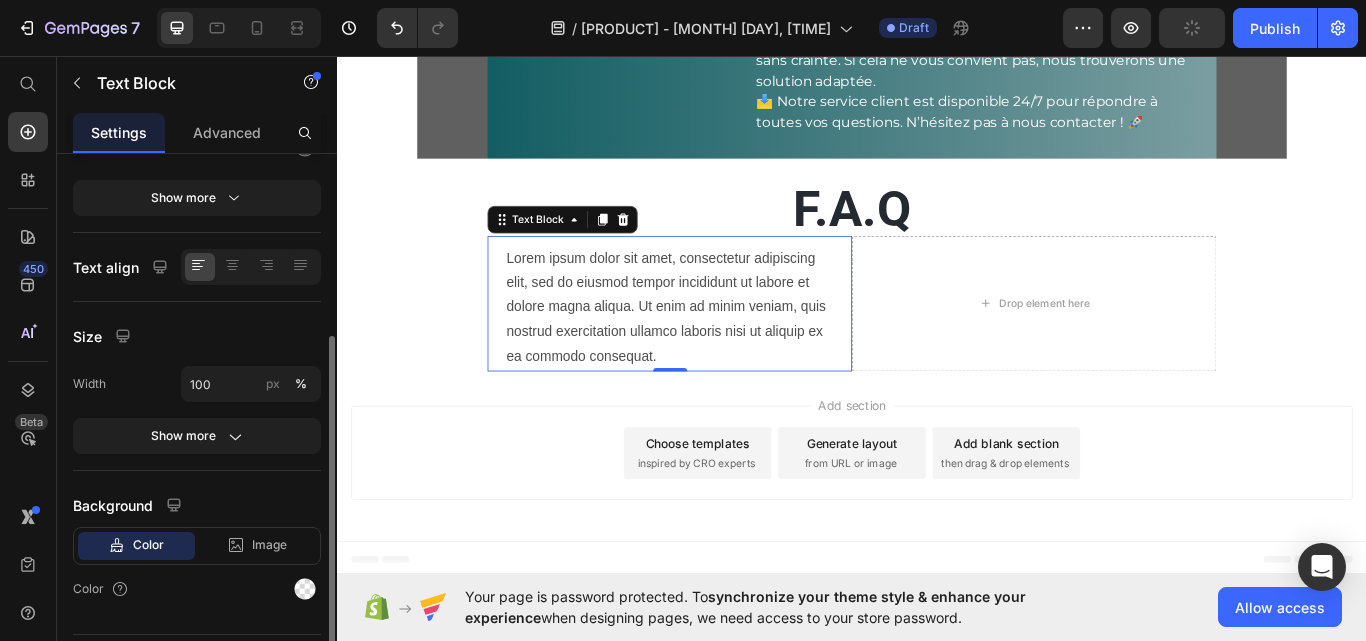 scroll, scrollTop: 351, scrollLeft: 0, axis: vertical 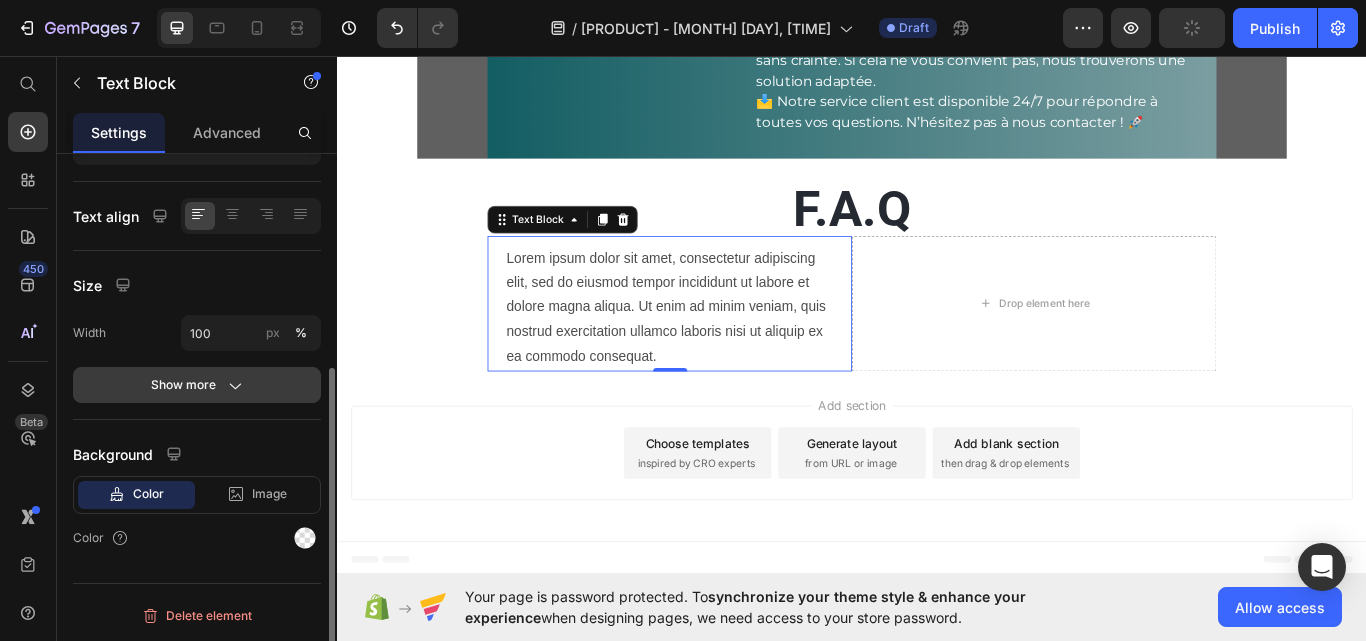 click on "Show more" 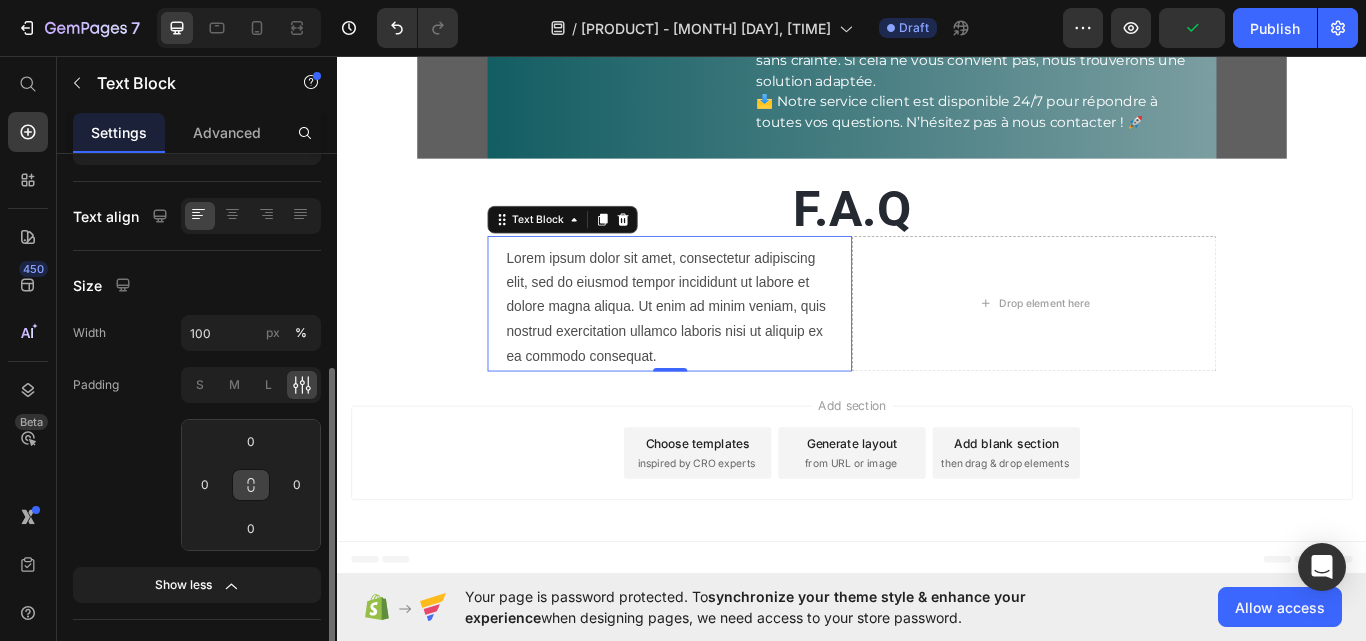 click 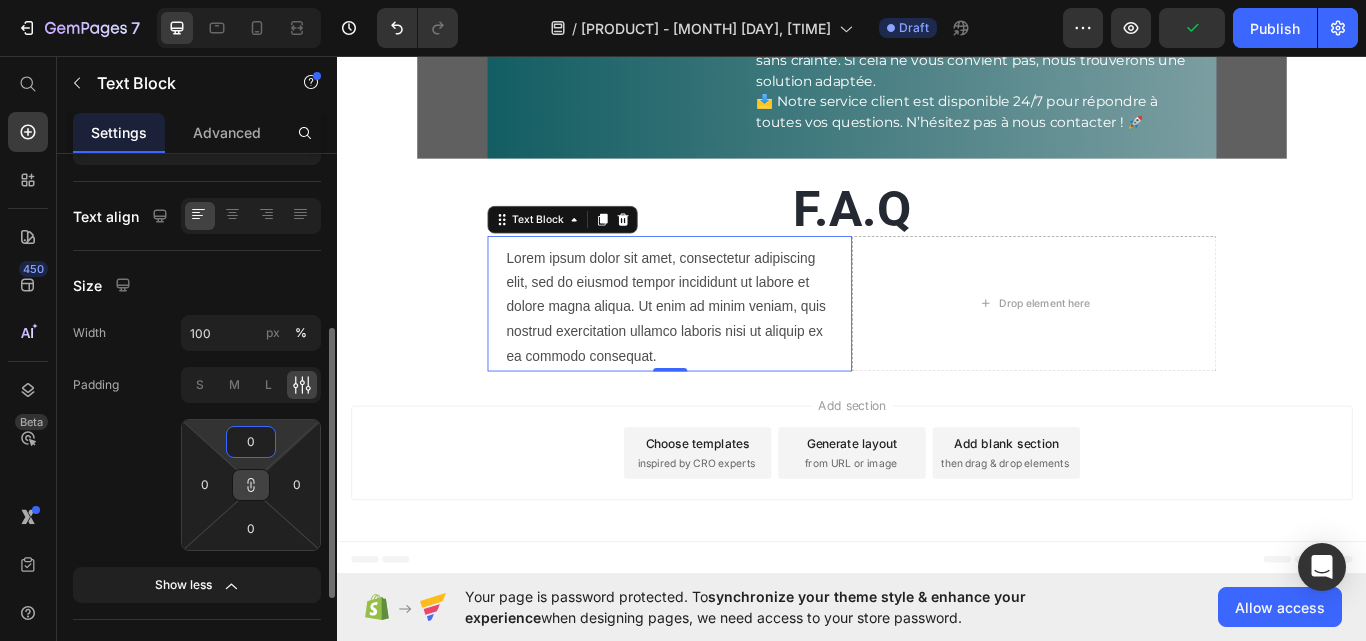 click on "0" at bounding box center [251, 442] 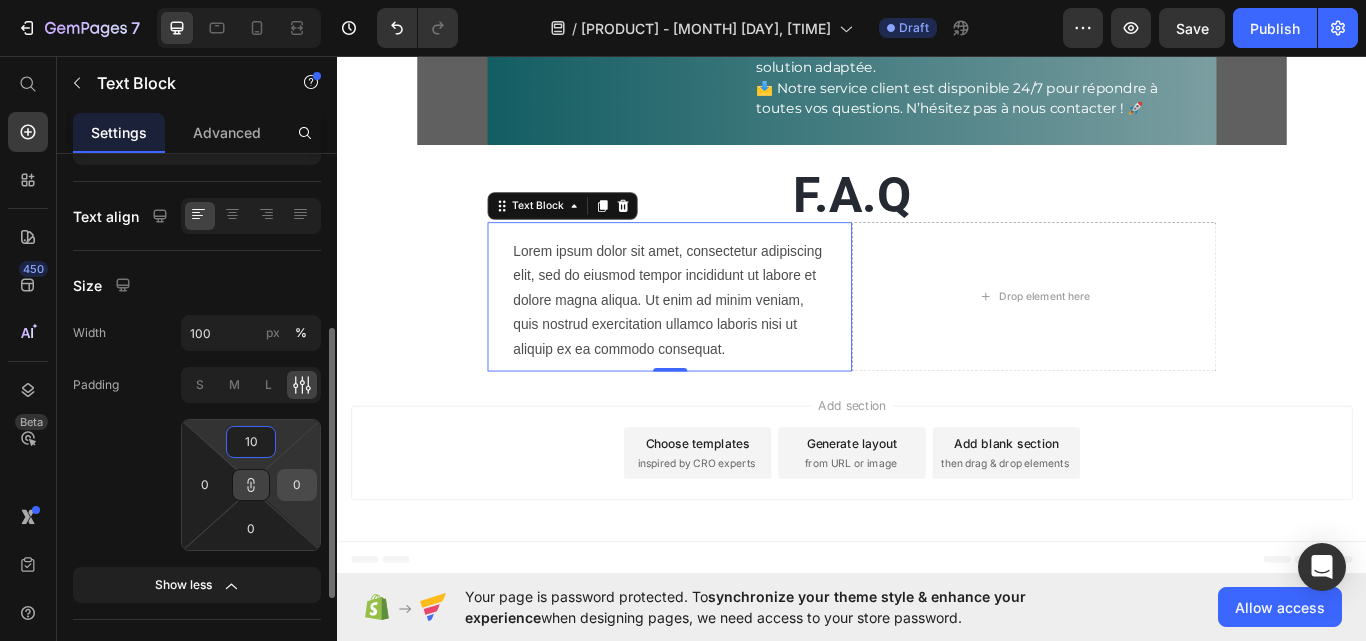 type on "10" 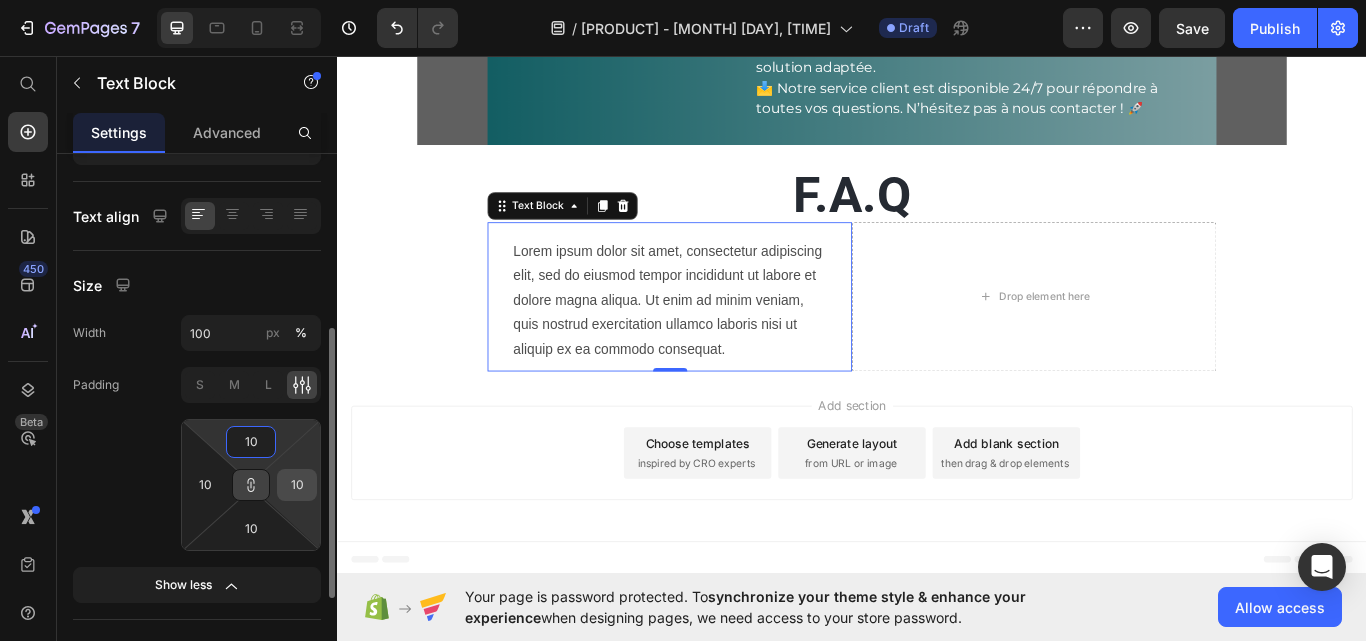 click on "10" at bounding box center (297, 485) 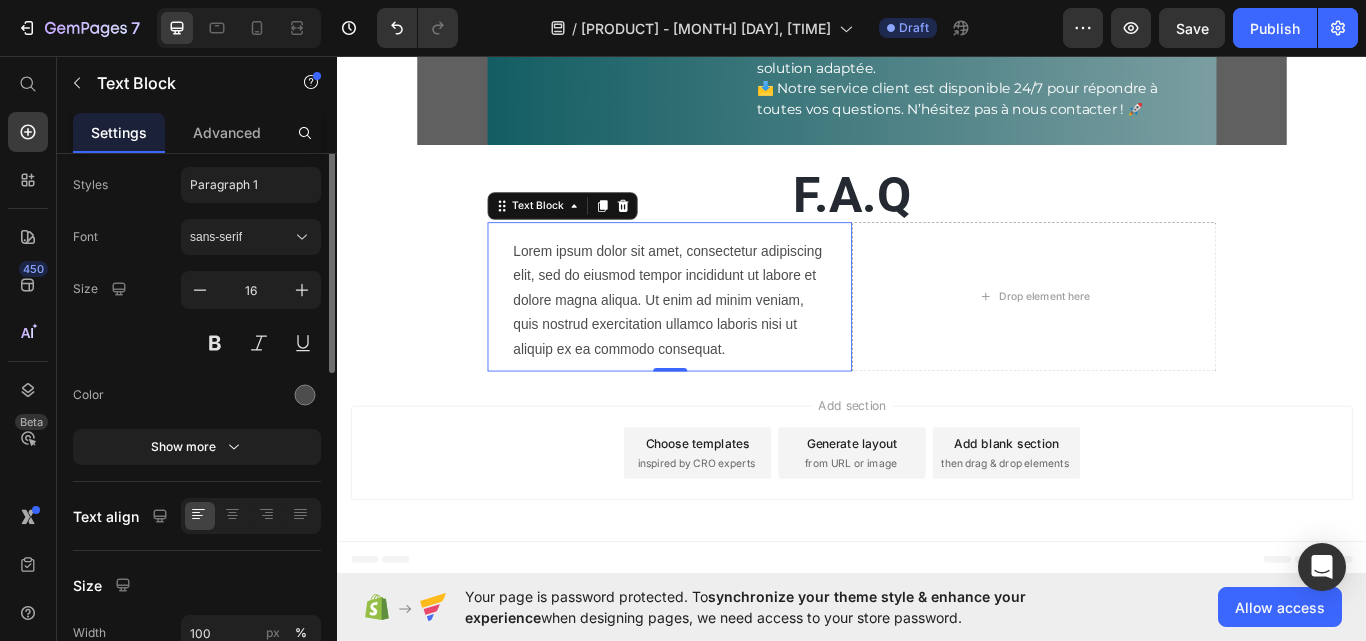 scroll, scrollTop: 0, scrollLeft: 0, axis: both 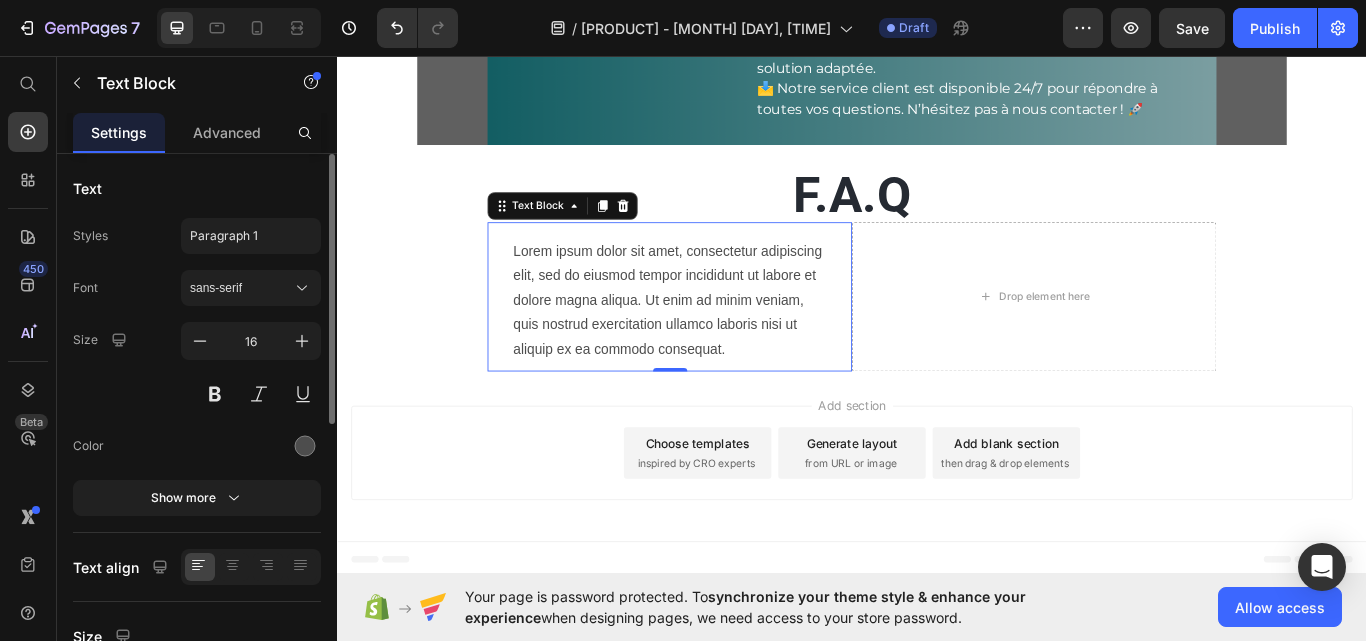 click on "Lorem ipsum dolor sit amet, consectetur adipiscing elit, sed do eiusmod tempor incididunt ut labore et dolore magna aliqua. Ut enim ad minim veniam, quis nostrud exercitation ullamco laboris nisi ut aliquip ex ea commodo consequat." at bounding box center [724, 343] 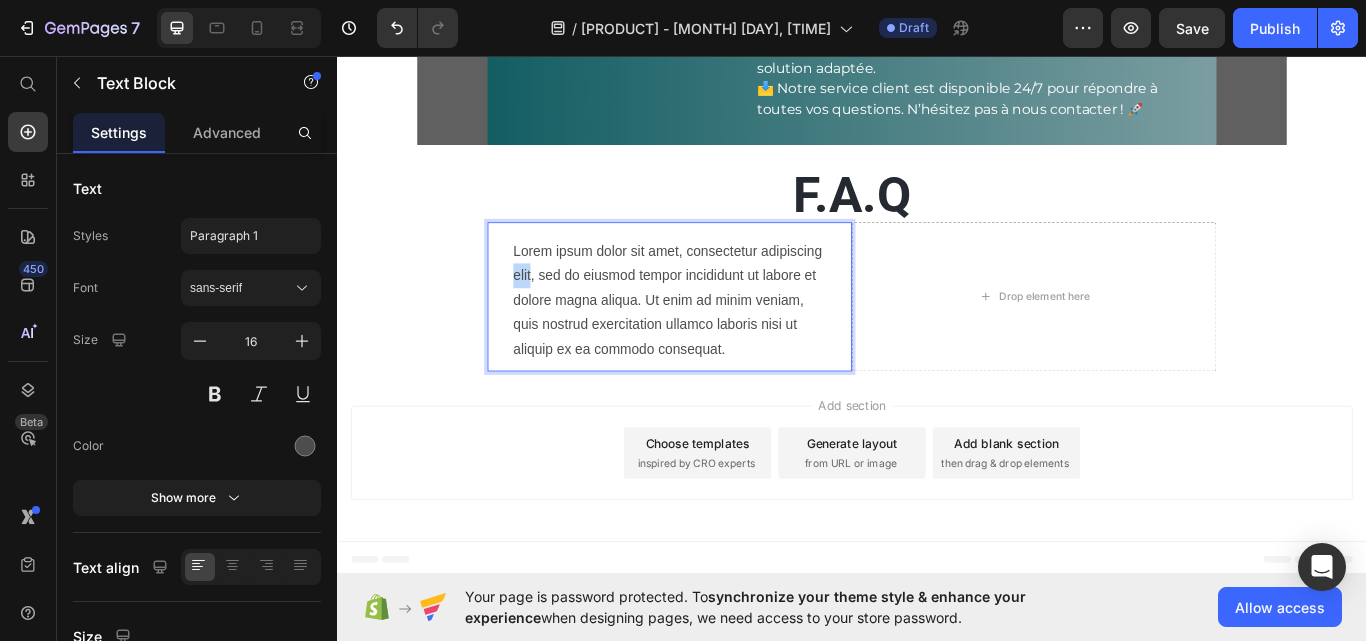 click on "Lorem ipsum dolor sit amet, consectetur adipiscing elit, sed do eiusmod tempor incididunt ut labore et dolore magna aliqua. Ut enim ad minim veniam, quis nostrud exercitation ullamco laboris nisi ut aliquip ex ea commodo consequat." at bounding box center (724, 343) 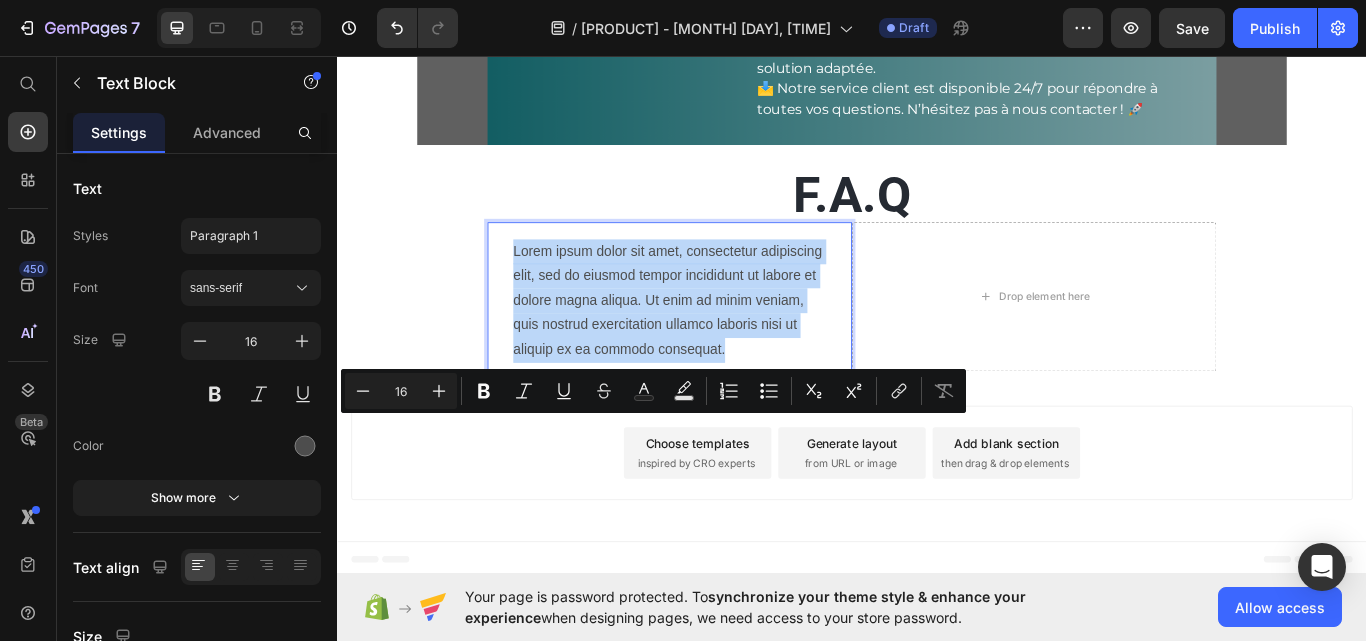 click on "Lorem ipsum dolor sit amet, consectetur adipiscing elit, sed do eiusmod tempor incididunt ut labore et dolore magna aliqua. Ut enim ad minim veniam, quis nostrud exercitation ullamco laboris nisi ut aliquip ex ea commodo consequat." at bounding box center (724, 343) 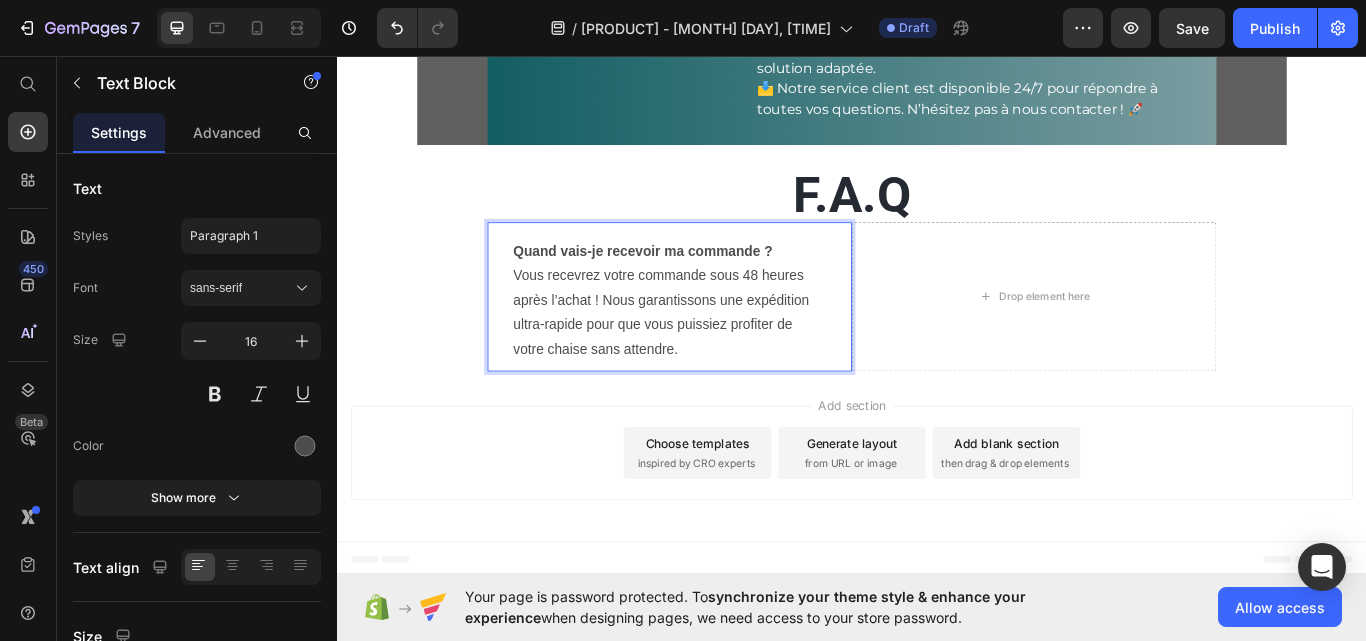 click on "Quand vais-je recevoir ma commande ? Vous recevrez votre commande sous 48 heures après l’achat ! Nous garantissons une expédition ultra-rapide pour que vous puissiez profiter de votre chaise sans attendre." at bounding box center [724, 343] 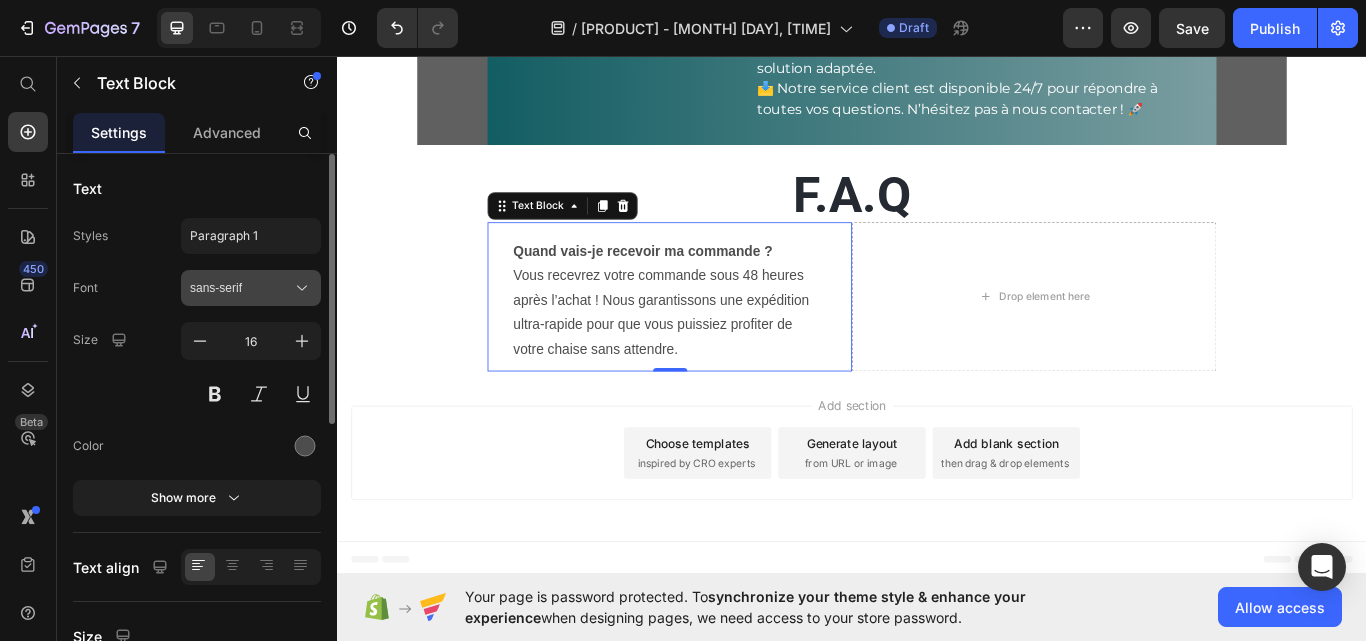 click on "sans-serif" at bounding box center (251, 288) 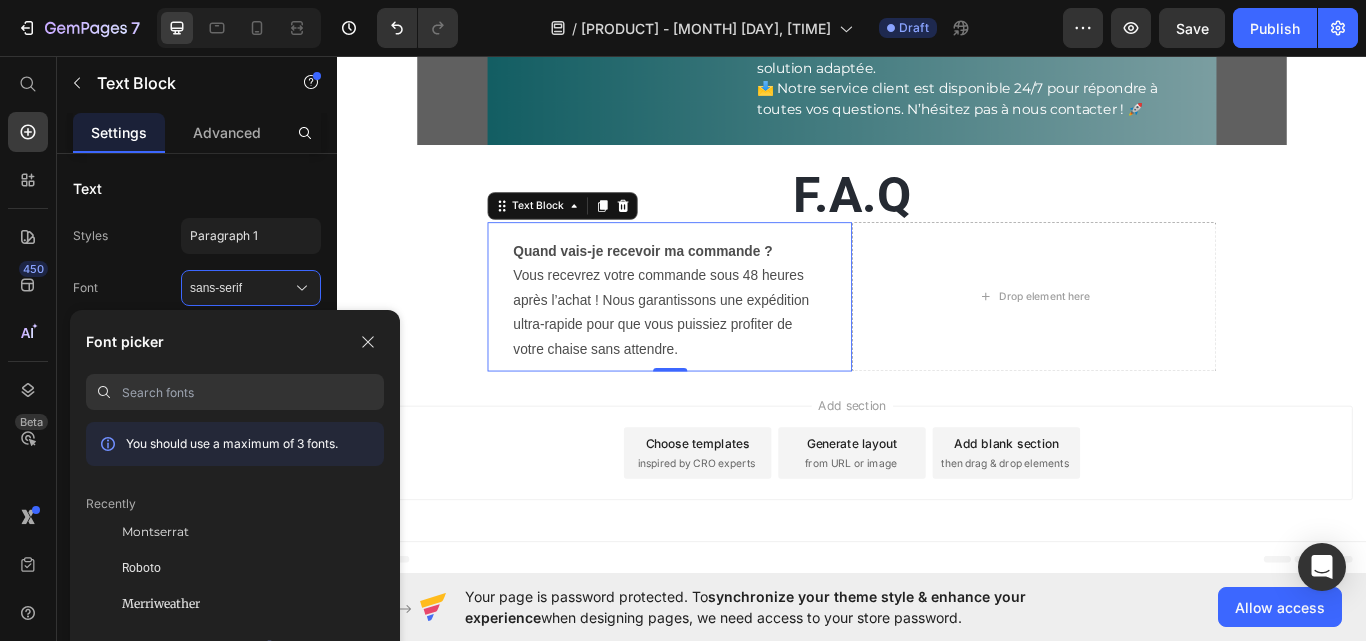 click at bounding box center (253, 392) 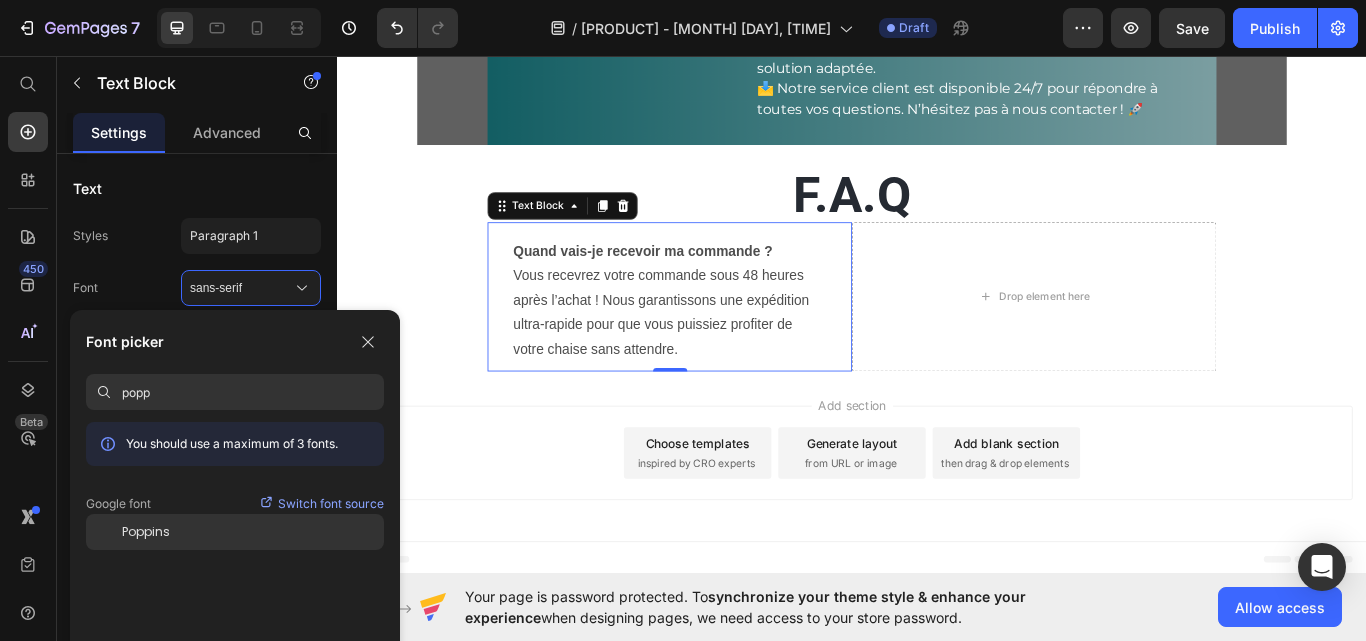 type on "popp" 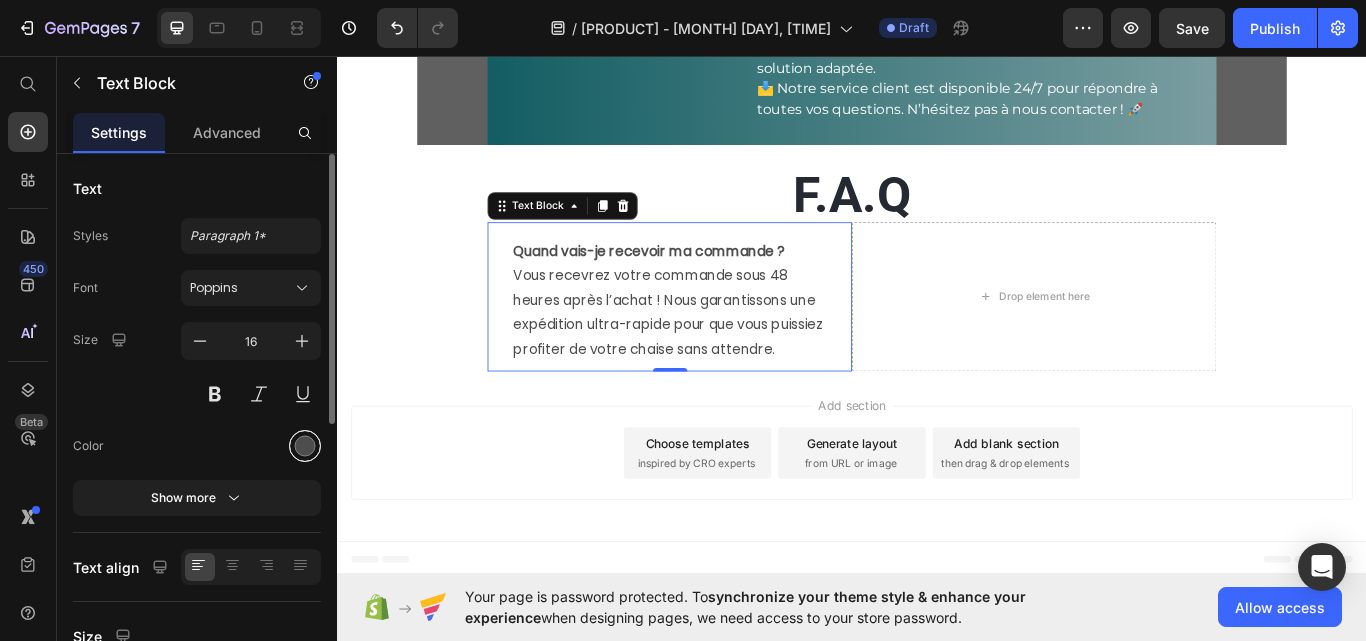 click at bounding box center [305, 446] 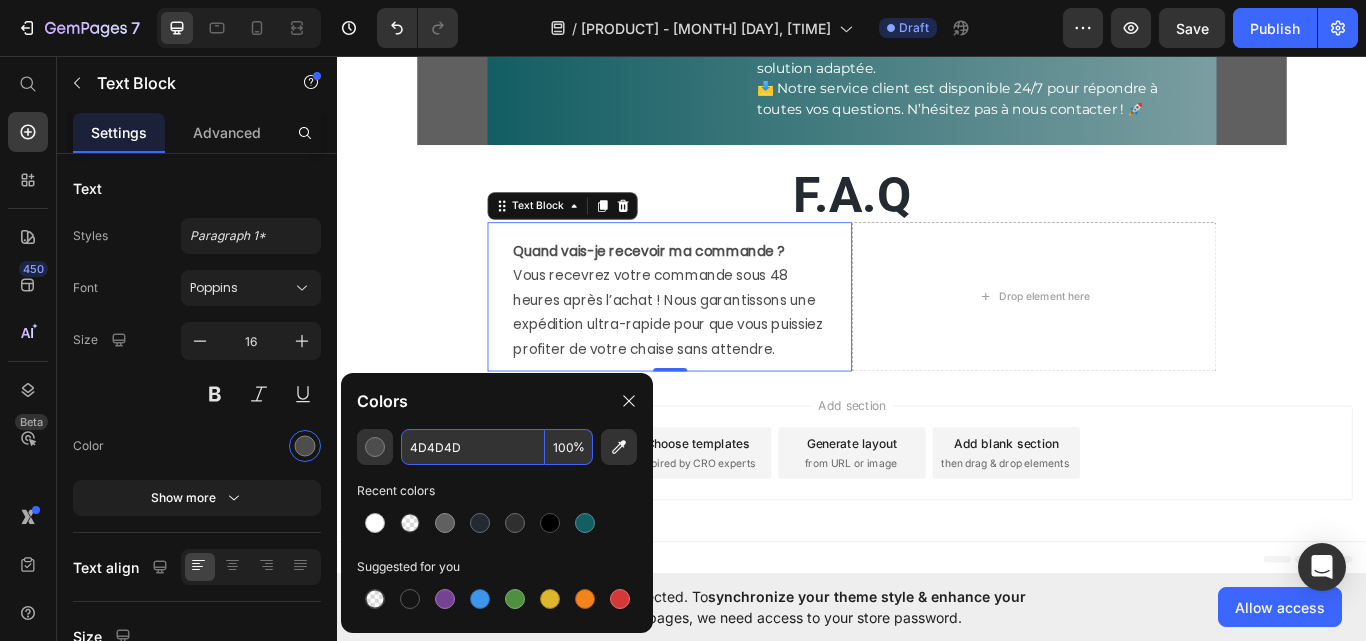 click on "4D4D4D" at bounding box center (473, 447) 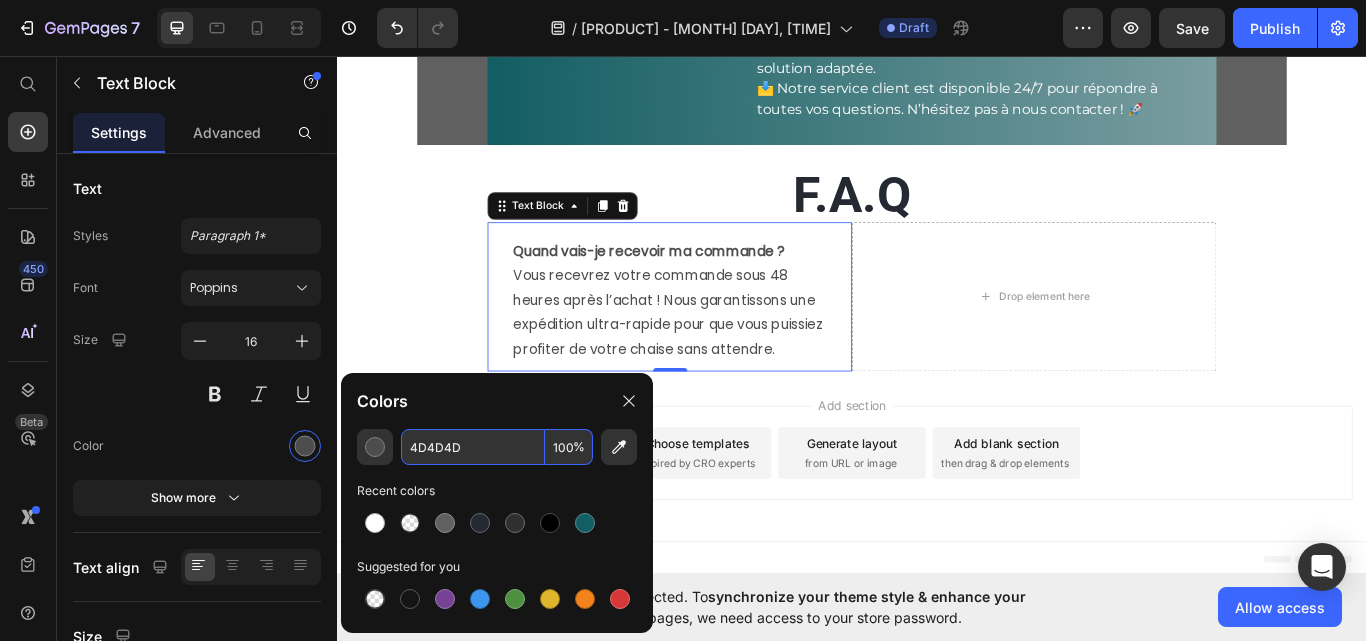 paste on "rgb(37, 42, 50)" 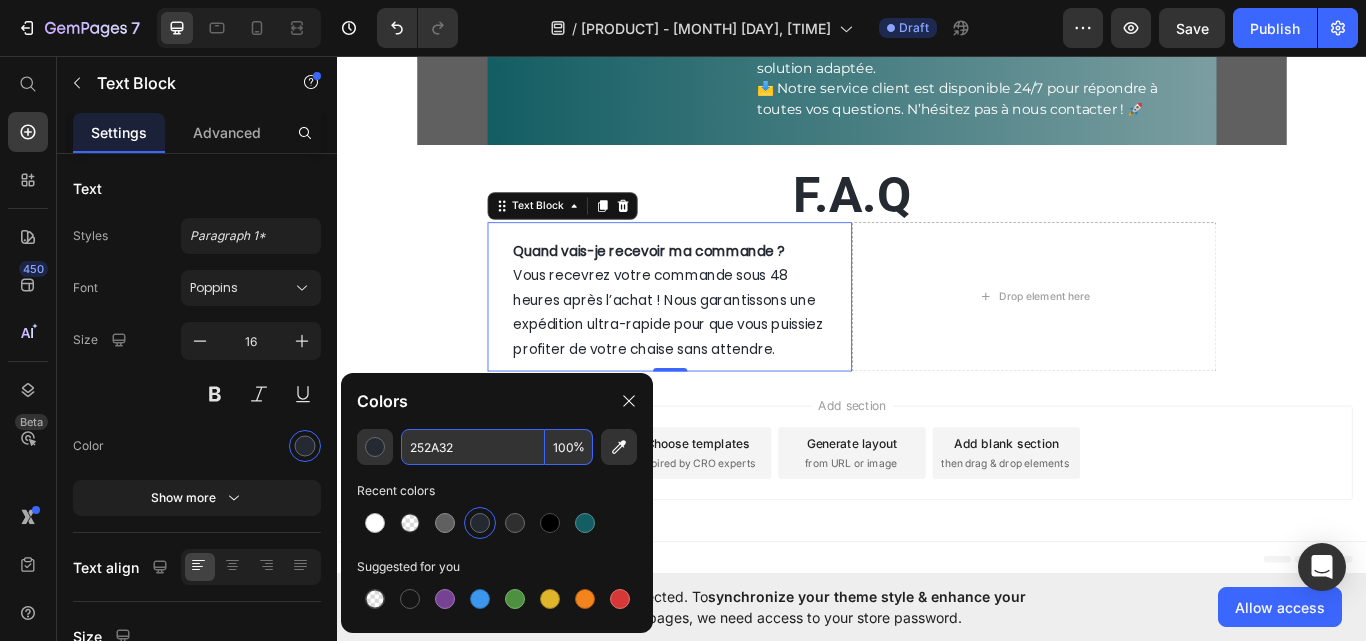 type on "252A32" 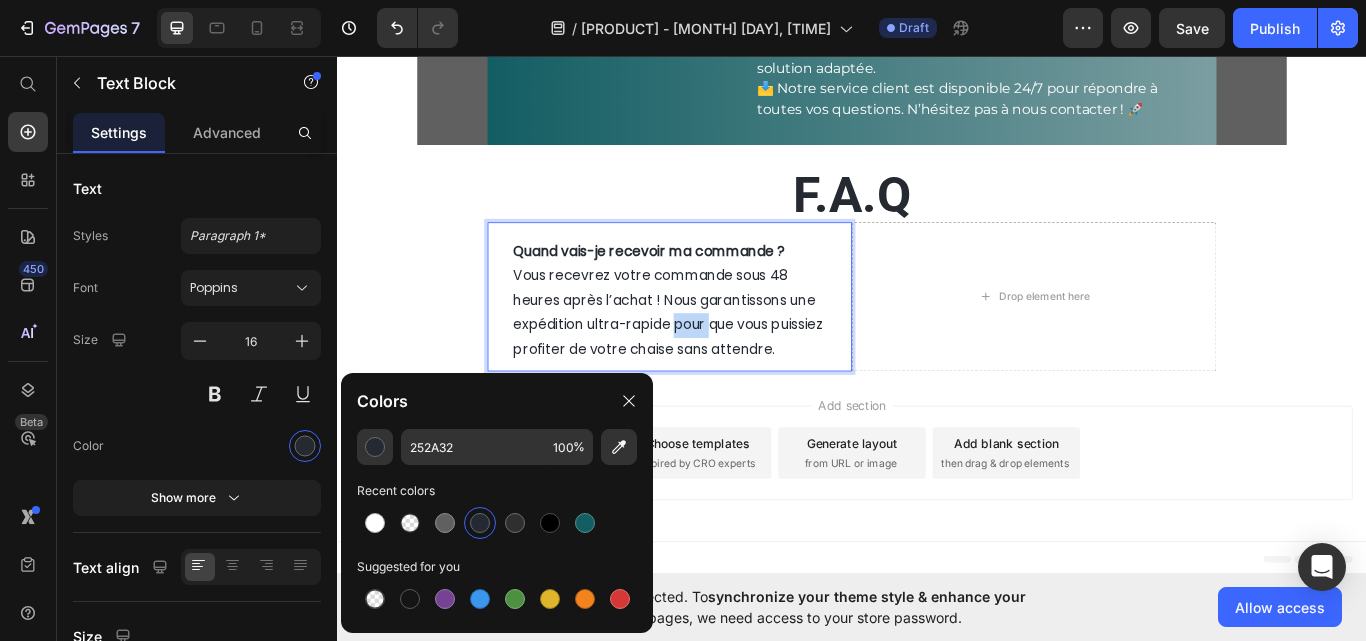 click on "Vous recevrez votre commande sous 48 heures après l’achat ! Nous garantissons une expédition ultra-rapide pour que vous puissiez profiter de votre chaise sans attendre." at bounding box center [724, 356] 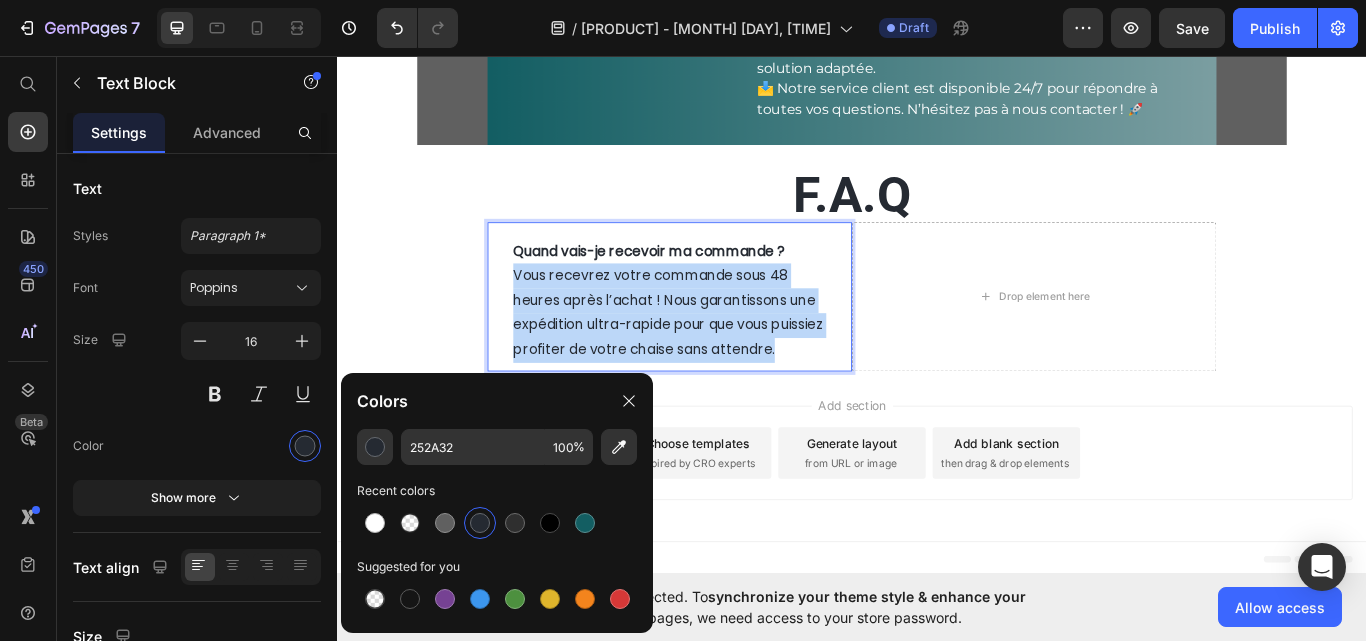 click on "Vous recevrez votre commande sous 48 heures après l’achat ! Nous garantissons une expédition ultra-rapide pour que vous puissiez profiter de votre chaise sans attendre." at bounding box center [724, 356] 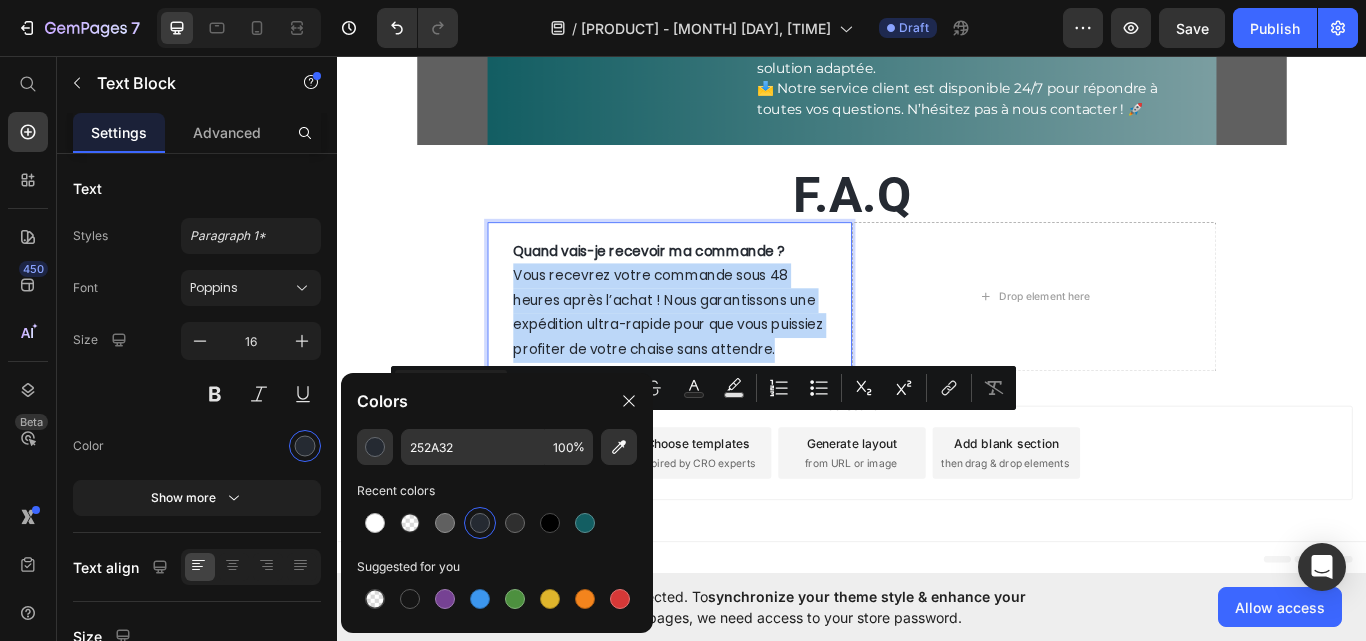 click on "Vous recevrez votre commande sous 48 heures après l’achat ! Nous garantissons une expédition ultra-rapide pour que vous puissiez profiter de votre chaise sans attendre." at bounding box center [724, 356] 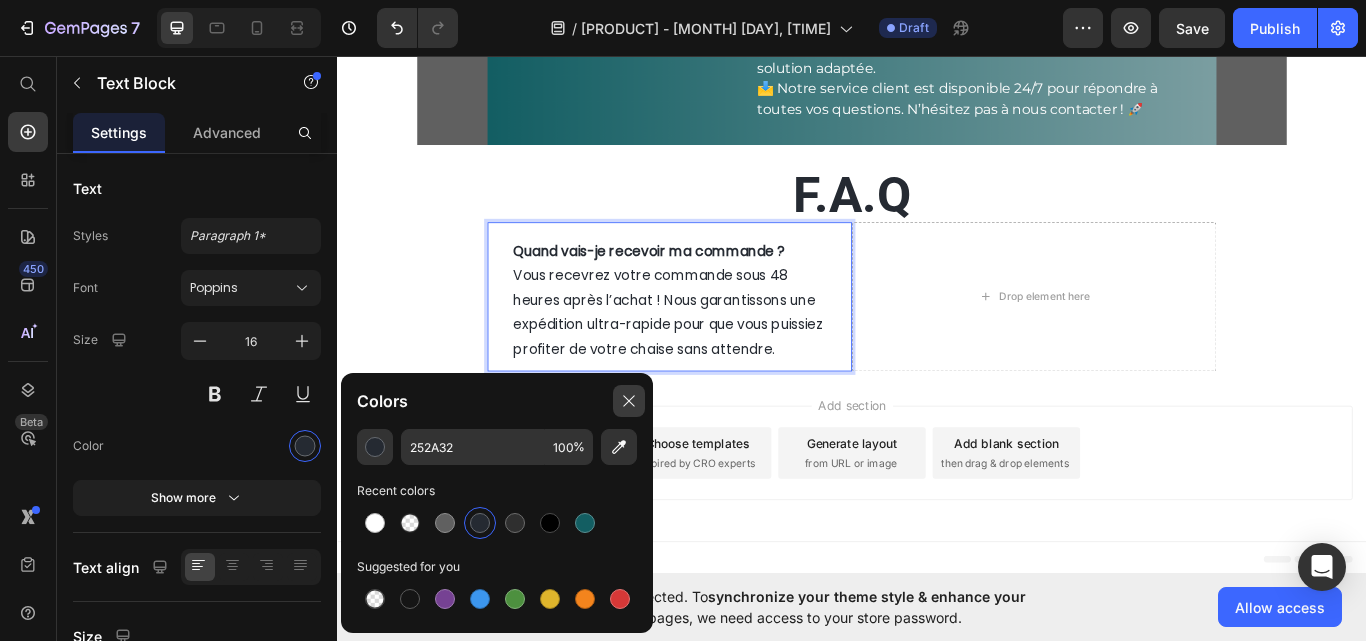 click at bounding box center [629, 401] 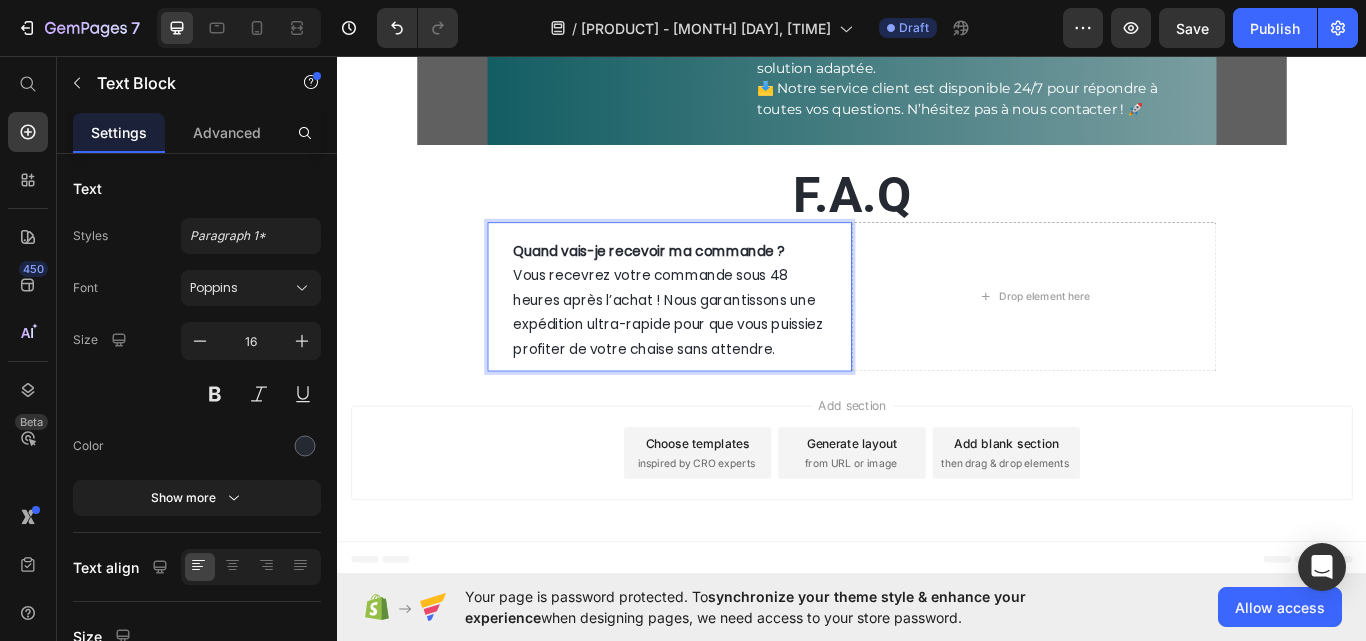 click on "Vous recevrez votre commande sous 48 heures après l’achat ! Nous garantissons une expédition ultra-rapide pour que vous puissiez profiter de votre chaise sans attendre." at bounding box center (724, 356) 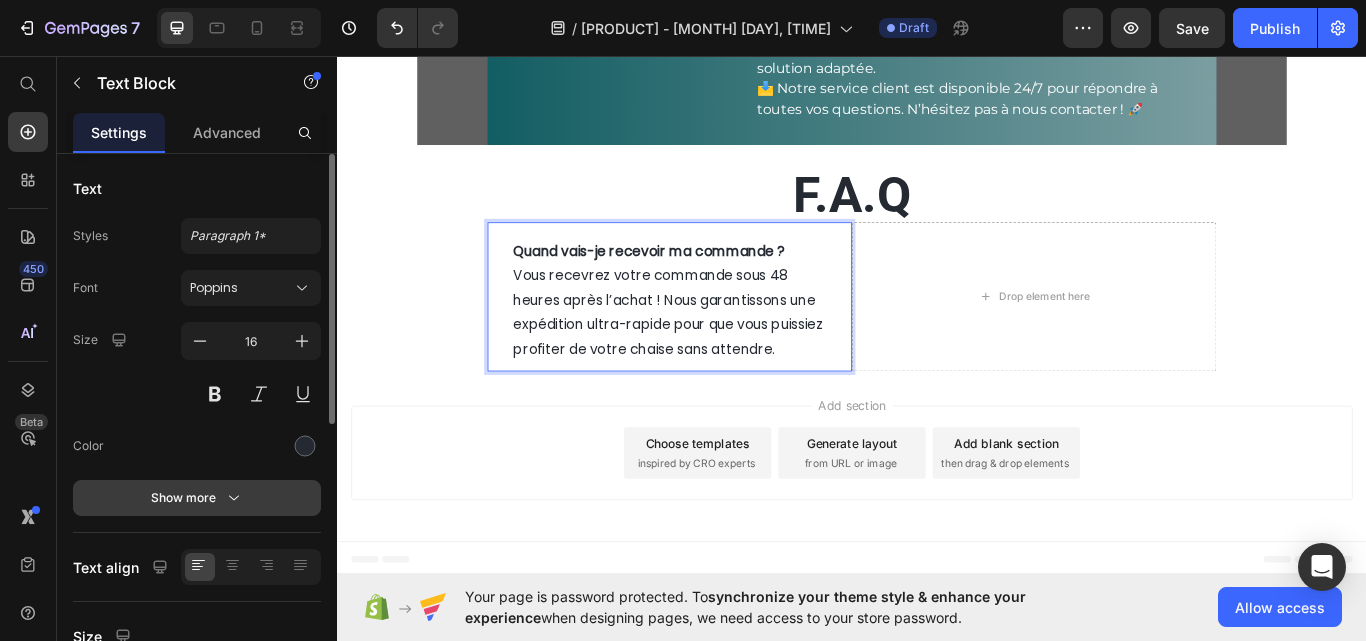 click on "Show more" at bounding box center [197, 498] 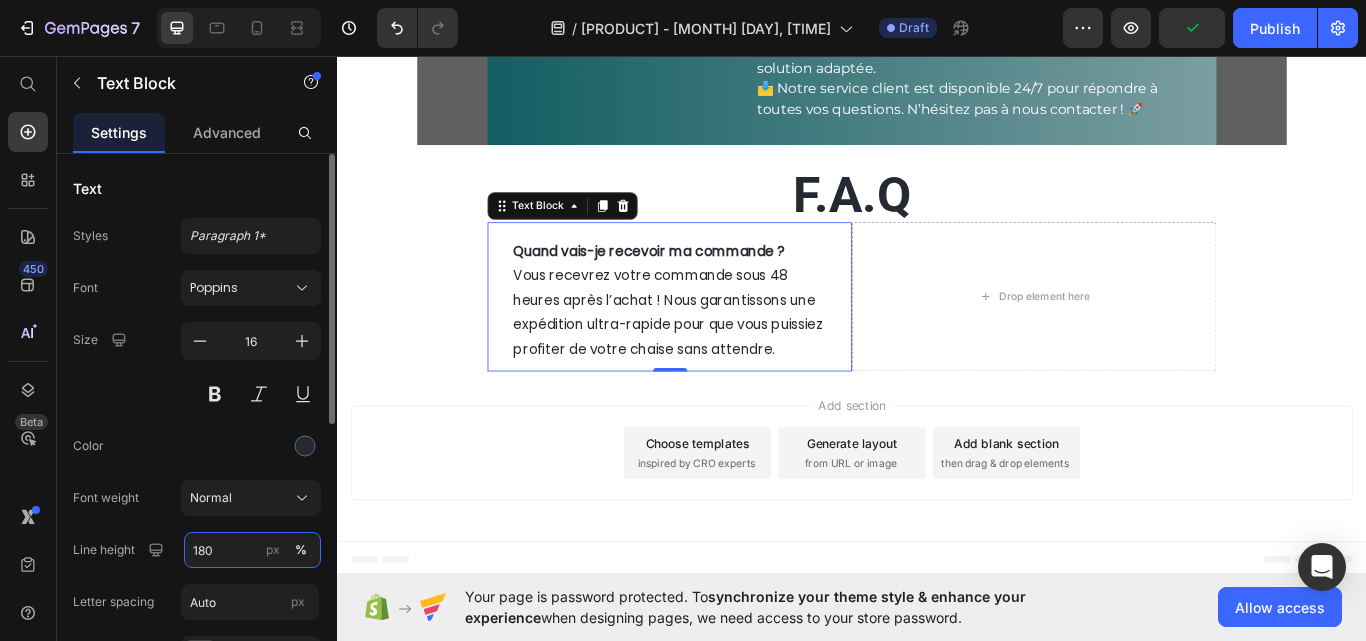 click on "180" at bounding box center [252, 550] 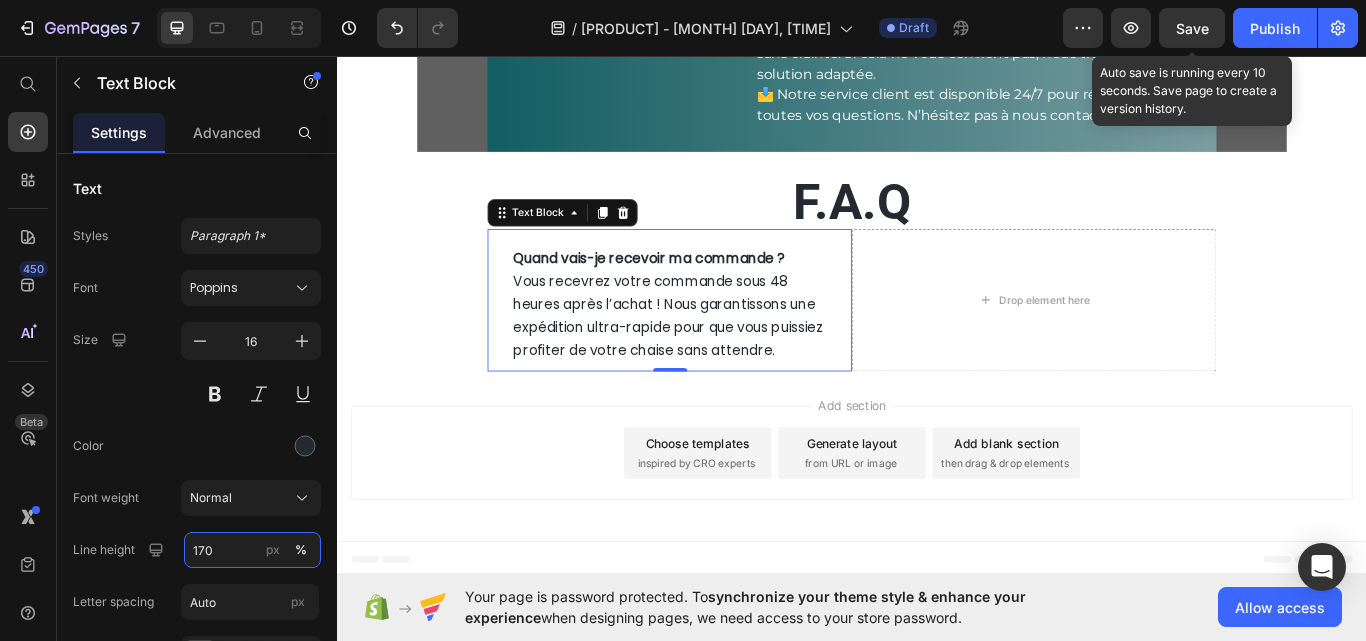 type on "170" 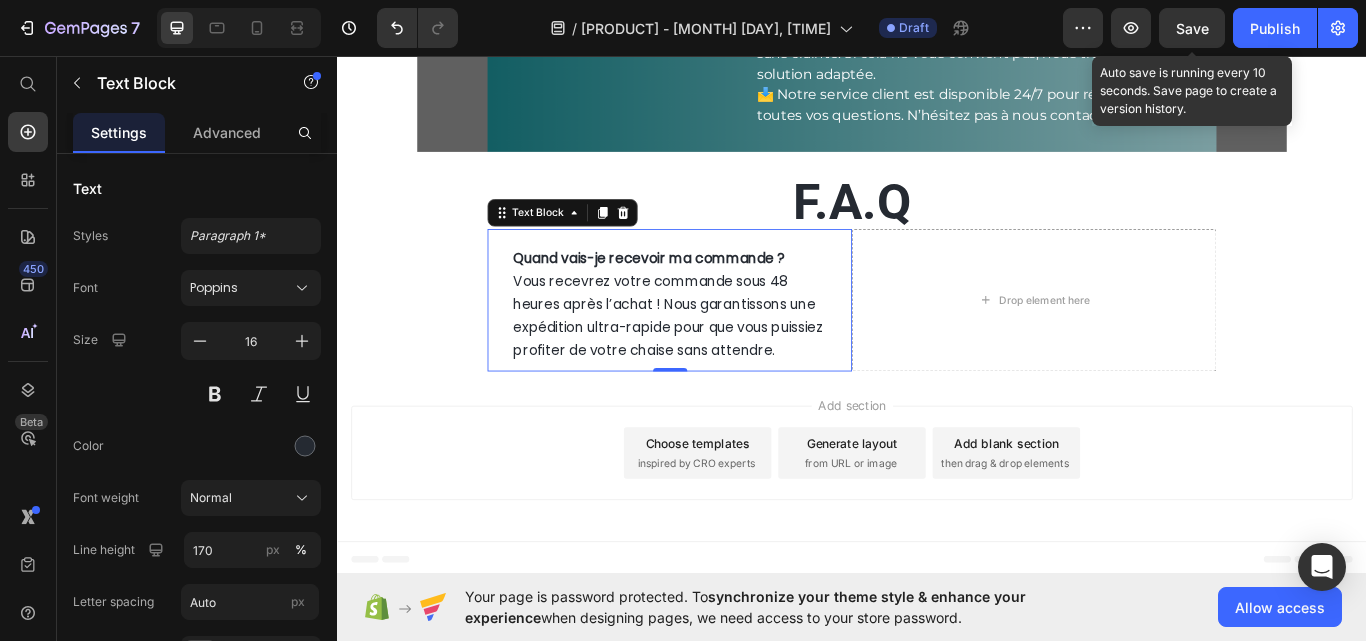 click on "Save" at bounding box center (1192, 28) 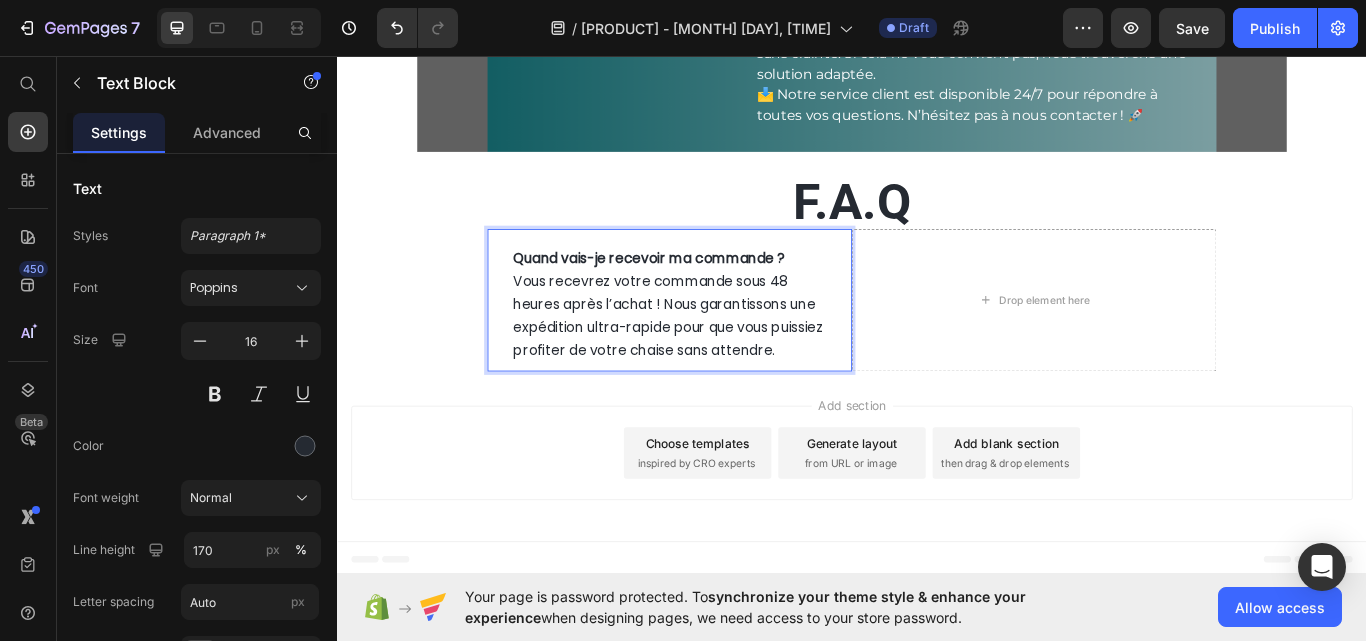 click on "Quand vais-je recevoir ma commande ?" at bounding box center [700, 292] 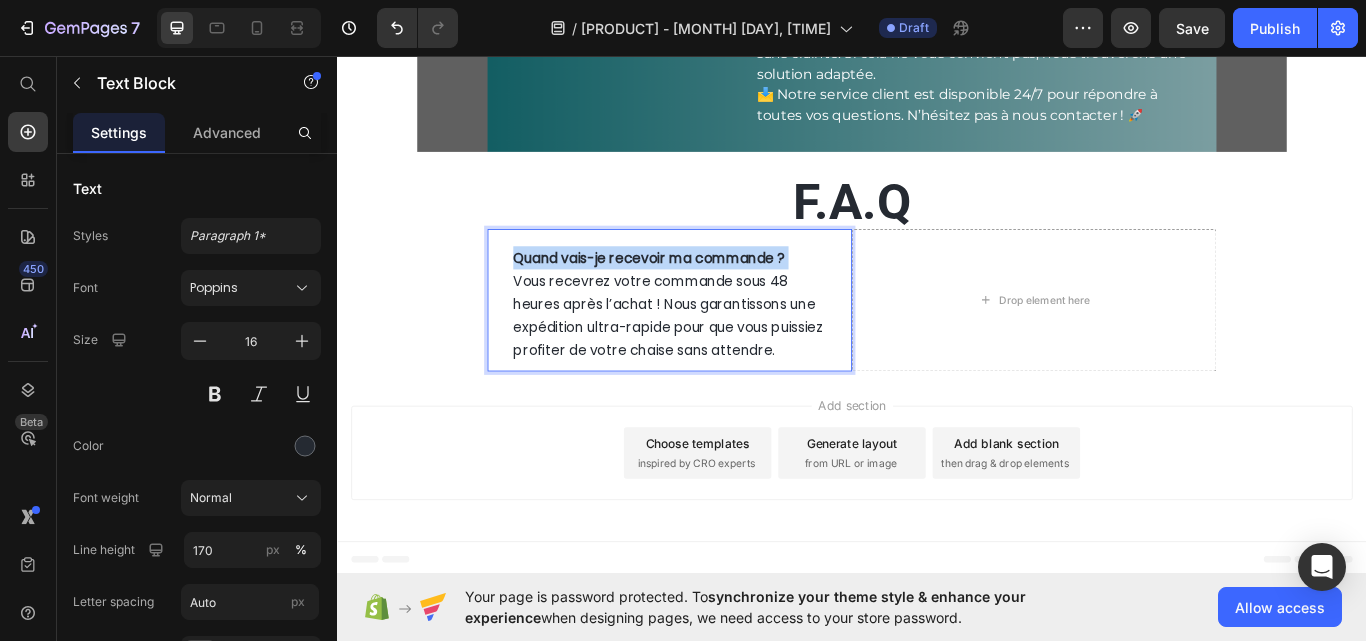 click on "Quand vais-je recevoir ma commande ?" at bounding box center (700, 292) 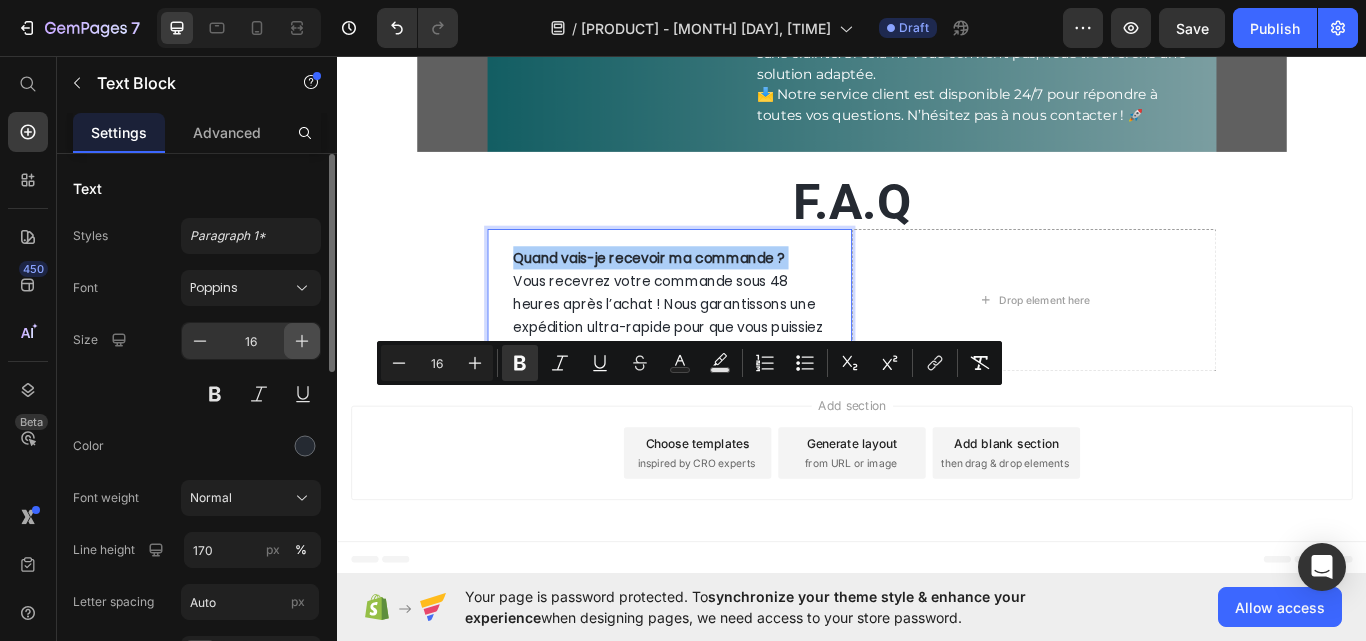 click at bounding box center (302, 341) 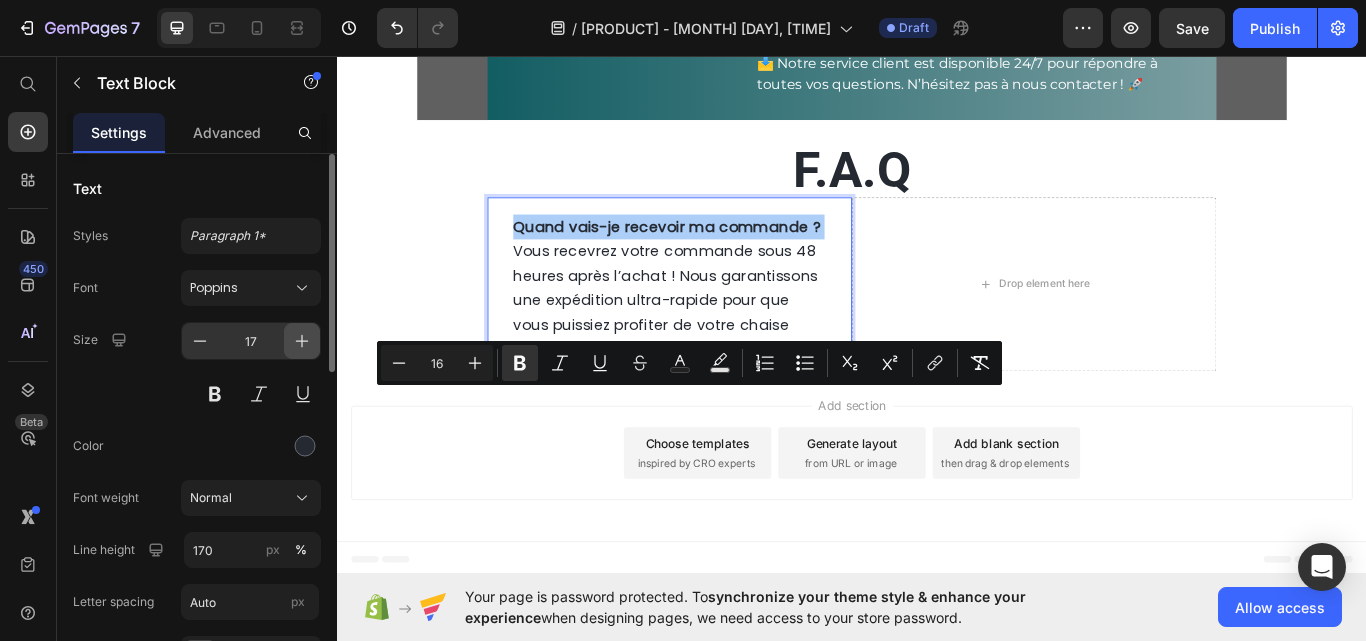 click at bounding box center (302, 341) 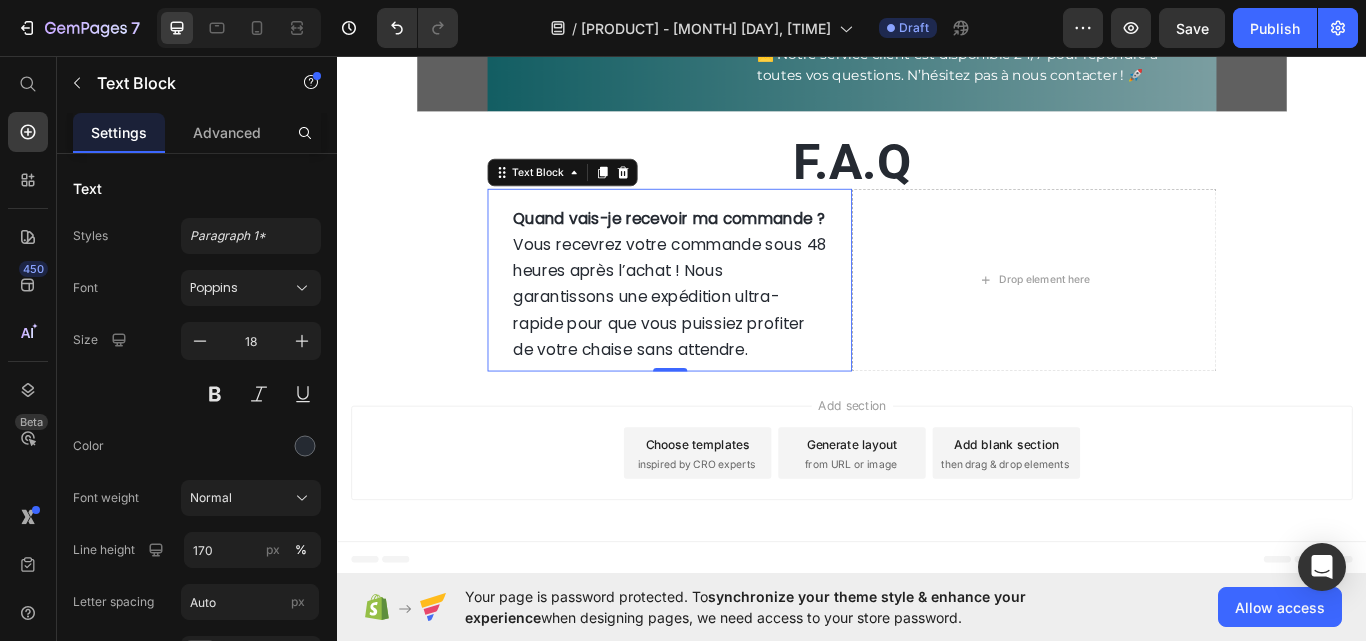 scroll, scrollTop: 8057, scrollLeft: 0, axis: vertical 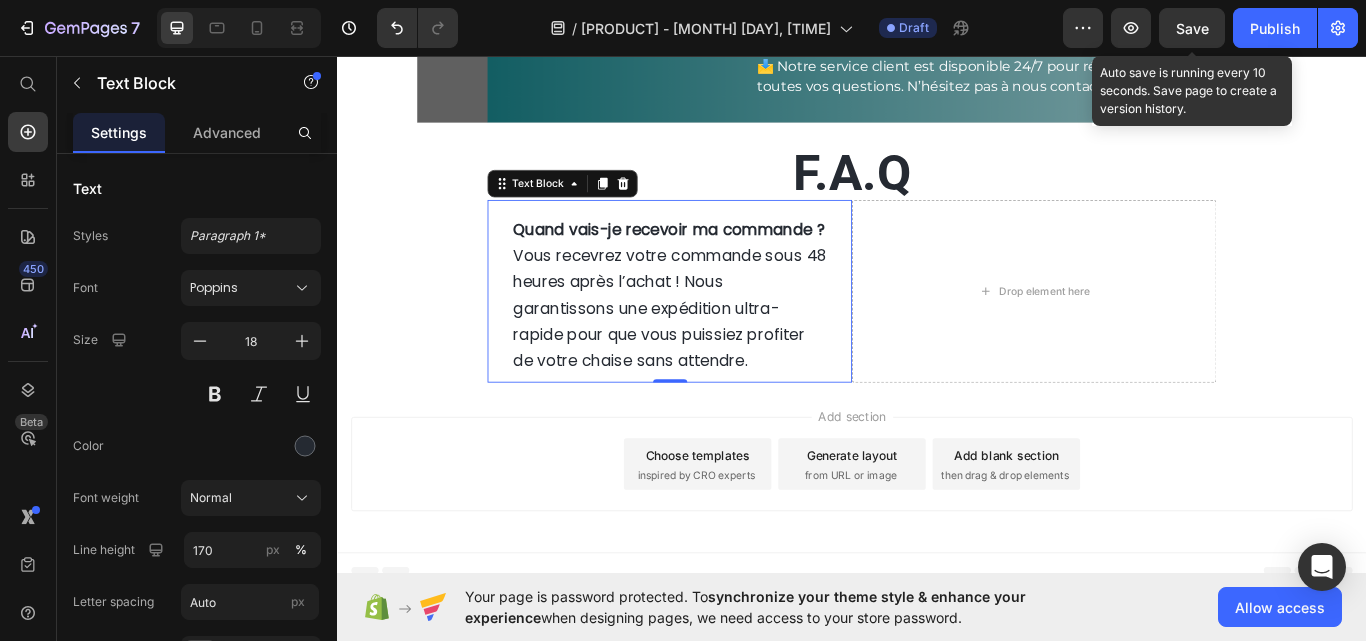 click on "Save" at bounding box center [1192, 28] 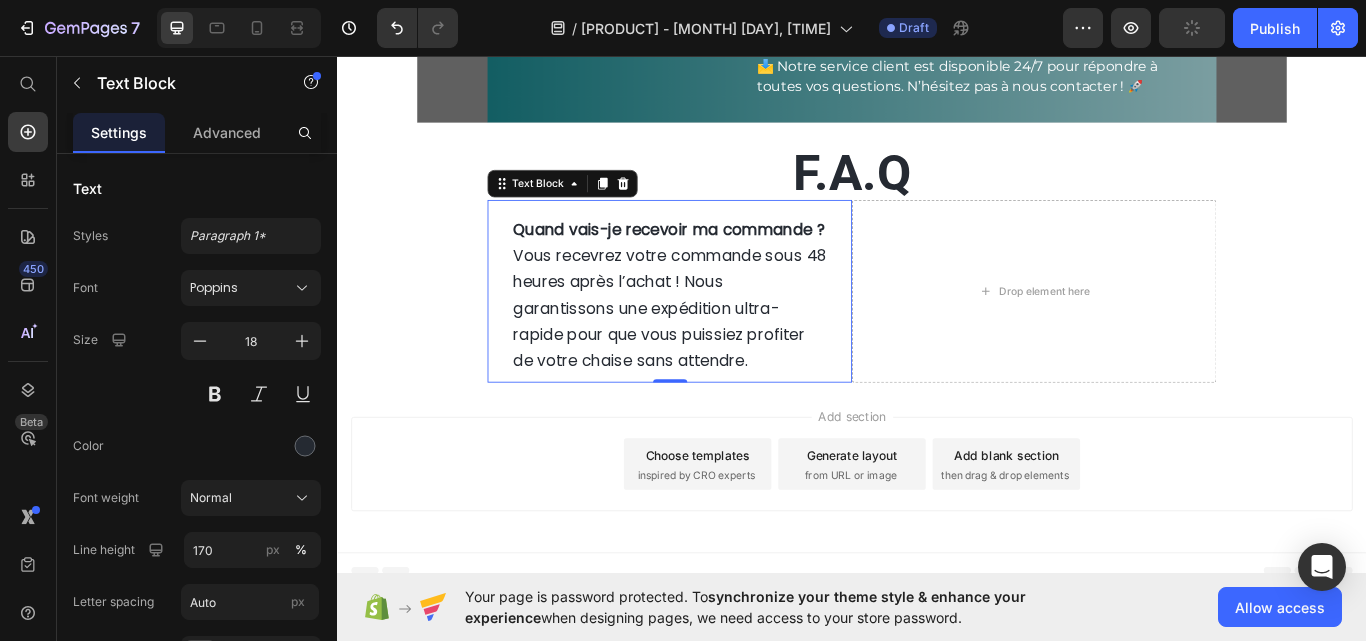 click on "Vous recevrez votre commande sous 48 heures après l’achat ! Nous garantissons une expédition ultra-rapide pour que vous puissiez profiter de votre chaise sans attendre." at bounding box center [724, 351] 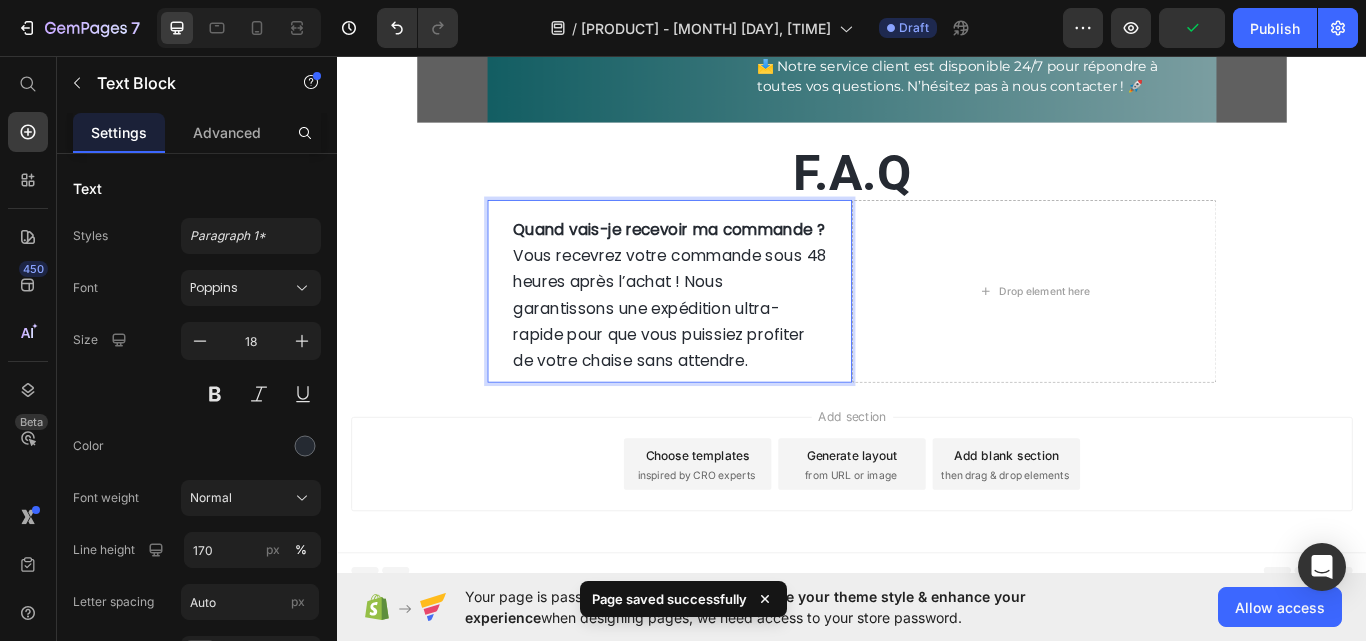 click on "Vous recevrez votre commande sous 48 heures après l’achat ! Nous garantissons une expédition ultra-rapide pour que vous puissiez profiter de votre chaise sans attendre." at bounding box center (724, 351) 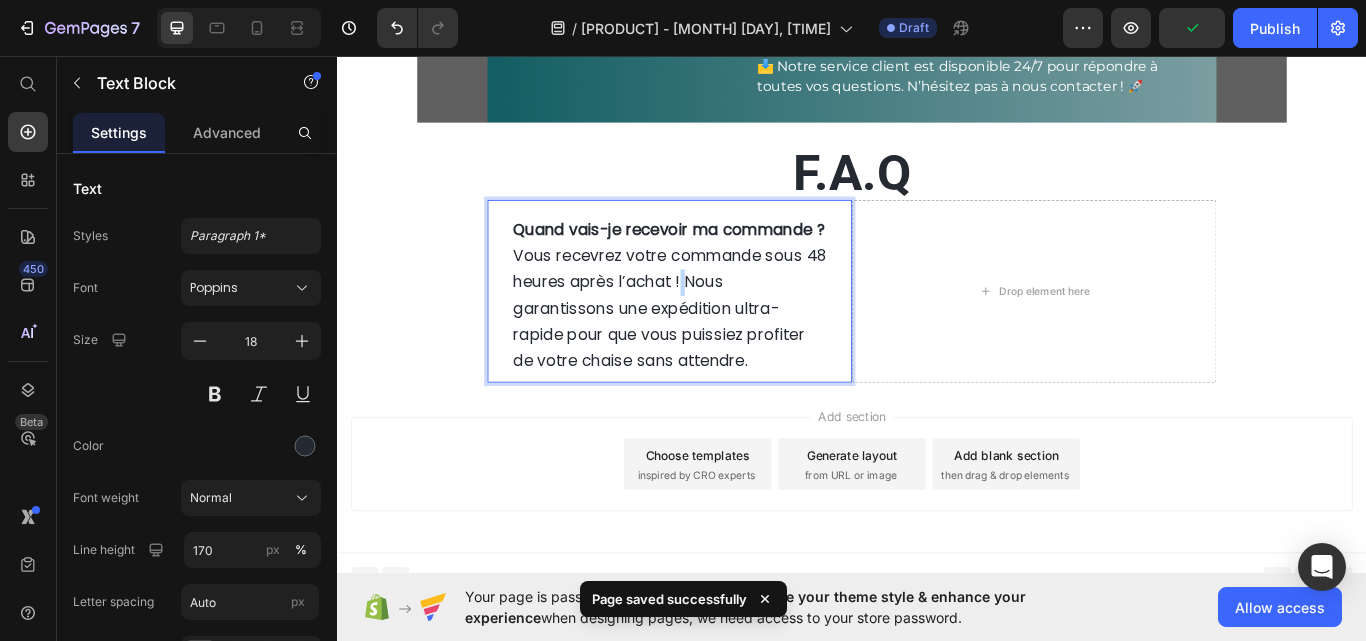 click on "Vous recevrez votre commande sous 48 heures après l’achat ! Nous garantissons une expédition ultra-rapide pour que vous puissiez profiter de votre chaise sans attendre." at bounding box center (724, 351) 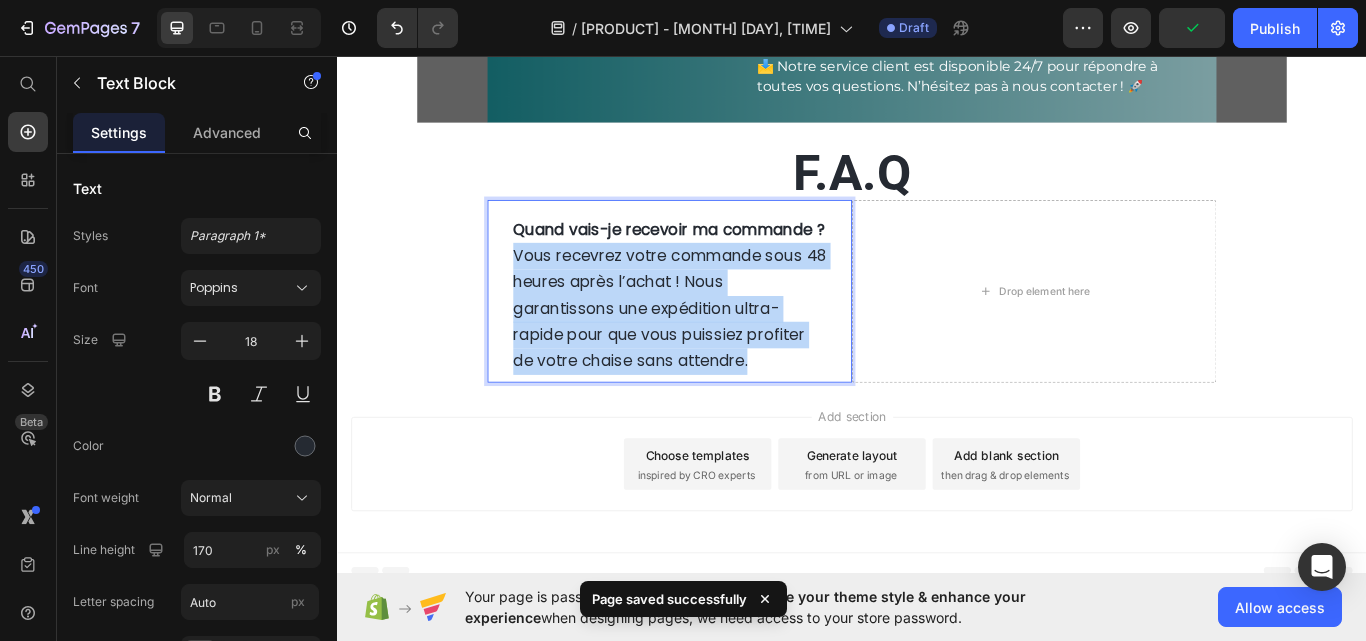 click on "Vous recevrez votre commande sous 48 heures après l’achat ! Nous garantissons une expédition ultra-rapide pour que vous puissiez profiter de votre chaise sans attendre." at bounding box center (724, 351) 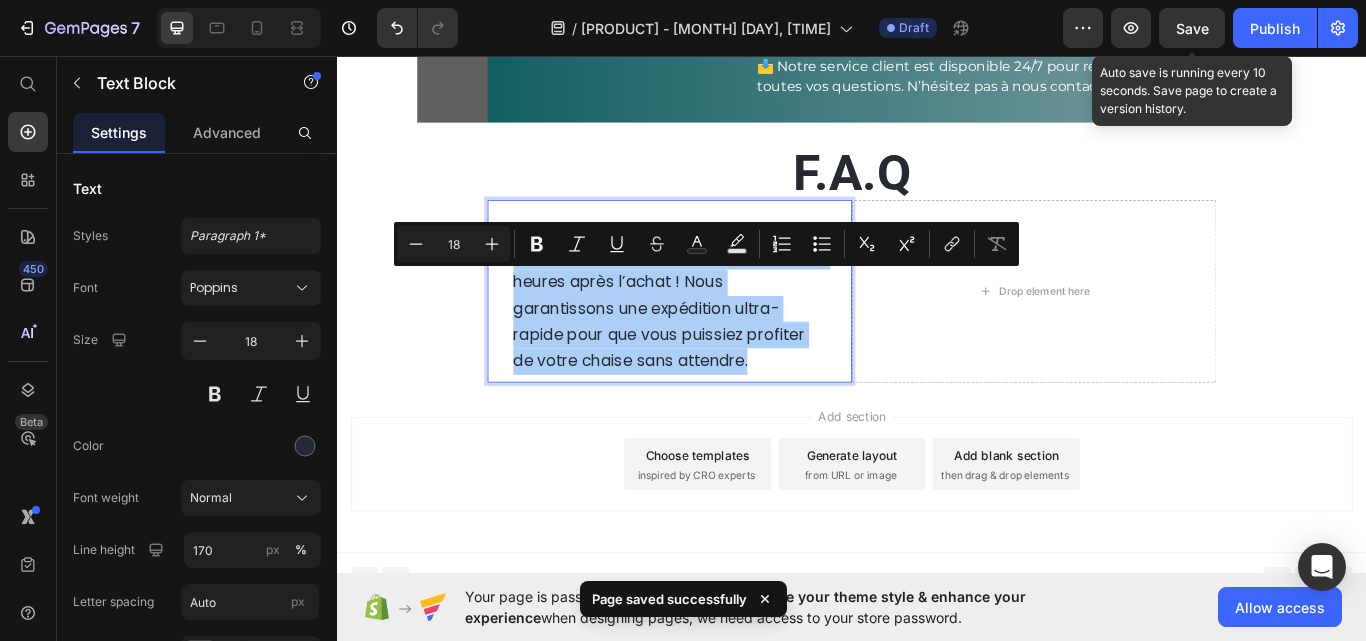 click on "Save" at bounding box center (1192, 28) 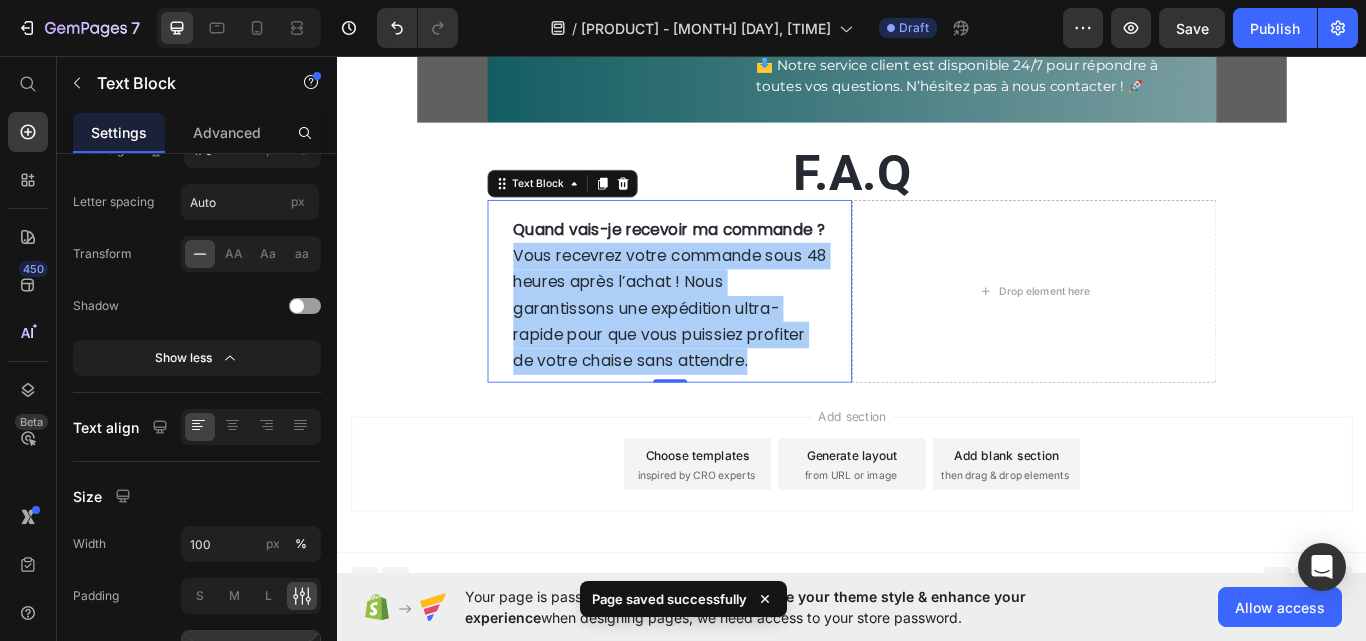 scroll, scrollTop: 800, scrollLeft: 0, axis: vertical 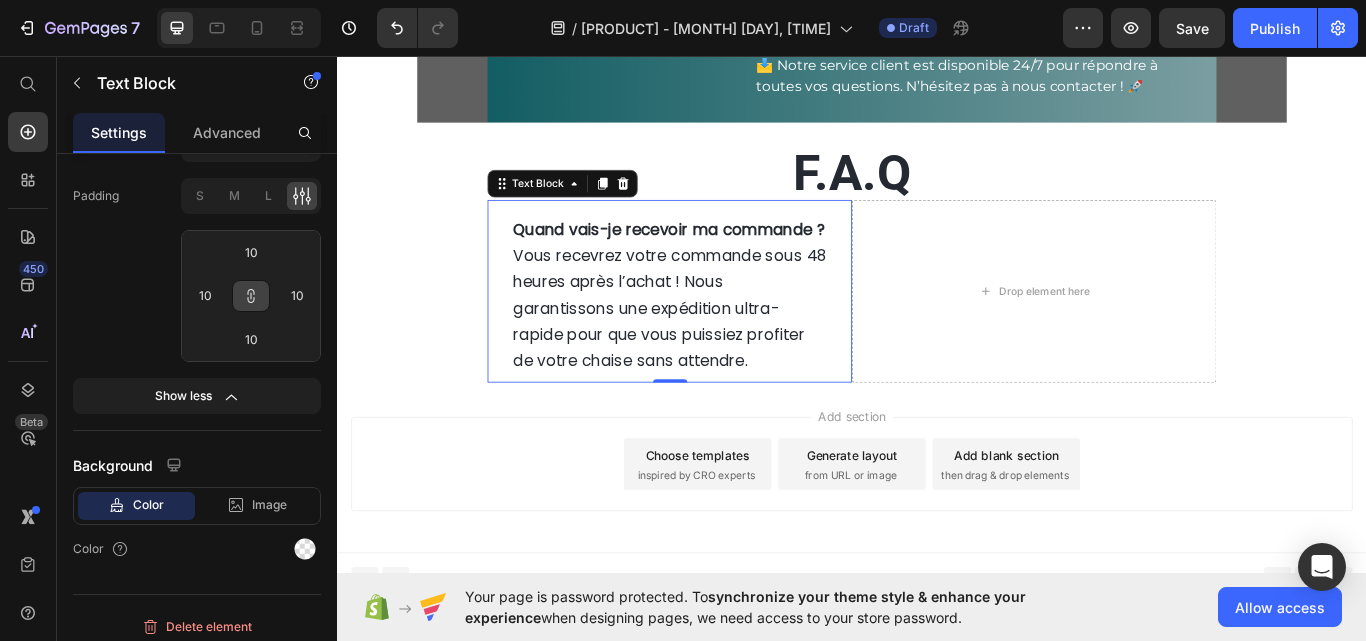 click on "Quand vais-je recevoir ma commande ?" at bounding box center (724, 259) 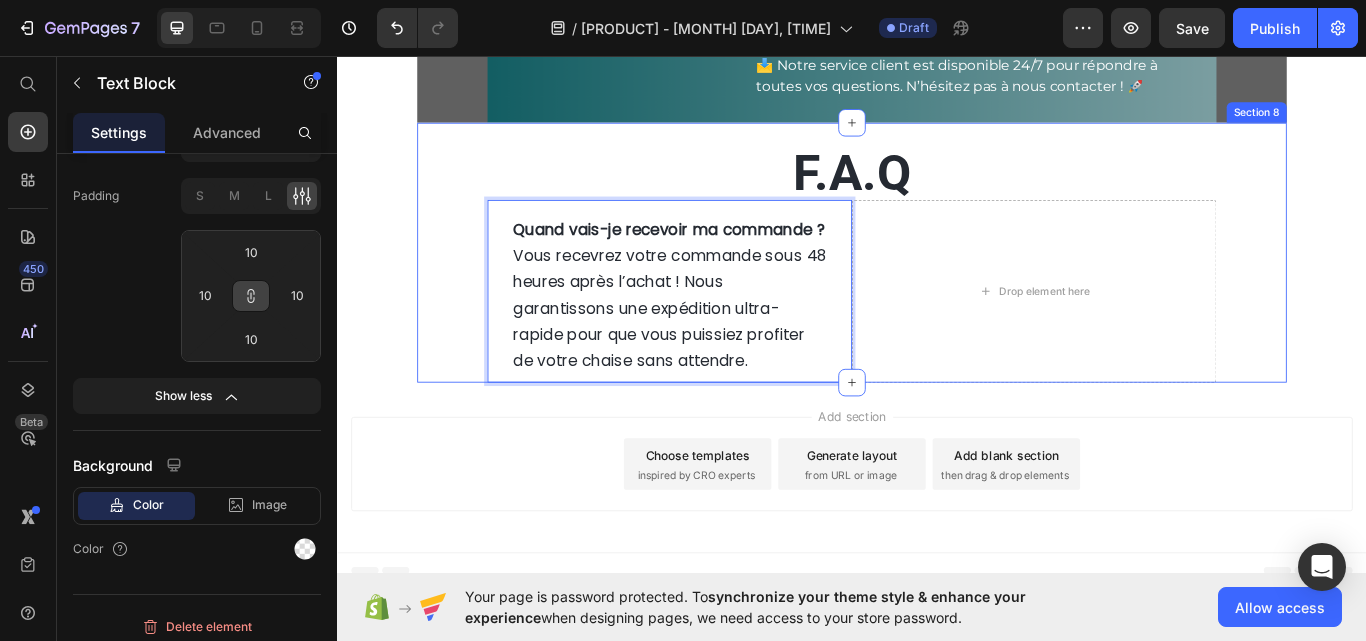 click on "⁠⁠⁠⁠⁠⁠⁠ F.A.Q Heading Quand vais-je recevoir ma commande ? Vous recevrez votre commande sous 48 heures après l’achat ! Nous garantissons une expédition ultra-rapide pour que vous puissiez profiter de votre chaise sans attendre. Text Block   0
Drop element here Row Row" at bounding box center [937, 287] 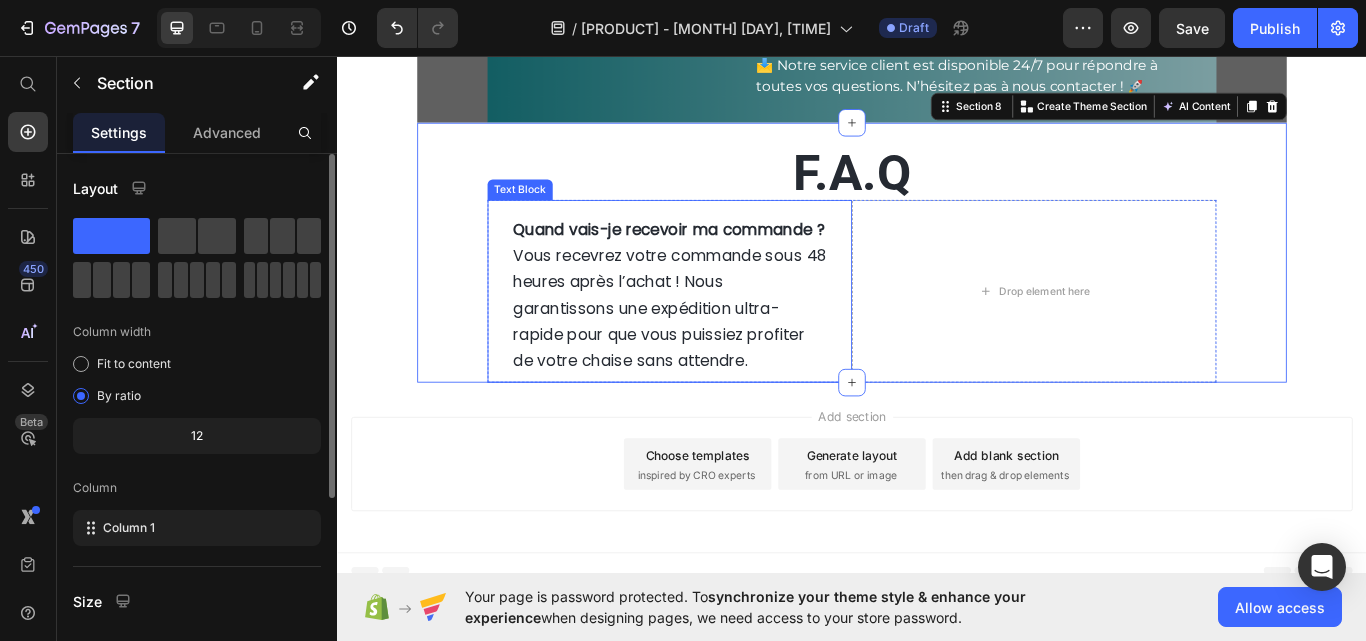 click on "Quand vais-je recevoir ma commande ?" at bounding box center (724, 259) 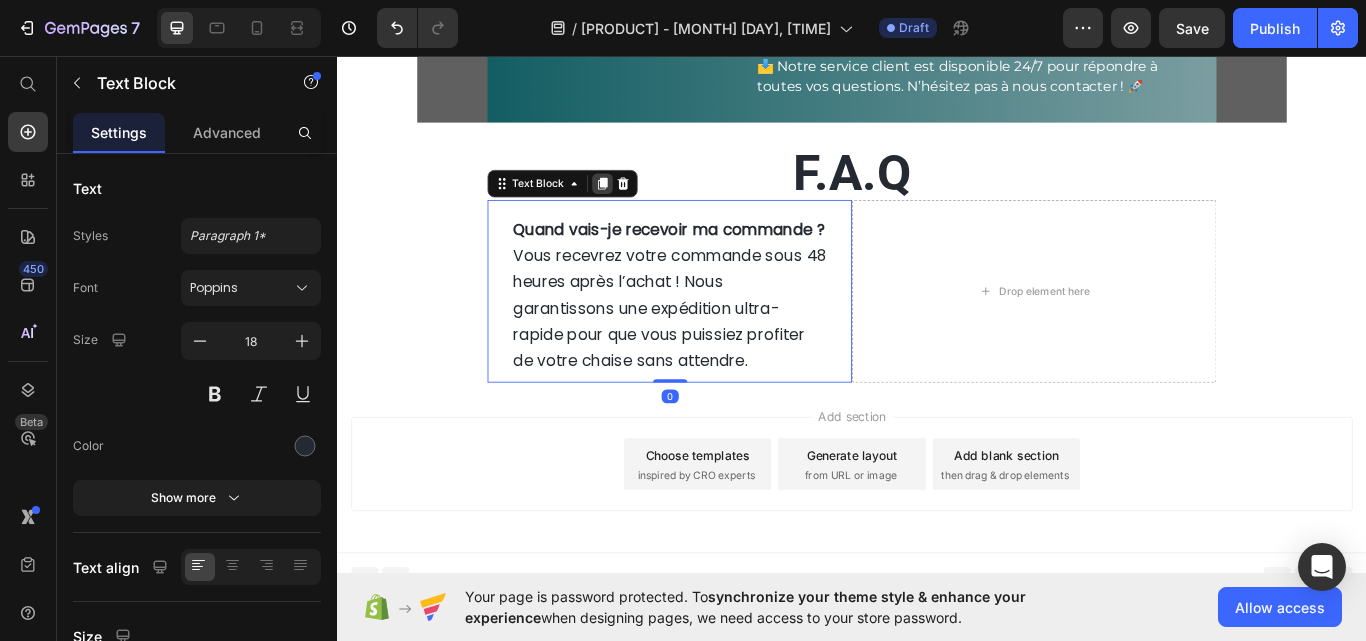 click 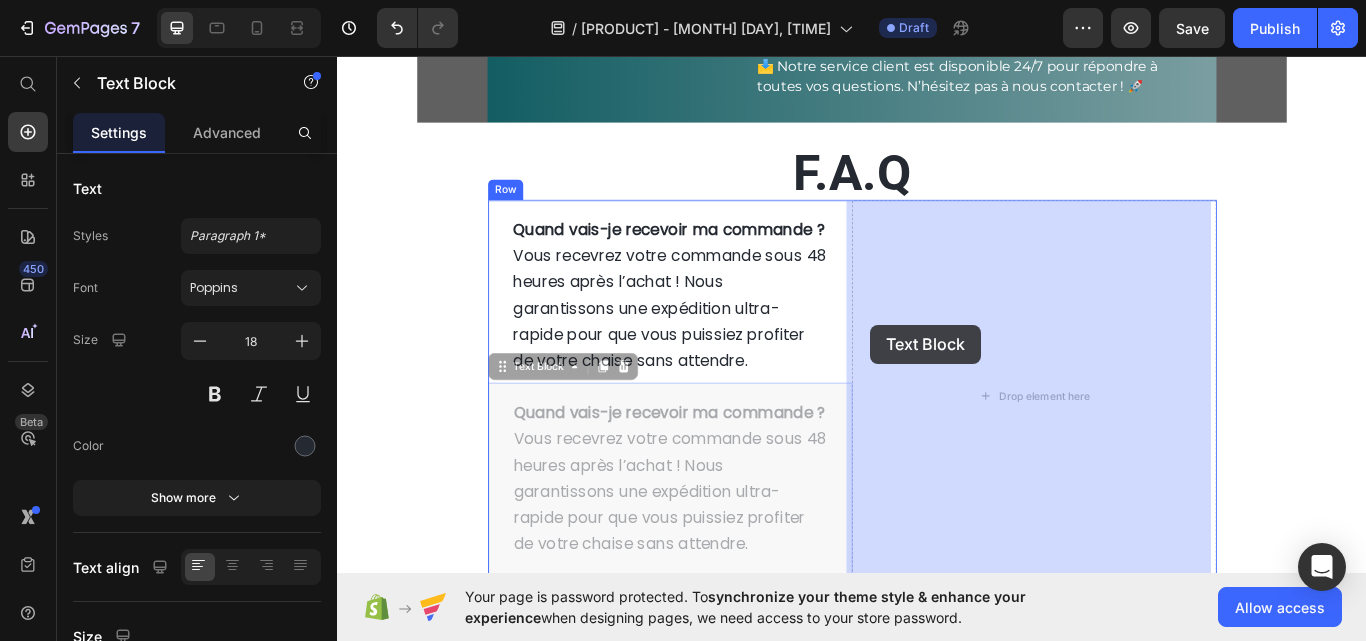 drag, startPoint x: 515, startPoint y: 442, endPoint x: 959, endPoint y: 370, distance: 449.79996 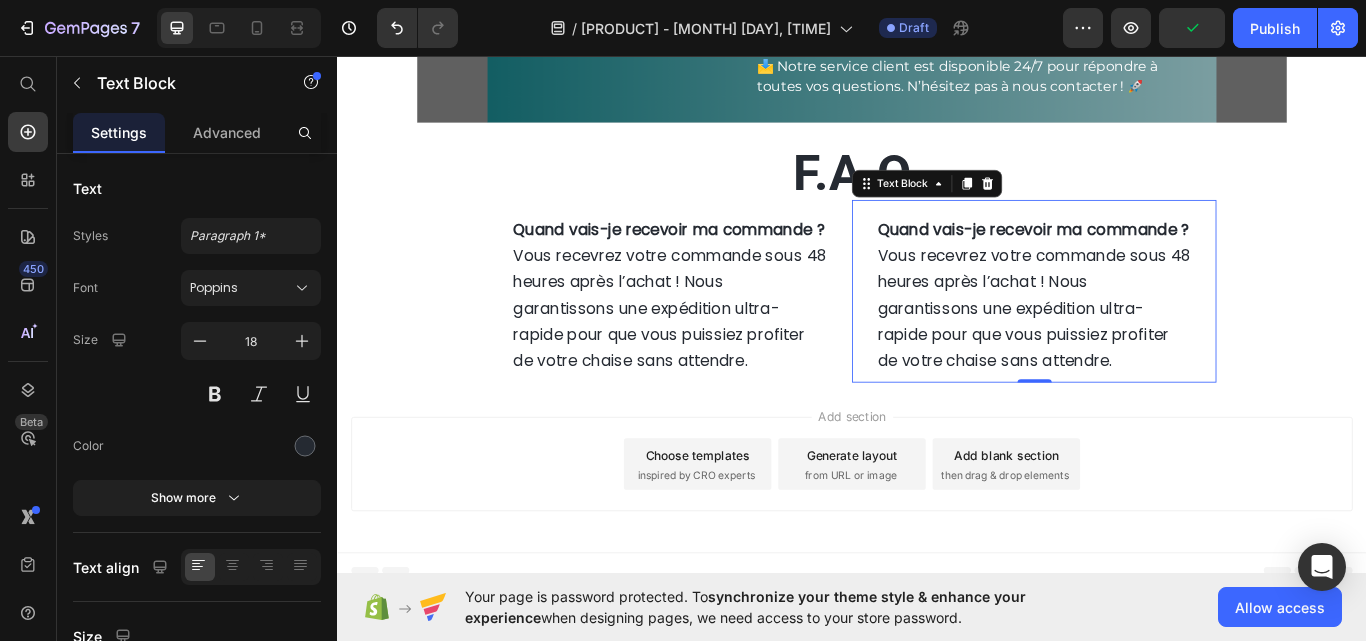 click on "Vous recevrez votre commande sous 48 heures après l’achat ! Nous garantissons une expédition ultra-rapide pour que vous puissiez profiter de votre chaise sans attendre." at bounding box center (1149, 351) 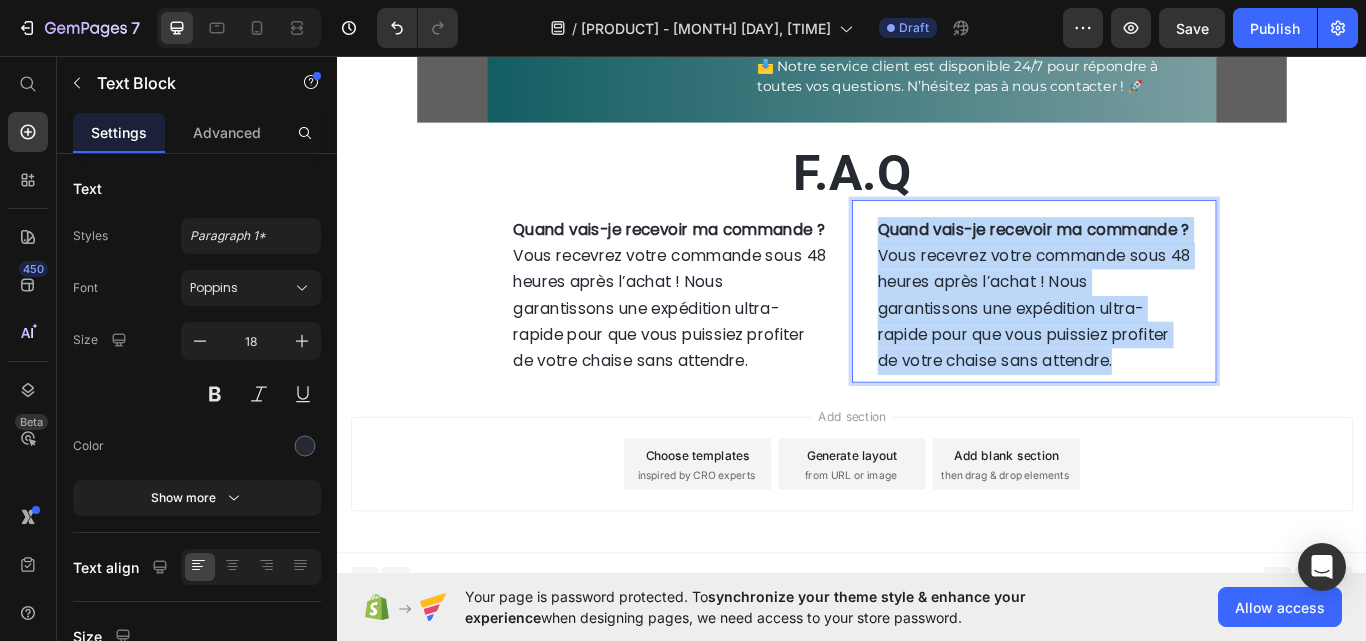 drag, startPoint x: 1245, startPoint y: 442, endPoint x: 965, endPoint y: 273, distance: 327.04892 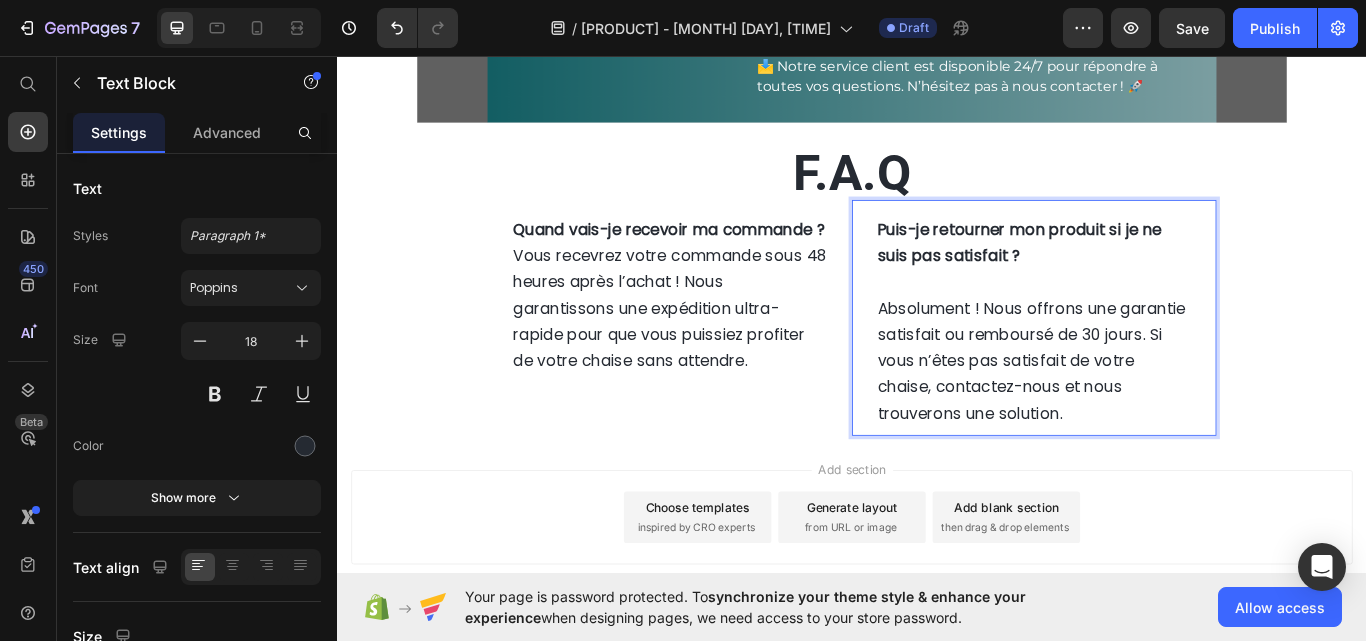 click at bounding box center (1149, 321) 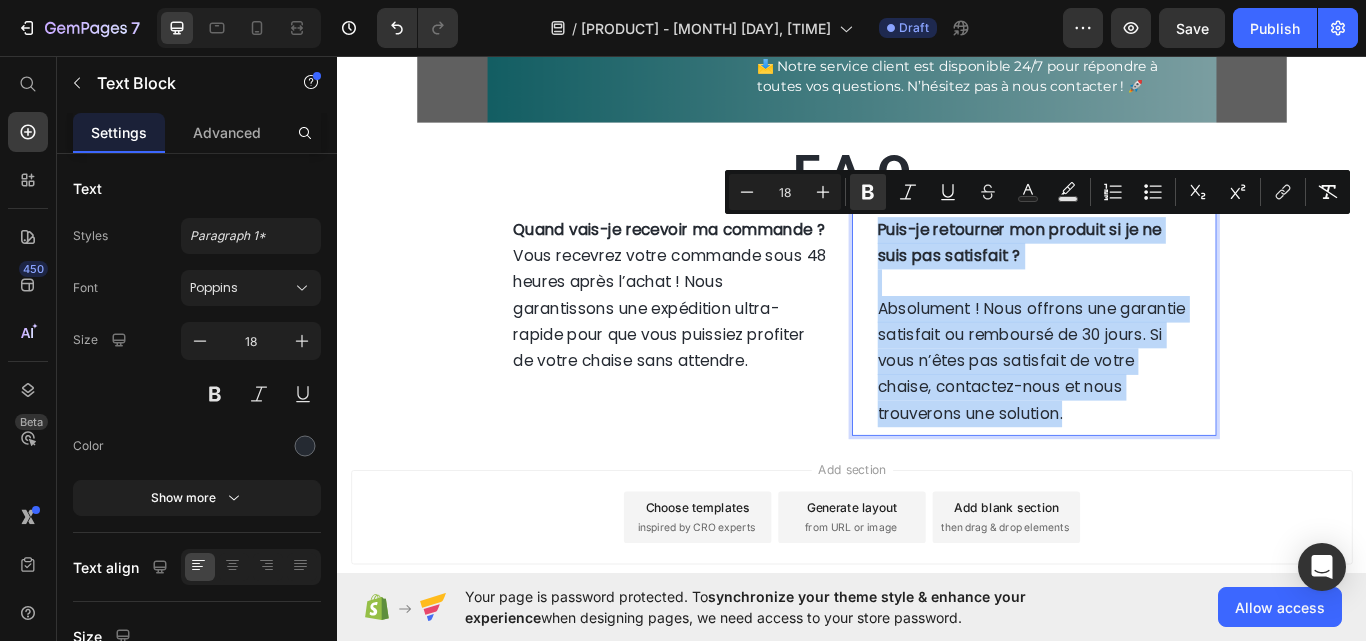 drag, startPoint x: 1053, startPoint y: 470, endPoint x: 959, endPoint y: 274, distance: 217.37524 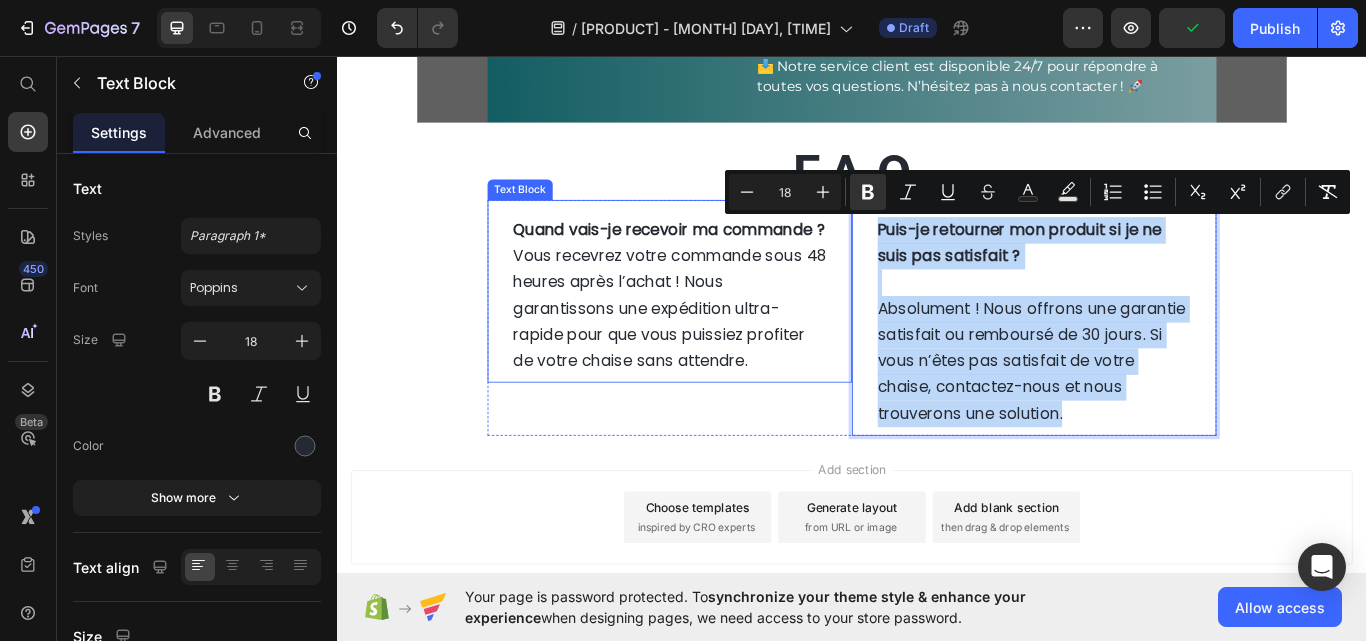 click on "Vous recevrez votre commande sous 48 heures après l’achat ! Nous garantissons une expédition ultra-rapide pour que vous puissiez profiter de votre chaise sans attendre." at bounding box center [724, 351] 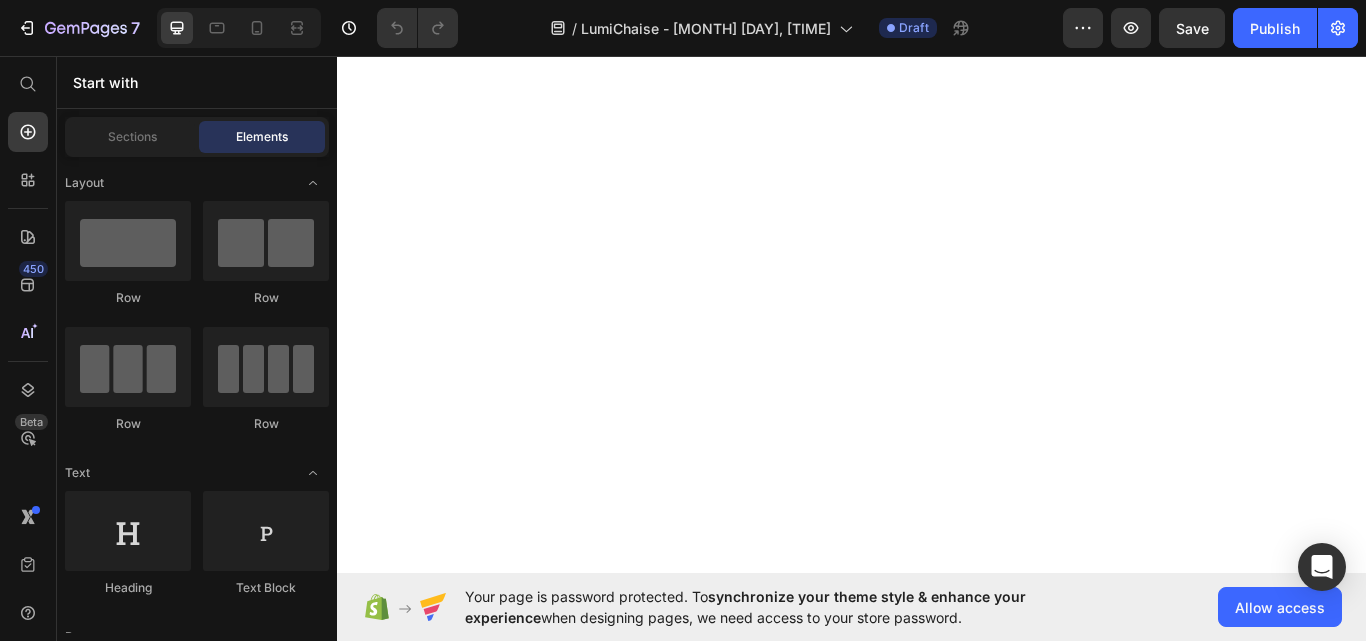 scroll, scrollTop: 0, scrollLeft: 0, axis: both 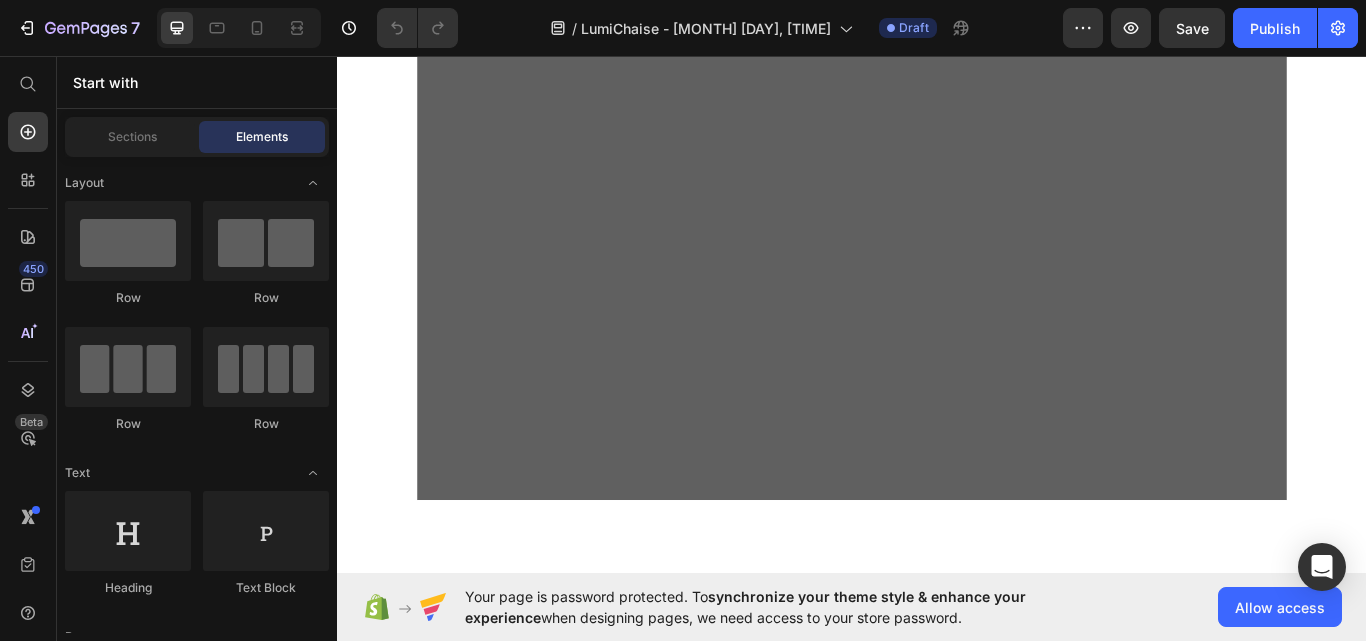 drag, startPoint x: 1525, startPoint y: 282, endPoint x: 1635, endPoint y: 596, distance: 332.71008 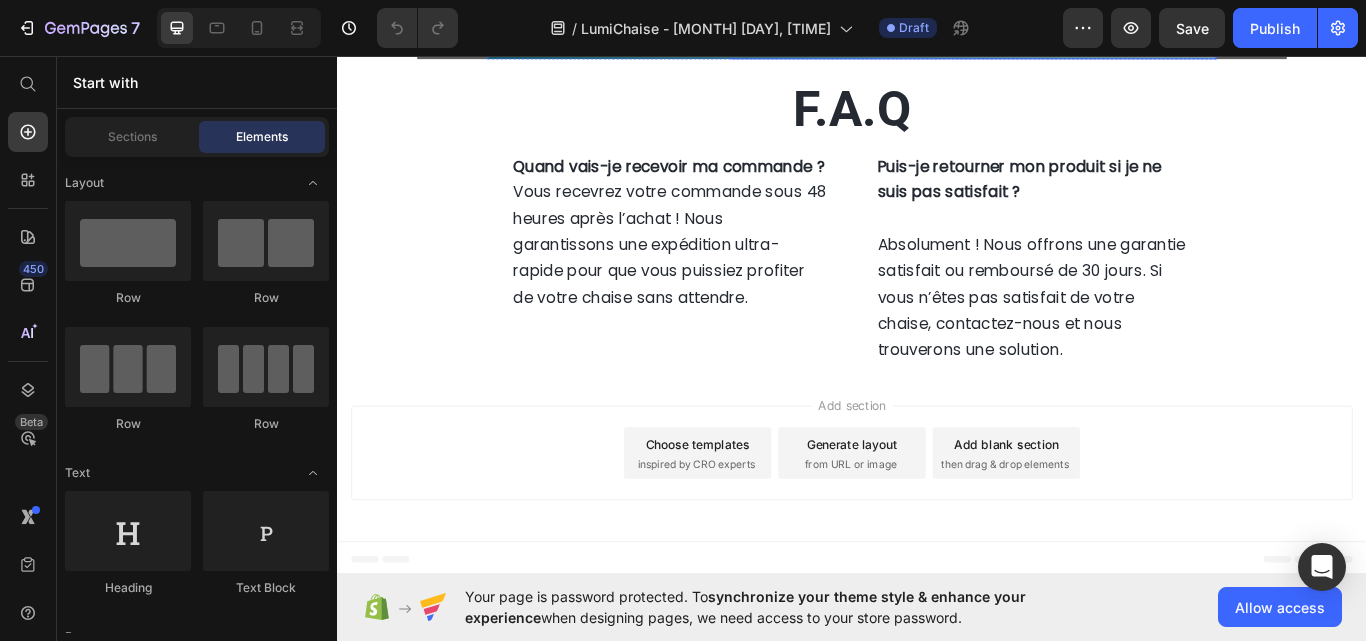 scroll, scrollTop: 8132, scrollLeft: 0, axis: vertical 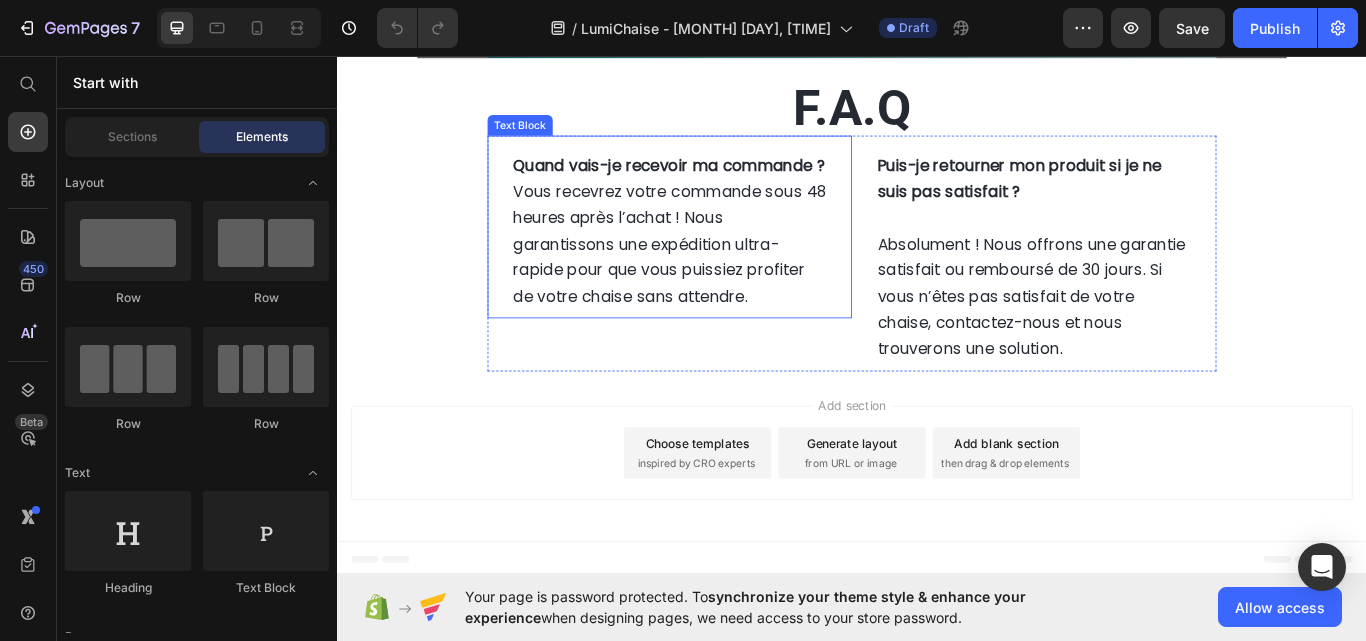 click on "Quand vais-je recevoir ma commande ?" at bounding box center [724, 185] 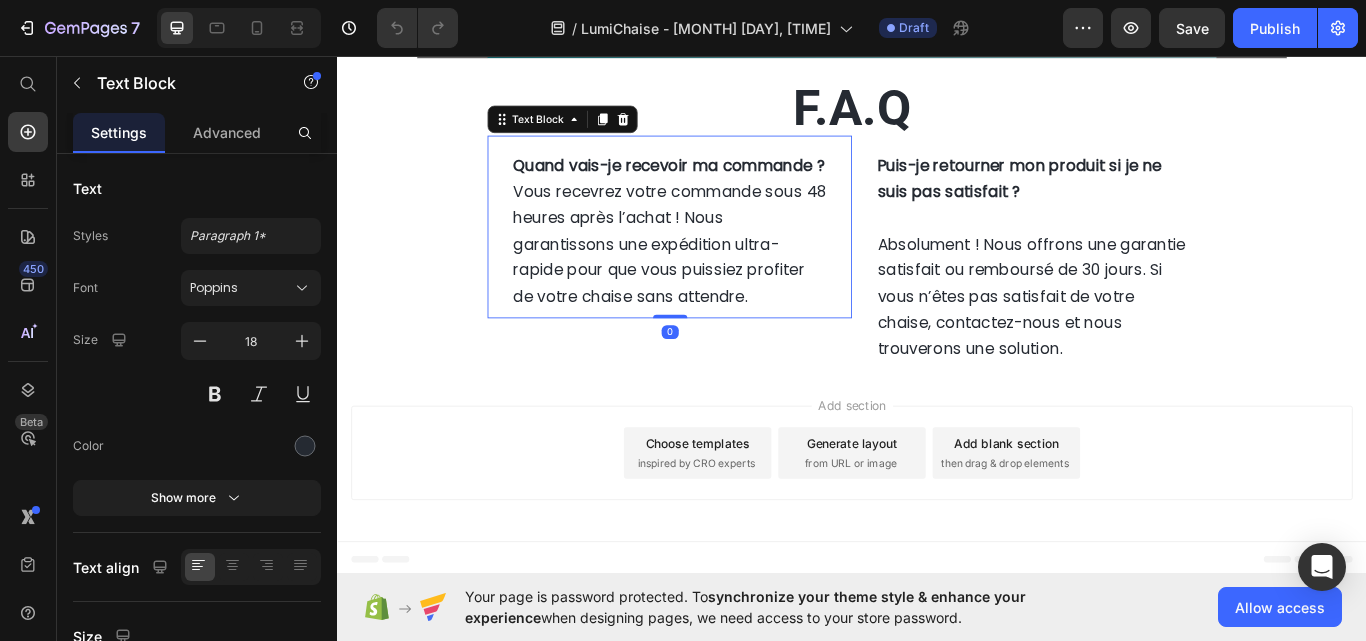 click on "Quand vais-je recevoir ma commande ?" at bounding box center (724, 185) 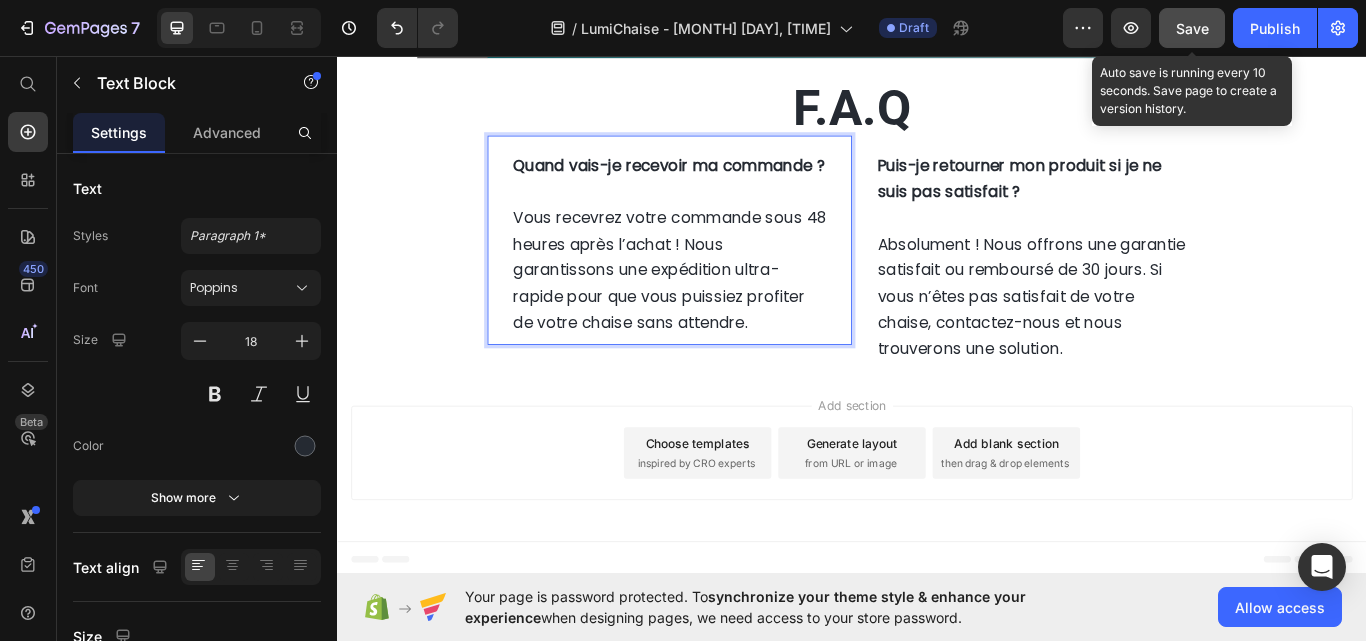 click on "Save" at bounding box center (1192, 28) 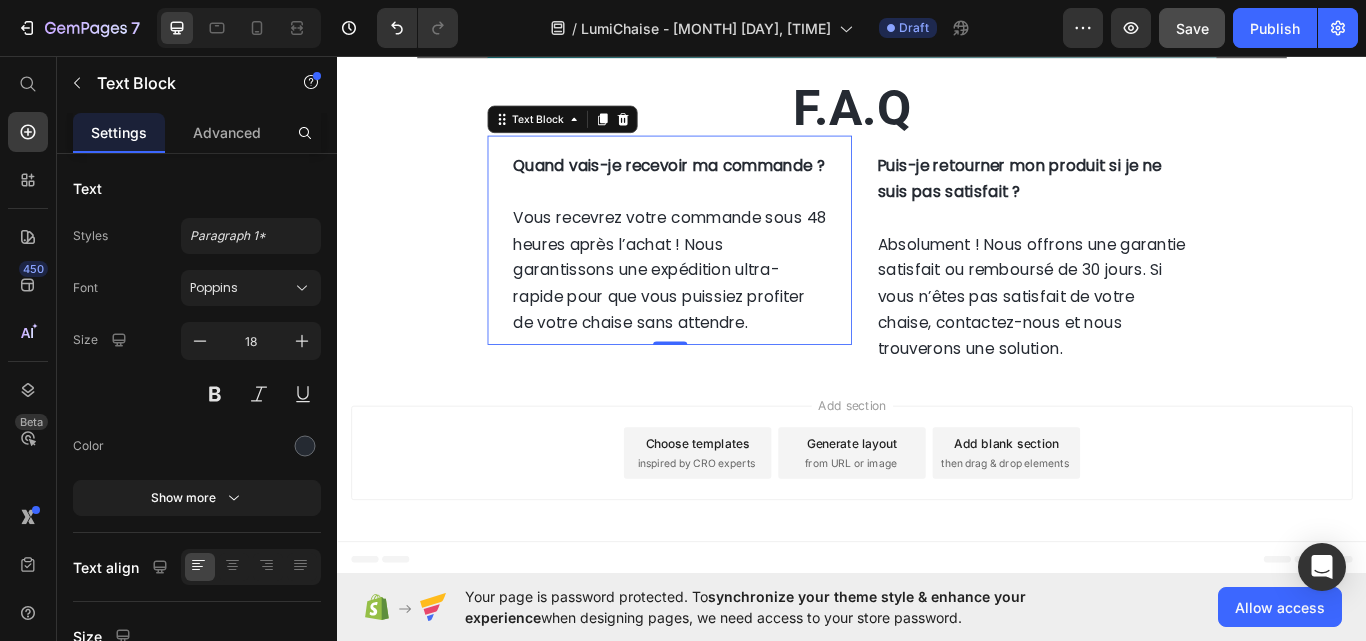 click on "Add blank section then drag & drop elements" at bounding box center [1117, 520] 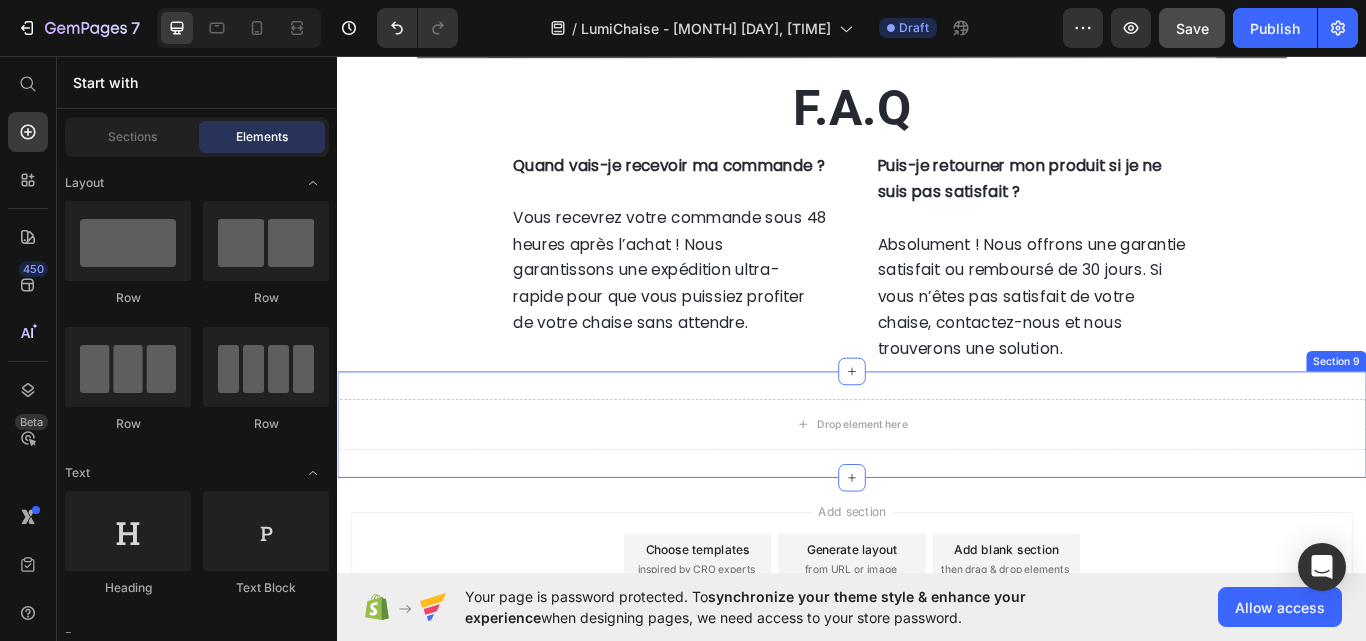 click on "Drop element here Section 9" at bounding box center [937, 487] 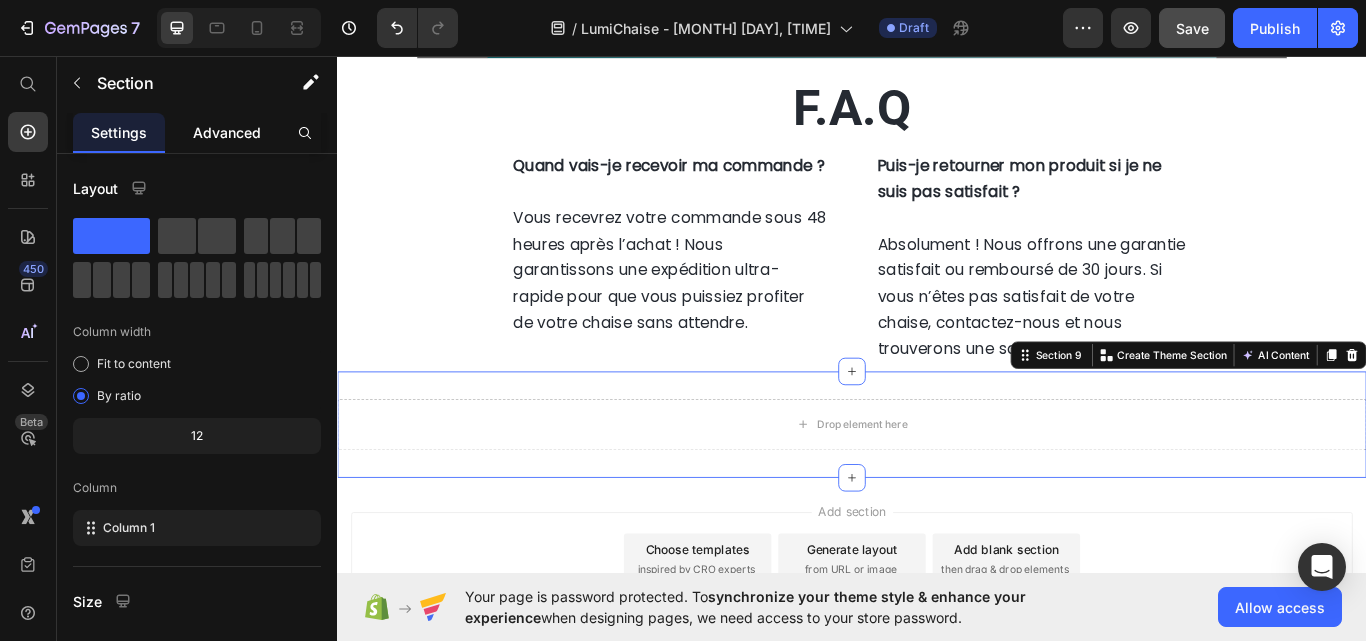 click on "Advanced" at bounding box center [227, 132] 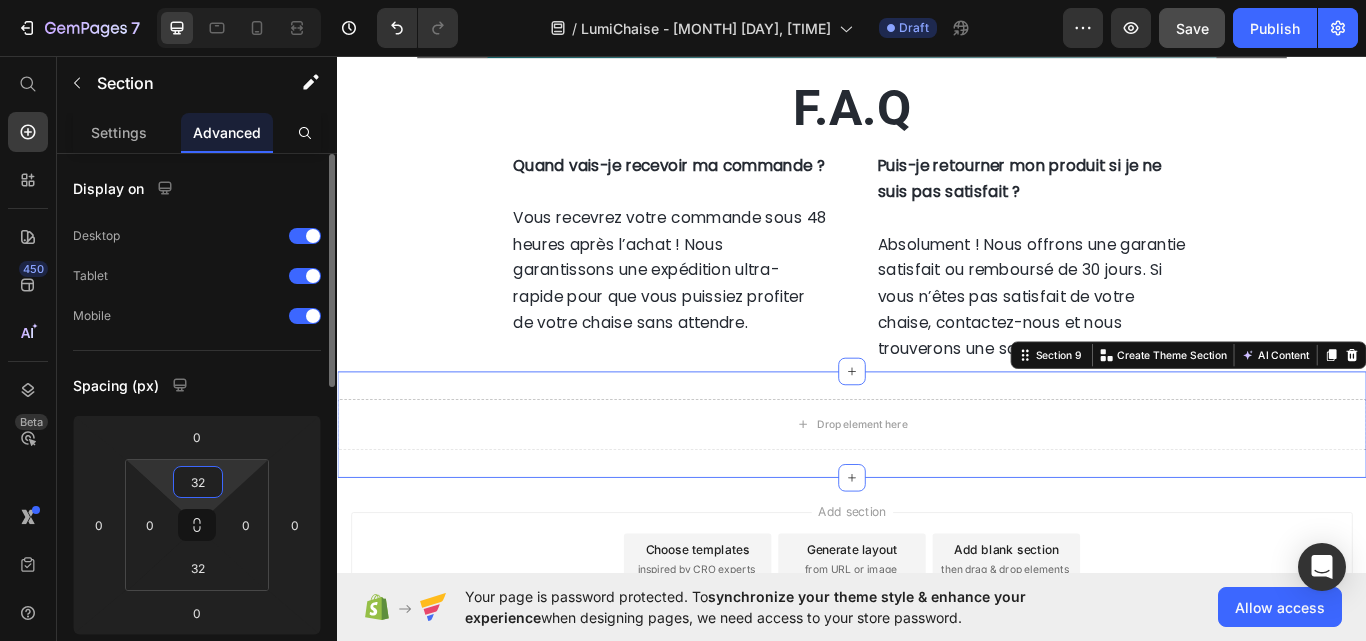 click on "32" at bounding box center (198, 482) 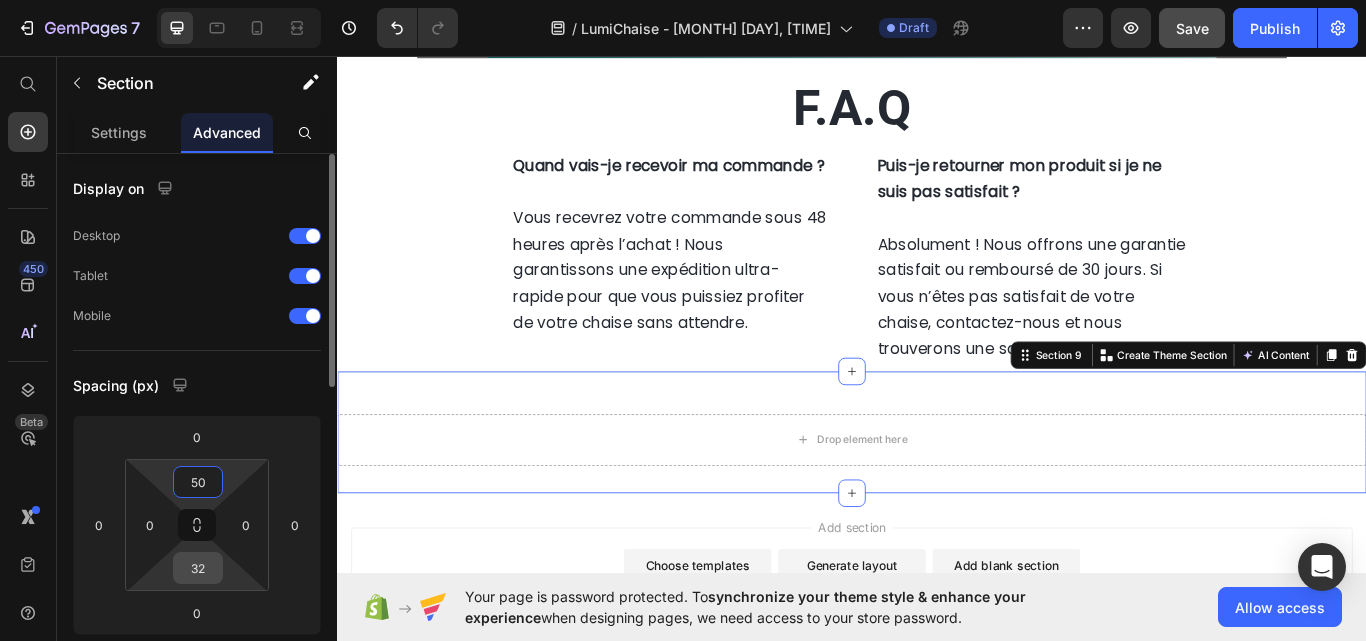 type on "50" 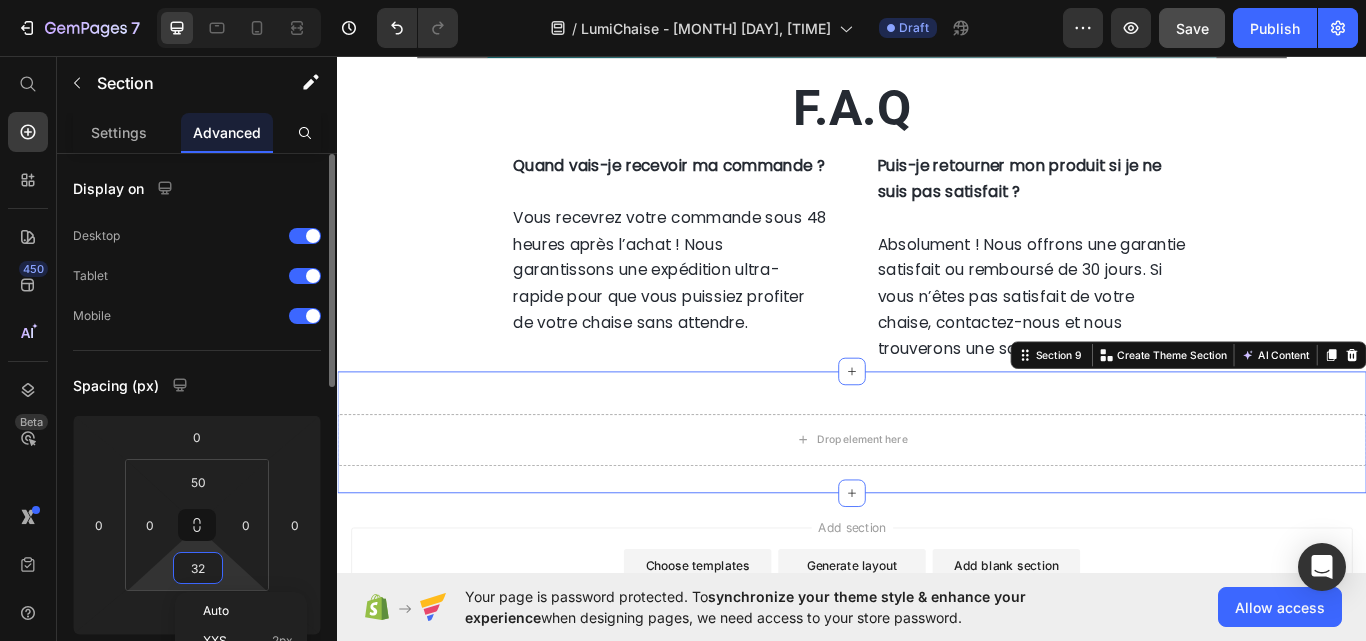 type 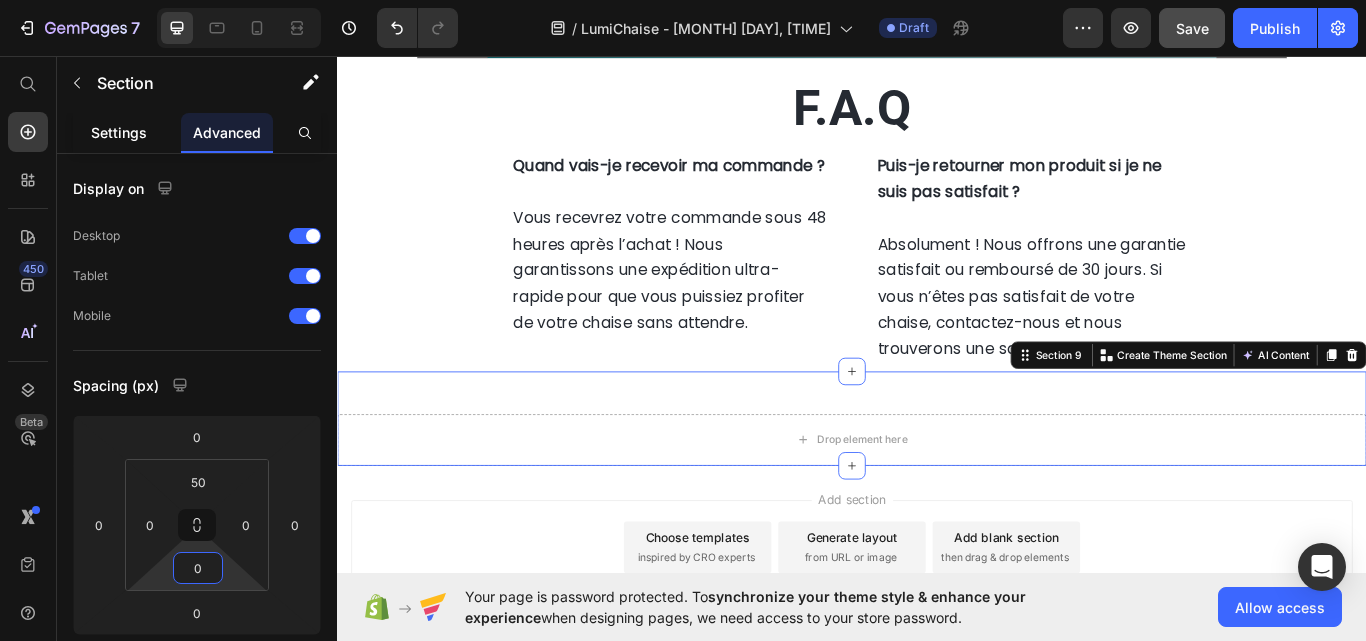 click on "Settings" at bounding box center [119, 132] 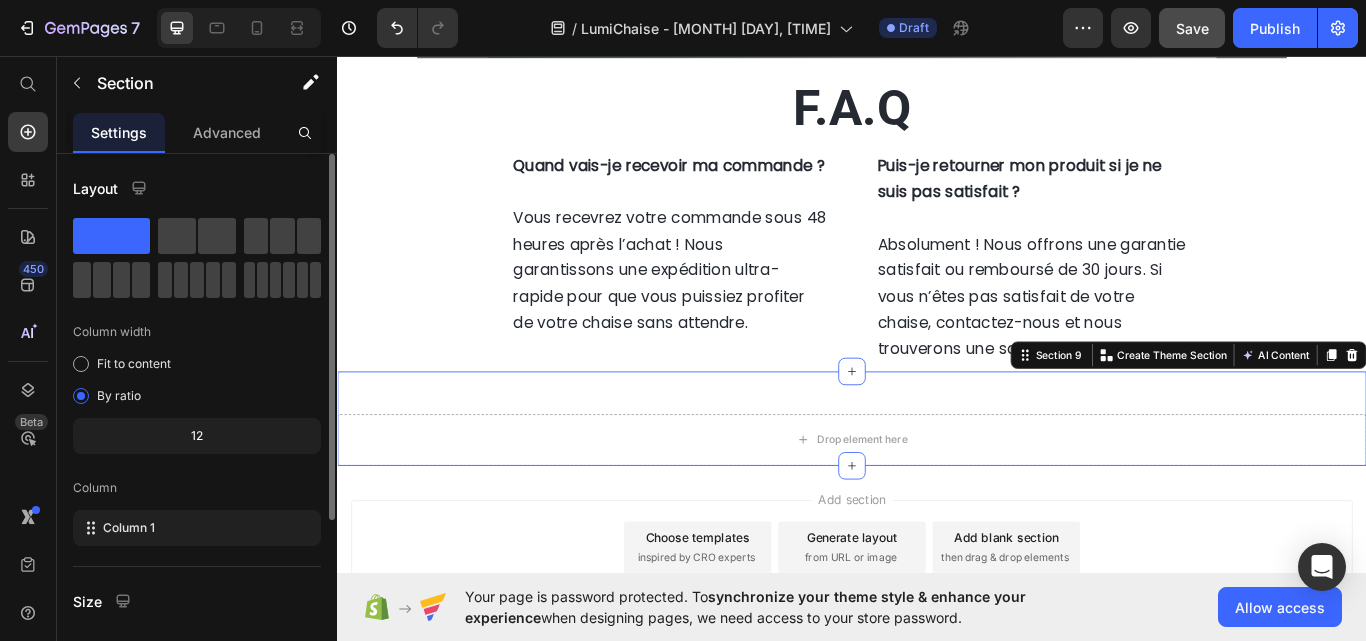 scroll, scrollTop: 264, scrollLeft: 0, axis: vertical 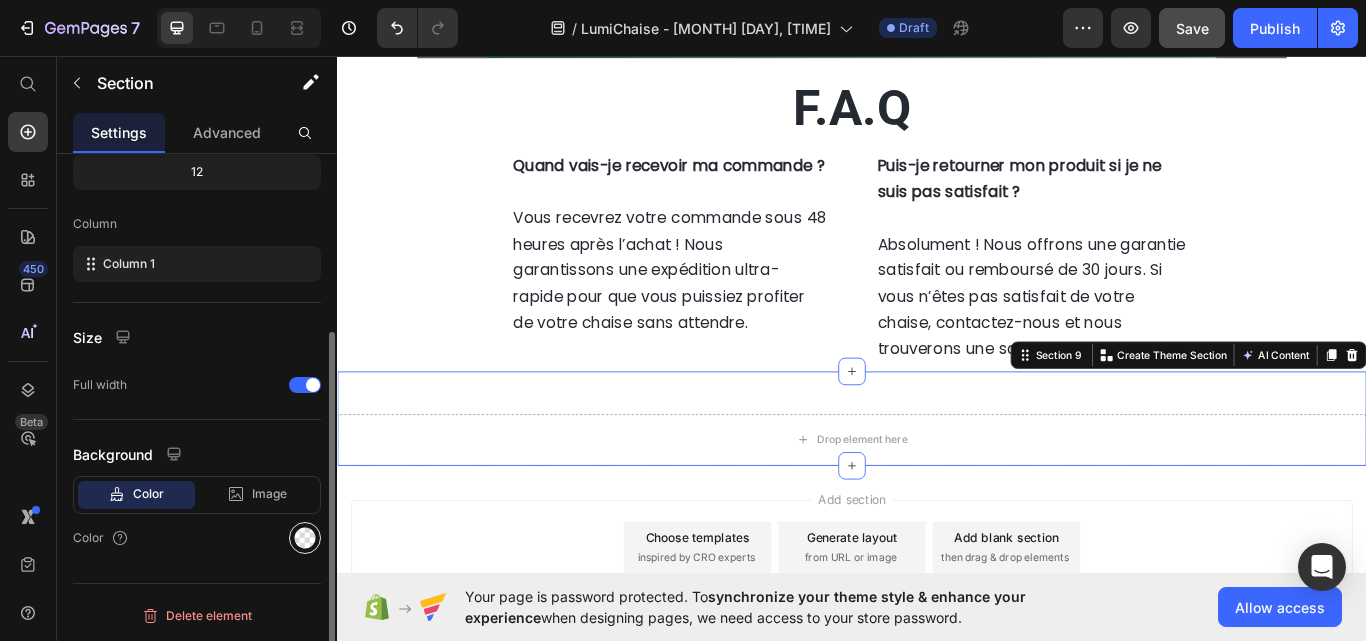 click at bounding box center [305, 538] 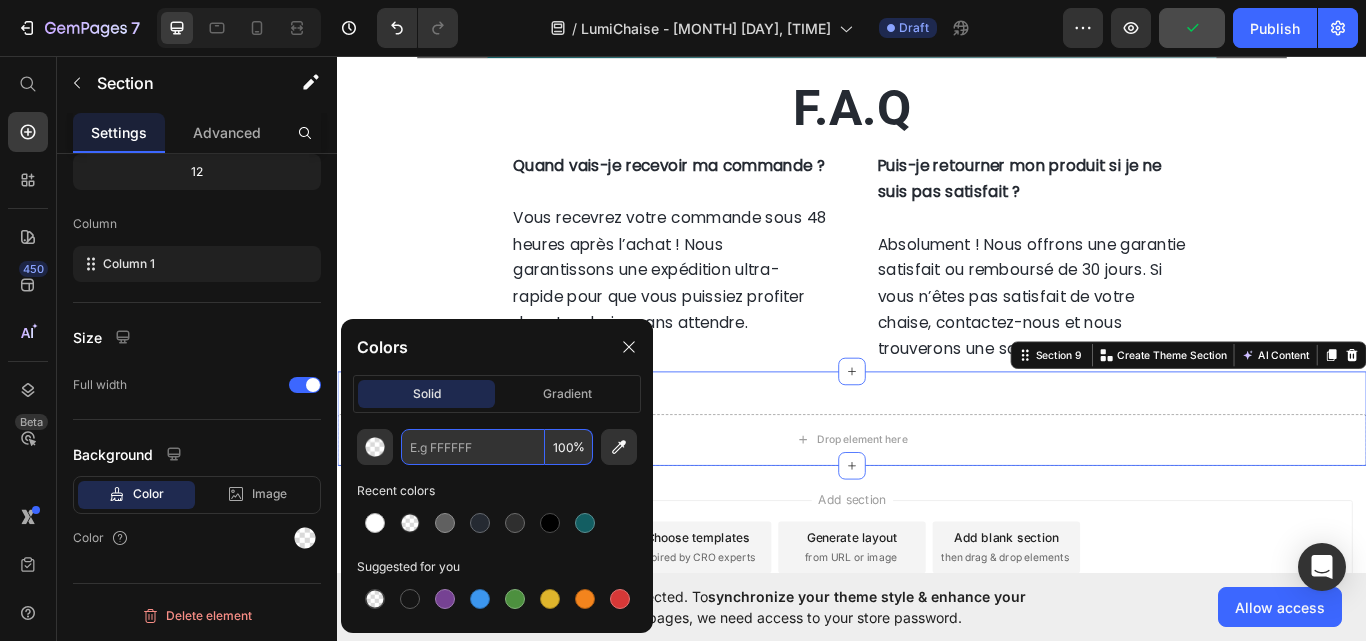 click at bounding box center [473, 447] 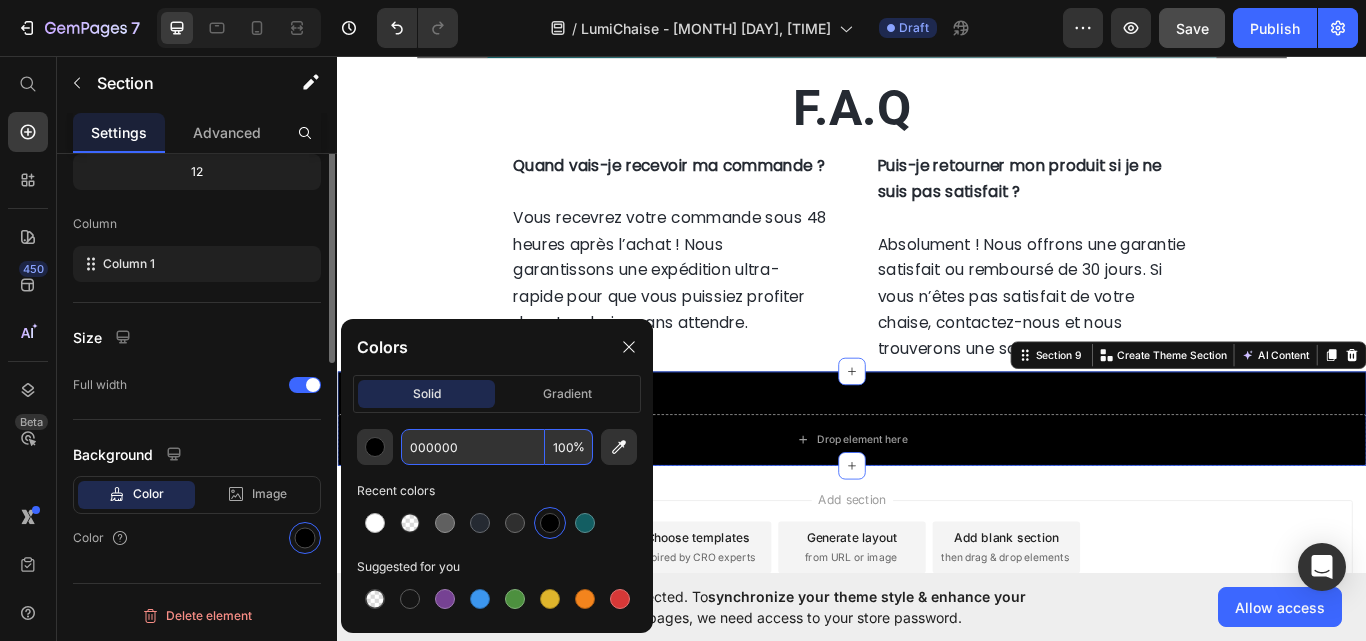 scroll, scrollTop: 0, scrollLeft: 0, axis: both 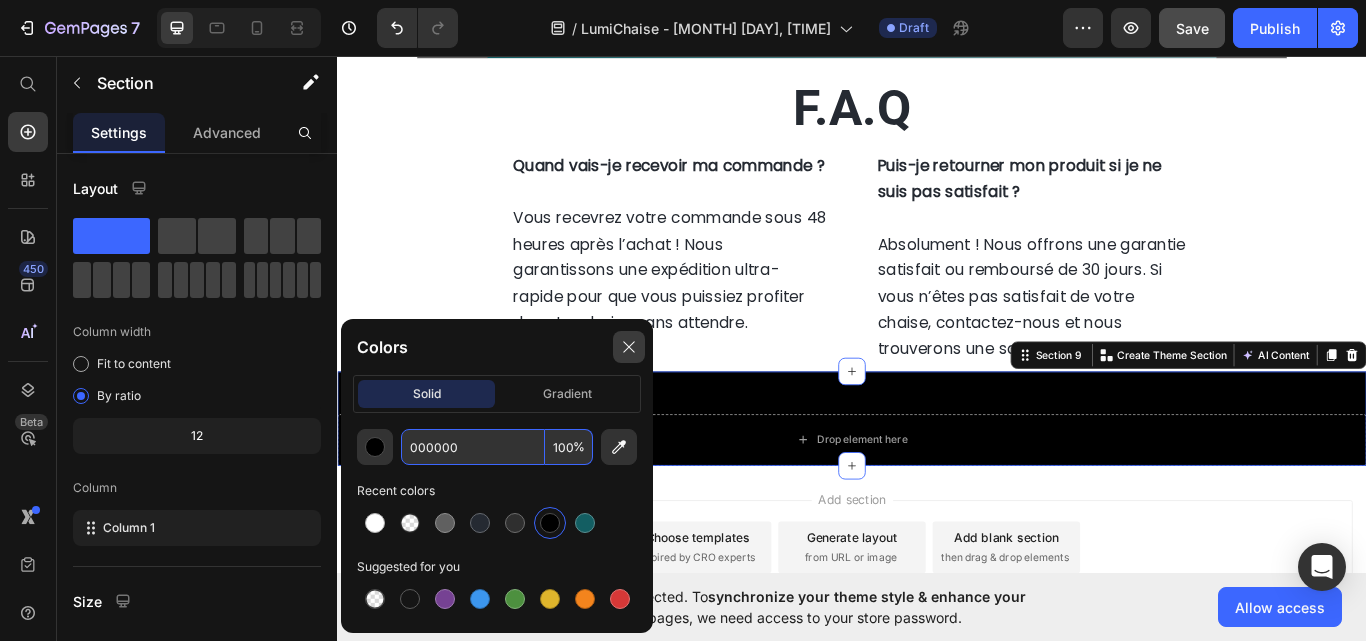 type on "000000" 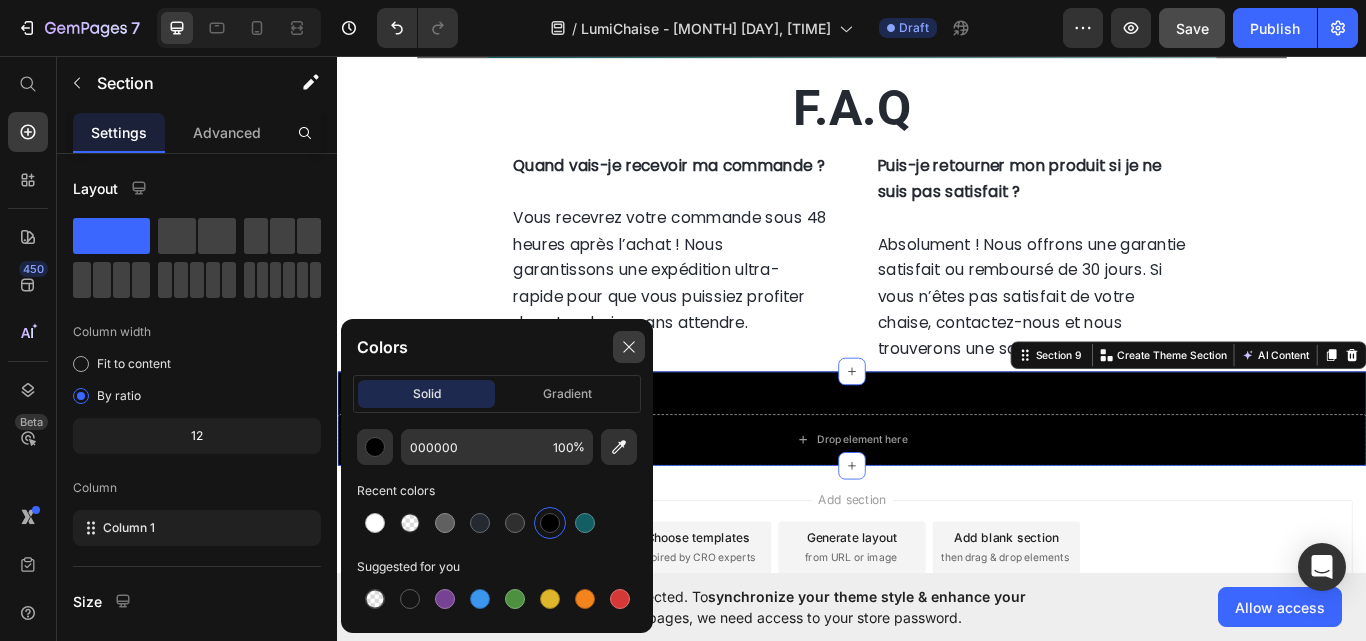 click 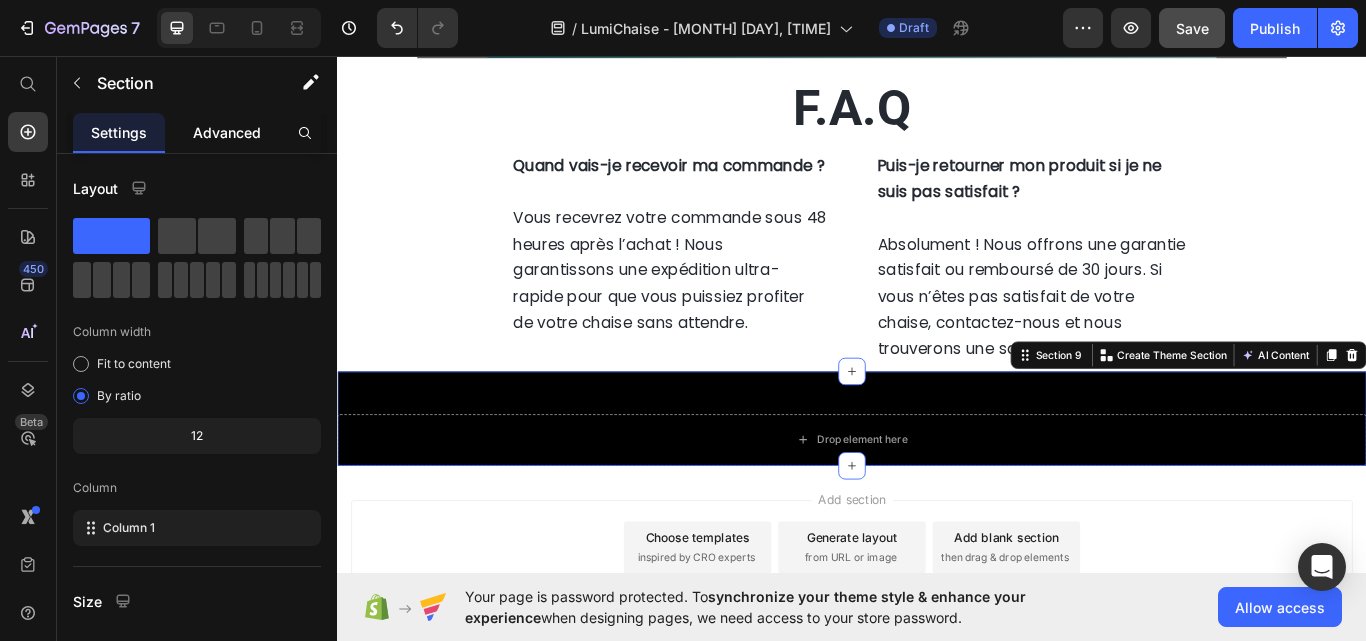 click on "Advanced" at bounding box center [227, 132] 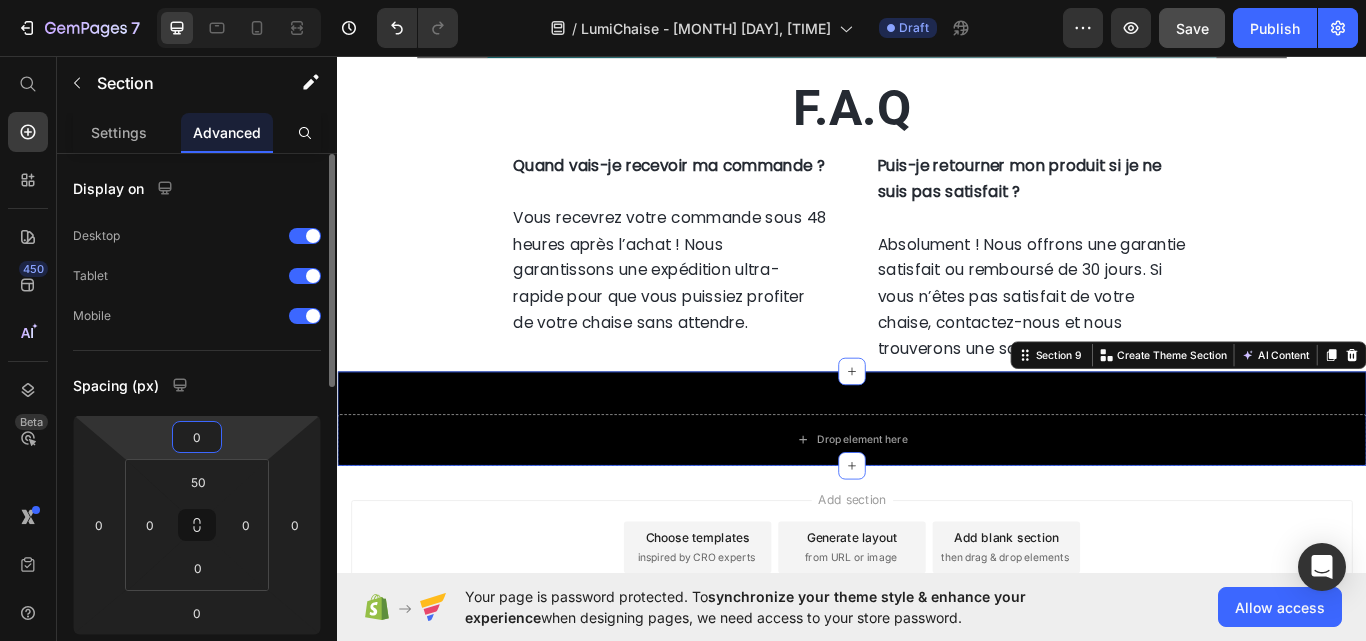 click on "0" at bounding box center (197, 437) 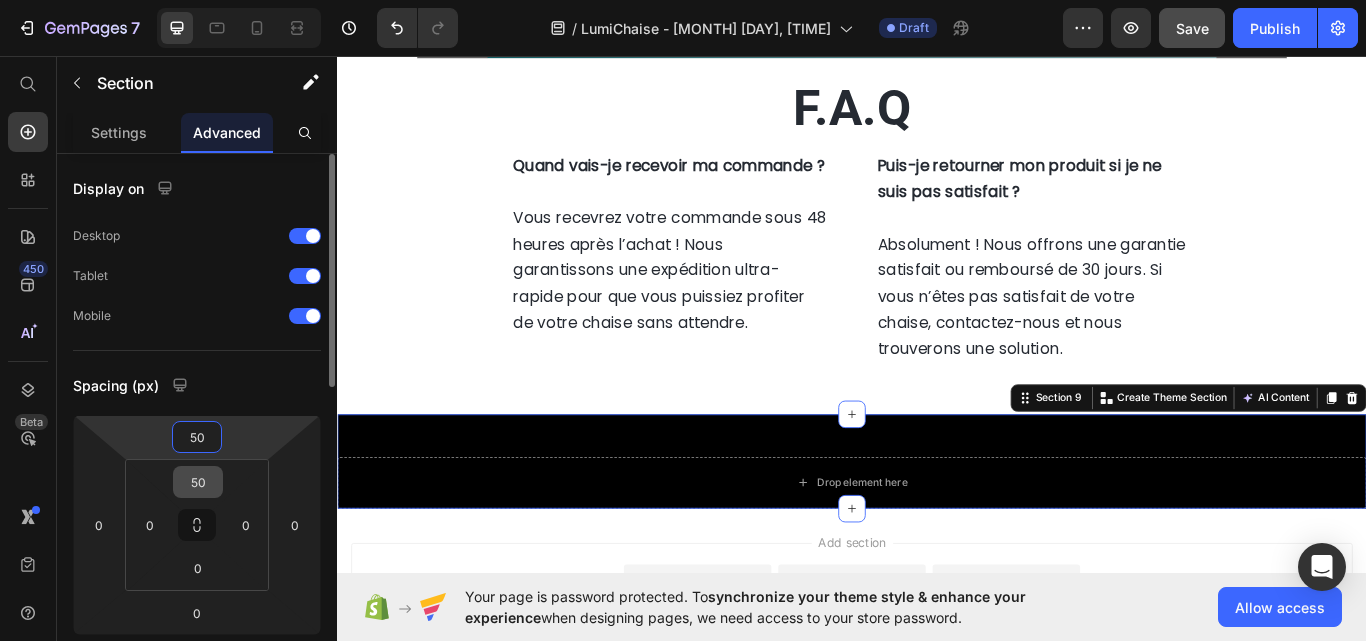 type on "50" 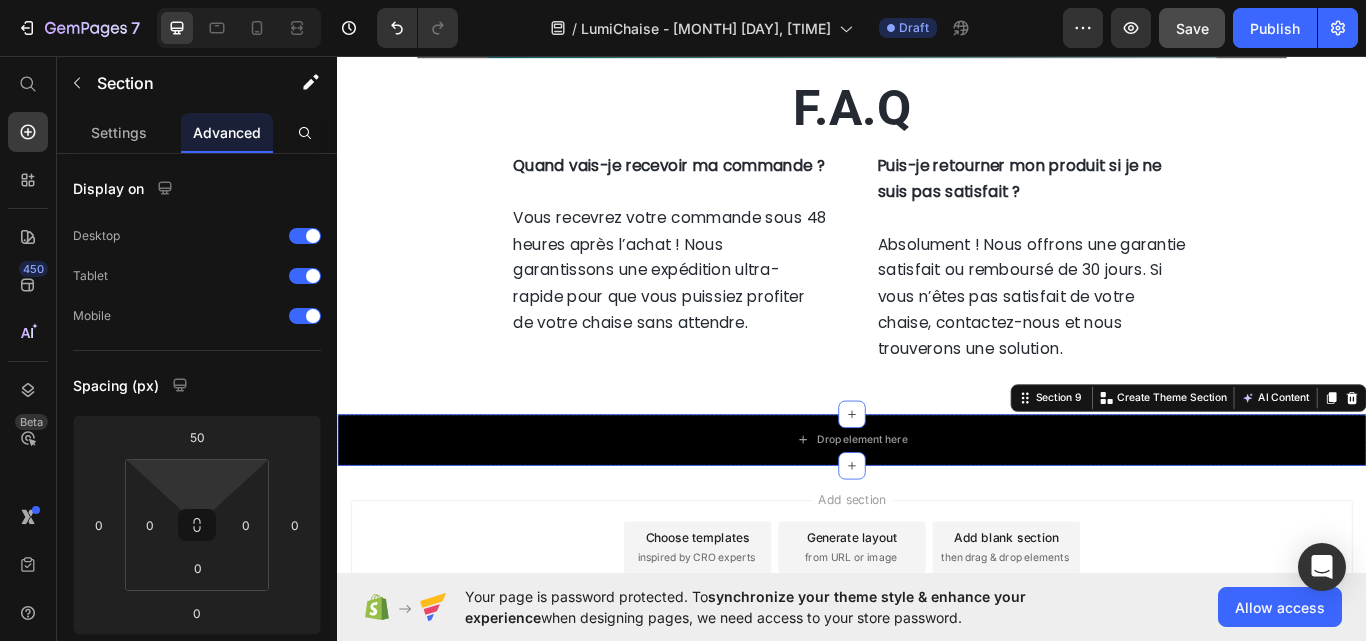 type on "0" 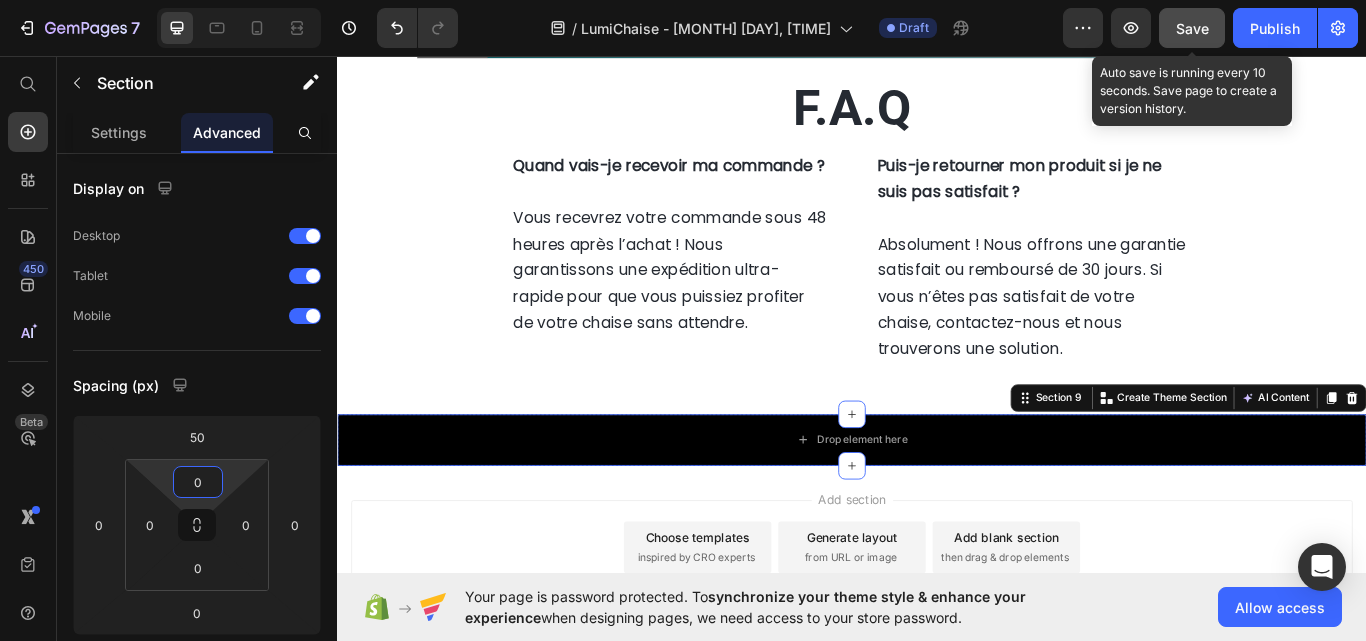 click on "Save" at bounding box center [1192, 28] 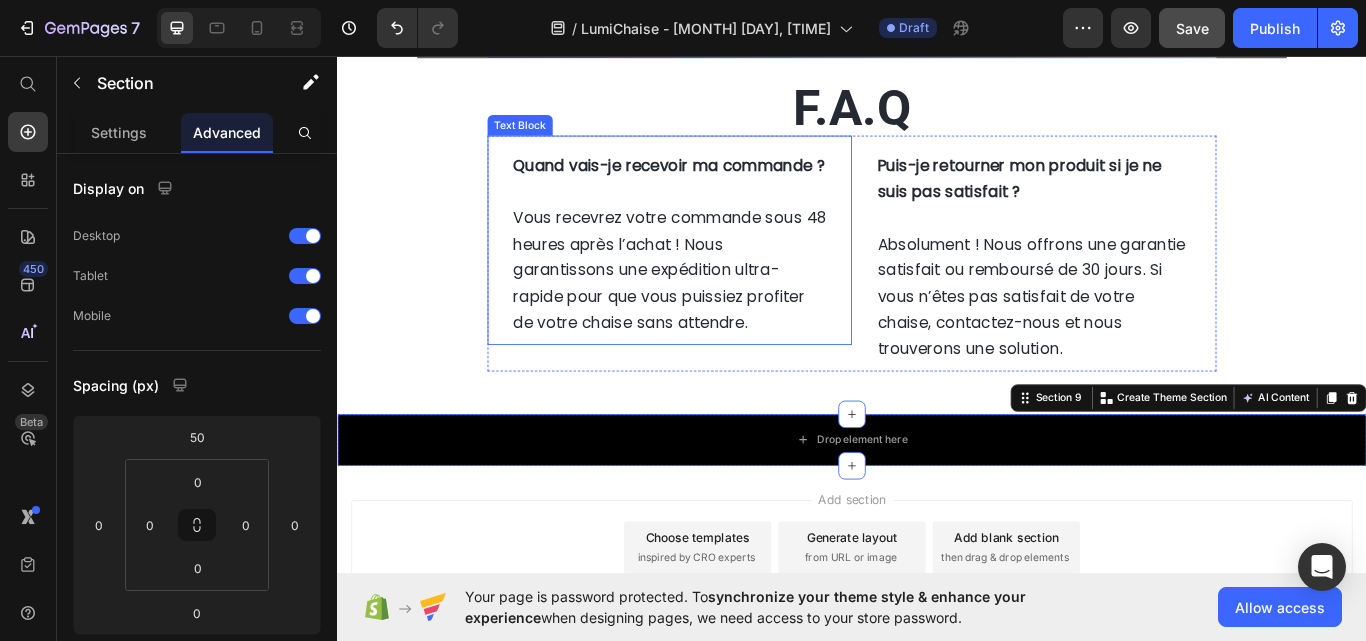 scroll, scrollTop: 8242, scrollLeft: 0, axis: vertical 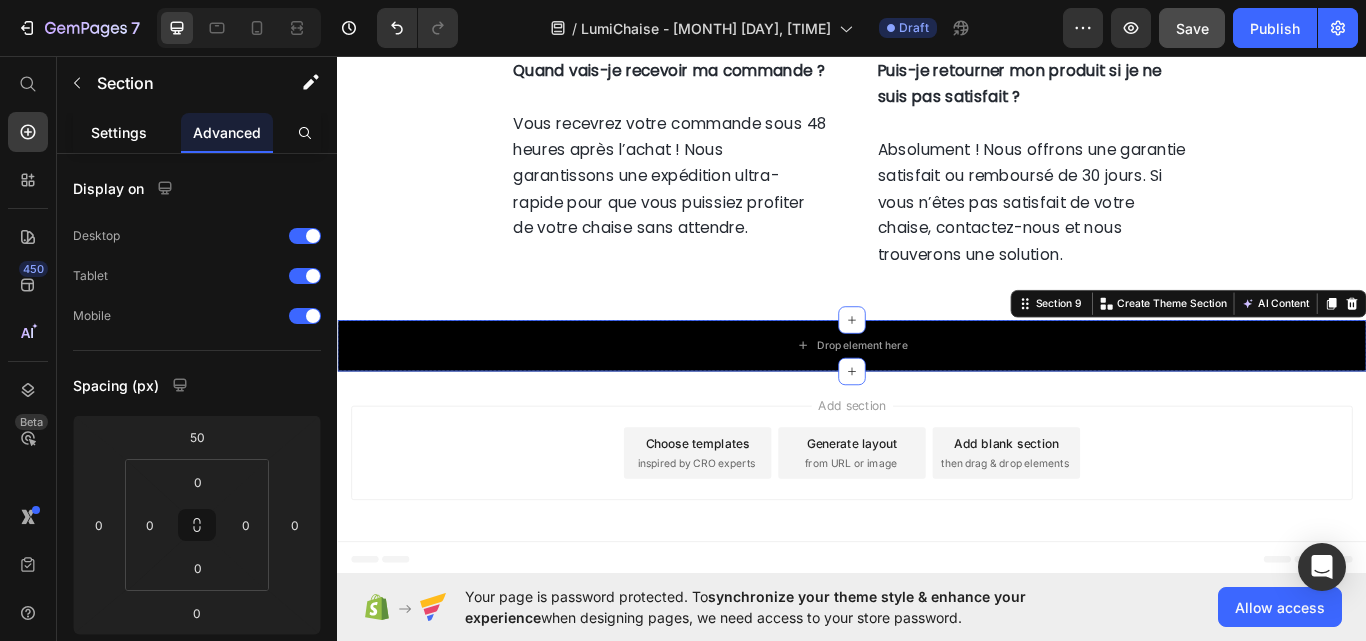 click on "Settings" at bounding box center [119, 132] 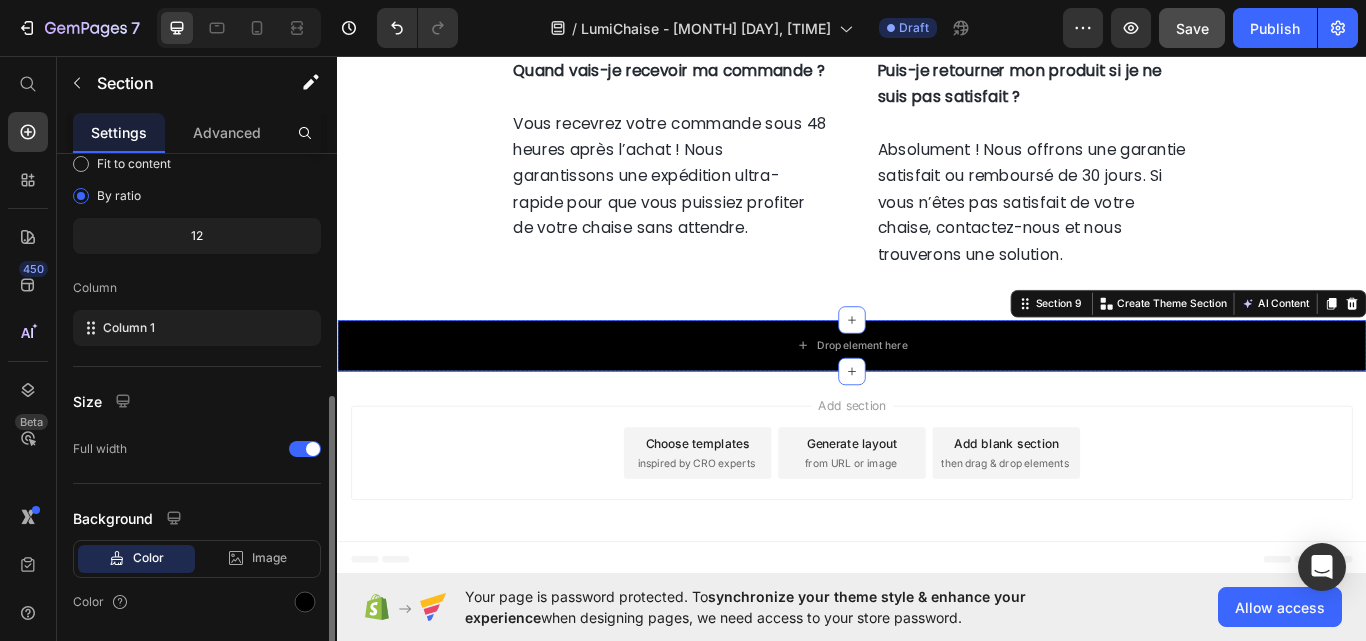 scroll, scrollTop: 264, scrollLeft: 0, axis: vertical 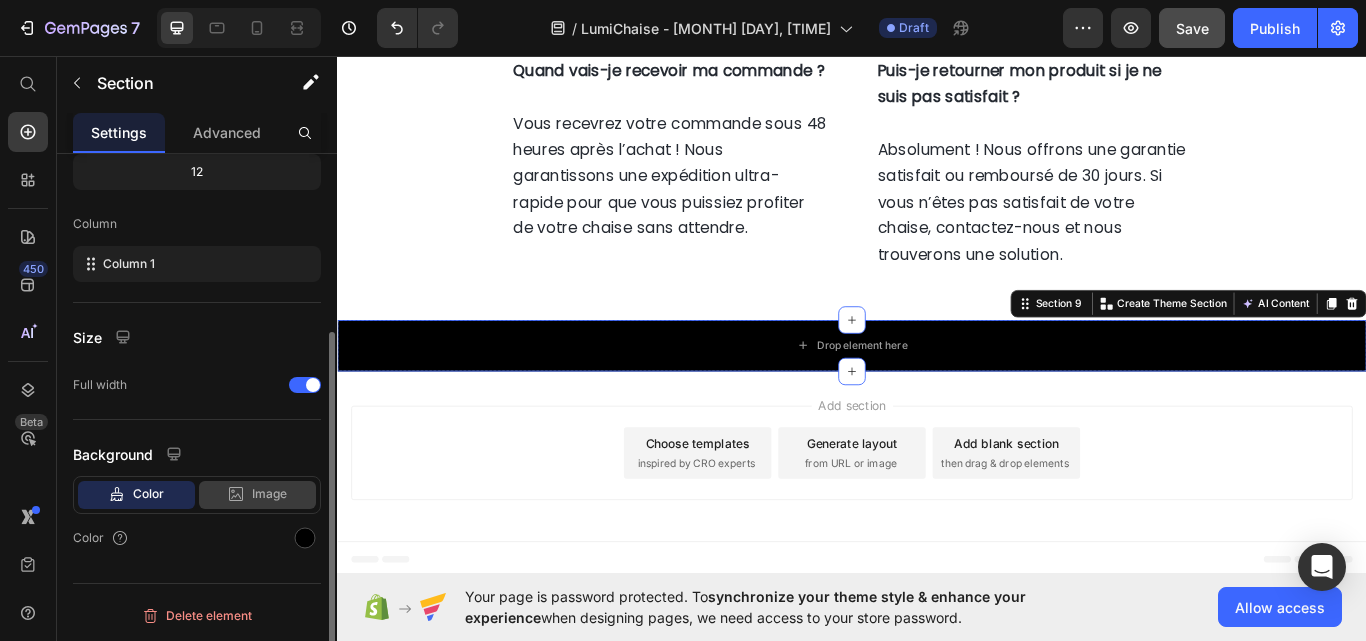 click 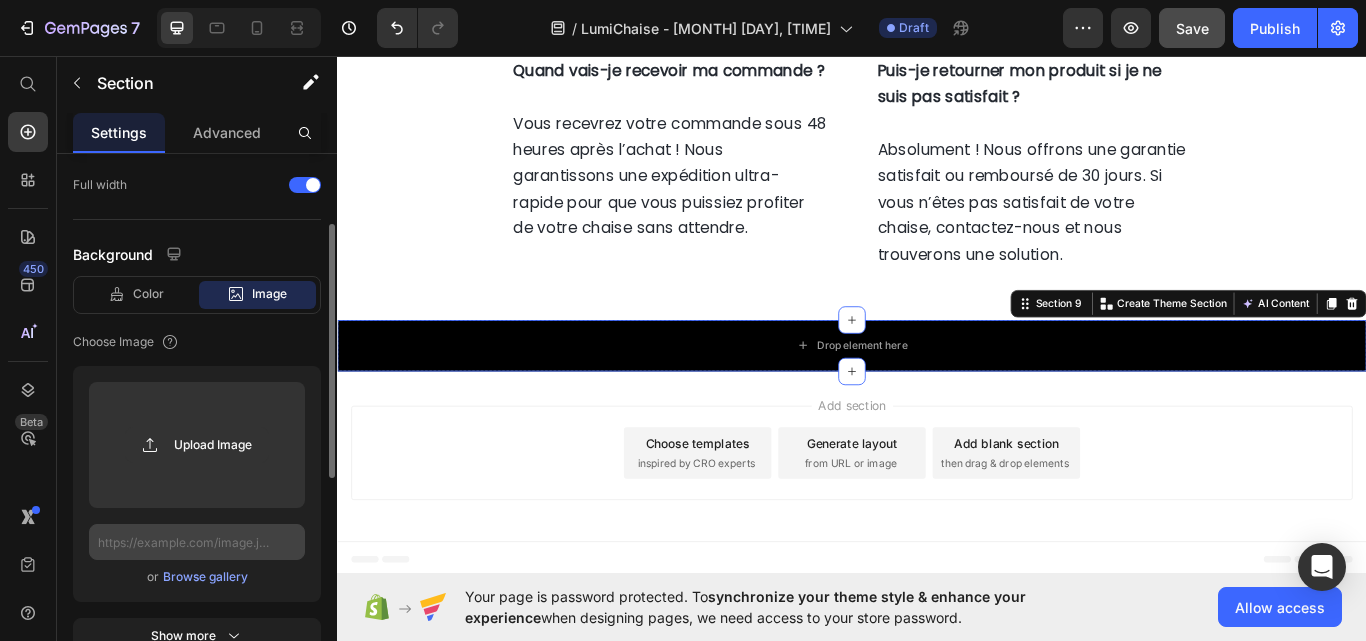 scroll, scrollTop: 564, scrollLeft: 0, axis: vertical 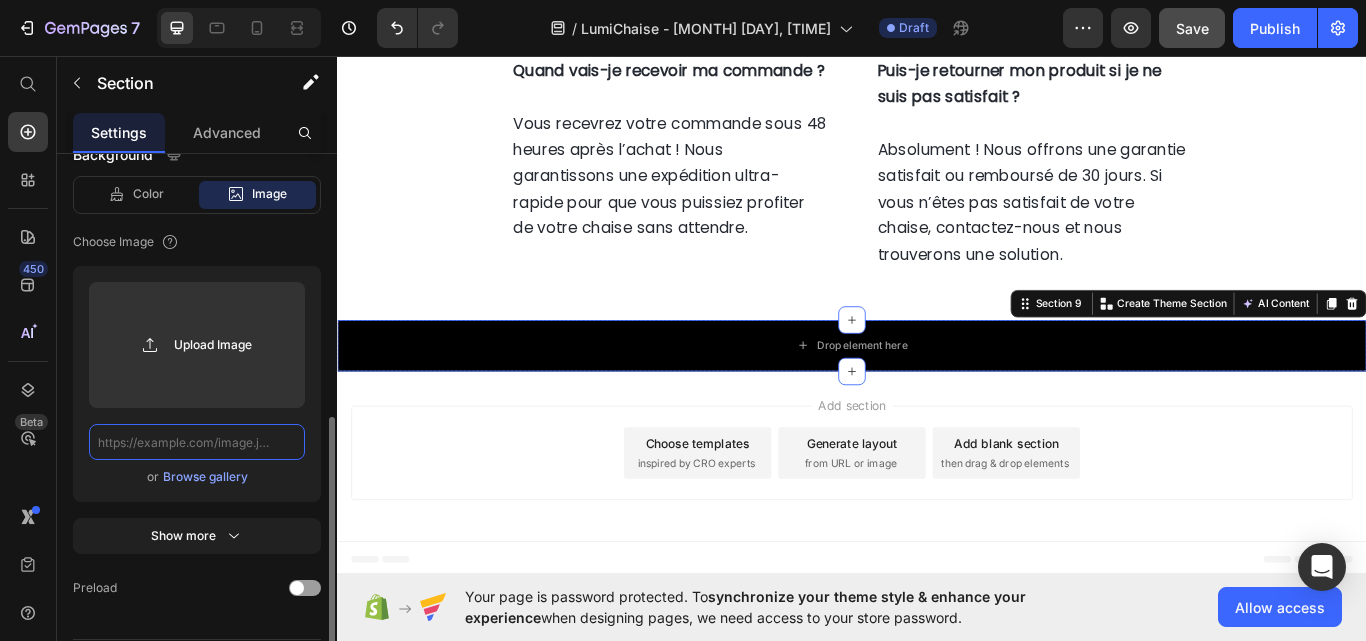 click 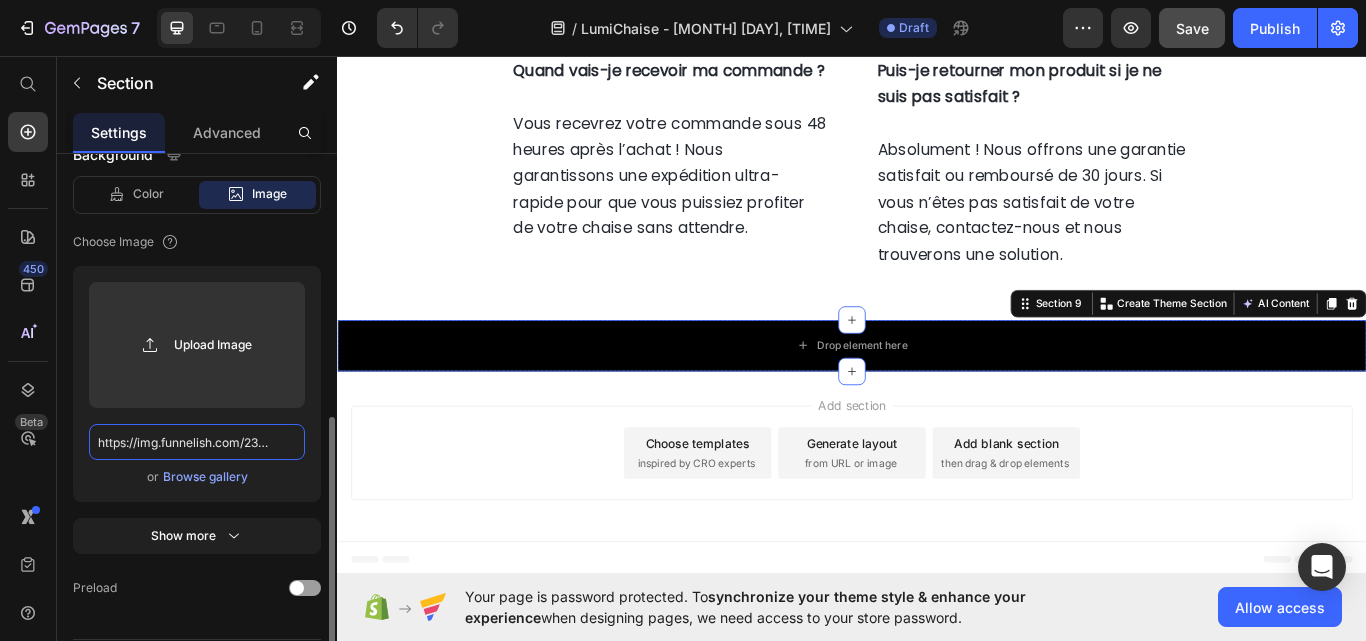 scroll, scrollTop: 0, scrollLeft: 497, axis: horizontal 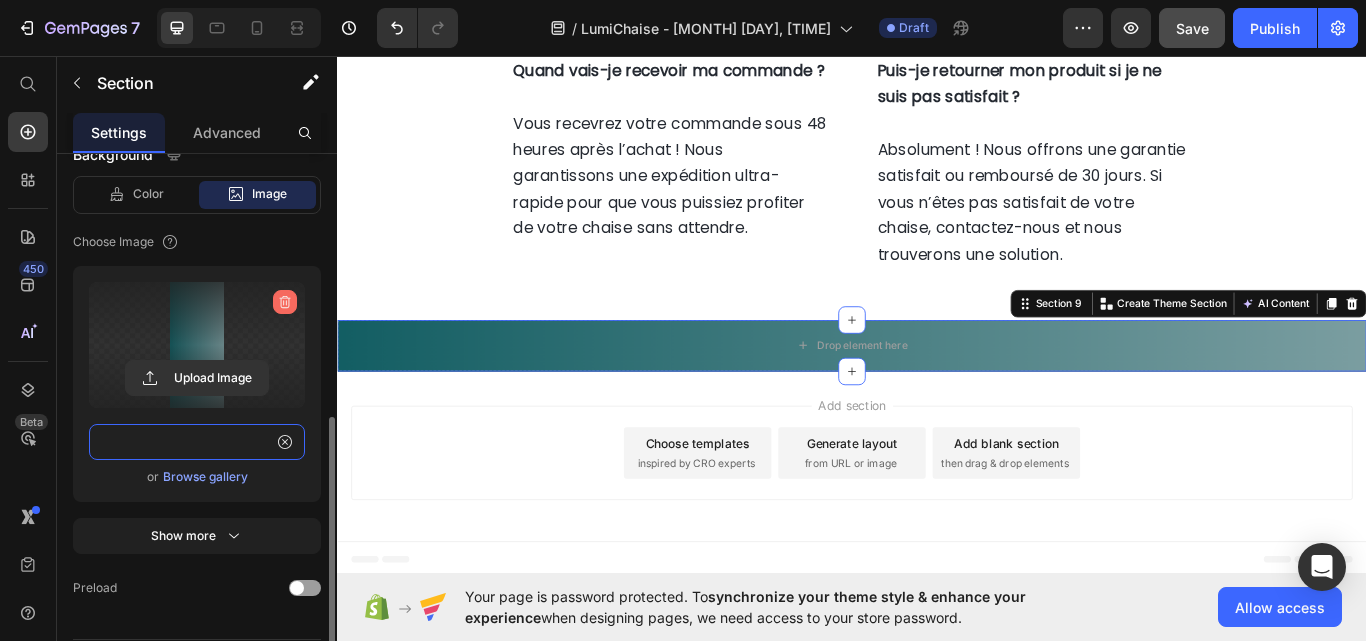 type on "https://img.funnelish.com/23550/741535/1740757590-Untitled%20design%20%286%29.png?auto=webp&clip=bounds" 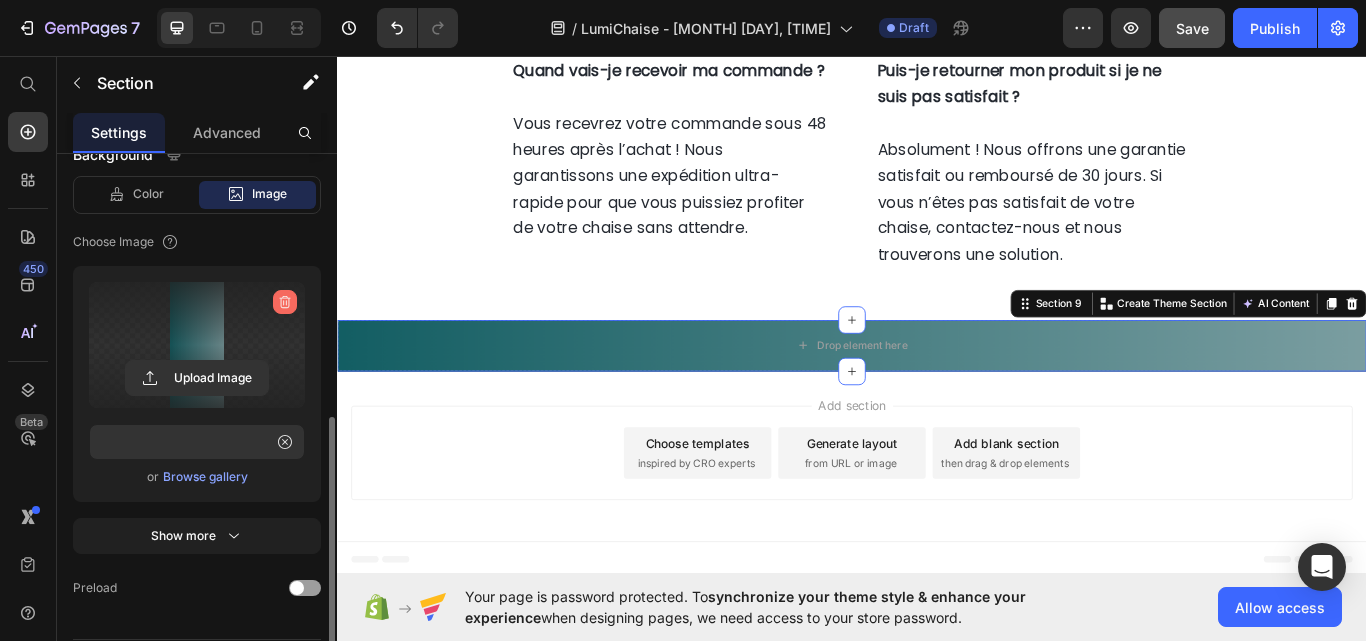 click 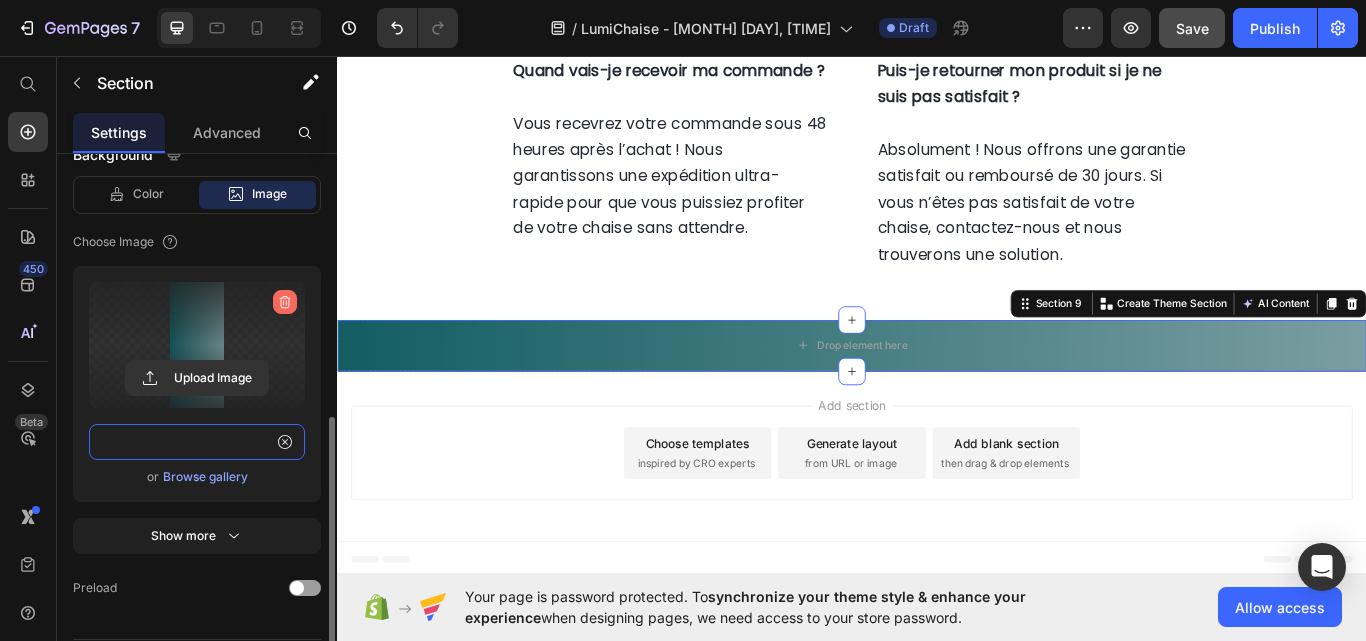 type 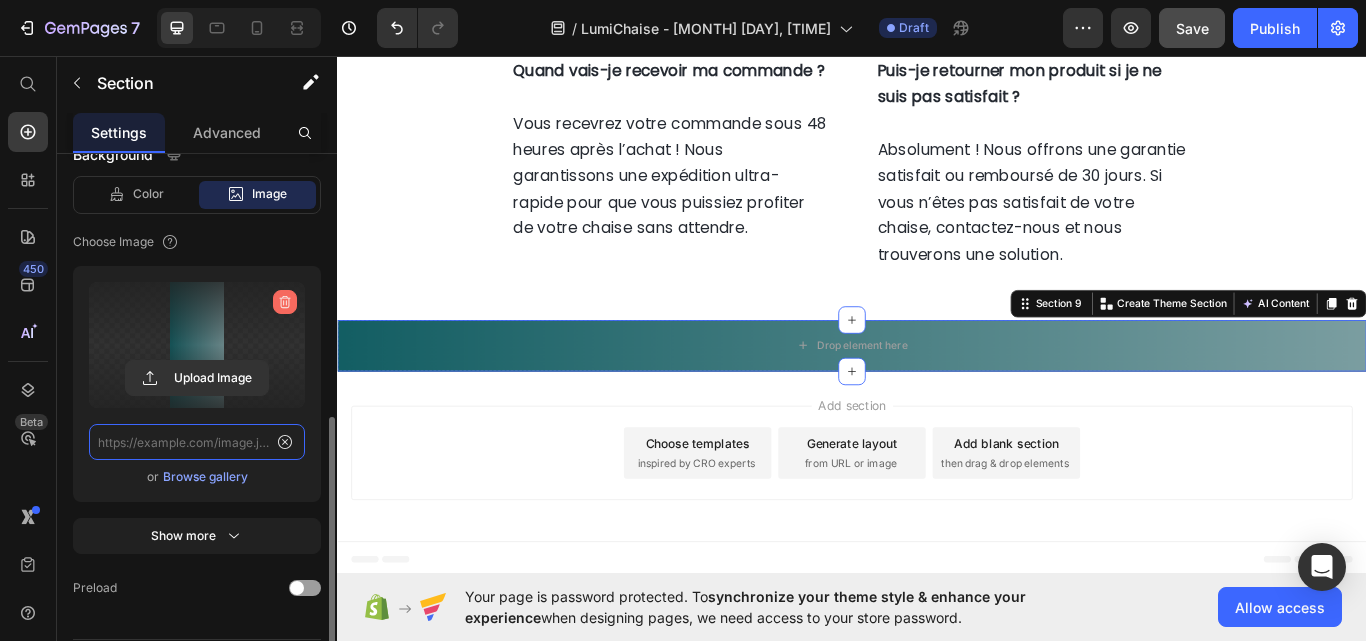 scroll, scrollTop: 0, scrollLeft: 0, axis: both 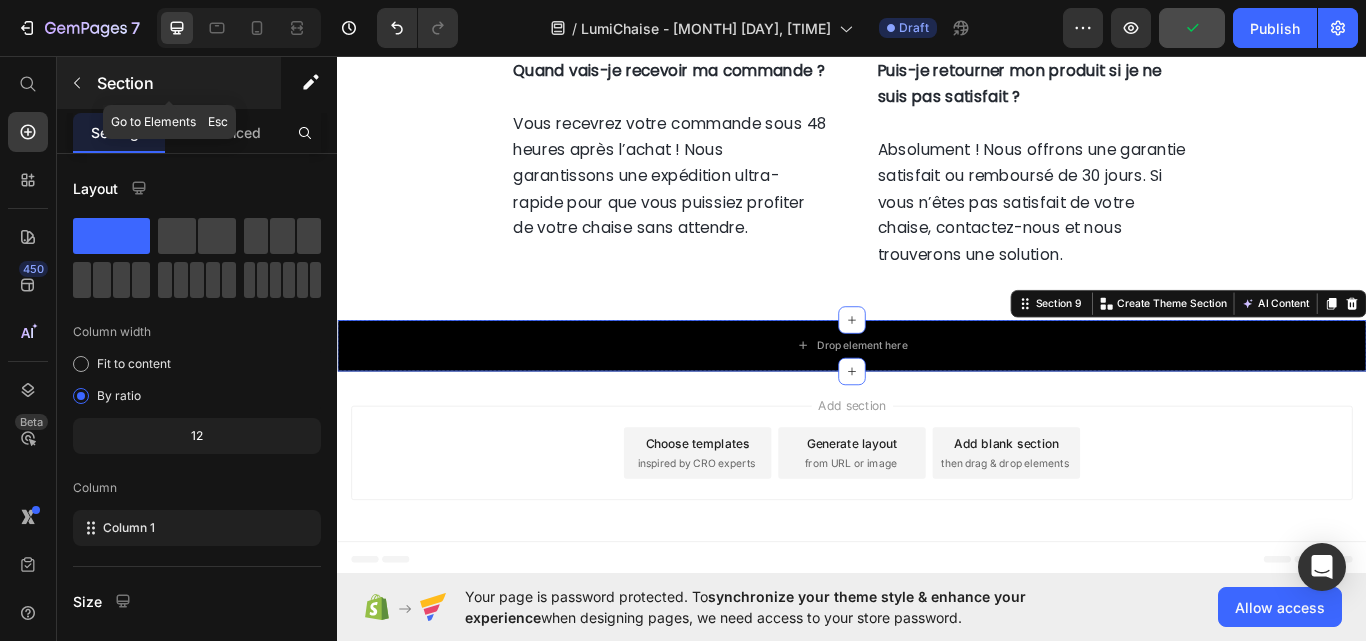 click 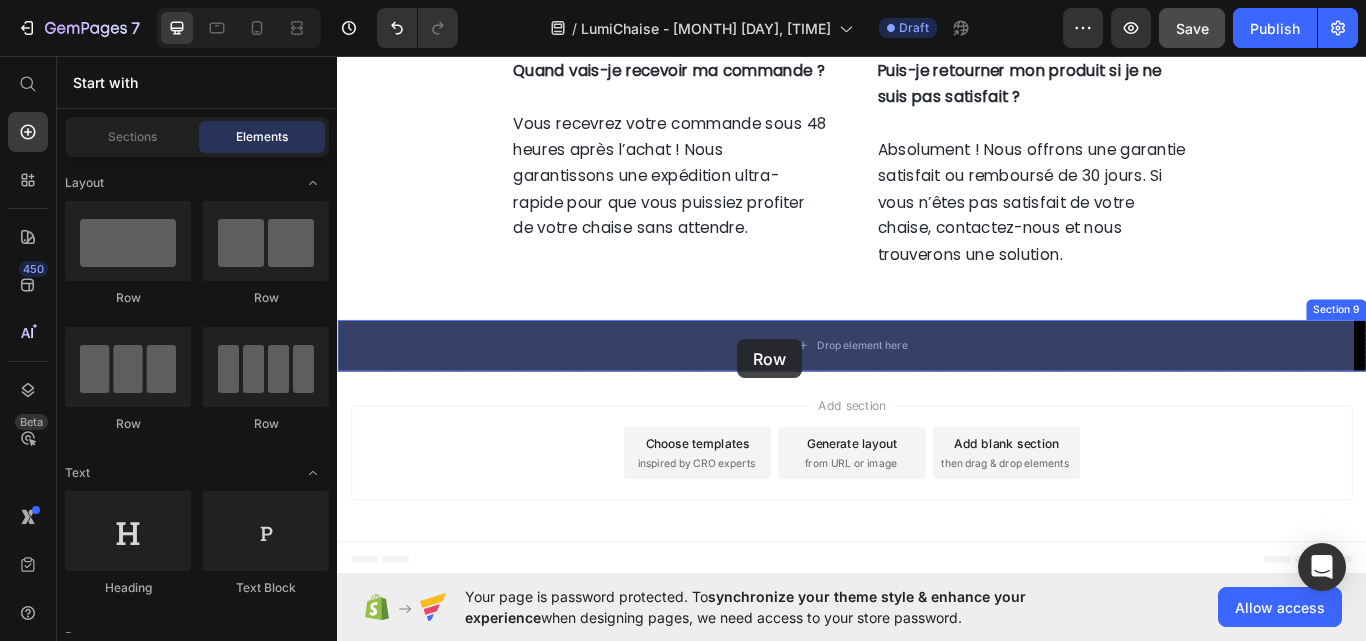 drag, startPoint x: 450, startPoint y: 310, endPoint x: 803, endPoint y: 387, distance: 361.3004 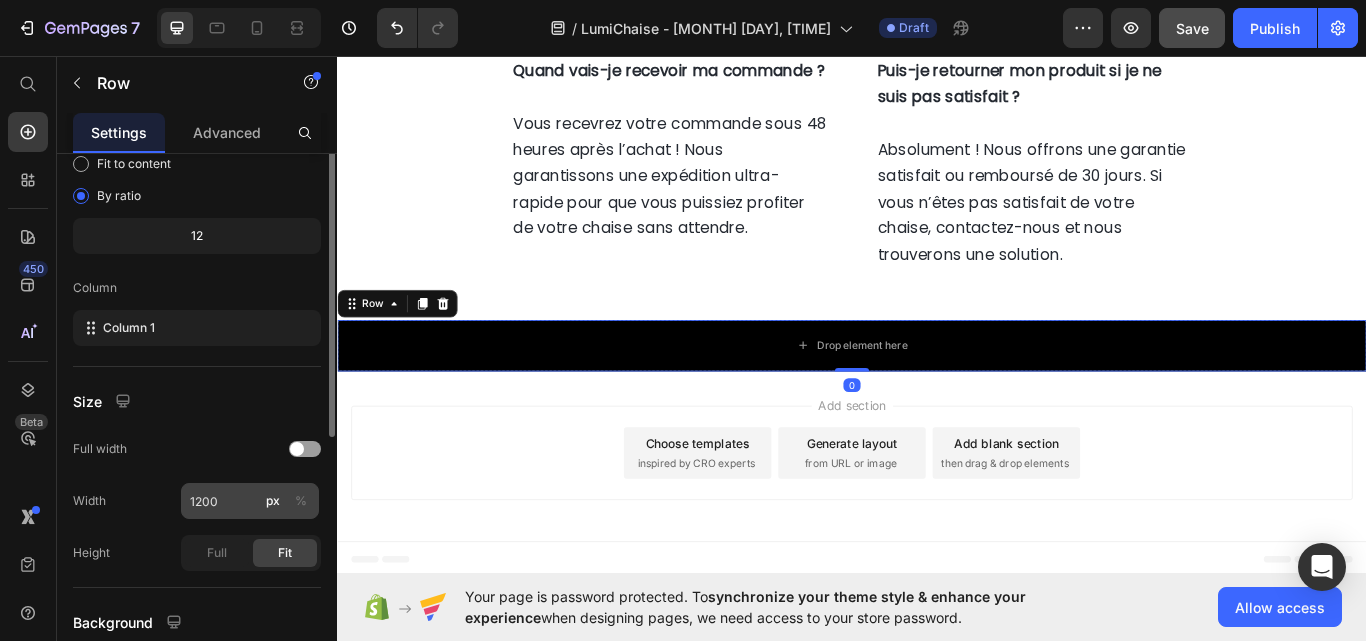 scroll, scrollTop: 300, scrollLeft: 0, axis: vertical 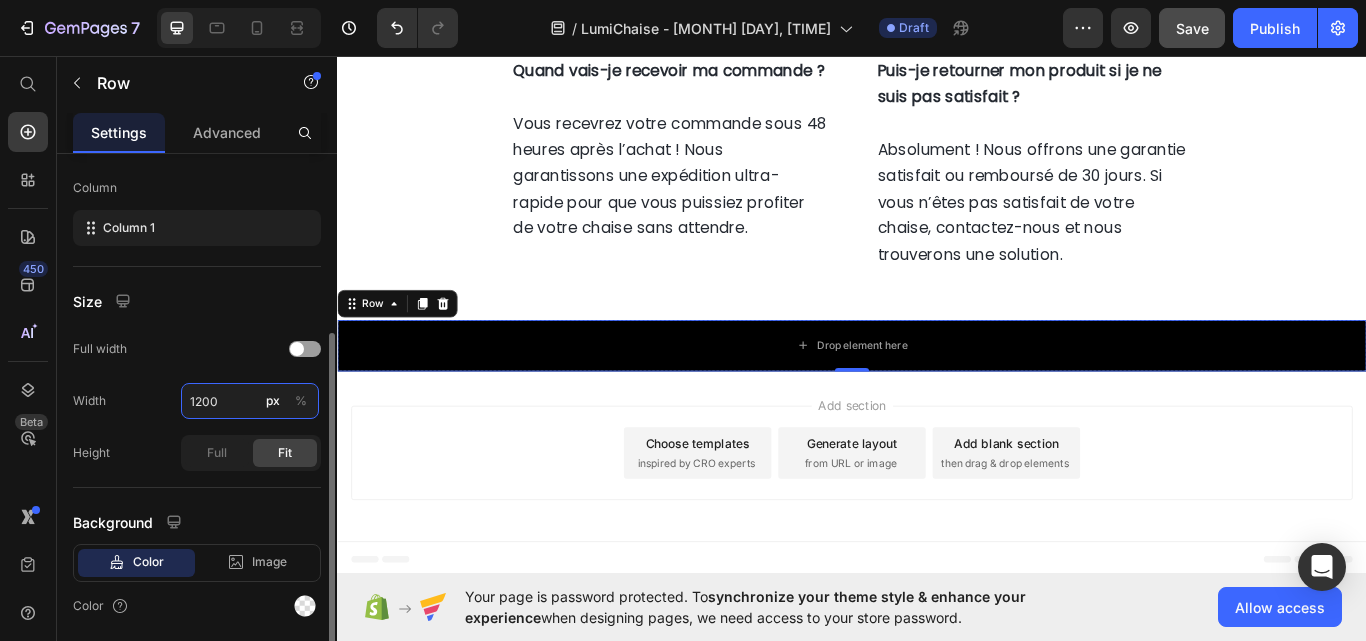 click on "1200" at bounding box center (250, 401) 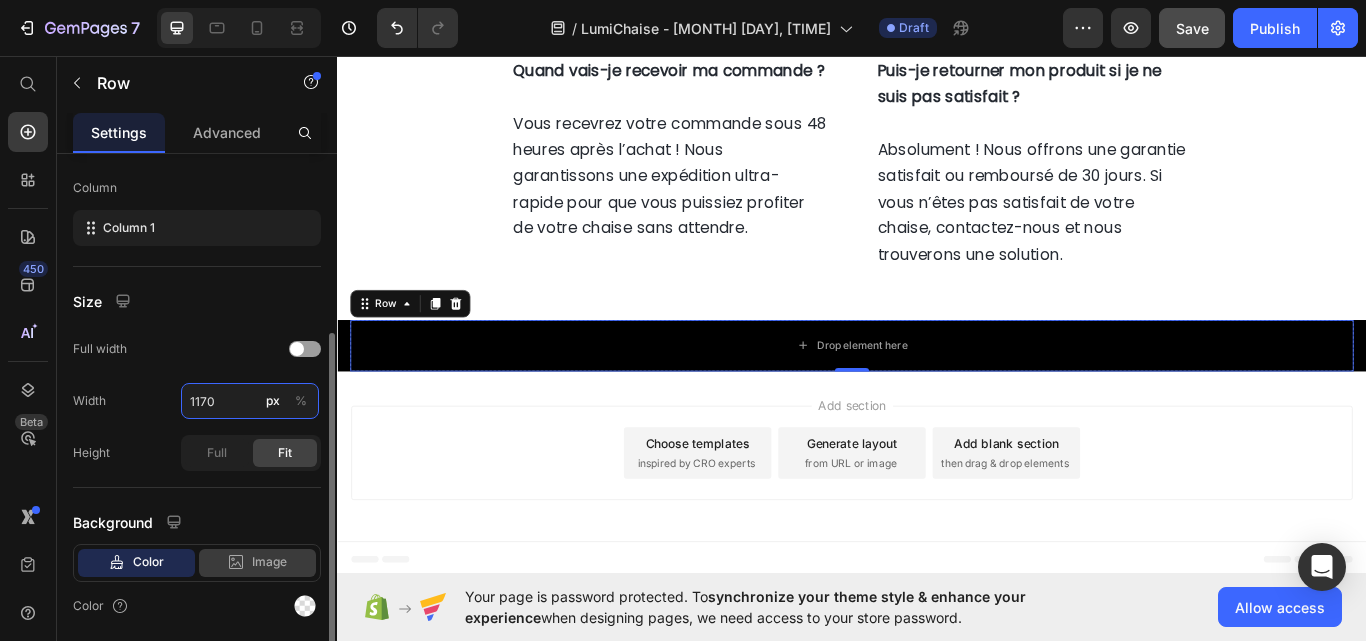 type on "1170" 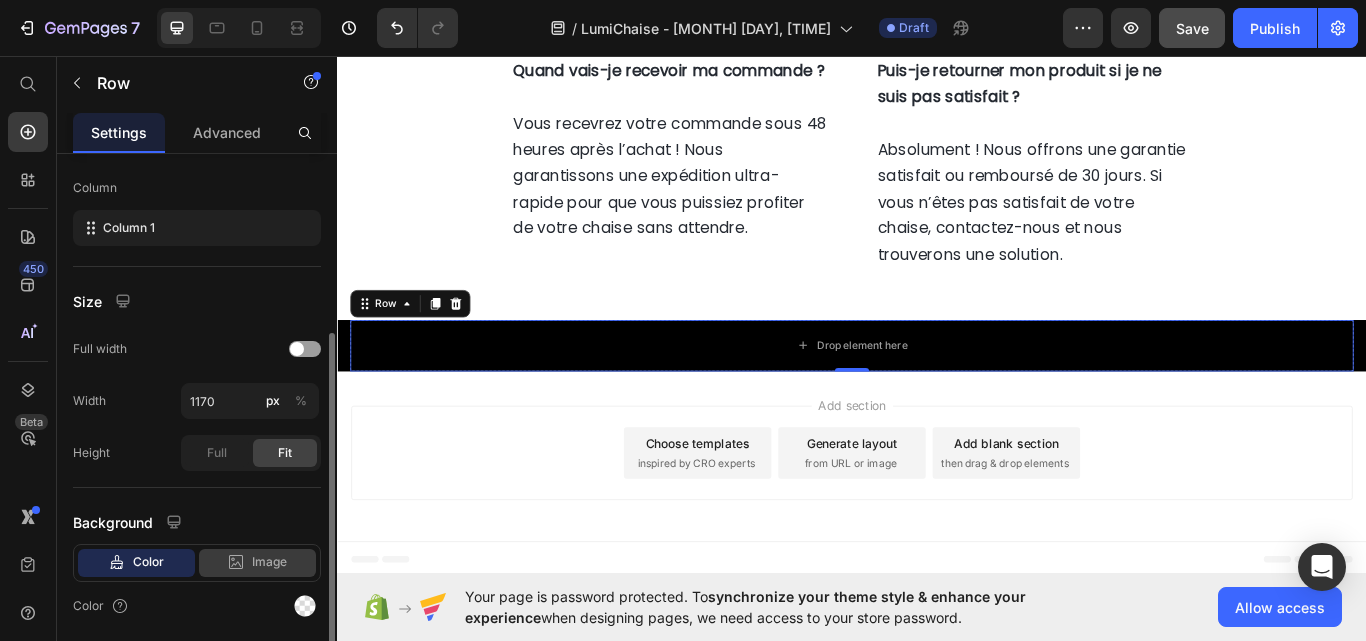 click on "Image" 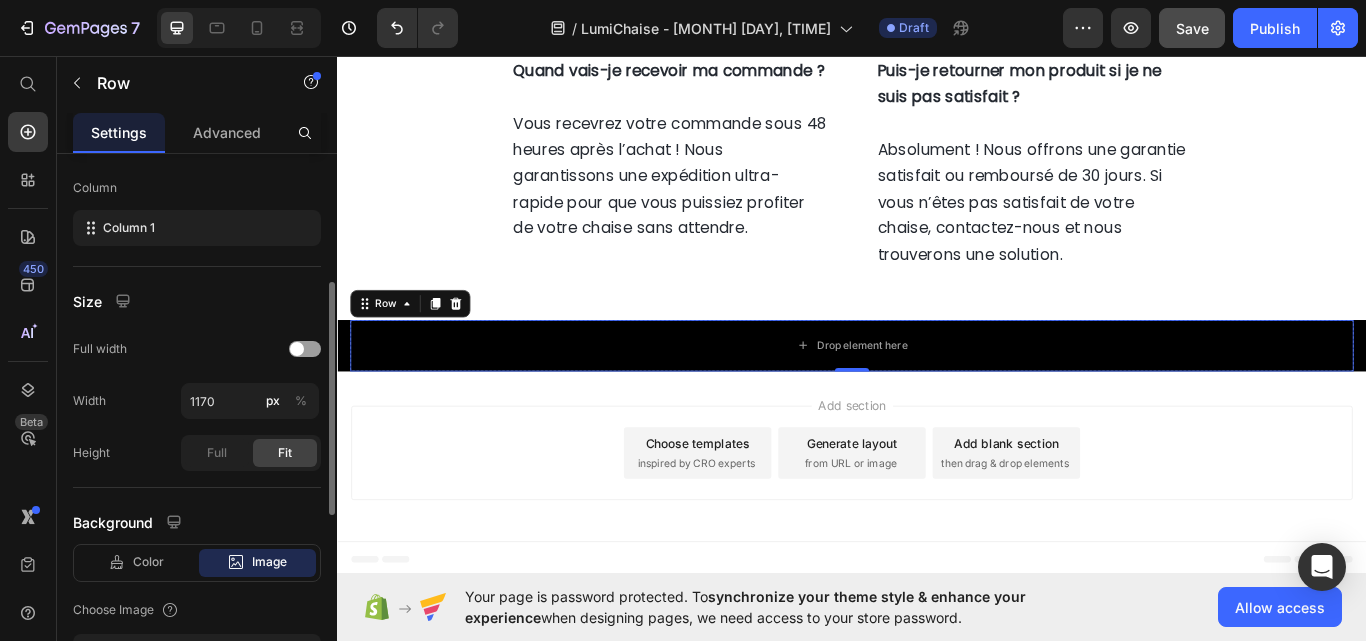 scroll, scrollTop: 500, scrollLeft: 0, axis: vertical 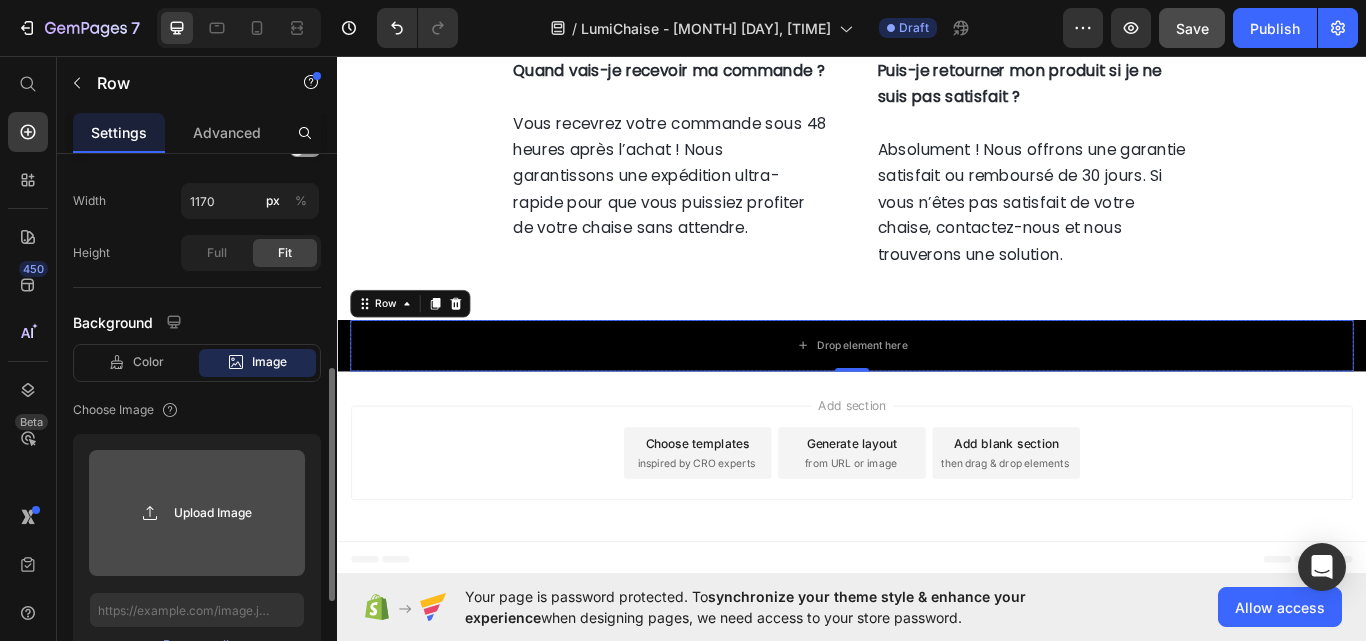 click 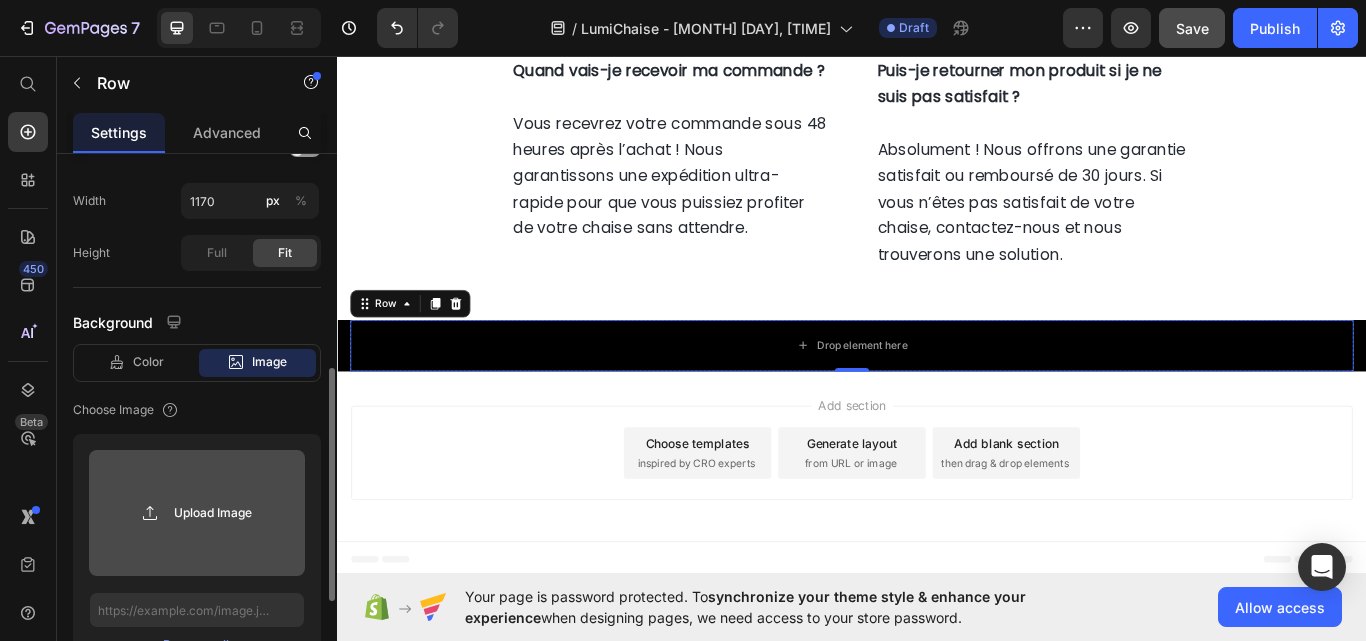 click 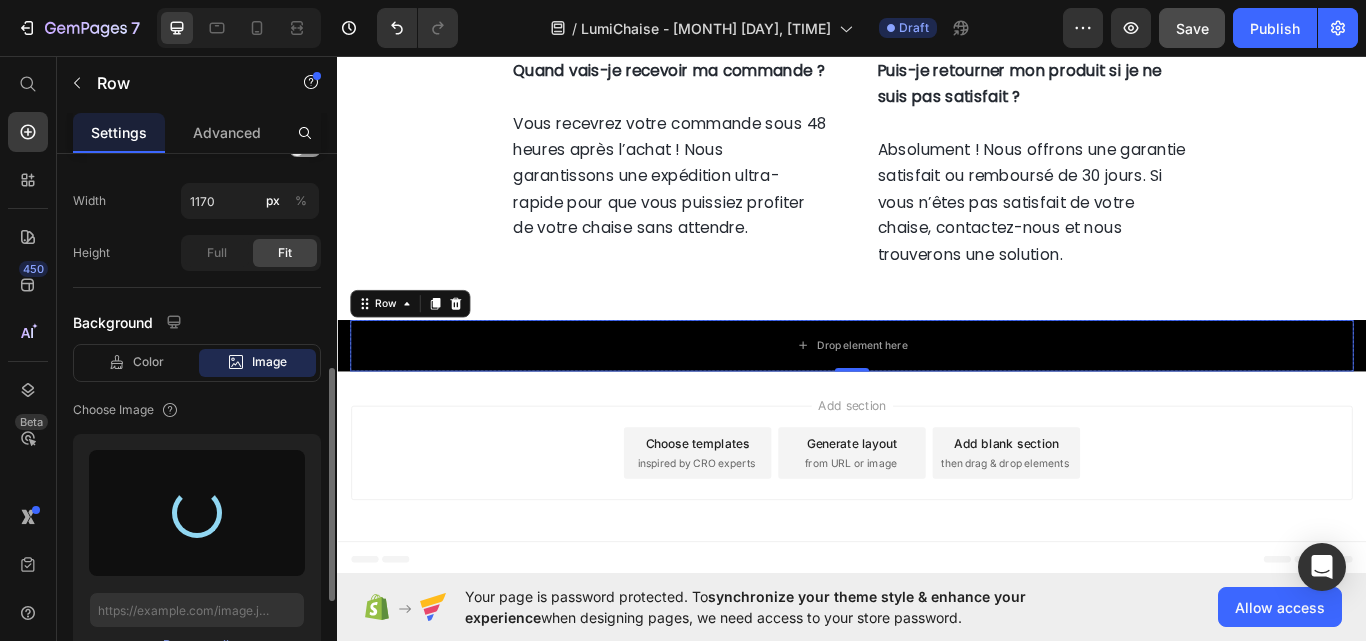 type on "https://cdn.shopify.com/s/files/1/0725/9681/6097/files/gempages_539597693203252129-a46aa8bf-2852-405d-aa43-67f9a9bface5.jpg" 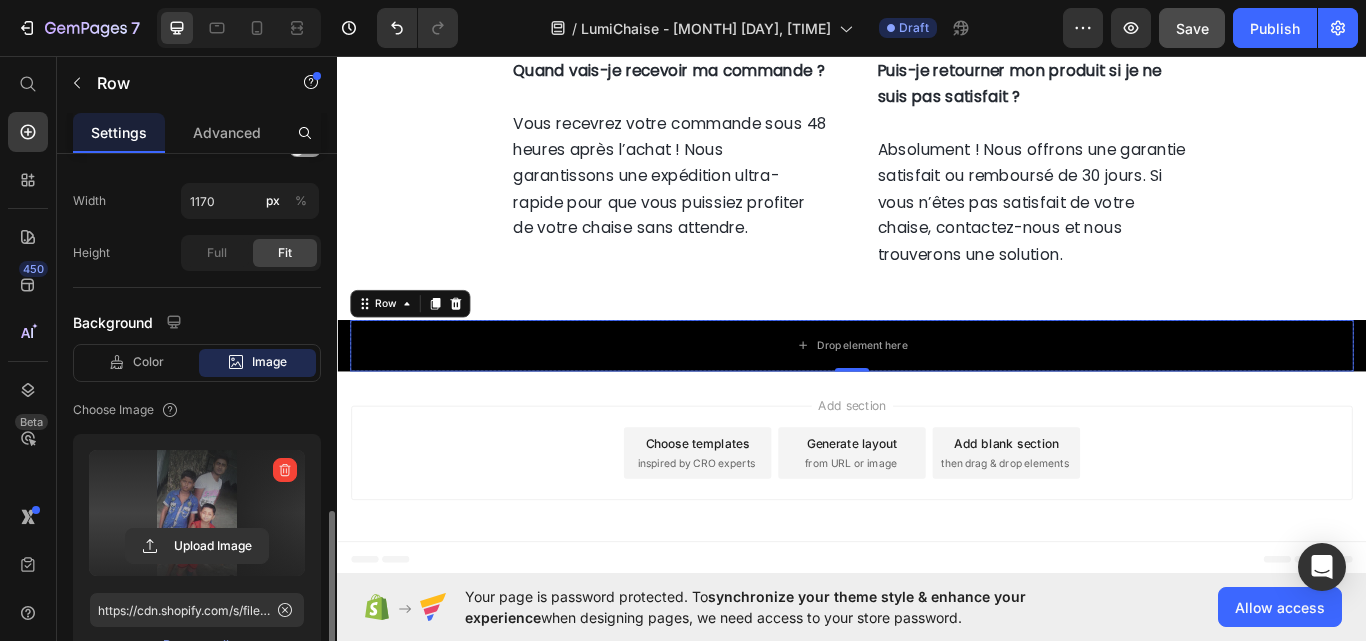 scroll, scrollTop: 600, scrollLeft: 0, axis: vertical 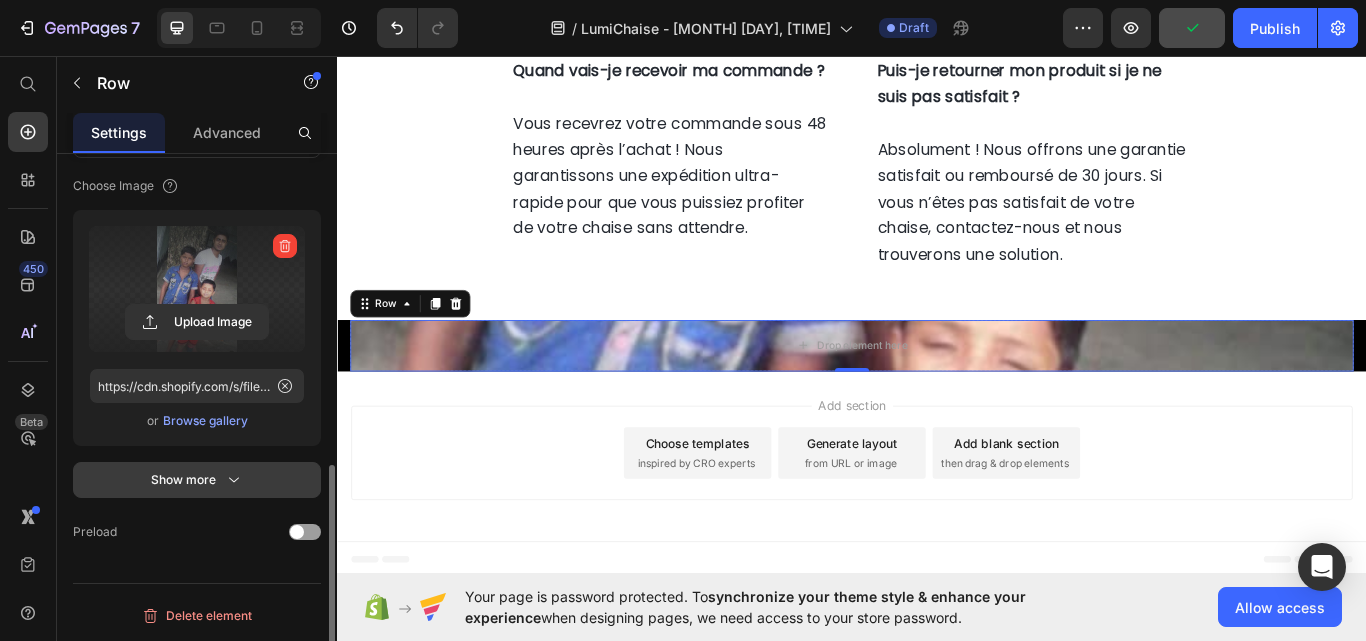 click on "Show more" at bounding box center (197, 480) 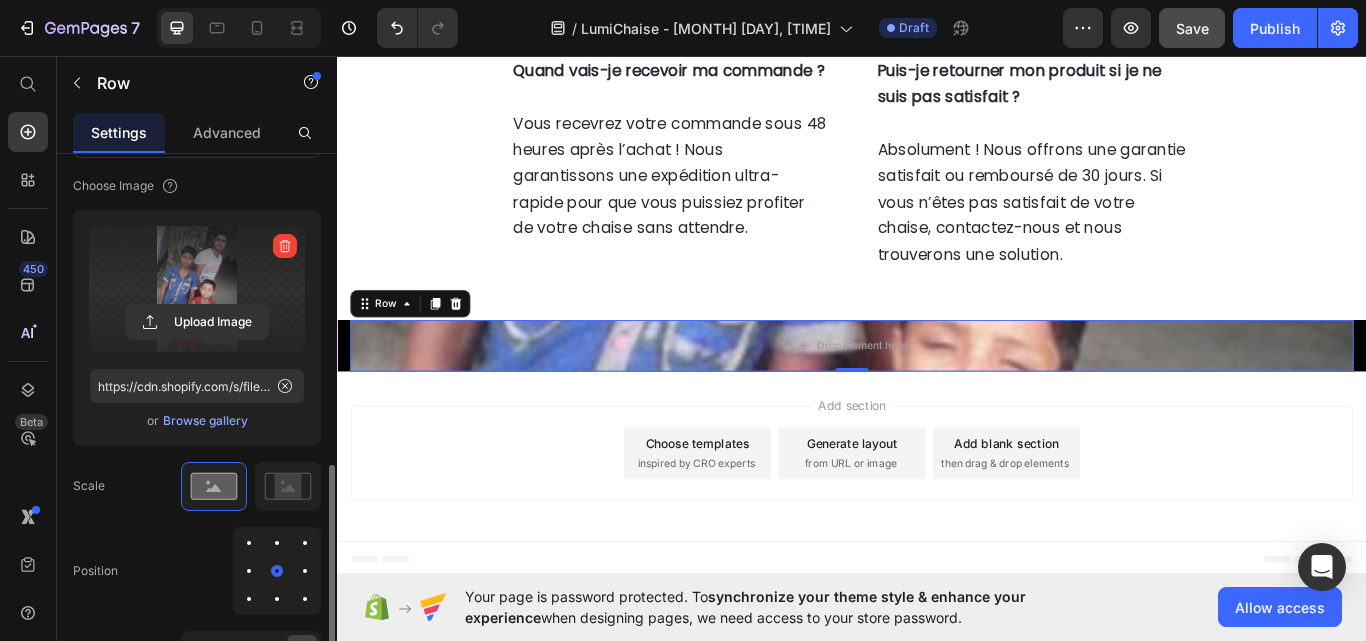 click at bounding box center [277, 543] 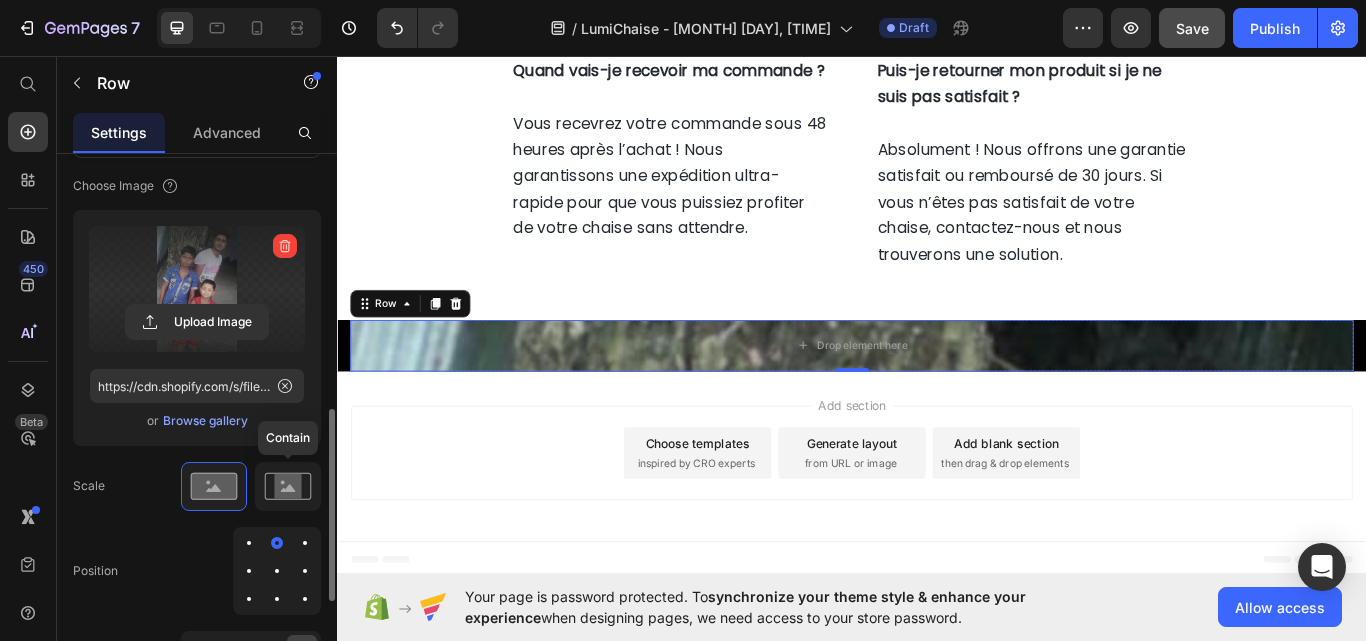click 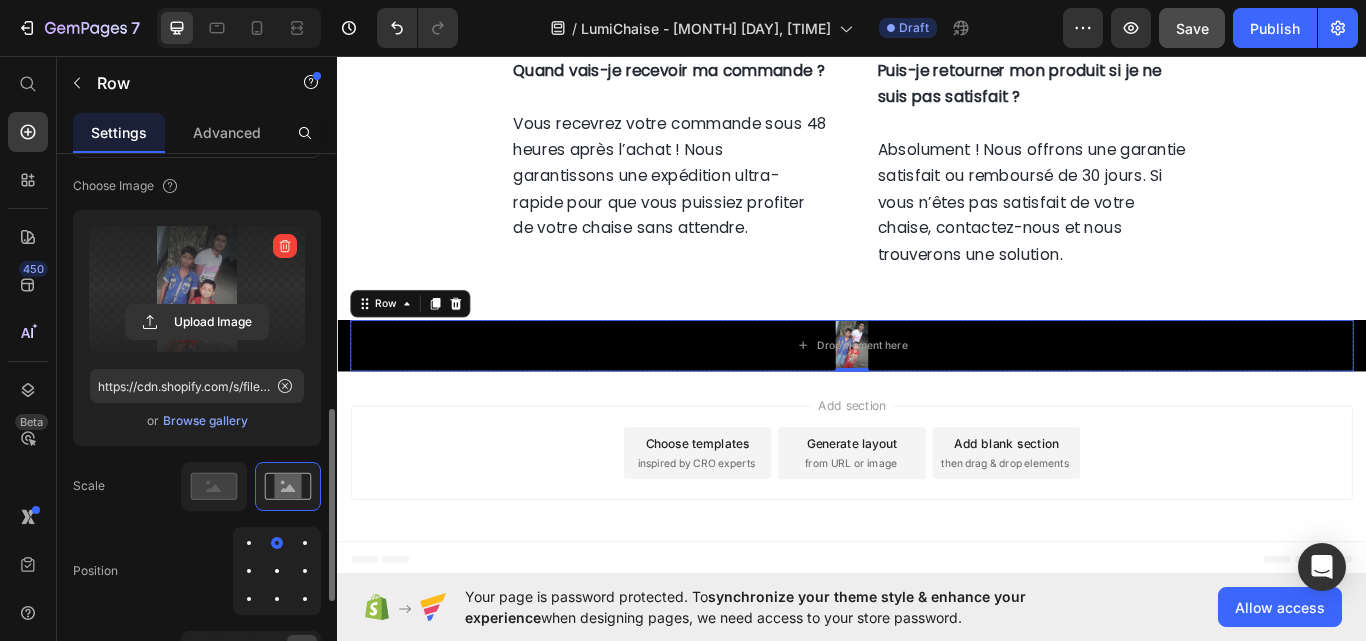 click at bounding box center (305, 571) 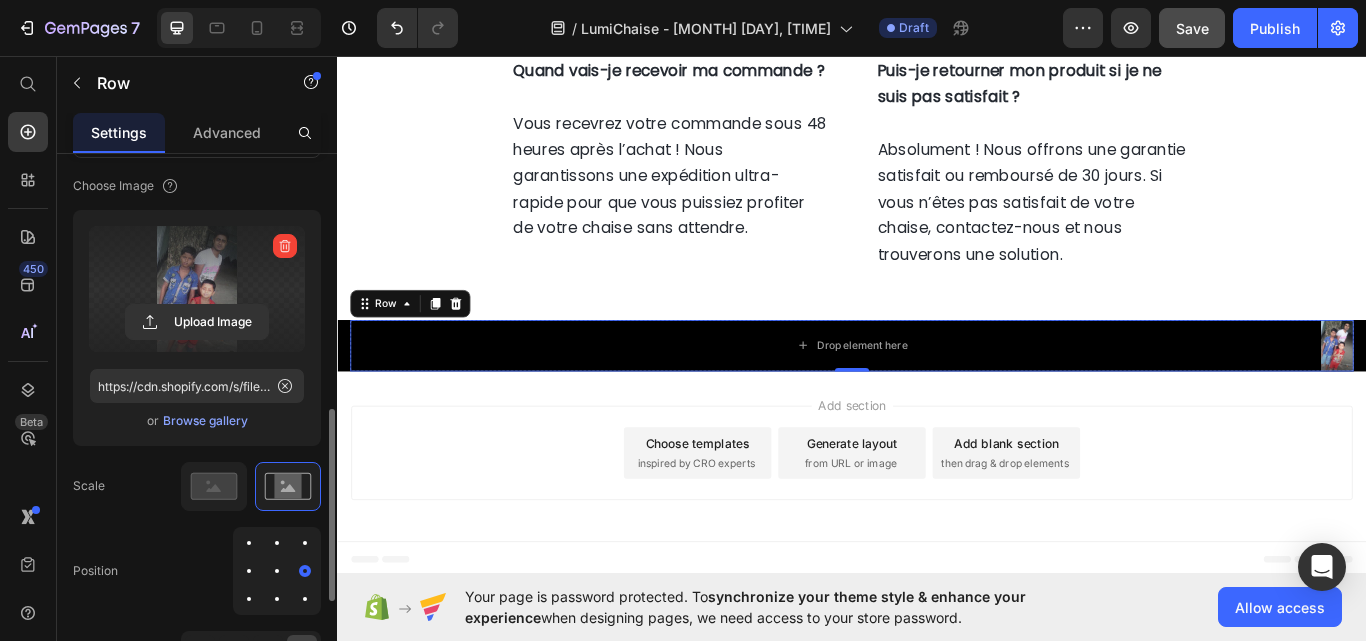 click at bounding box center (277, 571) 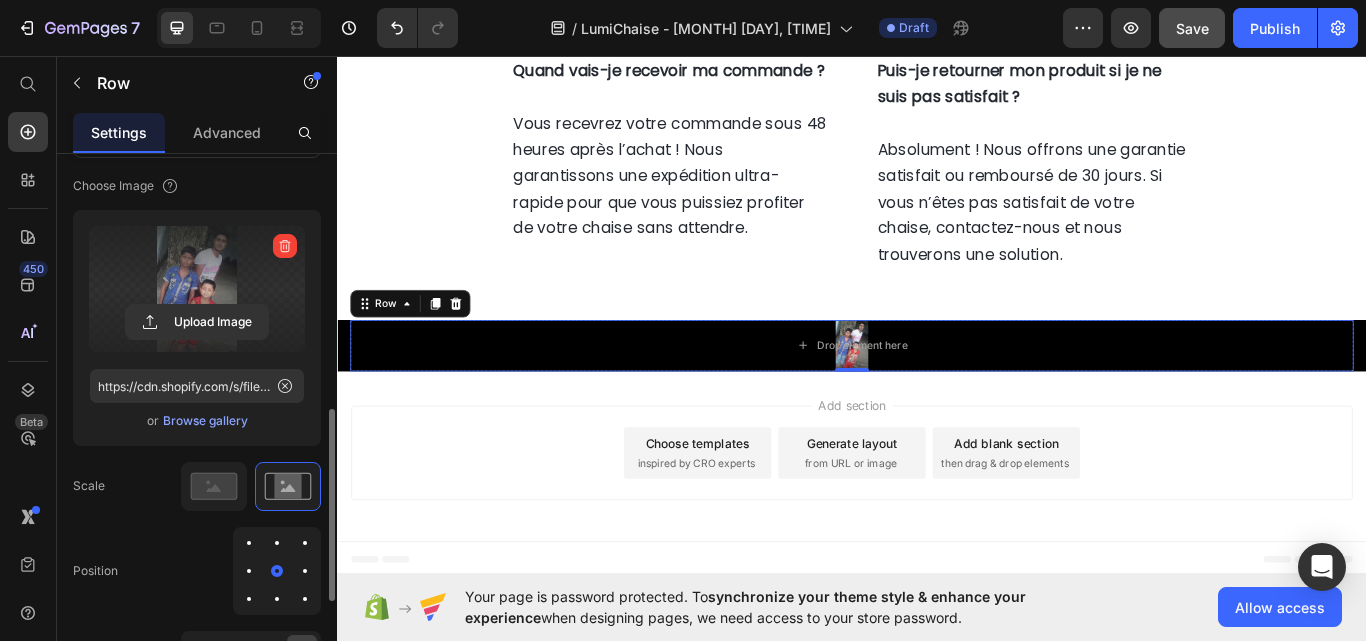click at bounding box center (249, 571) 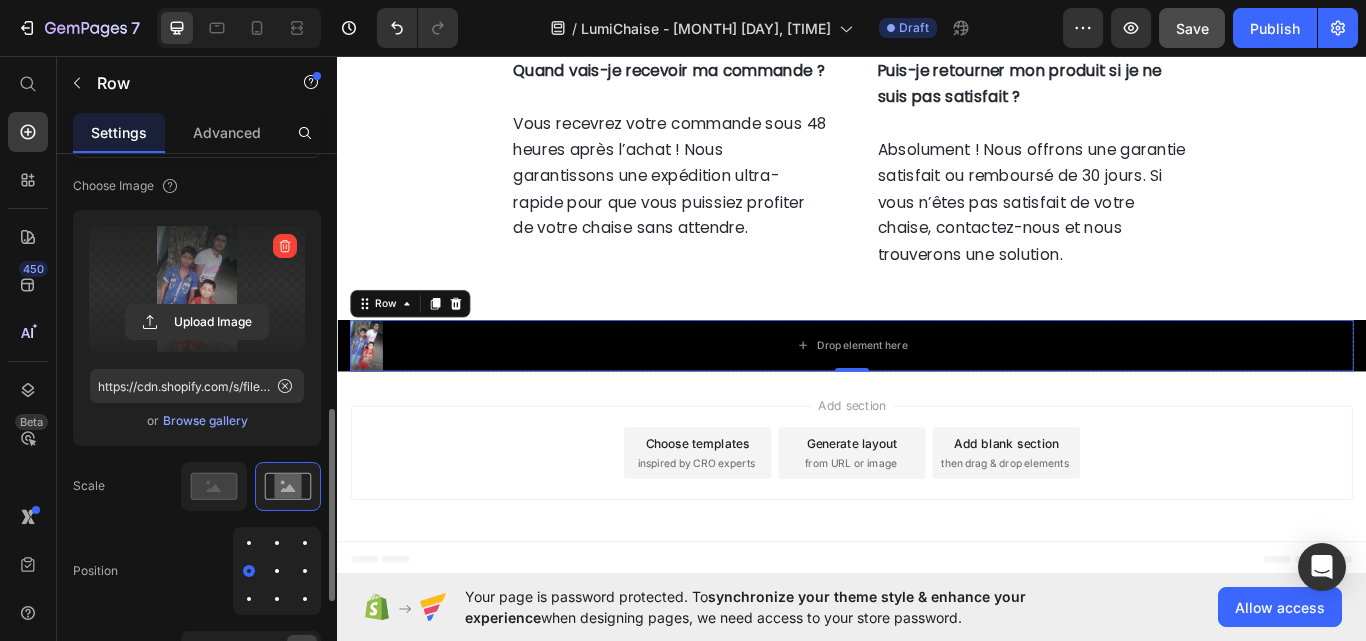 click at bounding box center (249, 543) 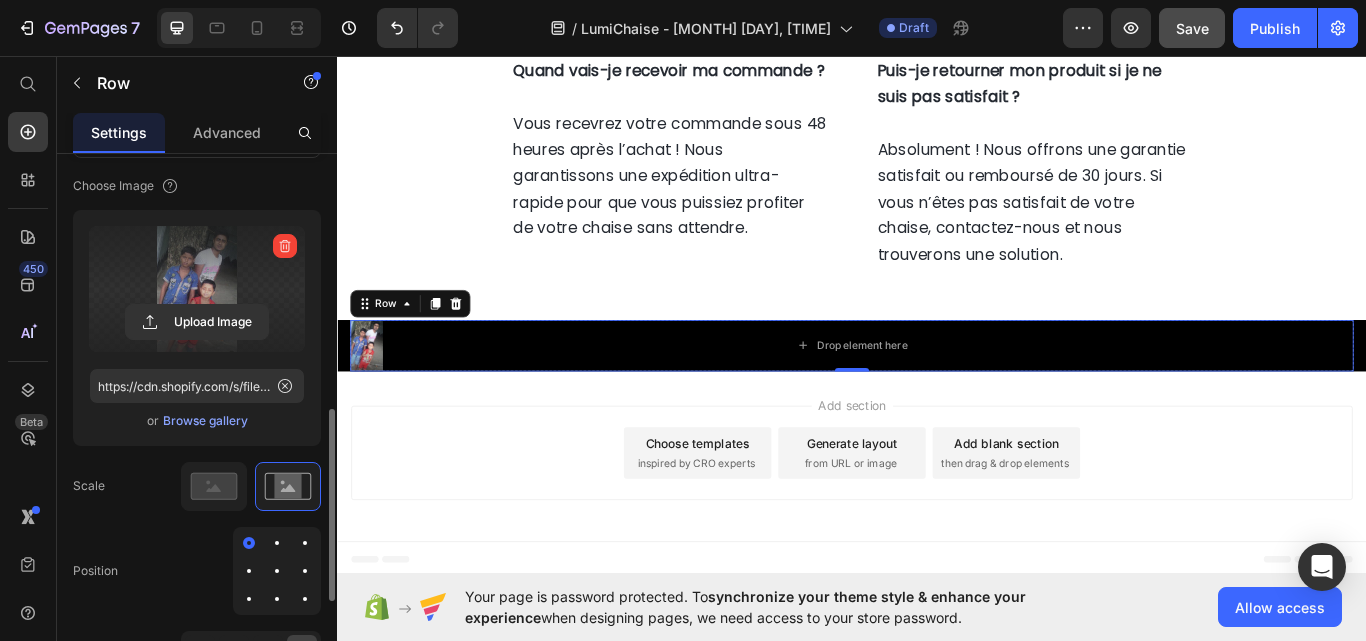 click at bounding box center (277, 543) 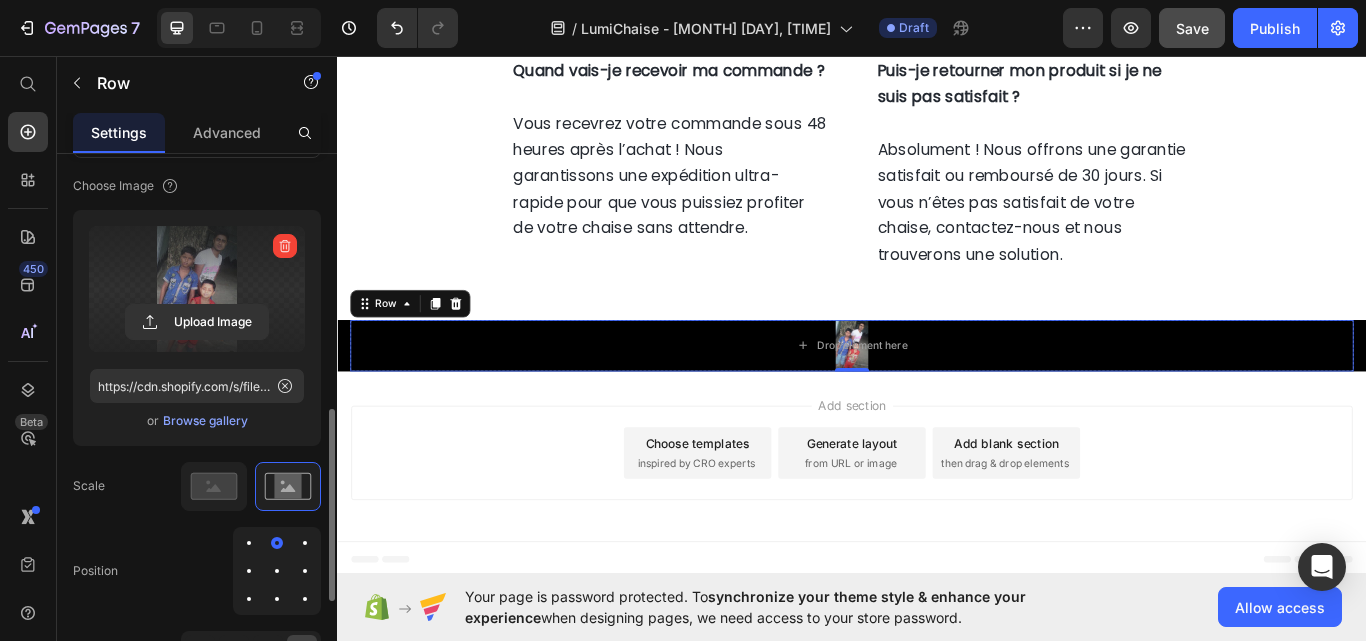click at bounding box center (305, 543) 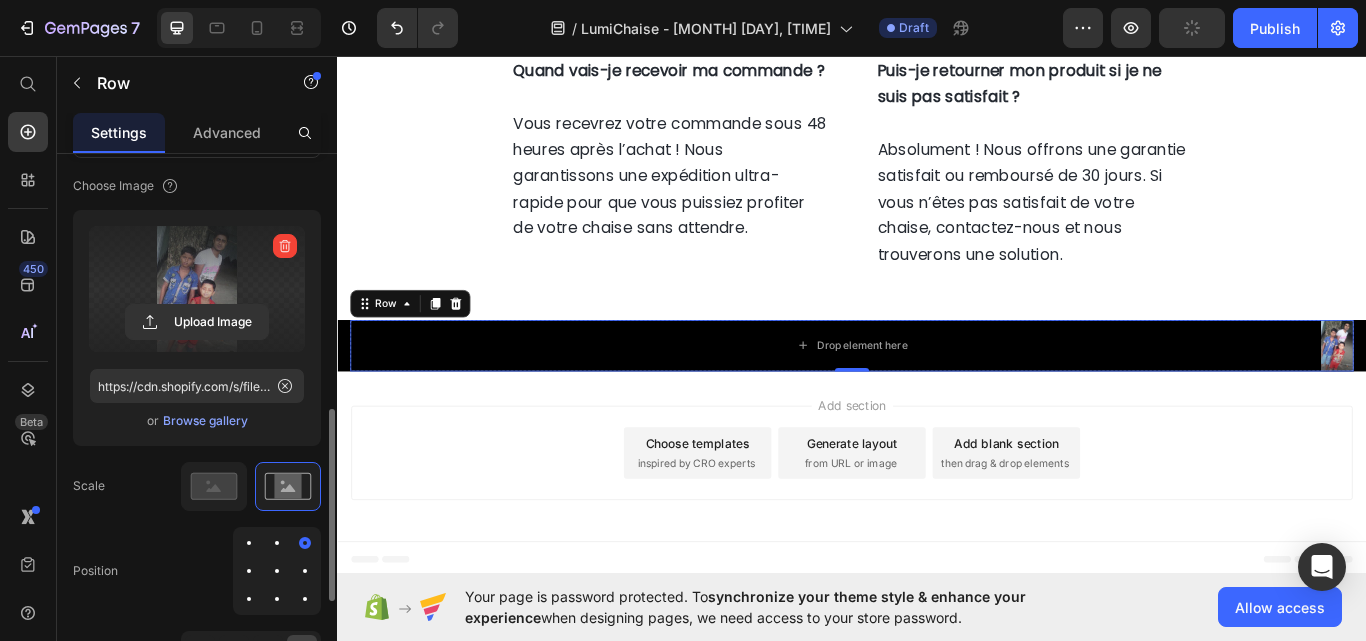 click at bounding box center [277, 599] 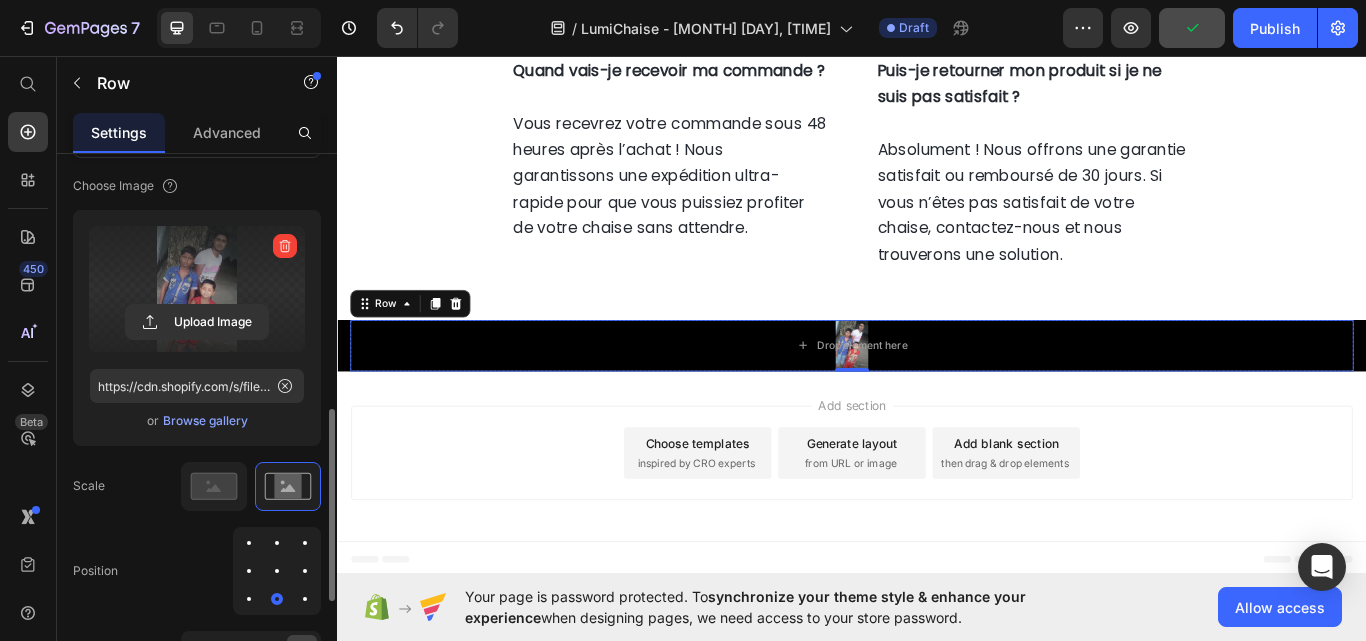 click at bounding box center (277, 571) 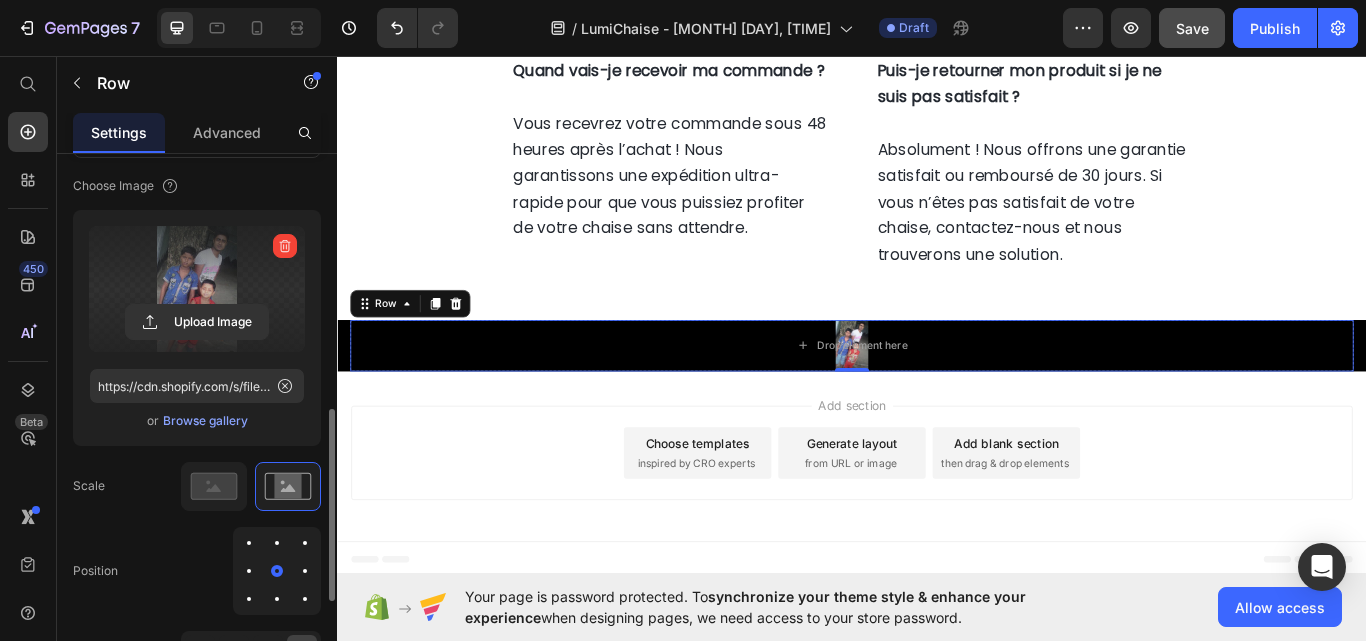 click at bounding box center [249, 571] 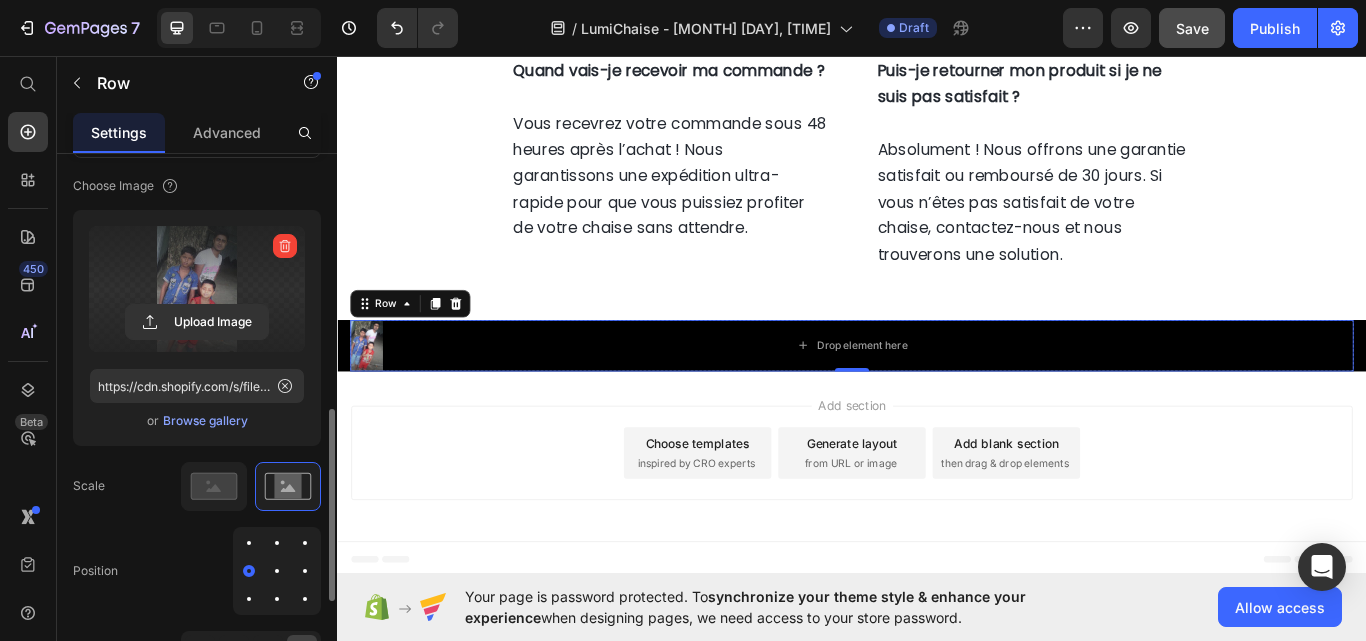 click at bounding box center [277, 571] 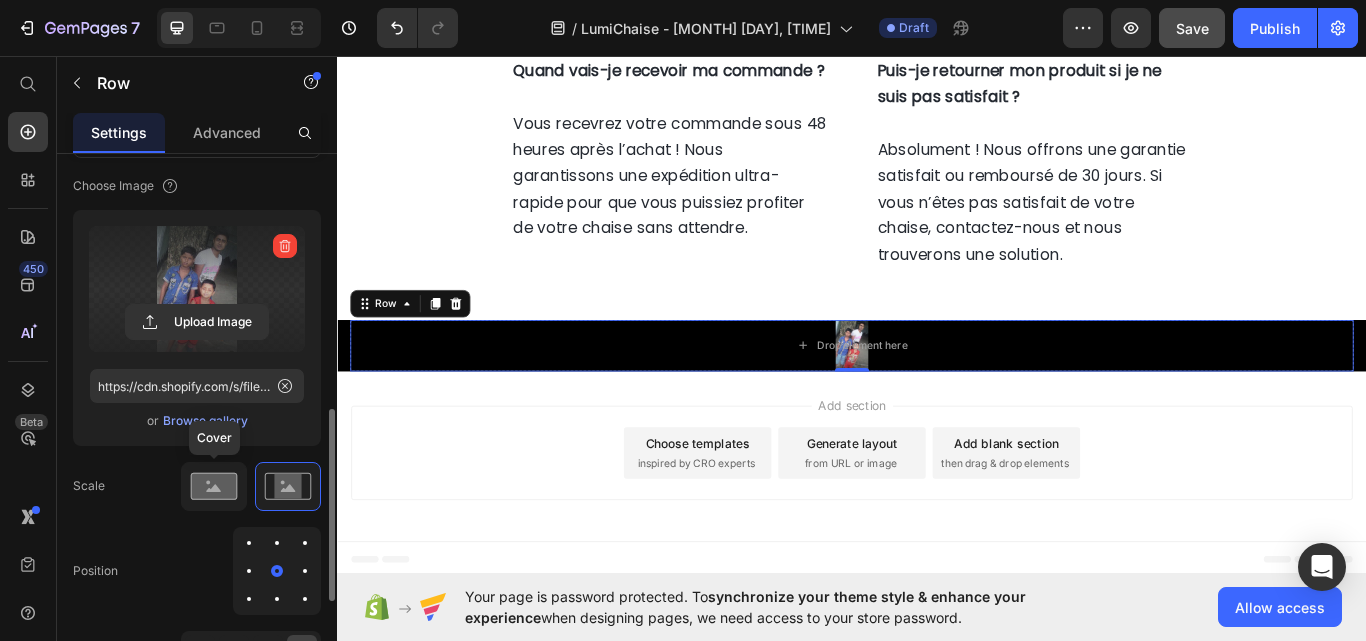 click 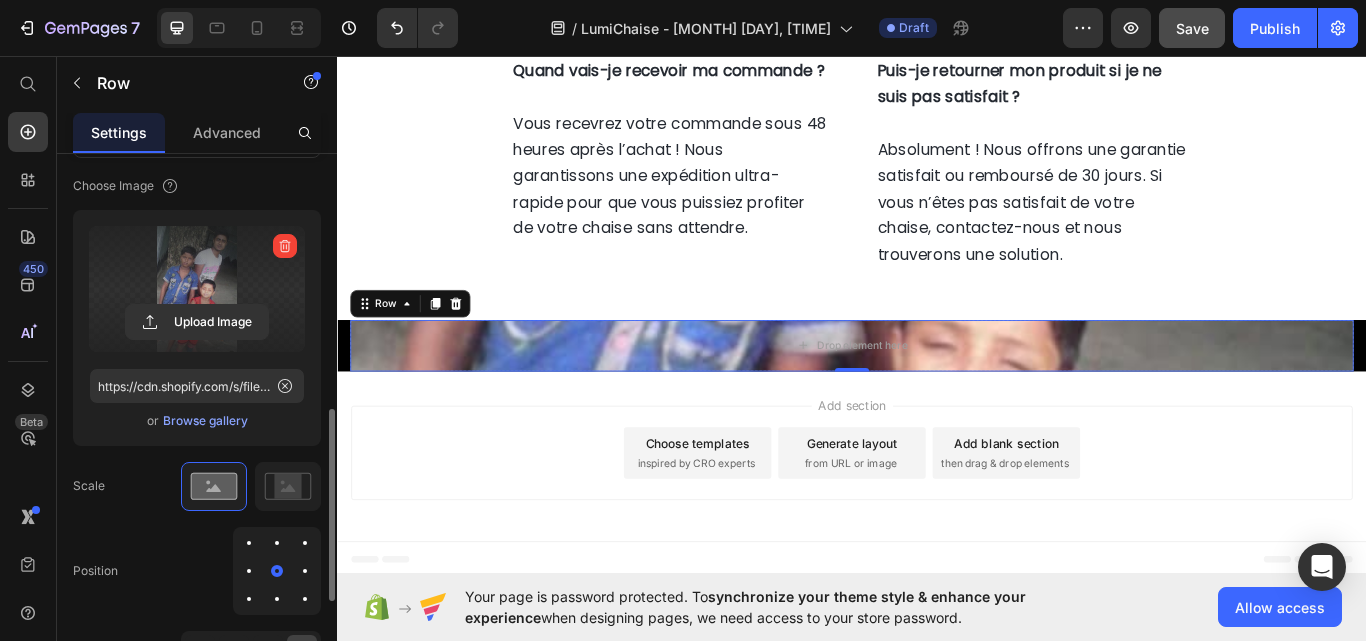 click at bounding box center (277, 543) 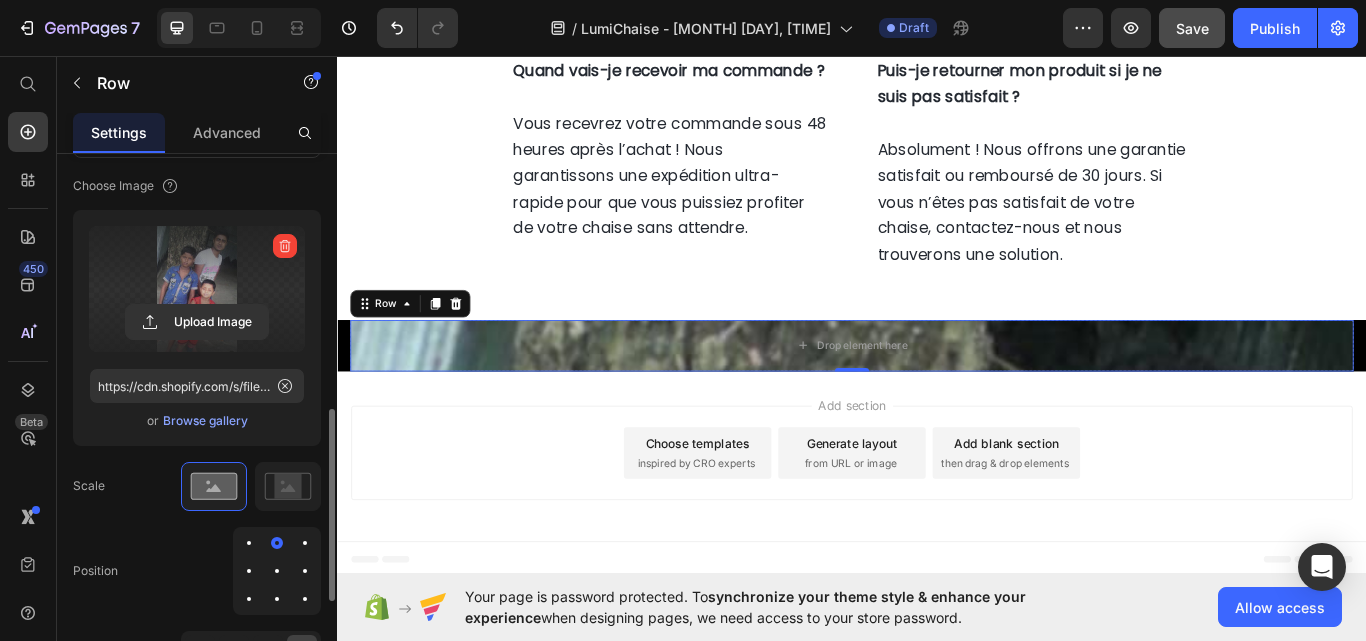 click at bounding box center (305, 571) 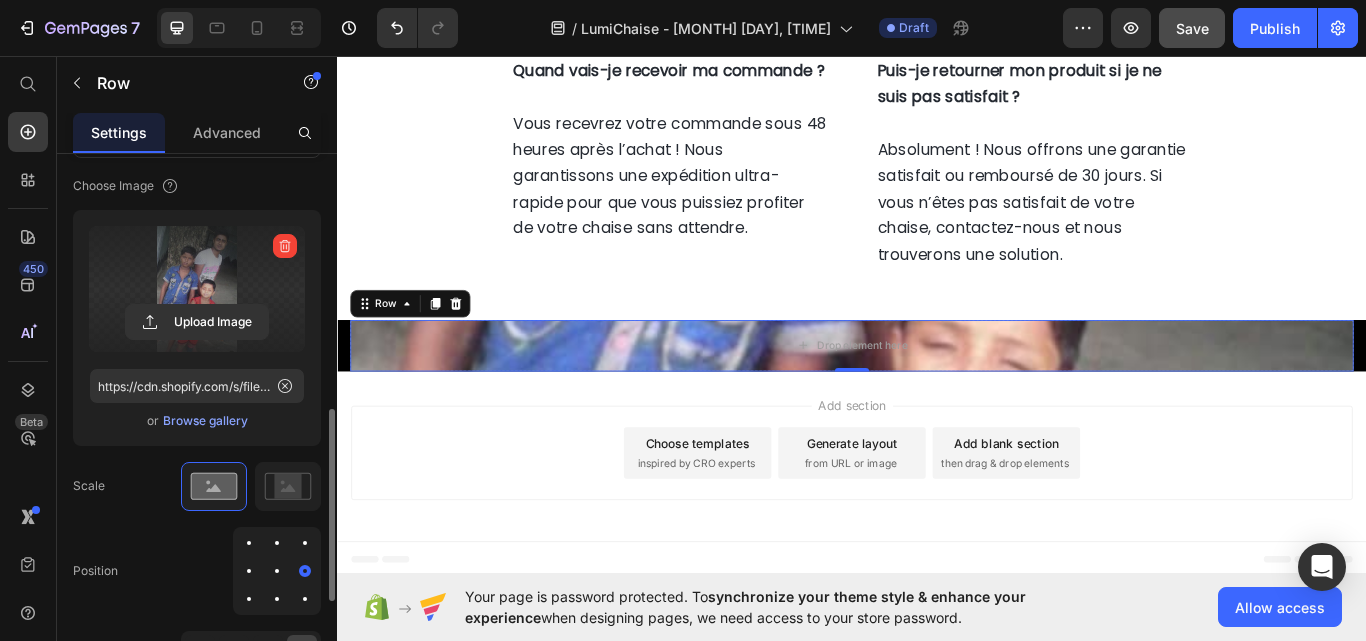 click at bounding box center [277, 571] 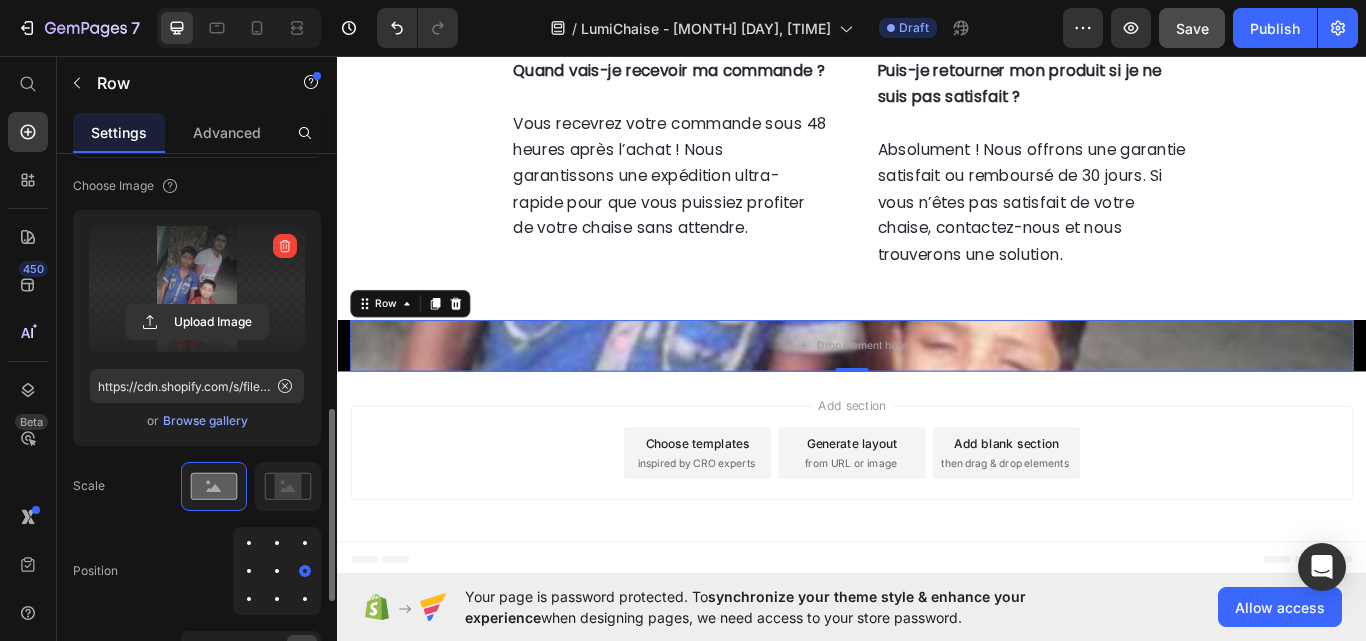 click at bounding box center (305, 543) 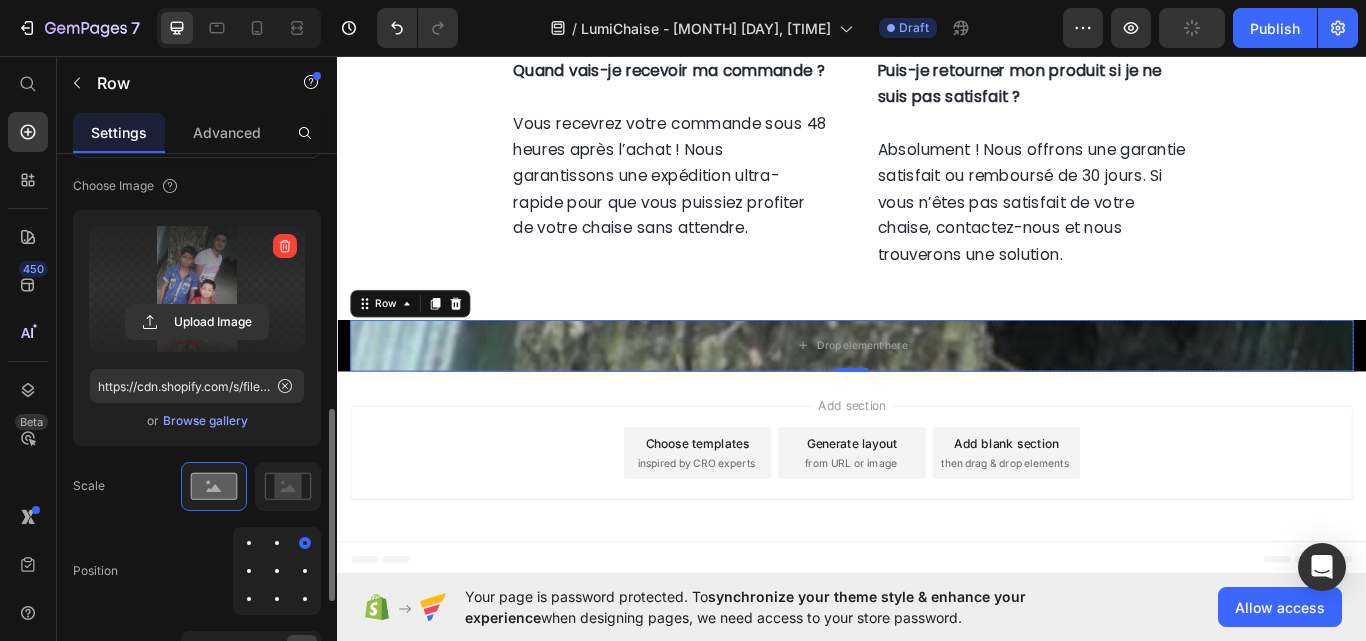 click at bounding box center [277, 543] 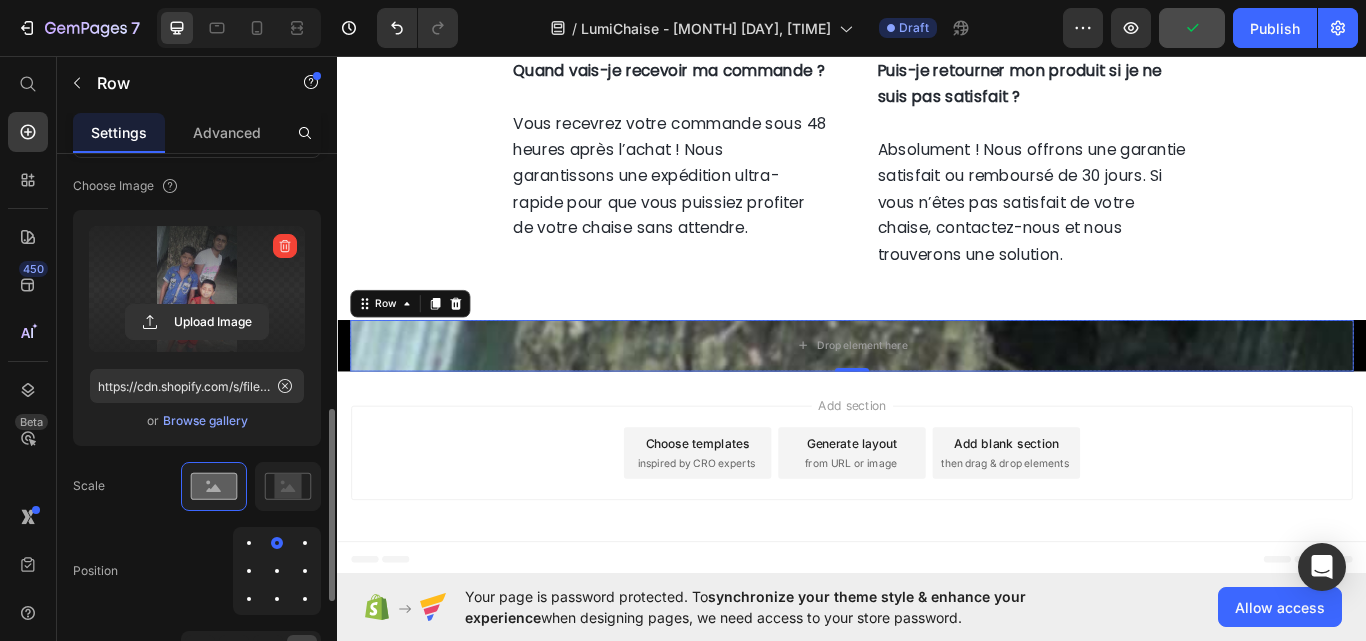 click at bounding box center (249, 543) 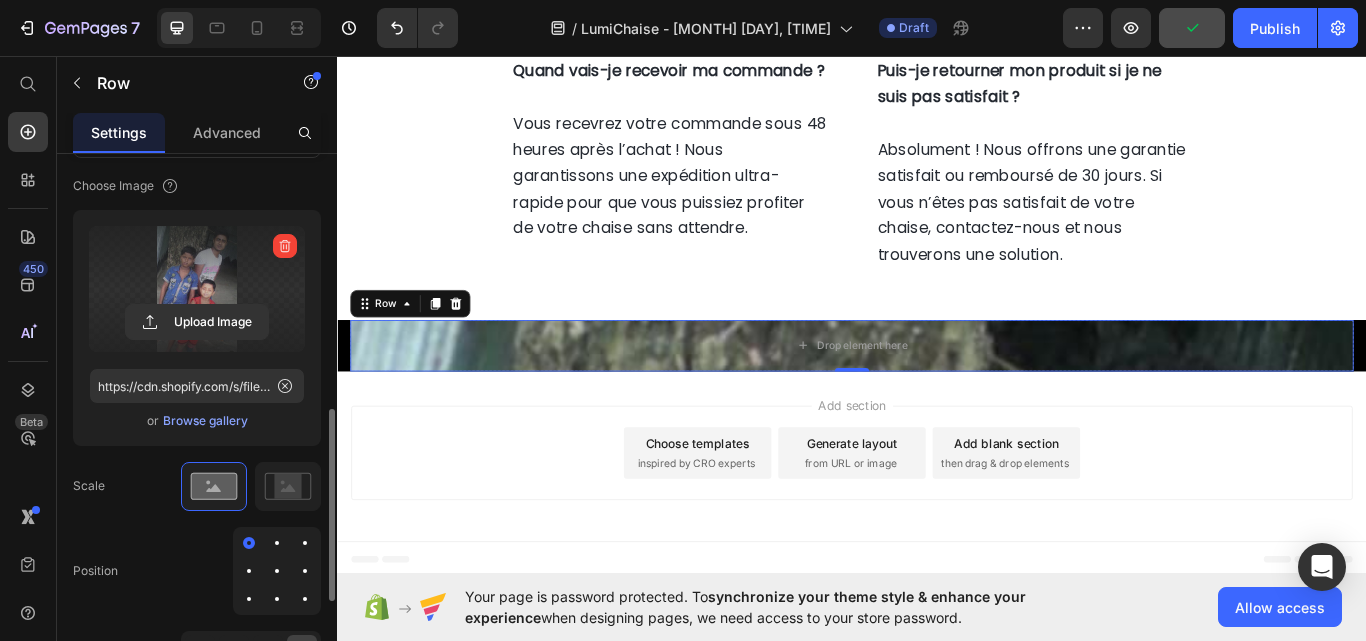 click at bounding box center [249, 599] 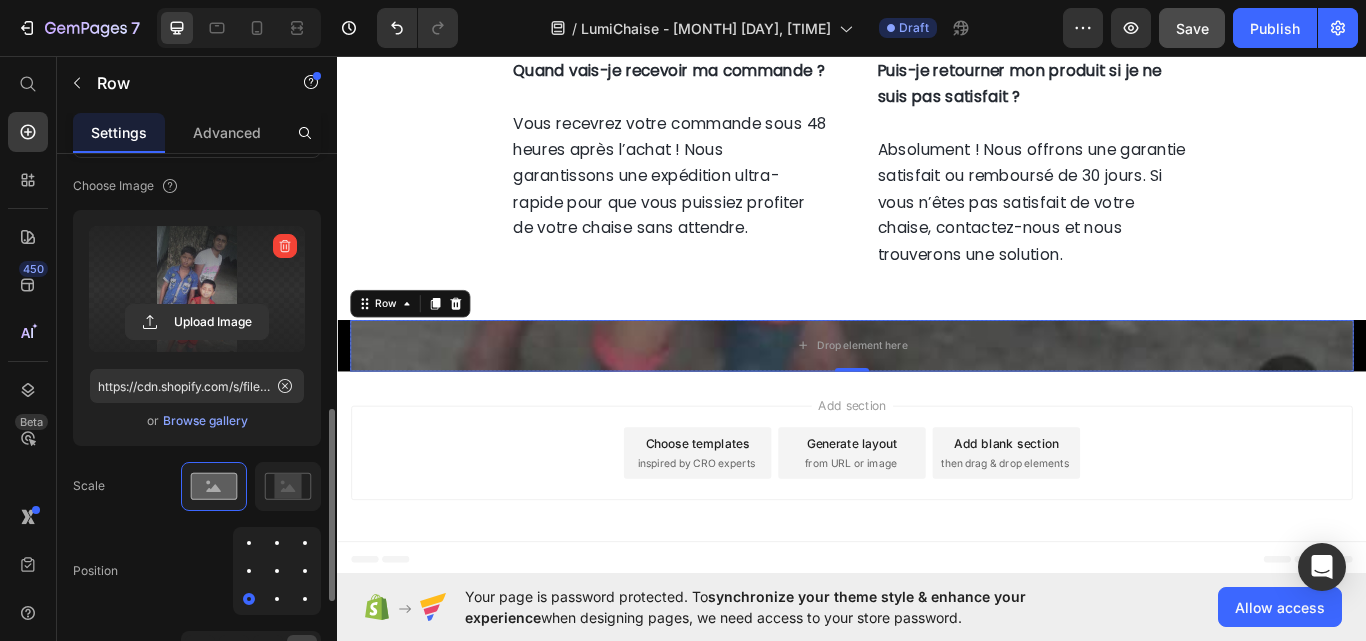 click at bounding box center (277, 599) 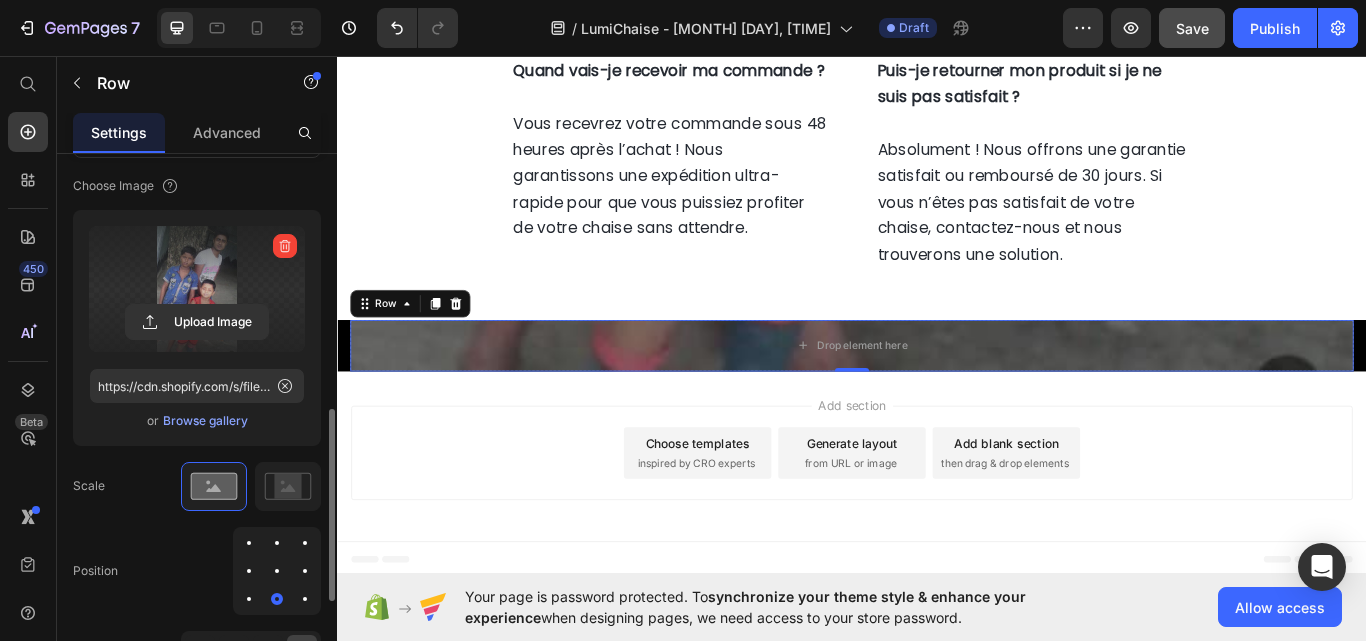 click at bounding box center [305, 599] 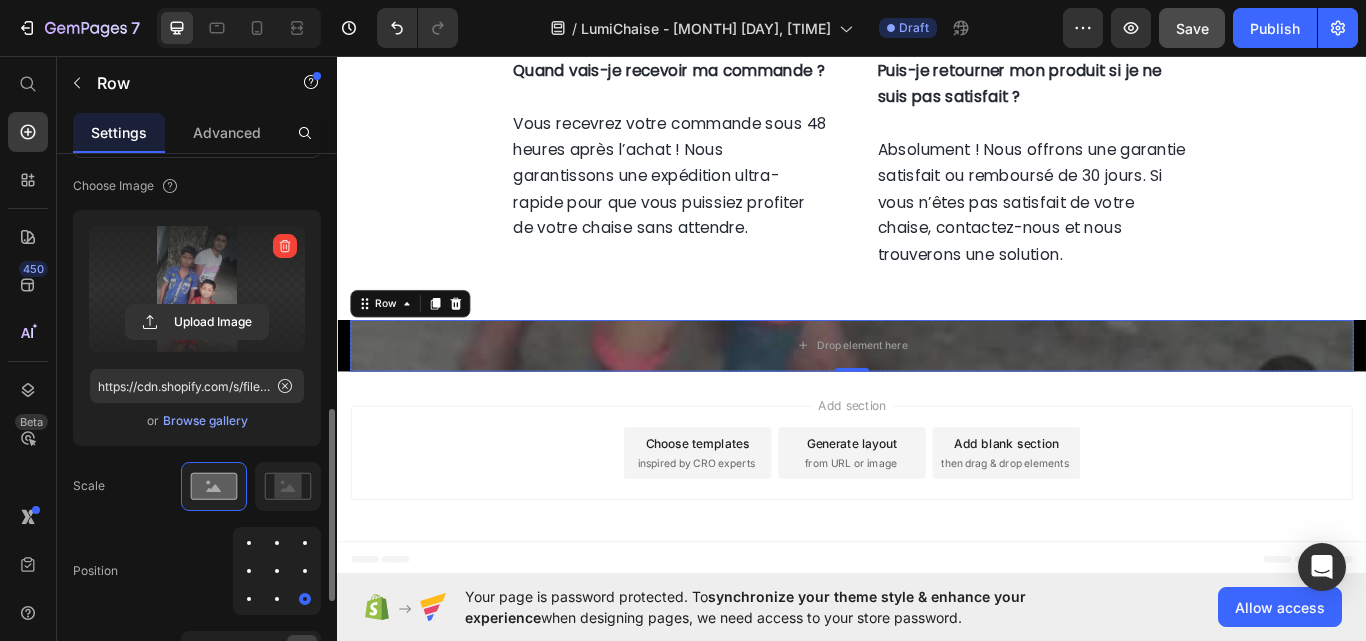 click at bounding box center (277, 599) 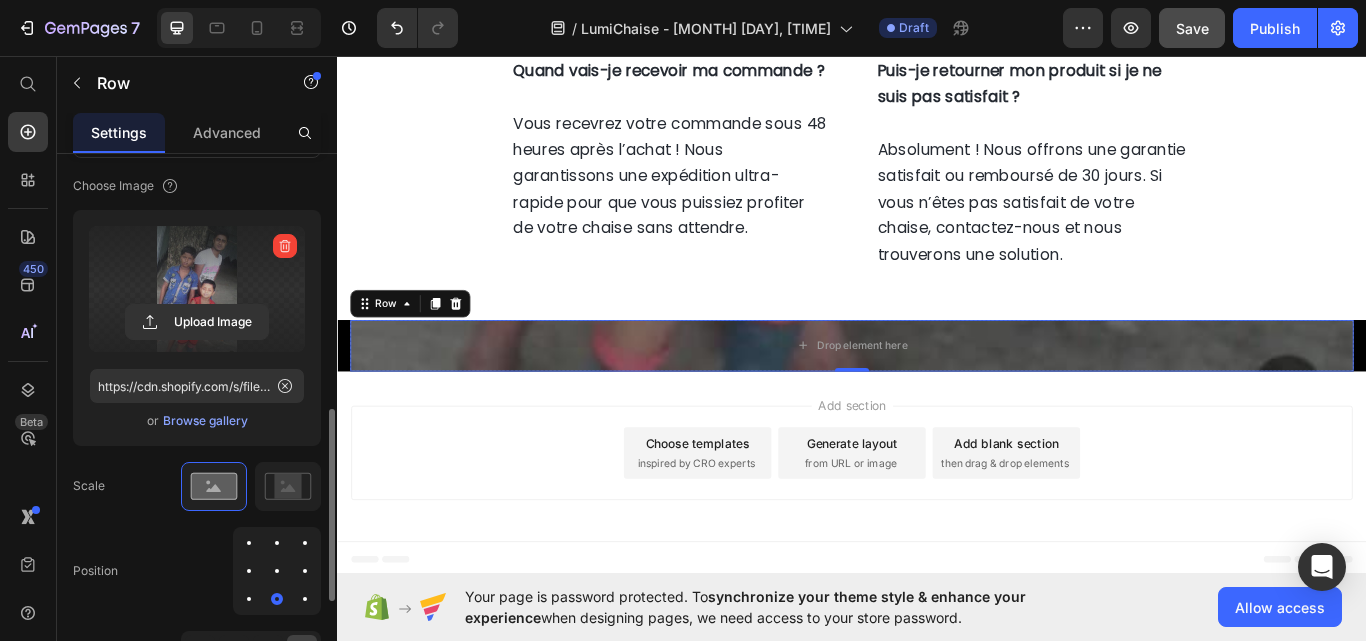 click at bounding box center [277, 599] 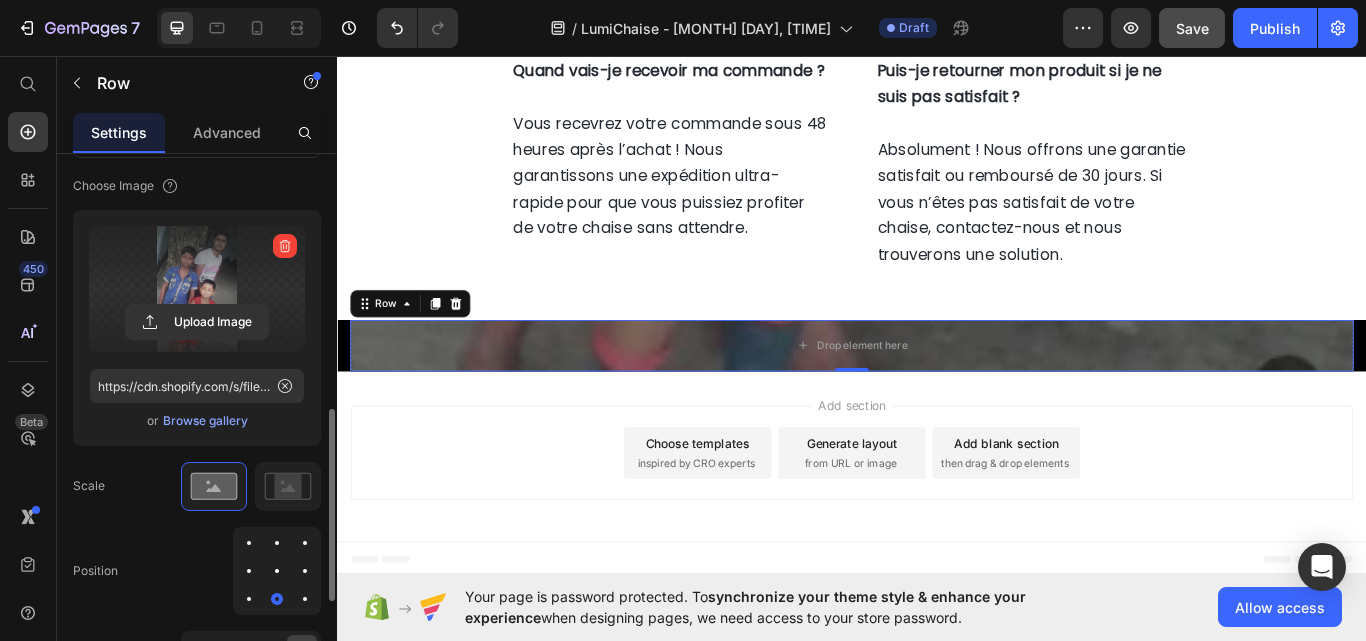 click at bounding box center (249, 599) 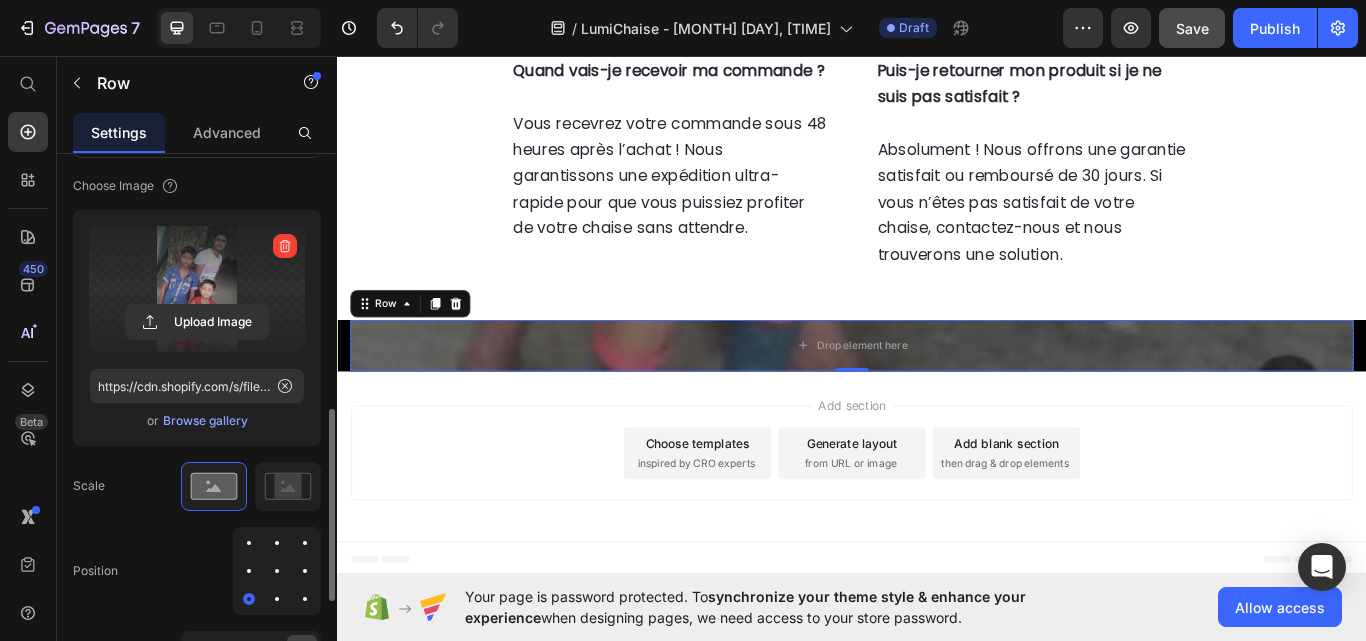 click at bounding box center [277, 599] 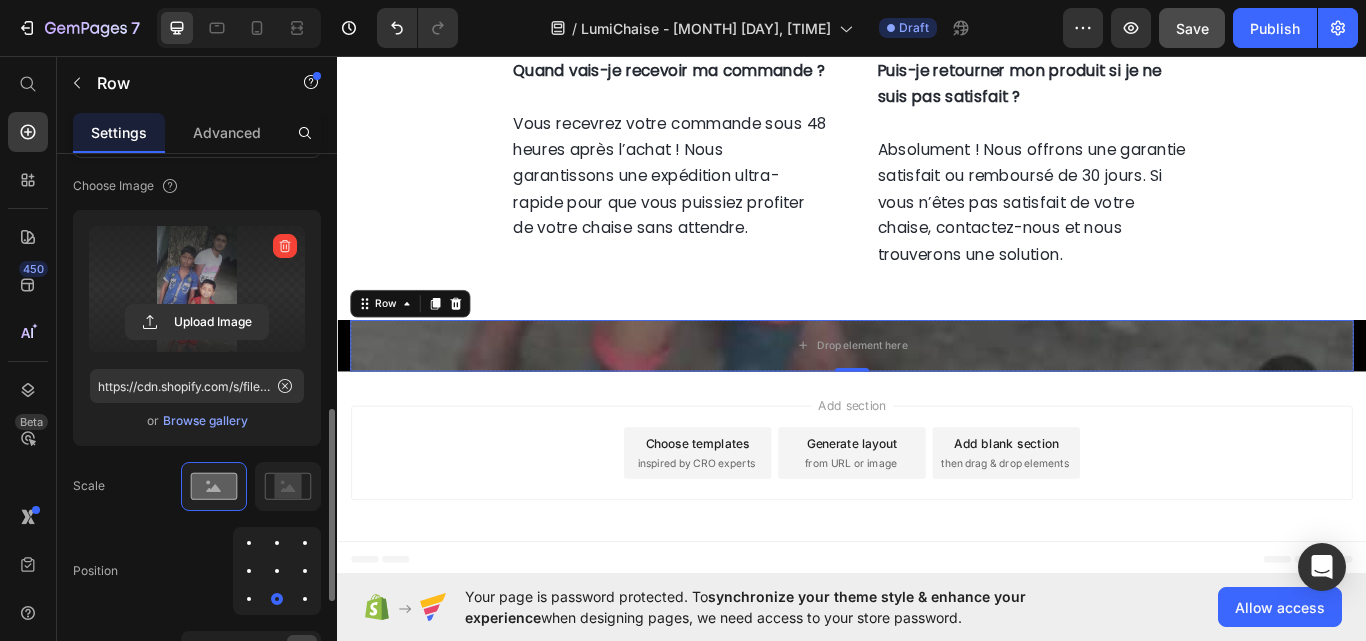 click at bounding box center (305, 599) 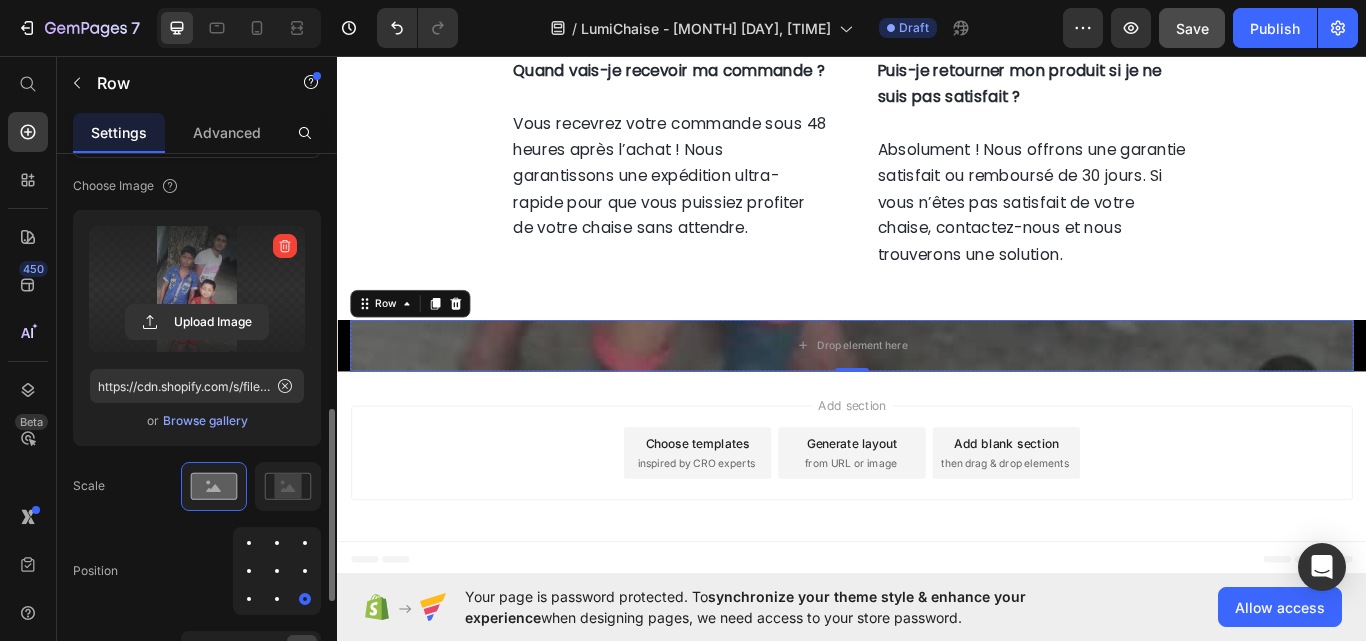 click at bounding box center [277, 599] 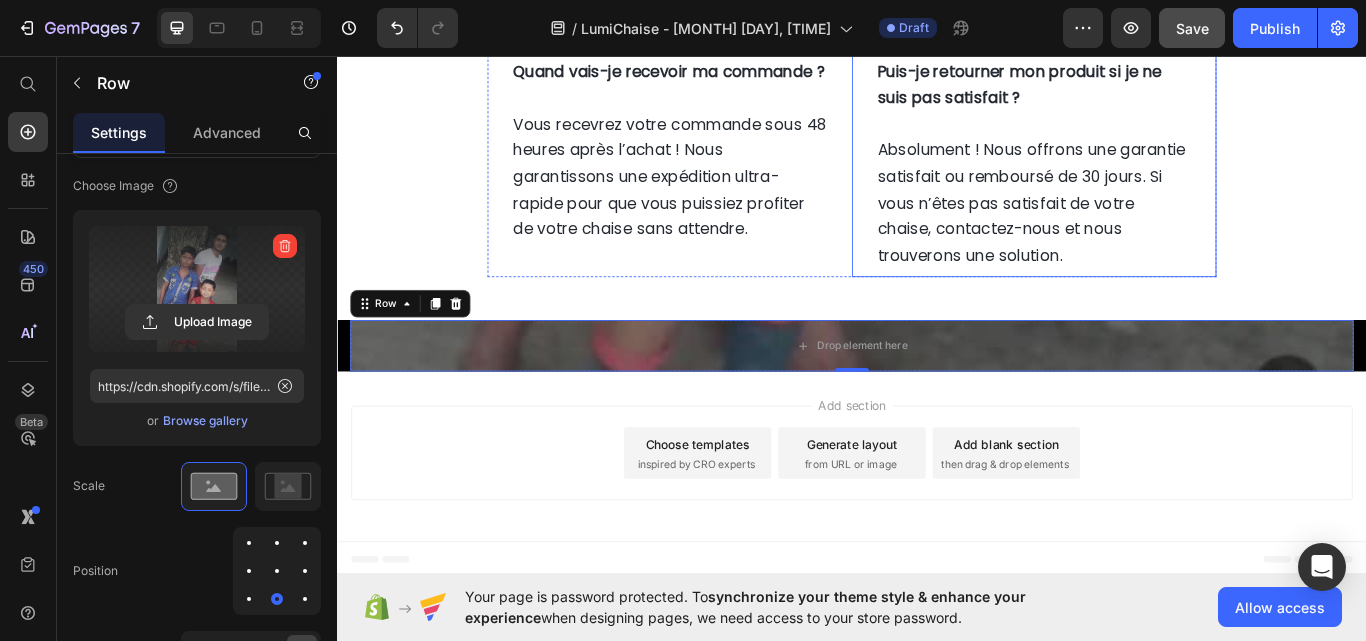 scroll, scrollTop: 8242, scrollLeft: 0, axis: vertical 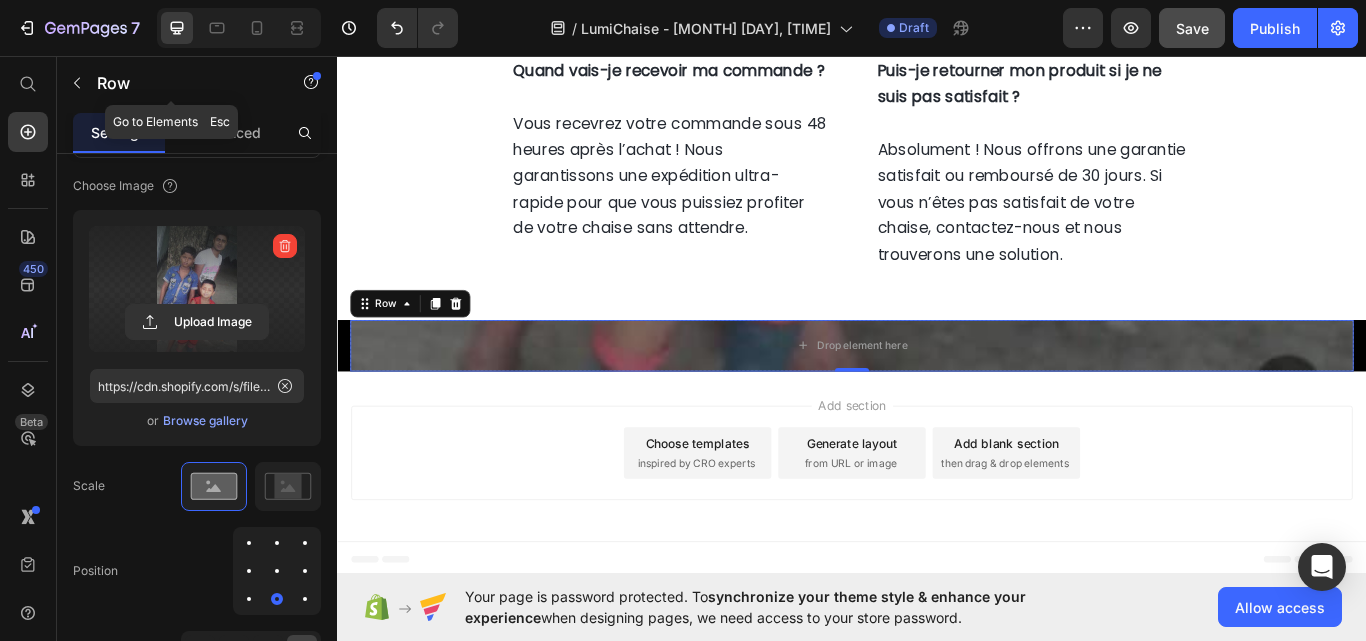 click on "Row" at bounding box center [182, 83] 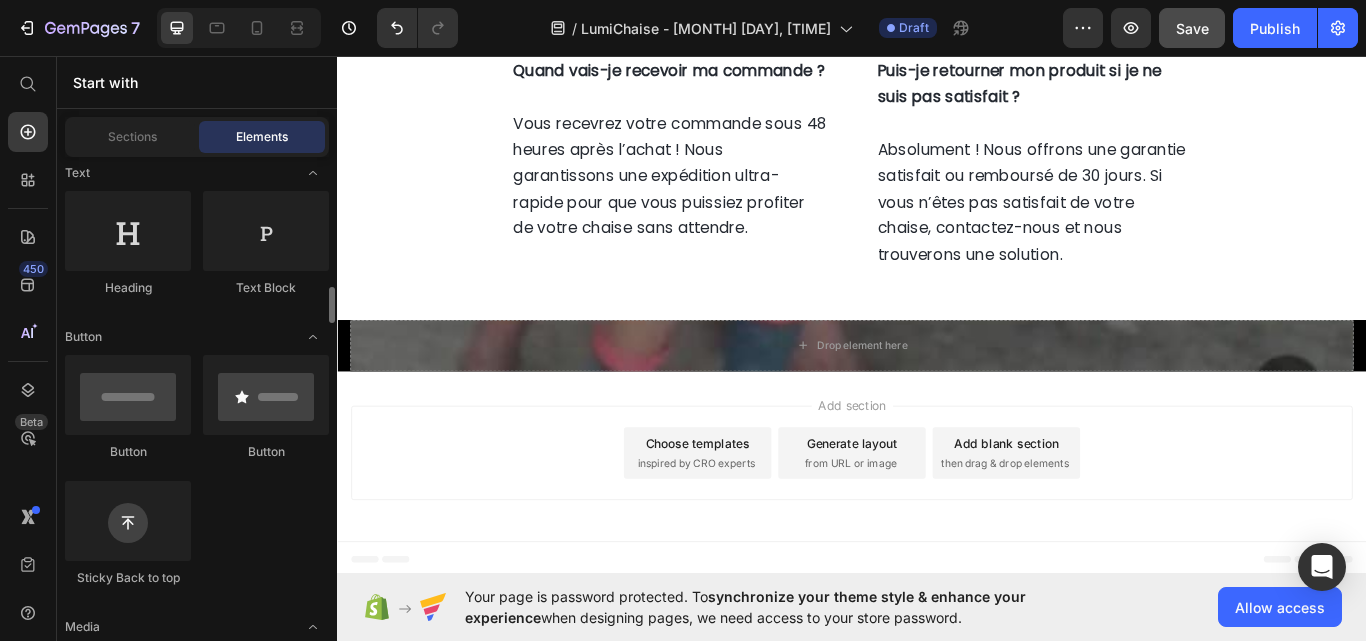 scroll, scrollTop: 400, scrollLeft: 0, axis: vertical 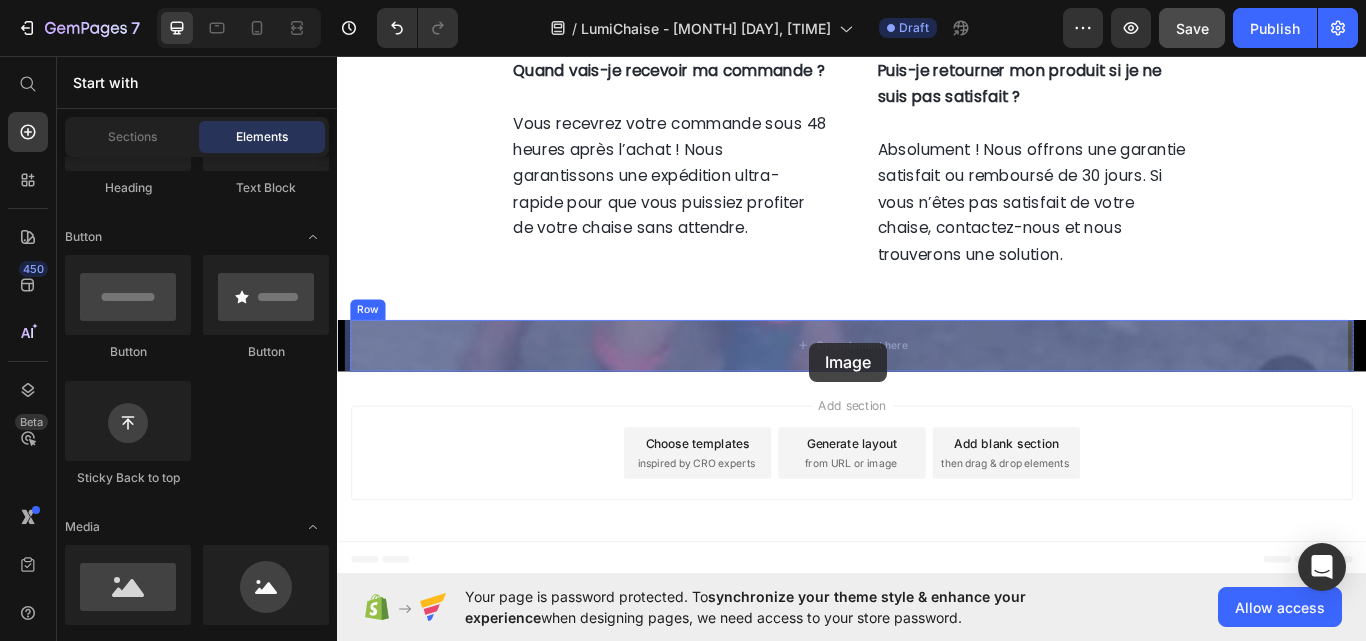 drag, startPoint x: 462, startPoint y: 645, endPoint x: 881, endPoint y: 407, distance: 481.87653 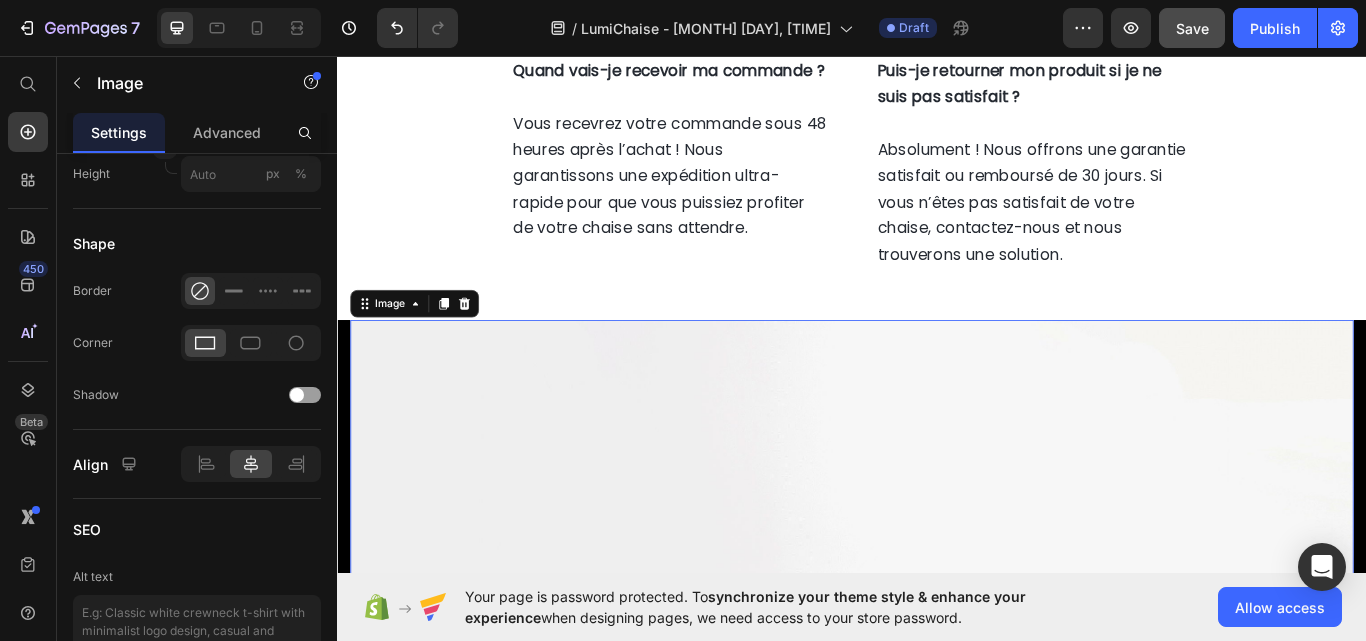 scroll, scrollTop: 0, scrollLeft: 0, axis: both 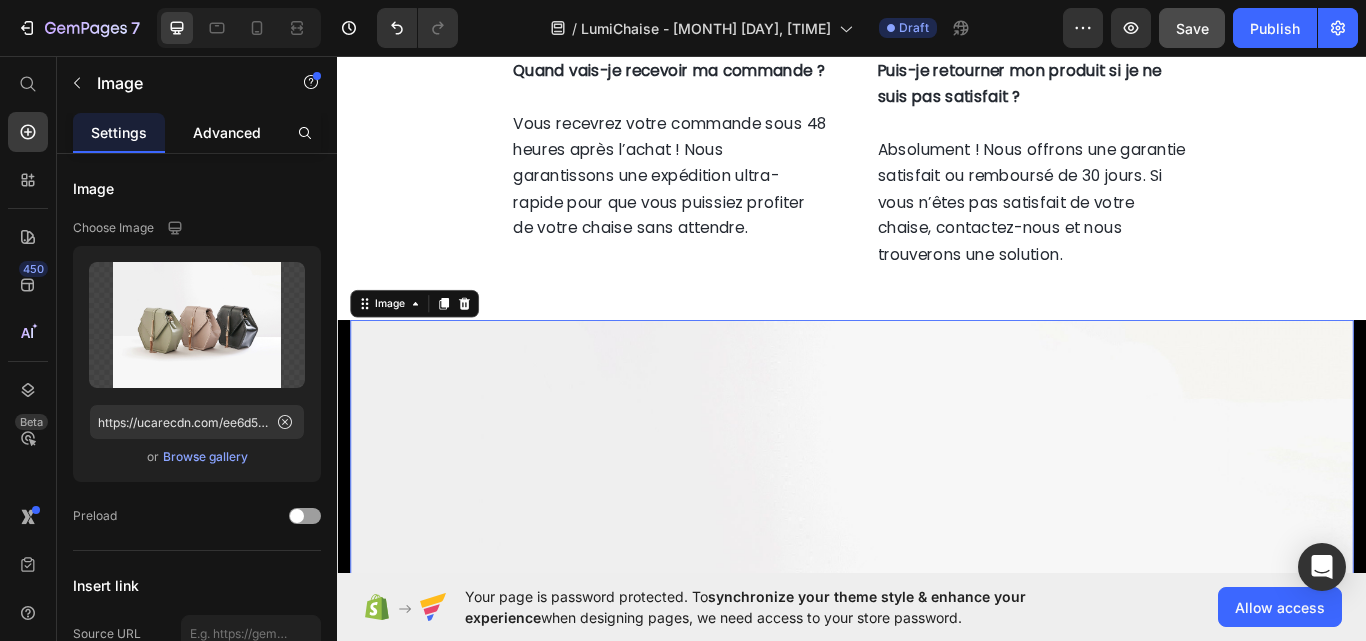 click on "Advanced" at bounding box center [227, 132] 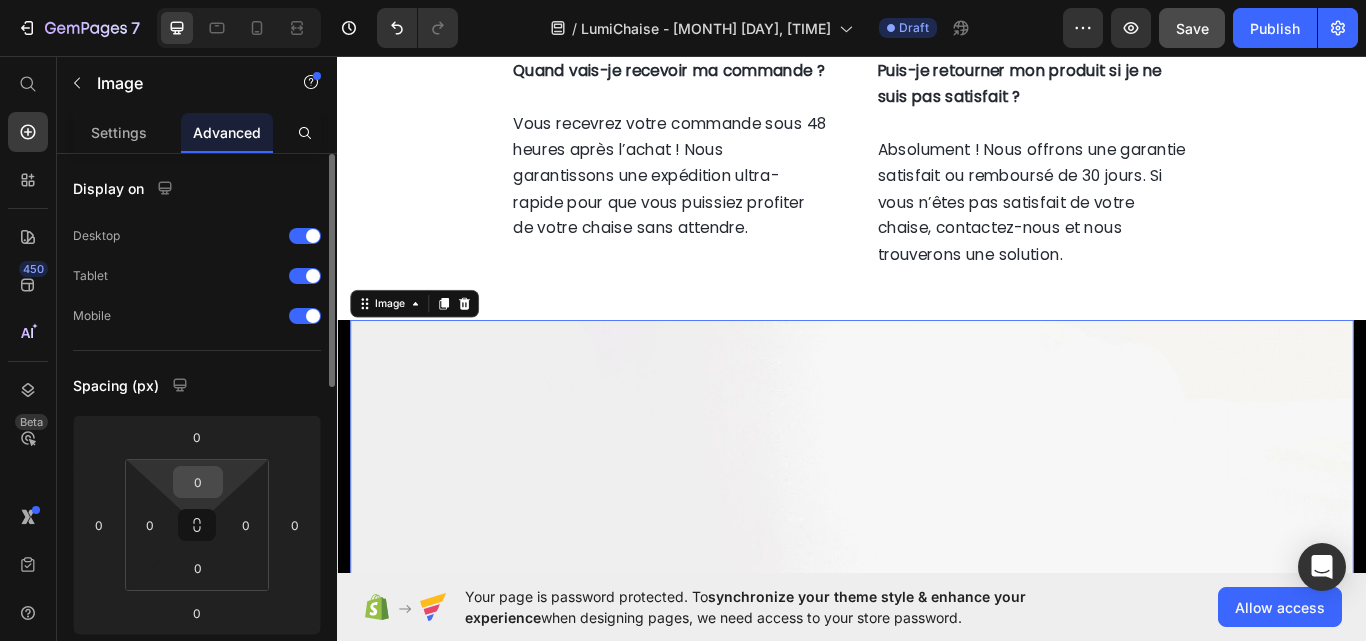 click on "0" at bounding box center (198, 482) 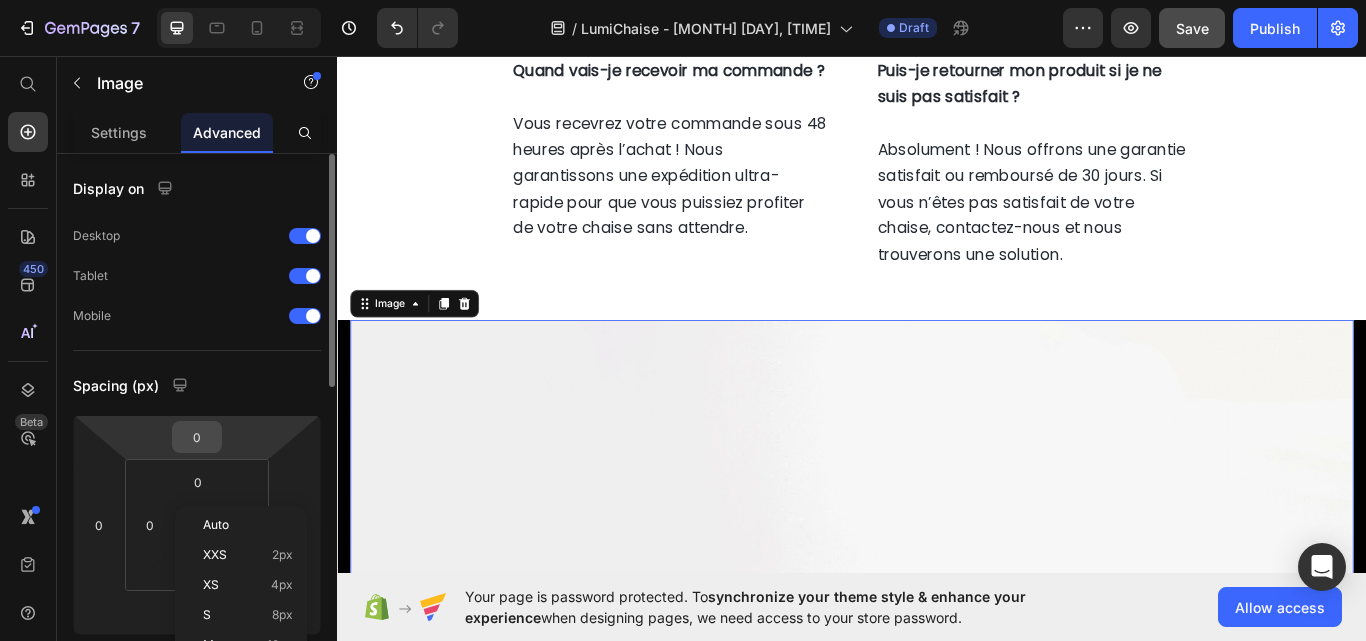 click on "0" at bounding box center (197, 437) 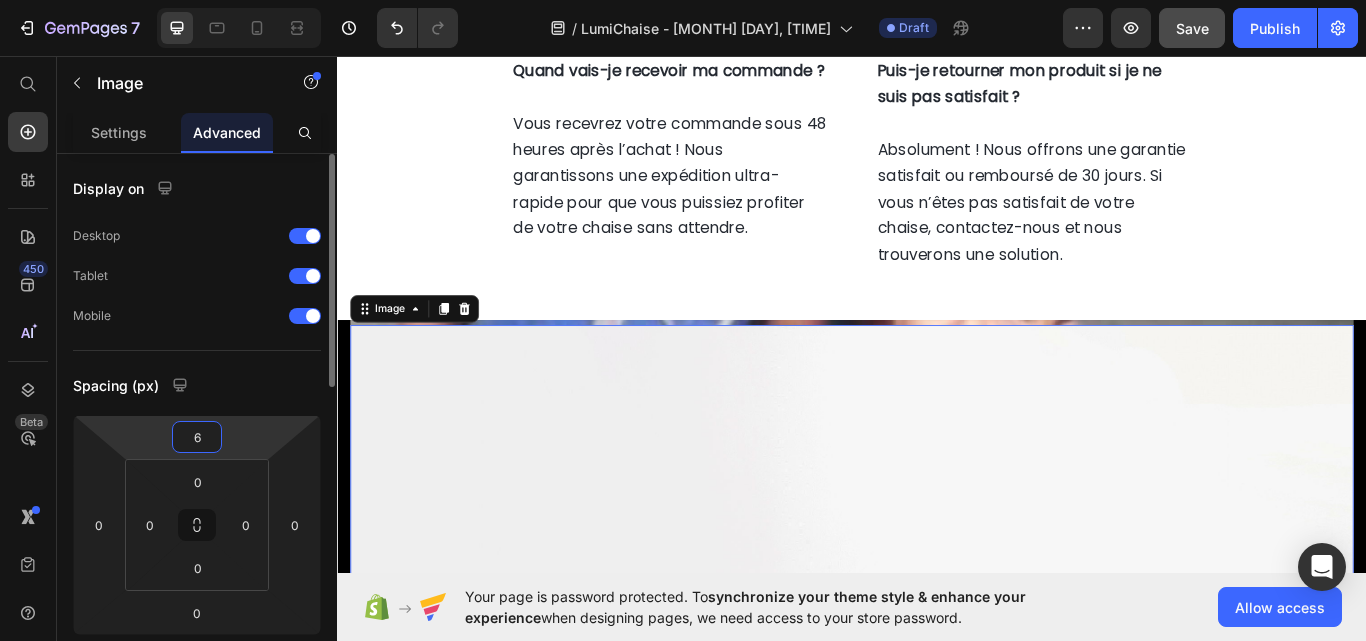 type on "60" 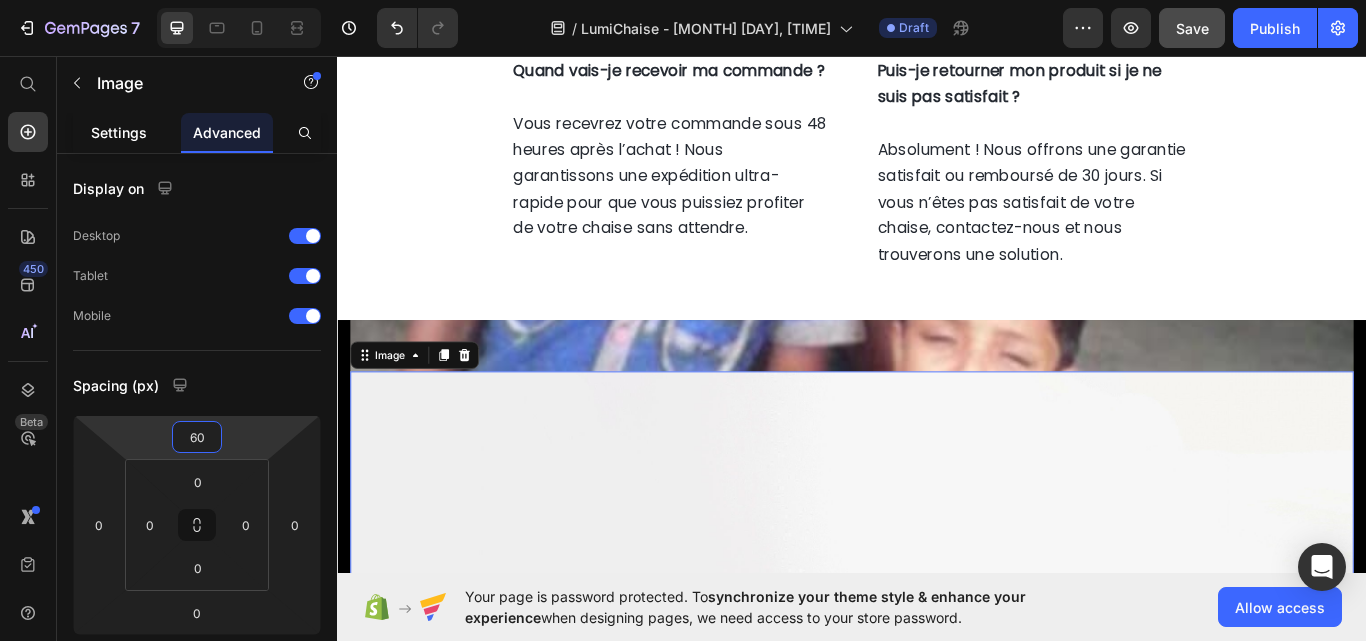 click on "Settings" at bounding box center (119, 132) 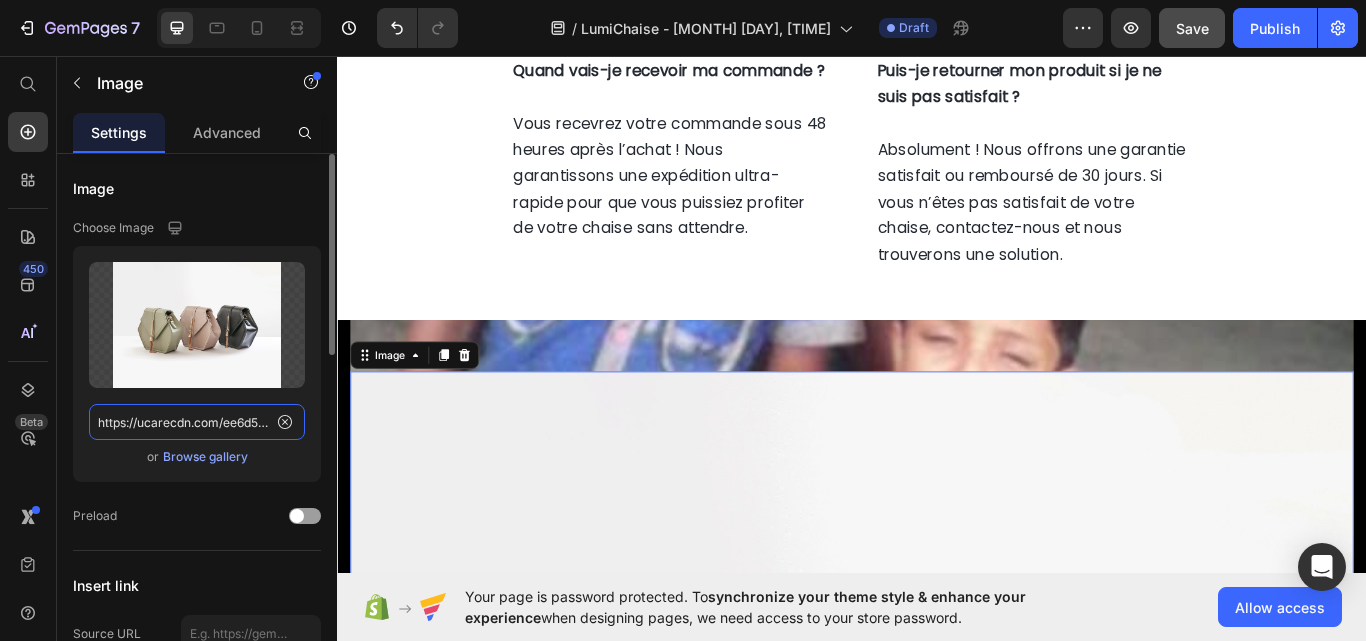 click on "https://ucarecdn.com/ee6d5074-1640-4cc7-8933-47c8589c3dee/-/format/auto/" 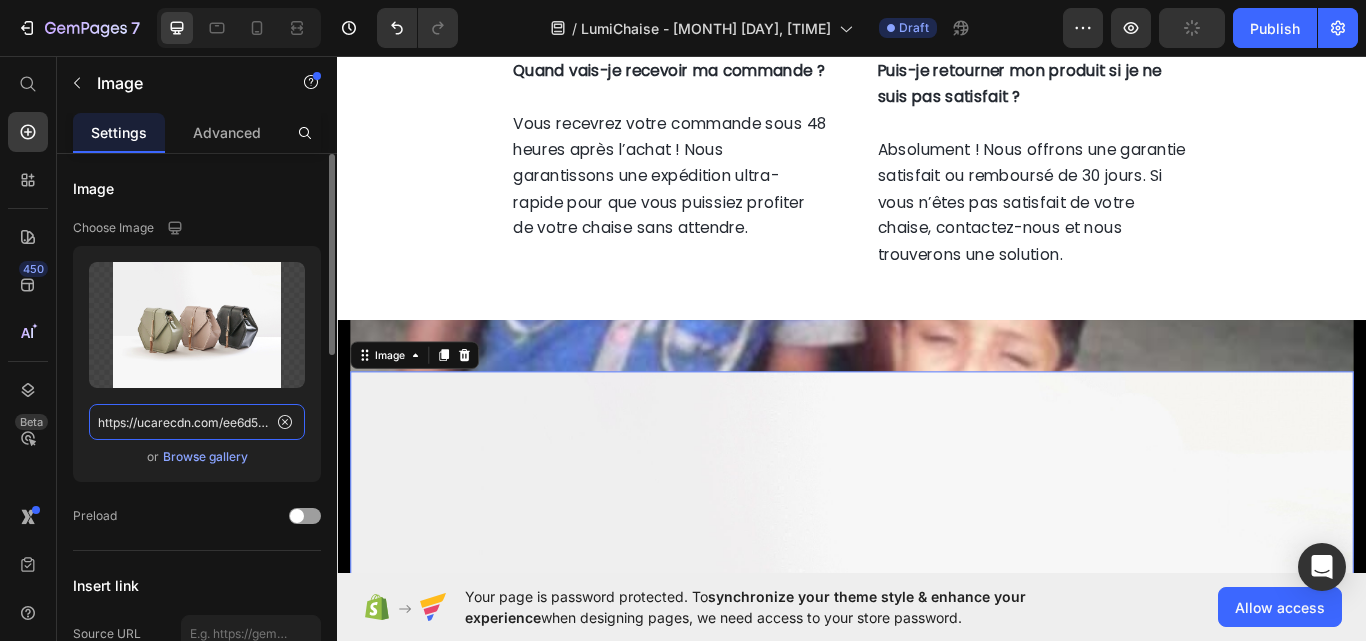 paste on "img.funnelish.com/77746/750602/1741670075-officialylogo9.png" 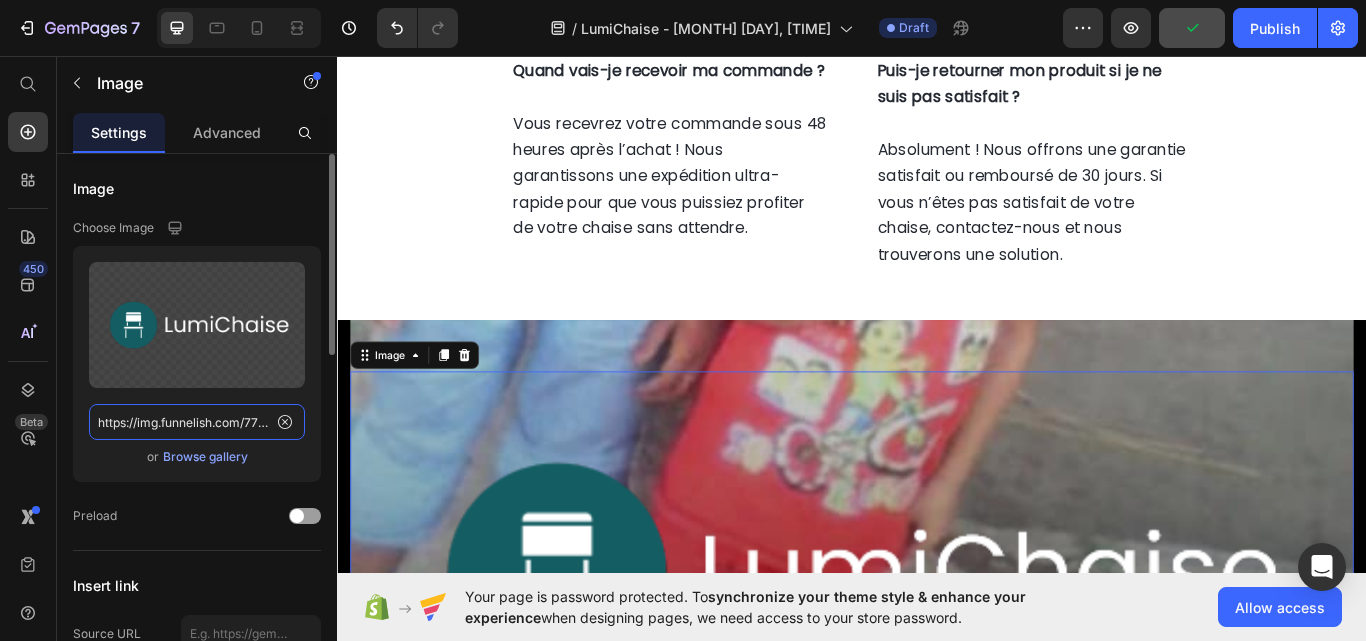 scroll, scrollTop: 0, scrollLeft: 233, axis: horizontal 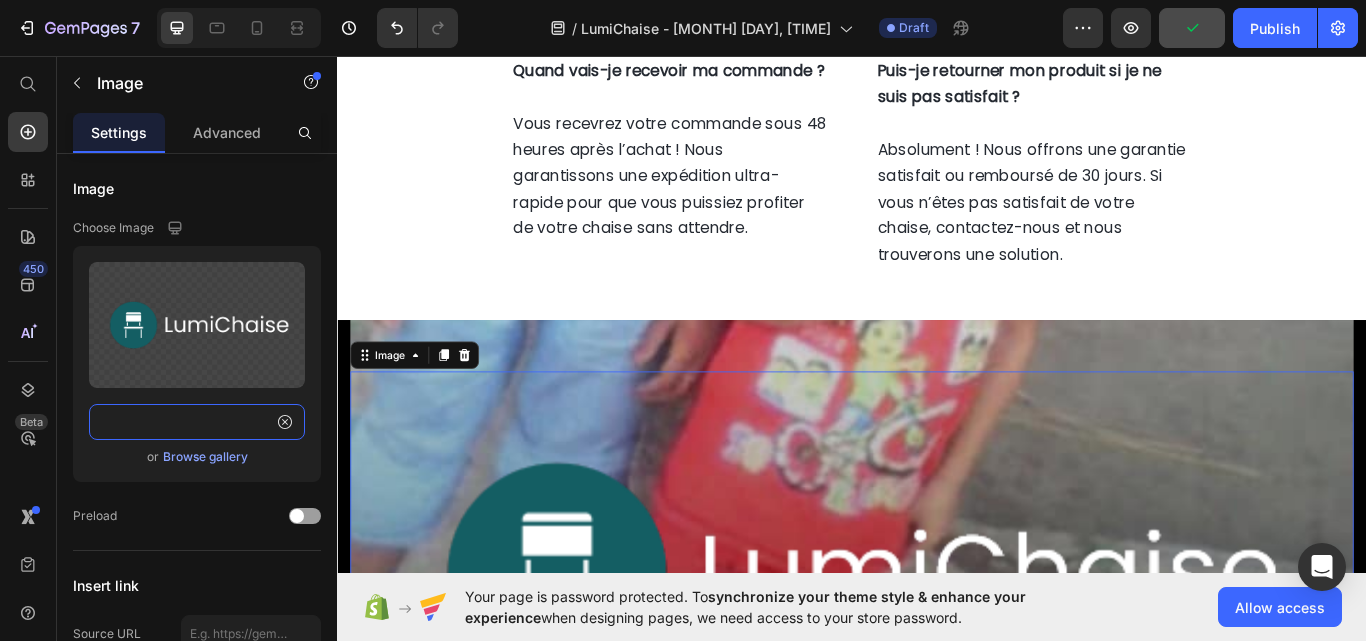type on "https://img.funnelish.com/77746/750602/1741670075-officialylogo9.png" 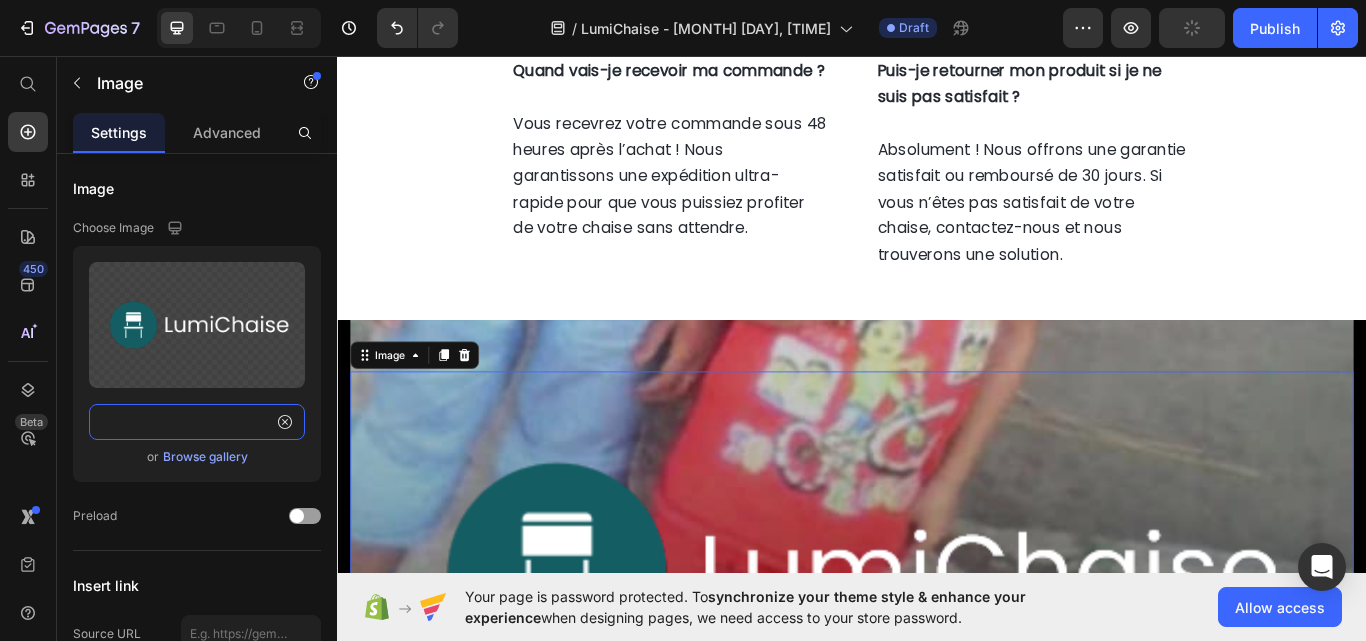 scroll, scrollTop: 0, scrollLeft: 0, axis: both 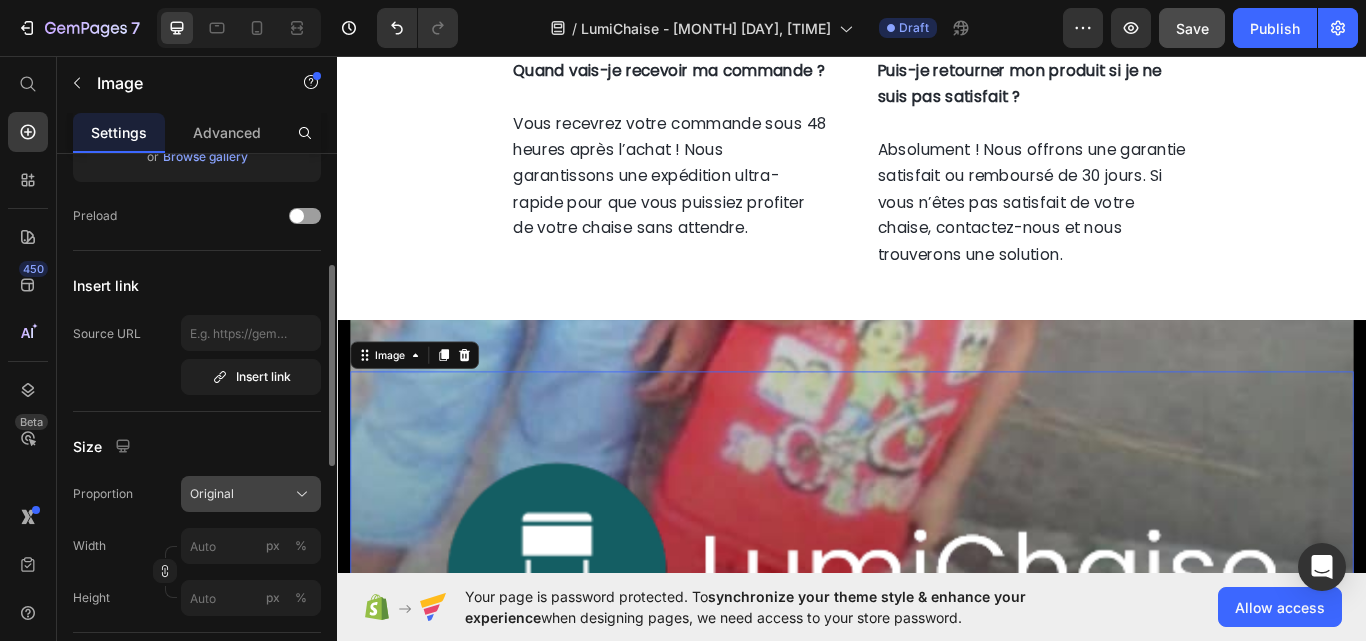 click on "Original" at bounding box center (212, 494) 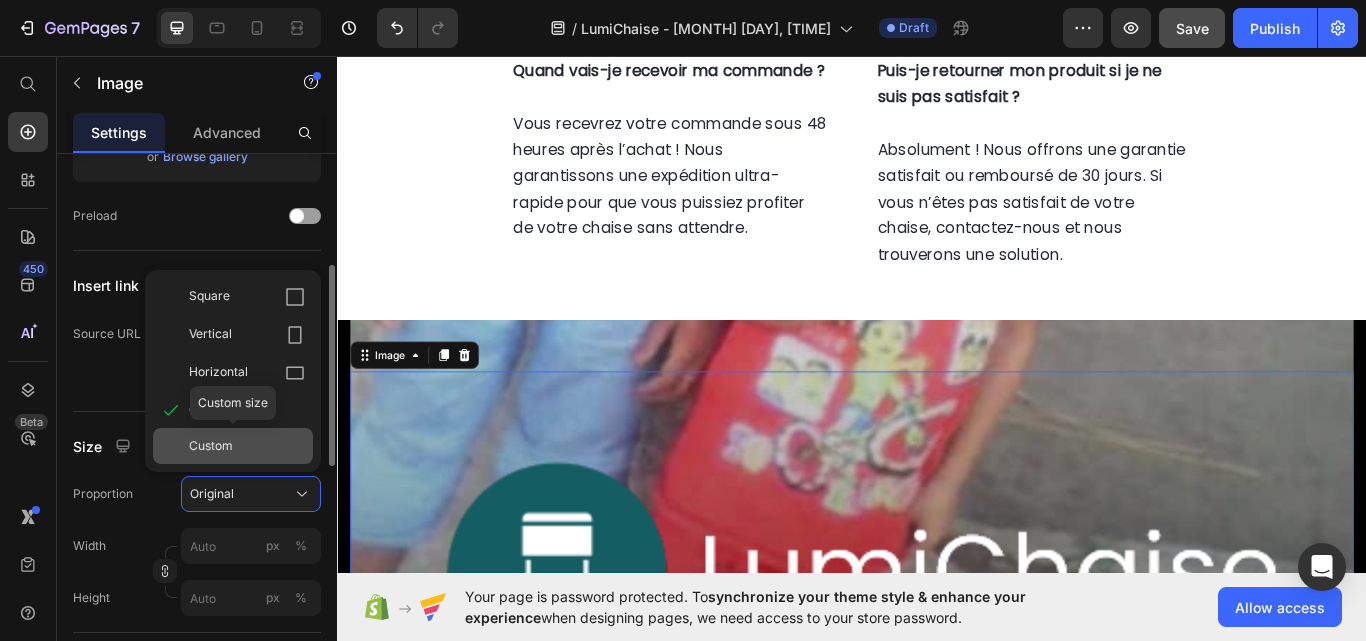 click on "Custom" at bounding box center [247, 446] 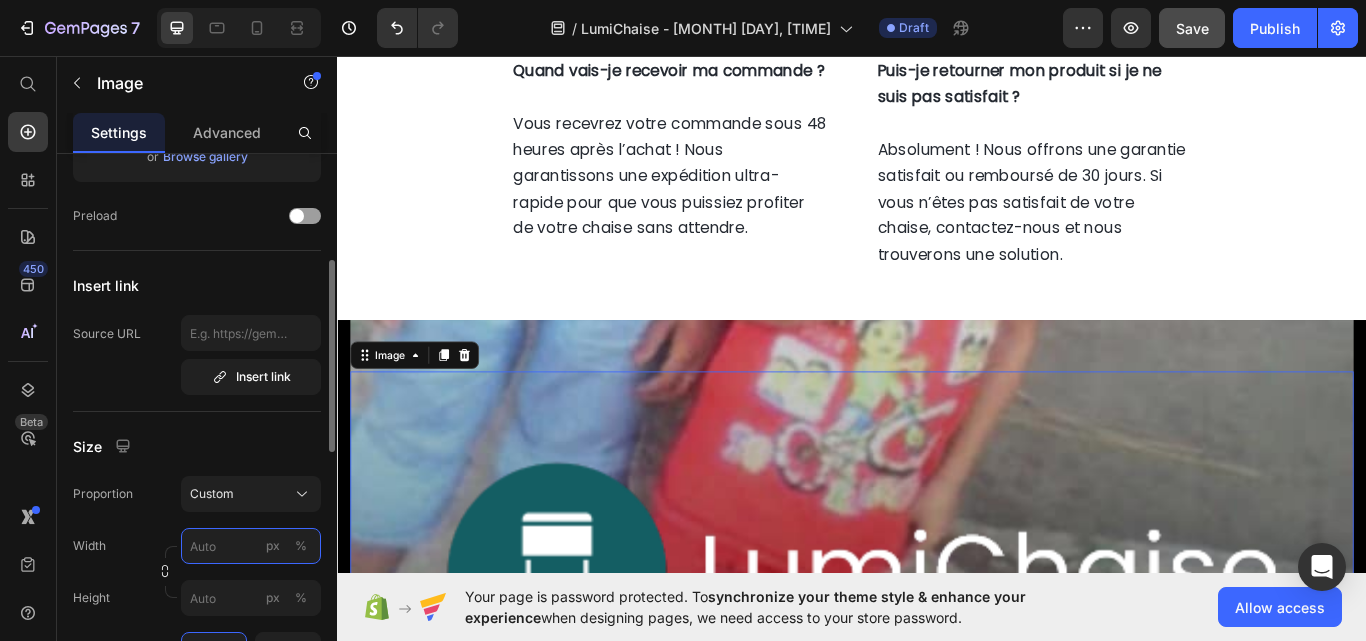 click on "px %" at bounding box center (251, 546) 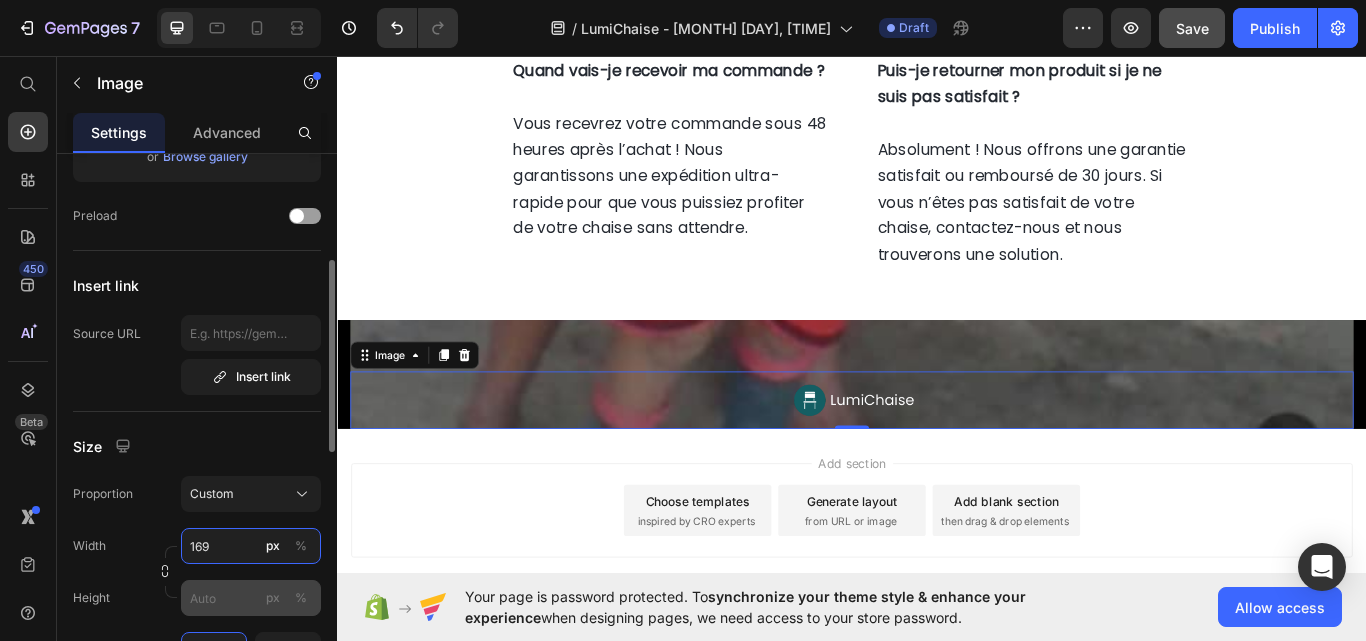 type on "169" 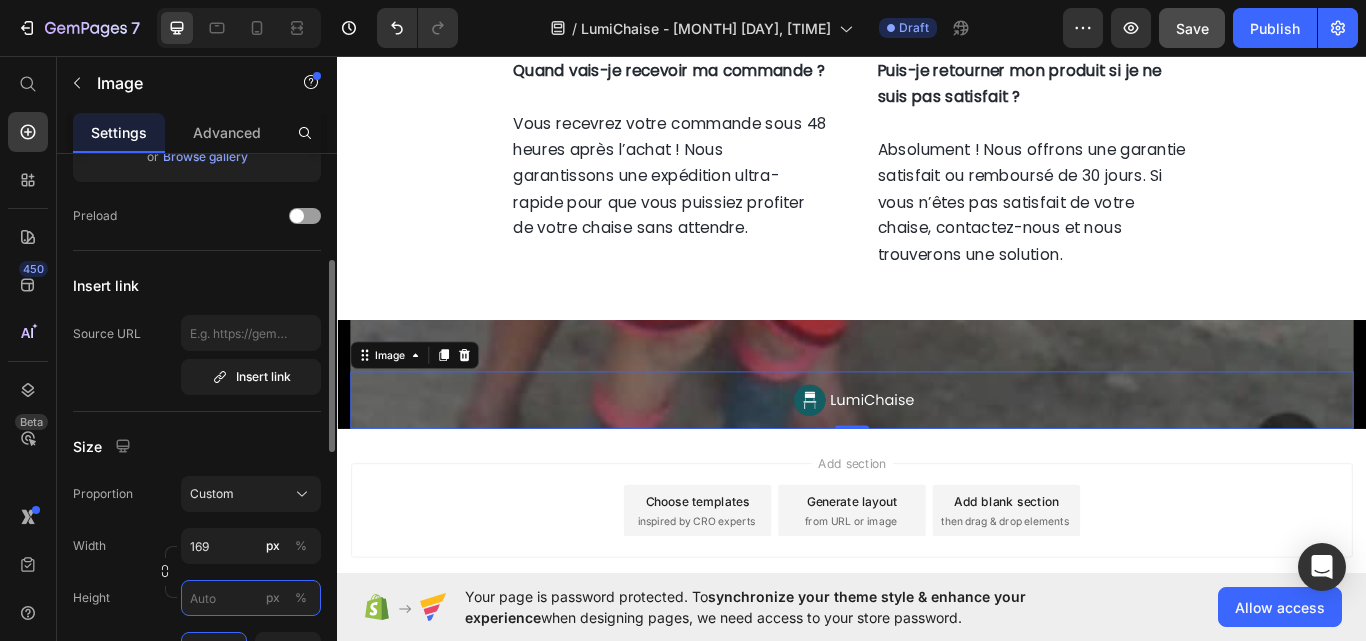 click on "px %" at bounding box center (251, 598) 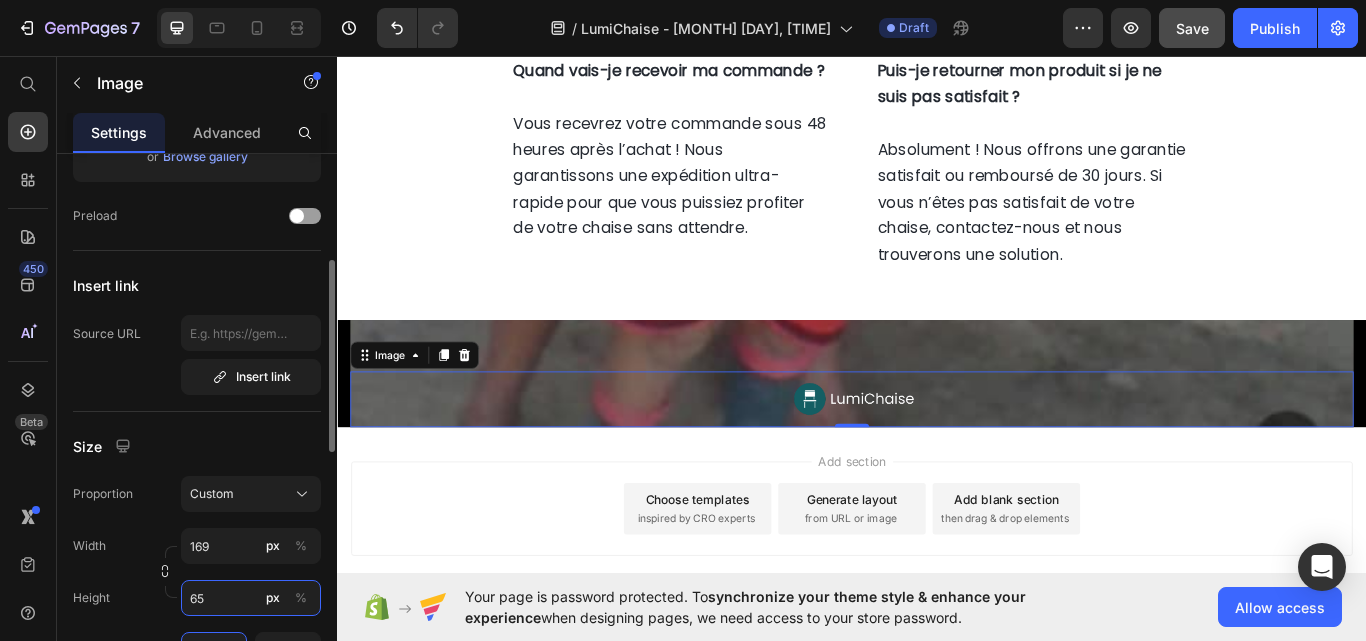 scroll, scrollTop: 400, scrollLeft: 0, axis: vertical 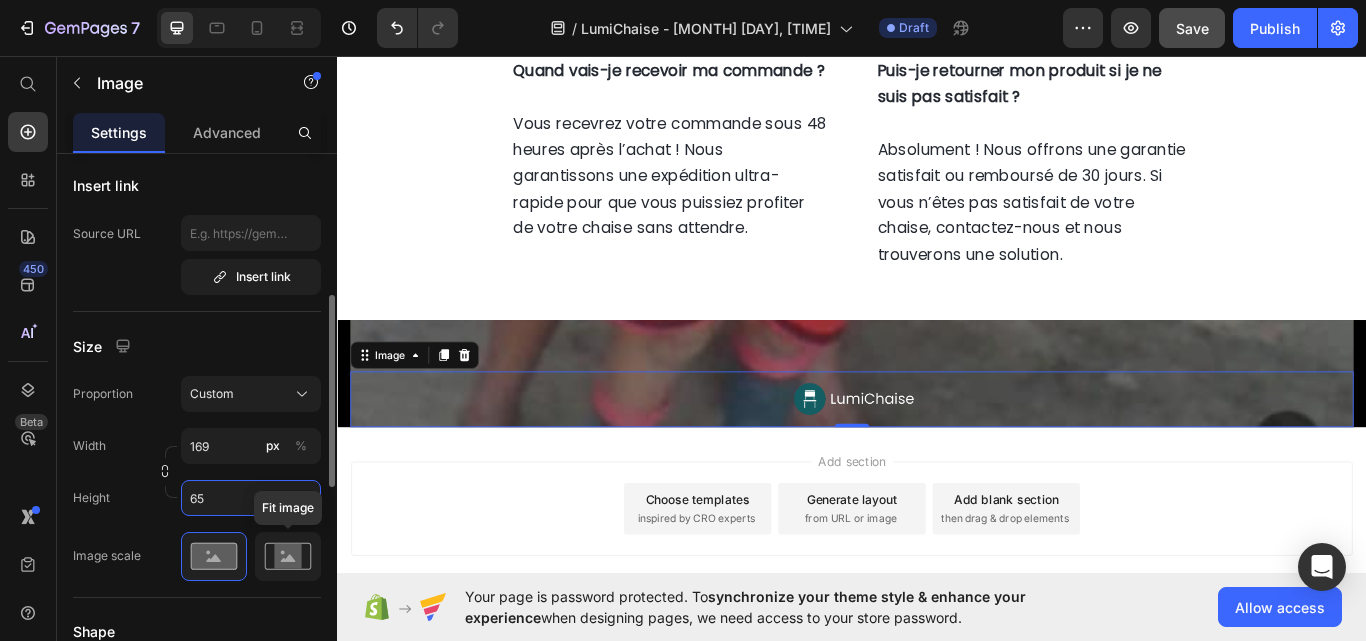 type on "65" 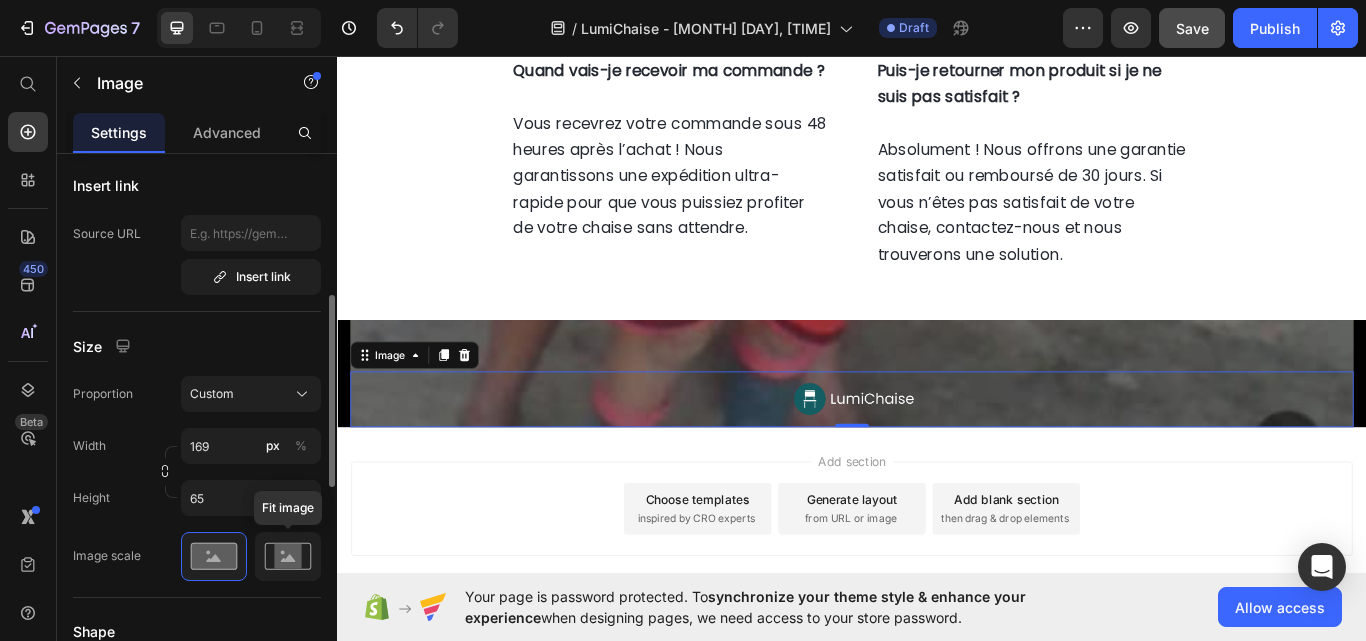click 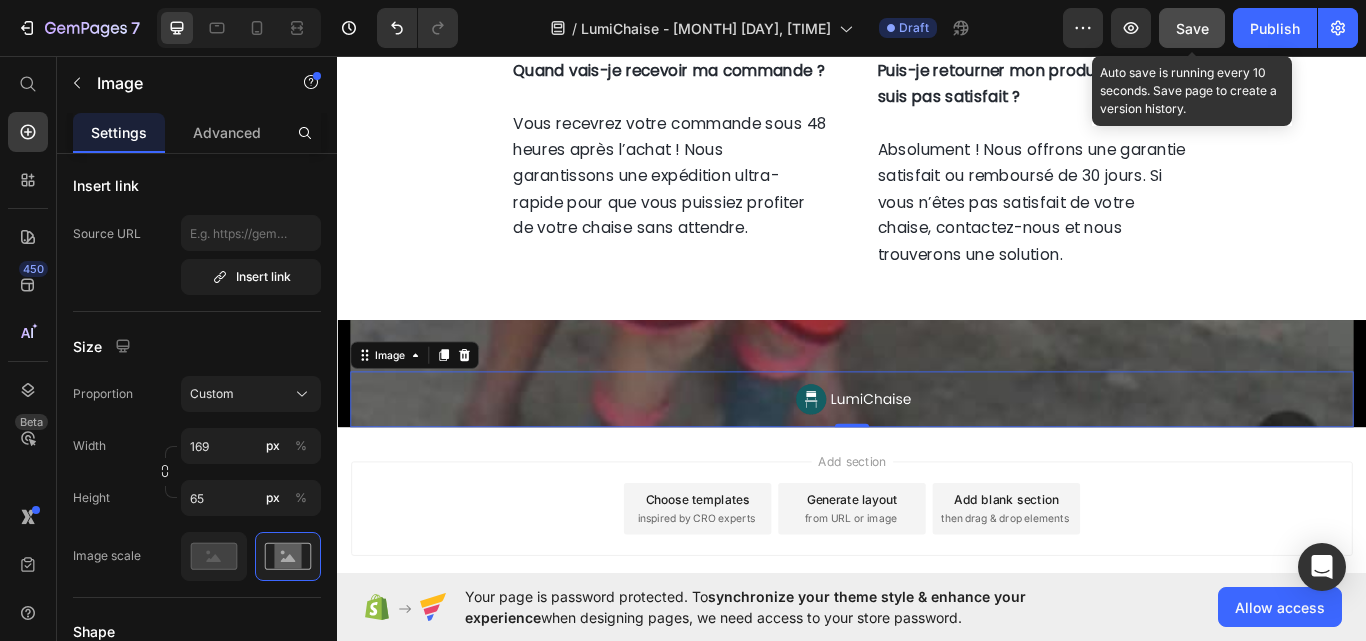 click on "Save" at bounding box center [1192, 28] 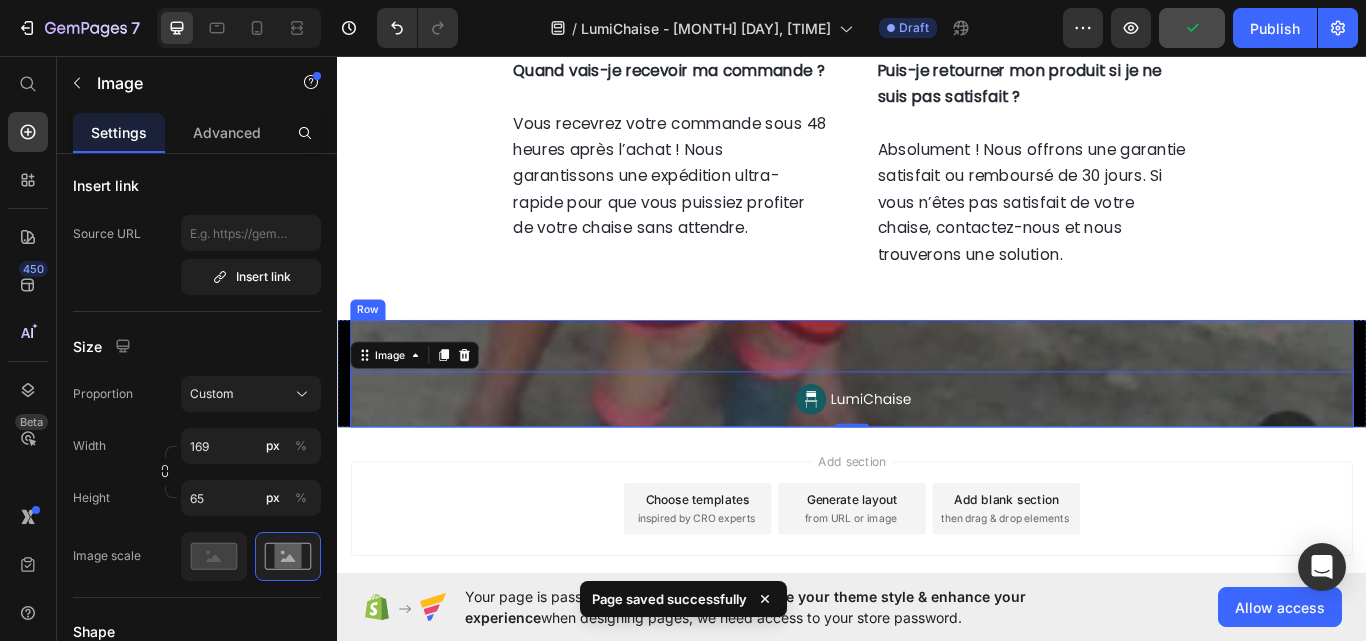 scroll, scrollTop: 8307, scrollLeft: 0, axis: vertical 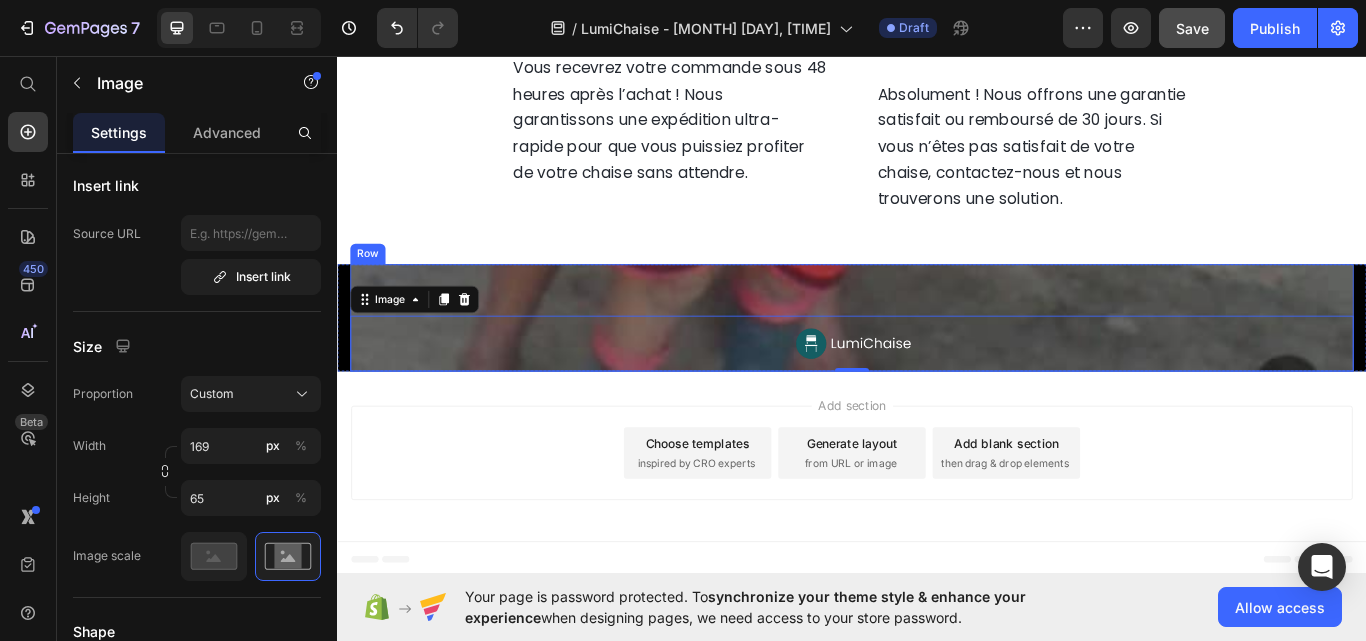 click on "Image   0" at bounding box center (937, 362) 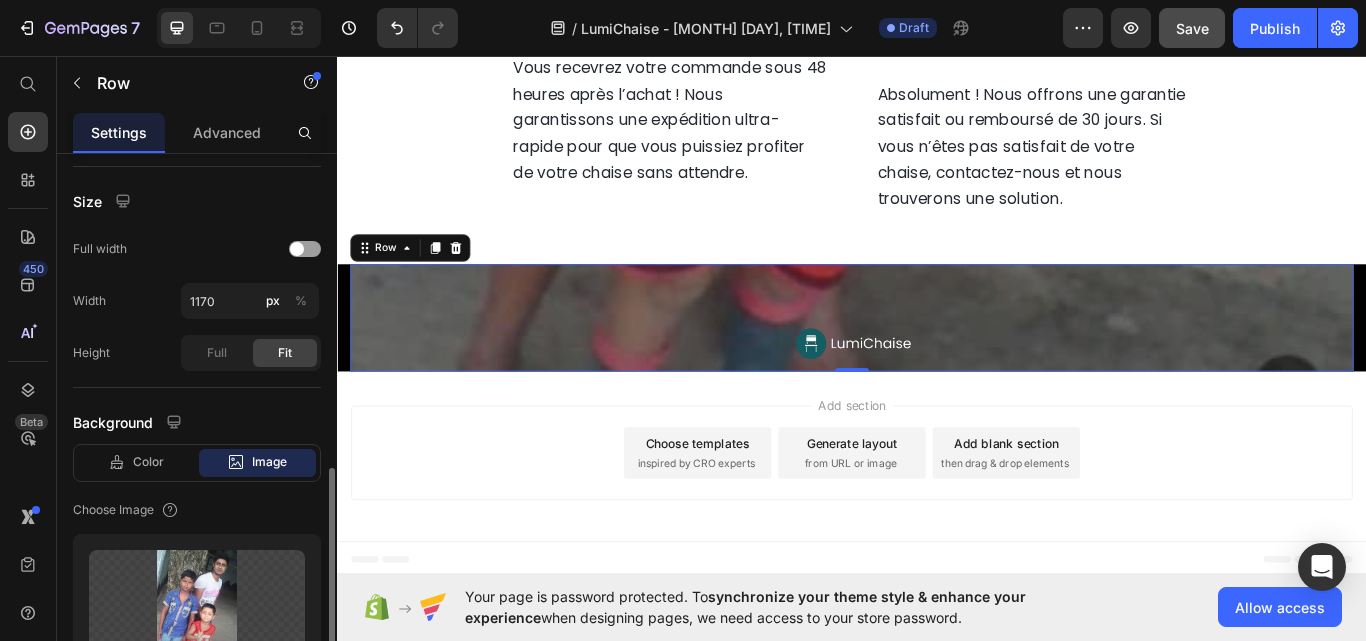 scroll, scrollTop: 500, scrollLeft: 0, axis: vertical 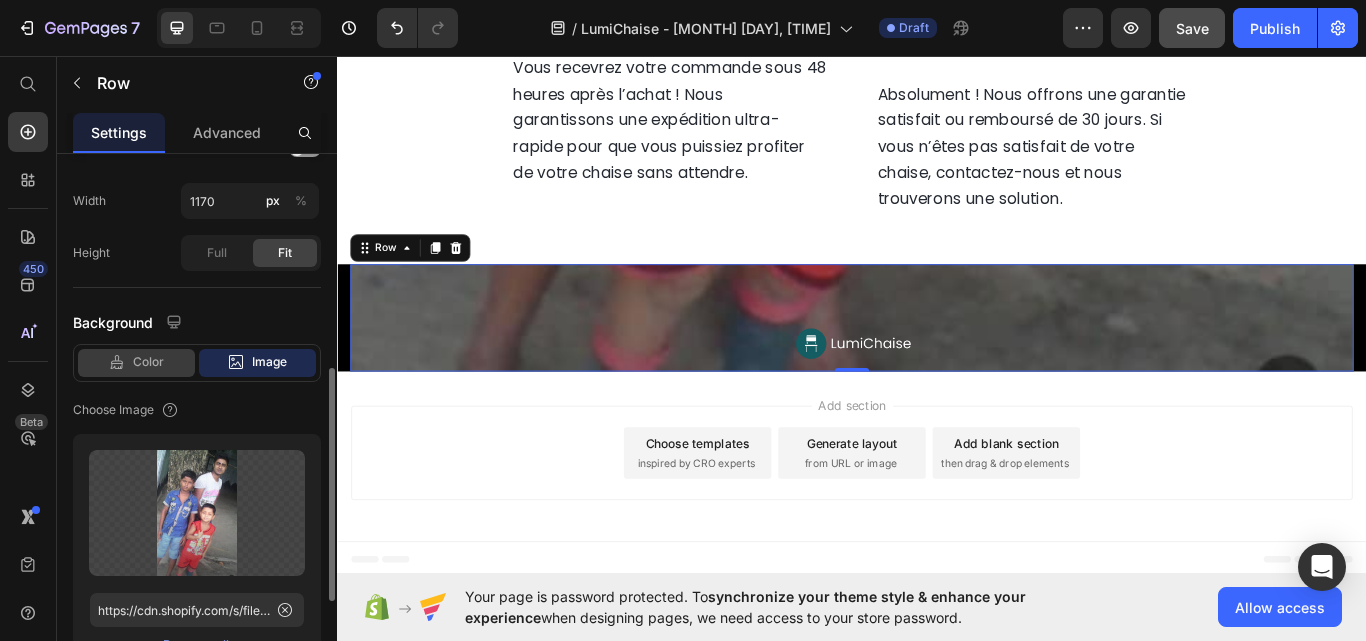 click on "Color" at bounding box center (148, 362) 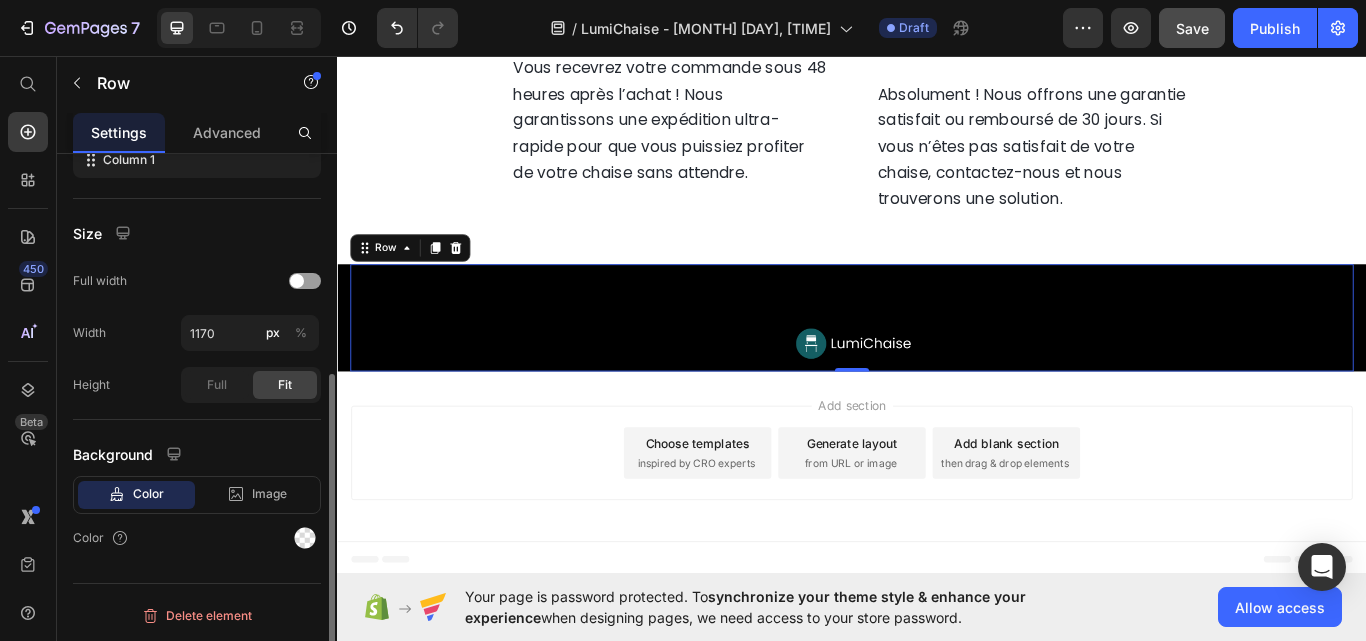 scroll, scrollTop: 368, scrollLeft: 0, axis: vertical 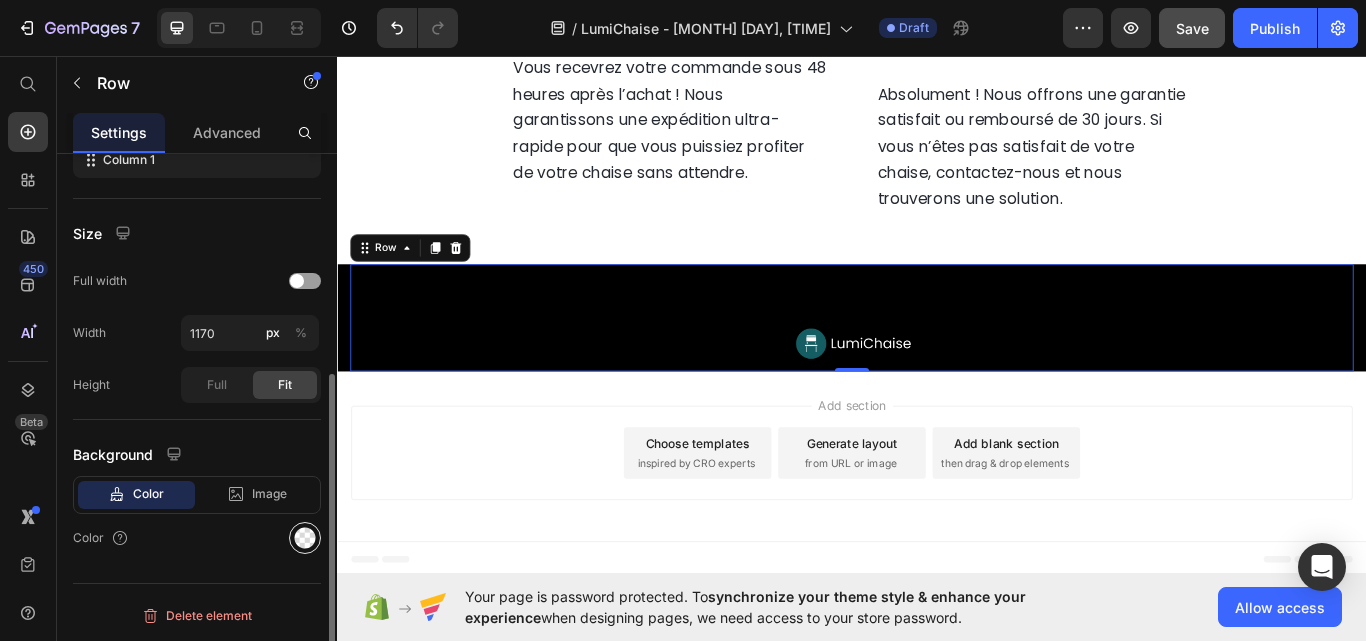 click at bounding box center [305, 538] 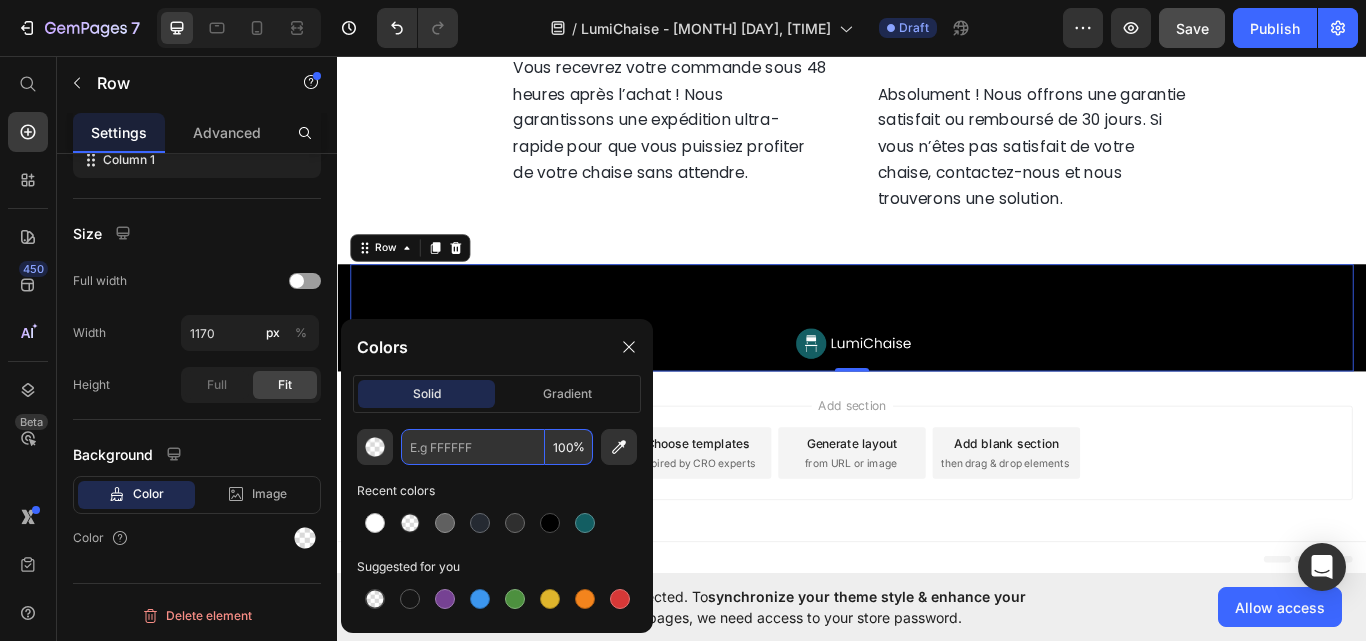 click at bounding box center [473, 447] 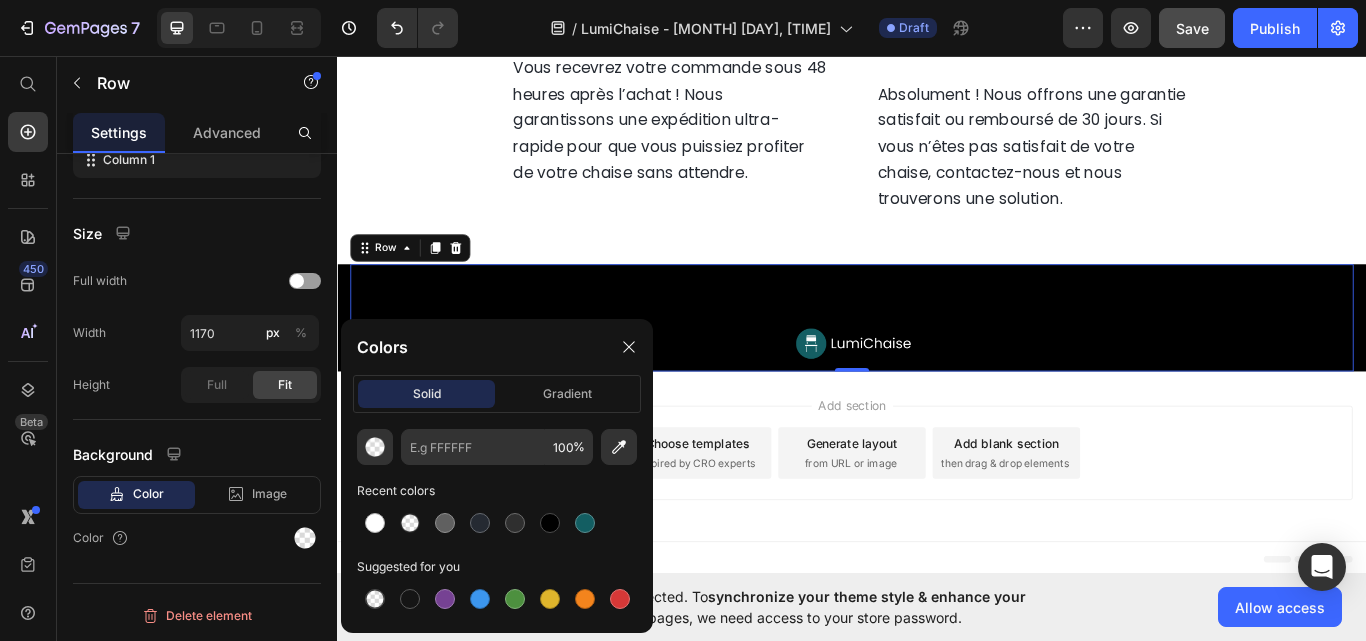 click on "Image" at bounding box center (937, 362) 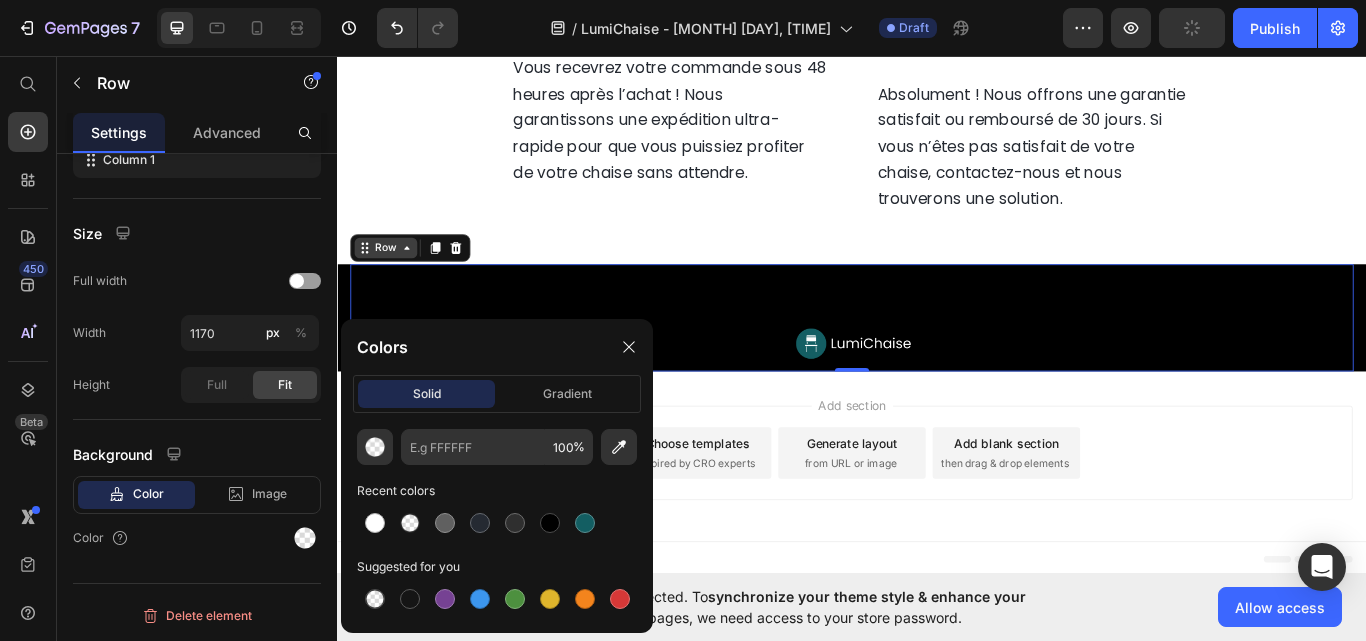 click 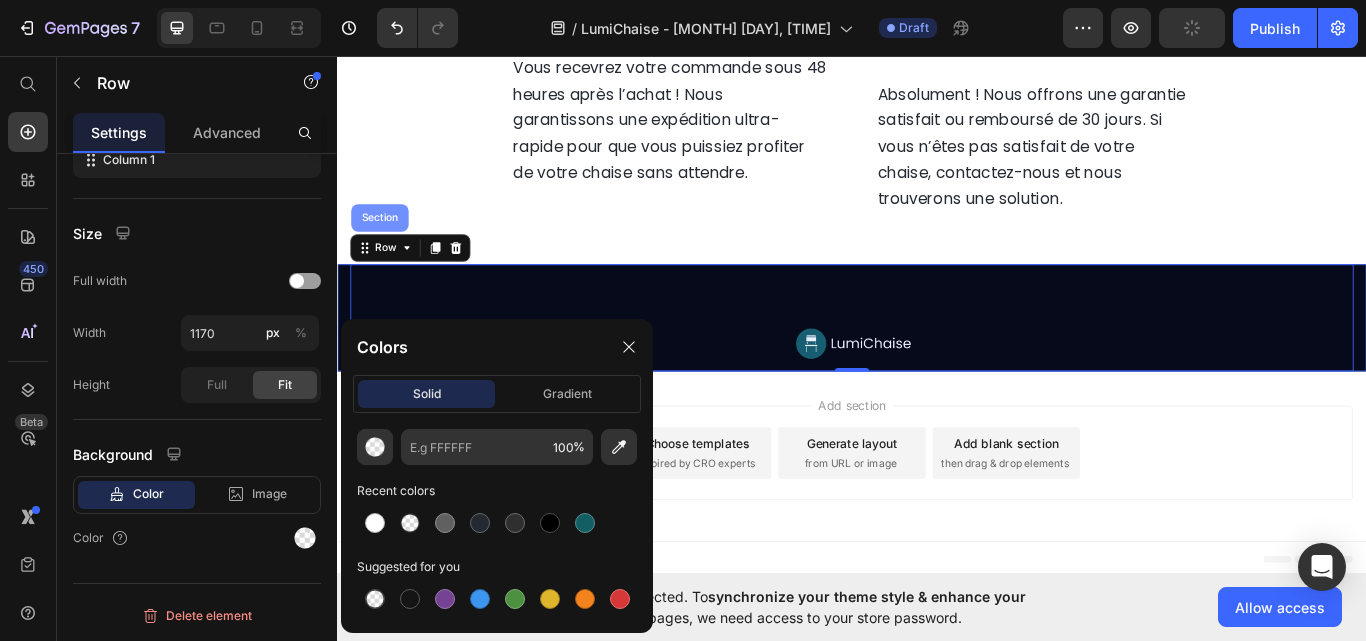 click on "Section" at bounding box center (386, 246) 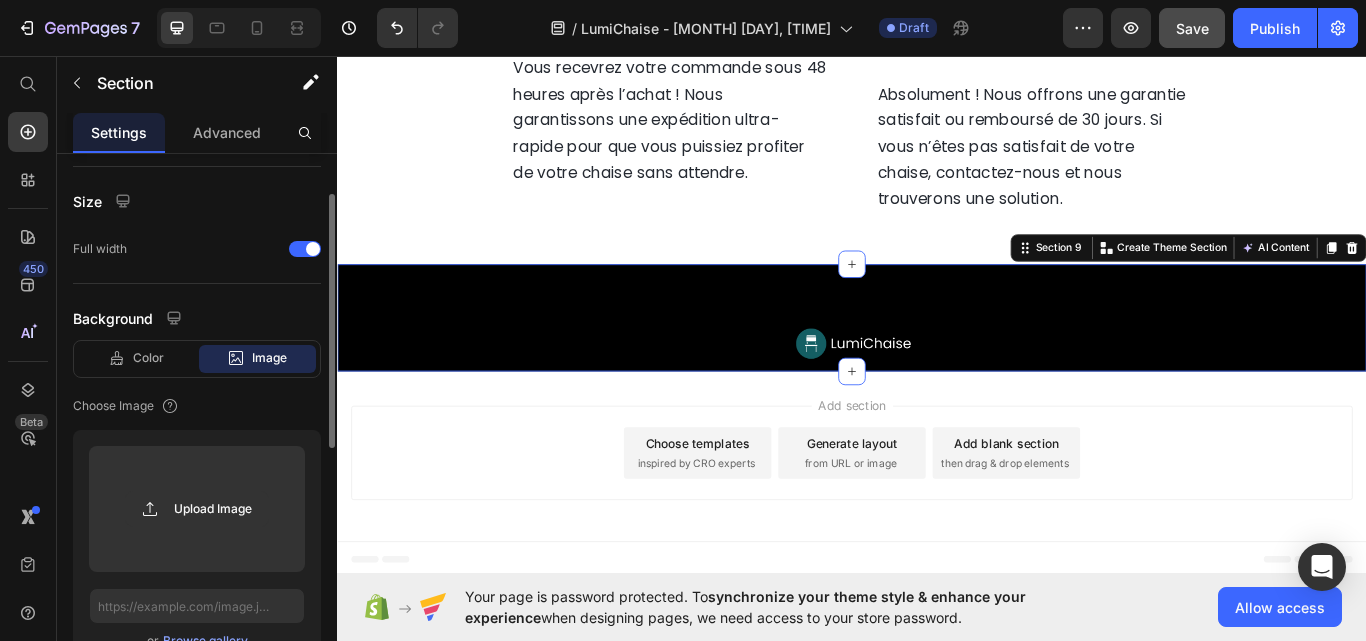 scroll, scrollTop: 0, scrollLeft: 0, axis: both 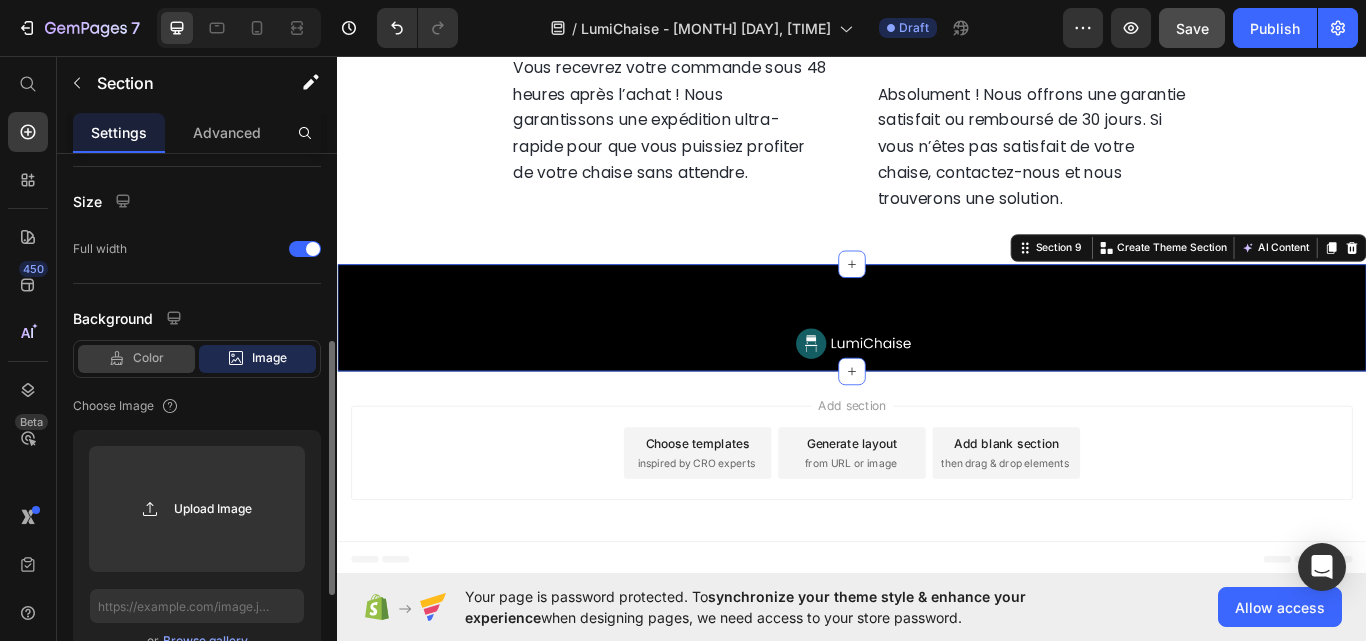 click on "Color" 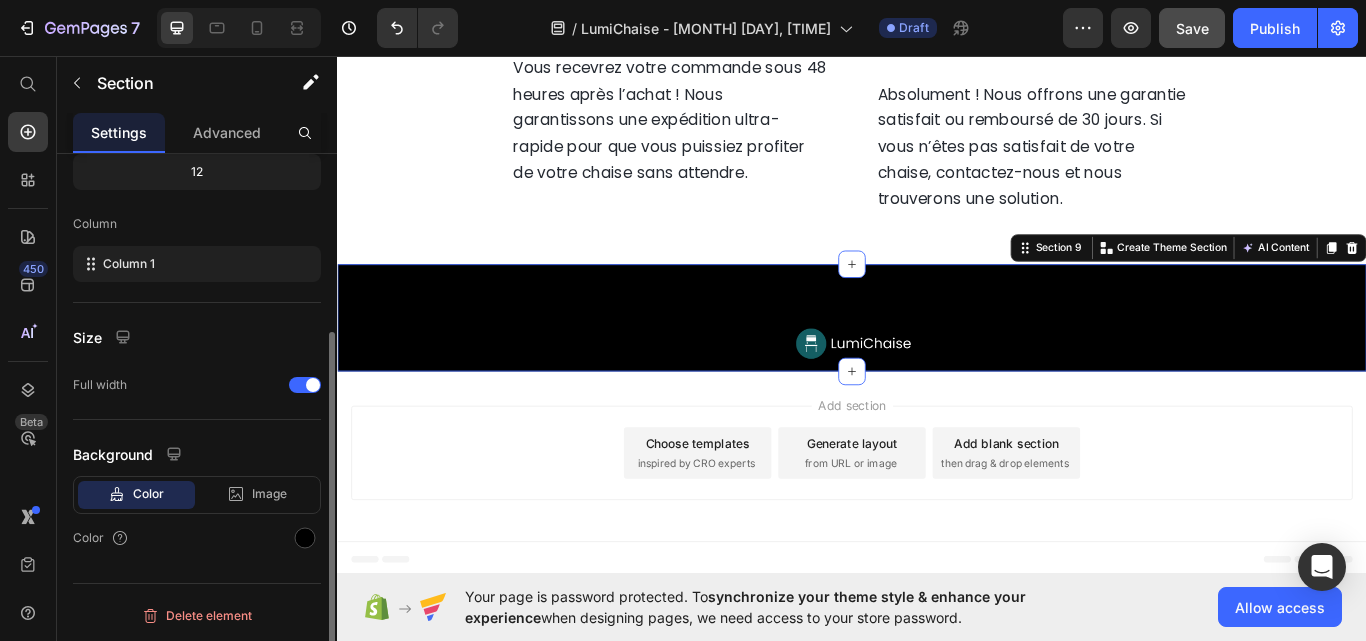 scroll, scrollTop: 264, scrollLeft: 0, axis: vertical 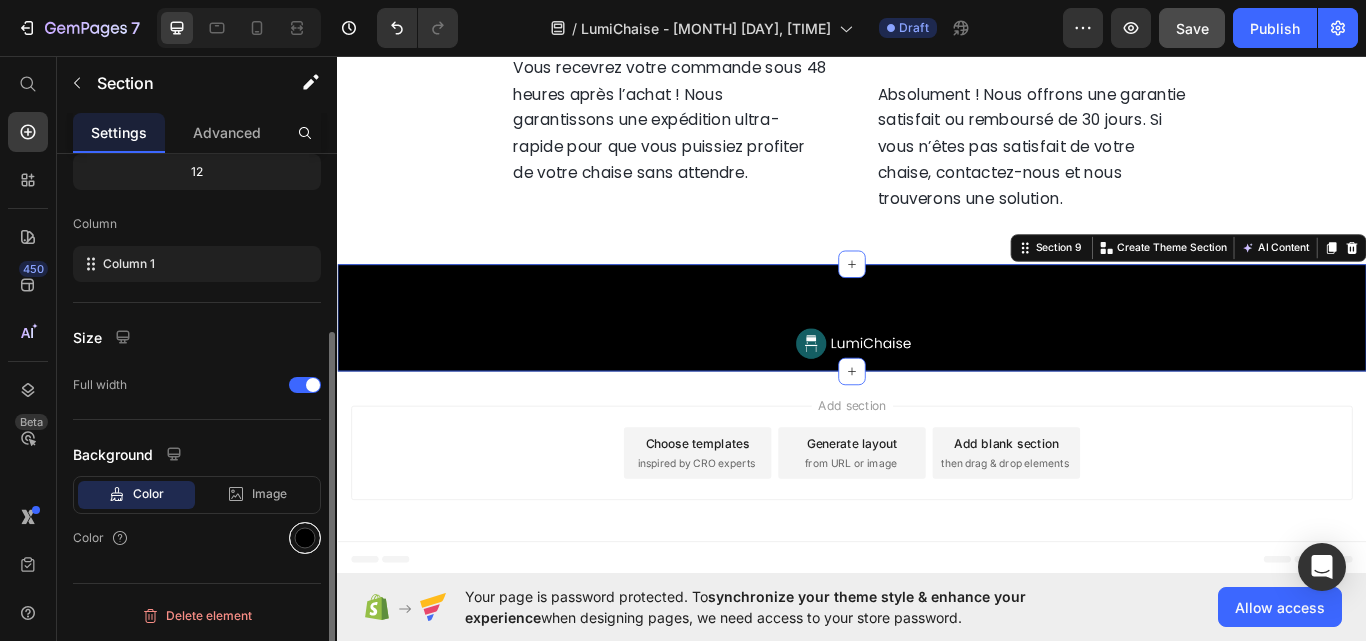 click at bounding box center (305, 538) 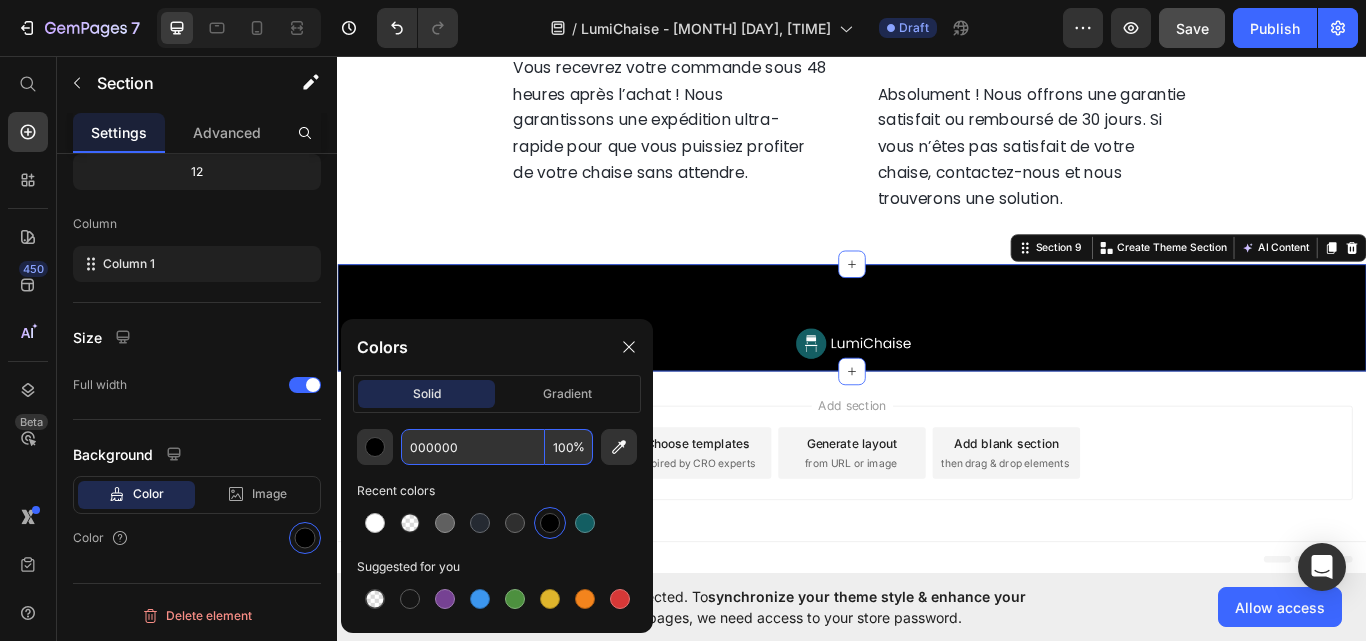 paste on "rgb(0, 0, 0)" 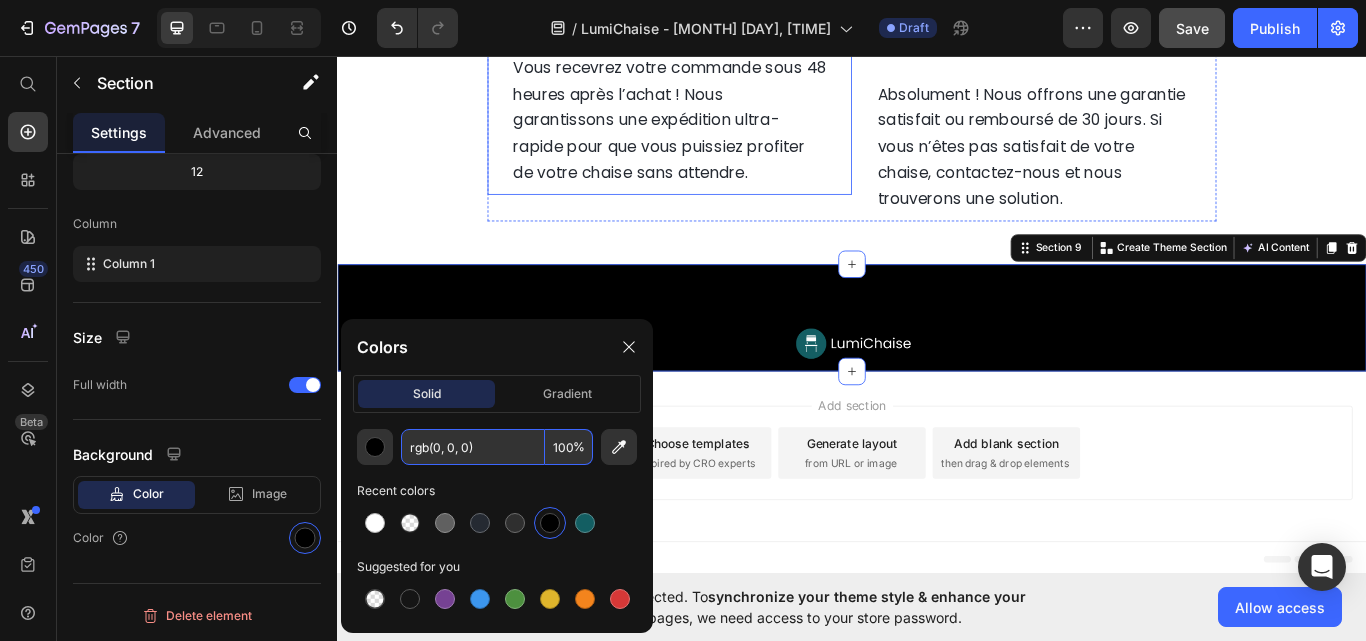 type on "000000" 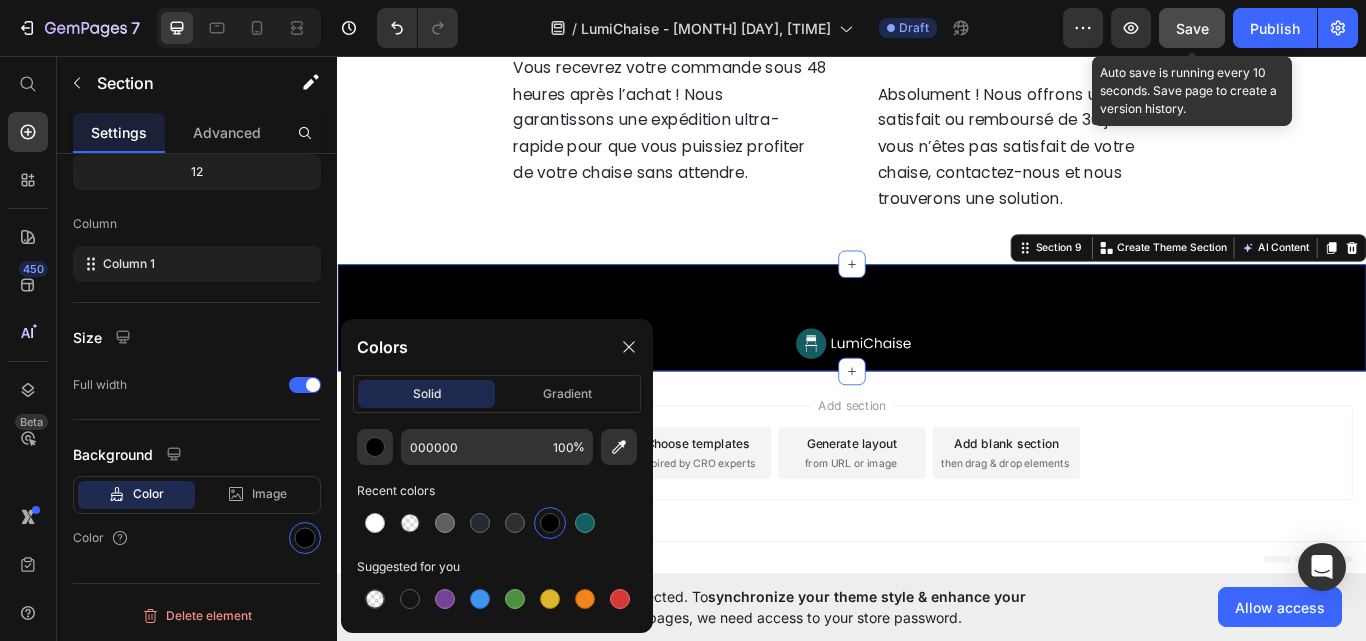 click on "Save" at bounding box center (1192, 28) 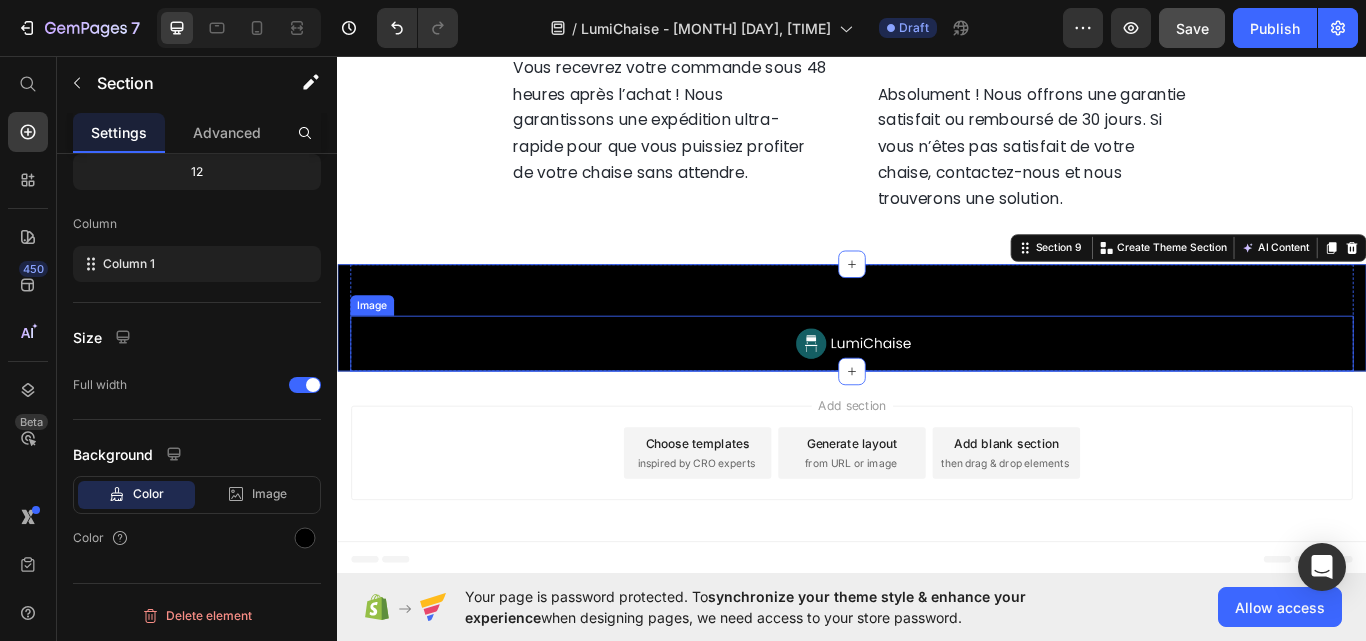 click at bounding box center [937, 392] 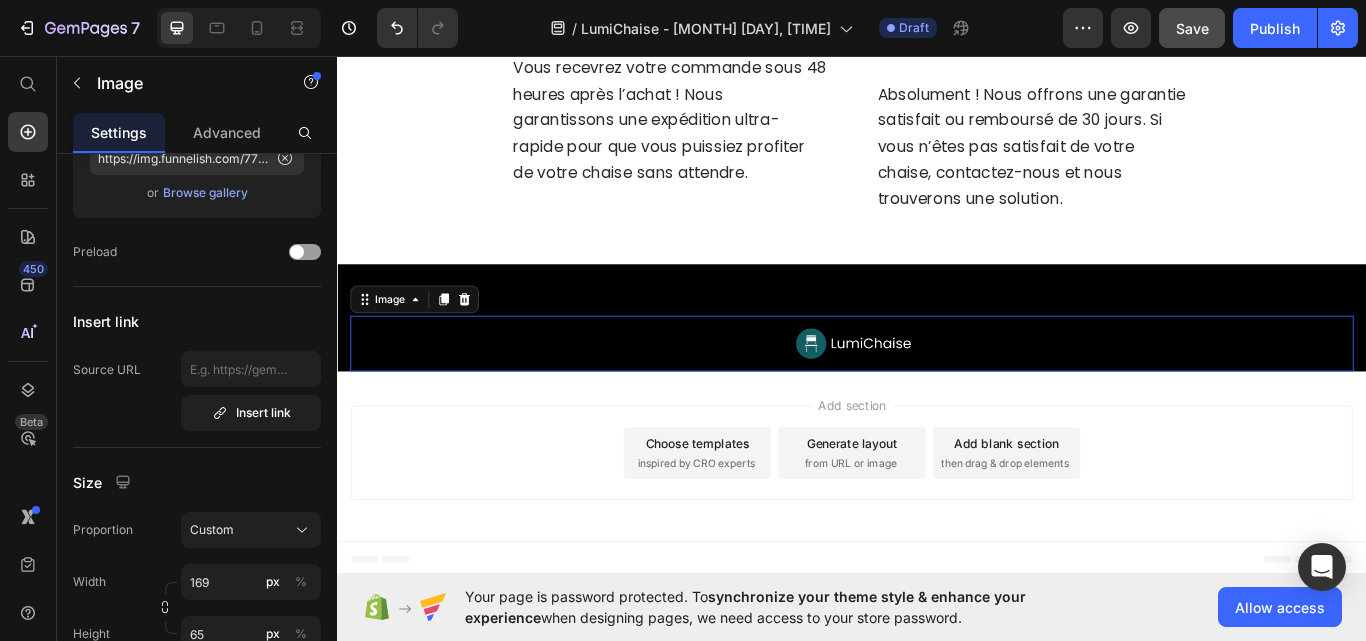 scroll, scrollTop: 0, scrollLeft: 0, axis: both 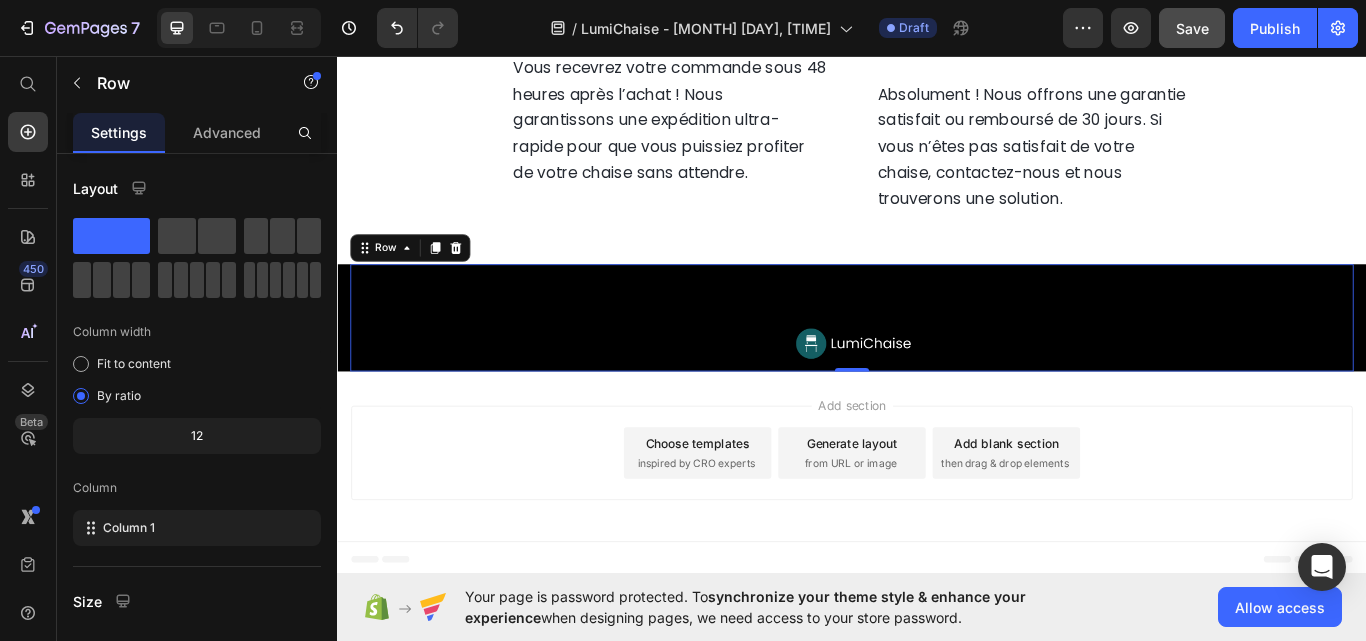 click on "Image" at bounding box center (937, 362) 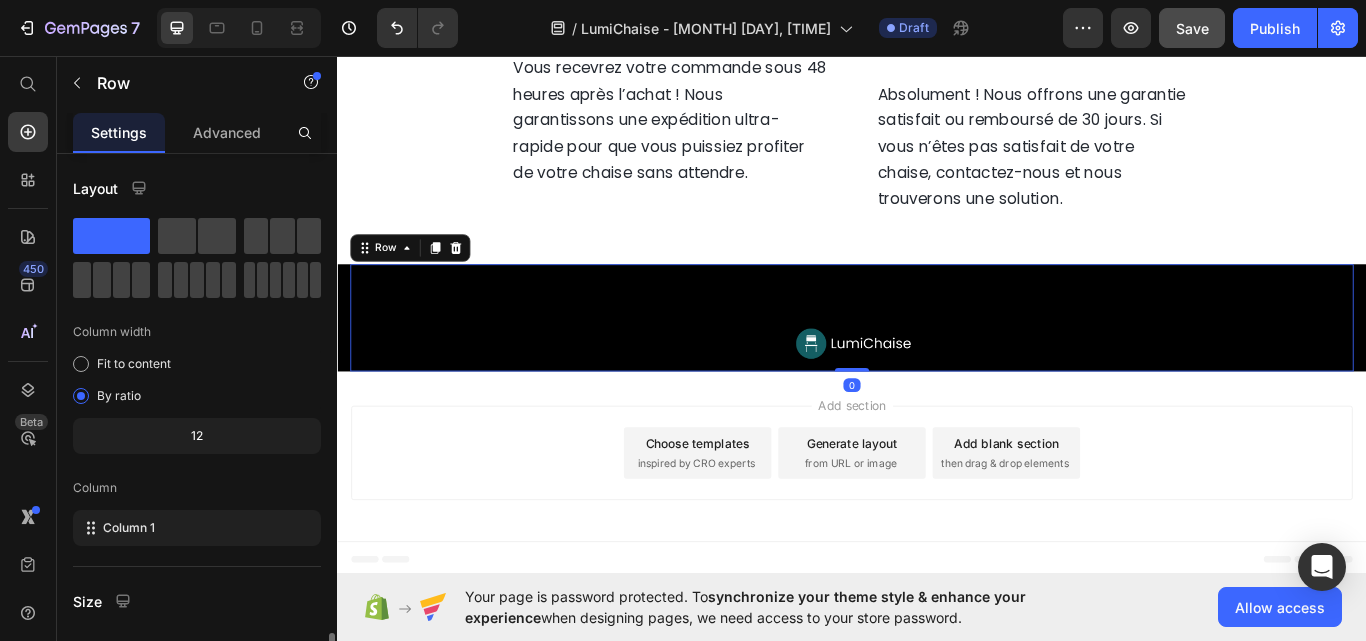 scroll, scrollTop: 300, scrollLeft: 0, axis: vertical 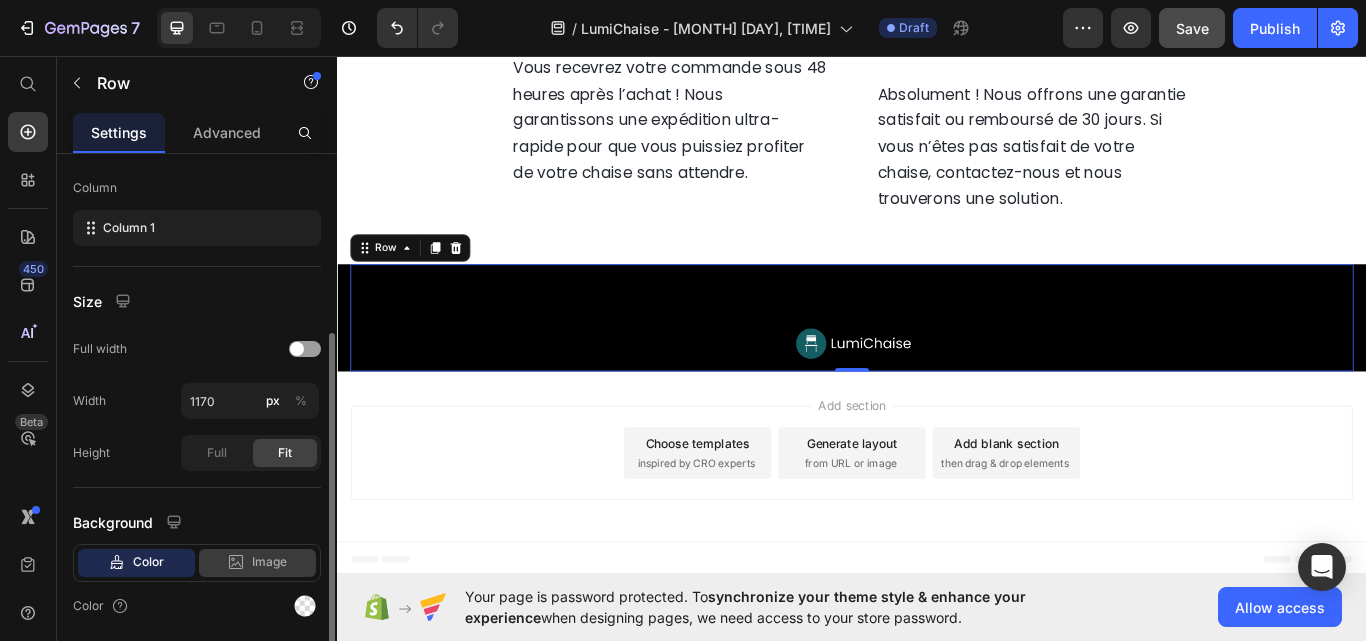 click on "Image" 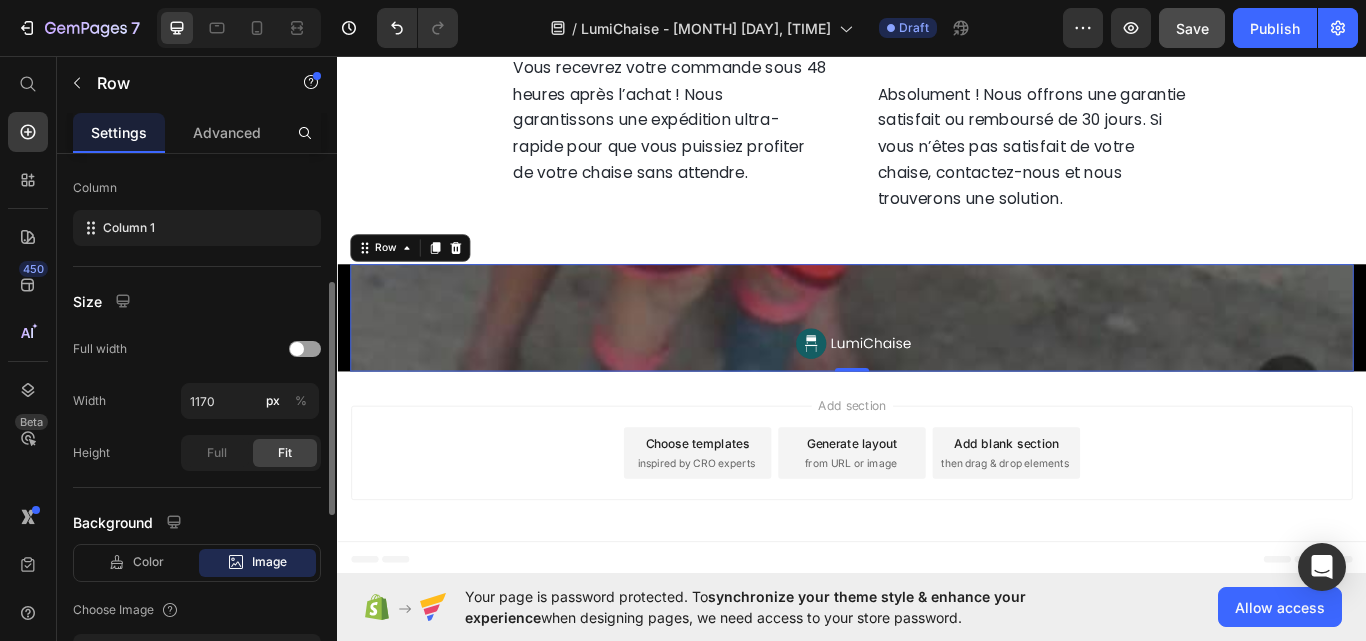scroll, scrollTop: 500, scrollLeft: 0, axis: vertical 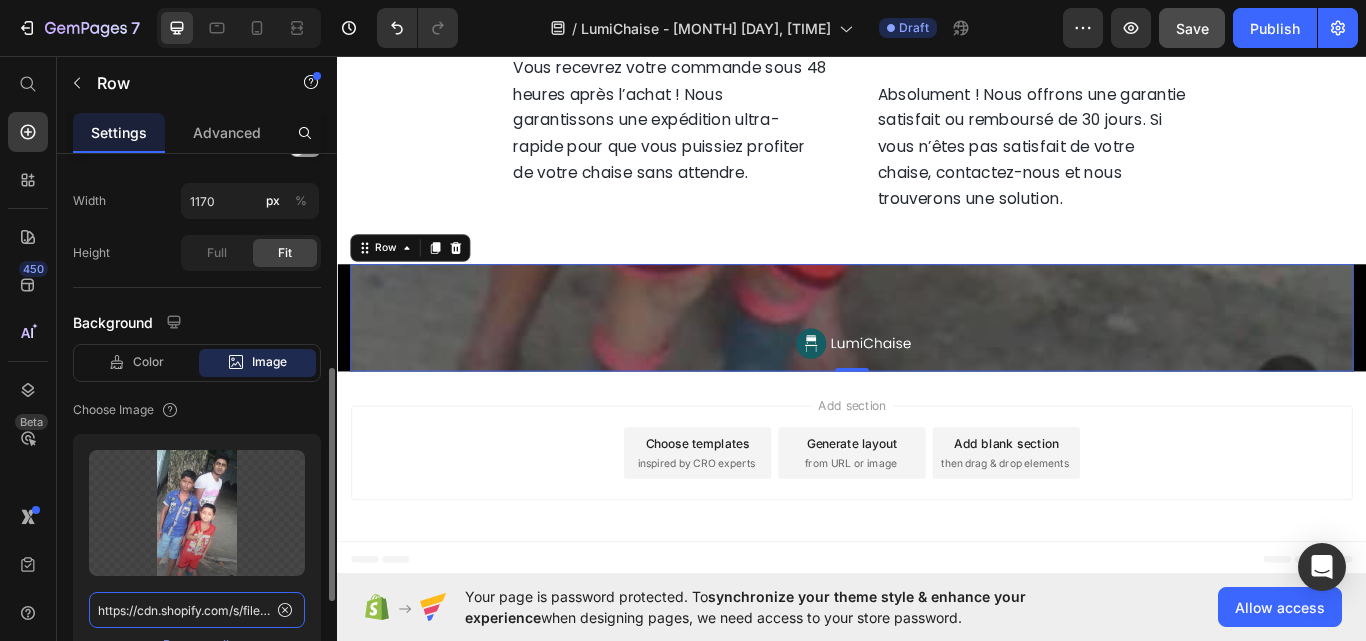click on "https://cdn.shopify.com/s/files/1/0725/9681/6097/files/gempages_539597693203252129-a46aa8bf-2852-405d-aa43-67f9a9bface5.jpg" 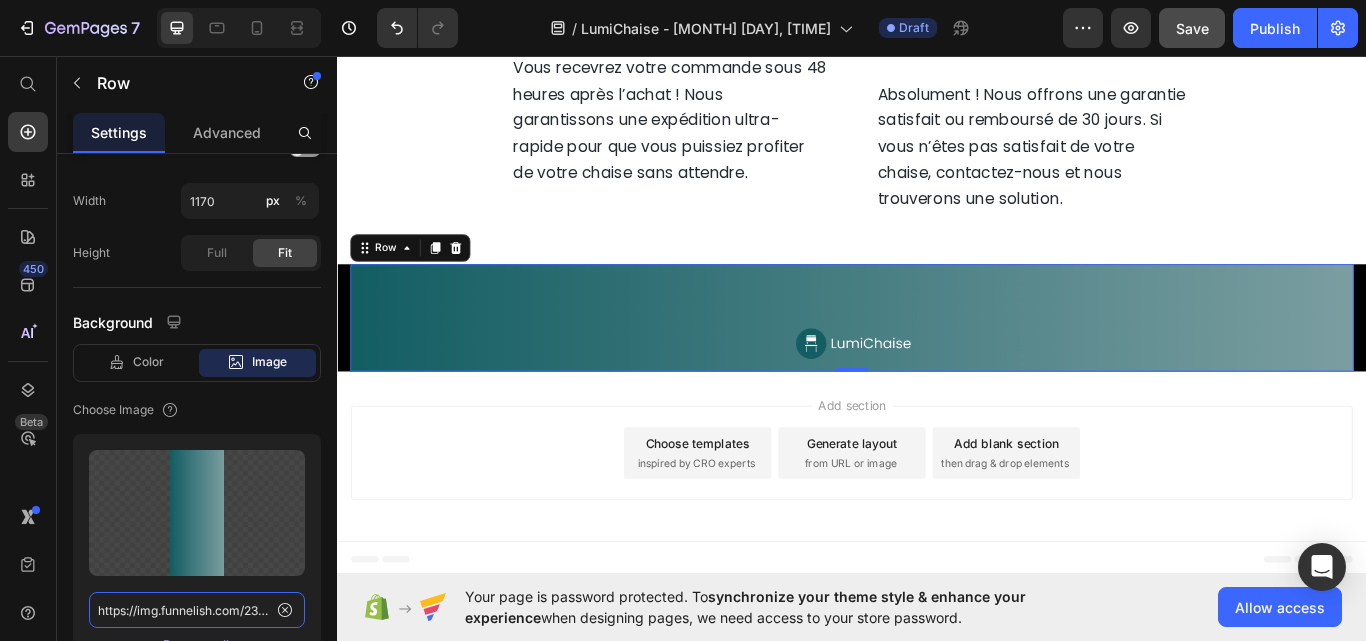 scroll, scrollTop: 0, scrollLeft: 497, axis: horizontal 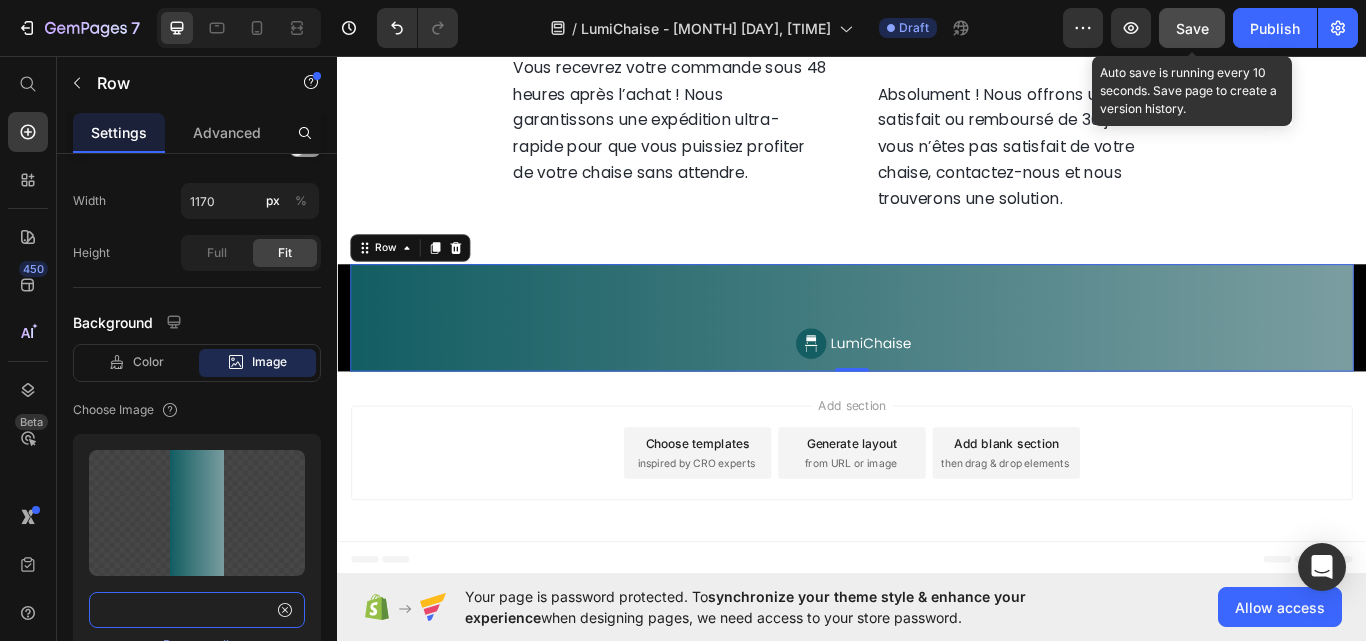 type on "https://img.funnelish.com/23550/741535/1740757590-Untitled%20design%20%286%29.png?auto=webp&clip=bounds" 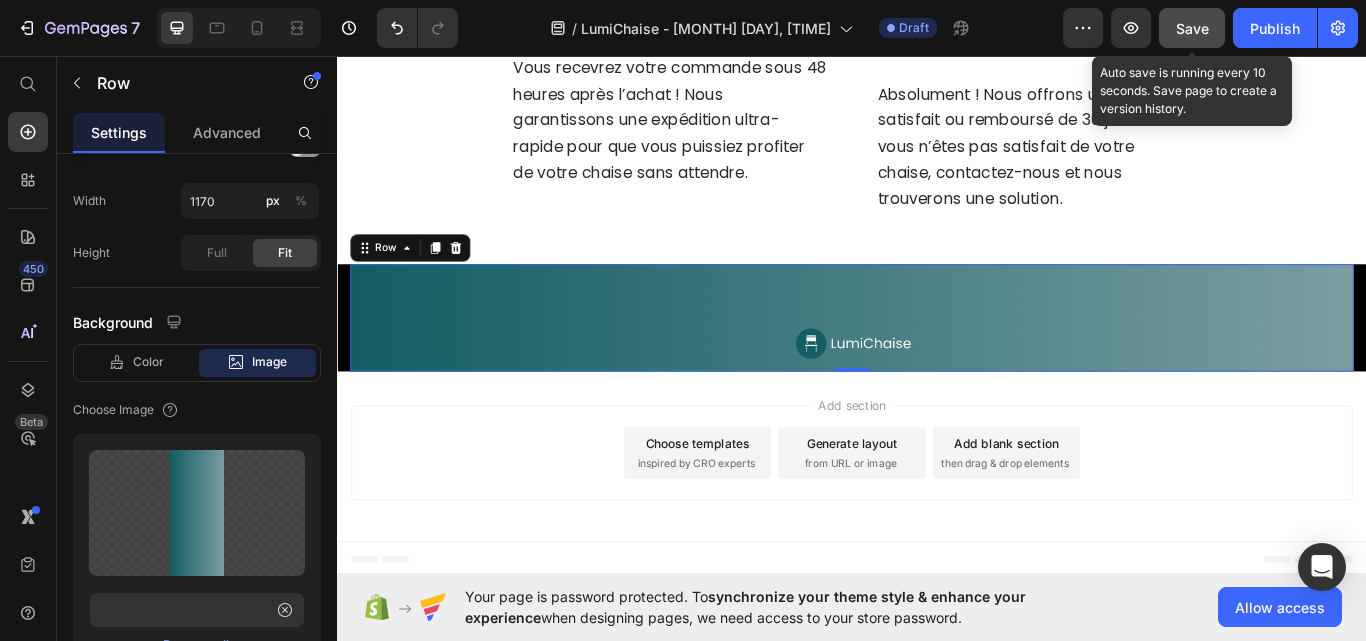 click on "Save" 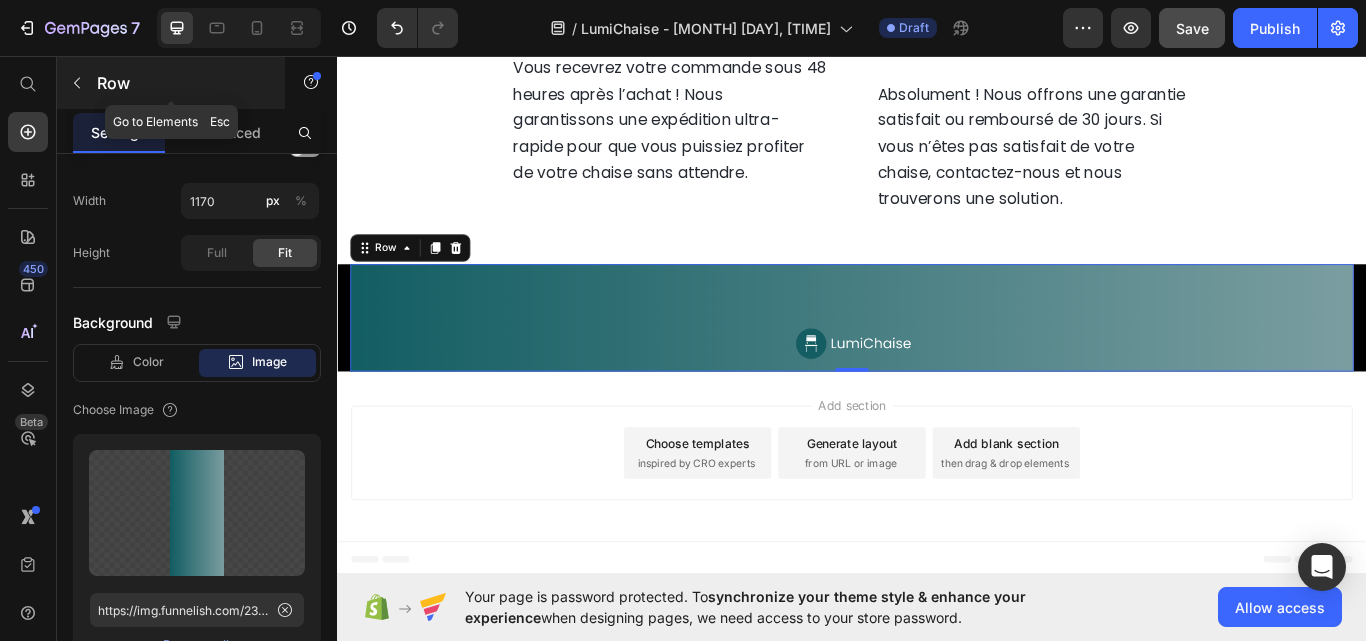 click 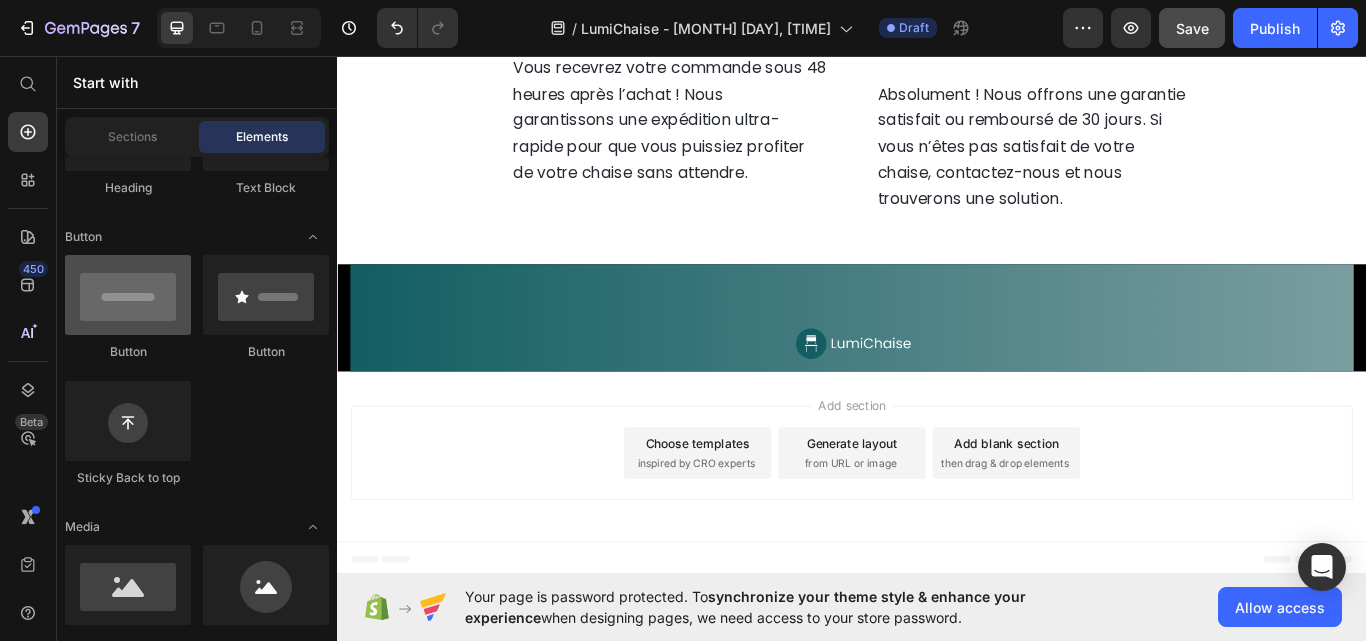 scroll, scrollTop: 0, scrollLeft: 0, axis: both 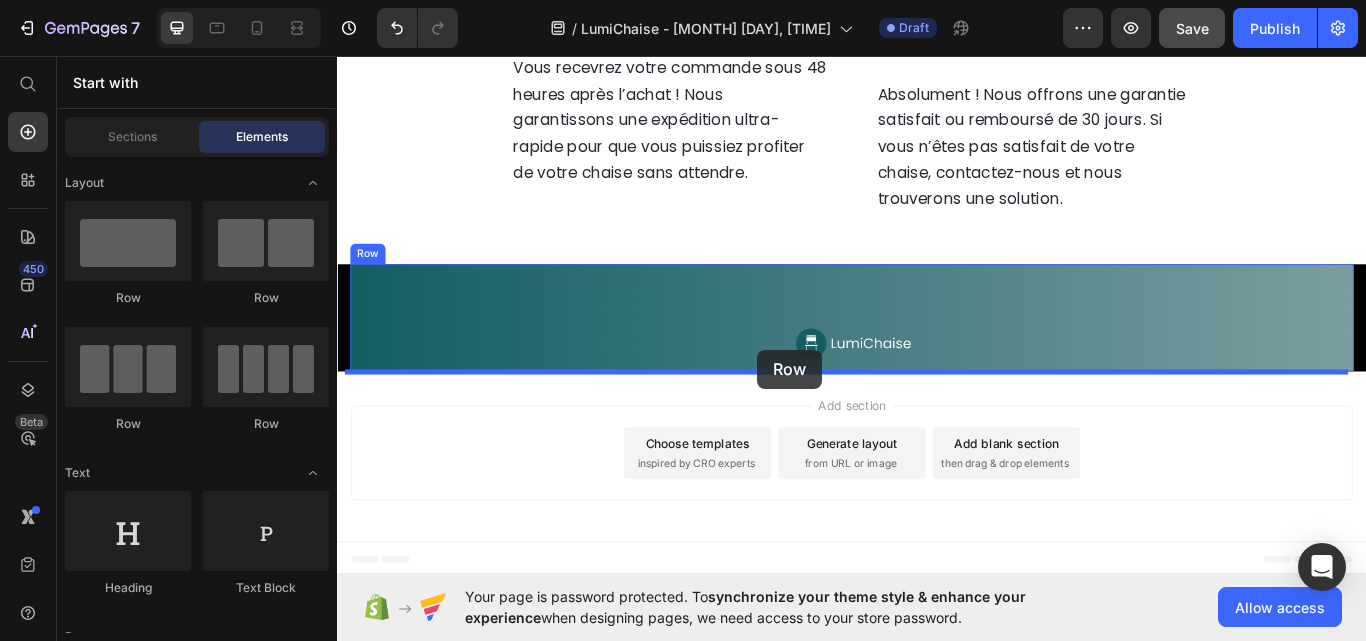 drag, startPoint x: 453, startPoint y: 272, endPoint x: 827, endPoint y: 399, distance: 394.97467 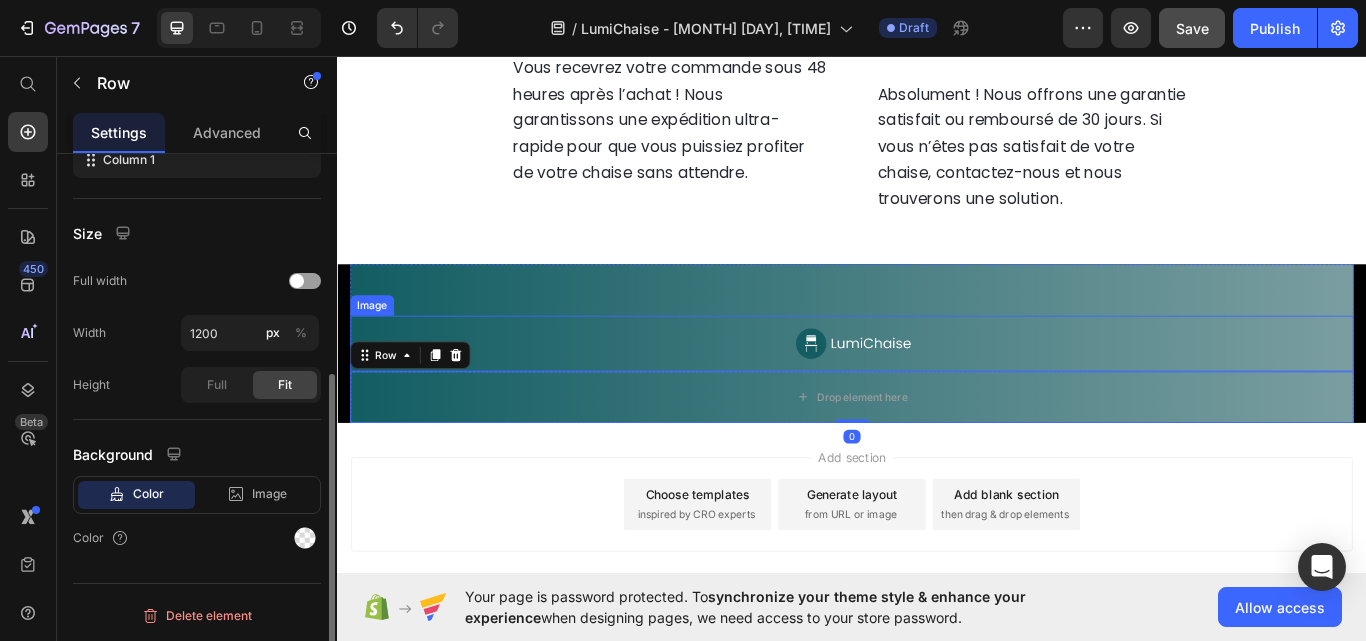 scroll, scrollTop: 368, scrollLeft: 0, axis: vertical 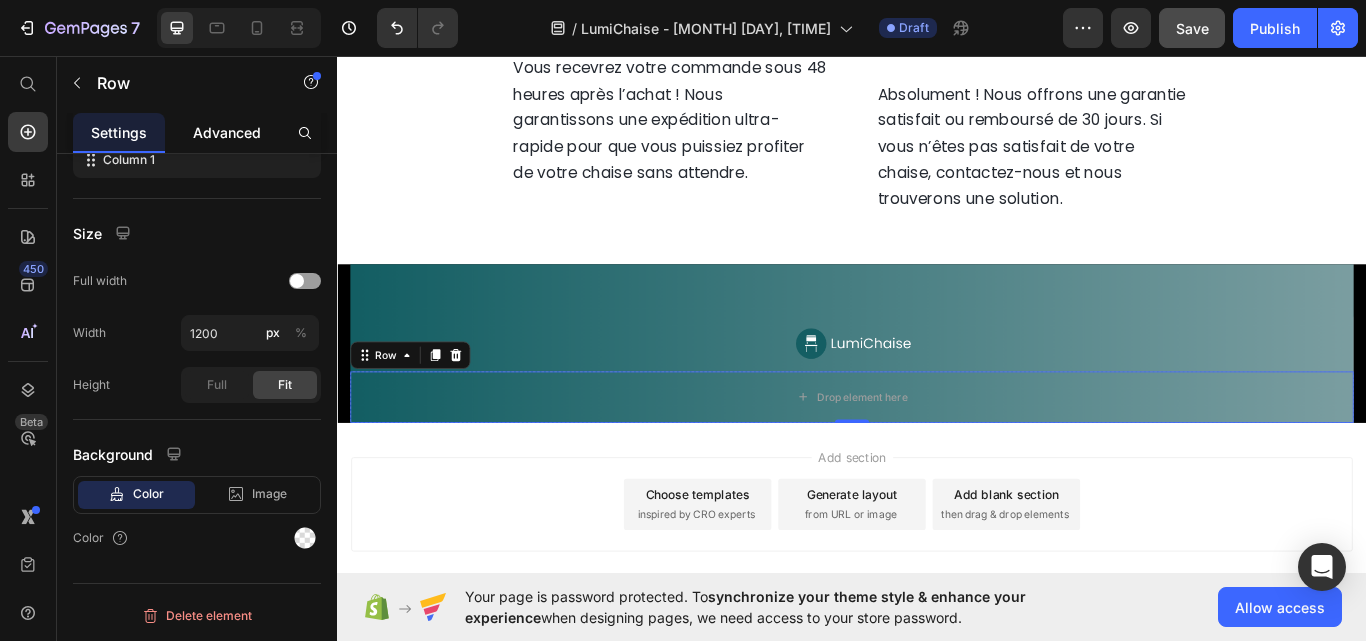 click on "Advanced" at bounding box center (227, 132) 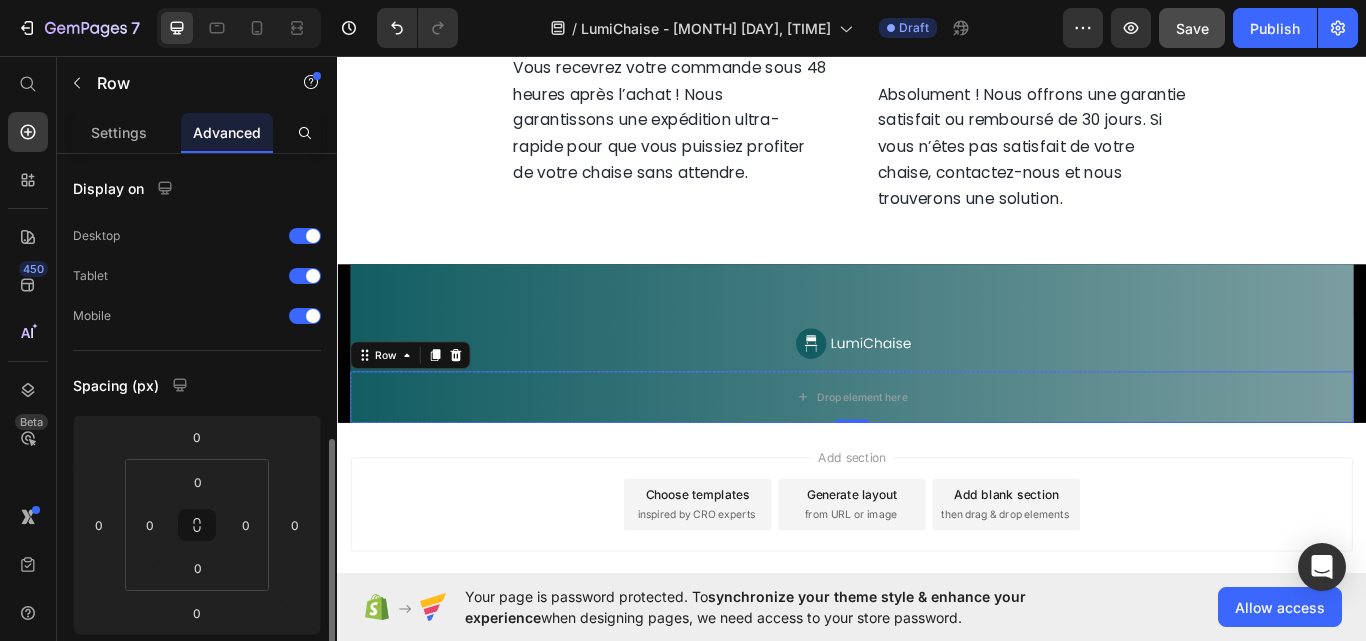 scroll, scrollTop: 200, scrollLeft: 0, axis: vertical 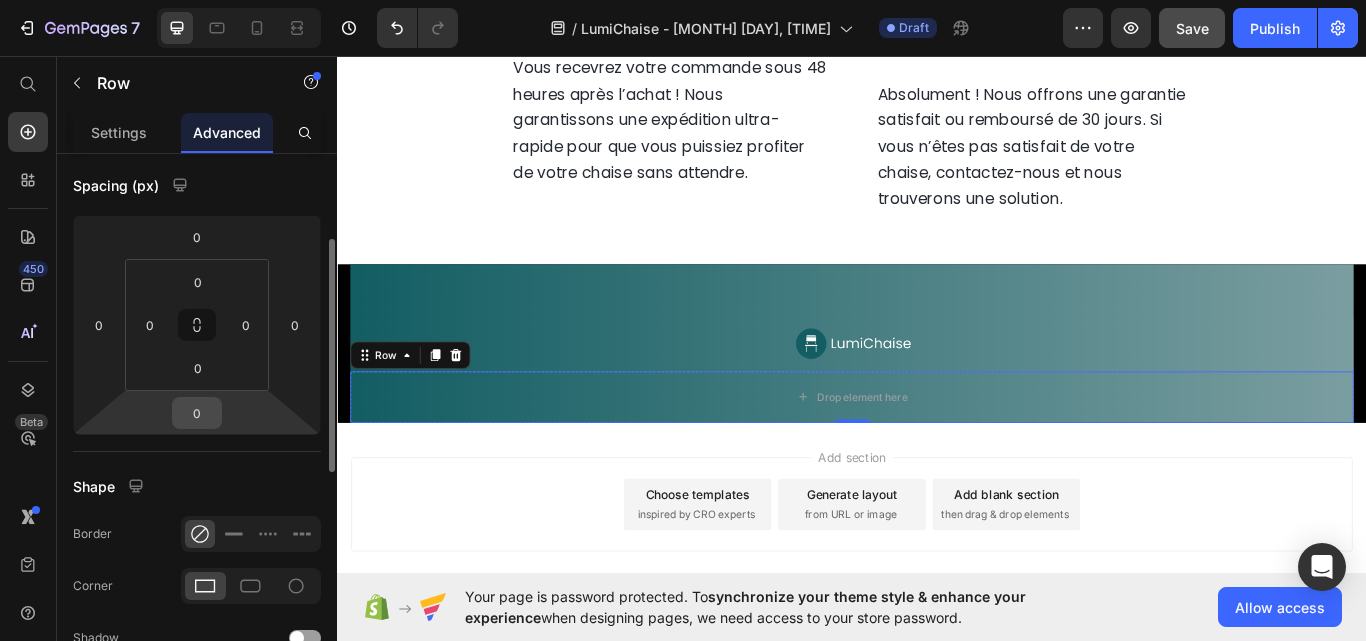 click on "0" at bounding box center [197, 413] 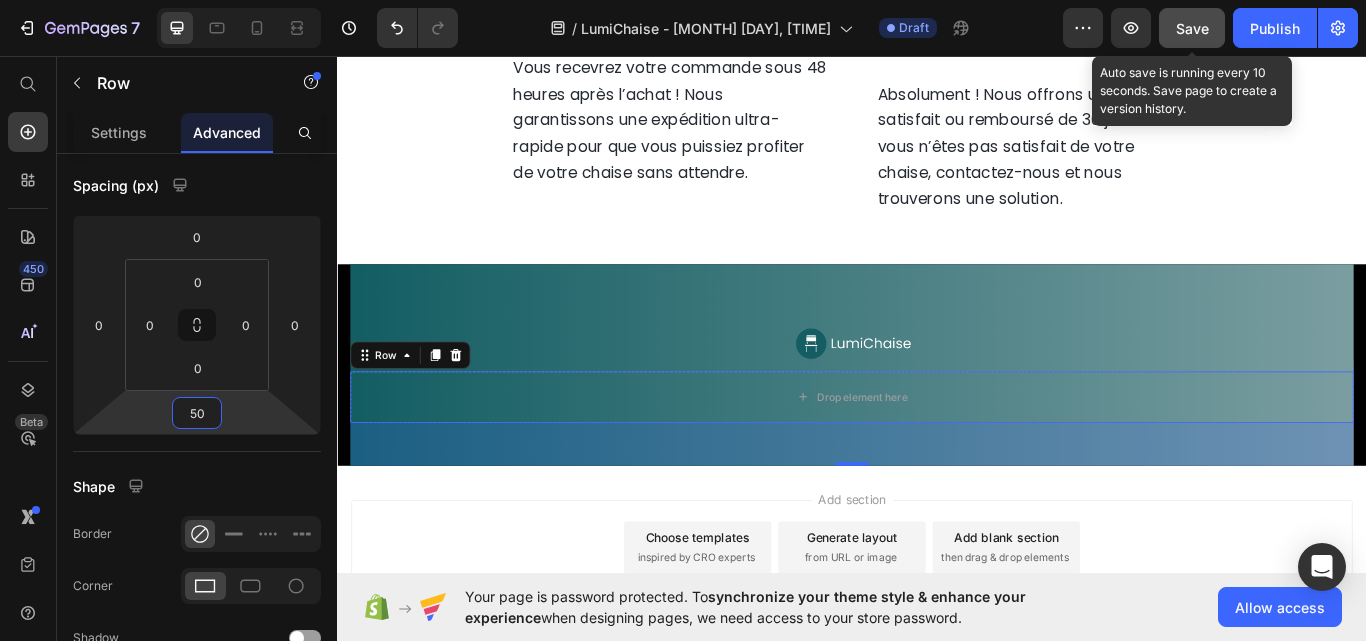 type on "50" 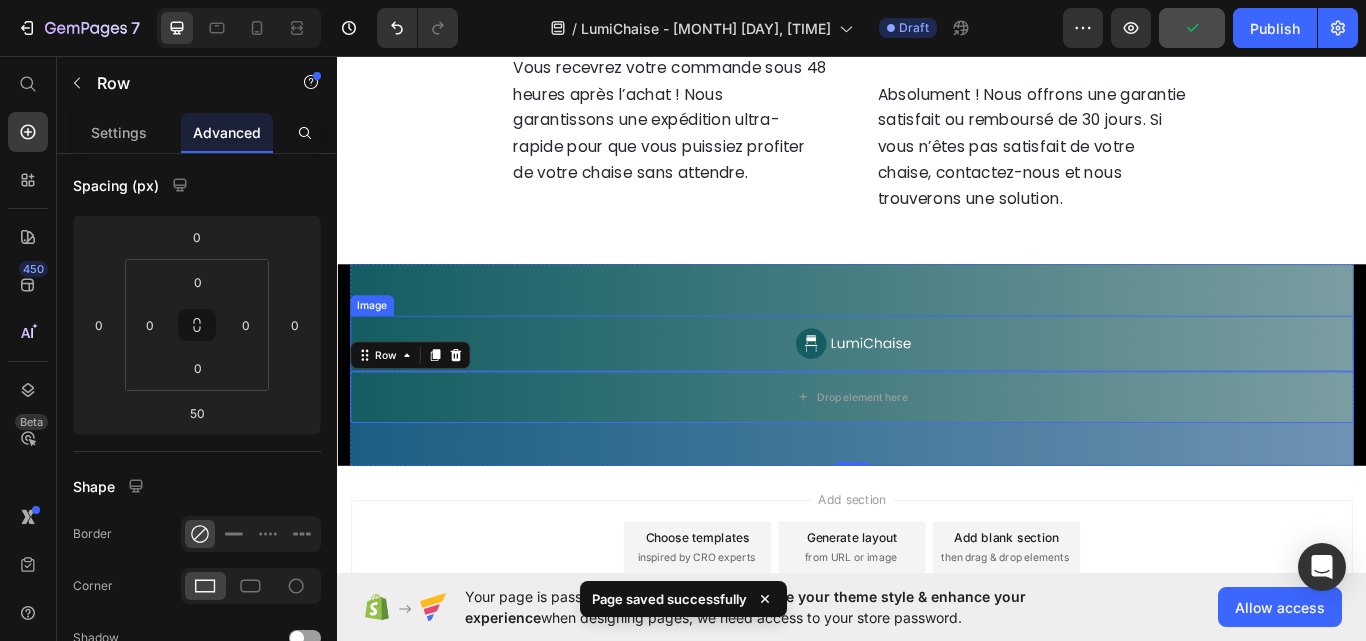 click at bounding box center (937, 392) 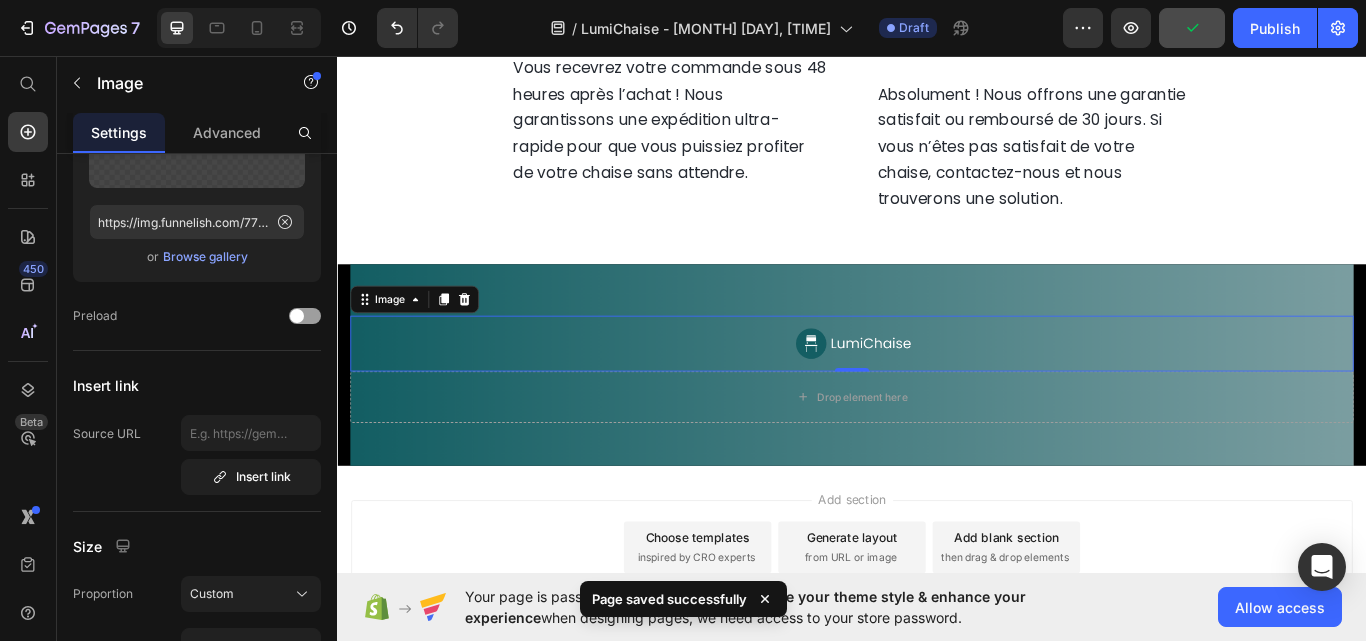scroll, scrollTop: 0, scrollLeft: 0, axis: both 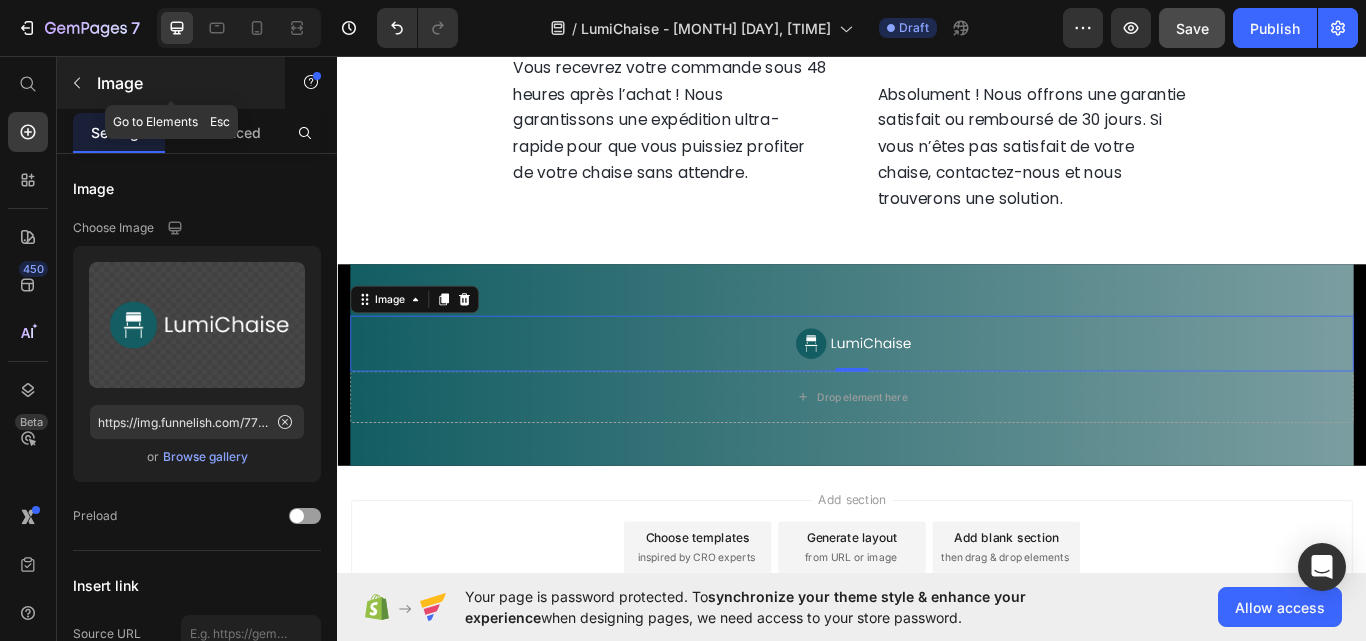 click at bounding box center [77, 83] 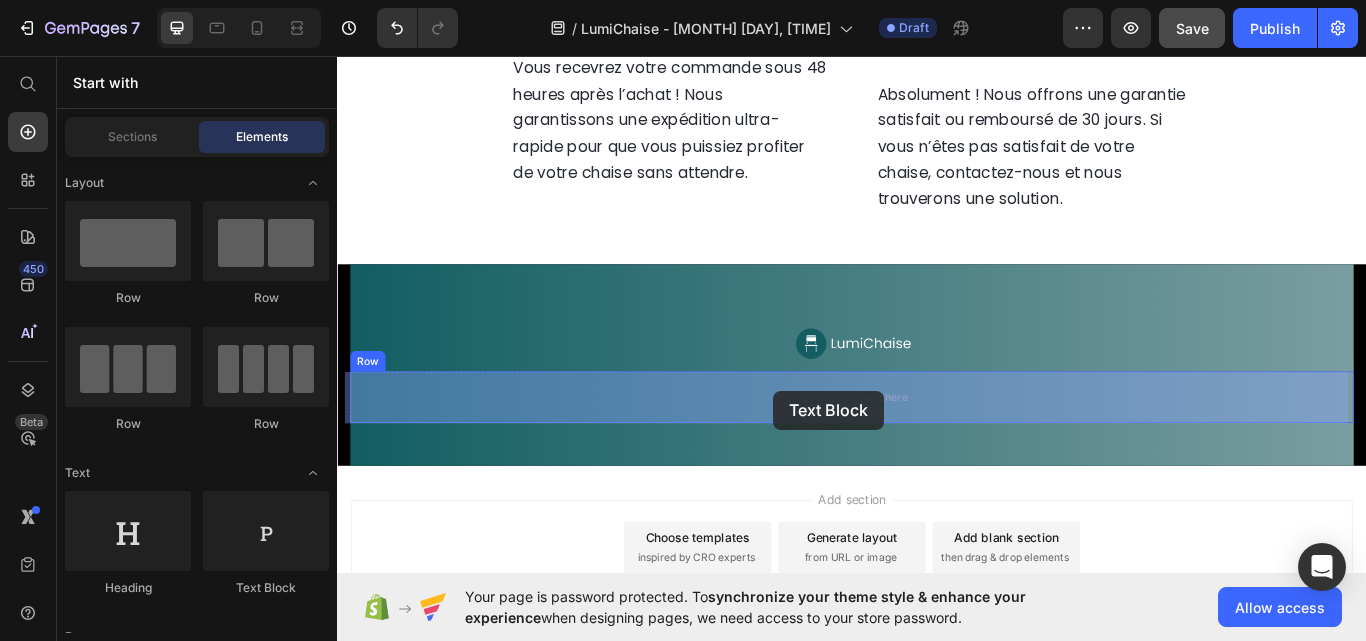 drag, startPoint x: 611, startPoint y: 588, endPoint x: 846, endPoint y: 447, distance: 274.05475 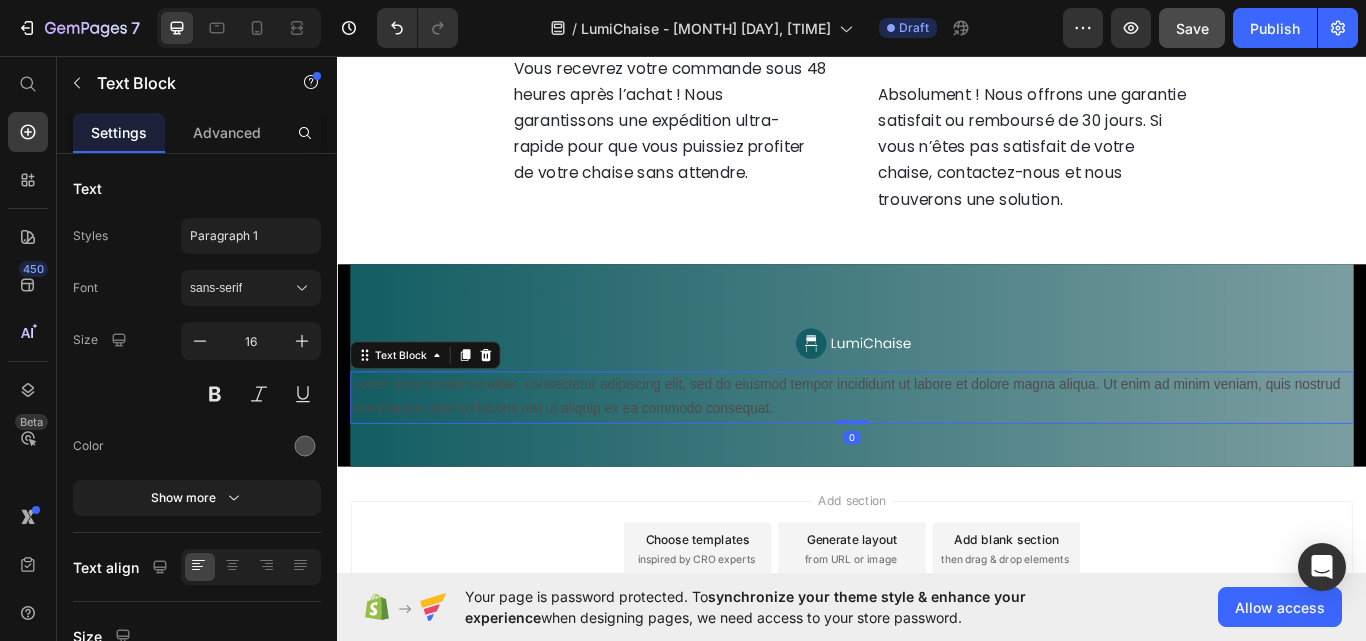 click on "Lorem ipsum dolor sit amet, consectetur adipiscing elit, sed do eiusmod tempor incididunt ut labore et dolore magna aliqua. Ut enim ad minim veniam, quis nostrud exercitation ullamco laboris nisi ut aliquip ex ea commodo consequat." at bounding box center (937, 456) 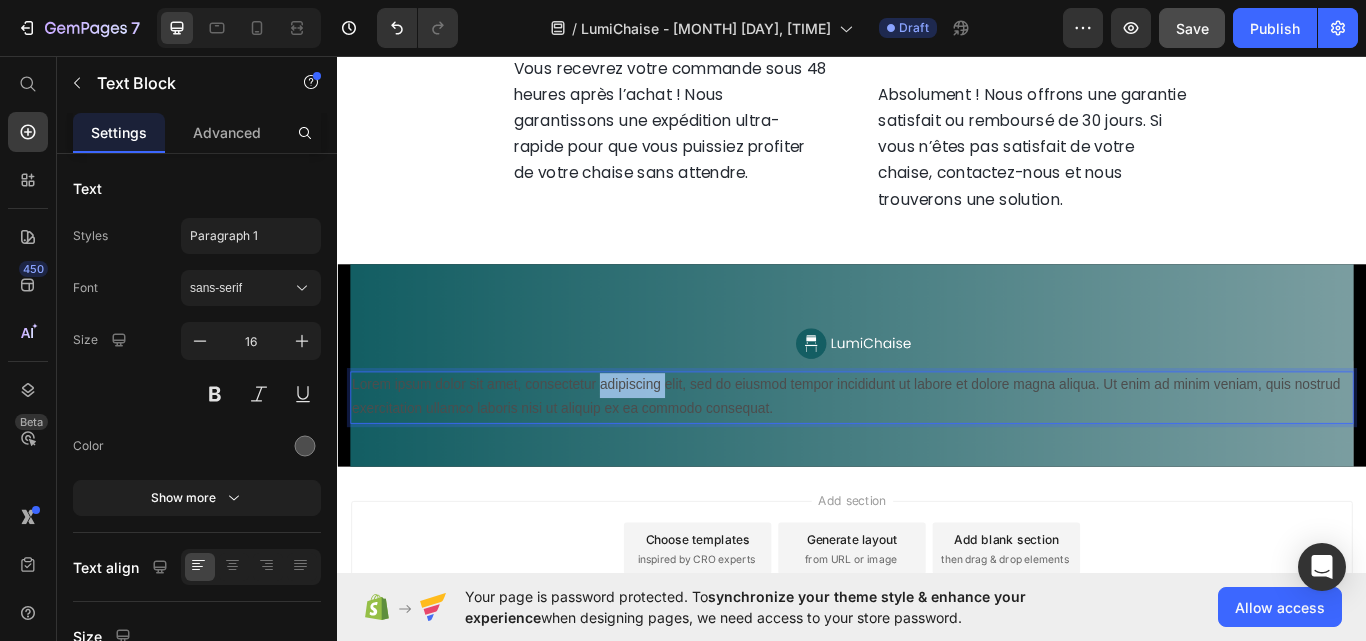 click on "Lorem ipsum dolor sit amet, consectetur adipiscing elit, sed do eiusmod tempor incididunt ut labore et dolore magna aliqua. Ut enim ad minim veniam, quis nostrud exercitation ullamco laboris nisi ut aliquip ex ea commodo consequat." at bounding box center [937, 456] 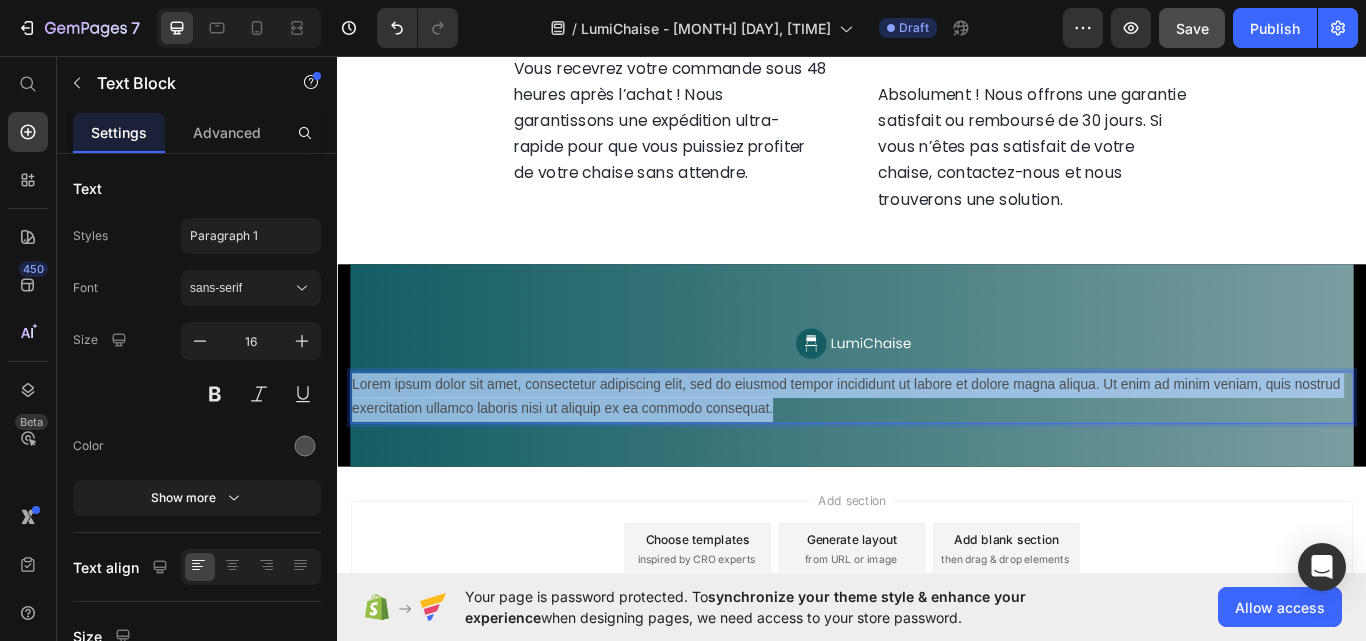 click on "Lorem ipsum dolor sit amet, consectetur adipiscing elit, sed do eiusmod tempor incididunt ut labore et dolore magna aliqua. Ut enim ad minim veniam, quis nostrud exercitation ullamco laboris nisi ut aliquip ex ea commodo consequat." at bounding box center [937, 456] 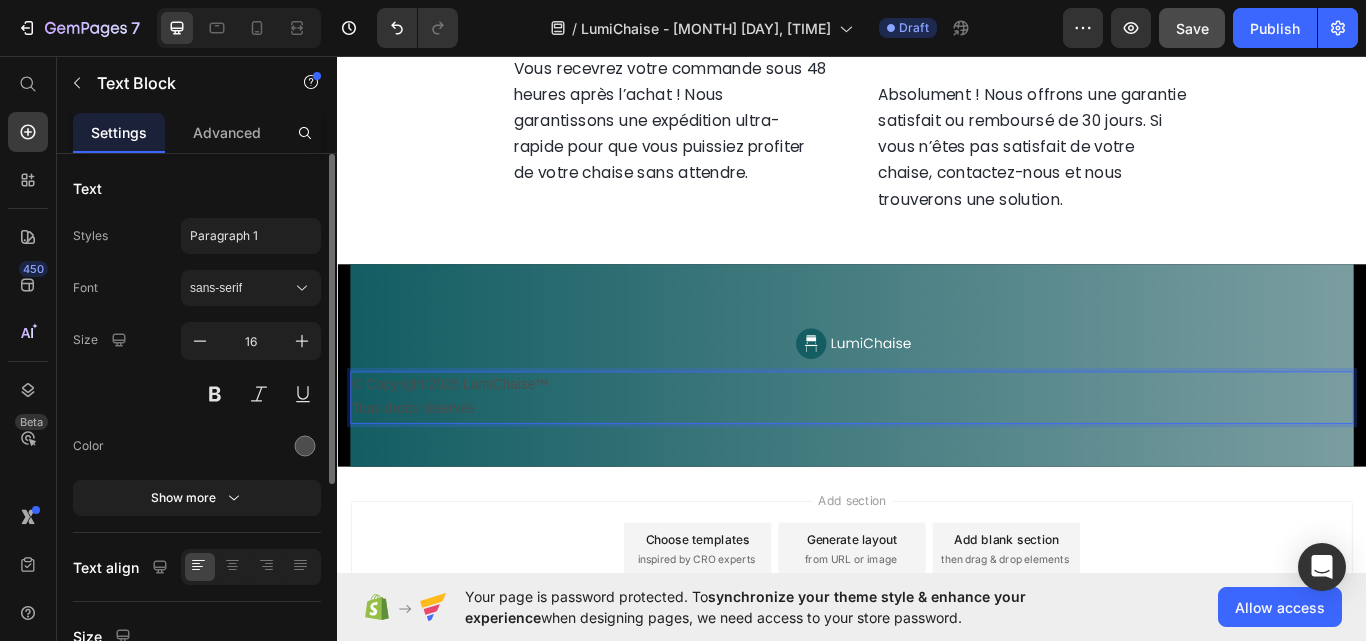 scroll, scrollTop: 200, scrollLeft: 0, axis: vertical 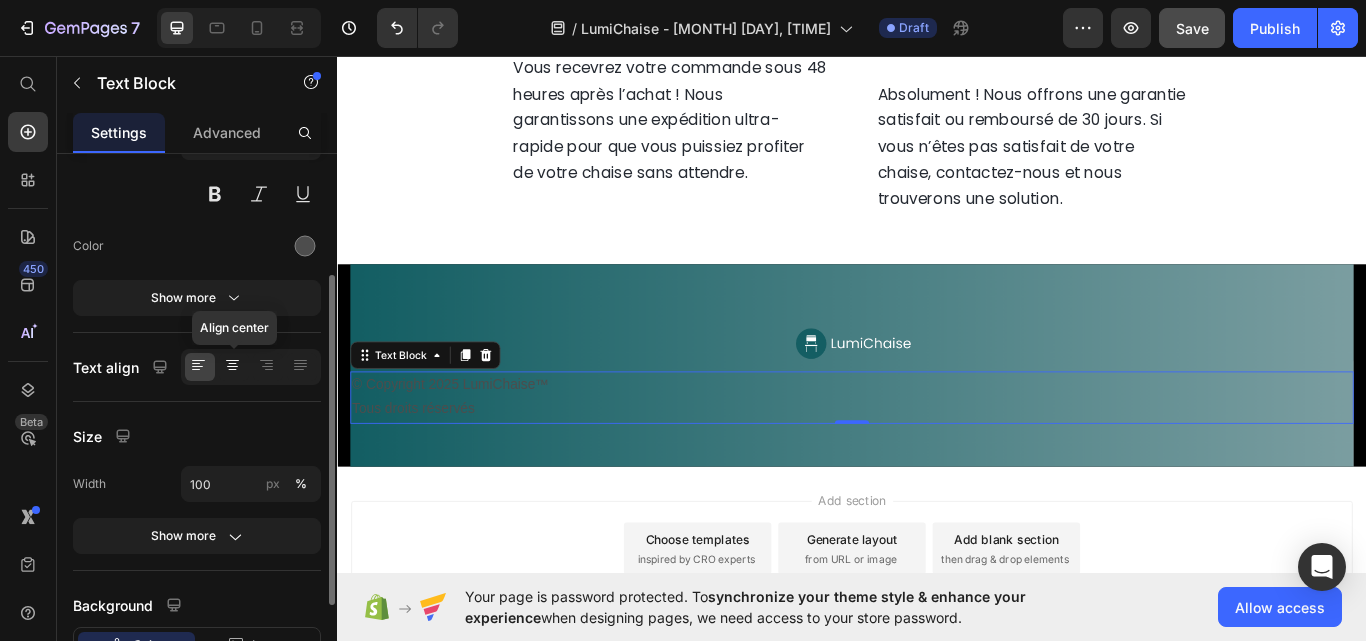 click 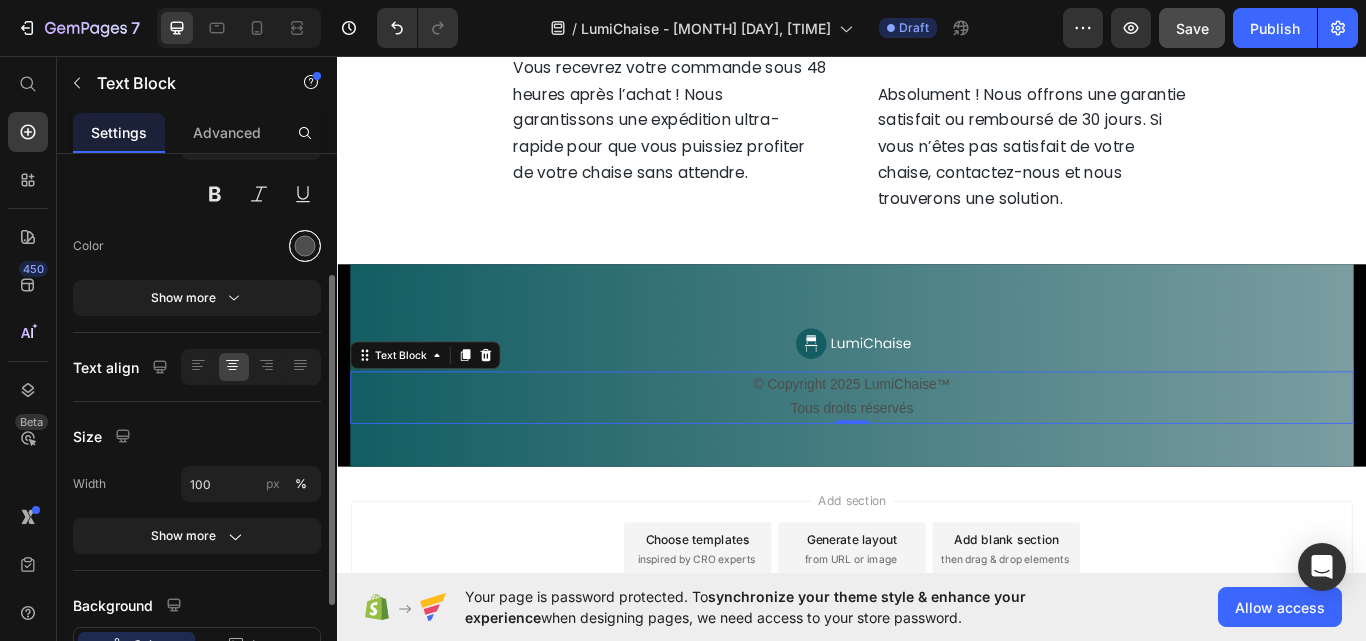 click at bounding box center [305, 246] 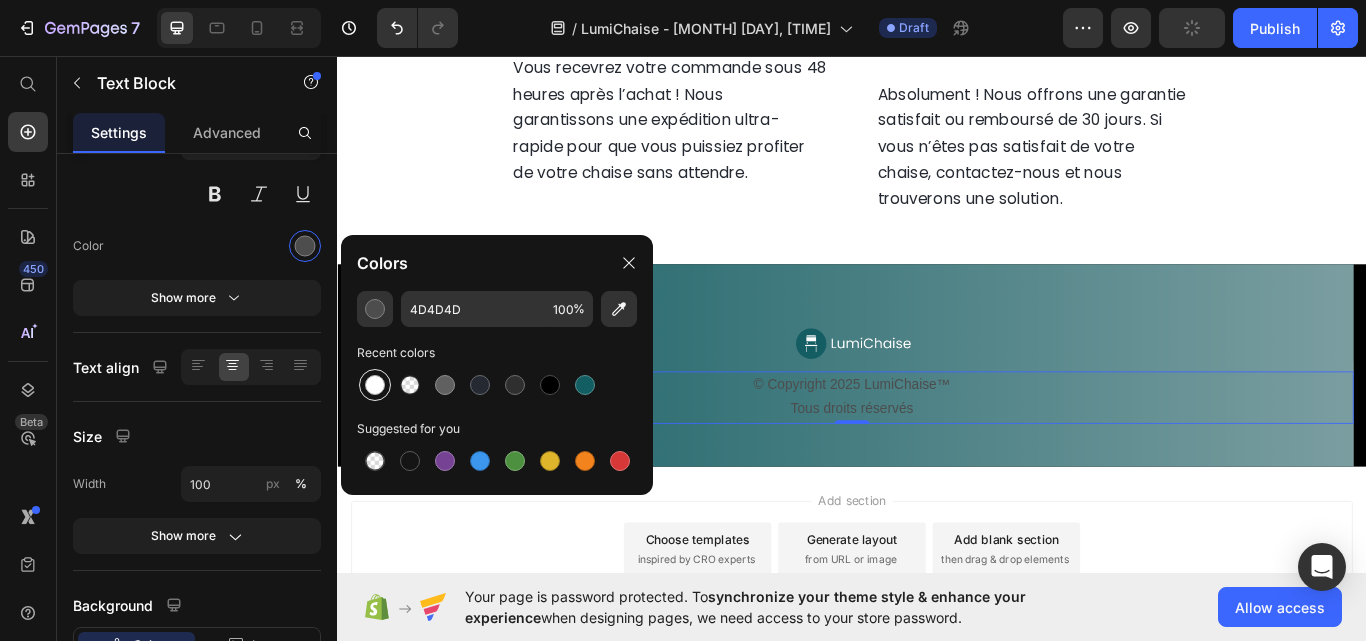 click at bounding box center (375, 385) 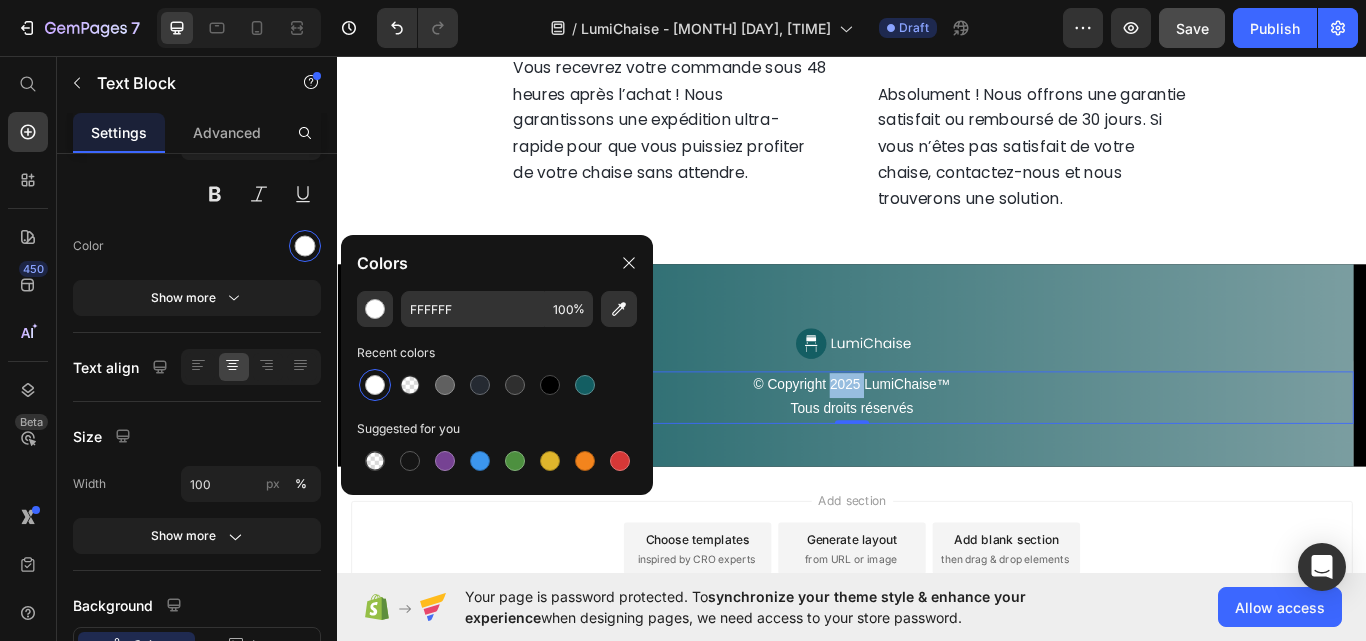 click on "© Copyright 2025 LumiChaise™" at bounding box center [937, 441] 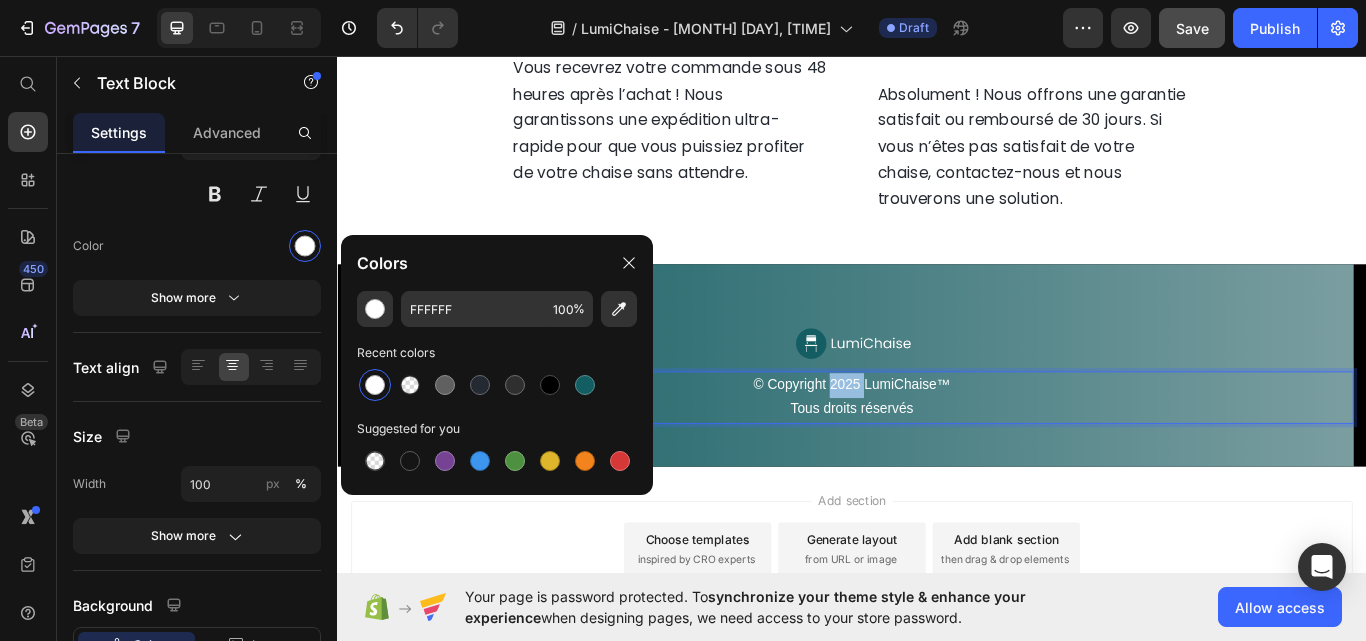 click on "© Copyright 2025 LumiChaise™" at bounding box center (937, 441) 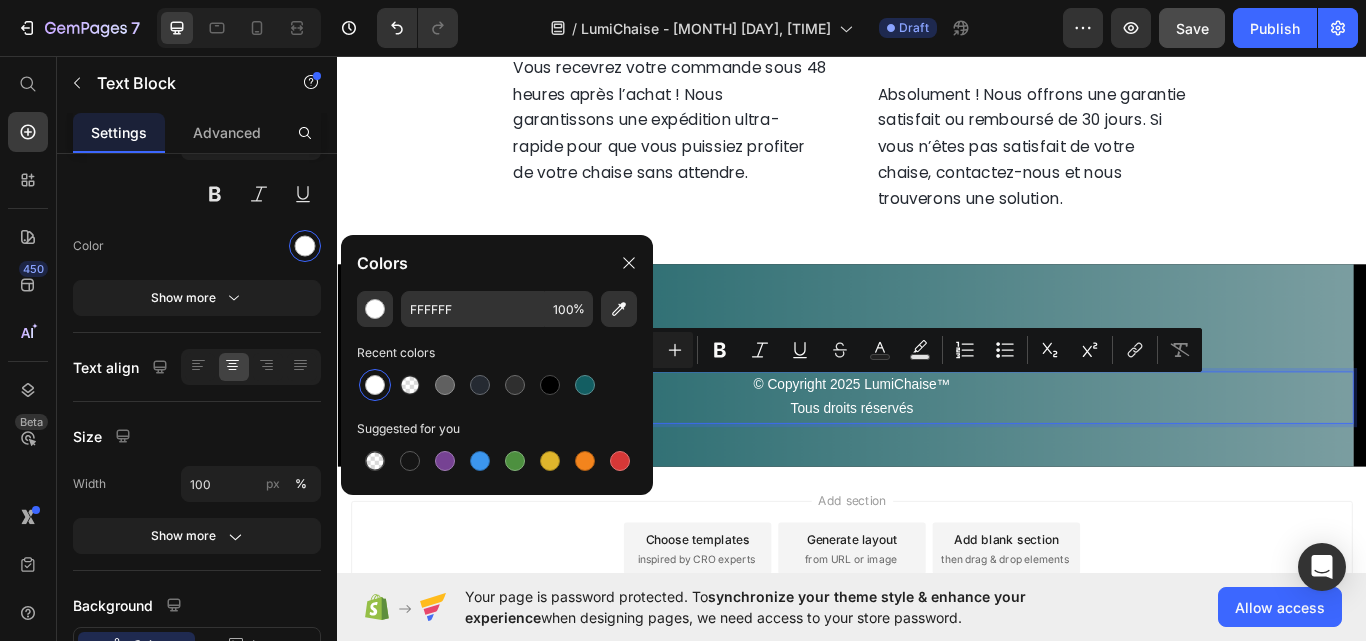 click on "Tous droits réservés" at bounding box center (937, 469) 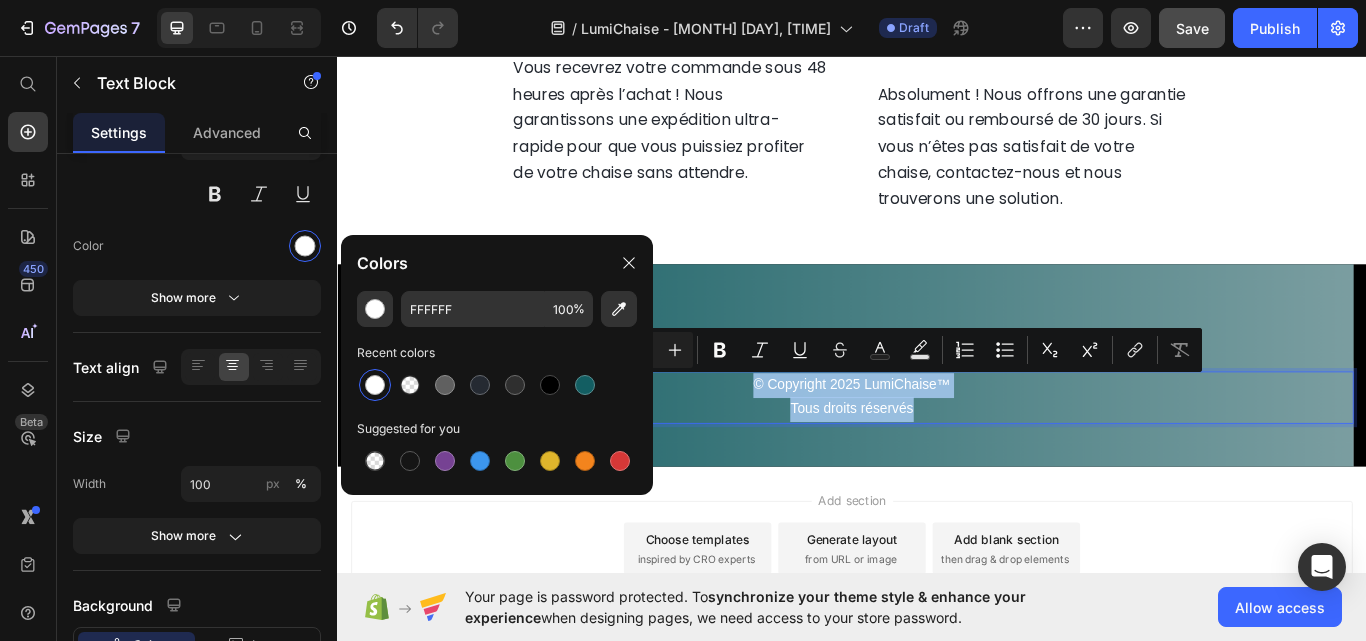 drag, startPoint x: 1027, startPoint y: 467, endPoint x: 819, endPoint y: 448, distance: 208.86598 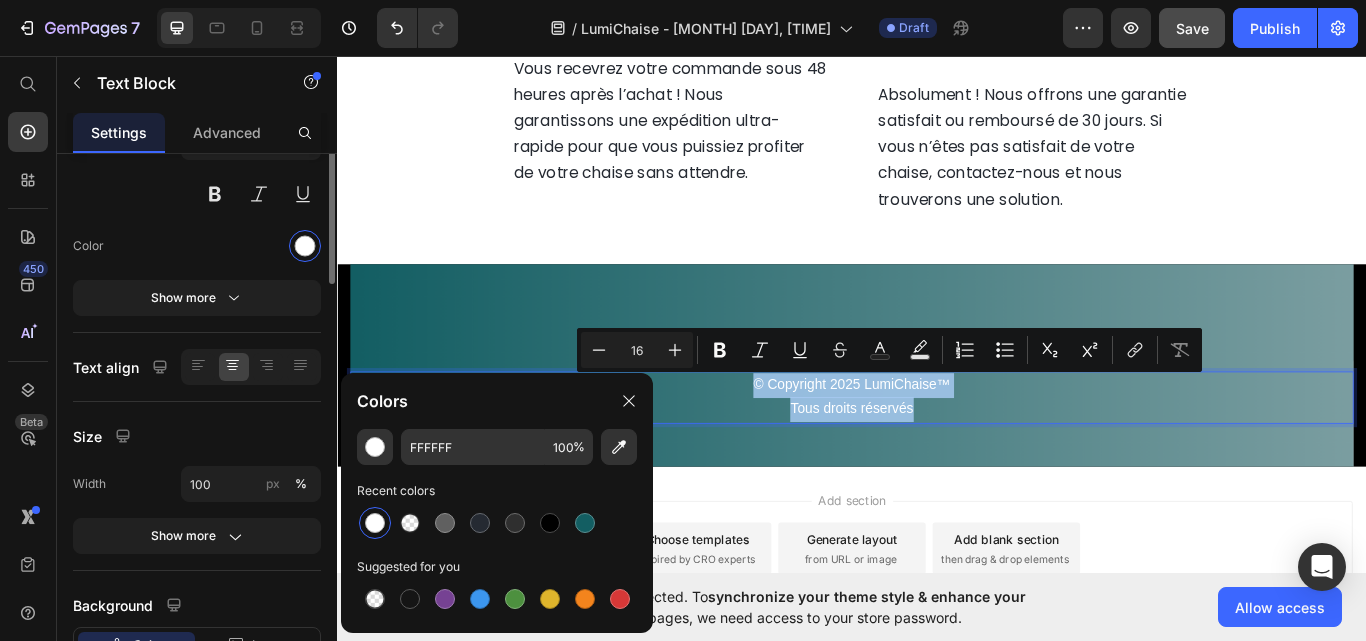 scroll, scrollTop: 0, scrollLeft: 0, axis: both 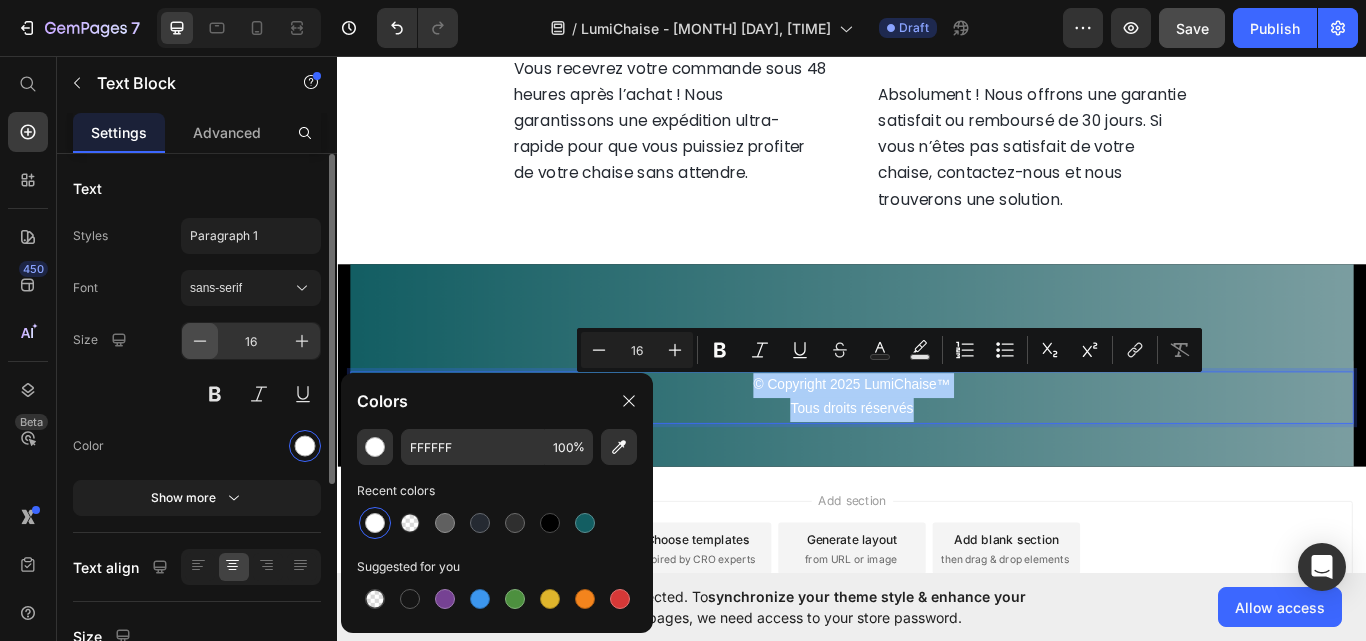 click at bounding box center (200, 341) 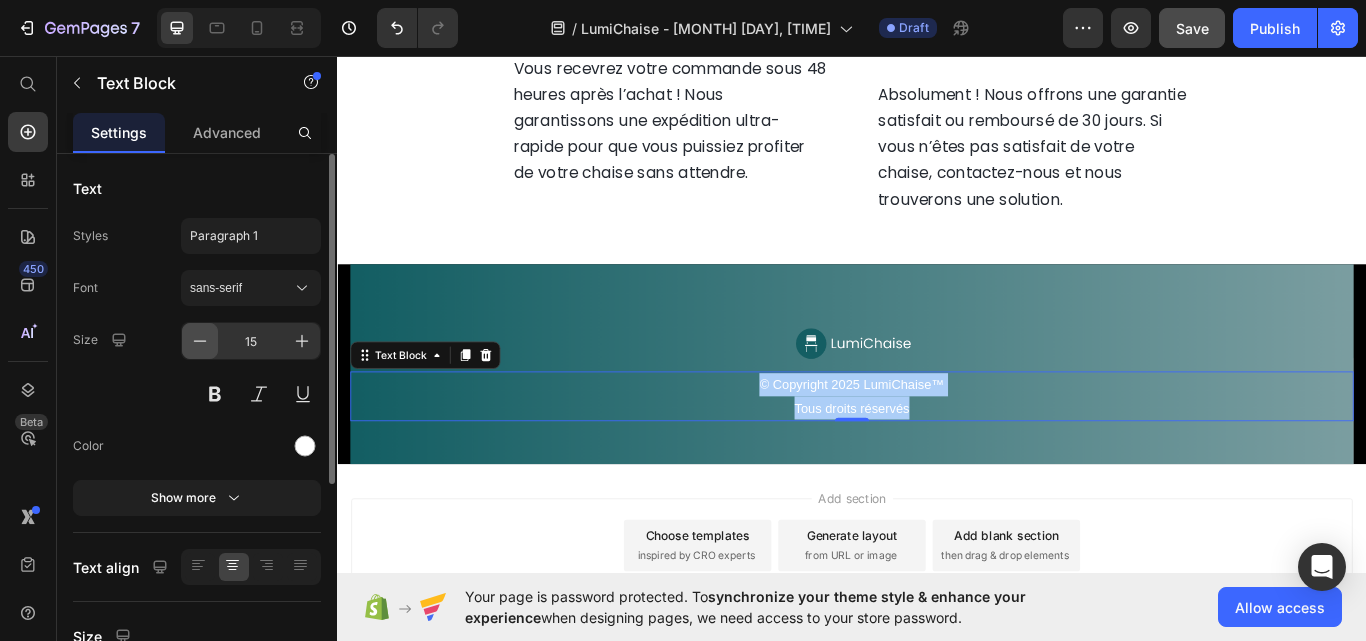 click at bounding box center [200, 341] 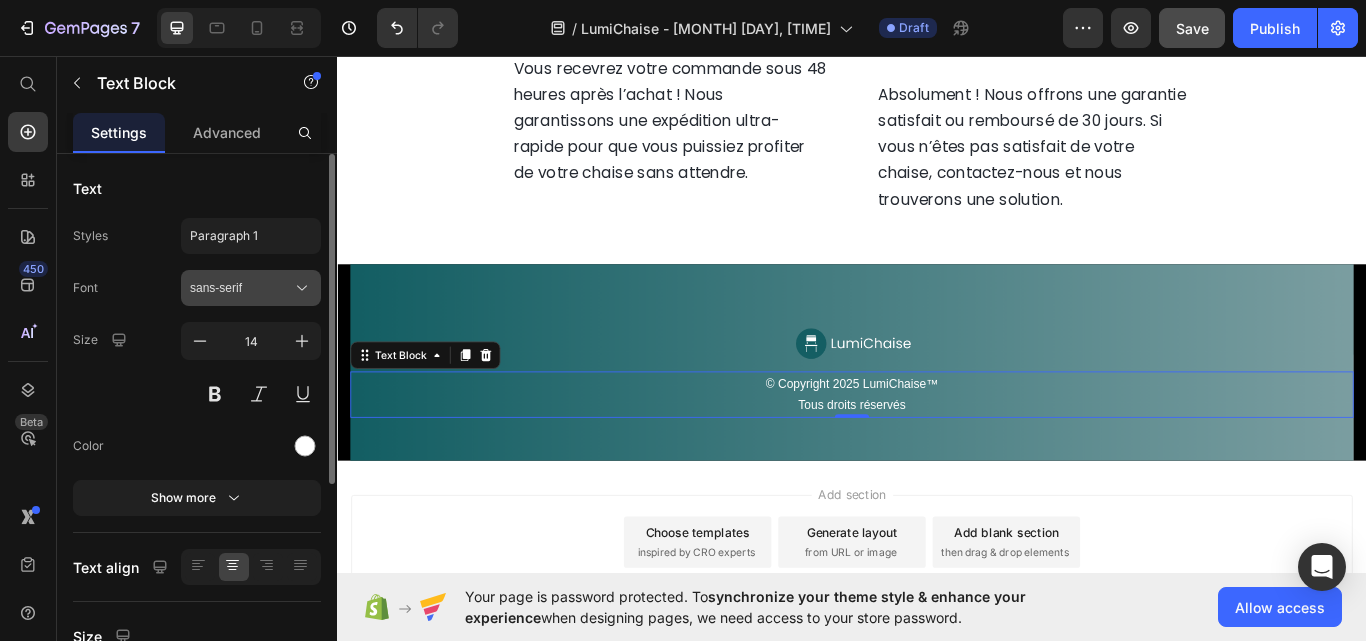 click on "sans-serif" at bounding box center [241, 288] 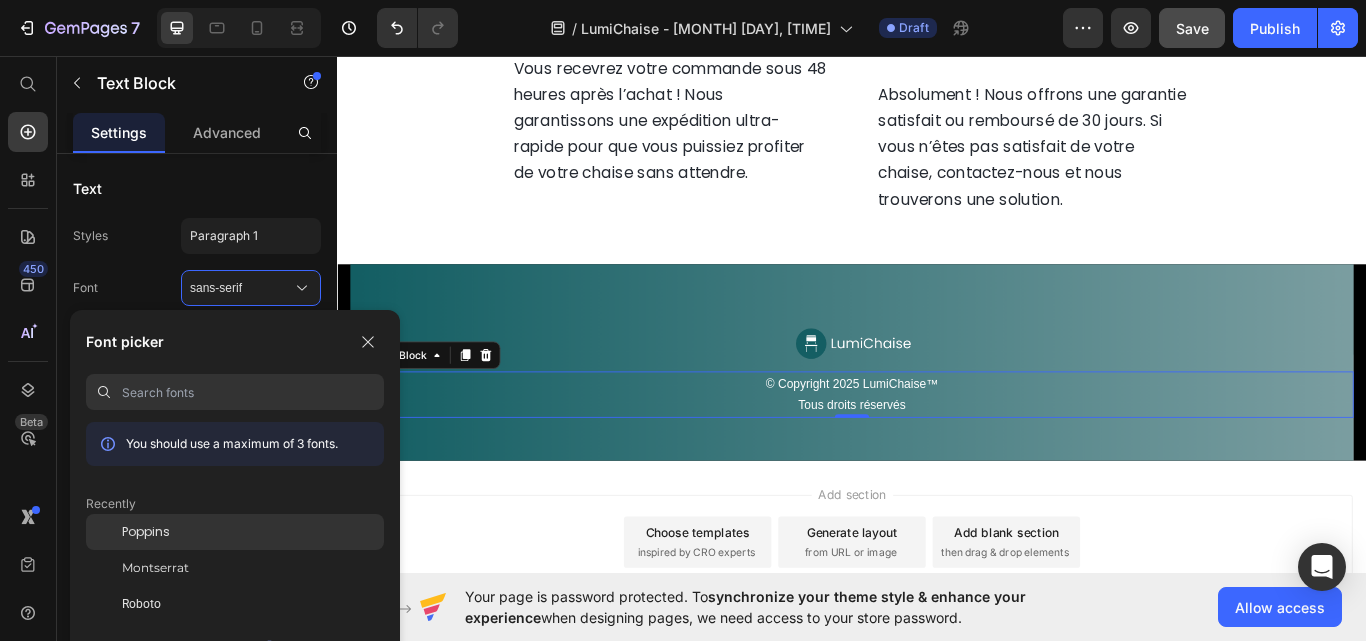 click on "Poppins" 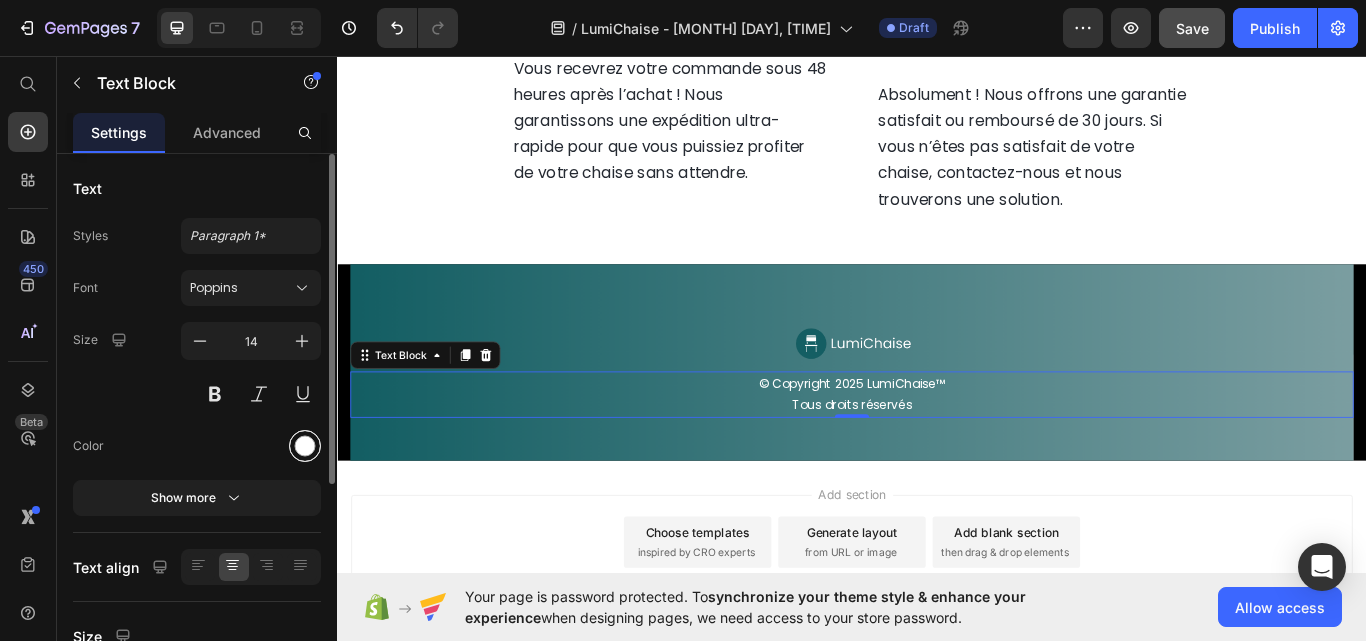 click at bounding box center [305, 446] 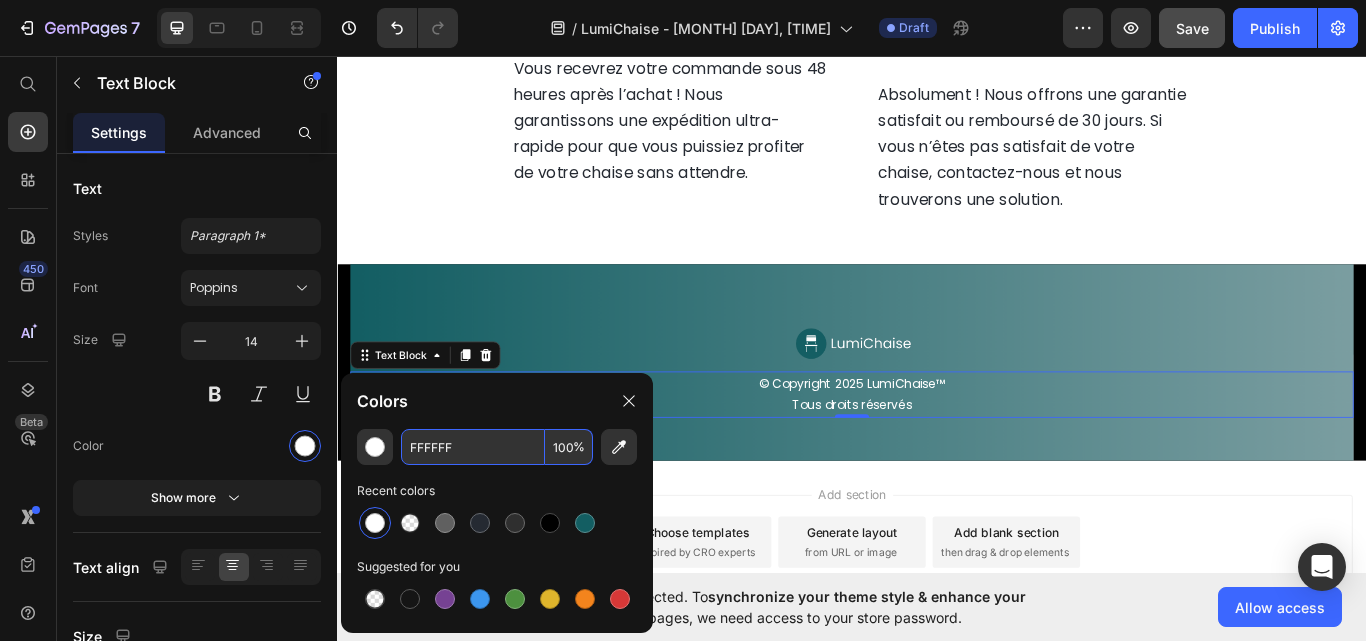 click on "FFFFFF" at bounding box center (473, 447) 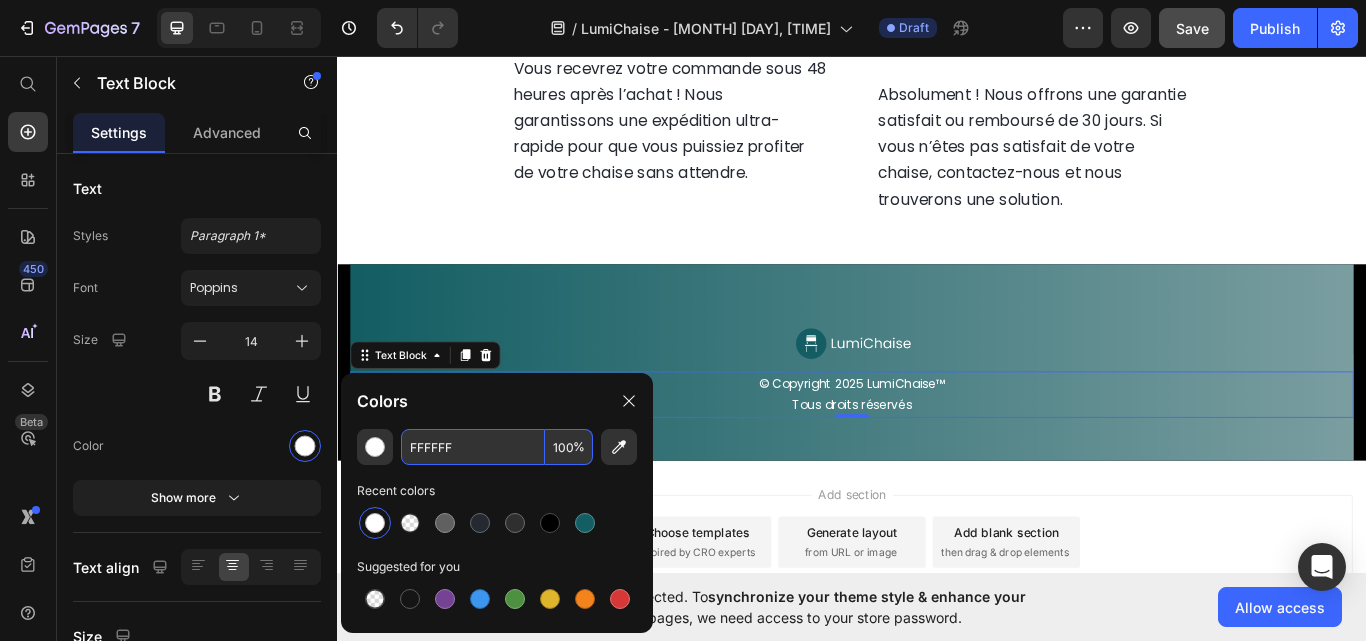 paste on "rgb(255, 255, 255)" 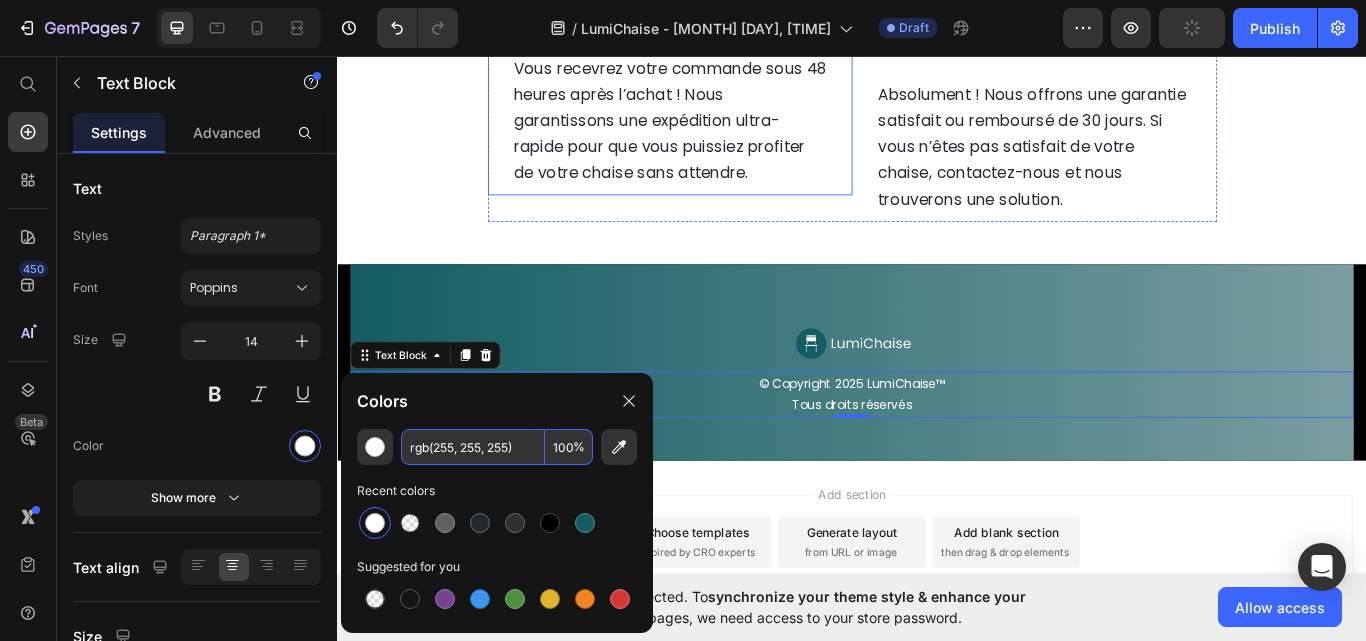 type on "FFFFFF" 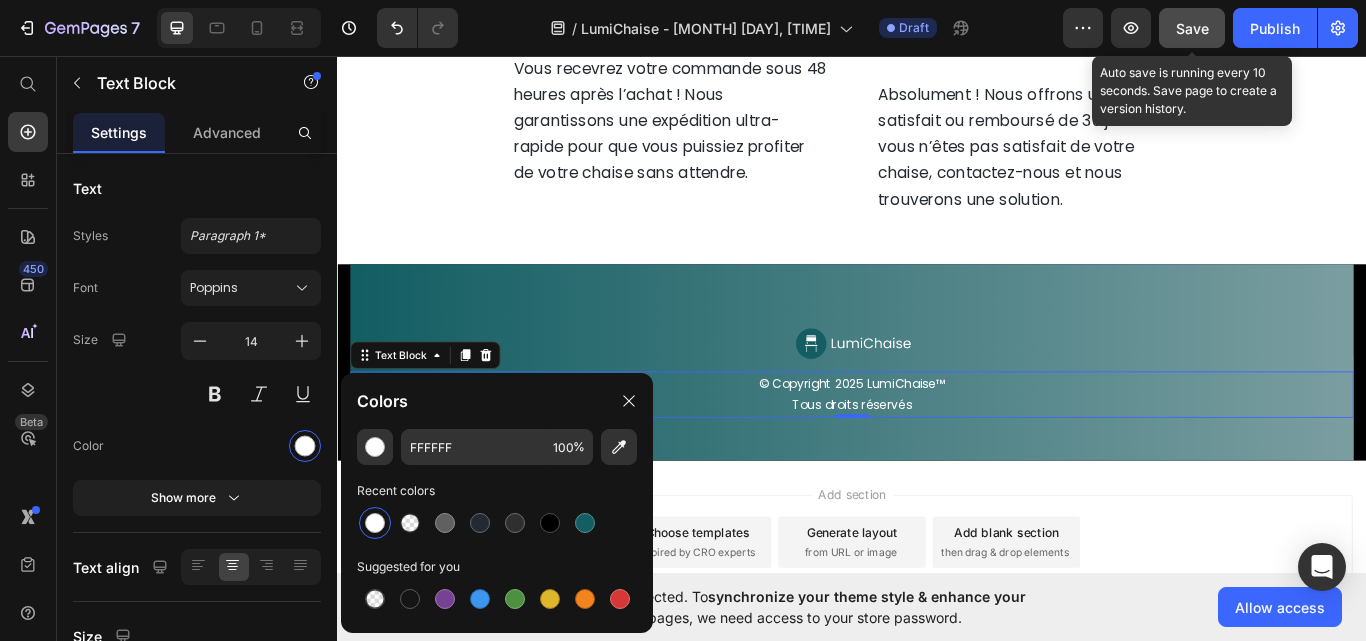 click on "Save" at bounding box center (1192, 28) 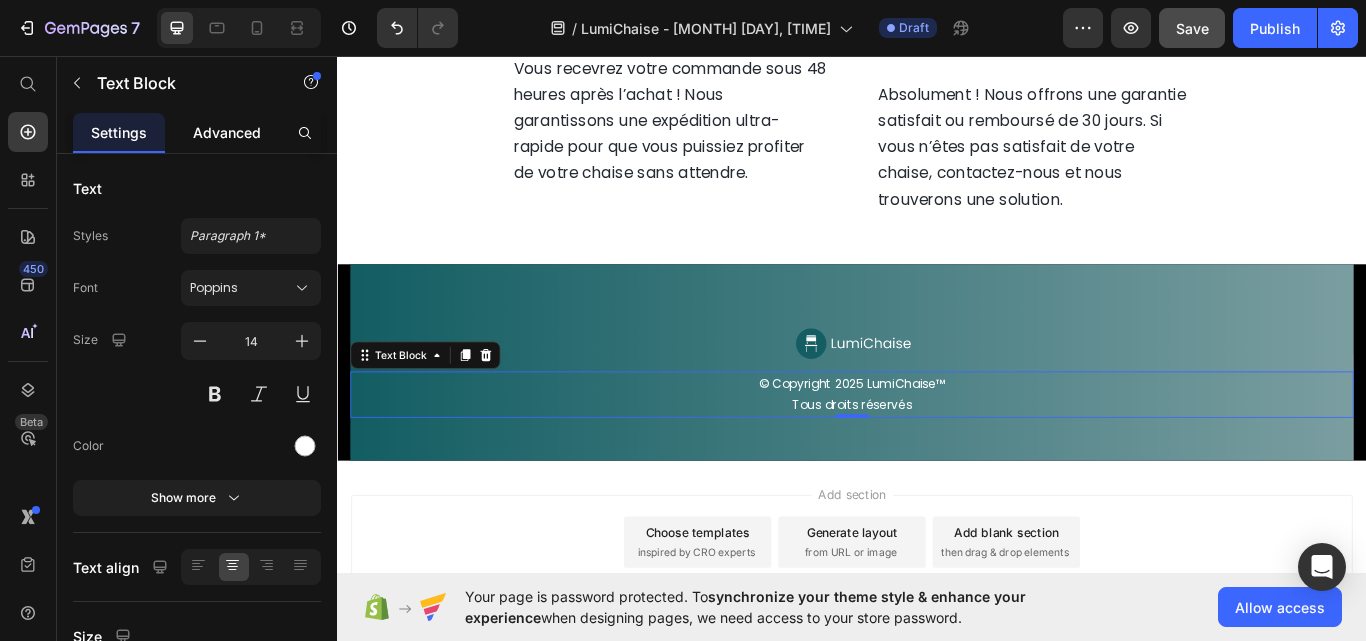 click on "Advanced" at bounding box center (227, 132) 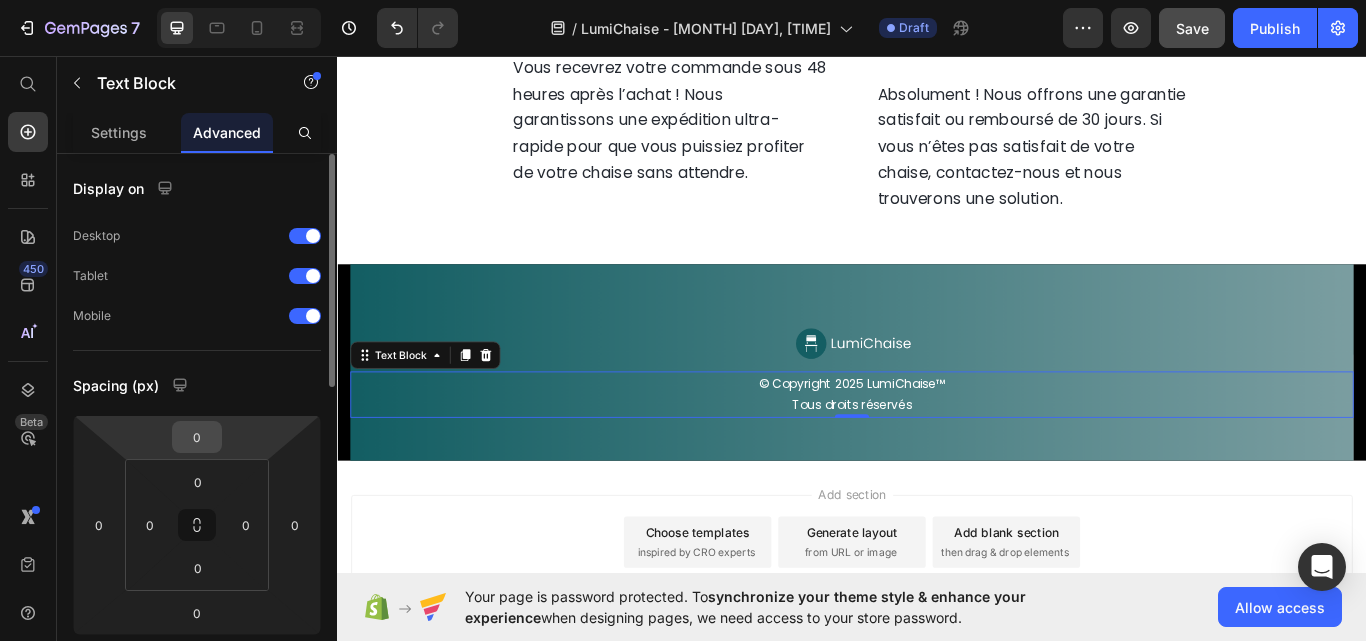 click on "0" at bounding box center (197, 437) 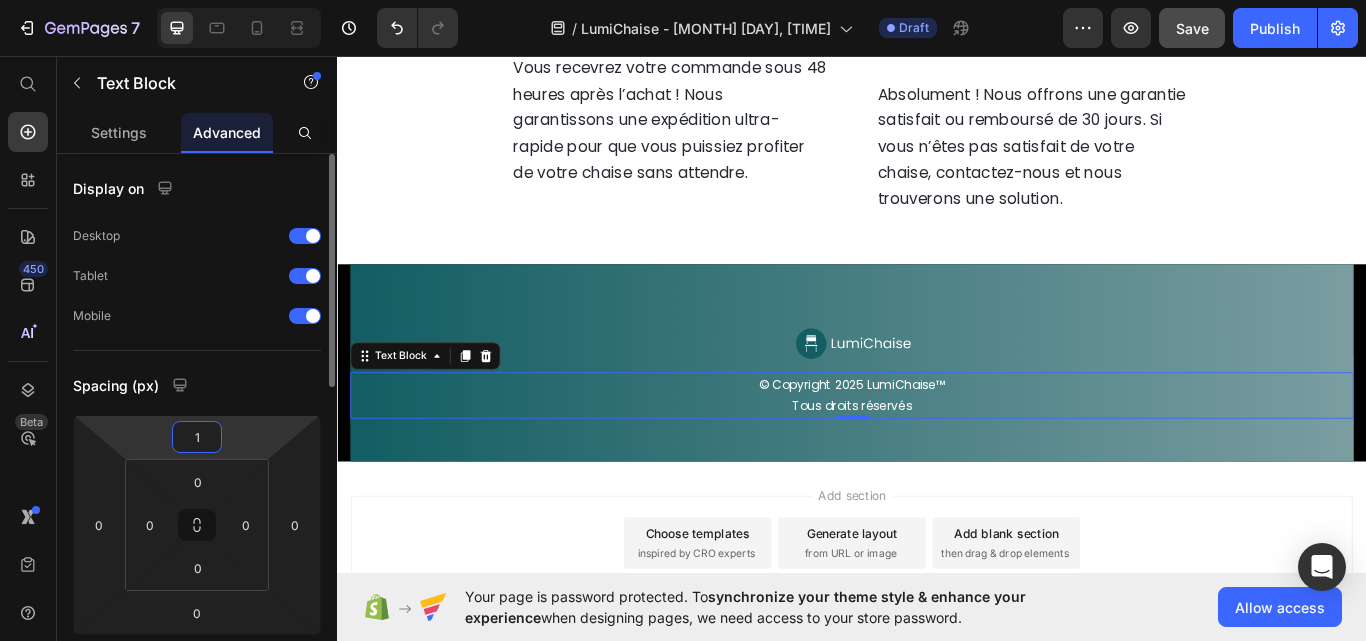 type on "10" 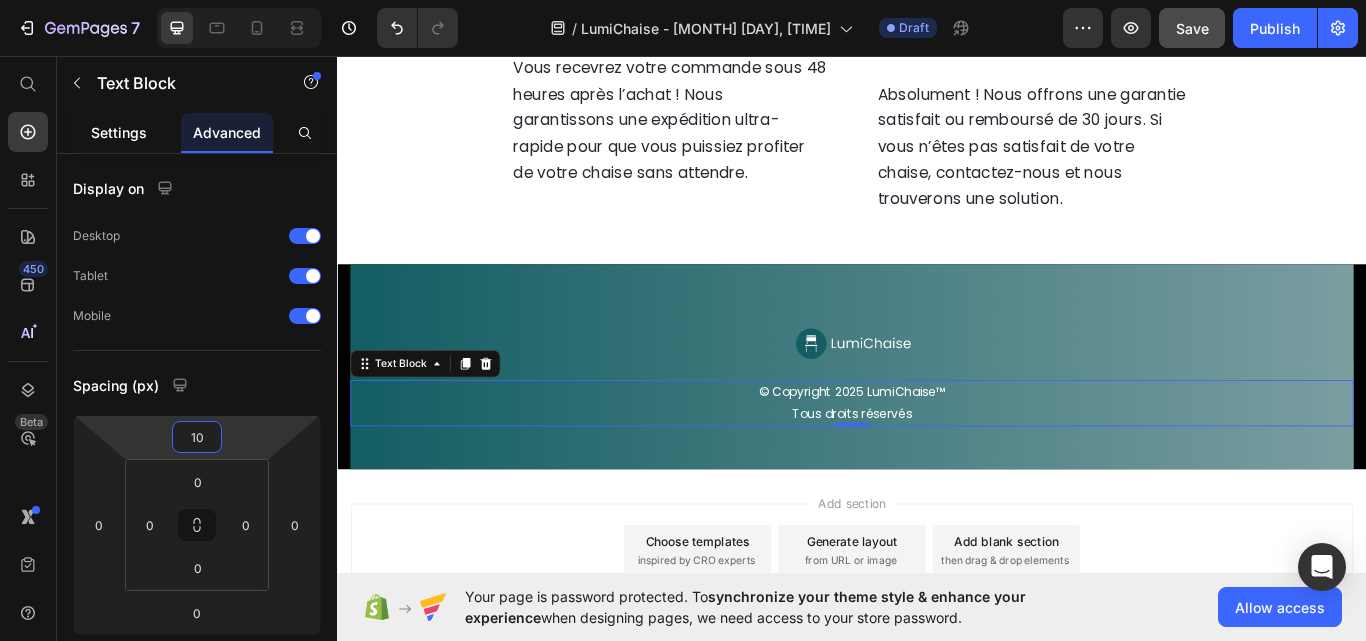 click on "Settings" at bounding box center [119, 132] 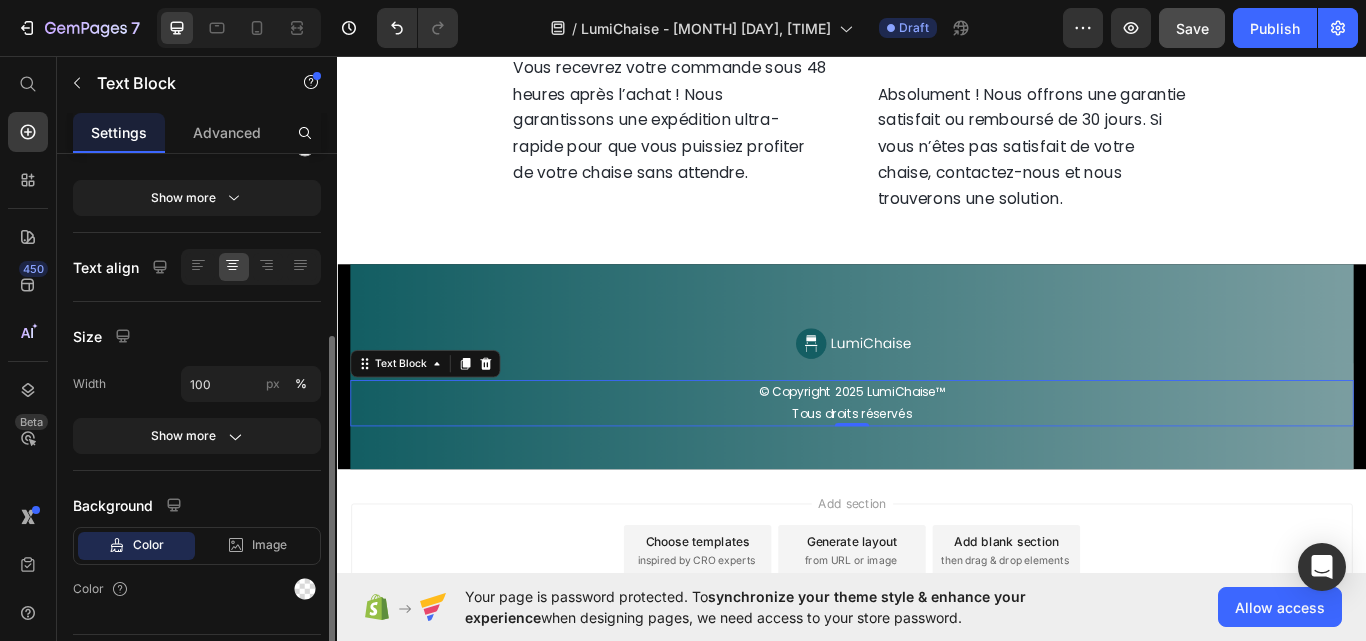 scroll, scrollTop: 351, scrollLeft: 0, axis: vertical 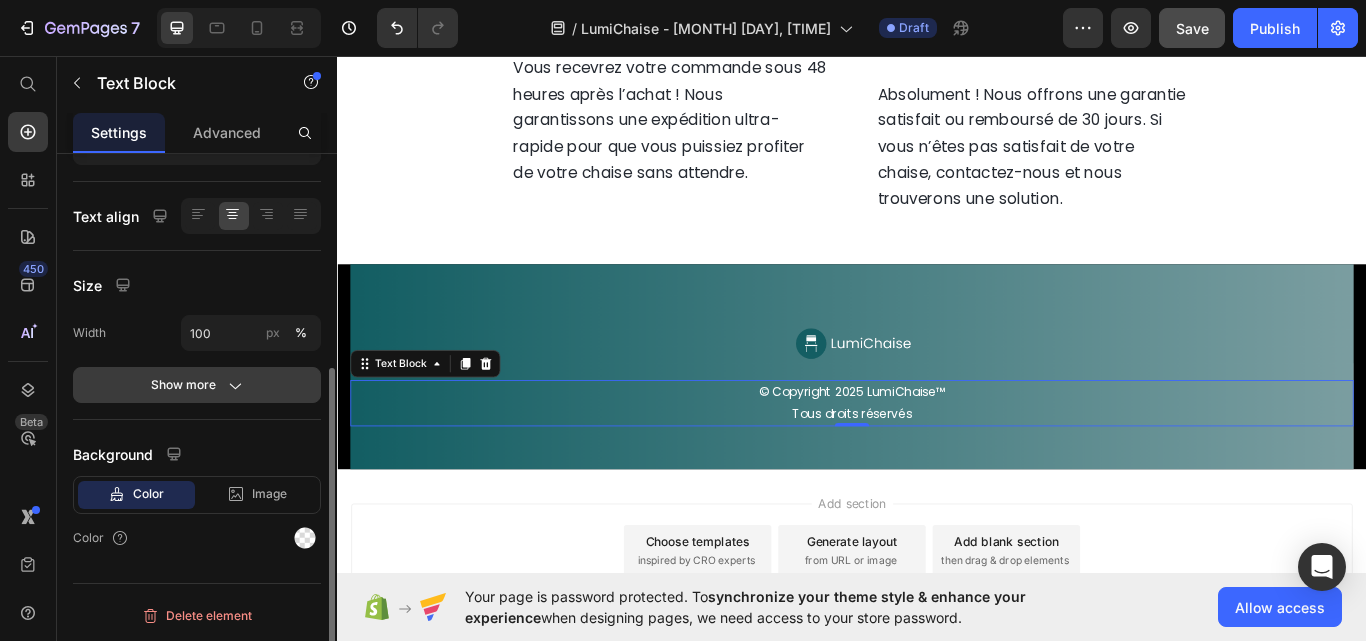 click on "Show more" 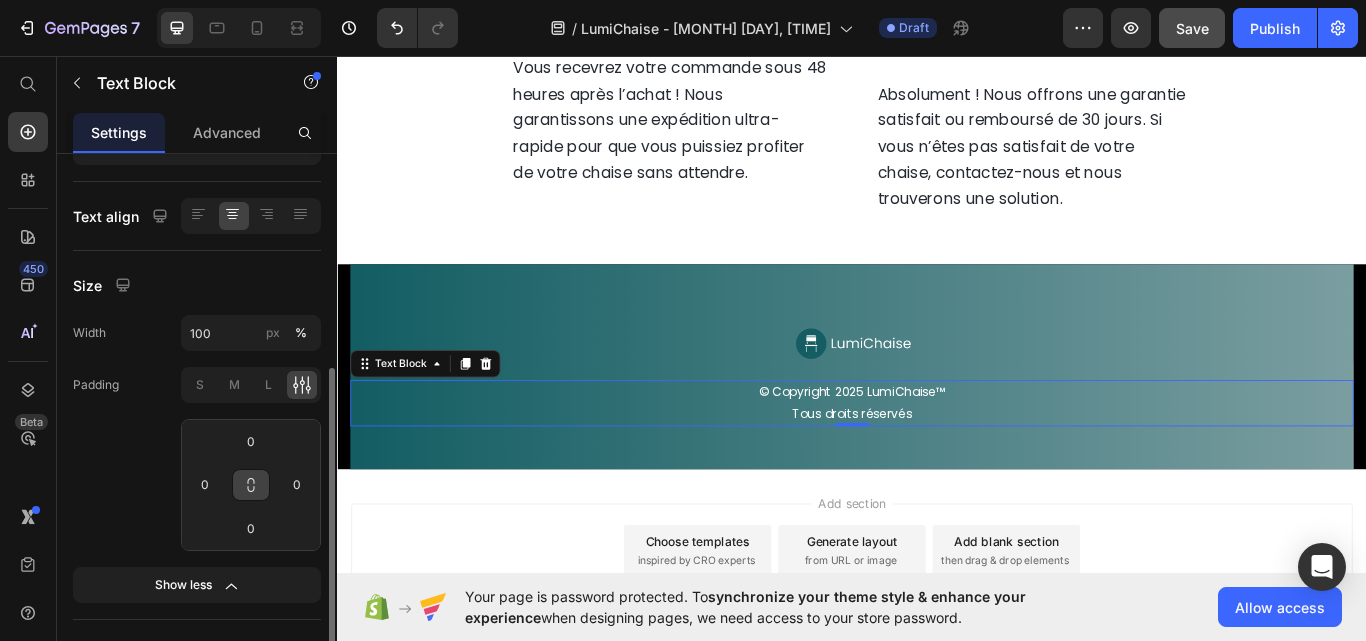 click 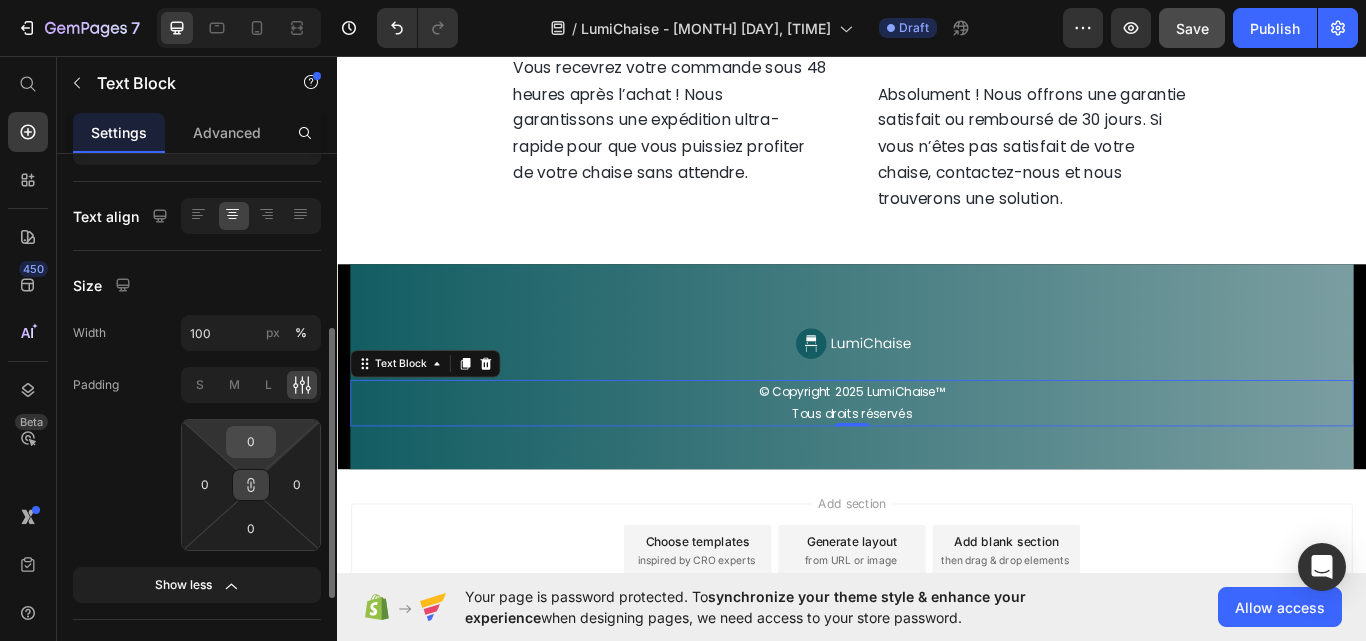 click on "0" at bounding box center (251, 442) 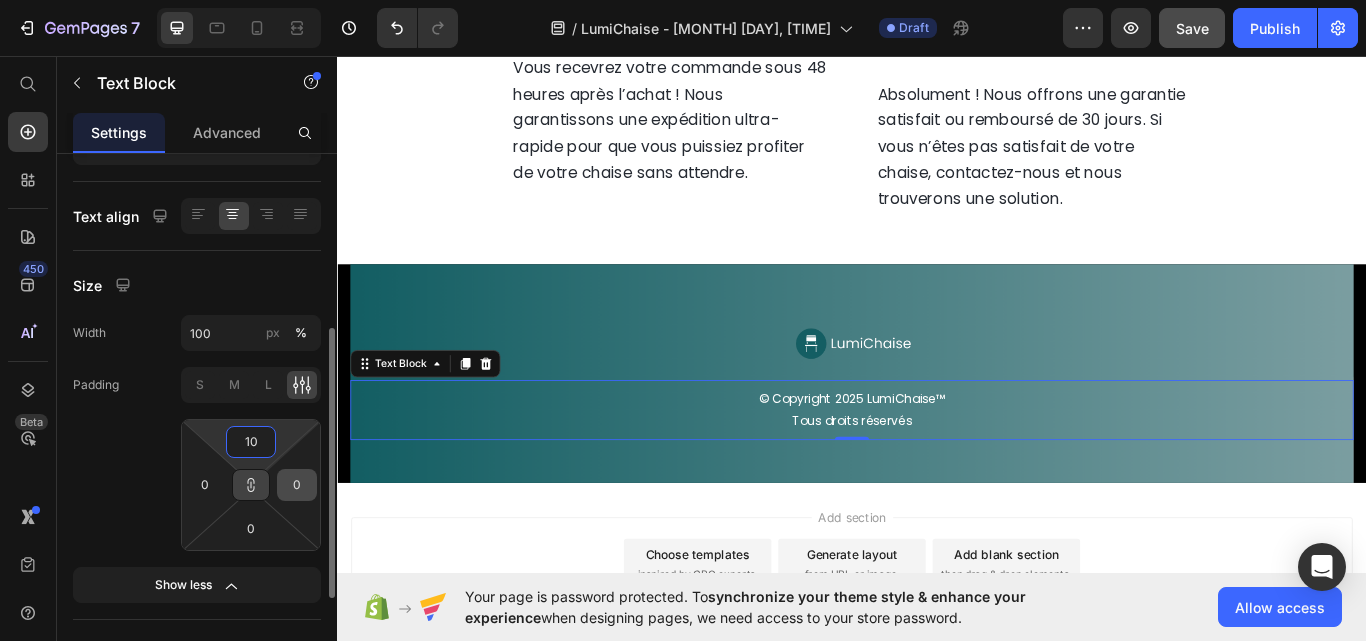 type on "10" 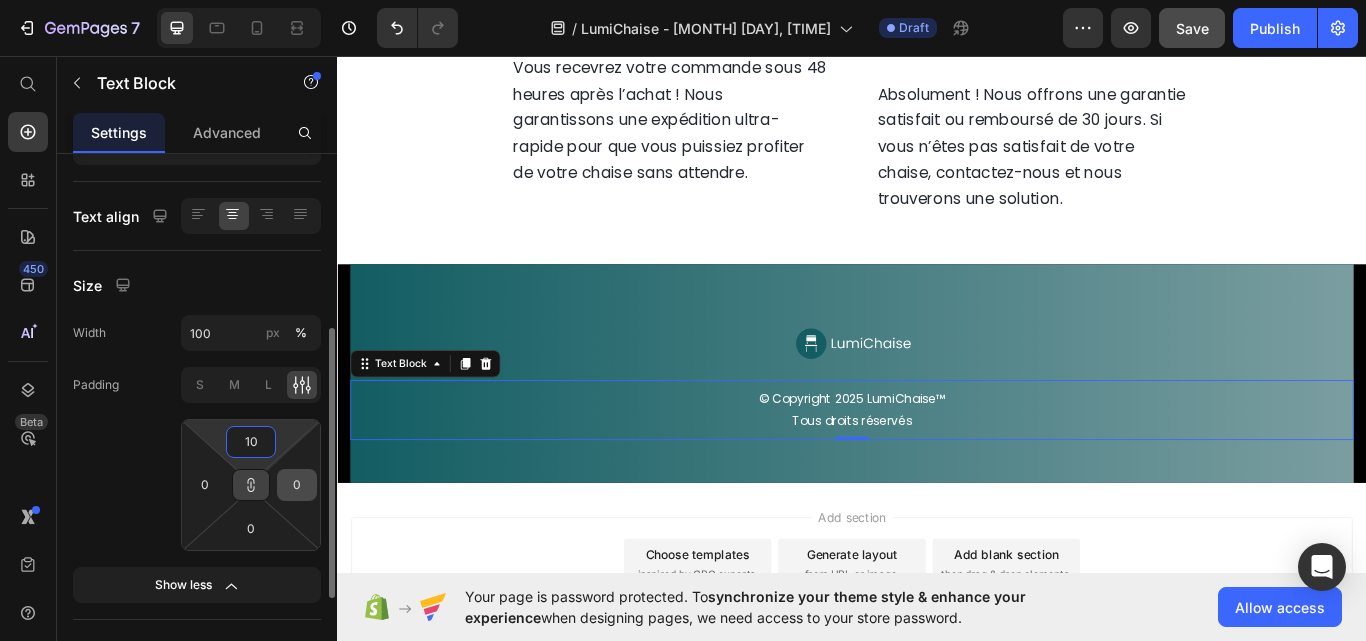 click on "0" at bounding box center [297, 485] 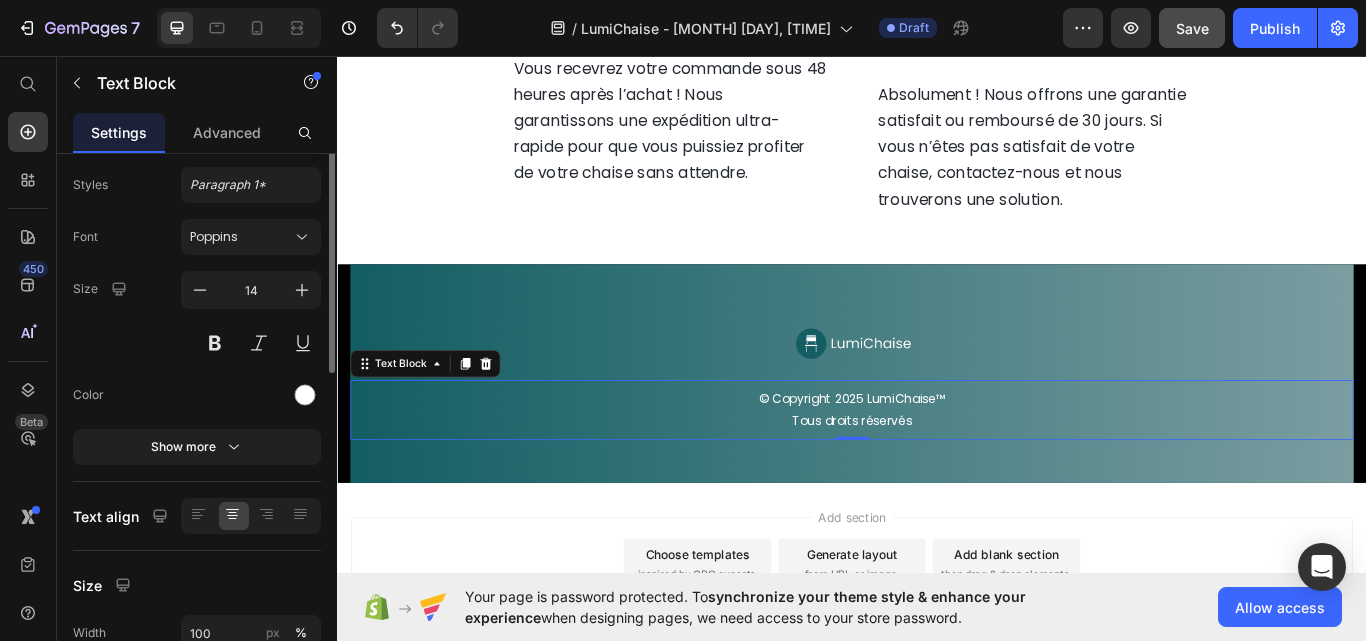 scroll, scrollTop: 0, scrollLeft: 0, axis: both 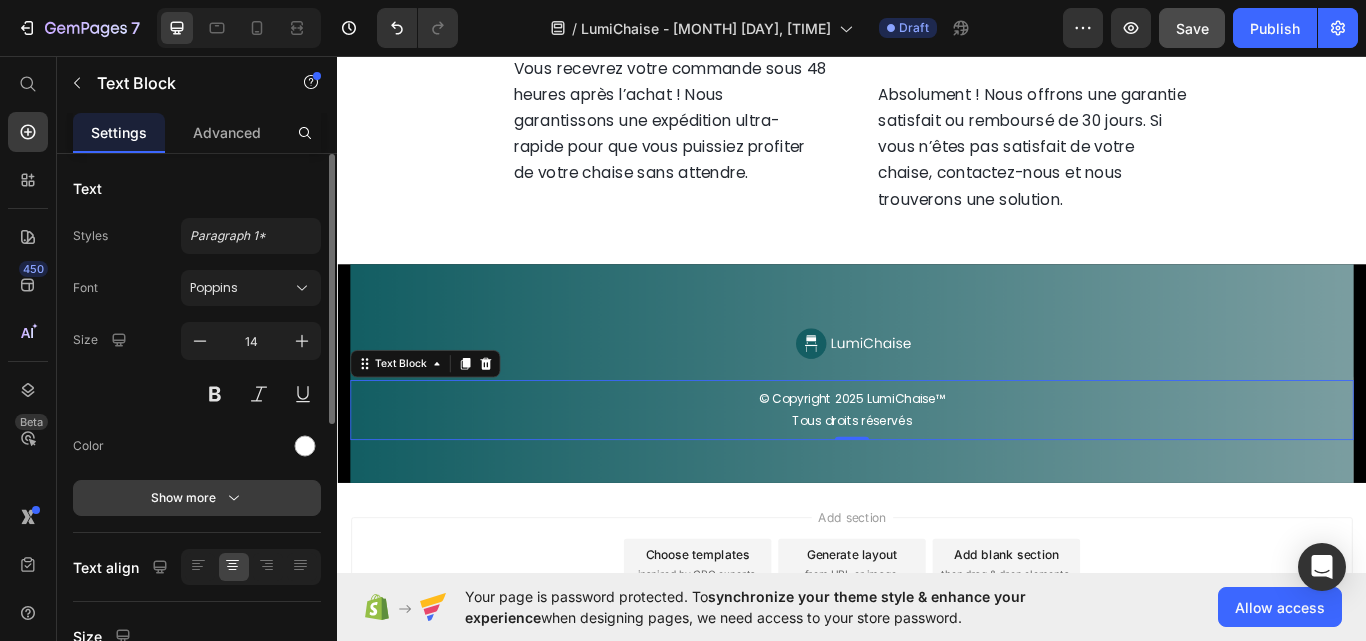 click on "Show more" at bounding box center (197, 498) 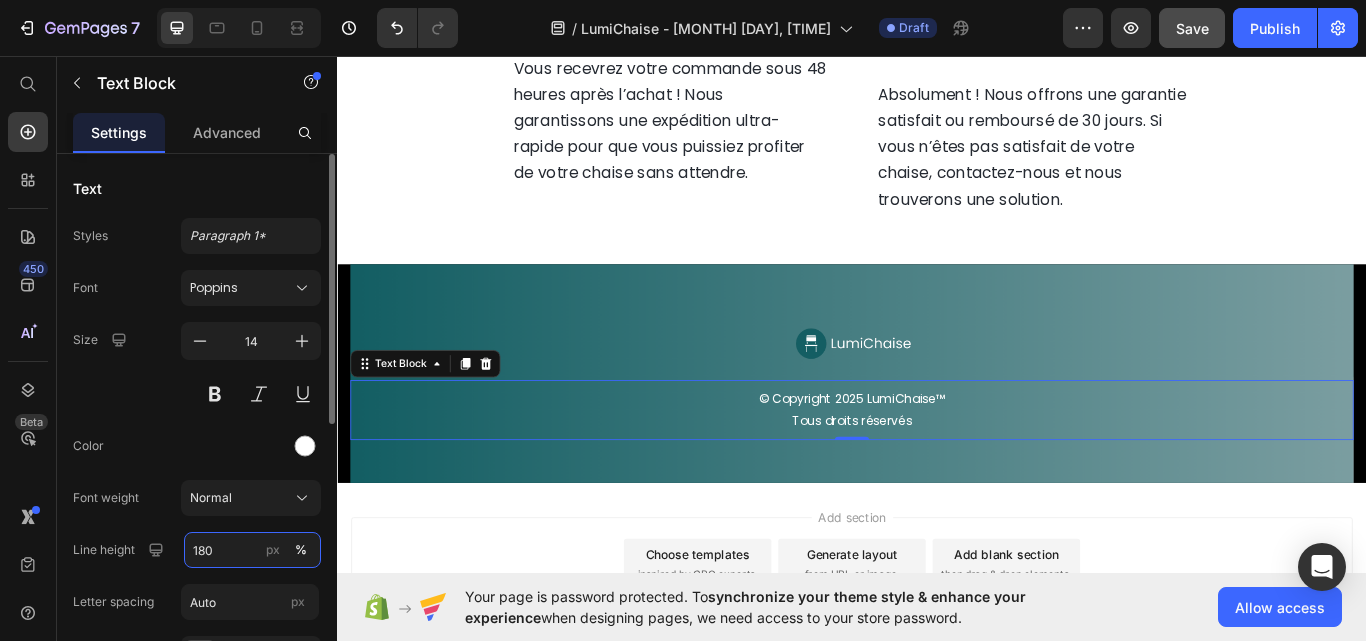 click on "180" at bounding box center [252, 550] 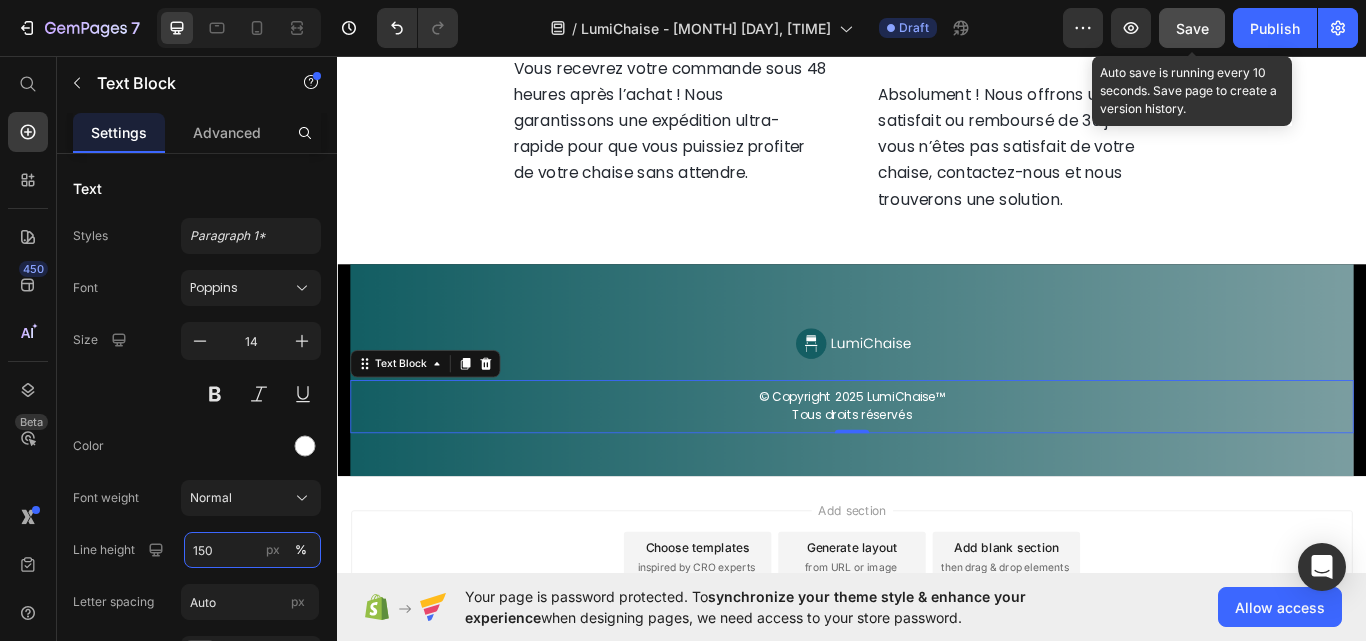 type on "150" 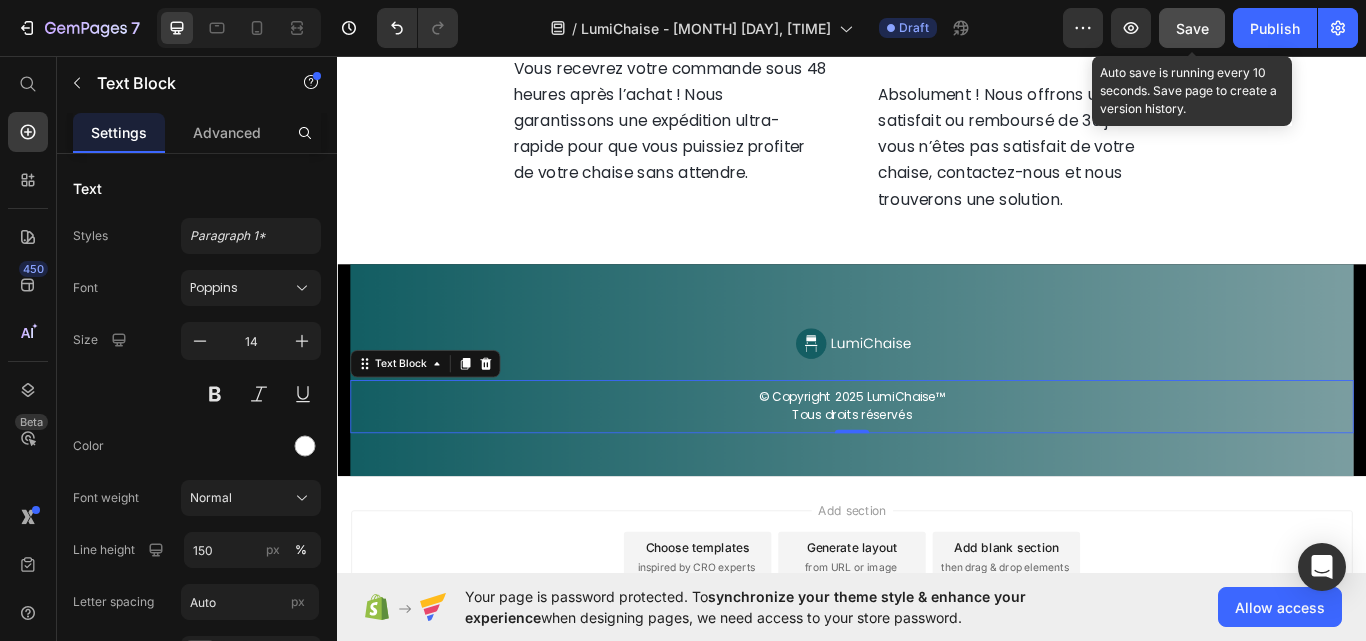click on "Save" at bounding box center [1192, 28] 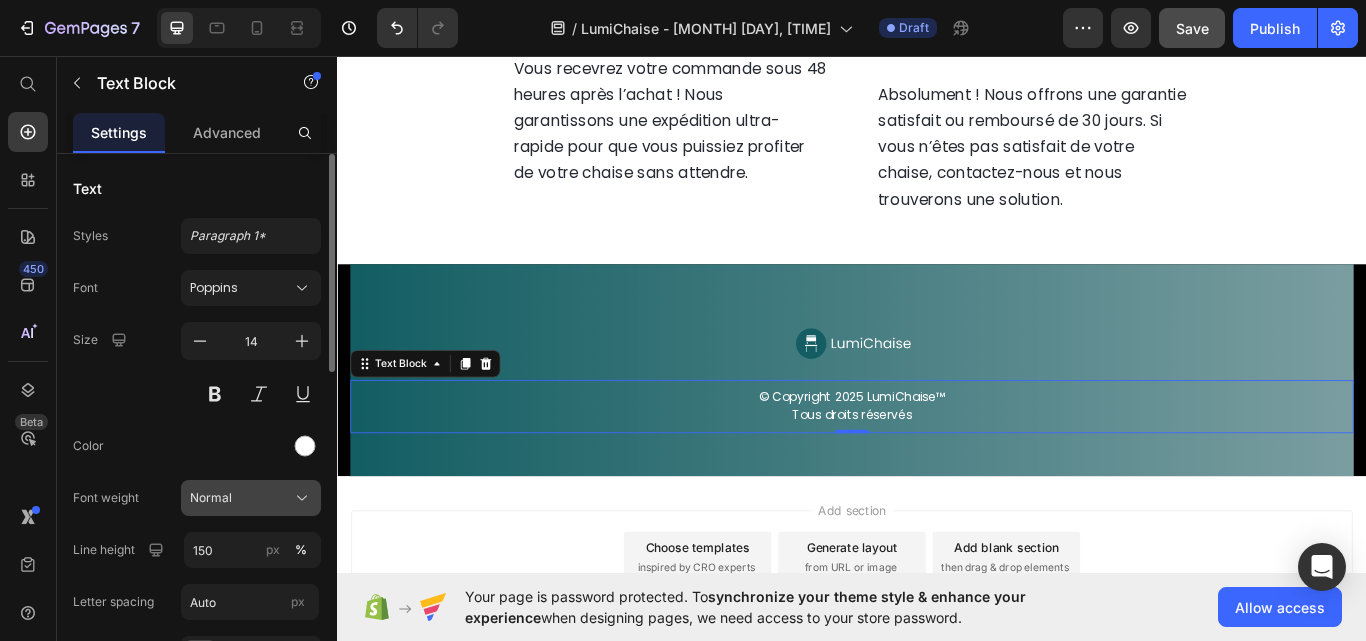 scroll, scrollTop: 200, scrollLeft: 0, axis: vertical 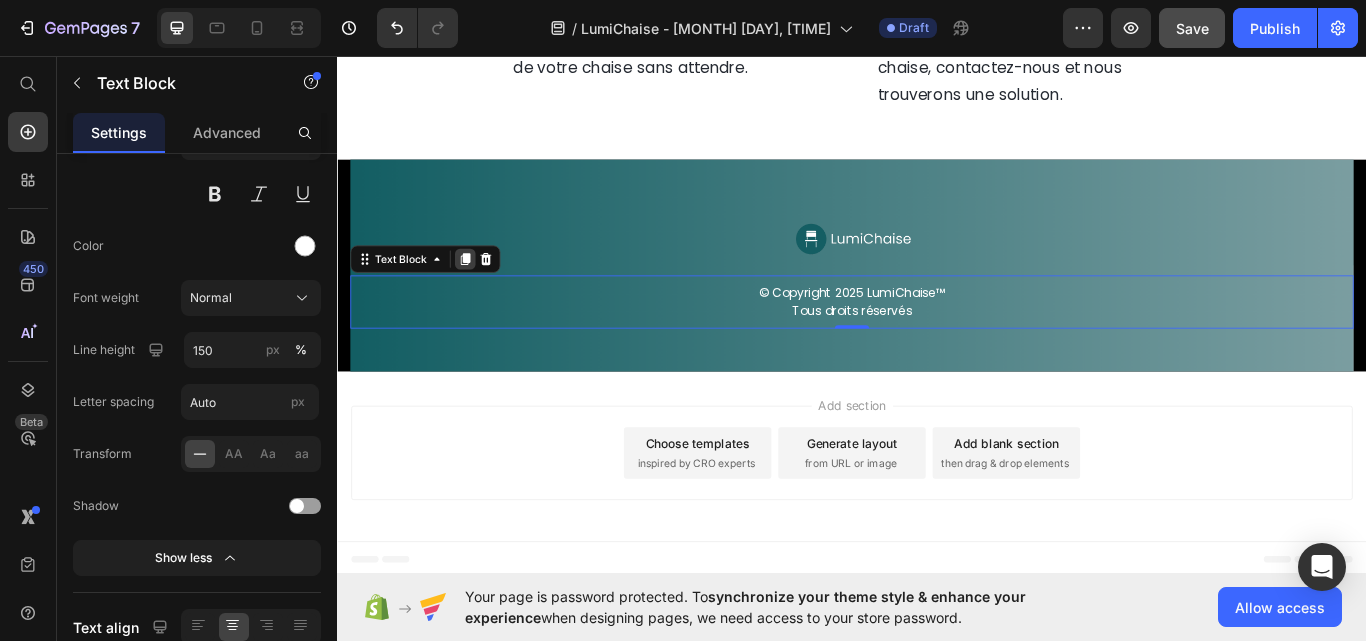 click 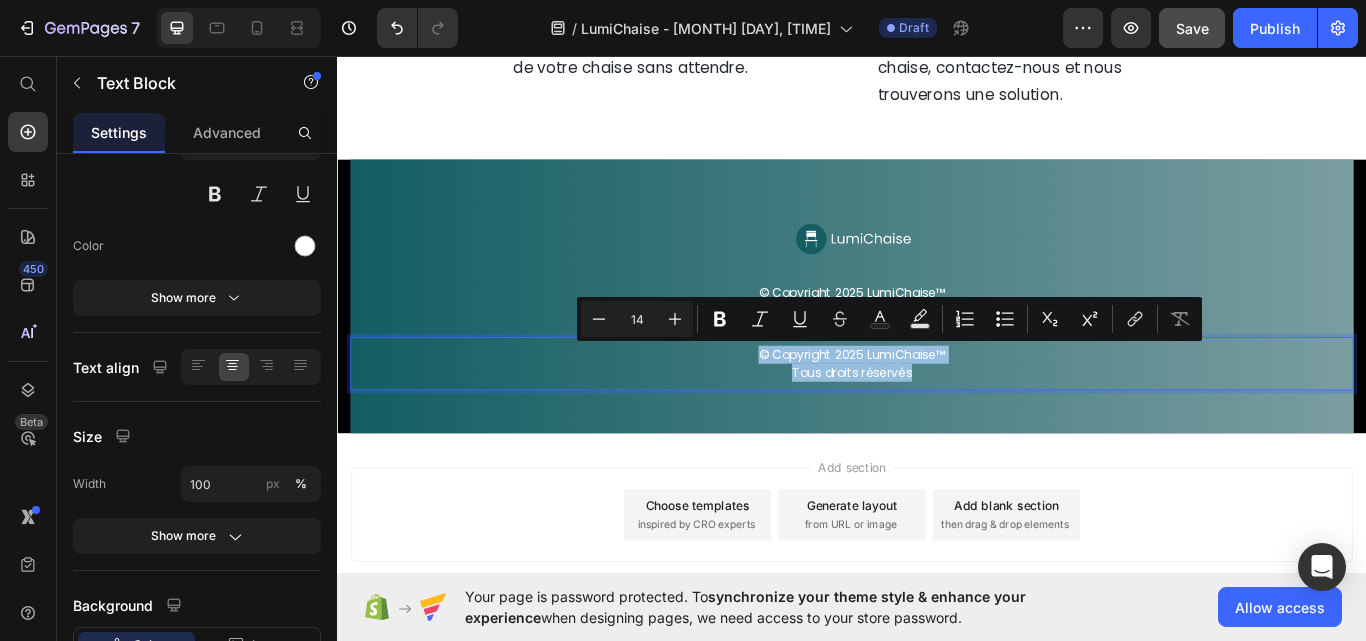 drag, startPoint x: 1019, startPoint y: 427, endPoint x: 819, endPoint y: 409, distance: 200.80836 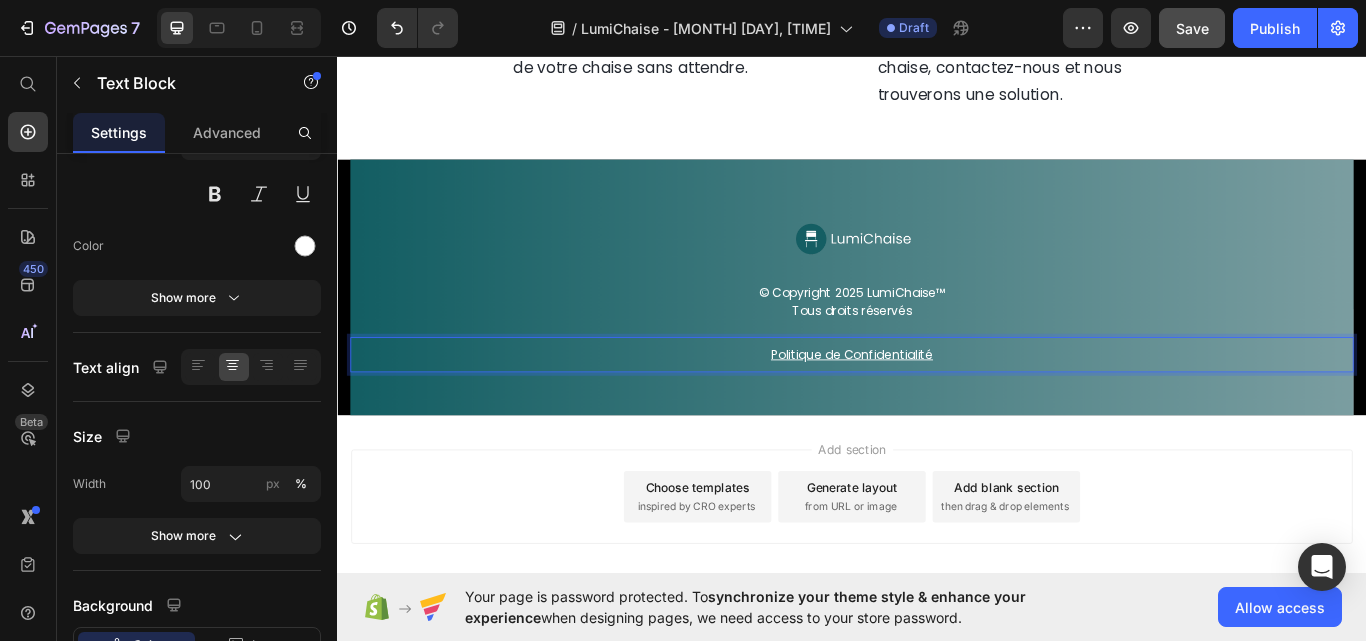 click on "Politique de Confidentialité" at bounding box center (937, 405) 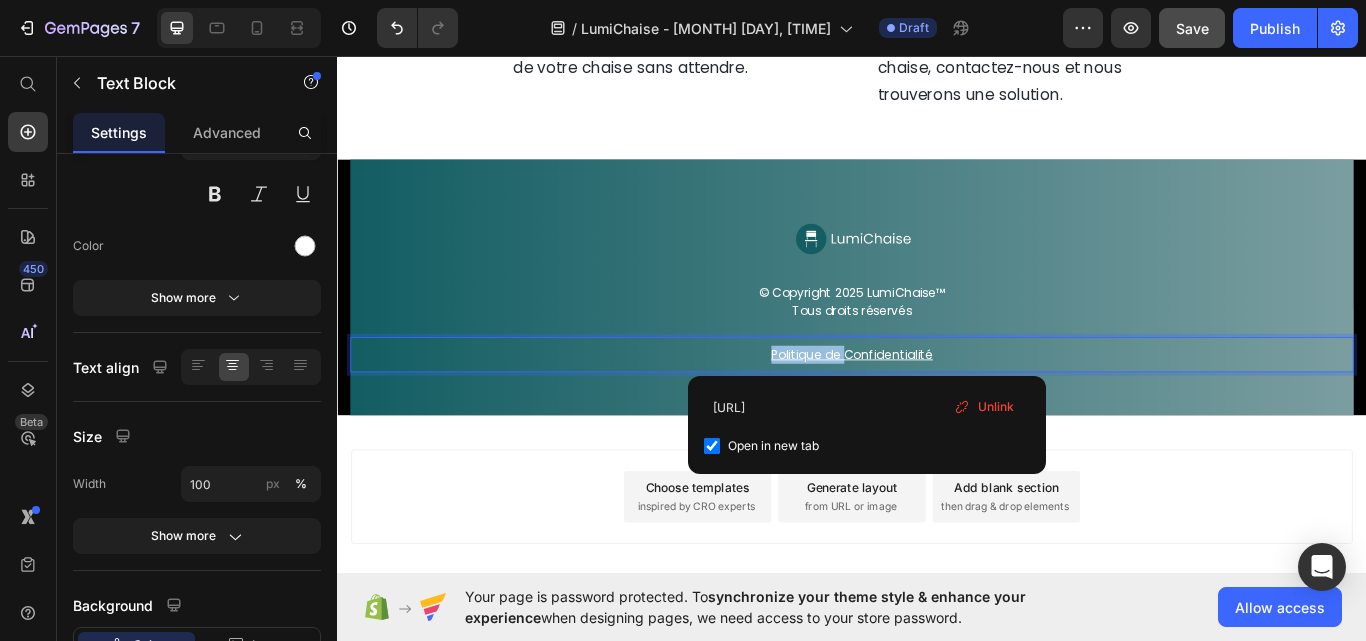 click on "Politique de Confidentialité" at bounding box center (937, 405) 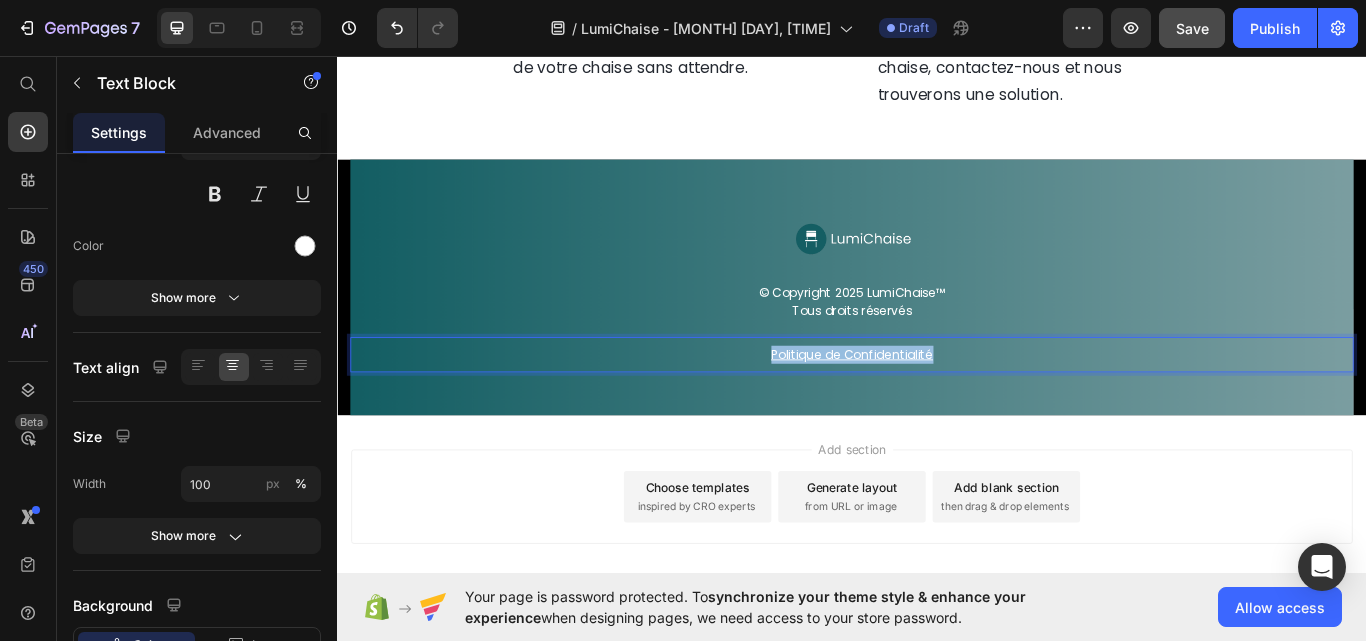 click on "Politique de Confidentialité" at bounding box center (937, 405) 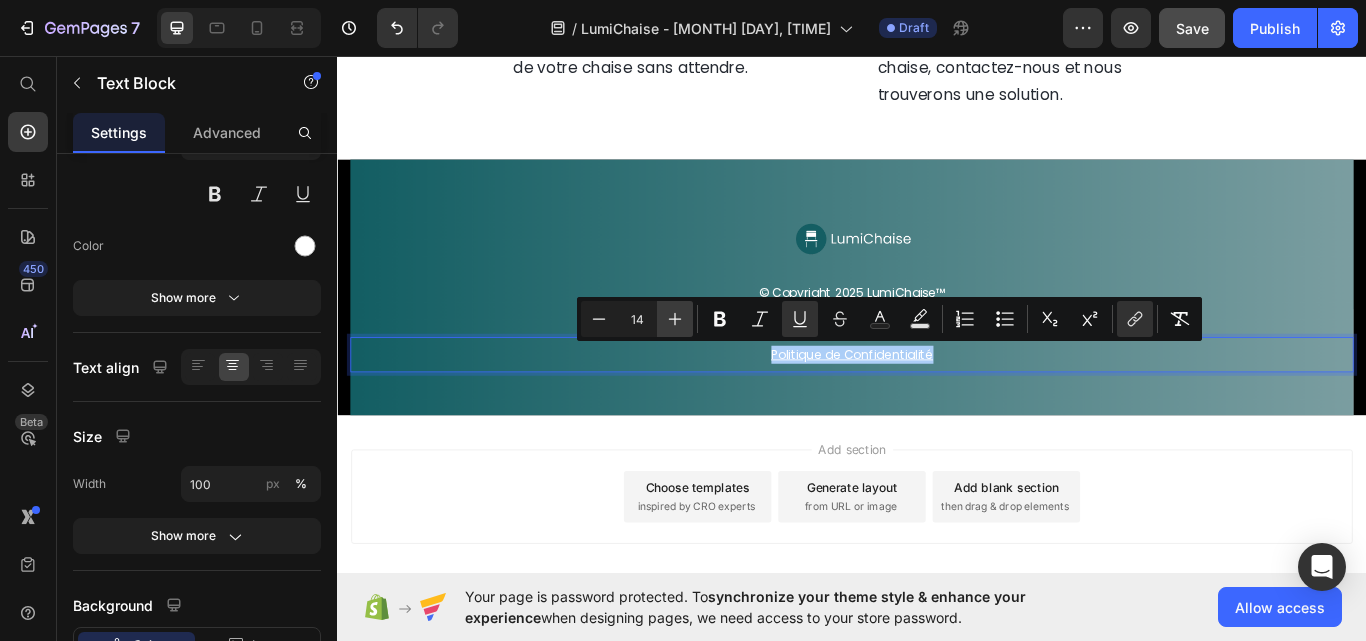 click on "Plus" at bounding box center (675, 319) 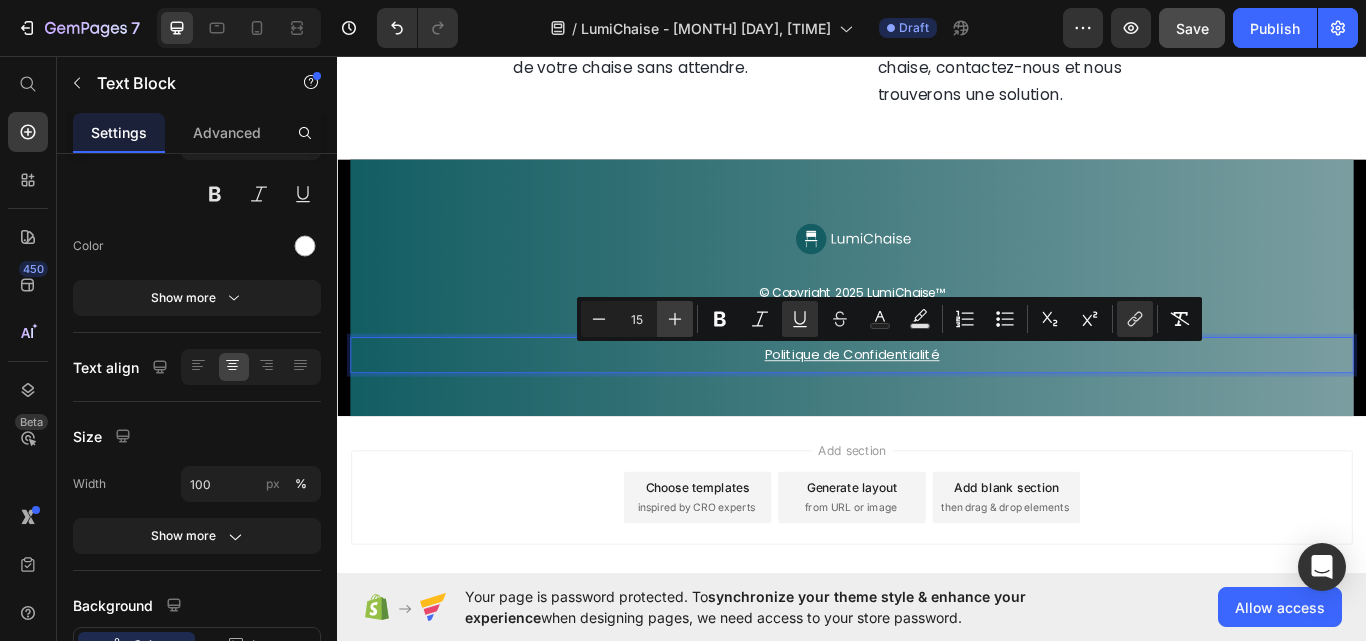 click on "Plus" at bounding box center [675, 319] 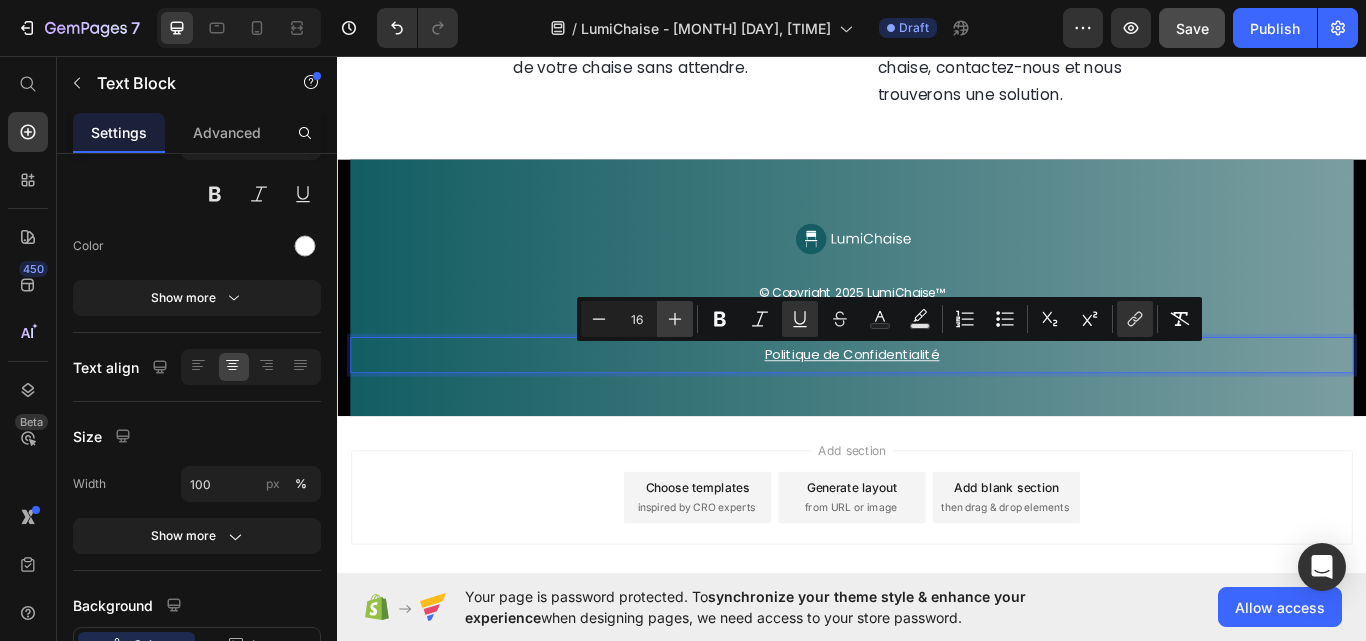 click on "Plus" at bounding box center (675, 319) 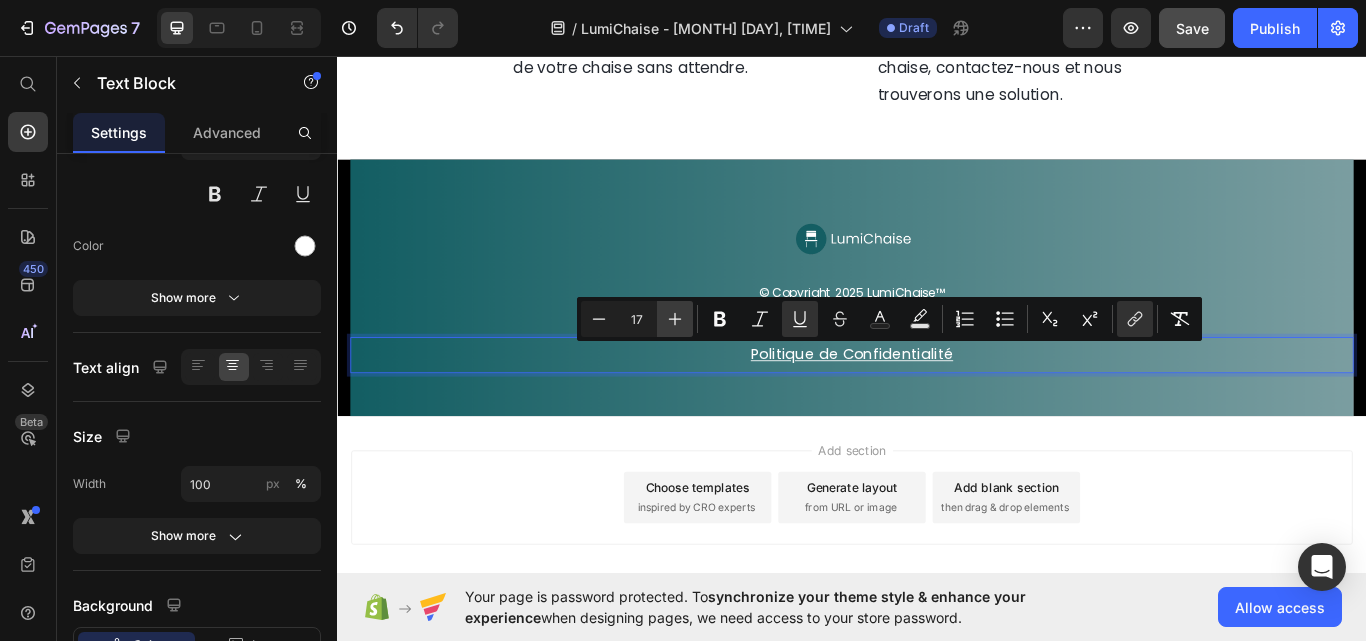 click 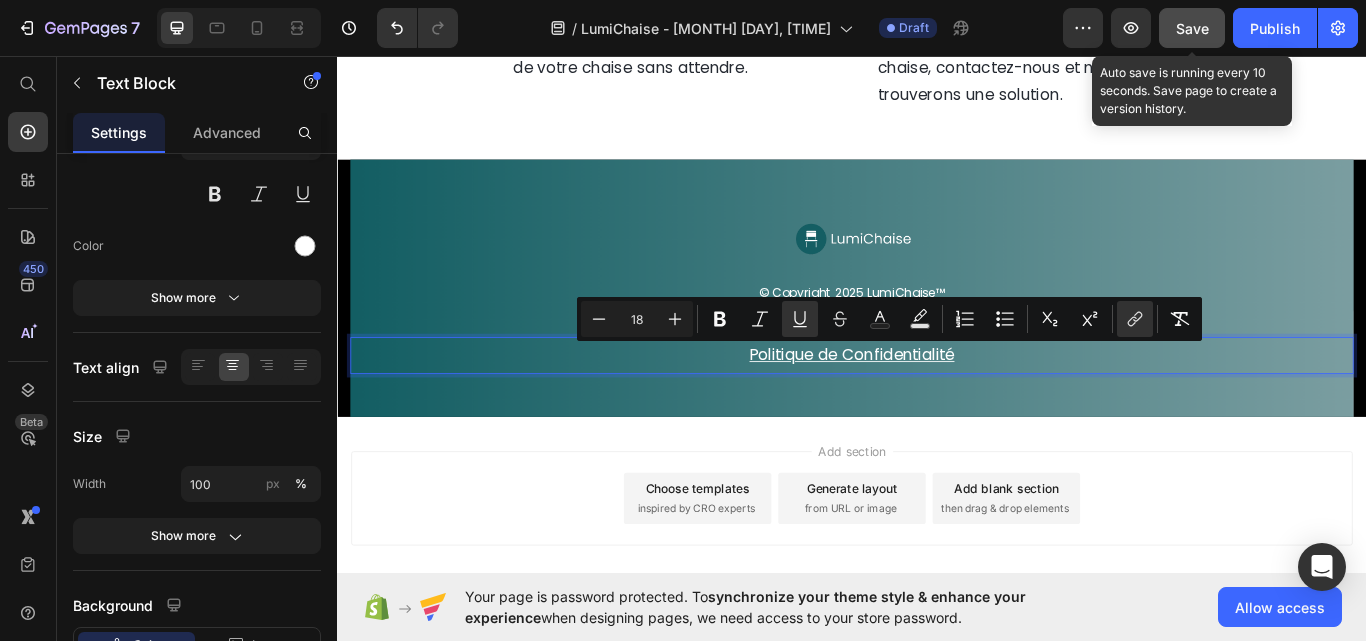 click on "Save" at bounding box center (1192, 28) 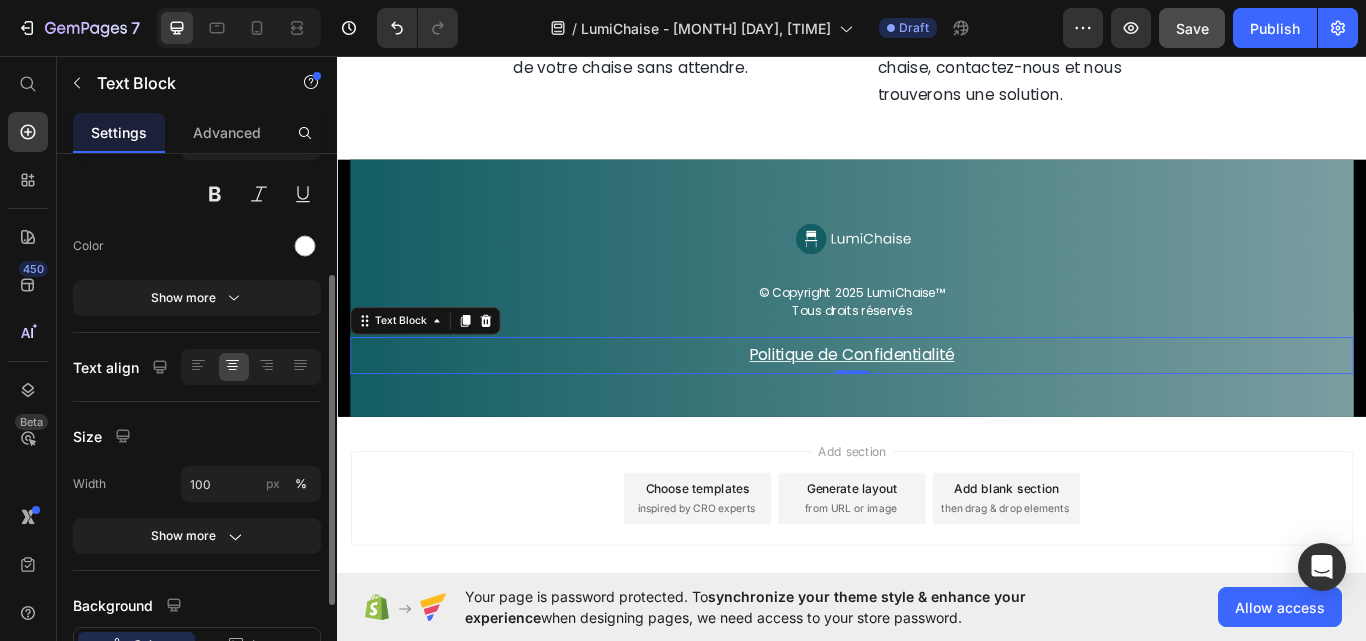 scroll, scrollTop: 0, scrollLeft: 0, axis: both 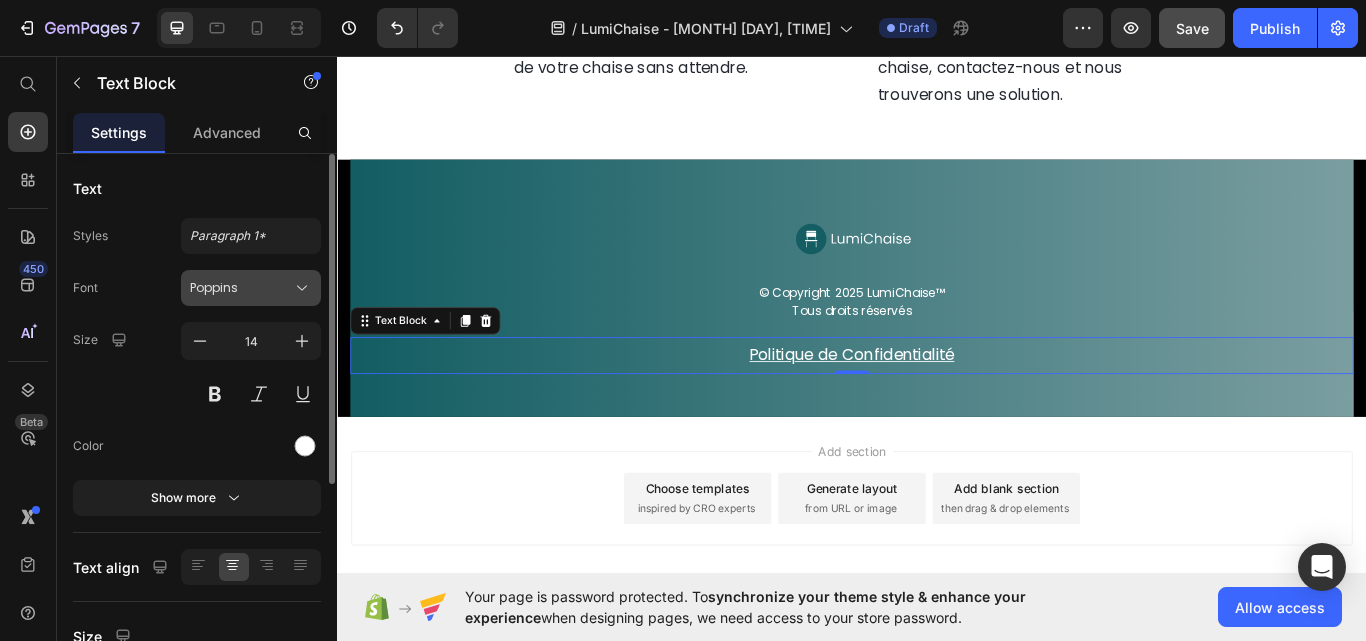 click on "Poppins" at bounding box center [251, 288] 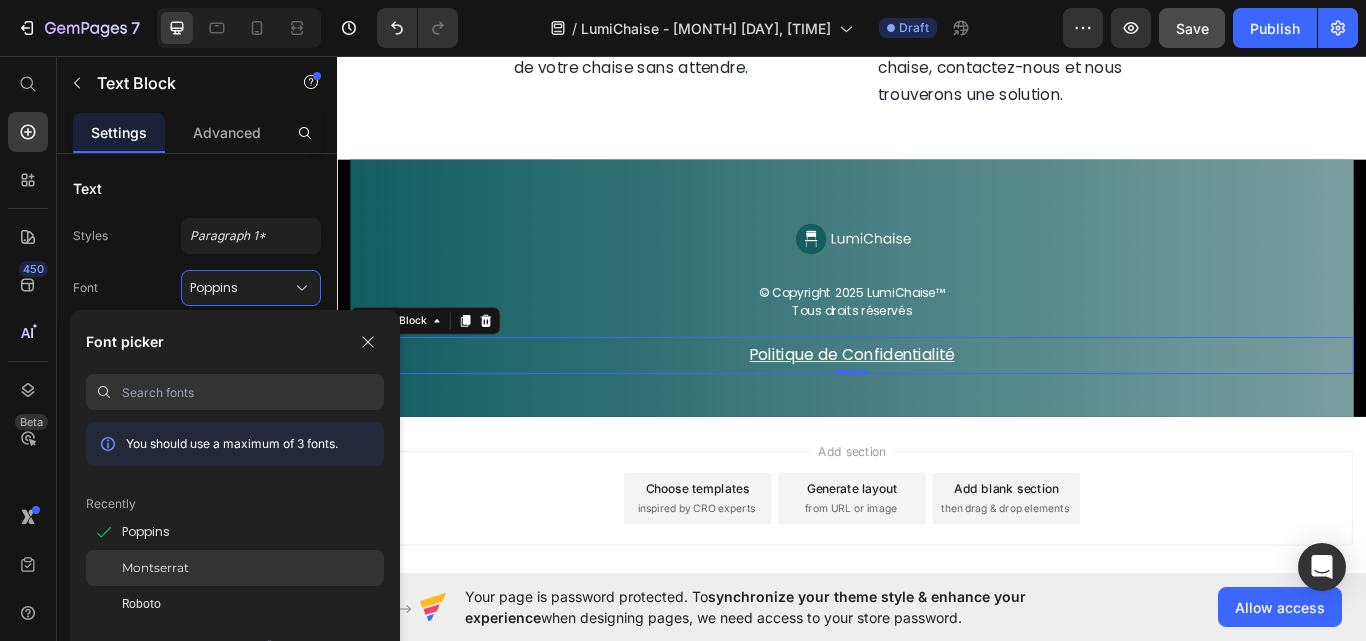 click on "Montserrat" 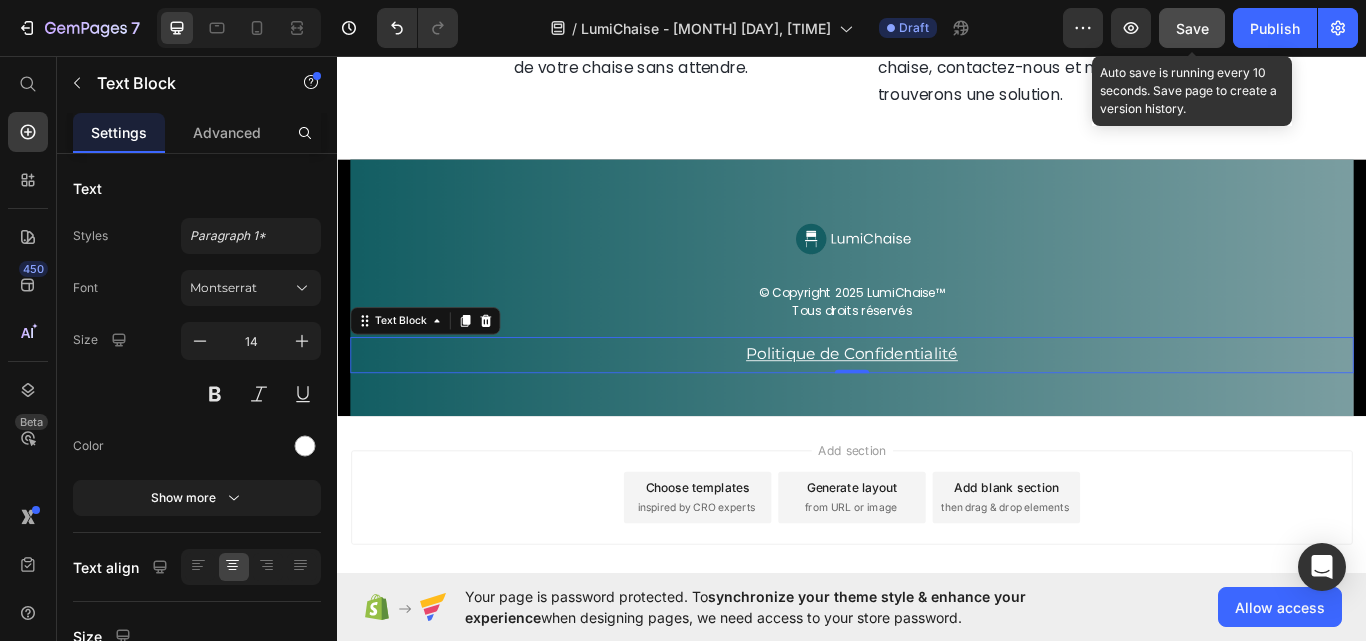 click on "Save" at bounding box center [1192, 28] 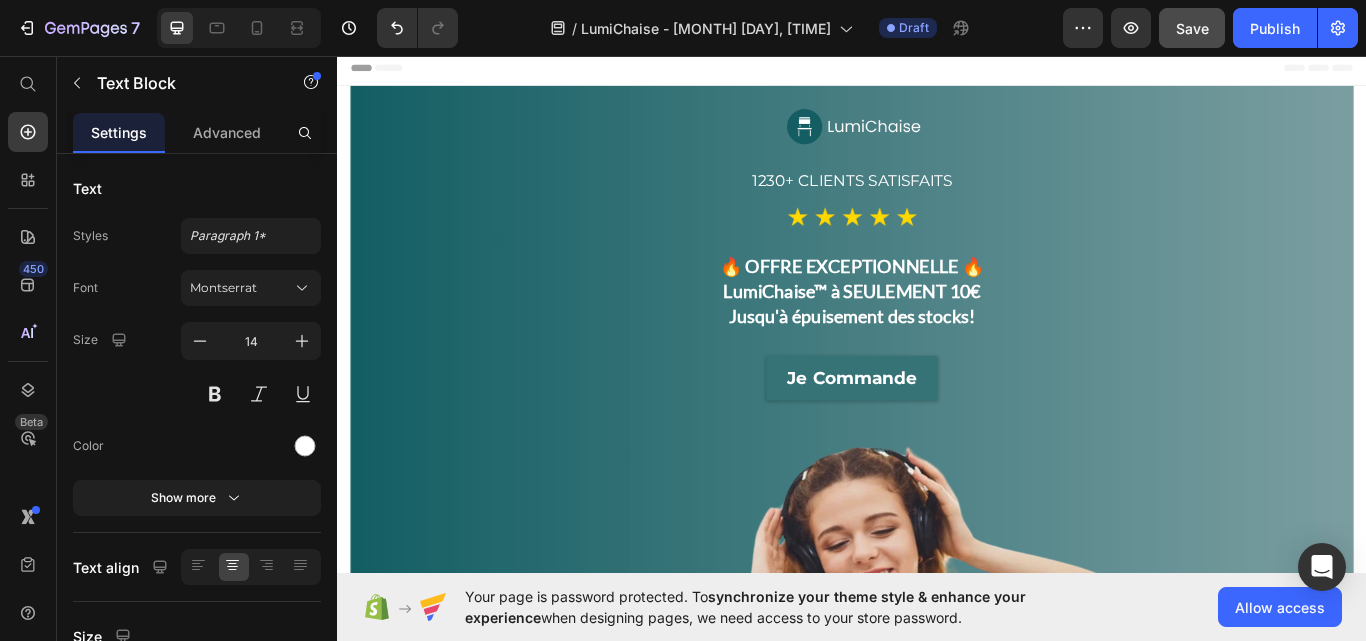 scroll, scrollTop: 500, scrollLeft: 0, axis: vertical 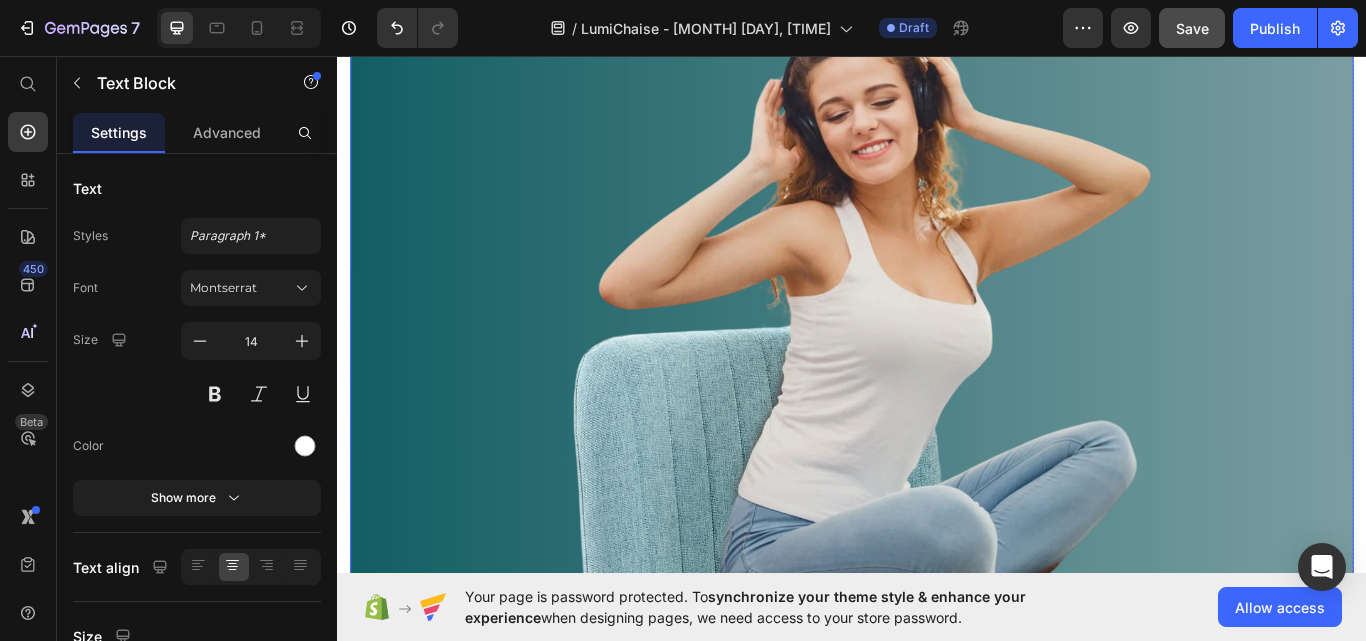 click at bounding box center (937, 569) 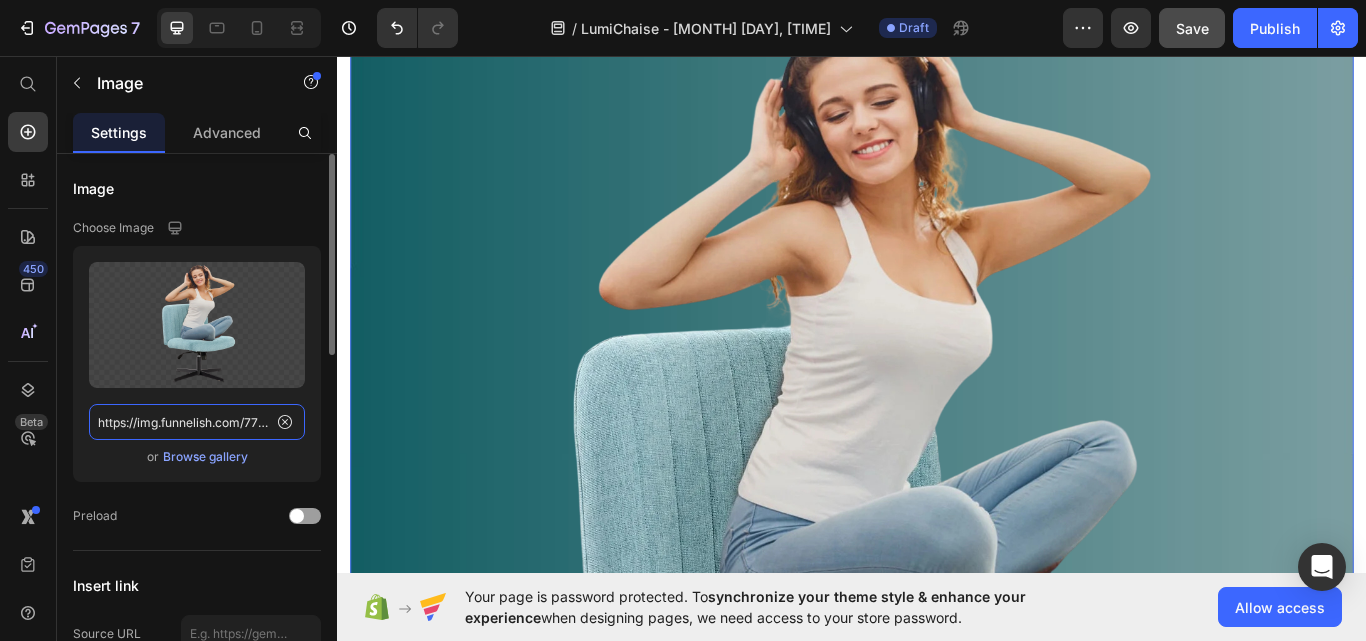 click on "https://img.funnelish.com/77746/750602/1741670475-pl1.png" 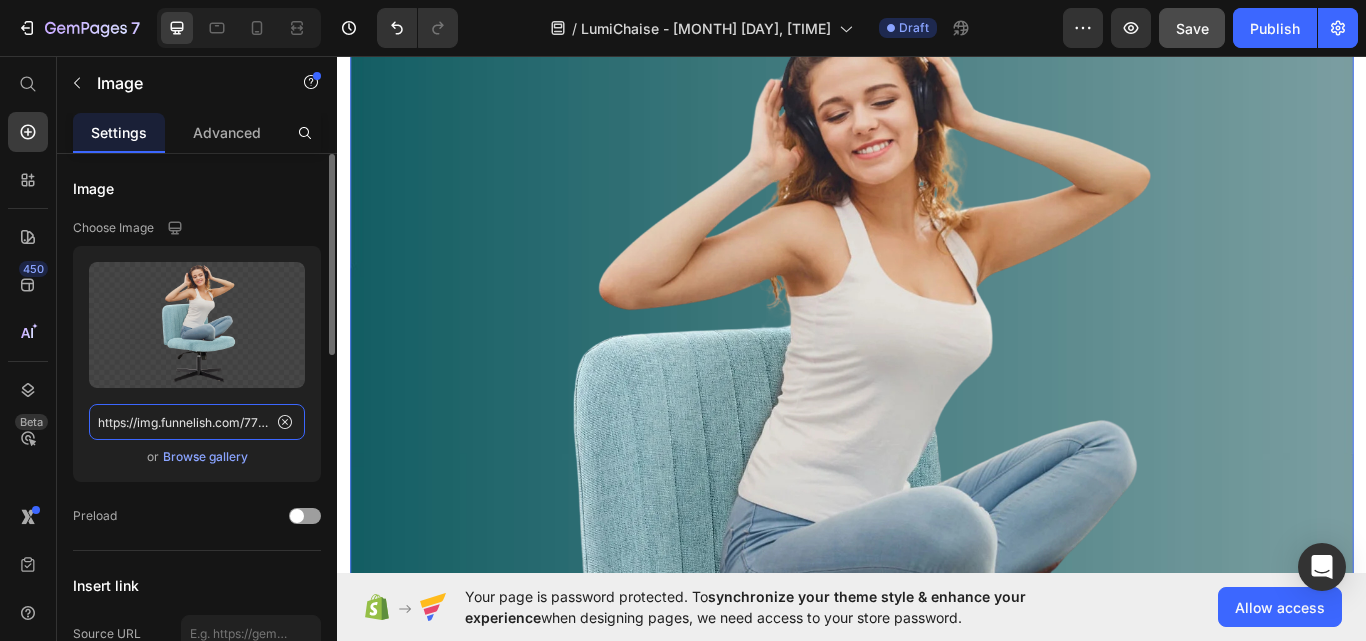 paste on "23550/741535/1740760678-71DlrkyJ2XL.jp" 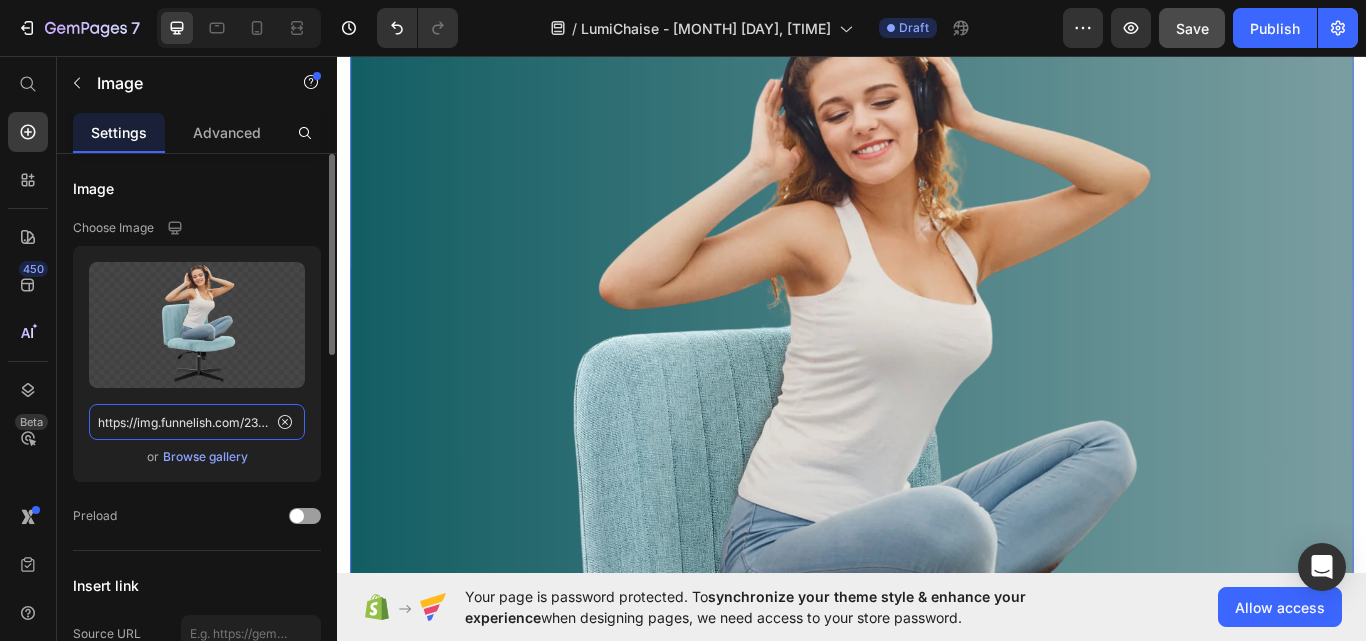 scroll, scrollTop: 0, scrollLeft: 223, axis: horizontal 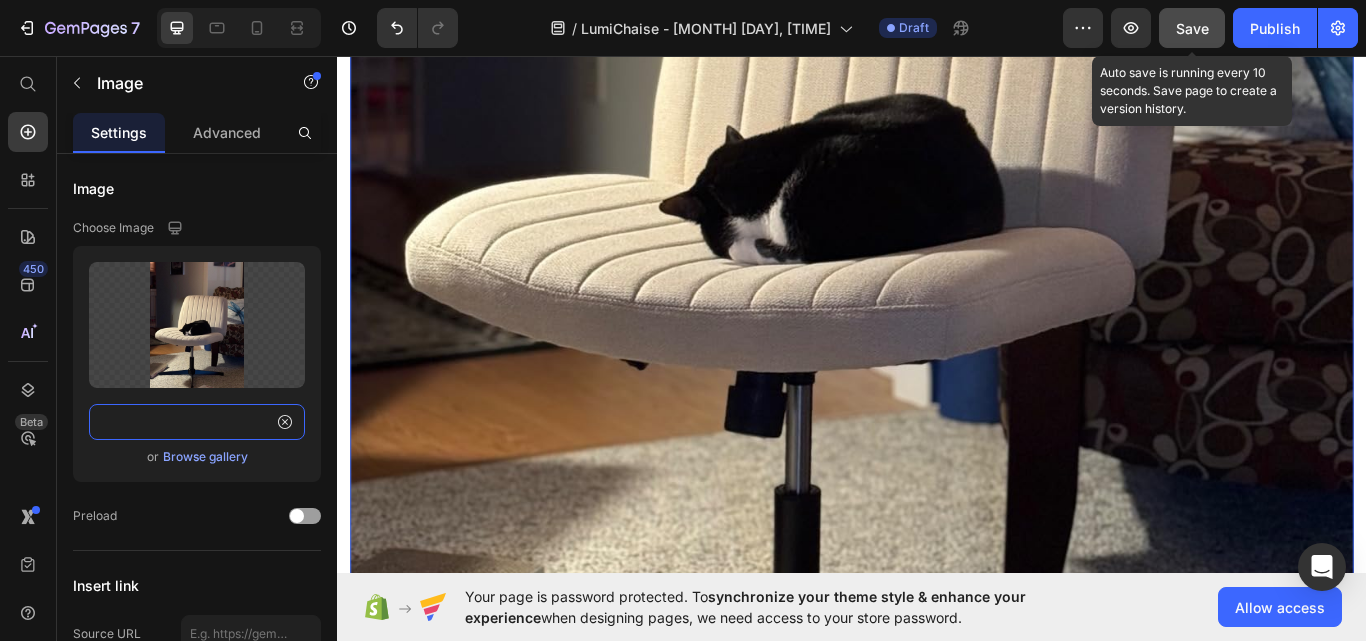 type on "https://img.funnelish.com/23550/741535/1740760678-71DlrkyJ2XL.jpg" 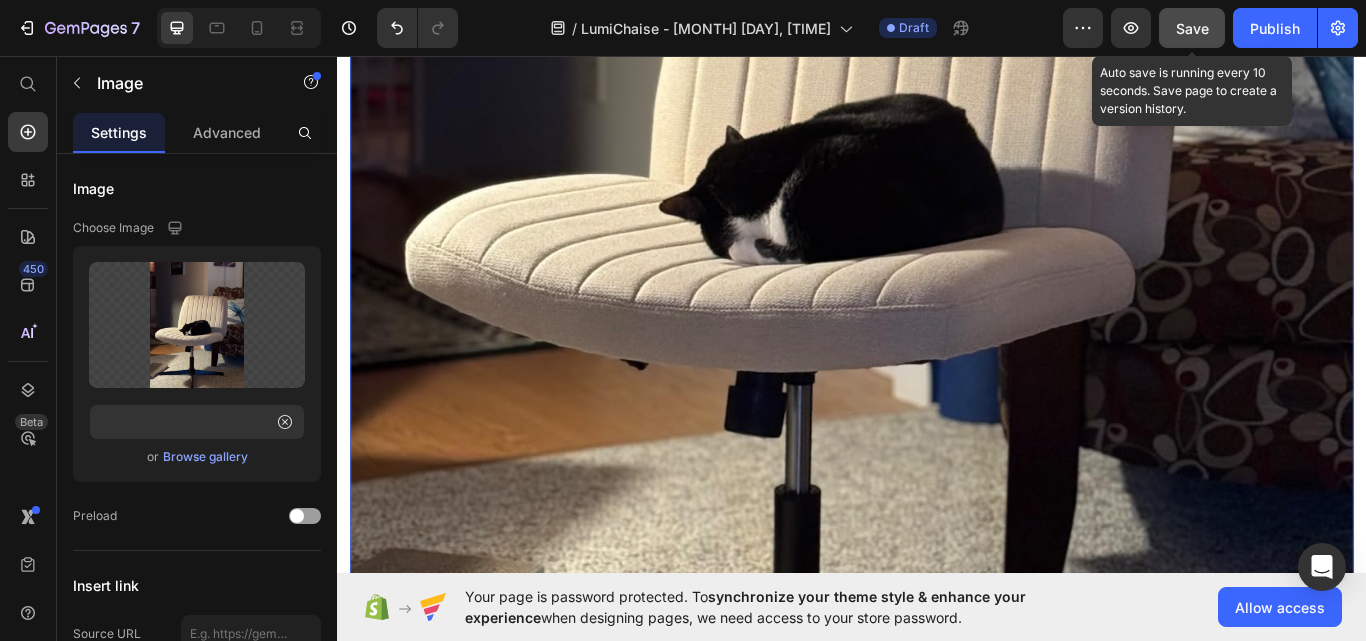 click on "Save" at bounding box center [1192, 28] 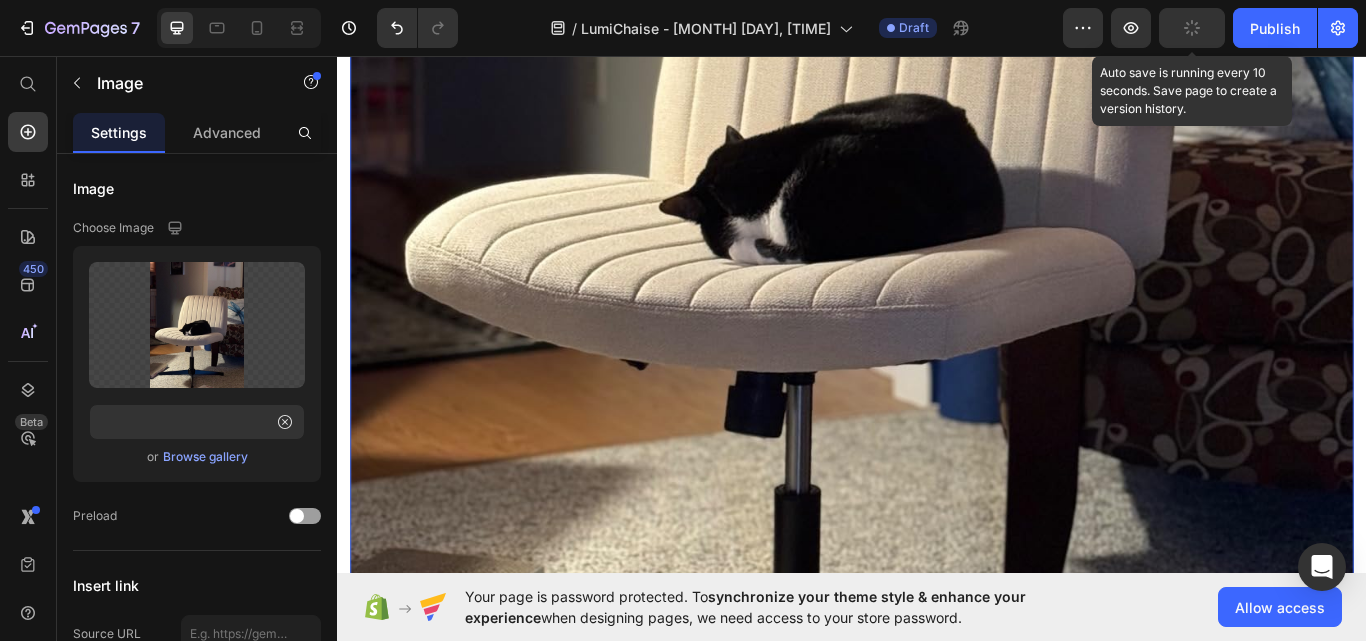 scroll, scrollTop: 0, scrollLeft: 0, axis: both 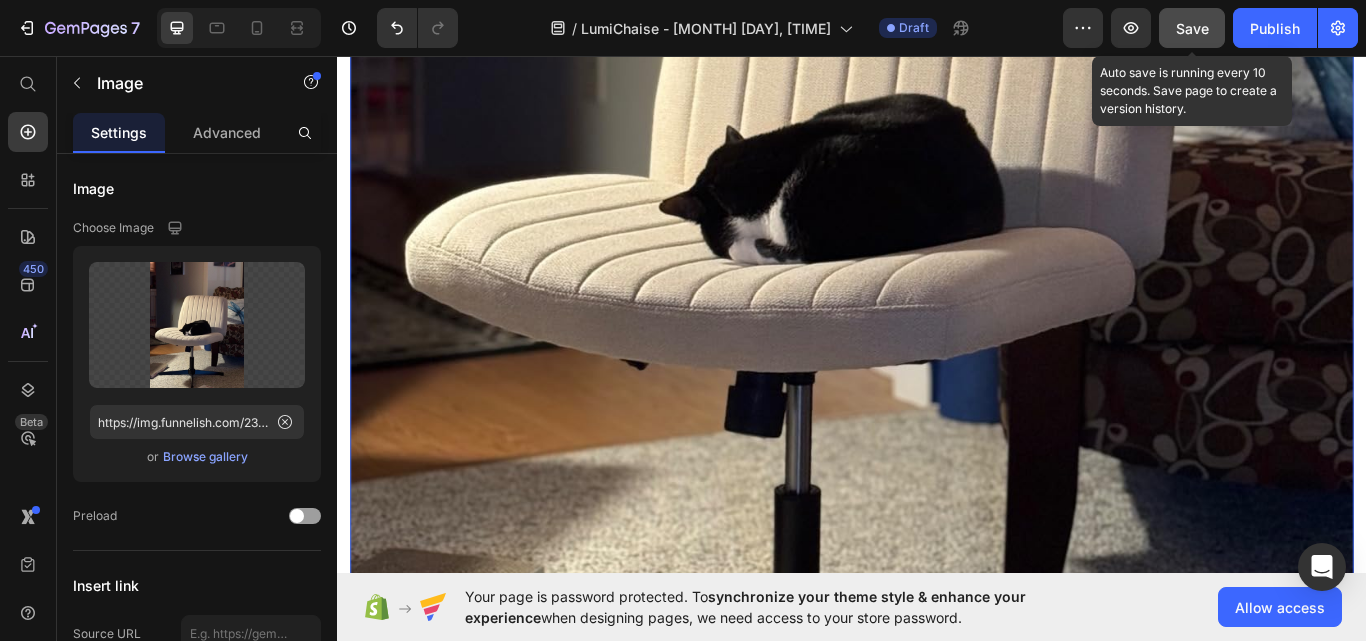 click on "Save" at bounding box center (1192, 28) 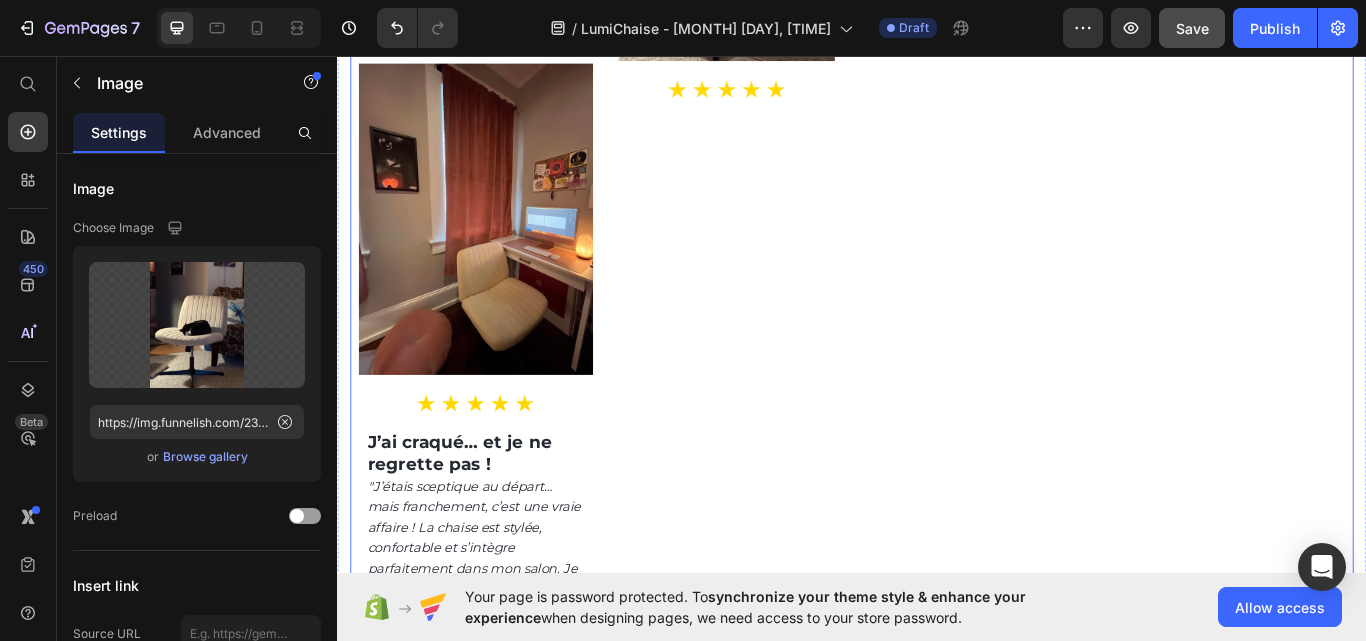 scroll, scrollTop: 6203, scrollLeft: 0, axis: vertical 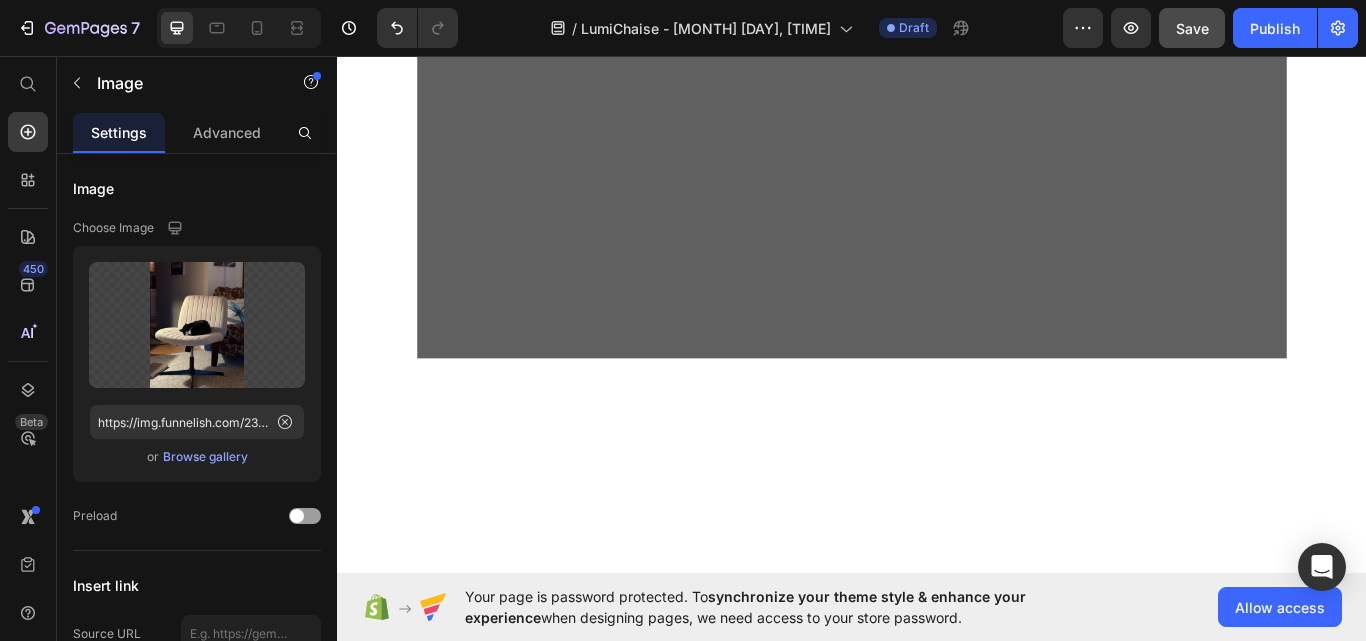 click at bounding box center [791, -1201] 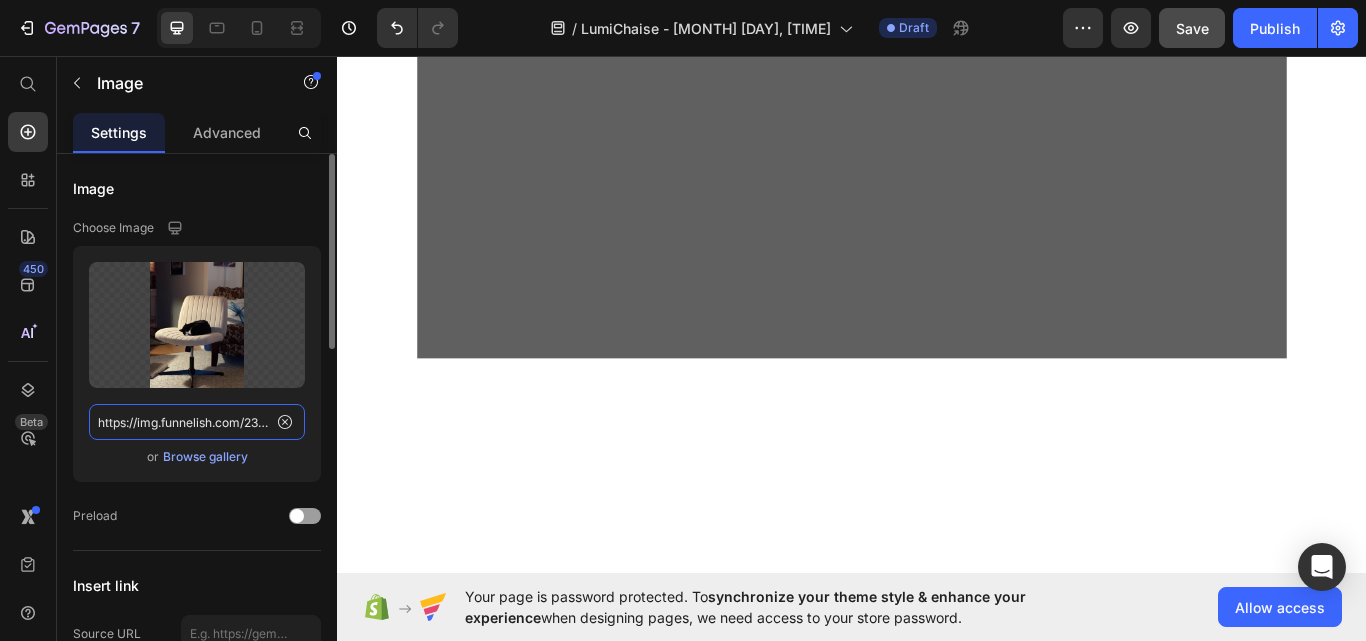 click on "https://img.funnelish.com/23550/741535/1740760678-71DlrkyJ2XL.jpg" 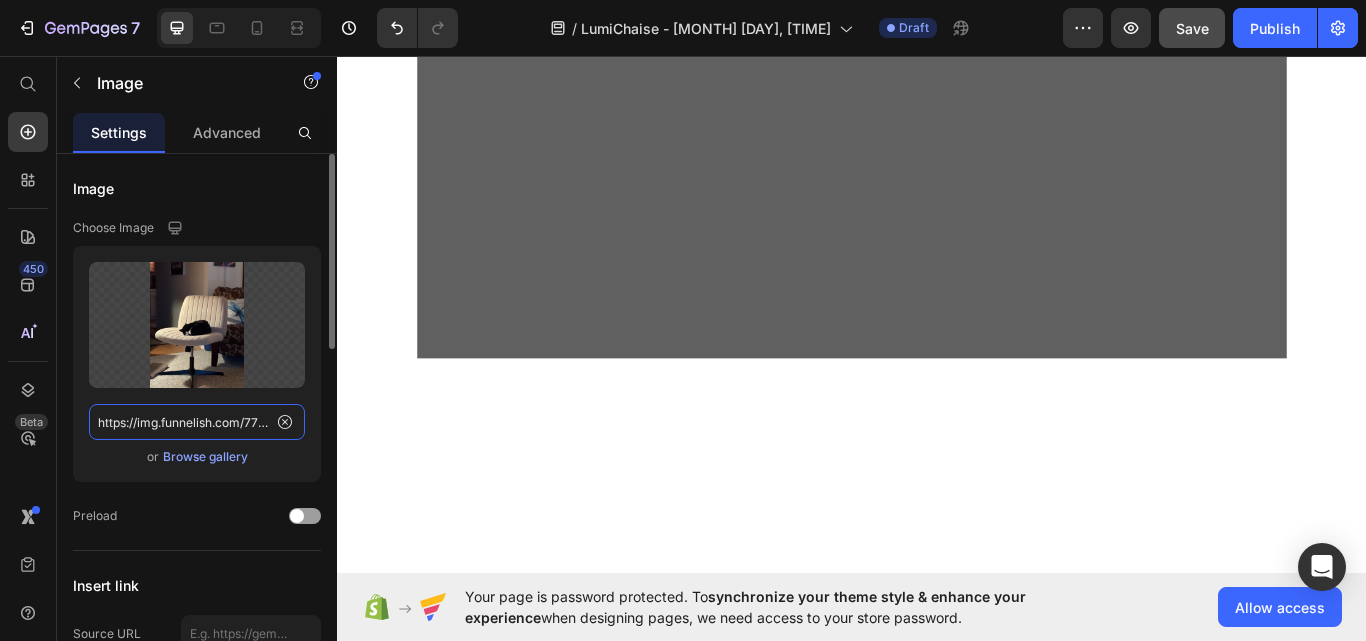 scroll, scrollTop: 0, scrollLeft: 172, axis: horizontal 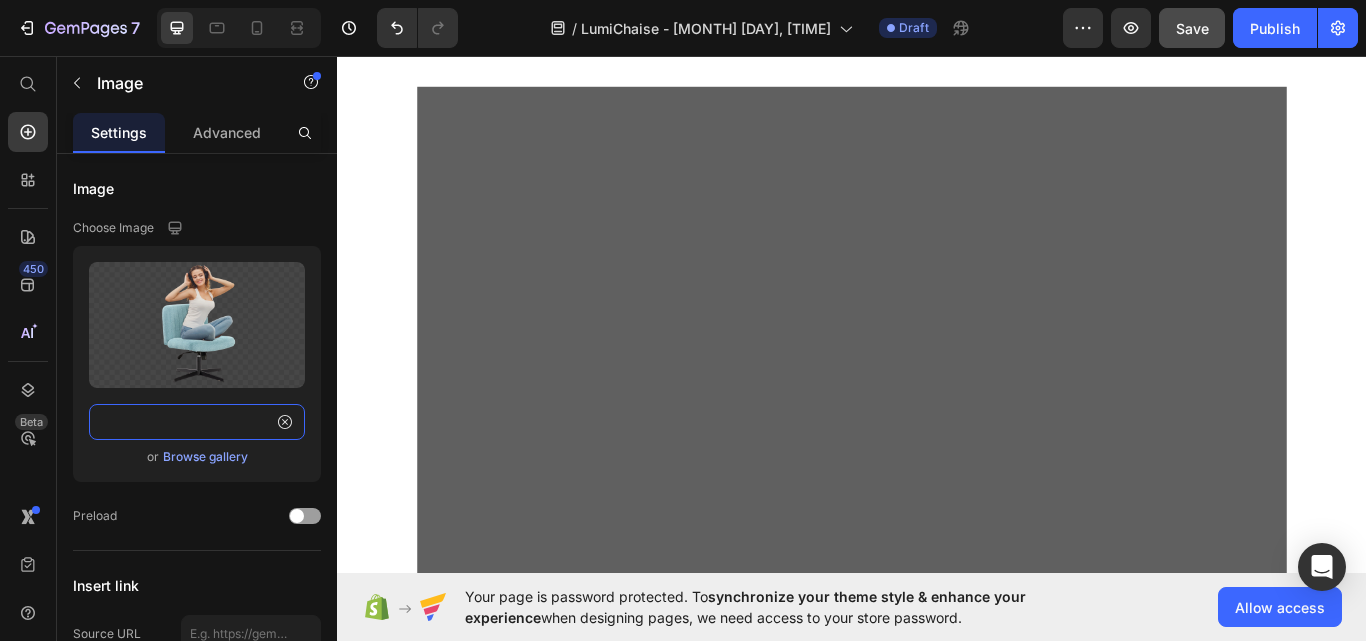 type on "https://img.funnelish.com/77746/750602/1741670475-pl1.png" 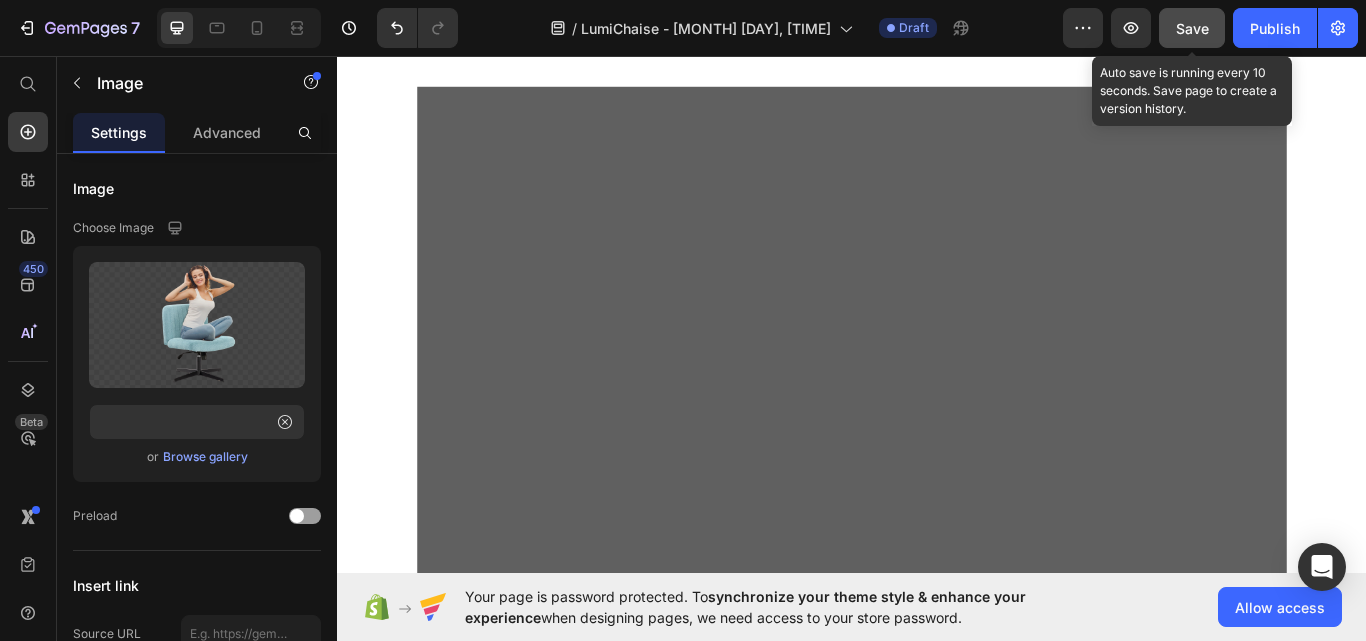 scroll, scrollTop: 0, scrollLeft: 0, axis: both 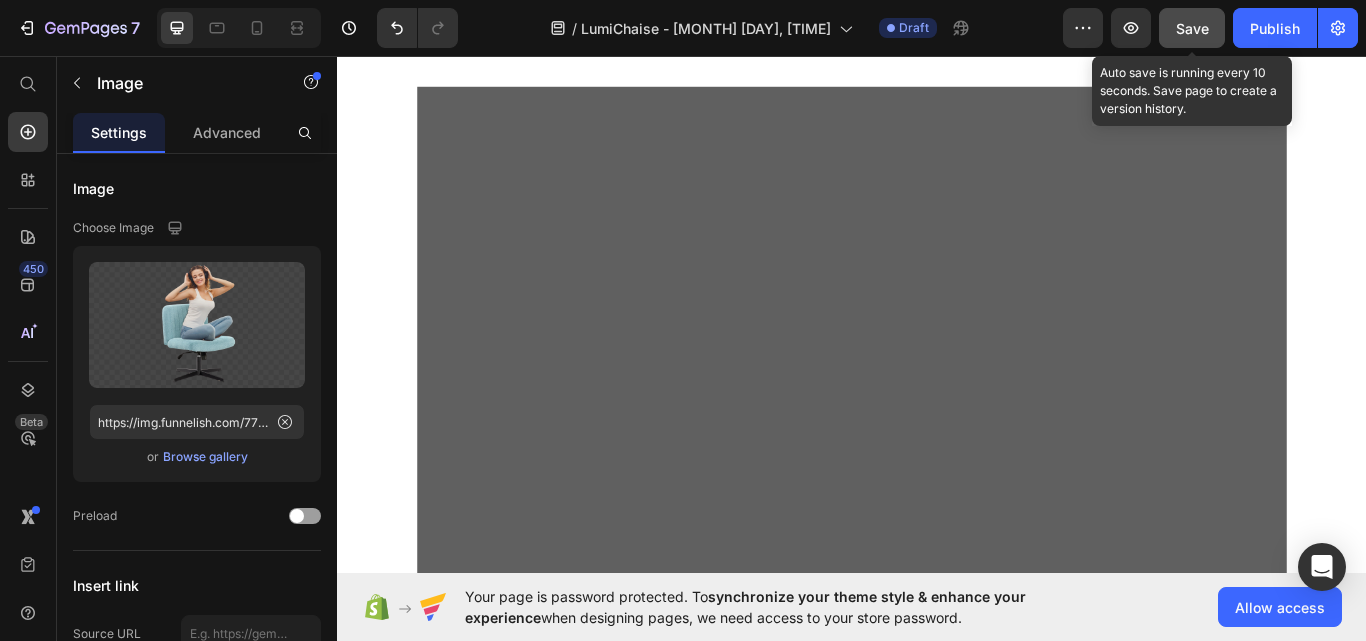 click on "Save" 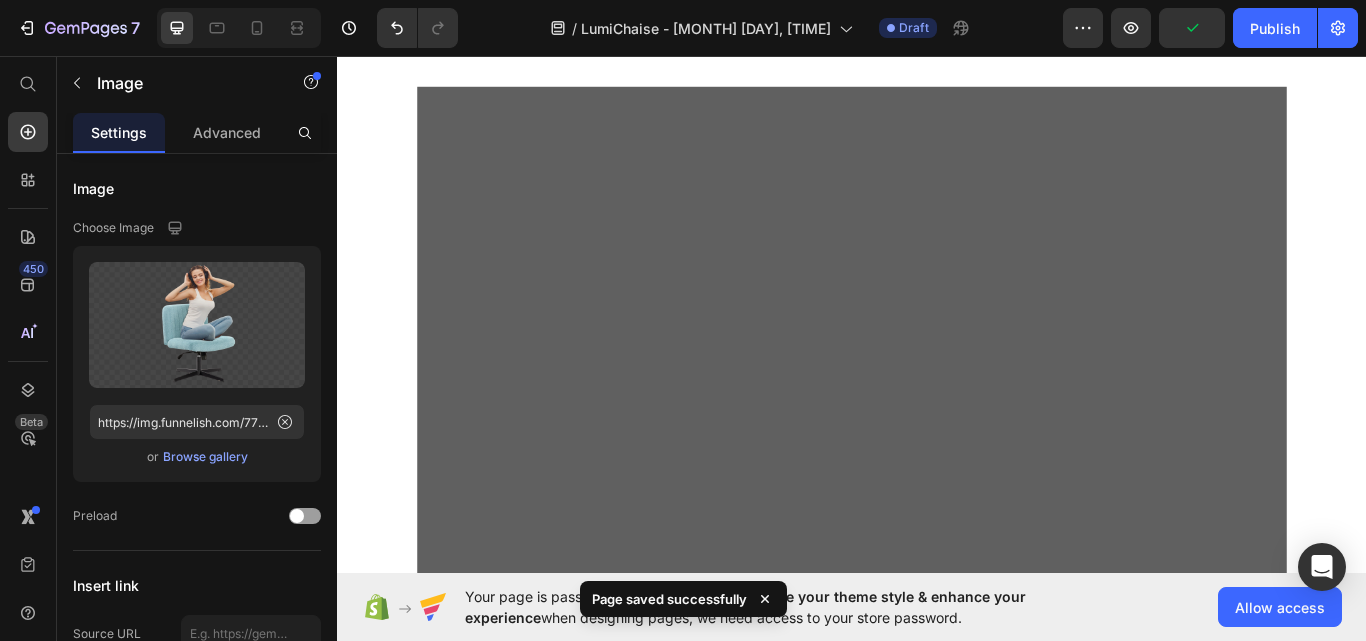 scroll, scrollTop: 6003, scrollLeft: 0, axis: vertical 